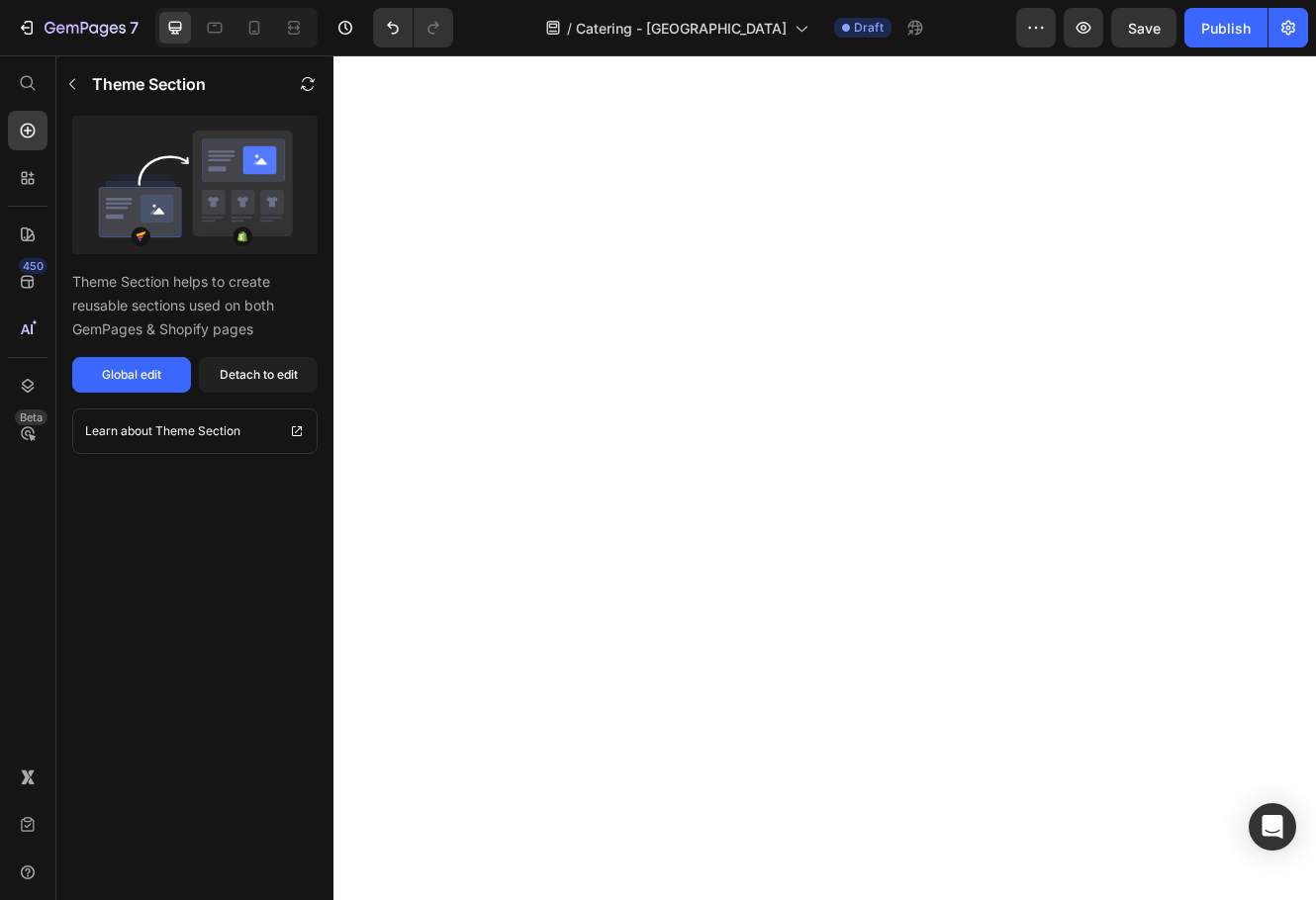 scroll, scrollTop: 0, scrollLeft: 0, axis: both 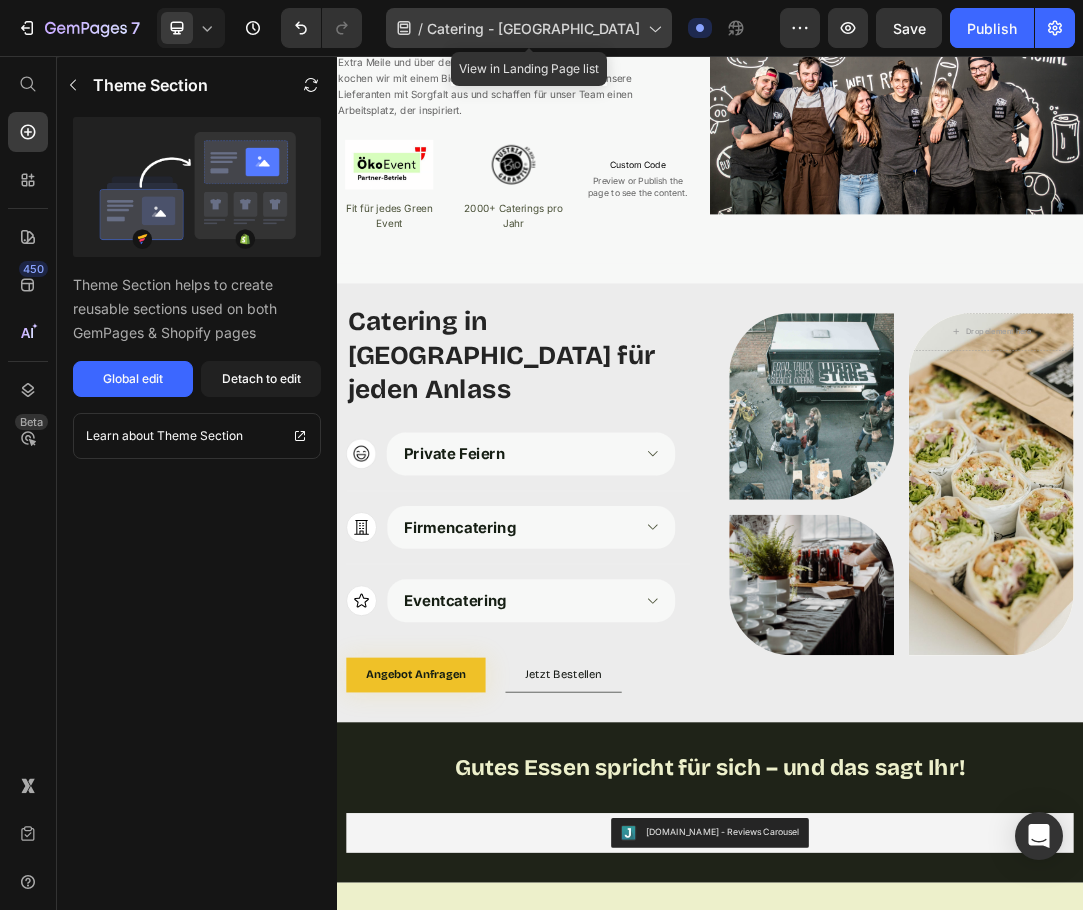 click on "Catering - [GEOGRAPHIC_DATA]" at bounding box center (533, 28) 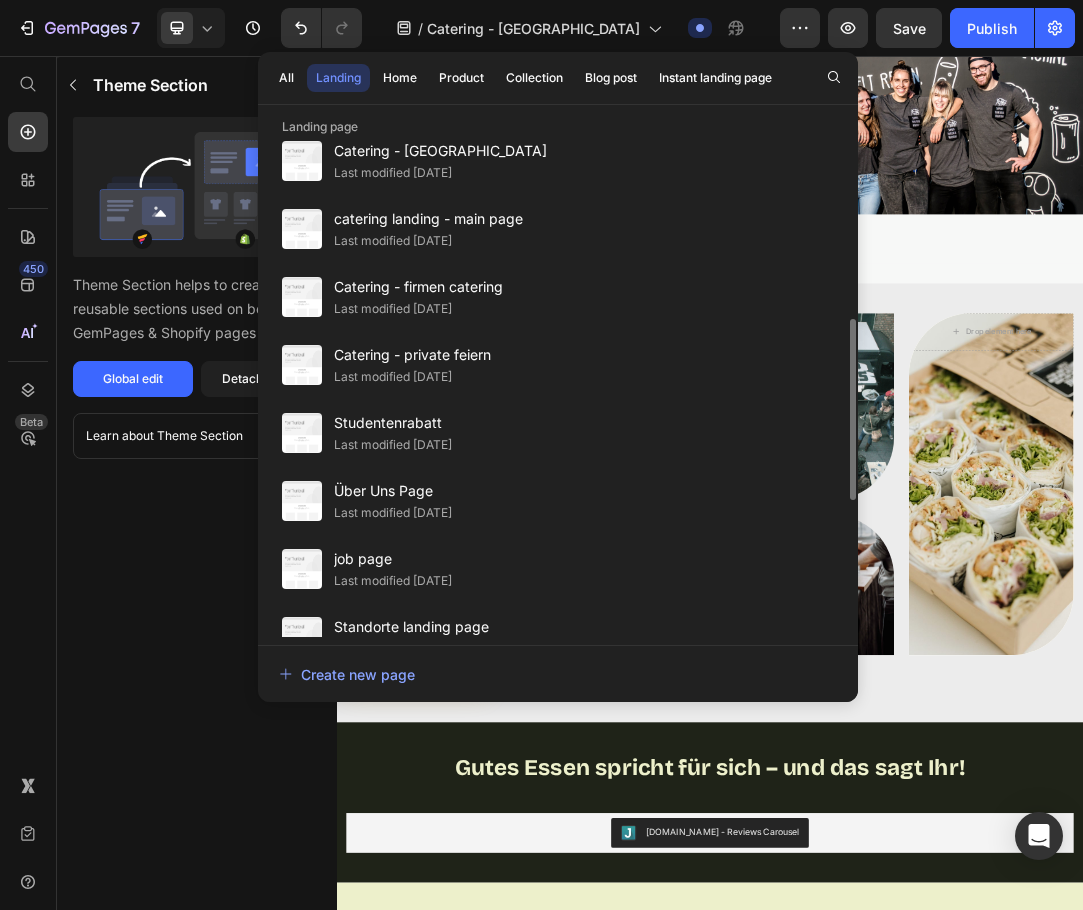 scroll, scrollTop: 600, scrollLeft: 0, axis: vertical 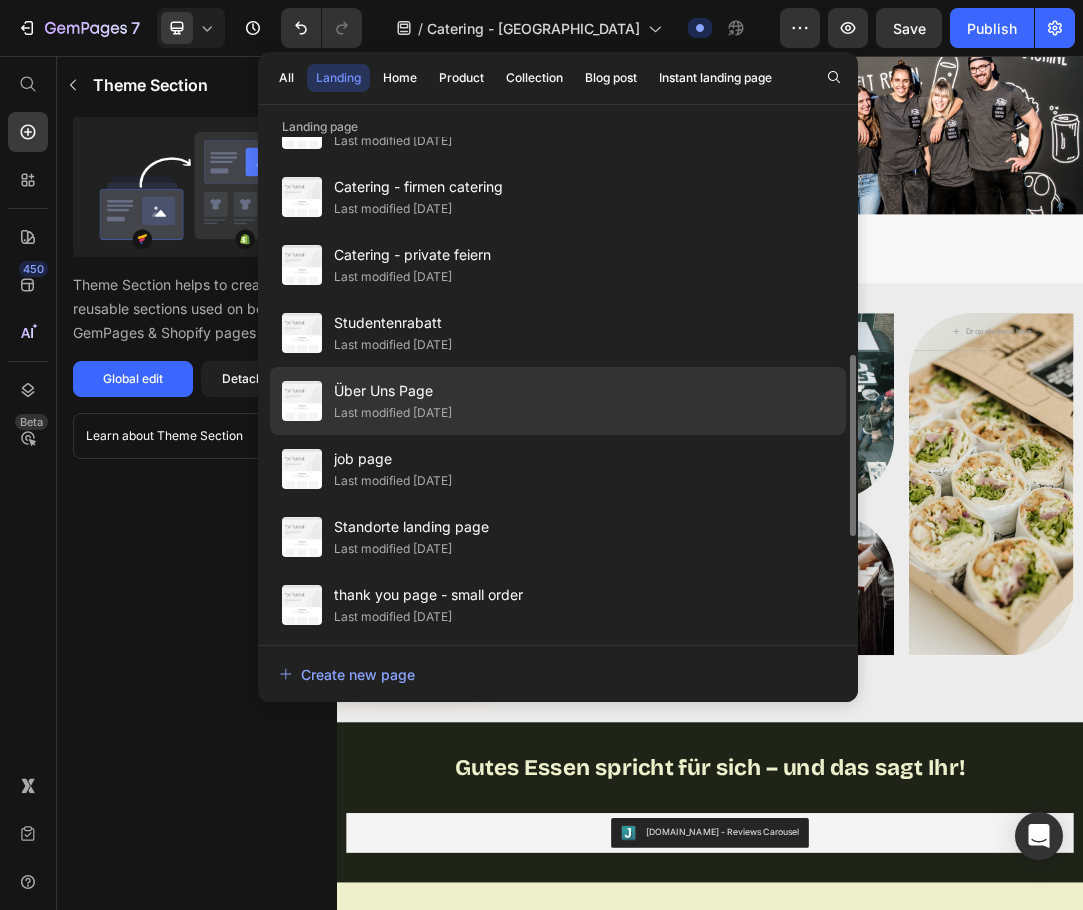 click on "Last modified [DATE]" 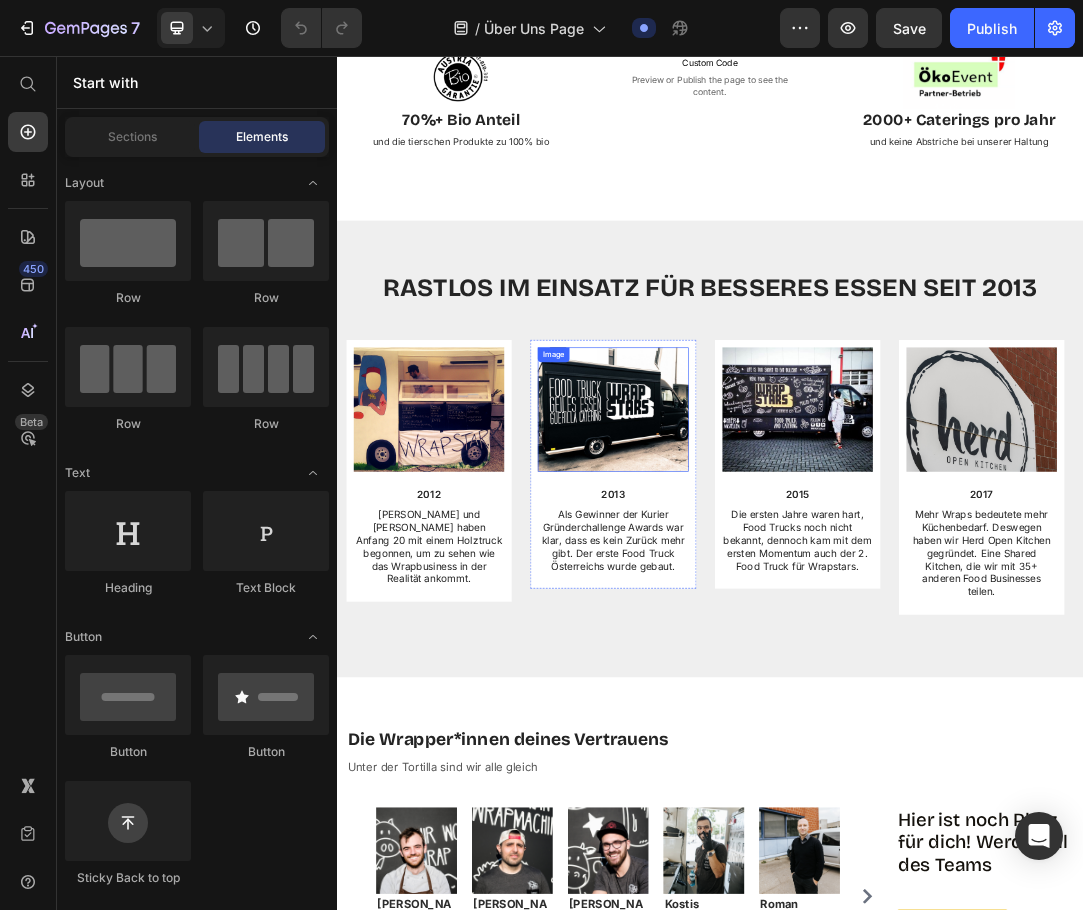 scroll, scrollTop: 2400, scrollLeft: 0, axis: vertical 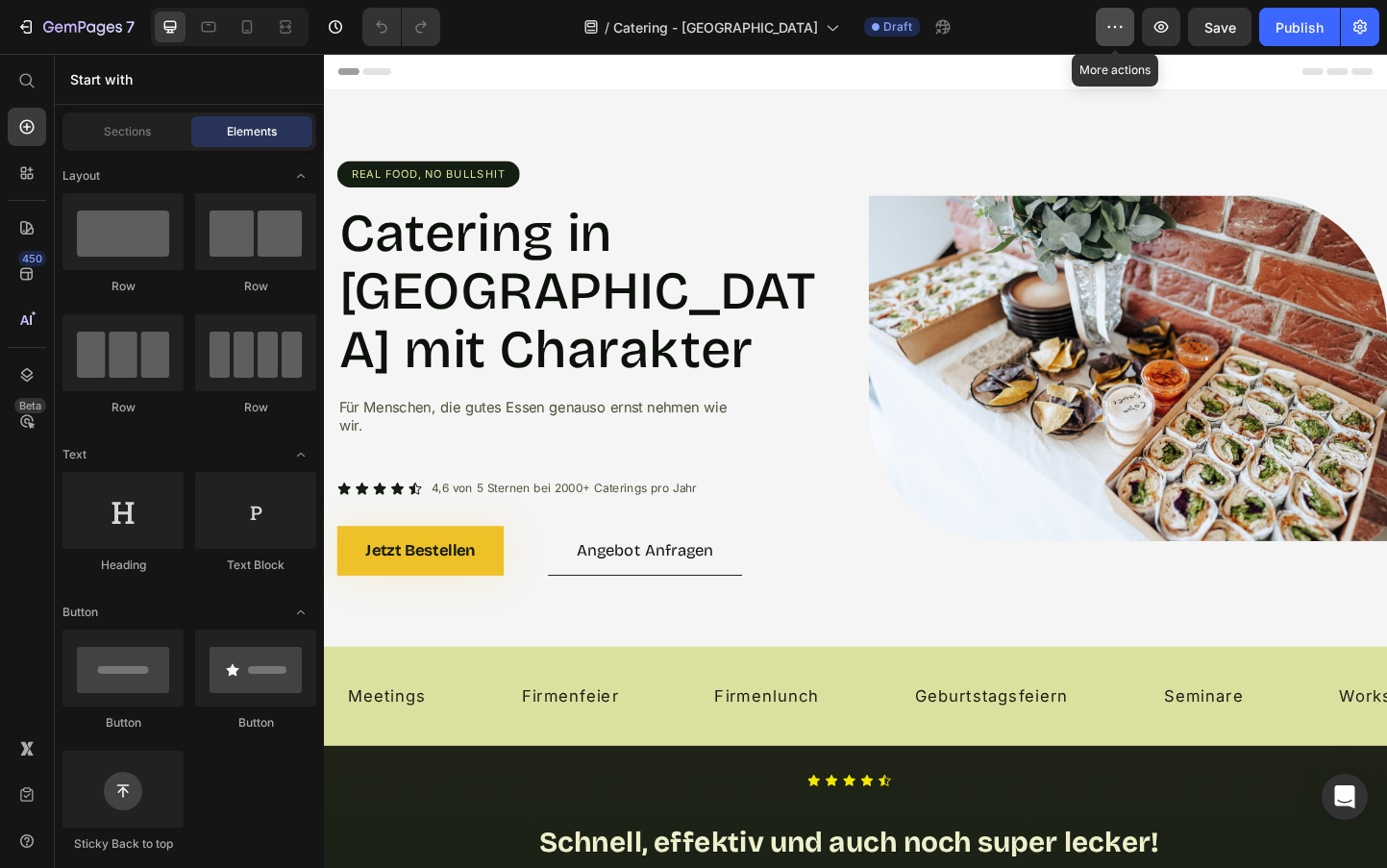 click 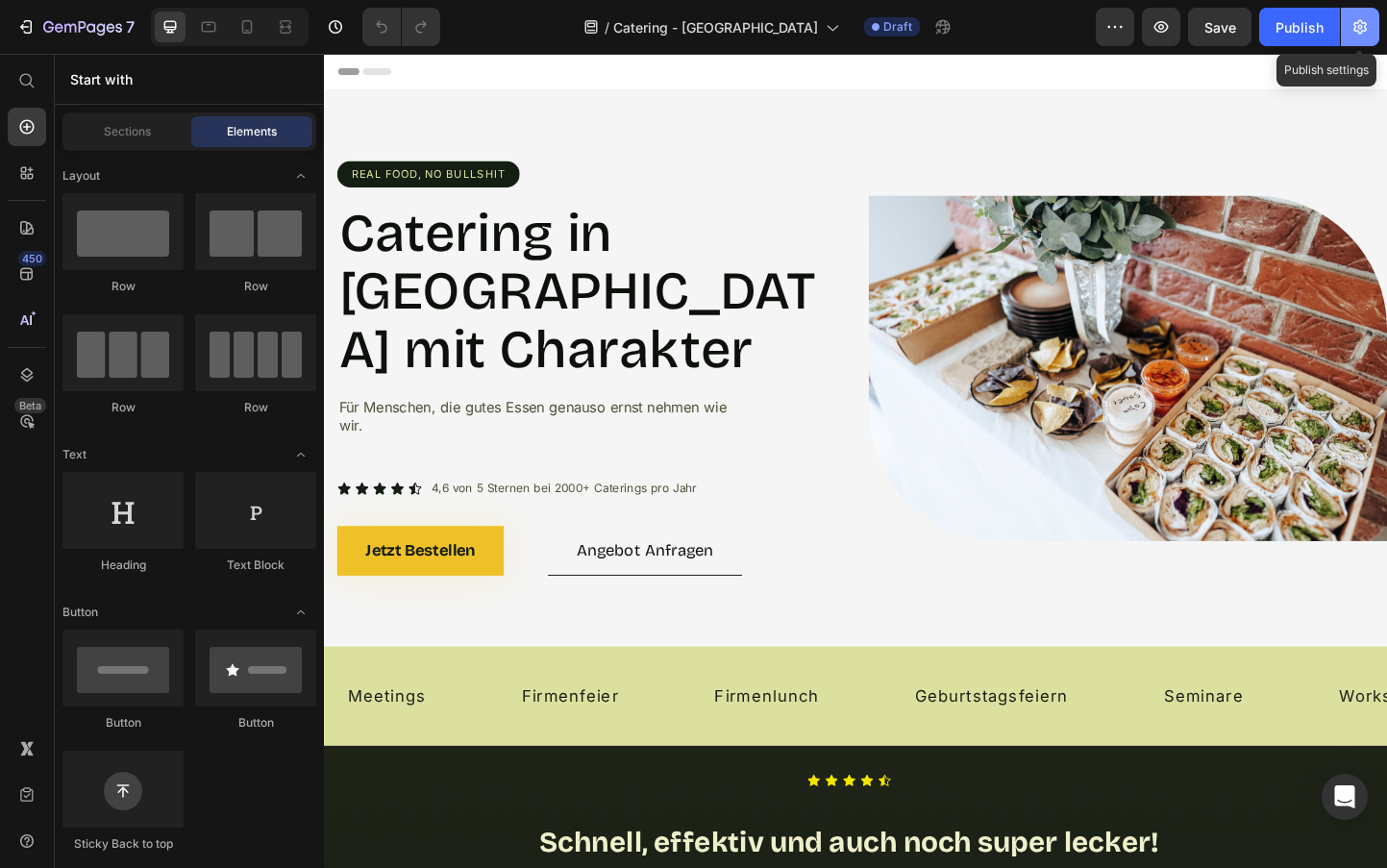 click 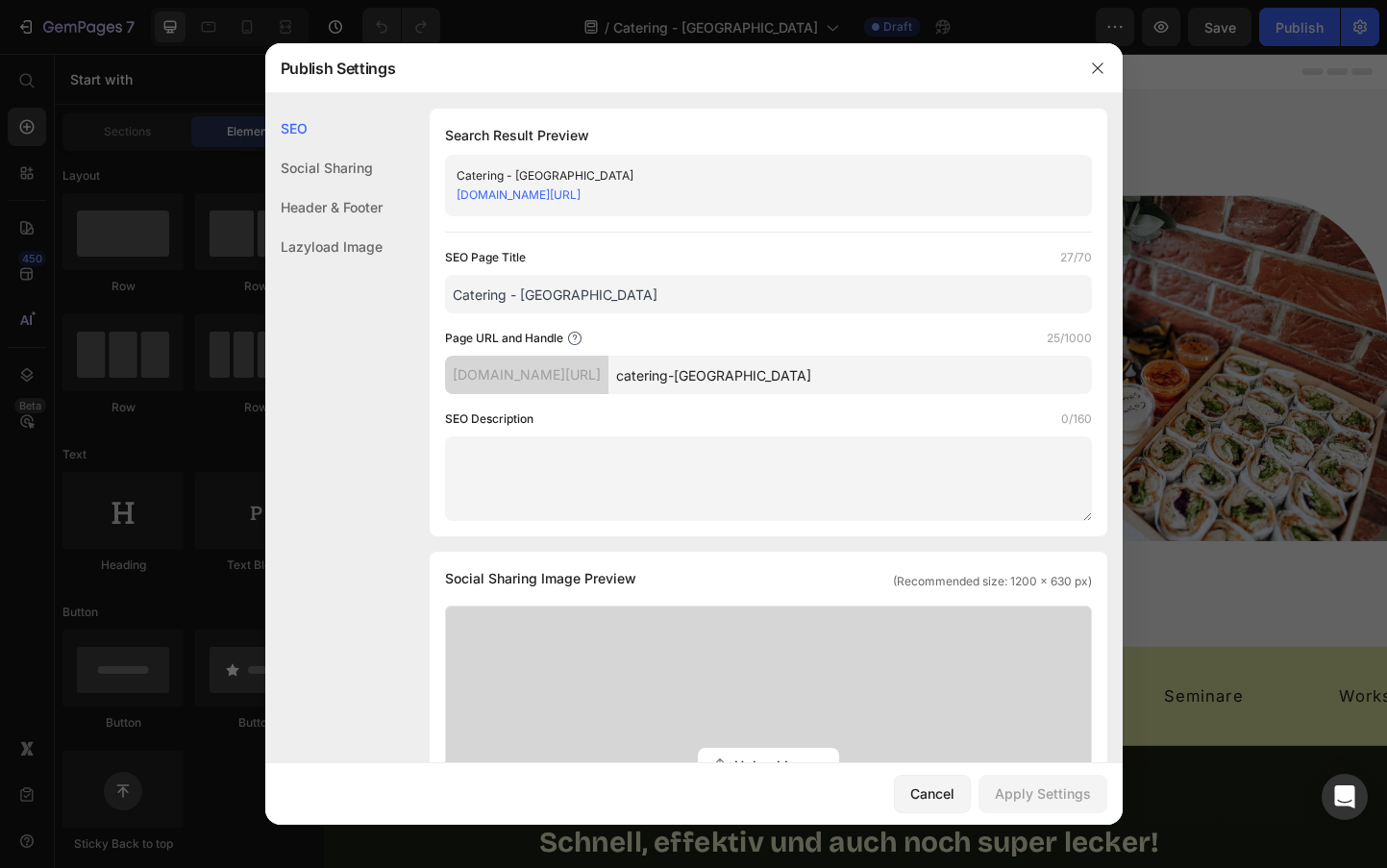 drag, startPoint x: 670, startPoint y: 290, endPoint x: 449, endPoint y: 281, distance: 221.18318 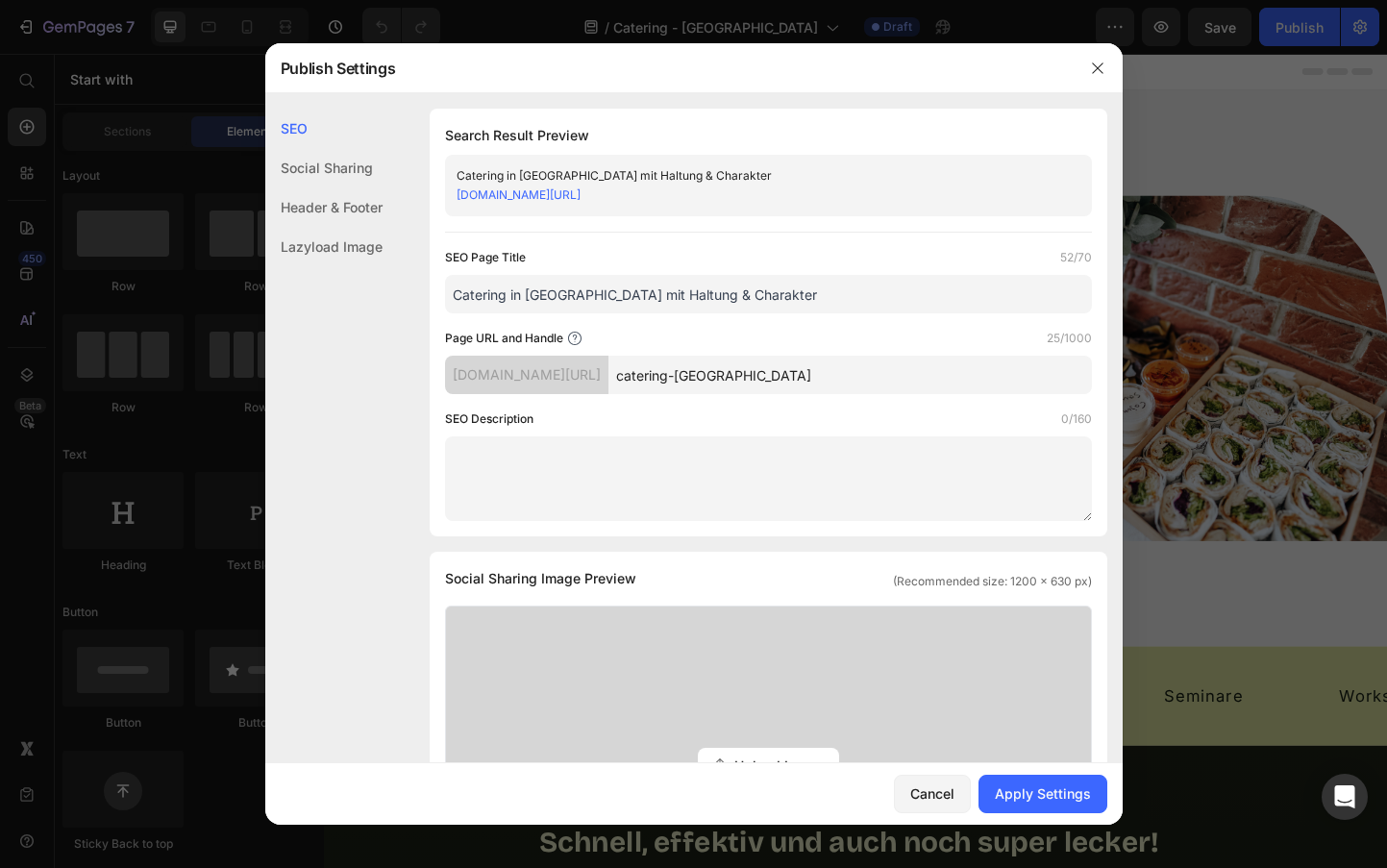 type on "Catering in Niederösterreich mit Haltung & Charakter" 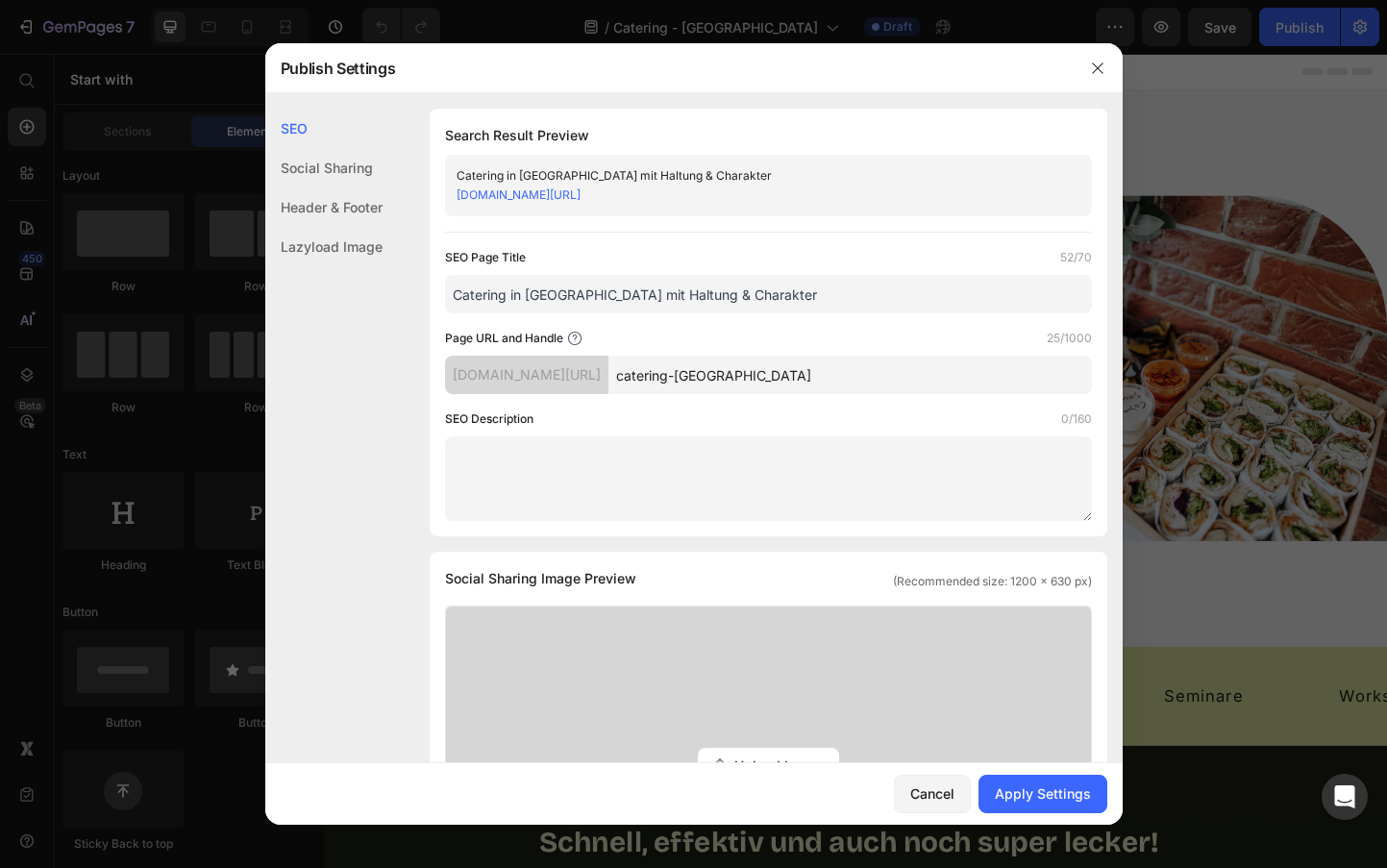 click at bounding box center (768, 479) 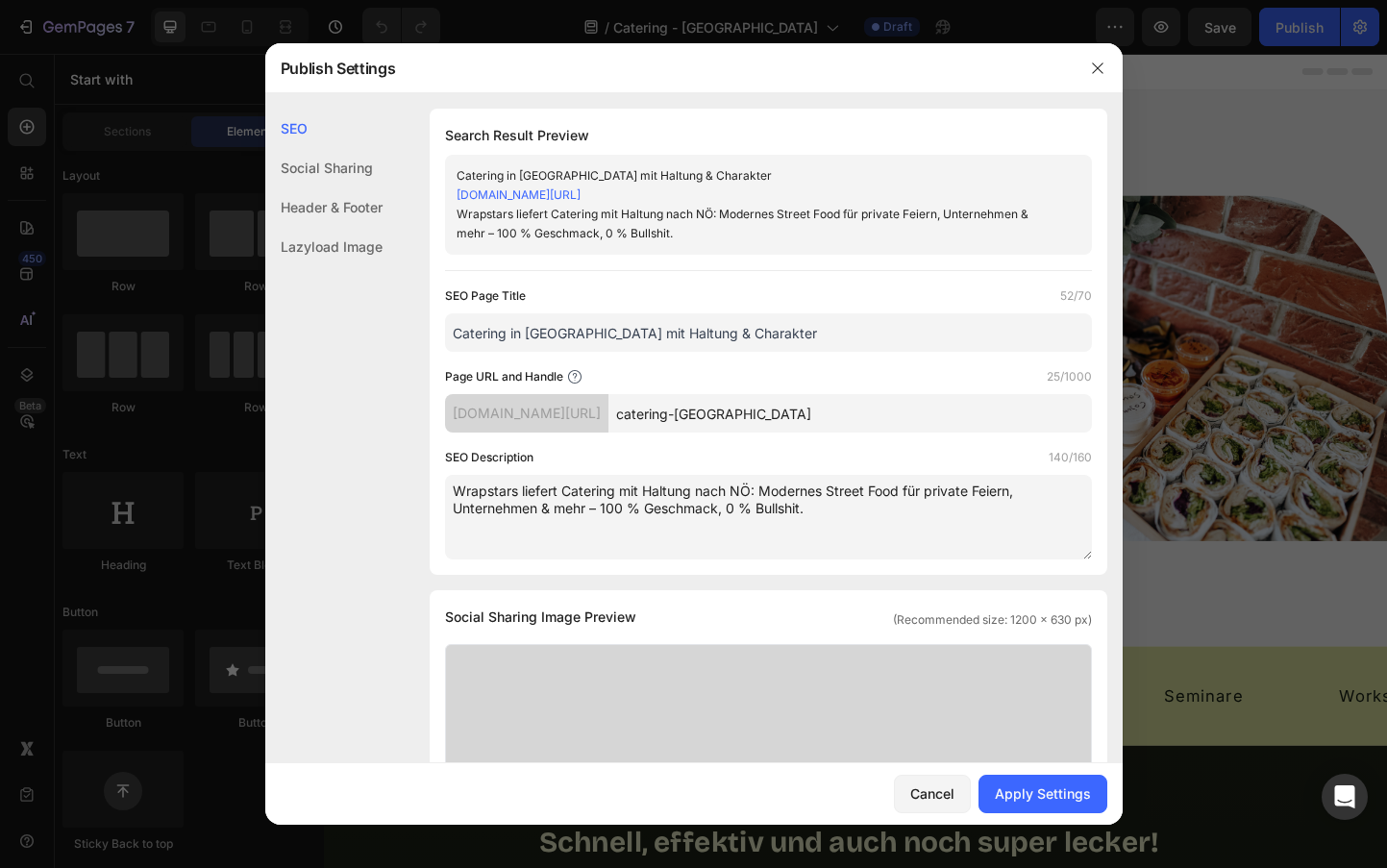 type on "Wrapstars liefert Catering mit Haltung nach NÖ: Modernes Street Food für private Feiern, Unternehmen & mehr – 100 % Geschmack, 0 % Bullshit." 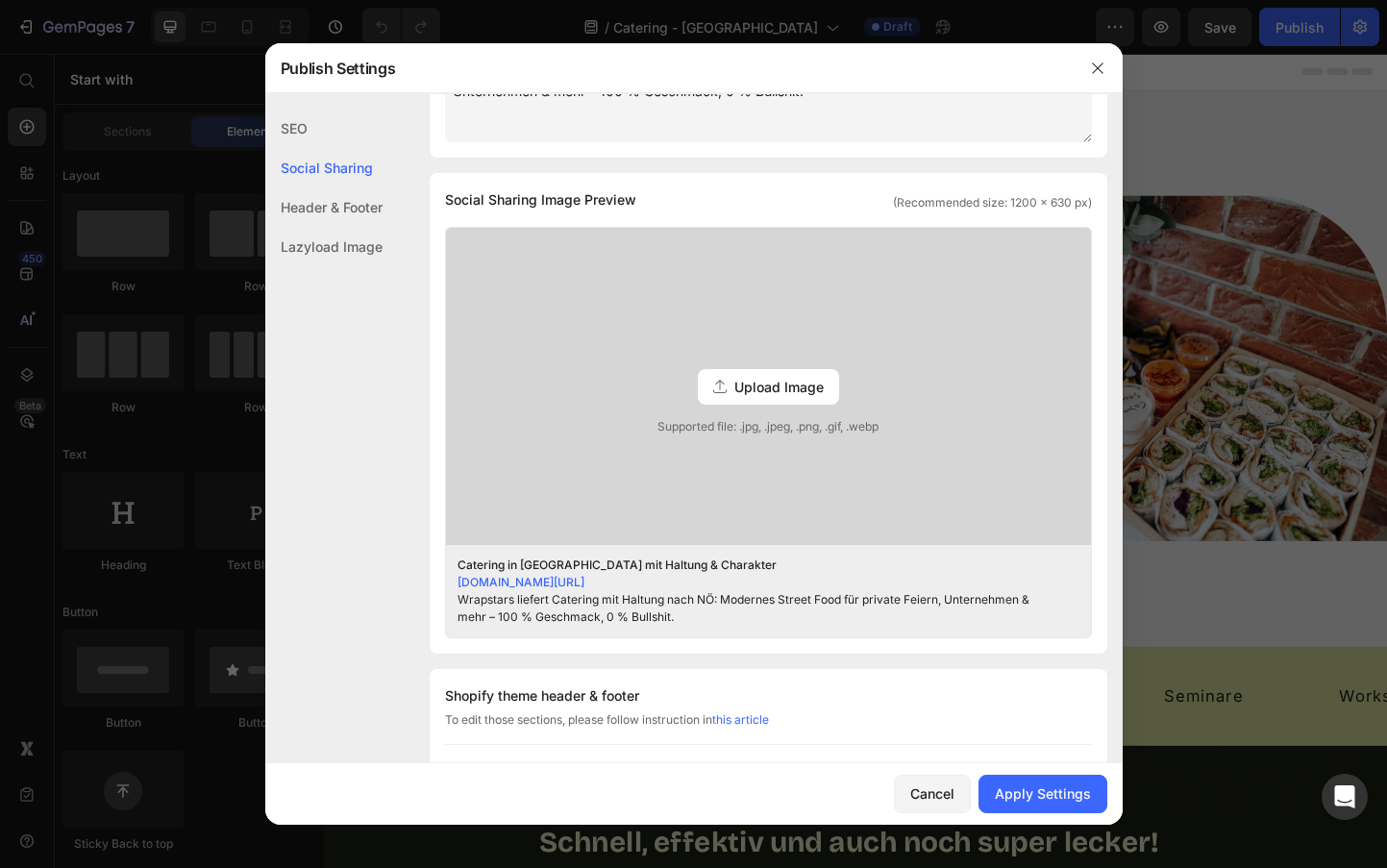 scroll, scrollTop: 448, scrollLeft: 0, axis: vertical 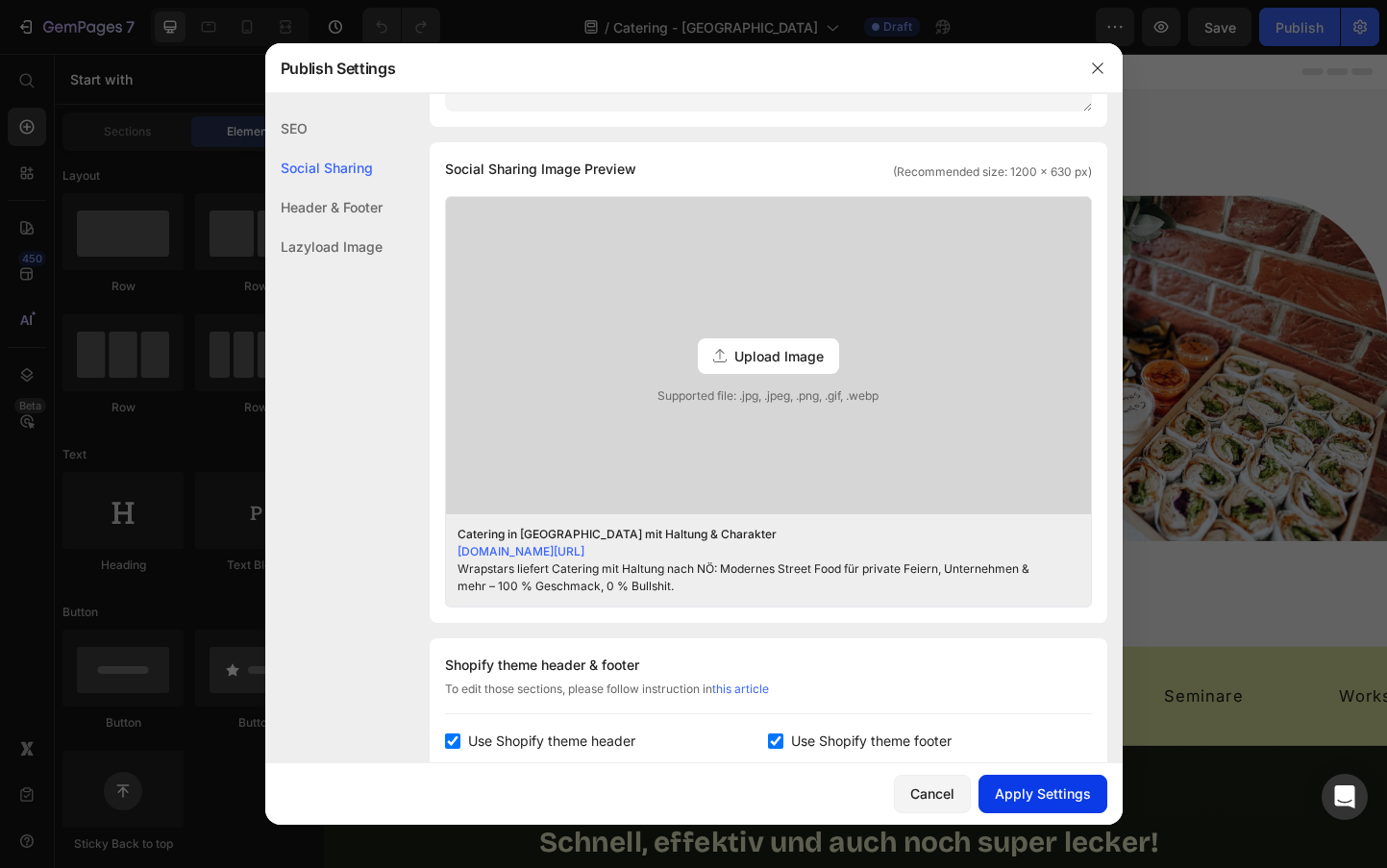 click on "Apply Settings" at bounding box center [1043, 793] 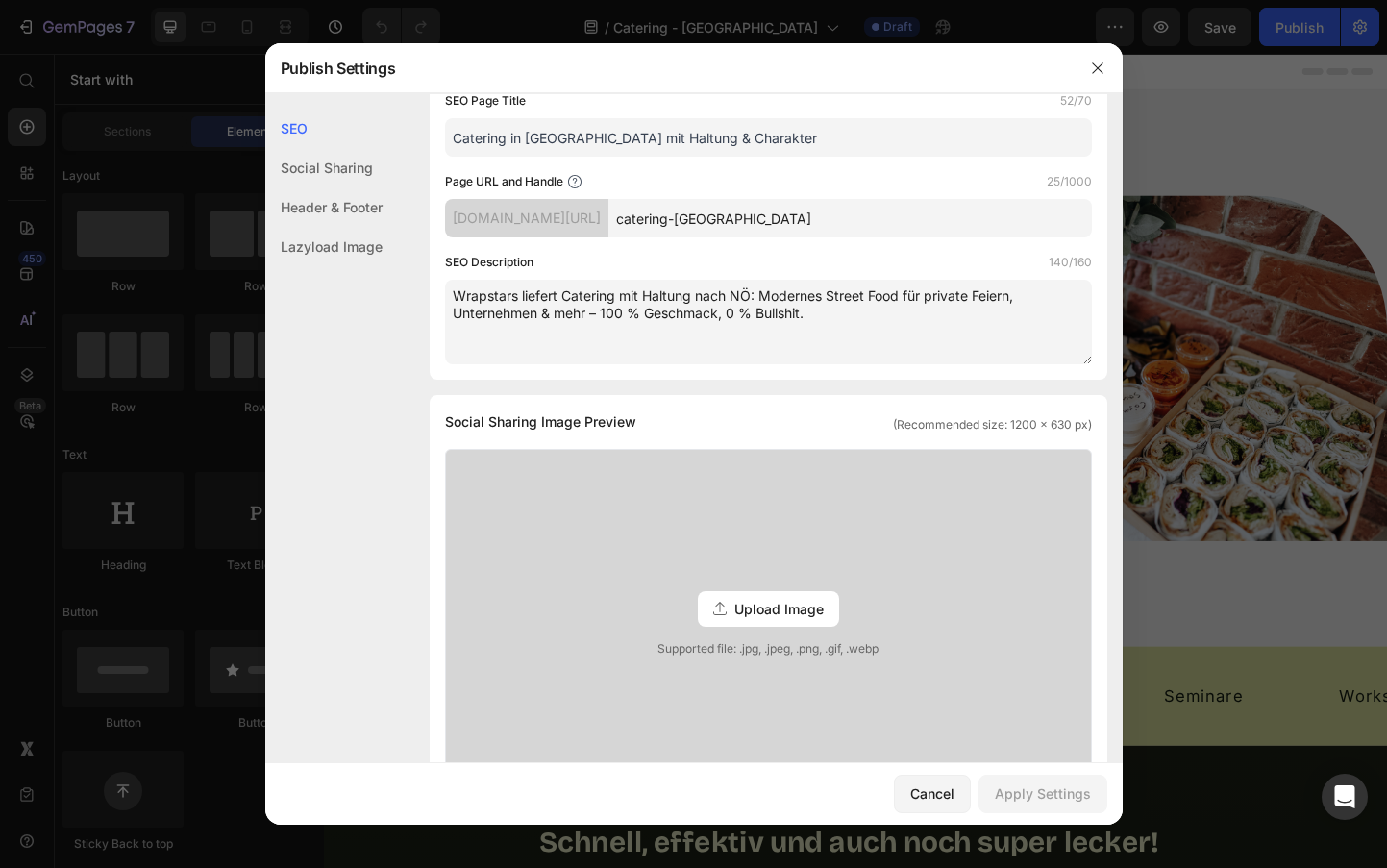 scroll, scrollTop: 0, scrollLeft: 0, axis: both 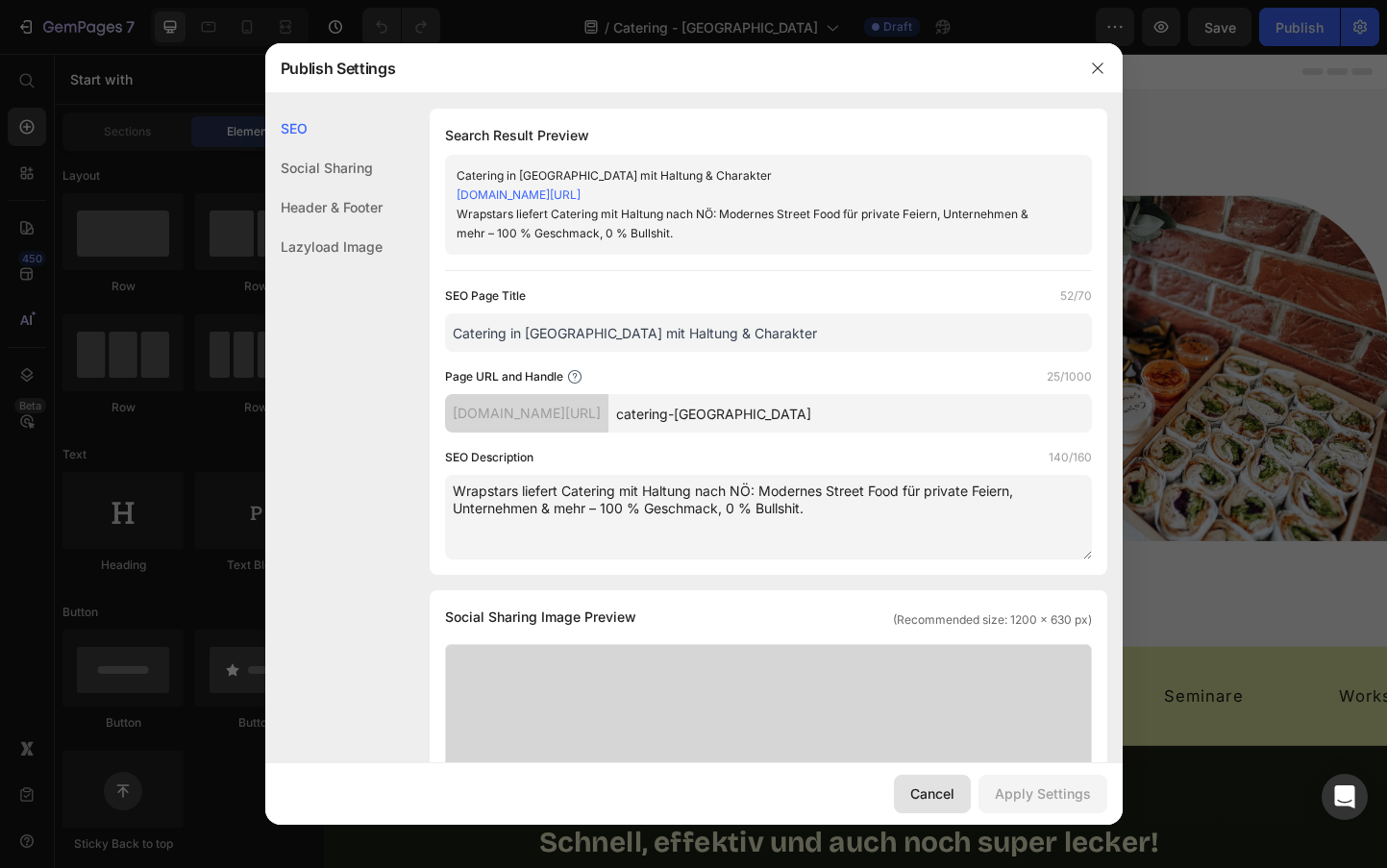 click on "Cancel" 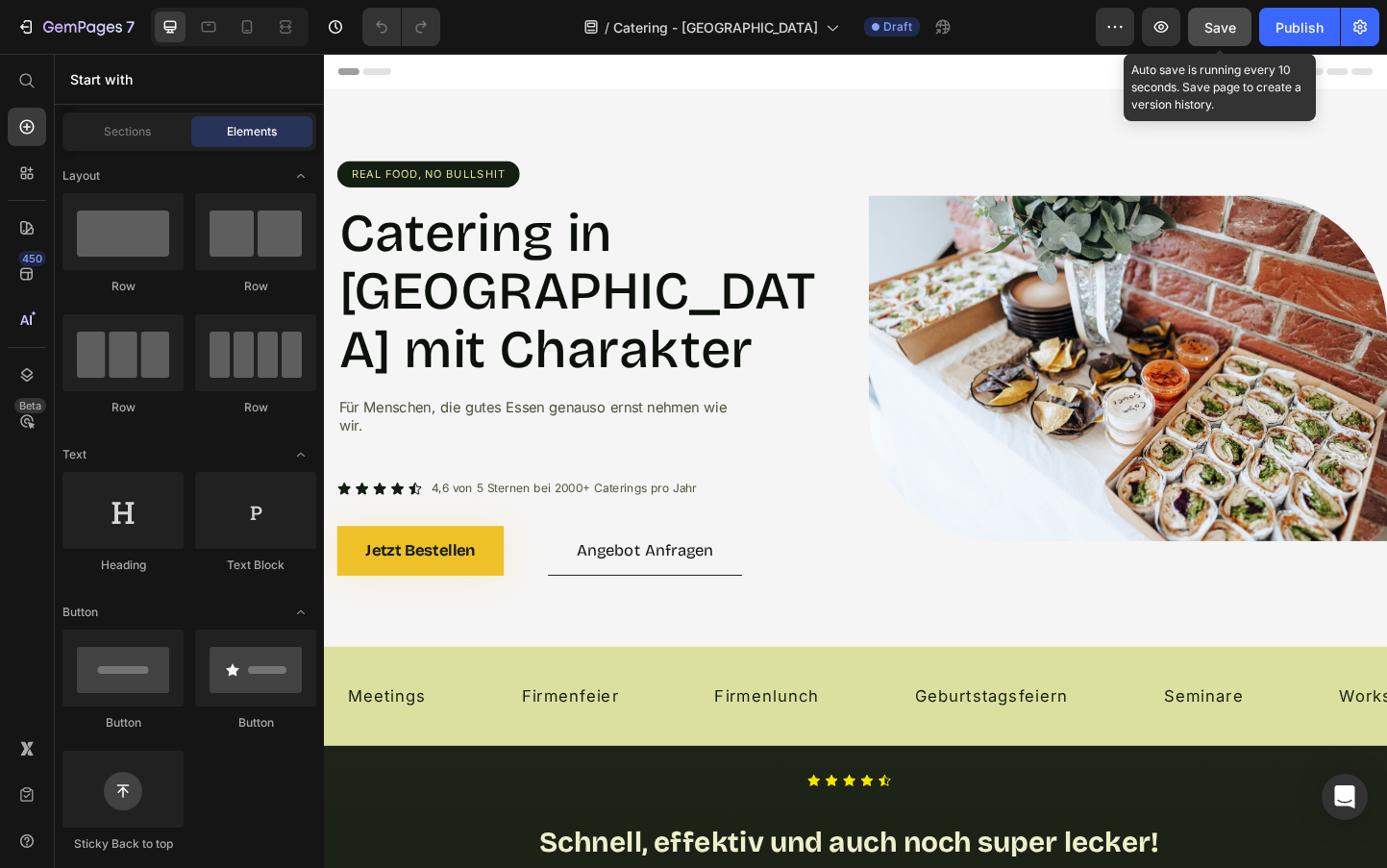 click on "Save" 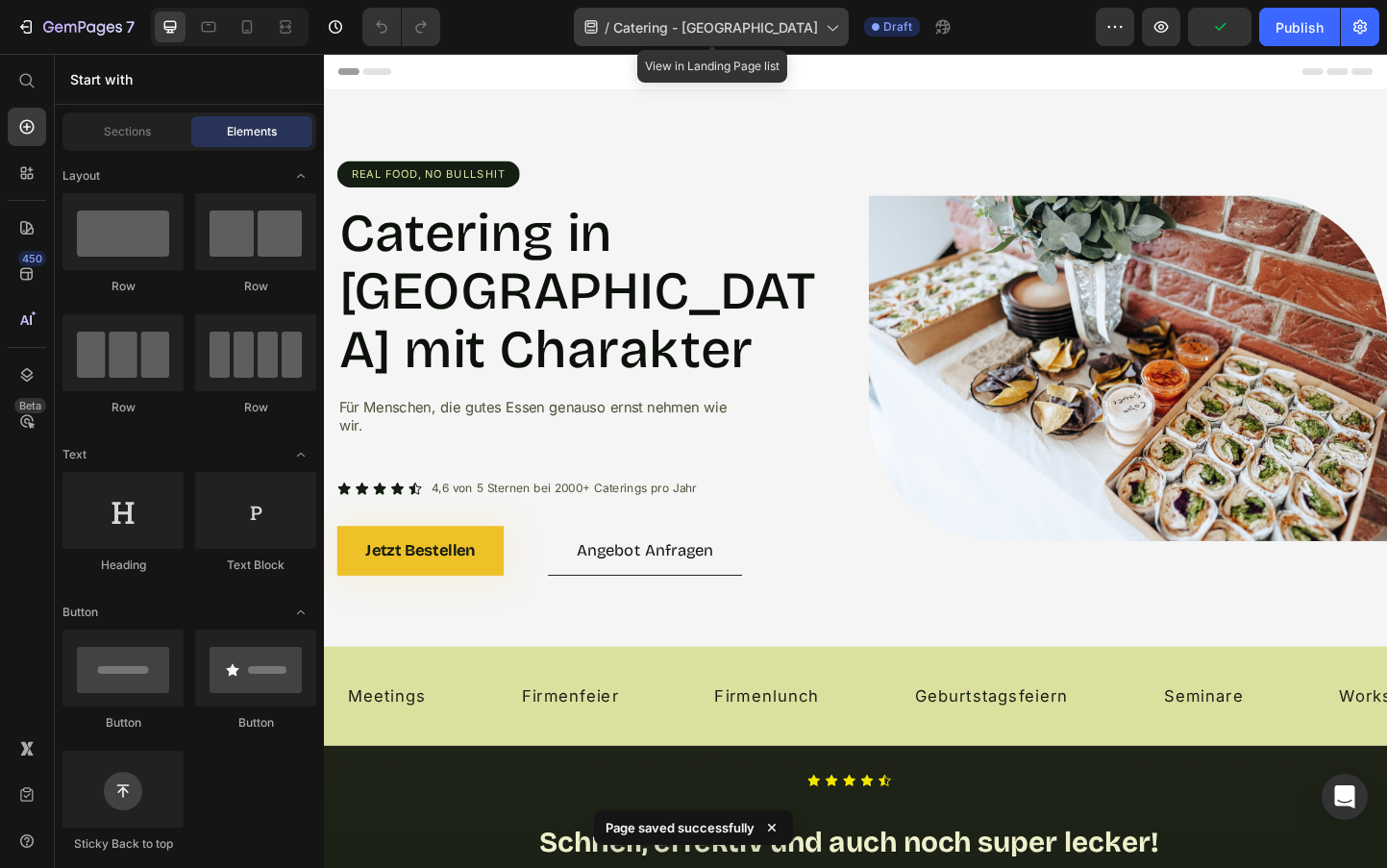 click on "Catering - Niederösterreich" at bounding box center [715, 27] 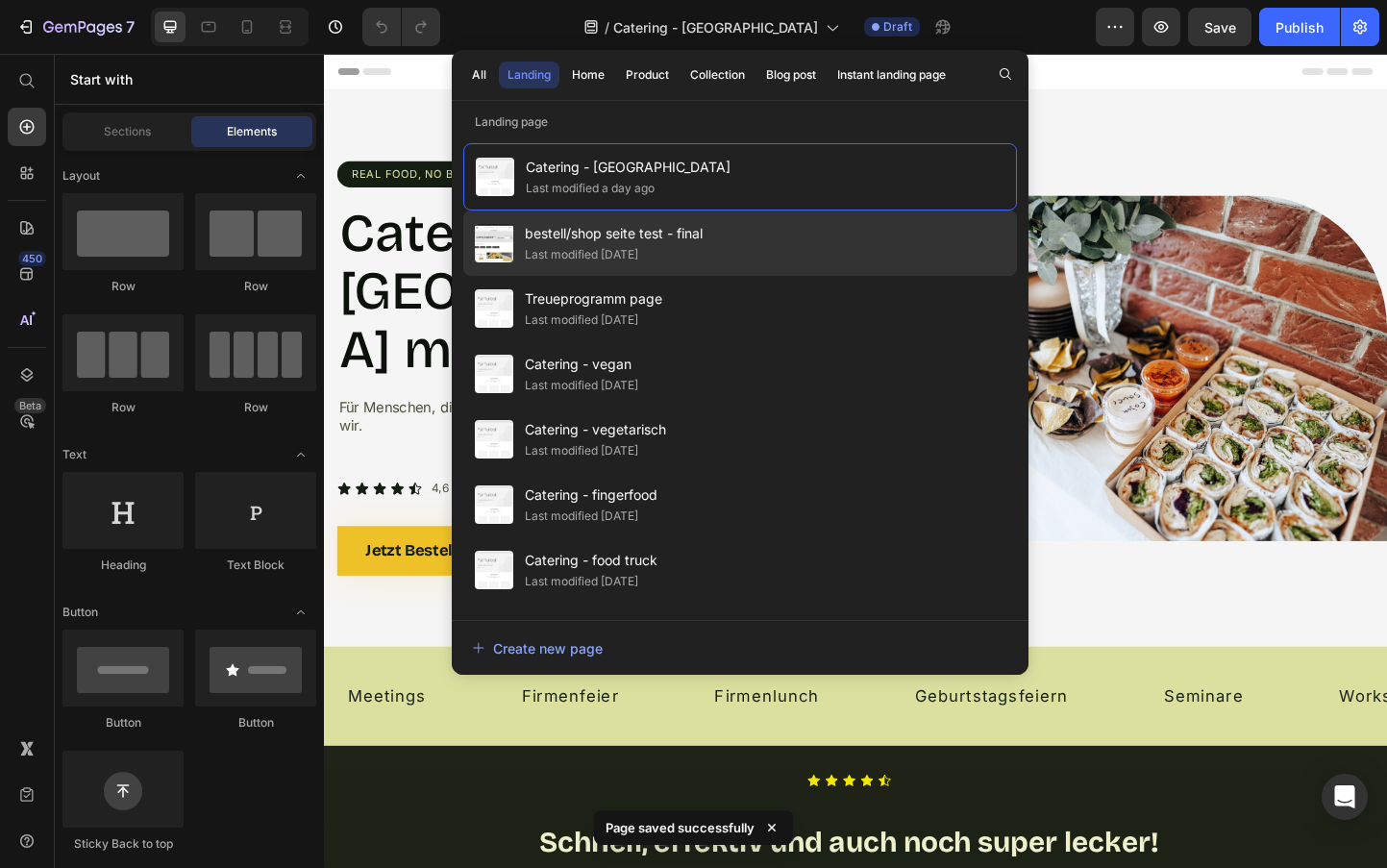 click on "bestell/shop seite test - final" at bounding box center (613, 234) 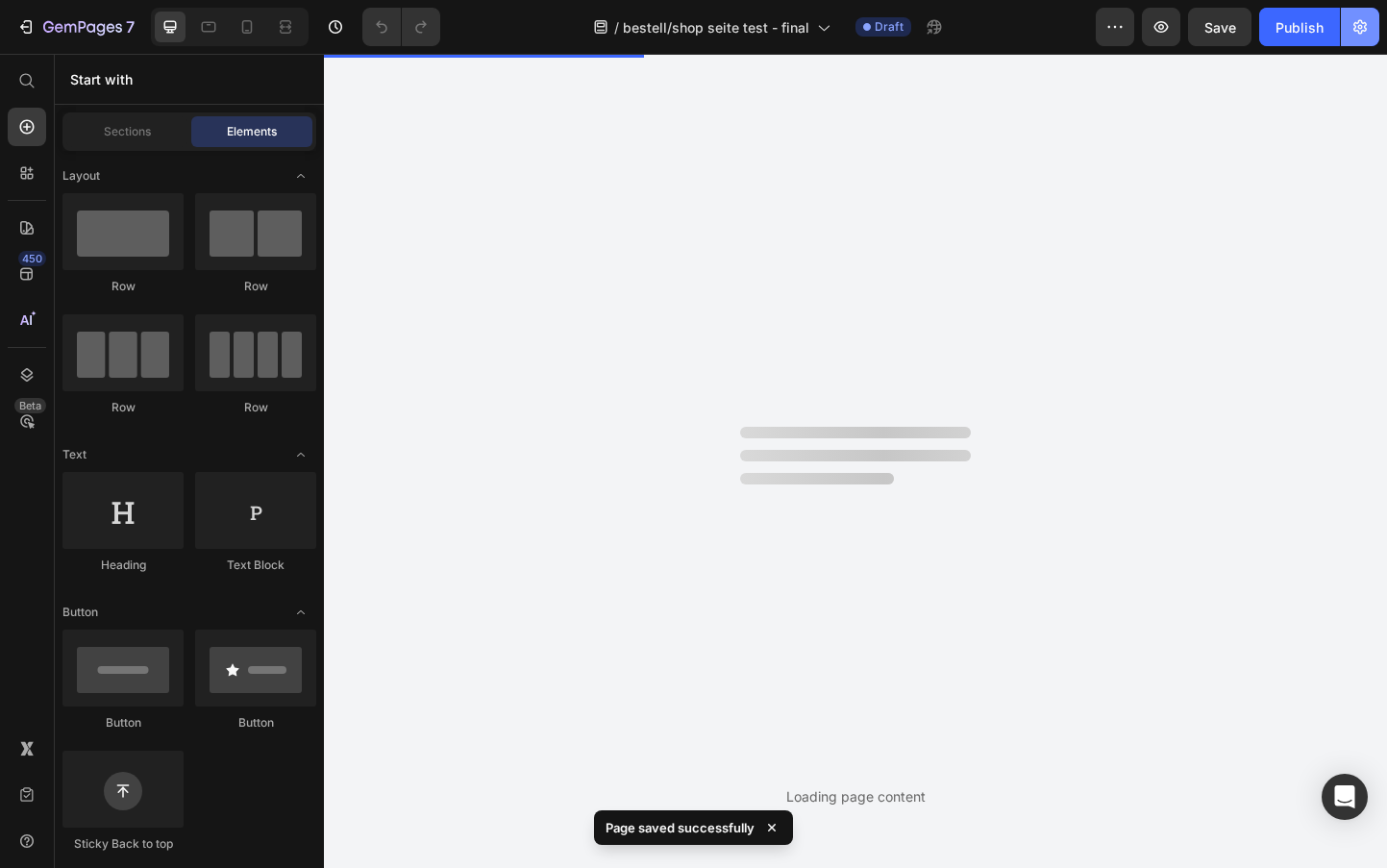 click 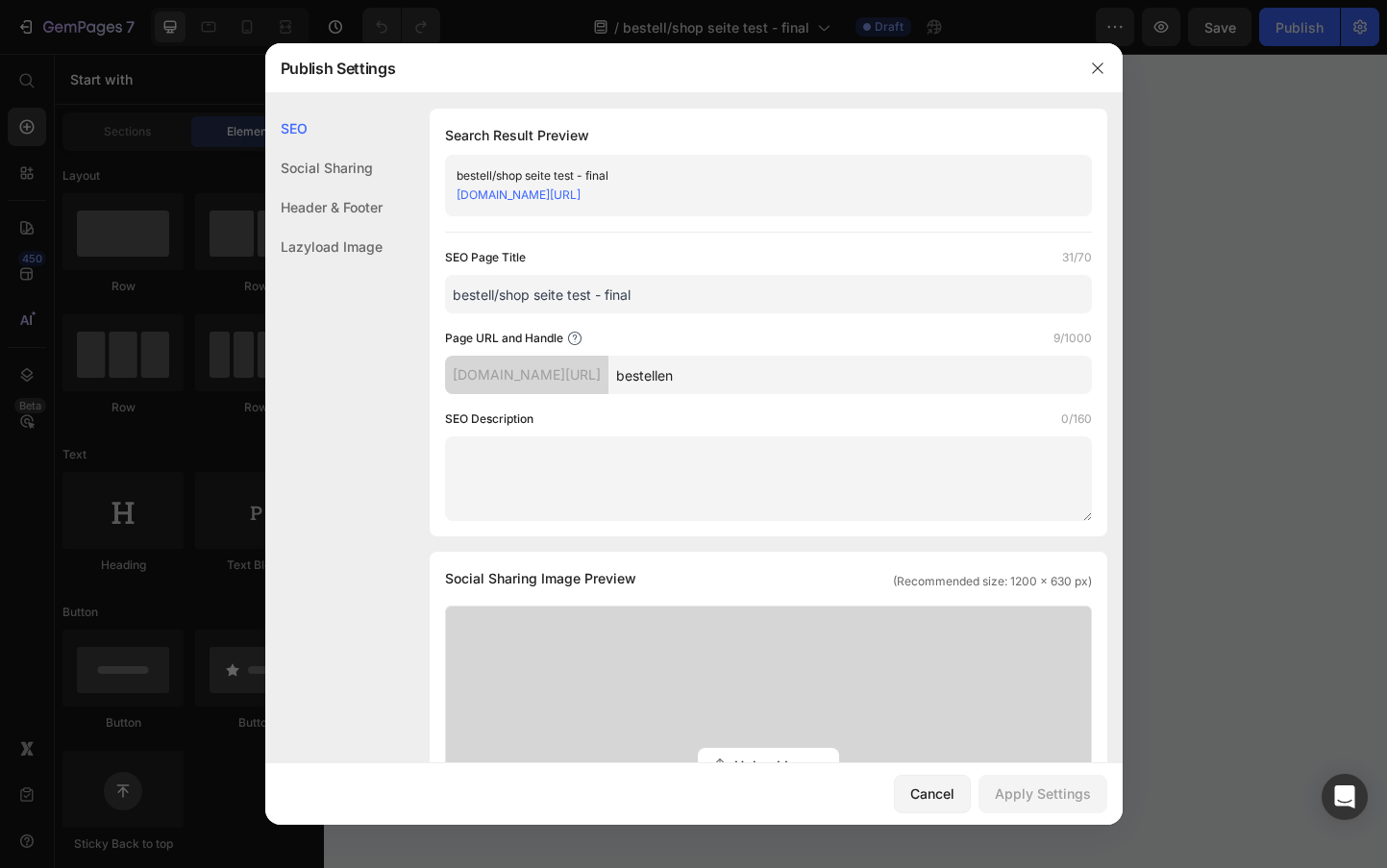 scroll, scrollTop: 0, scrollLeft: 0, axis: both 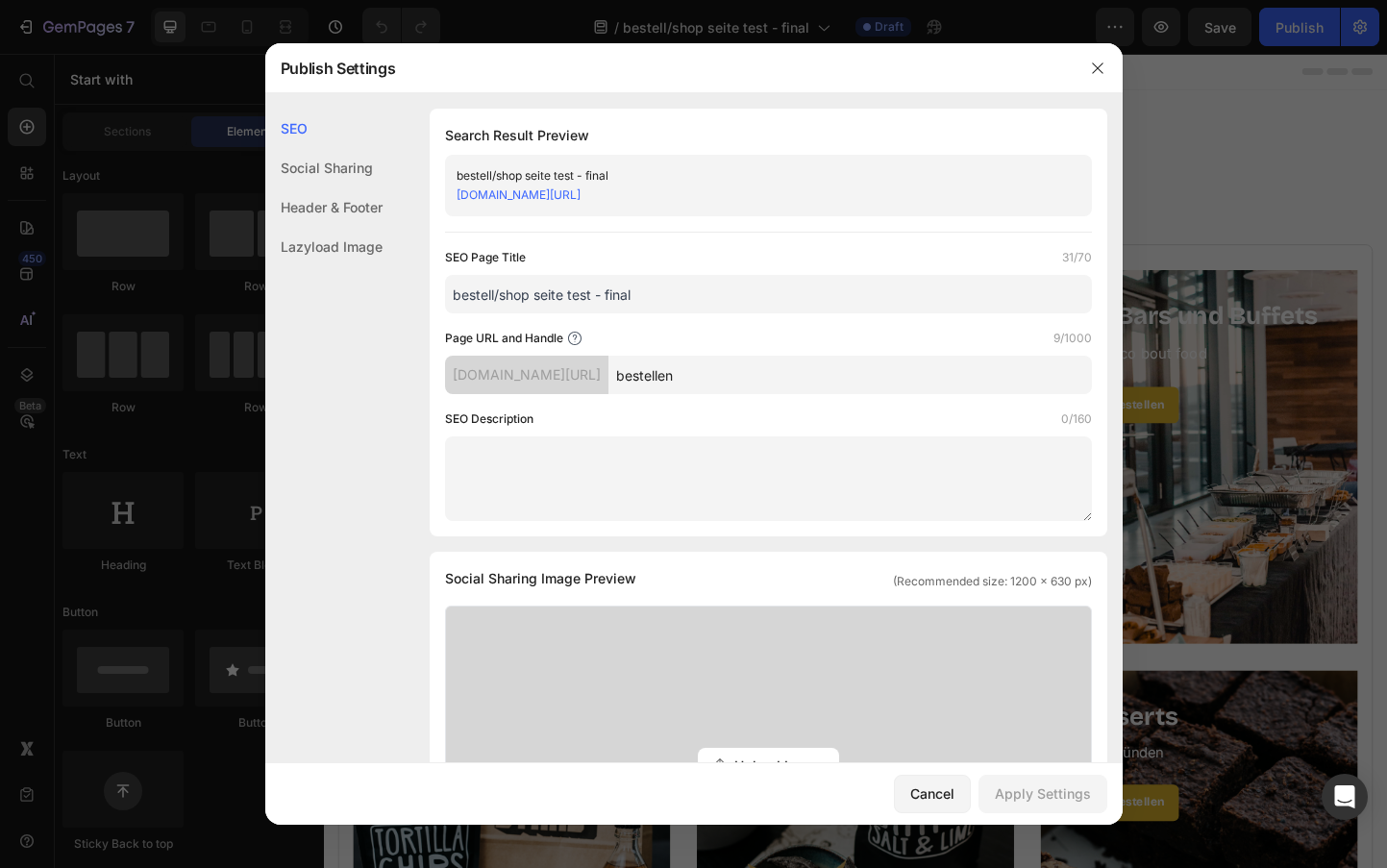 click on "bestell/shop seite test - final" at bounding box center [768, 294] 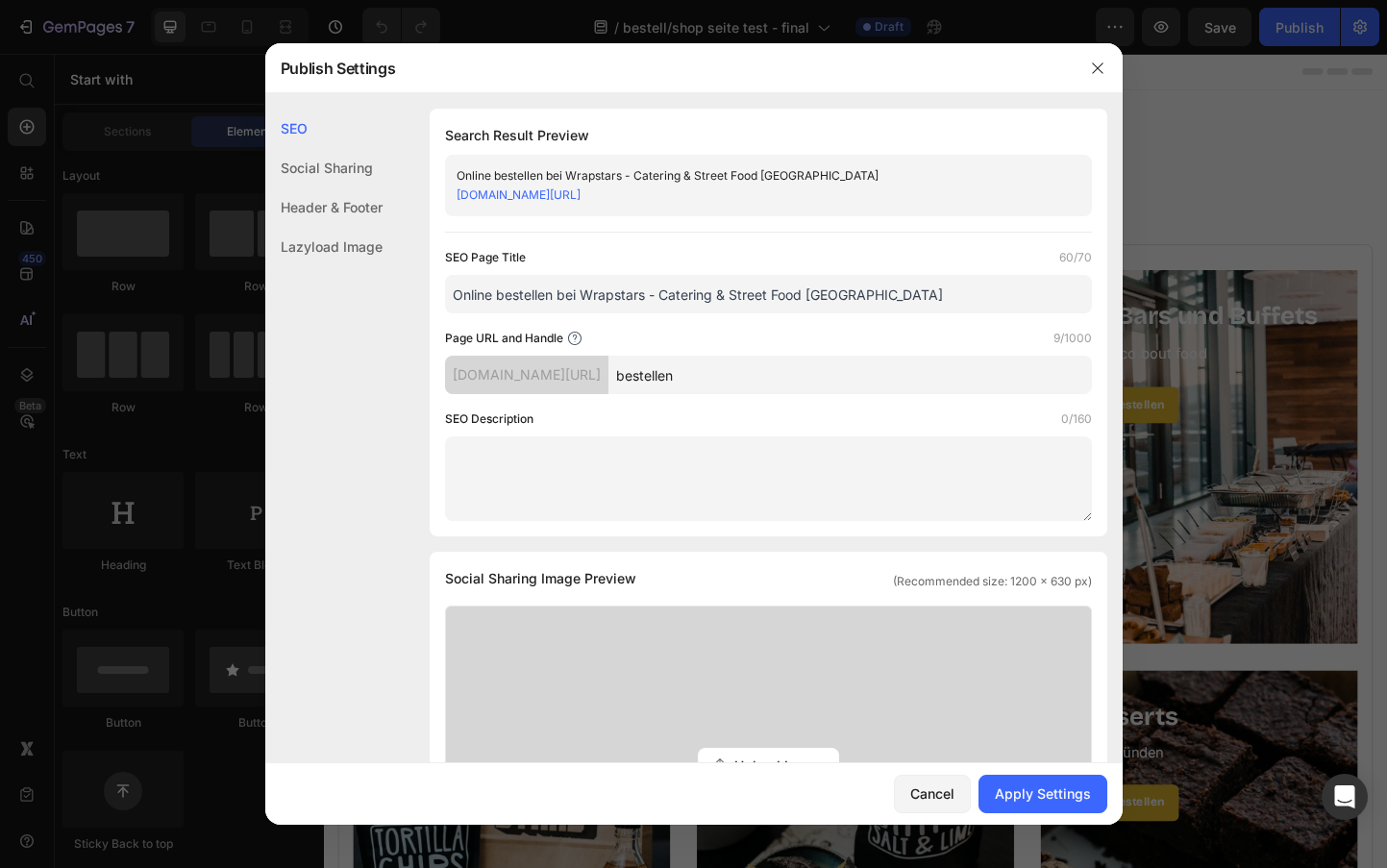 type on "Online bestellen bei Wrapstars - Catering & Street Food Wien" 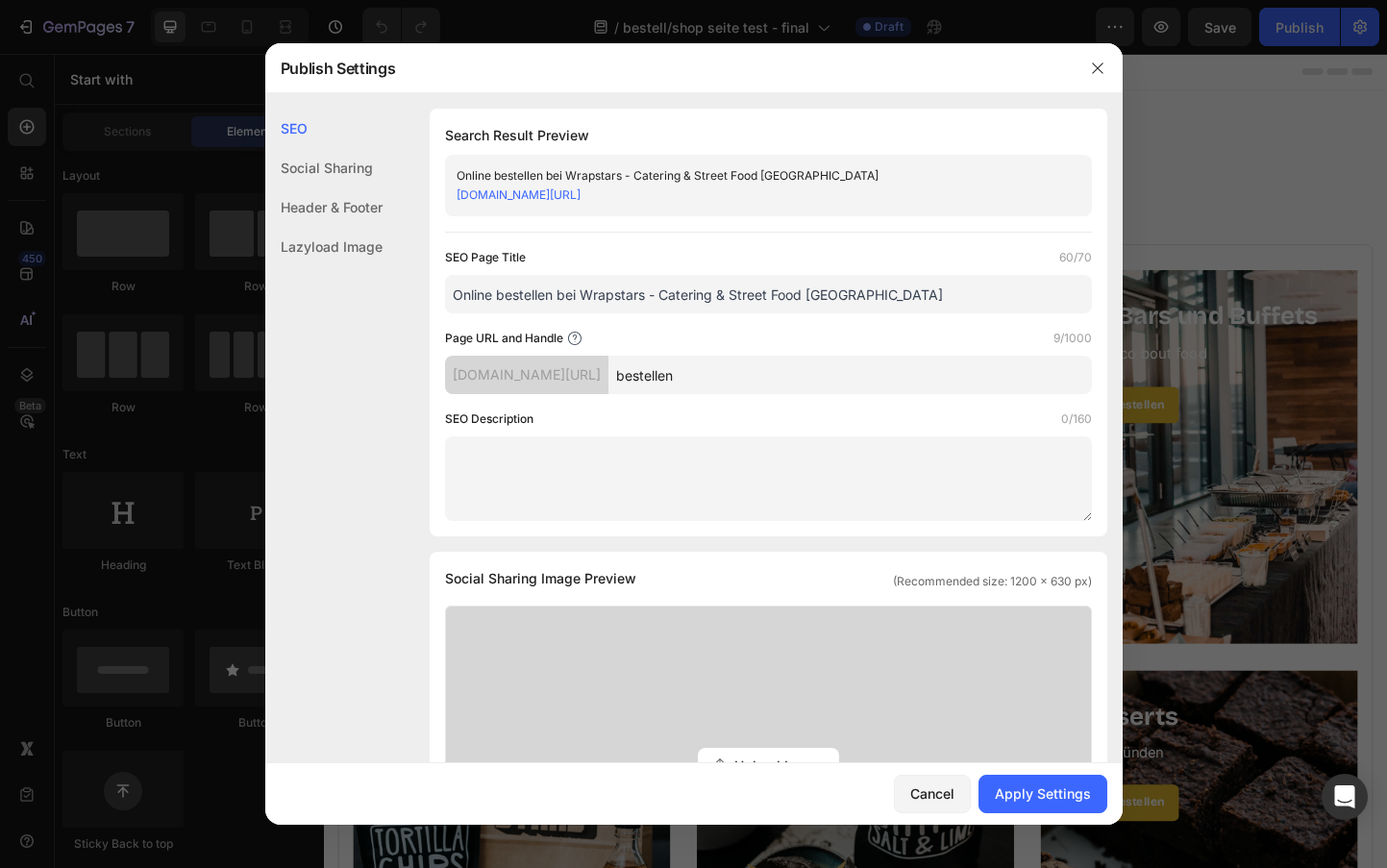 click at bounding box center [768, 479] 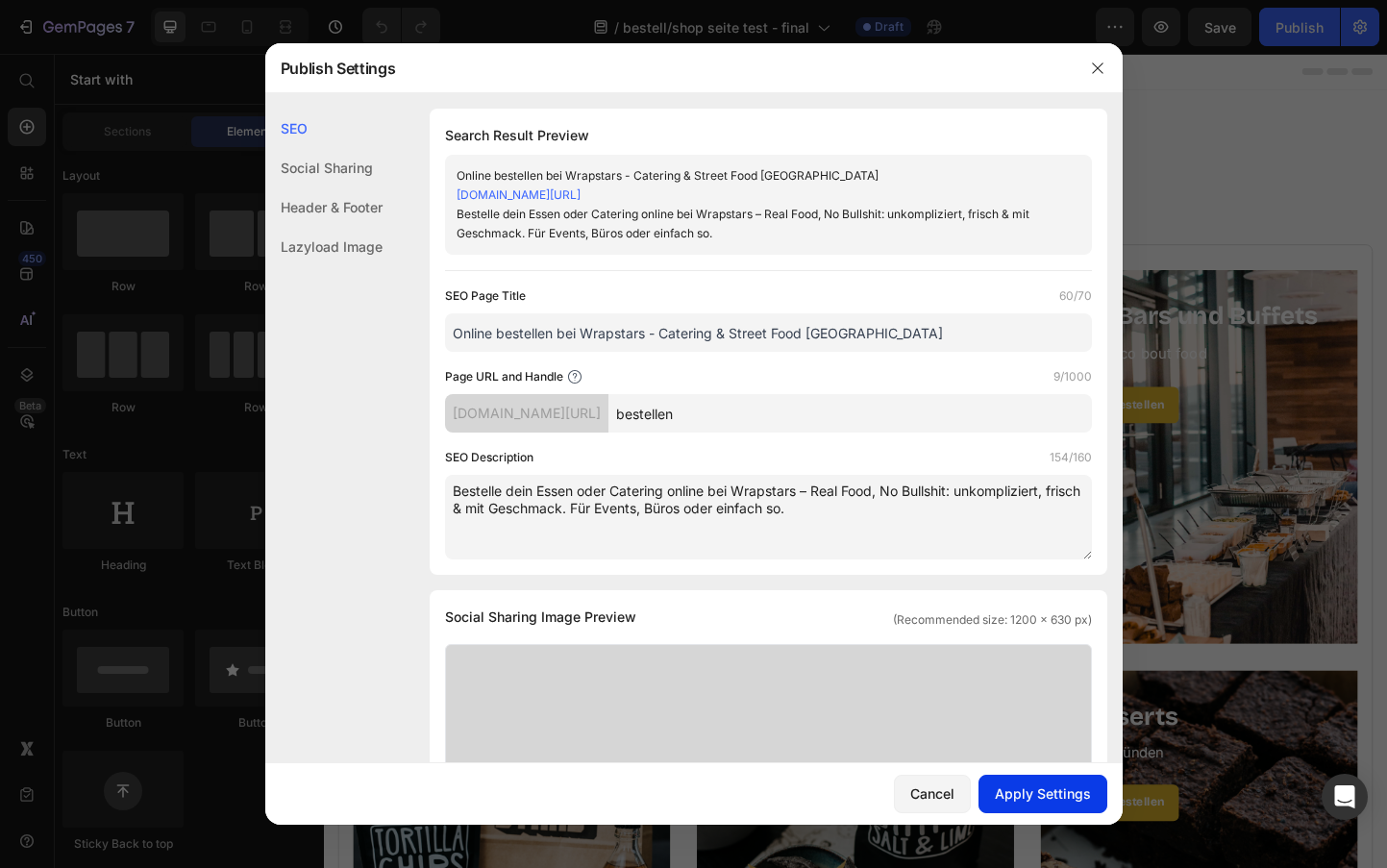 type on "Bestelle dein Essen oder Catering online bei Wrapstars – Real Food, No Bullshit: unkompliziert, frisch & mit Geschmack. Für Events, Büros oder einfach so." 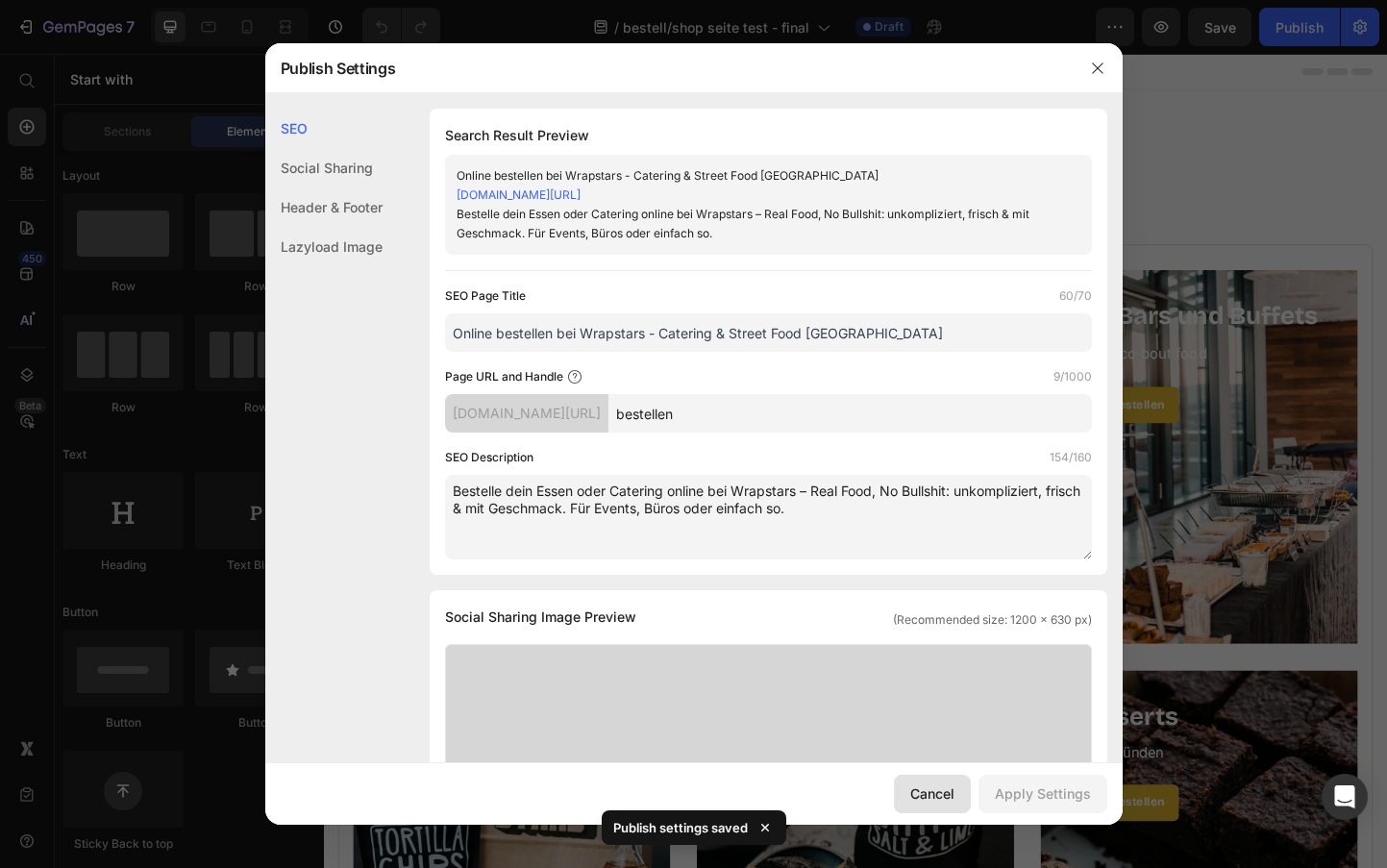 click on "Cancel" at bounding box center (932, 793) 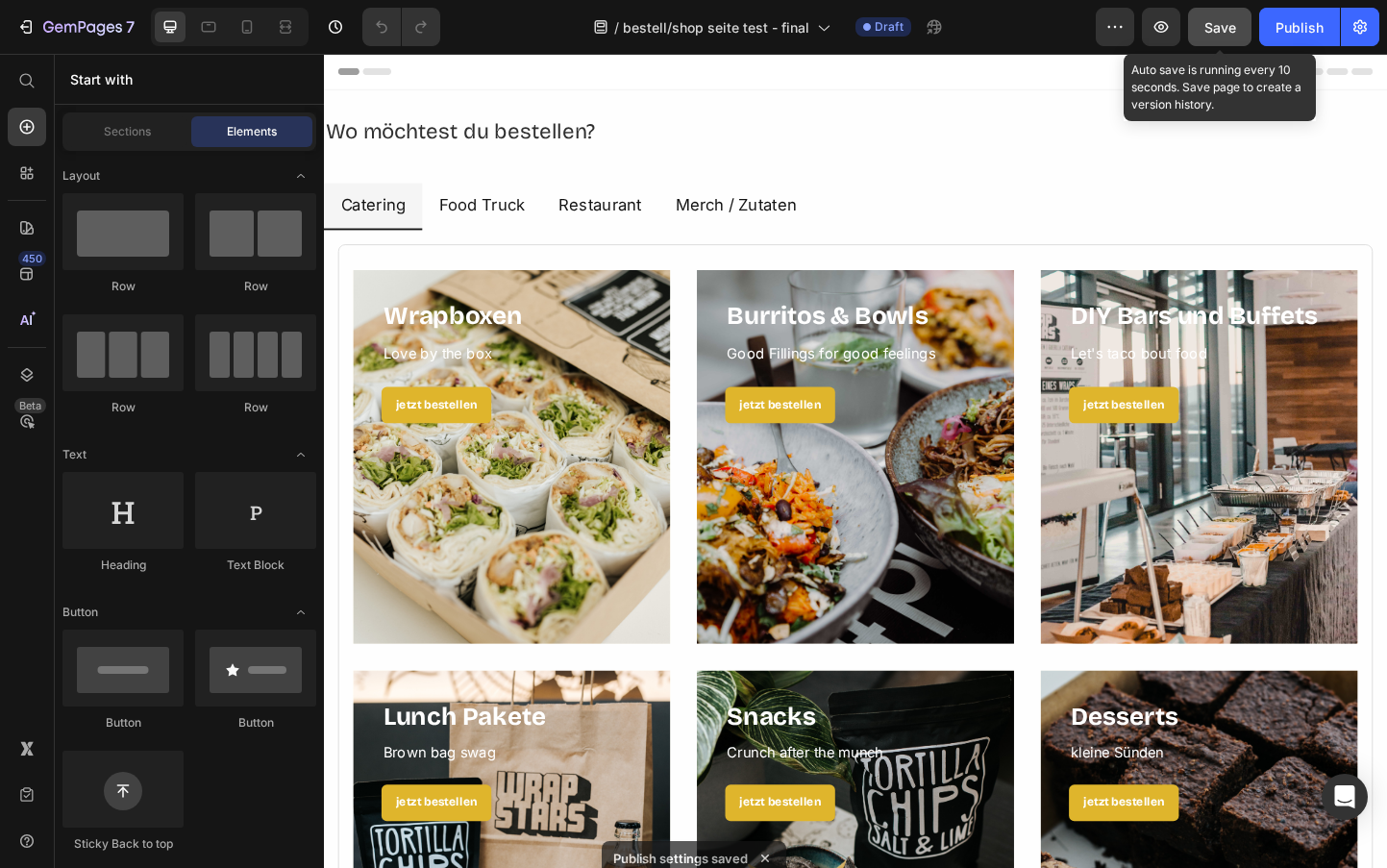 click on "Save" at bounding box center [1220, 27] 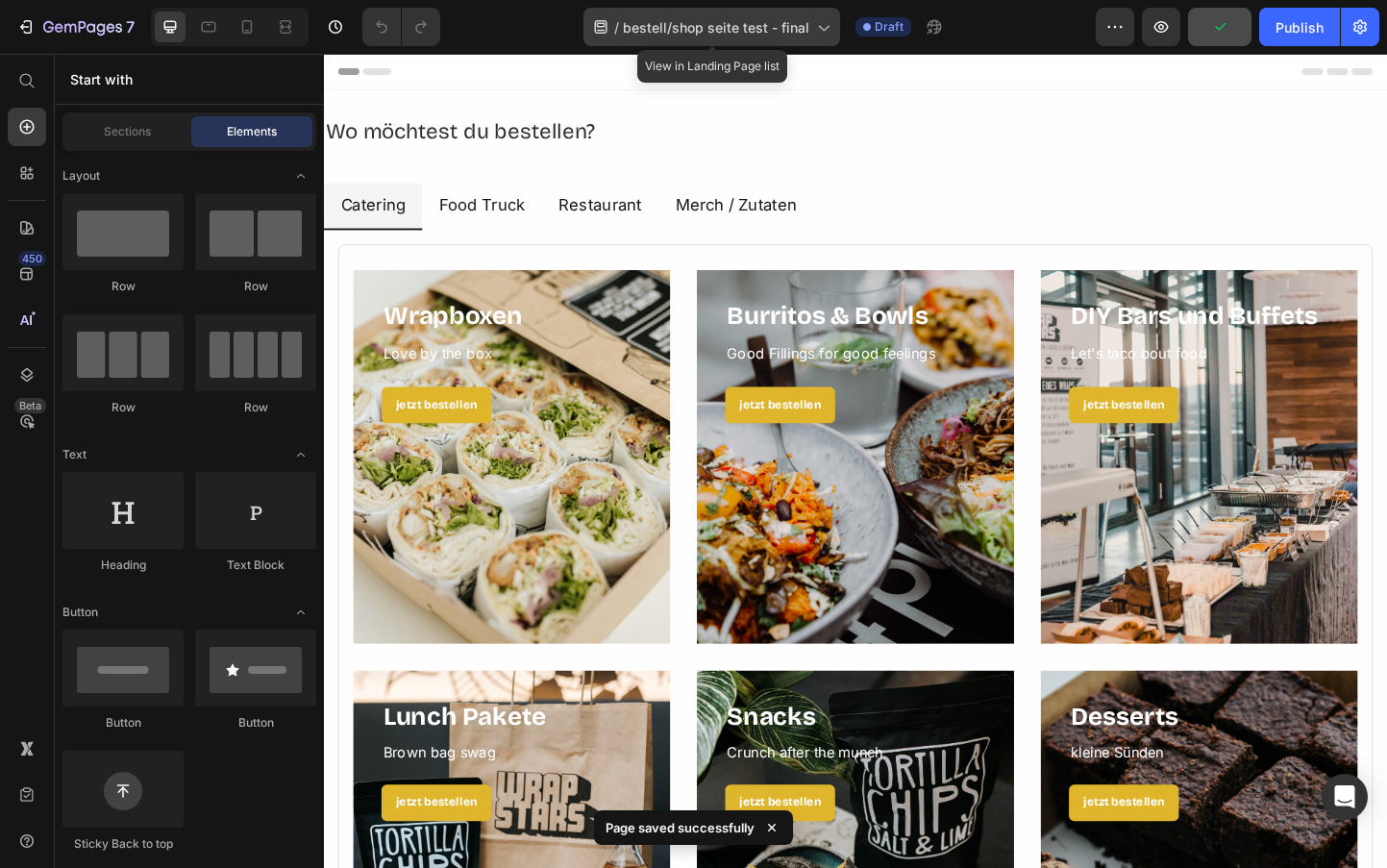 click on "bestell/shop seite test - final" at bounding box center [716, 27] 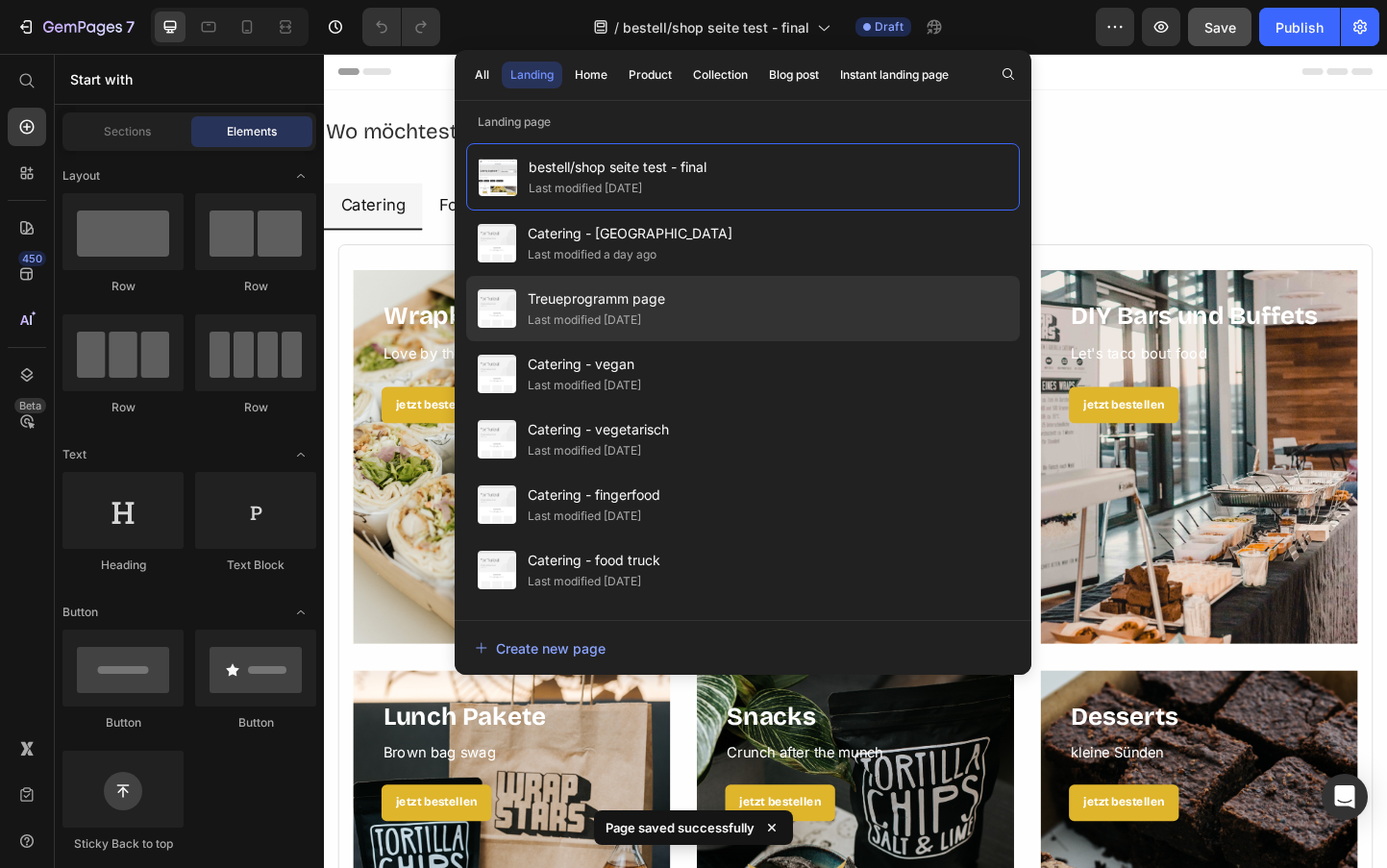 click on "Treueprogramm page Last modified 2 days ago" 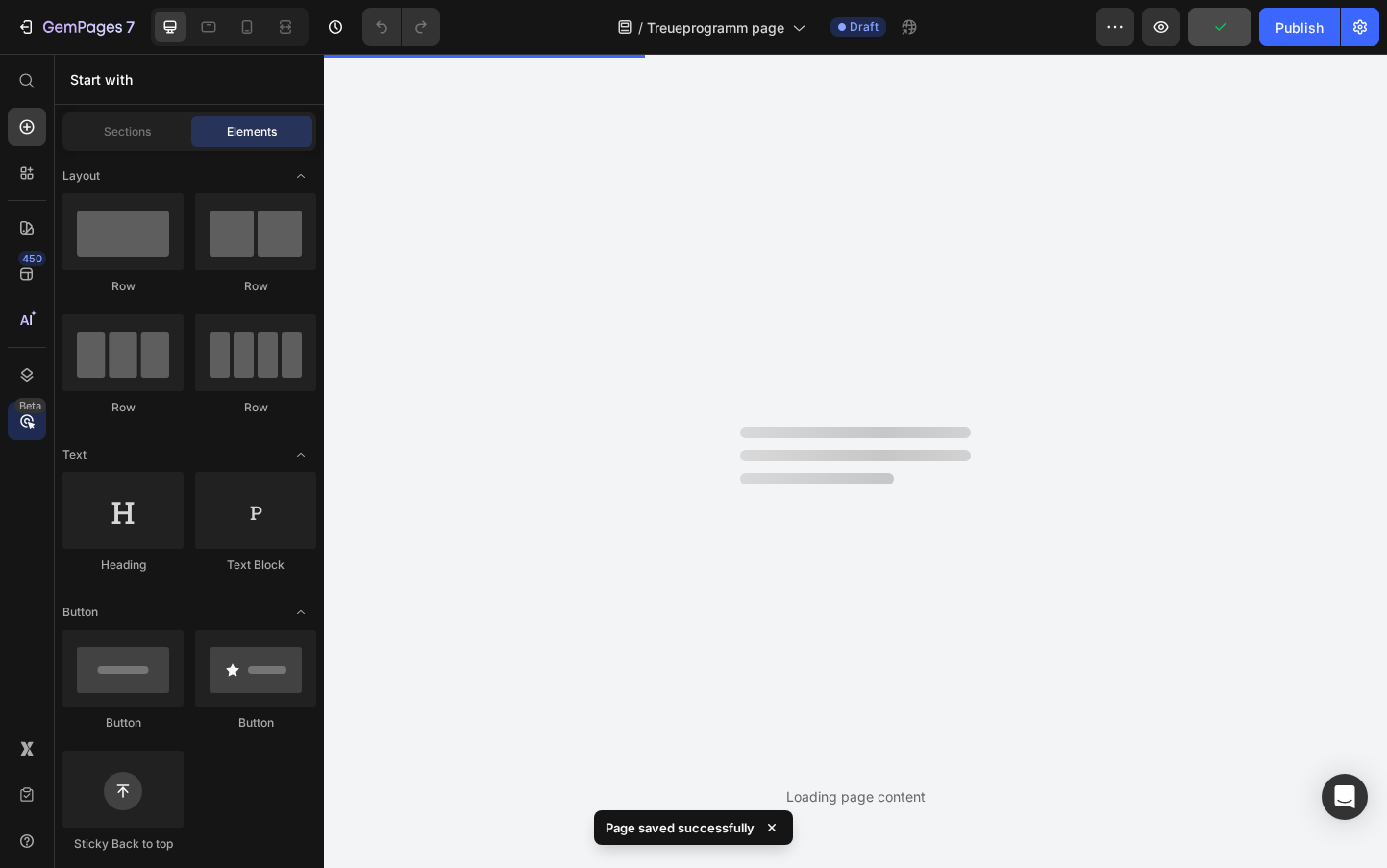 scroll, scrollTop: 0, scrollLeft: 0, axis: both 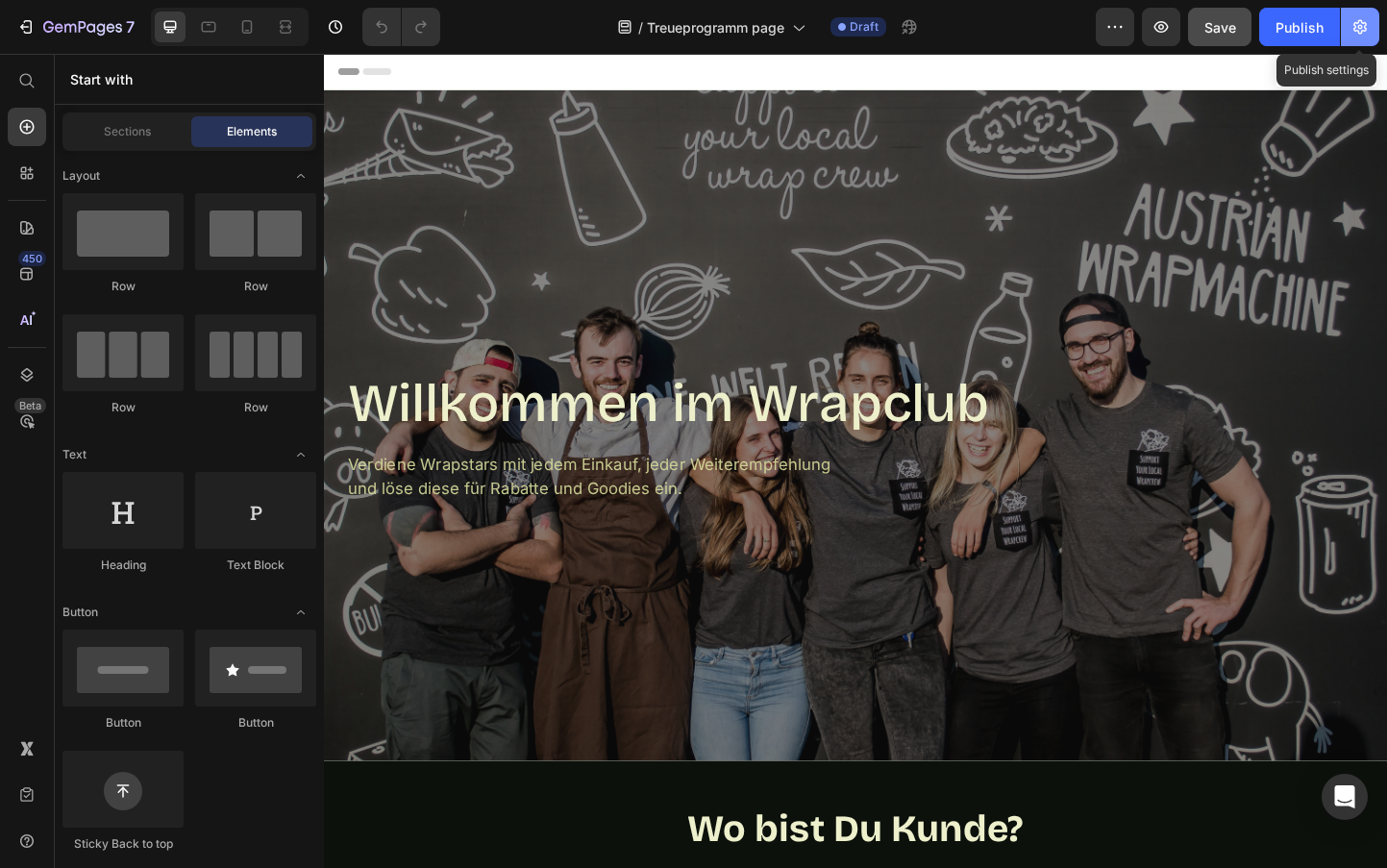 click 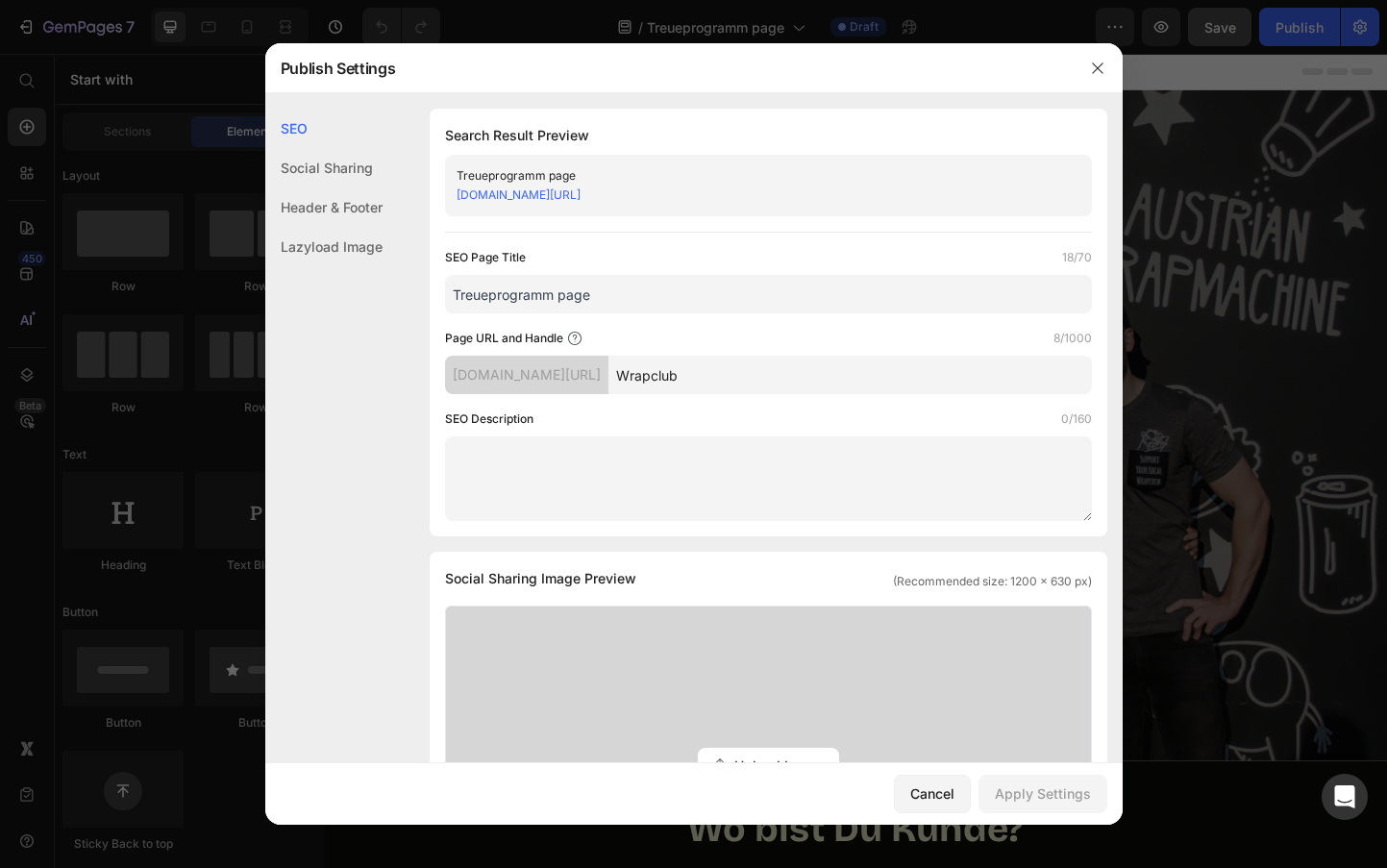 click on "Treueprogramm page" at bounding box center (768, 294) 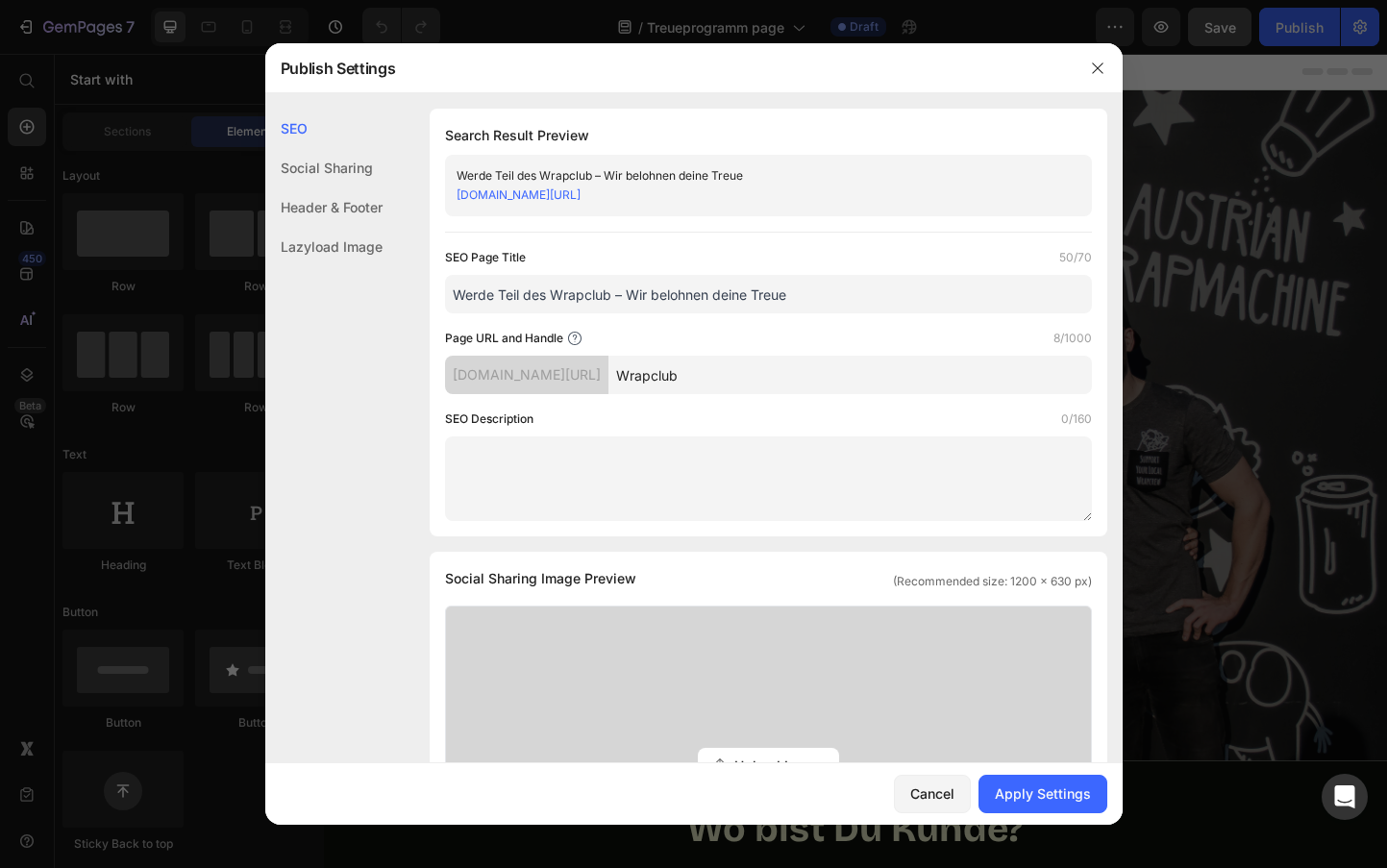 type on "Werde Teil des Wrapclub – Wir belohnen deine Treue" 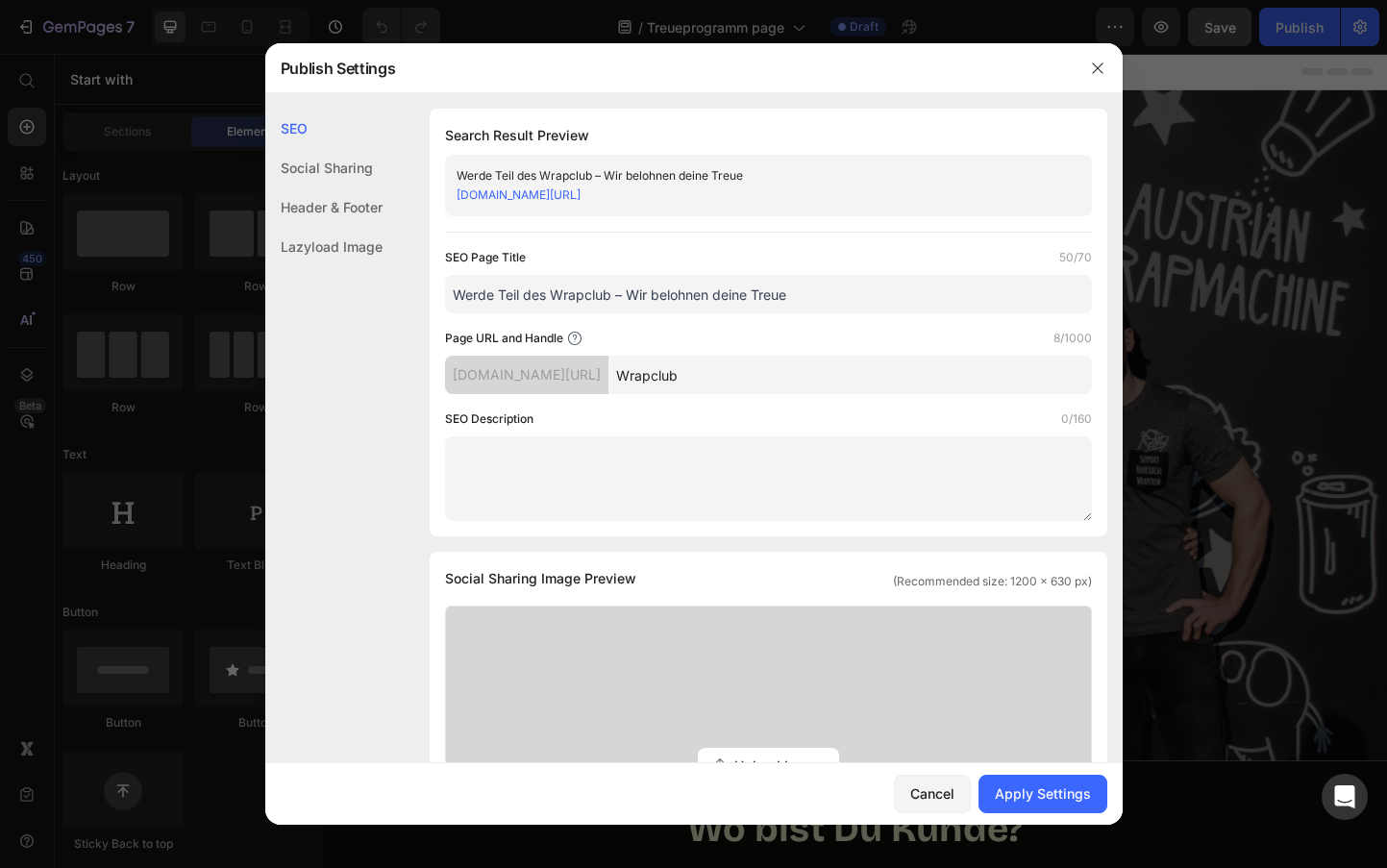 click at bounding box center (768, 479) 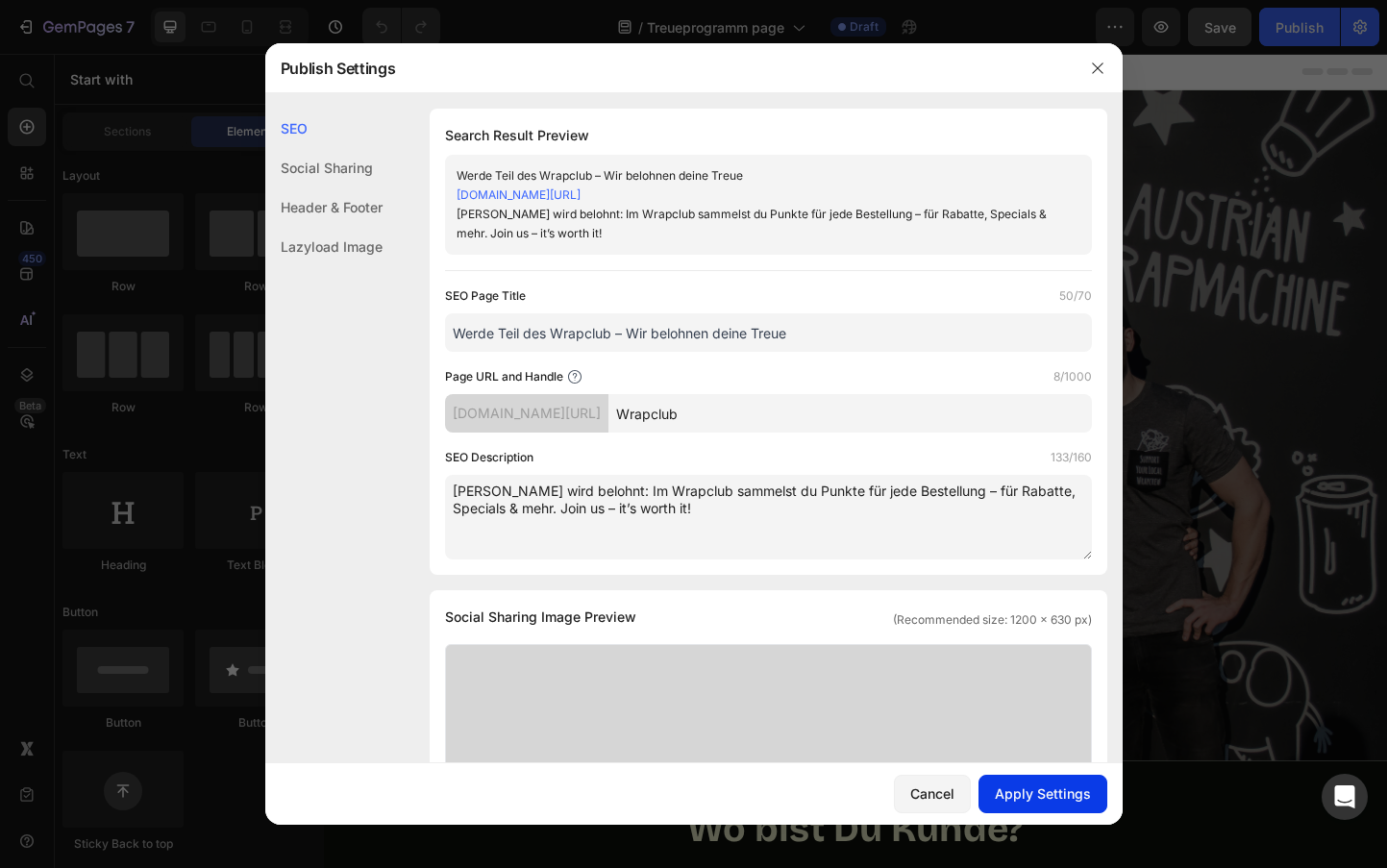 type on "Deine Treue wird belohnt: Im Wrapclub sammelst du Punkte für jede Bestellung – für Rabatte, Specials & mehr. Join us – it’s worth it!" 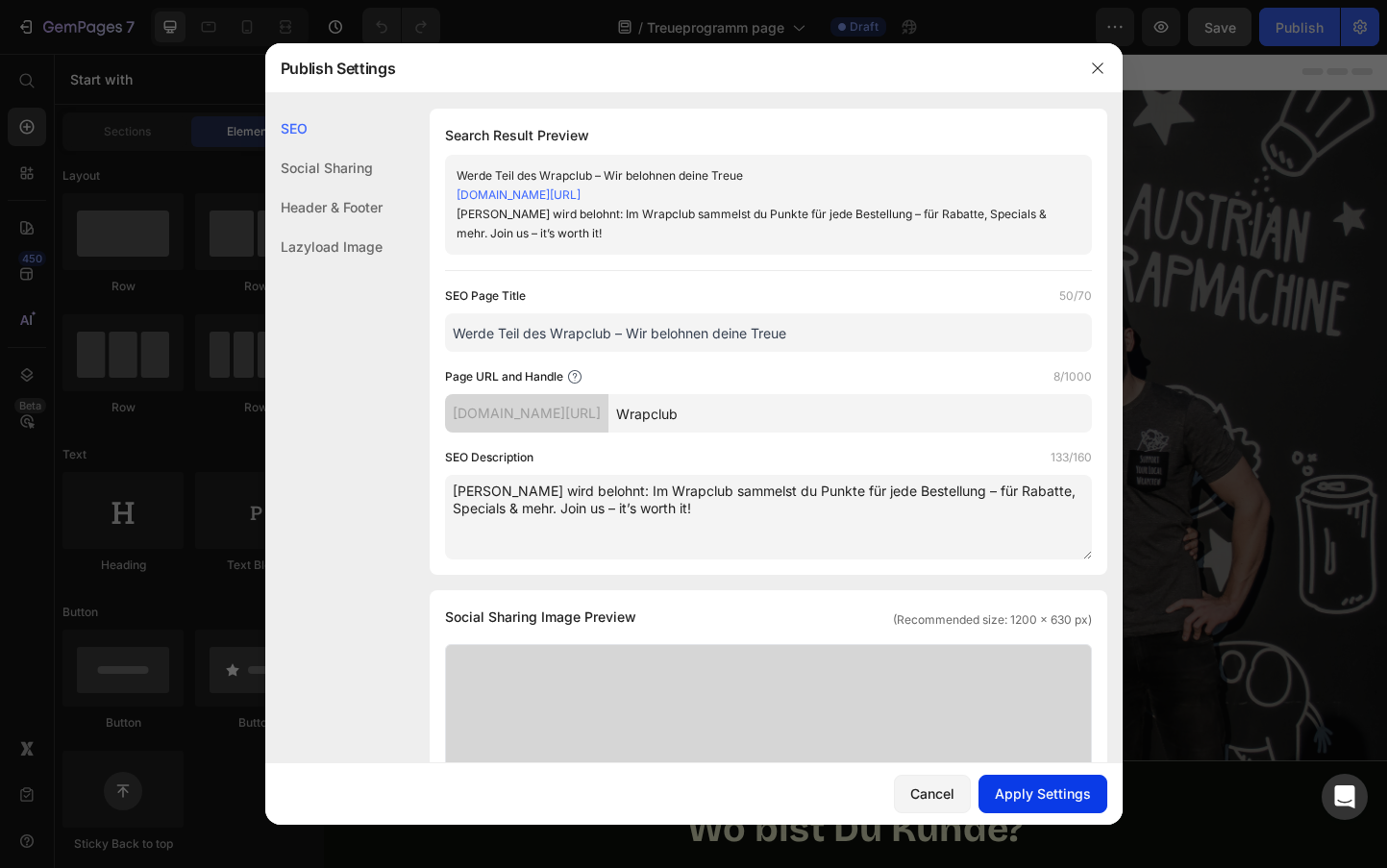 click on "Apply Settings" at bounding box center (1043, 793) 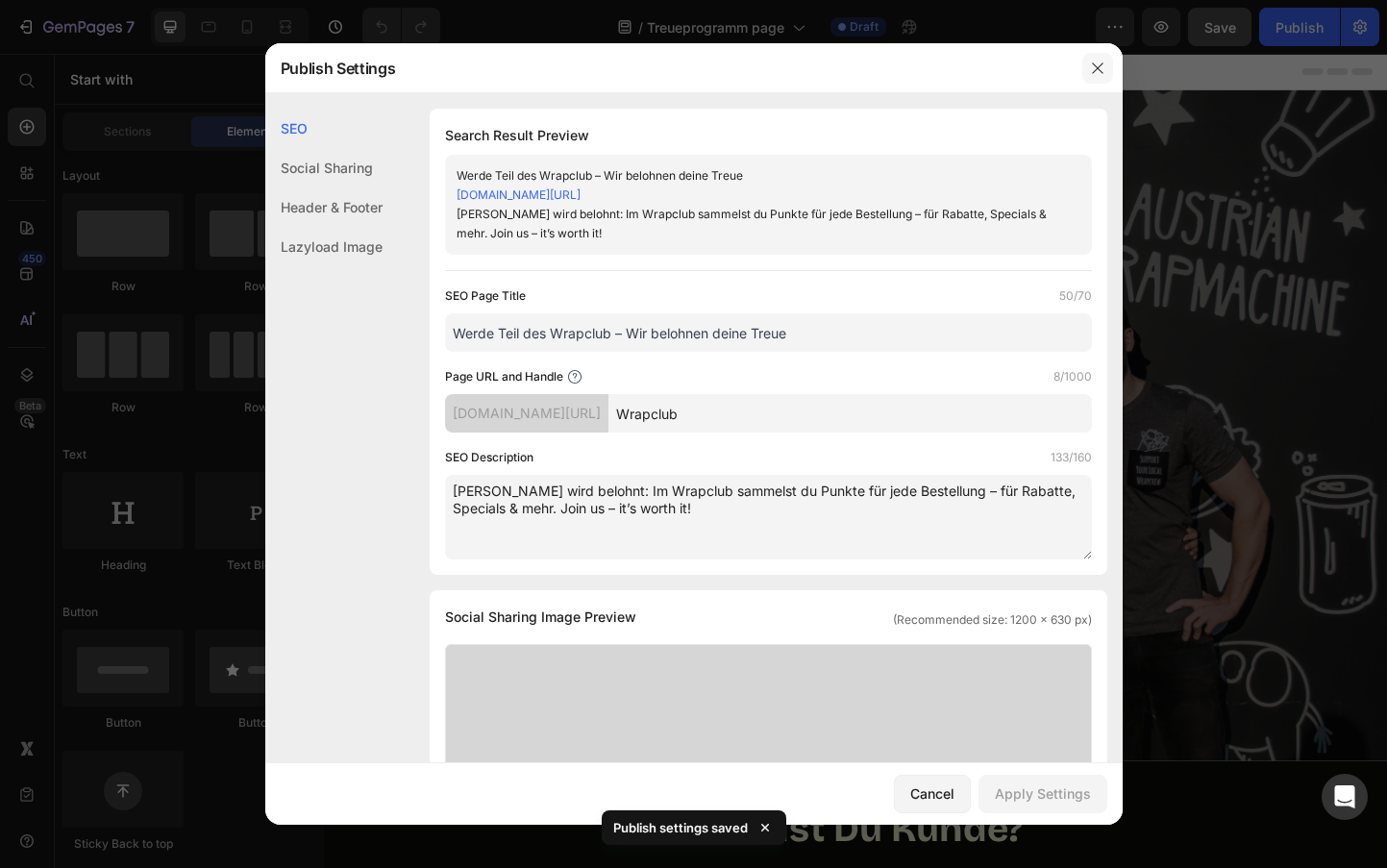 click 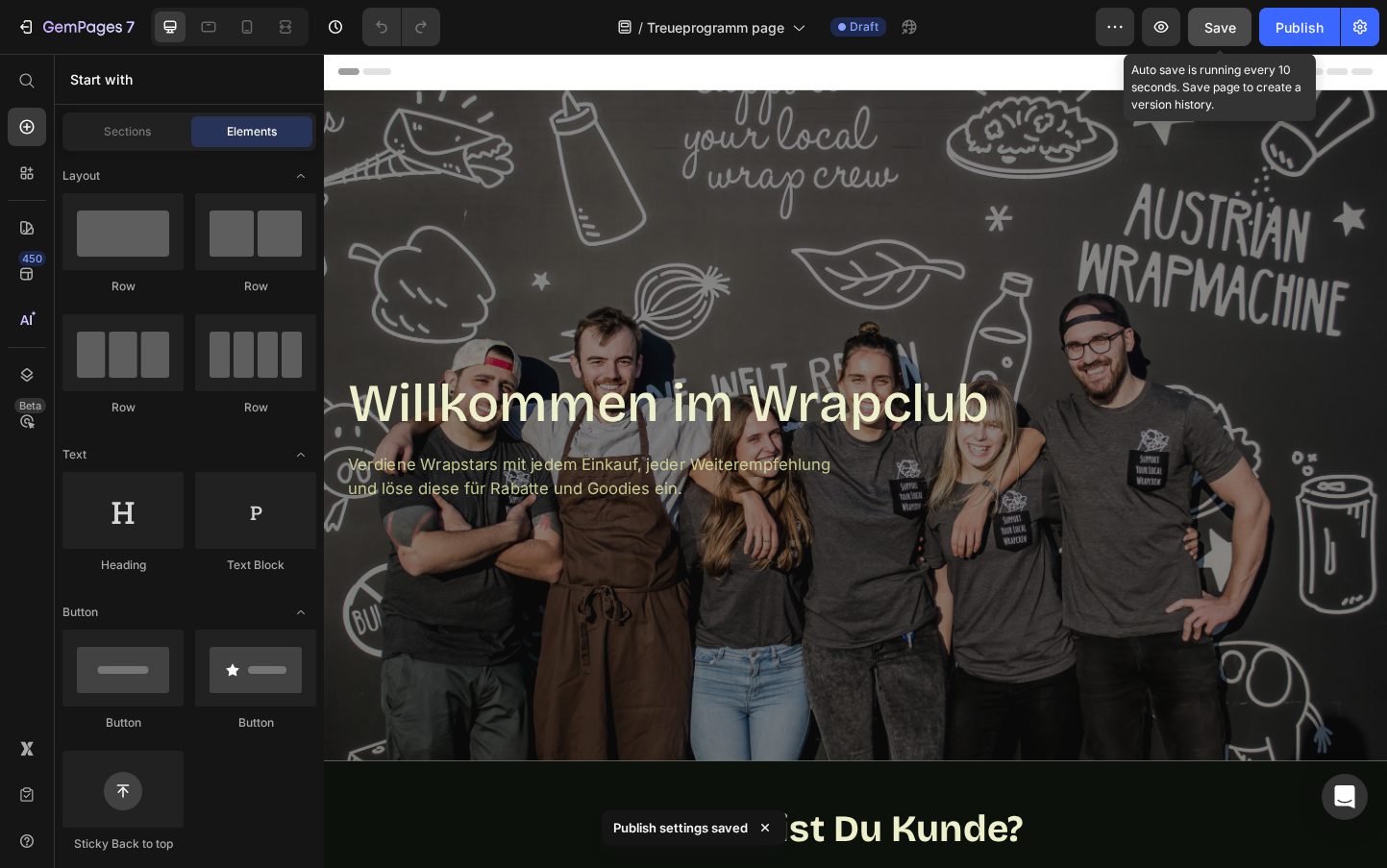 click on "Save" 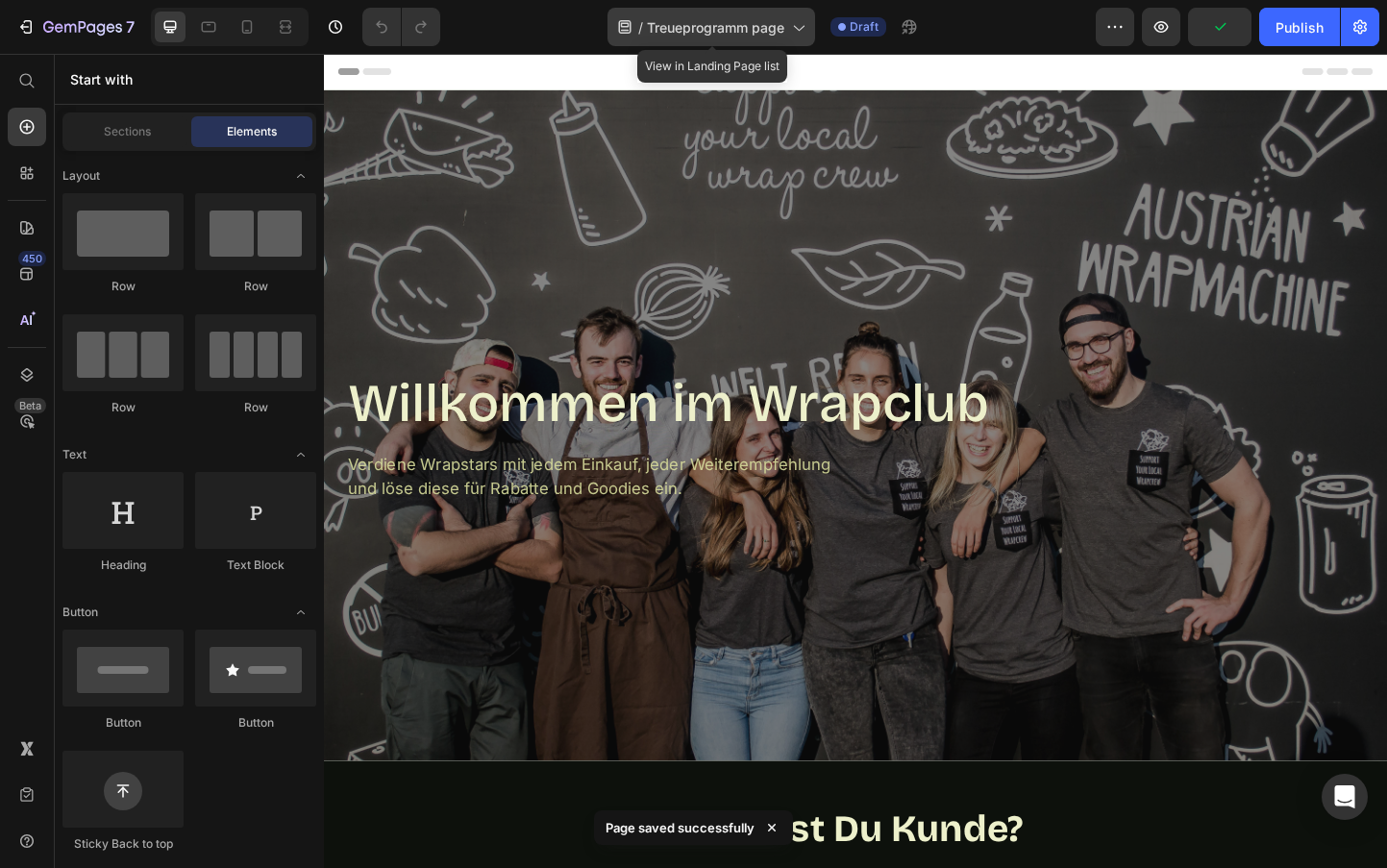click on "Treueprogramm page" at bounding box center [715, 27] 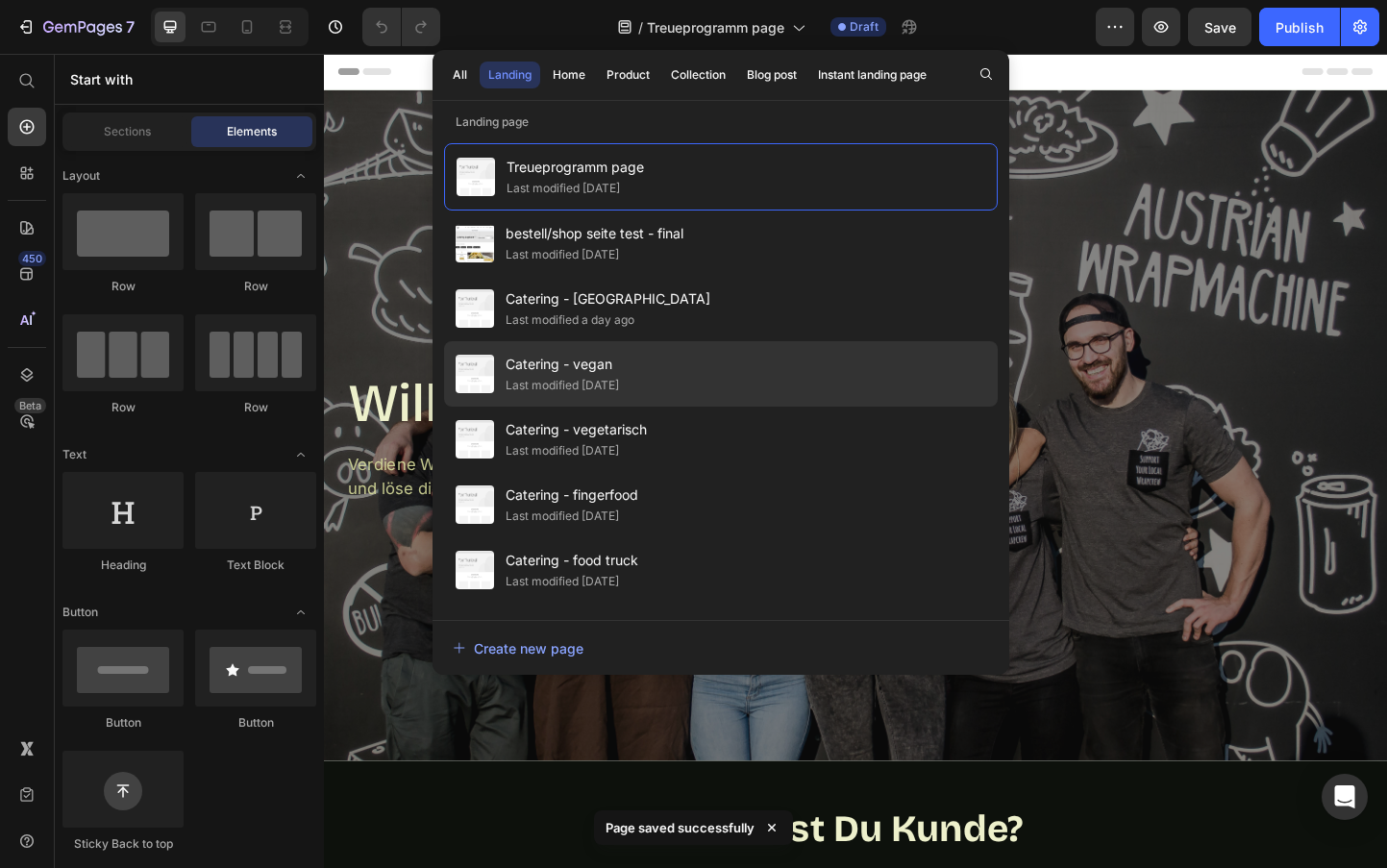 click on "Catering - vegan" at bounding box center (562, 364) 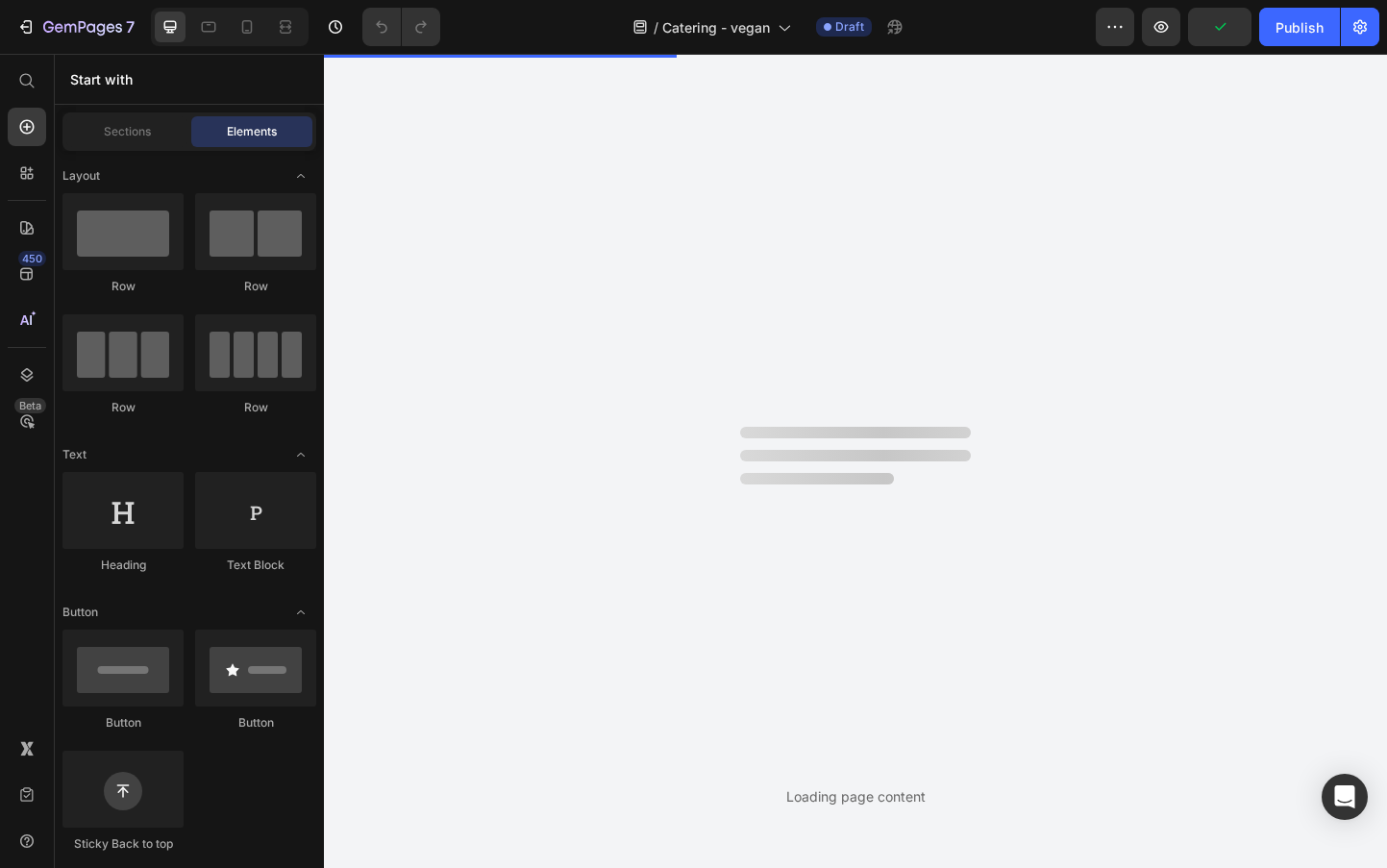 scroll, scrollTop: 0, scrollLeft: 0, axis: both 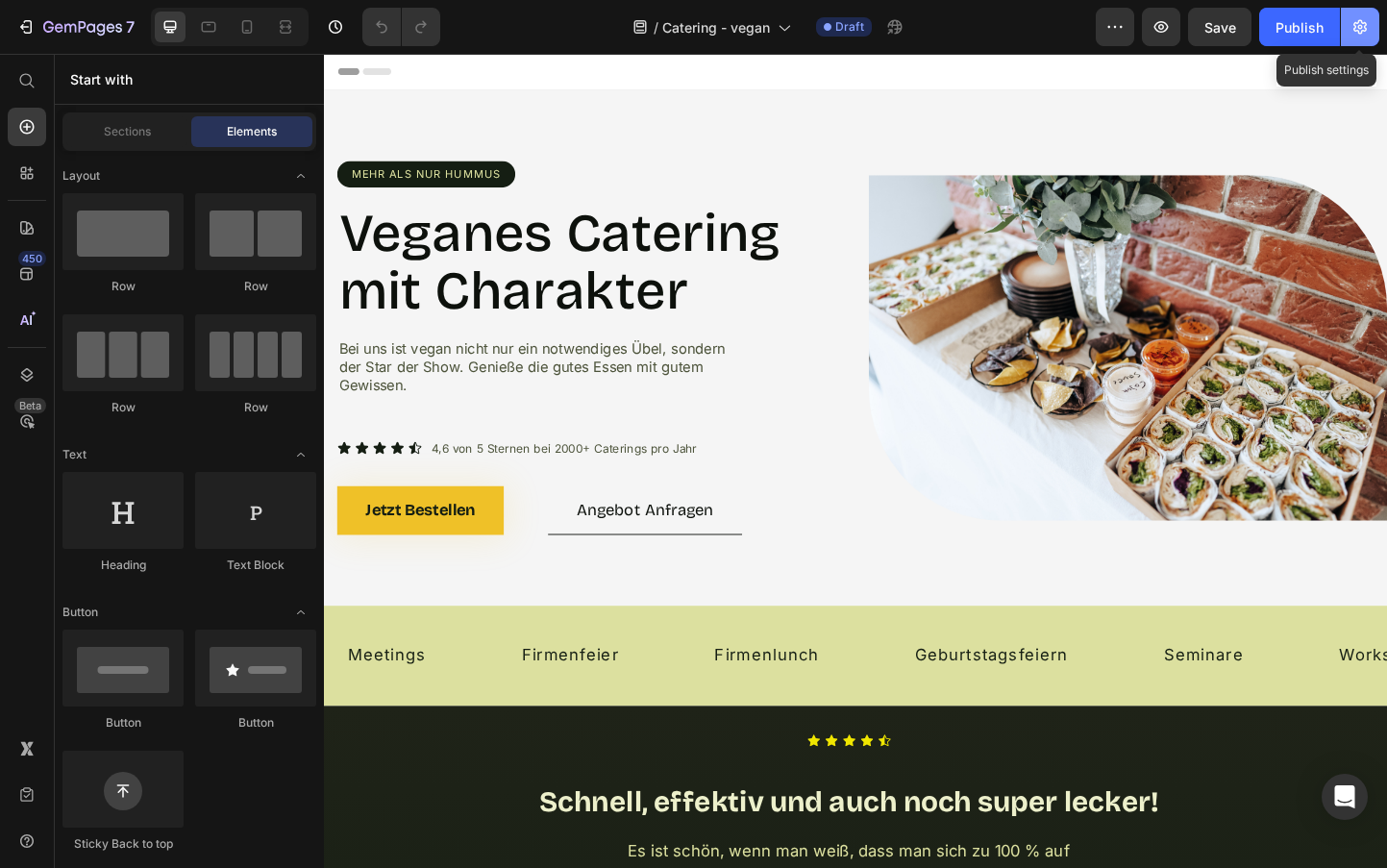 click 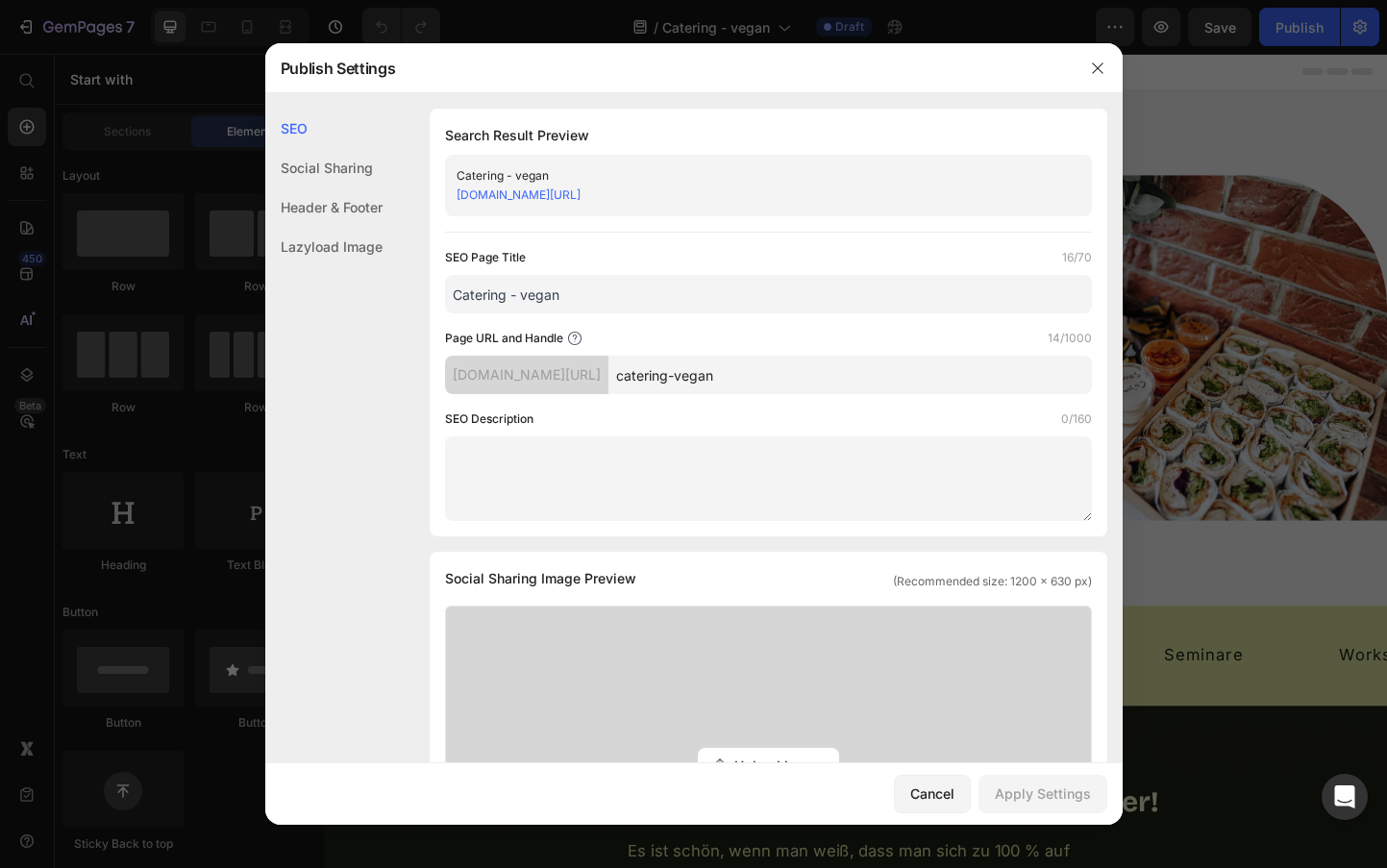 click on "Catering - vegan" at bounding box center [768, 294] 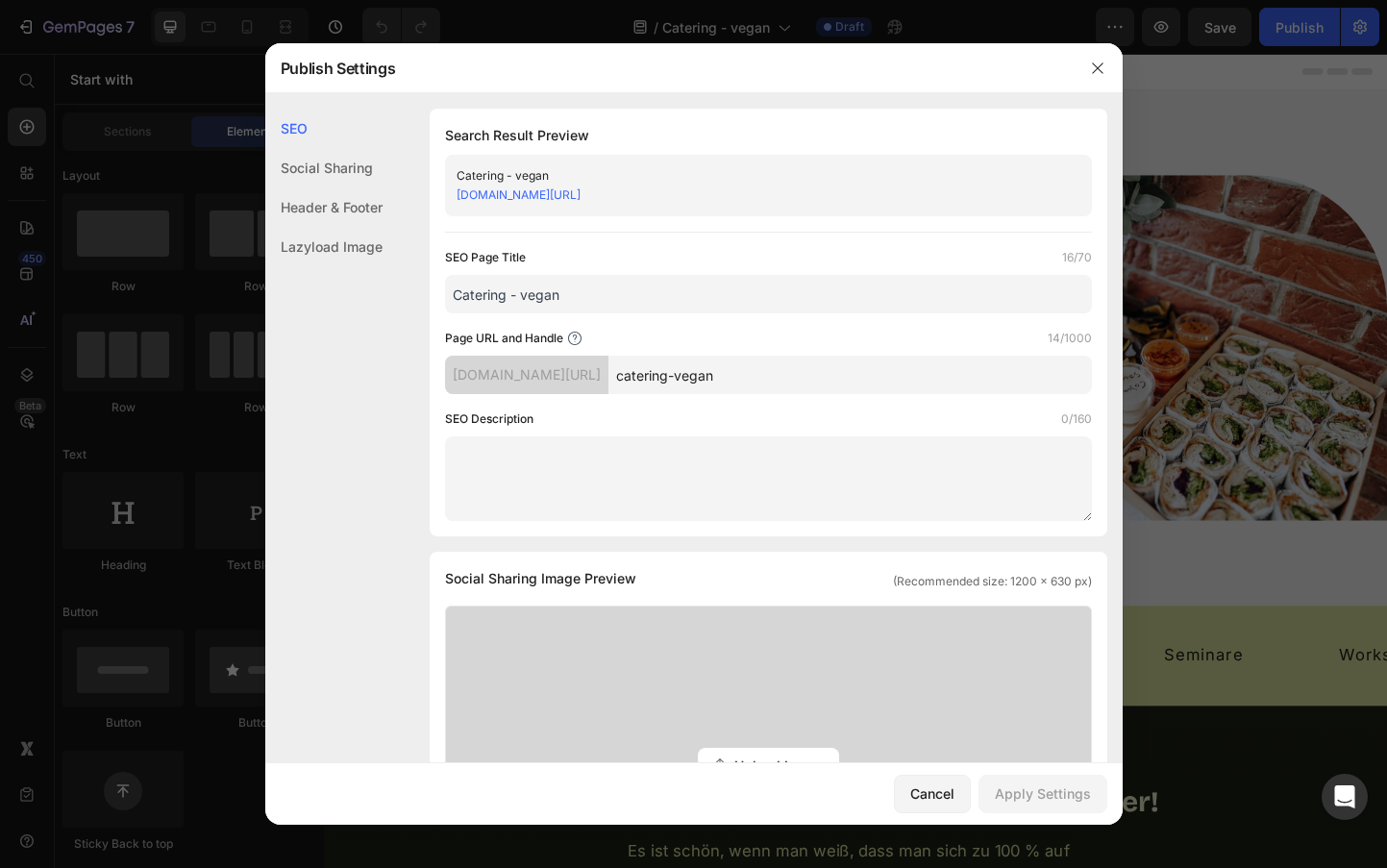 click on "Catering - vegan" at bounding box center [768, 294] 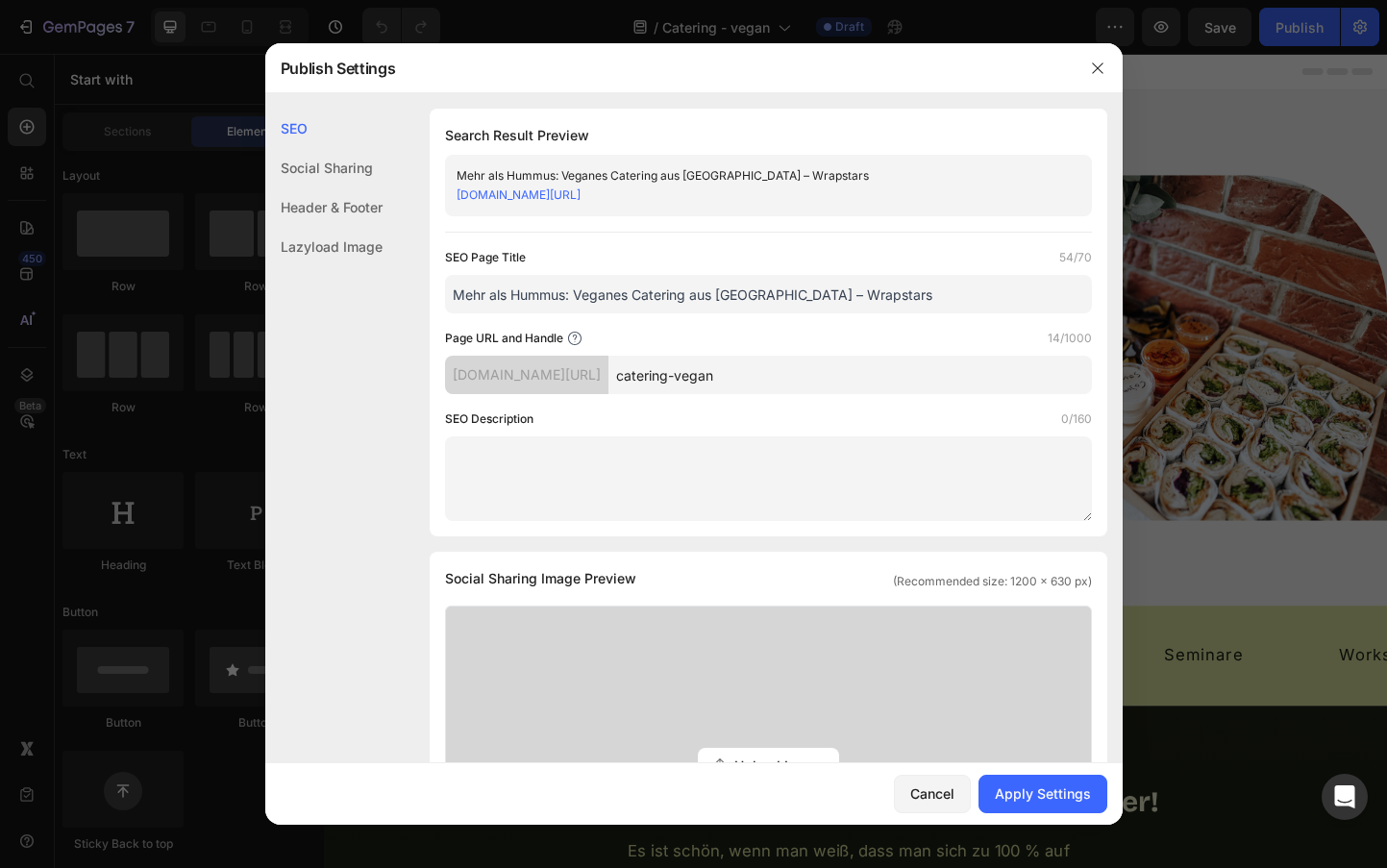 type on "Mehr als Hummus: Veganes Catering aus Wien – Wrapstars" 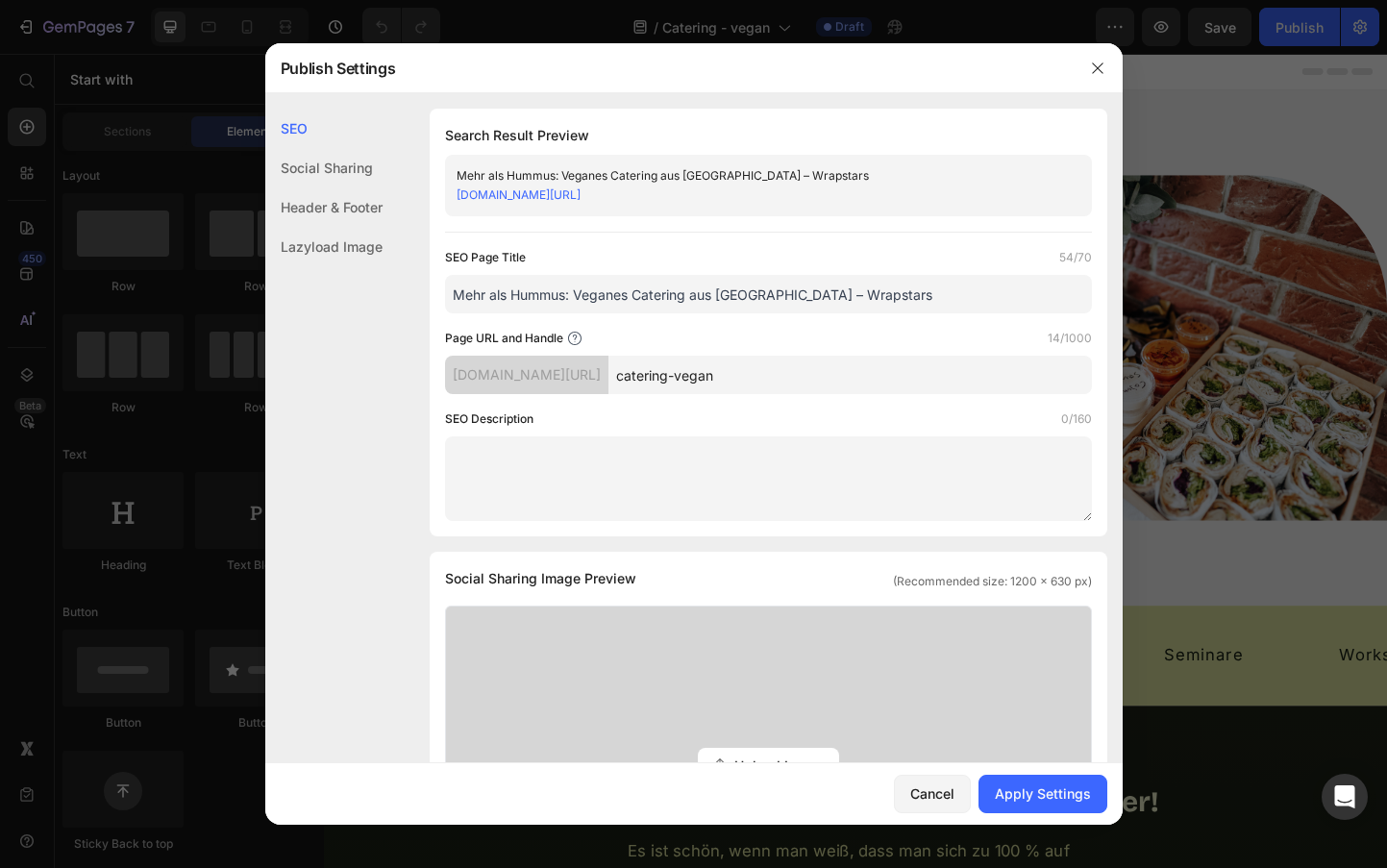 click at bounding box center [768, 479] 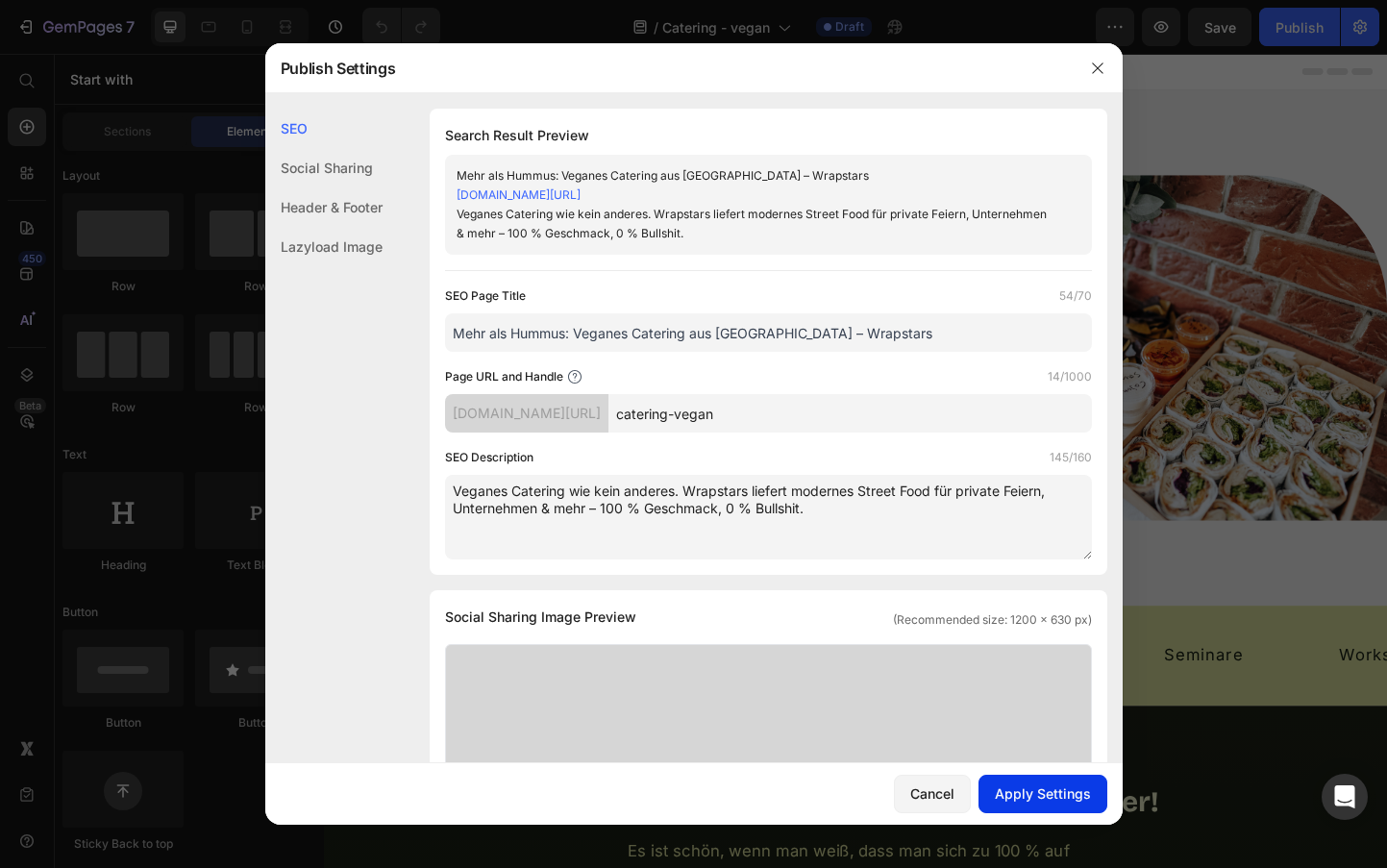 type on "Veganes Catering wie kein anderes. Wrapstars liefert modernes Street Food für private Feiern, Unternehmen & mehr – 100 % Geschmack, 0 % Bullshit." 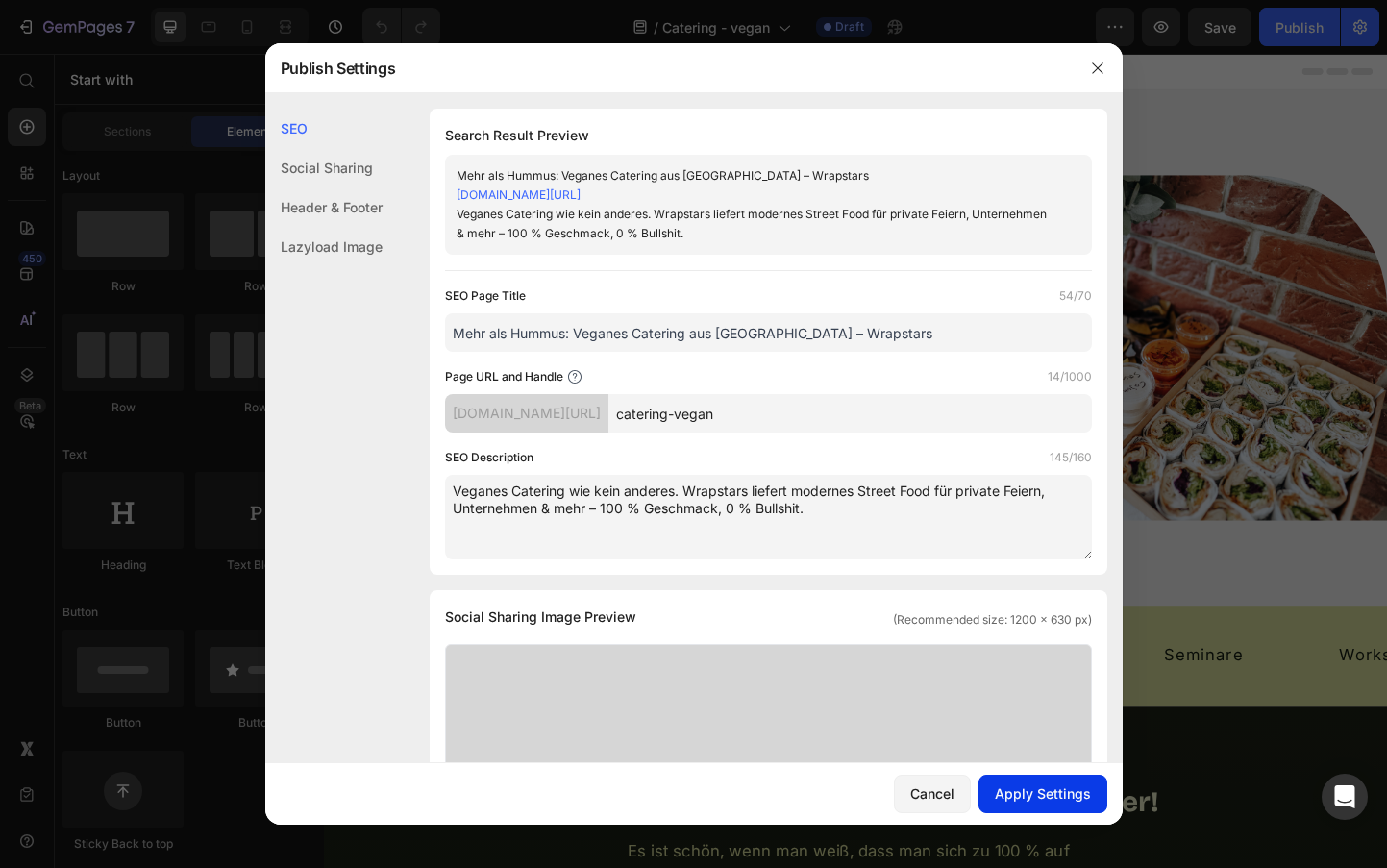 click on "Apply Settings" at bounding box center [1043, 793] 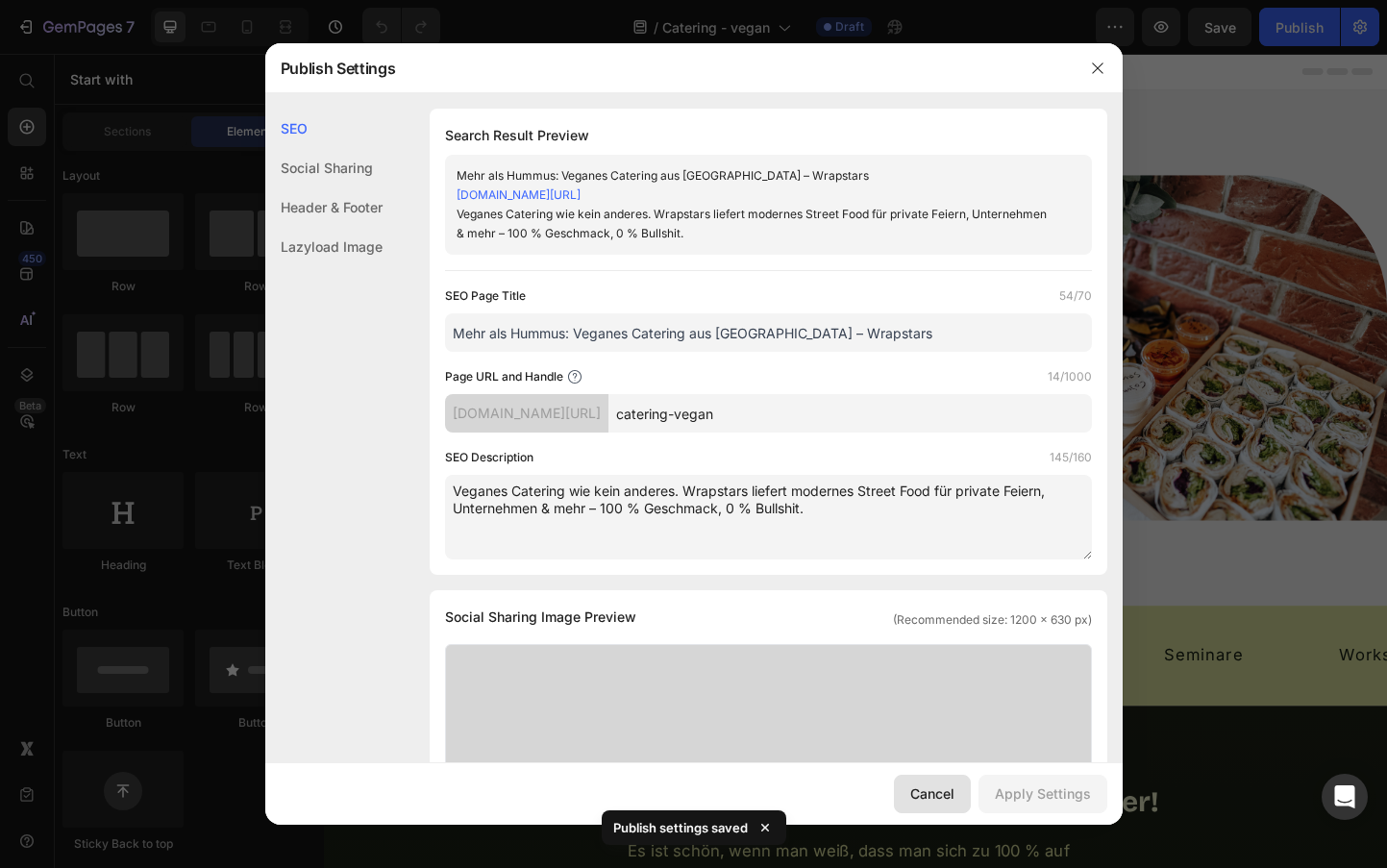 click on "Cancel" at bounding box center [932, 793] 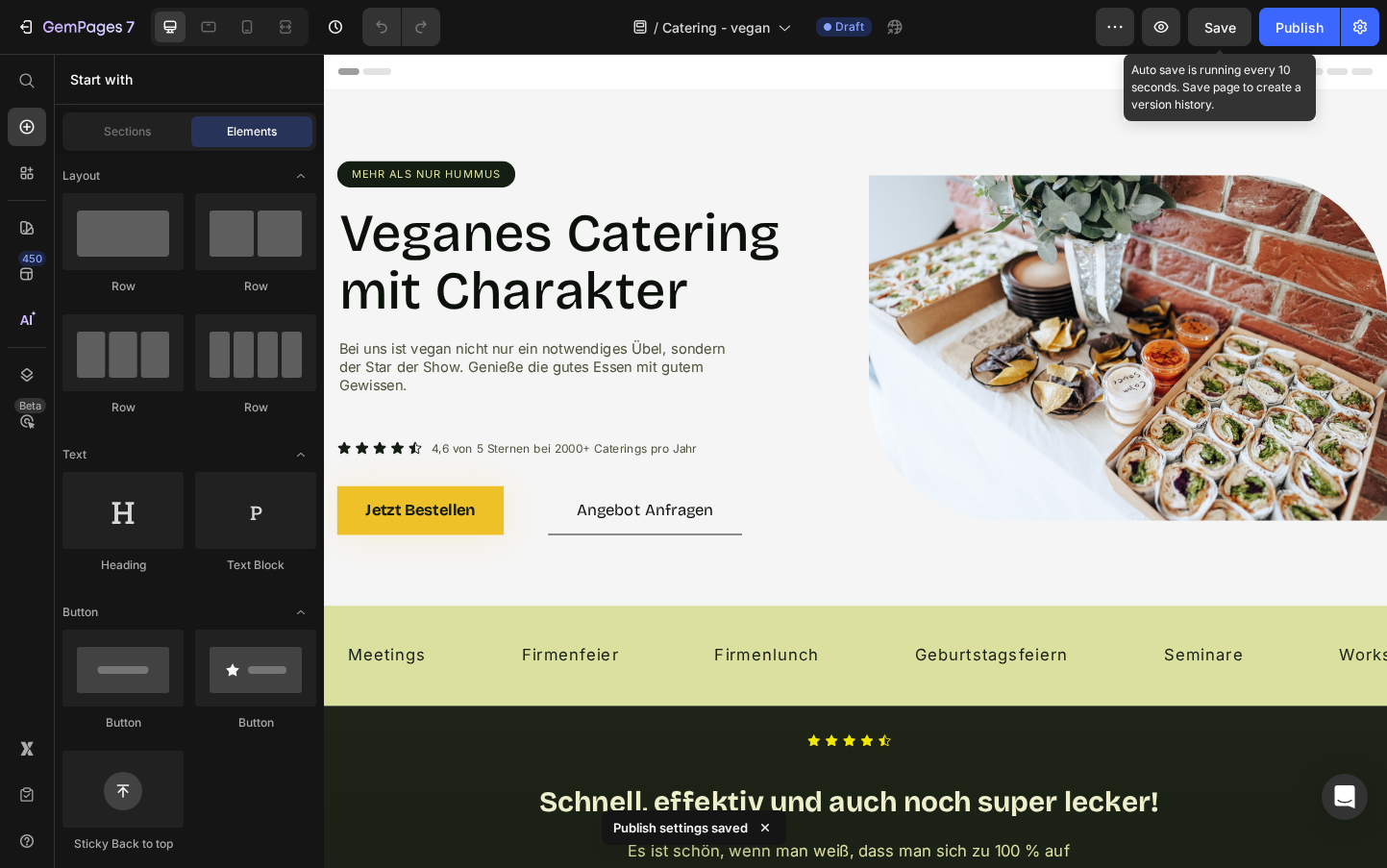 click on "Save" at bounding box center (1220, 27) 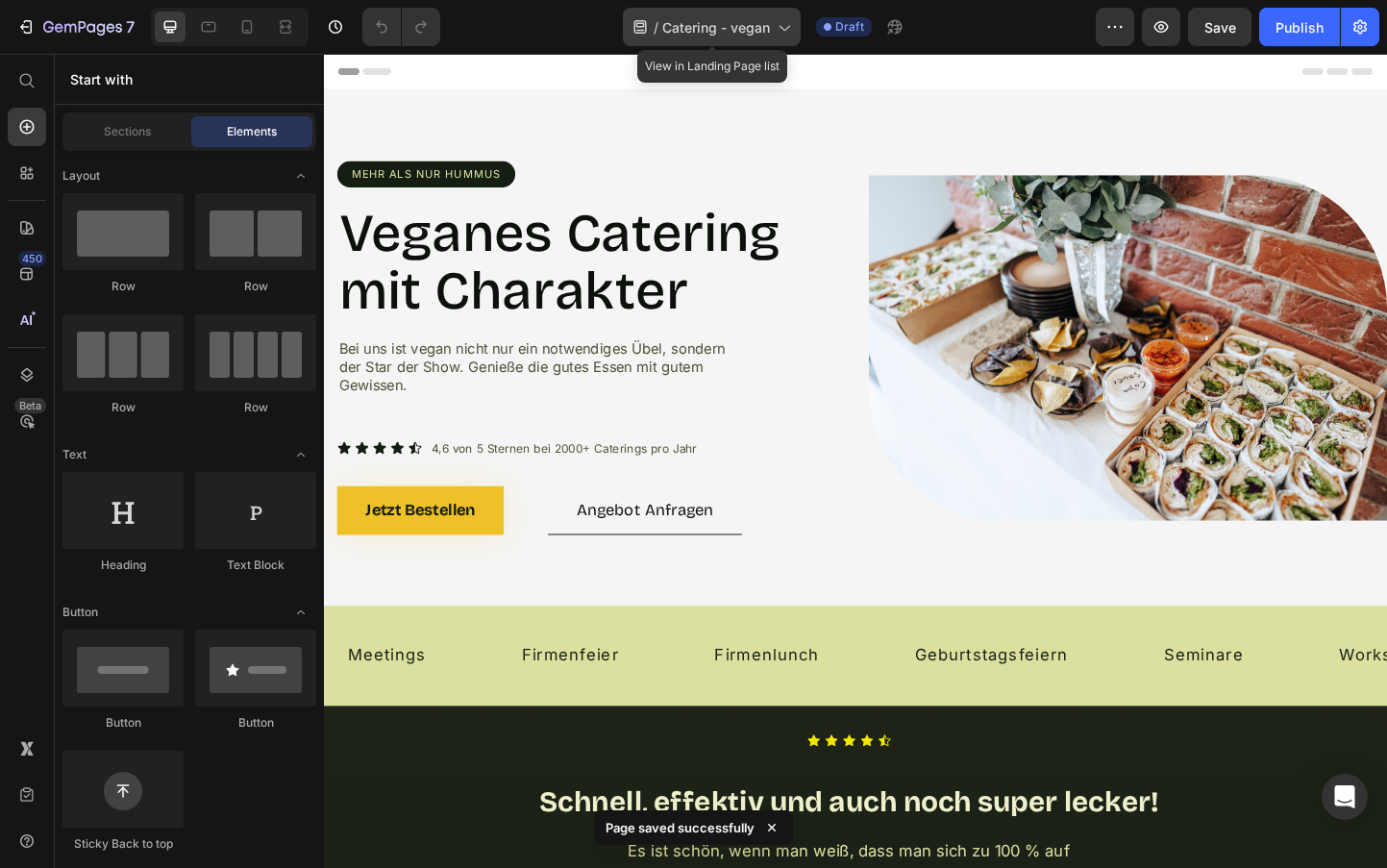 click on "Catering - vegan" at bounding box center (716, 27) 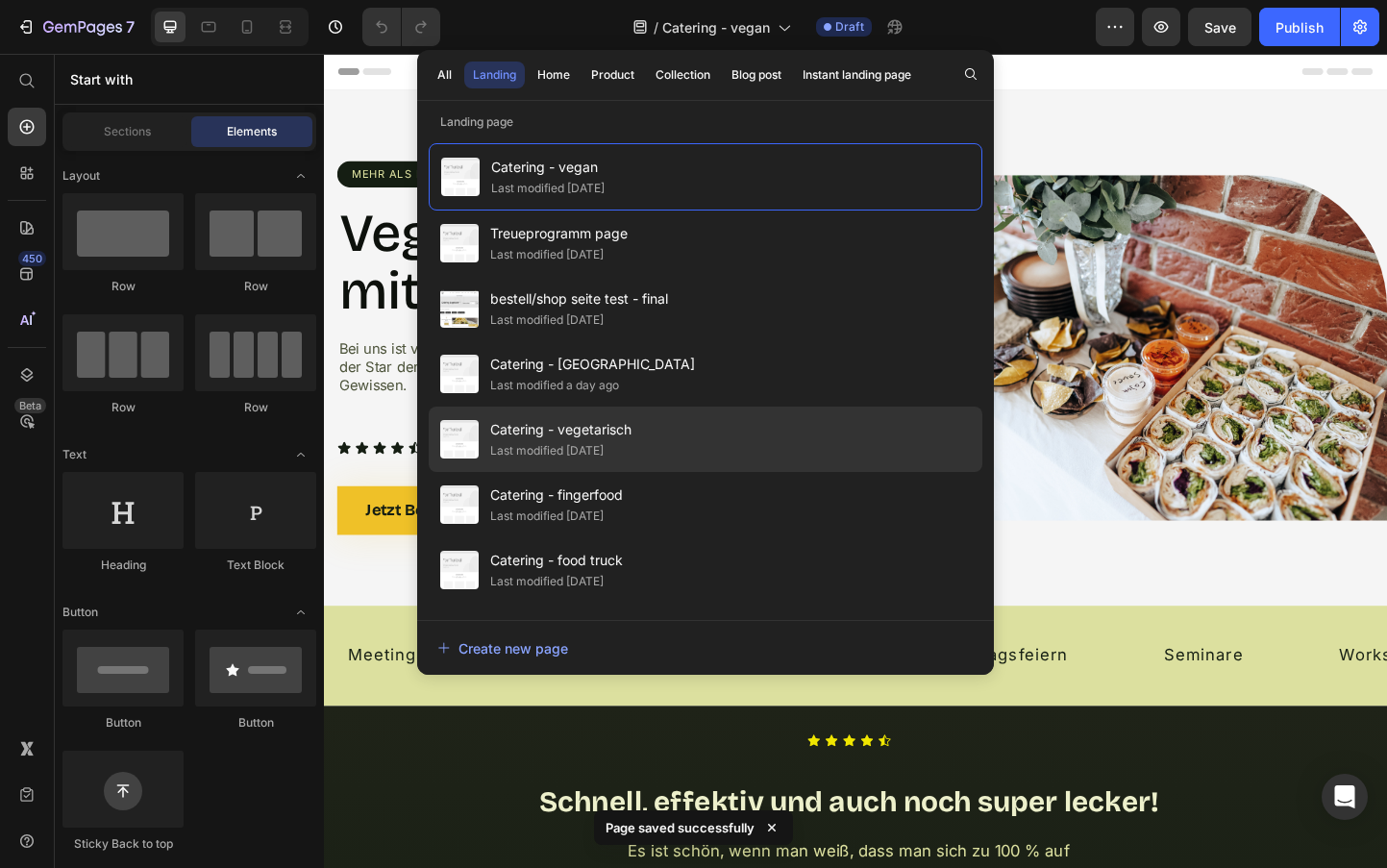 click on "Catering - vegetarisch" at bounding box center [560, 430] 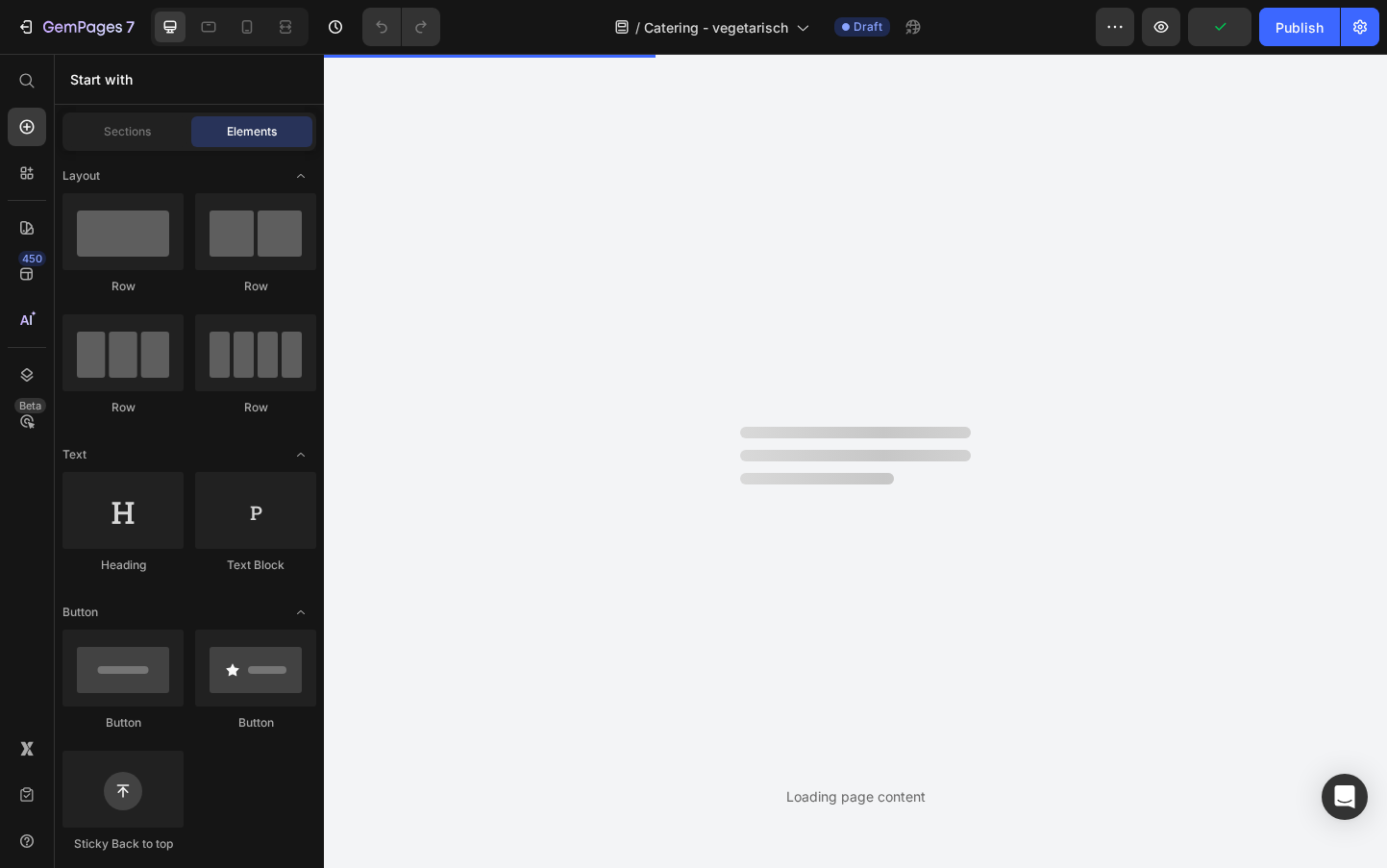 scroll, scrollTop: 0, scrollLeft: 0, axis: both 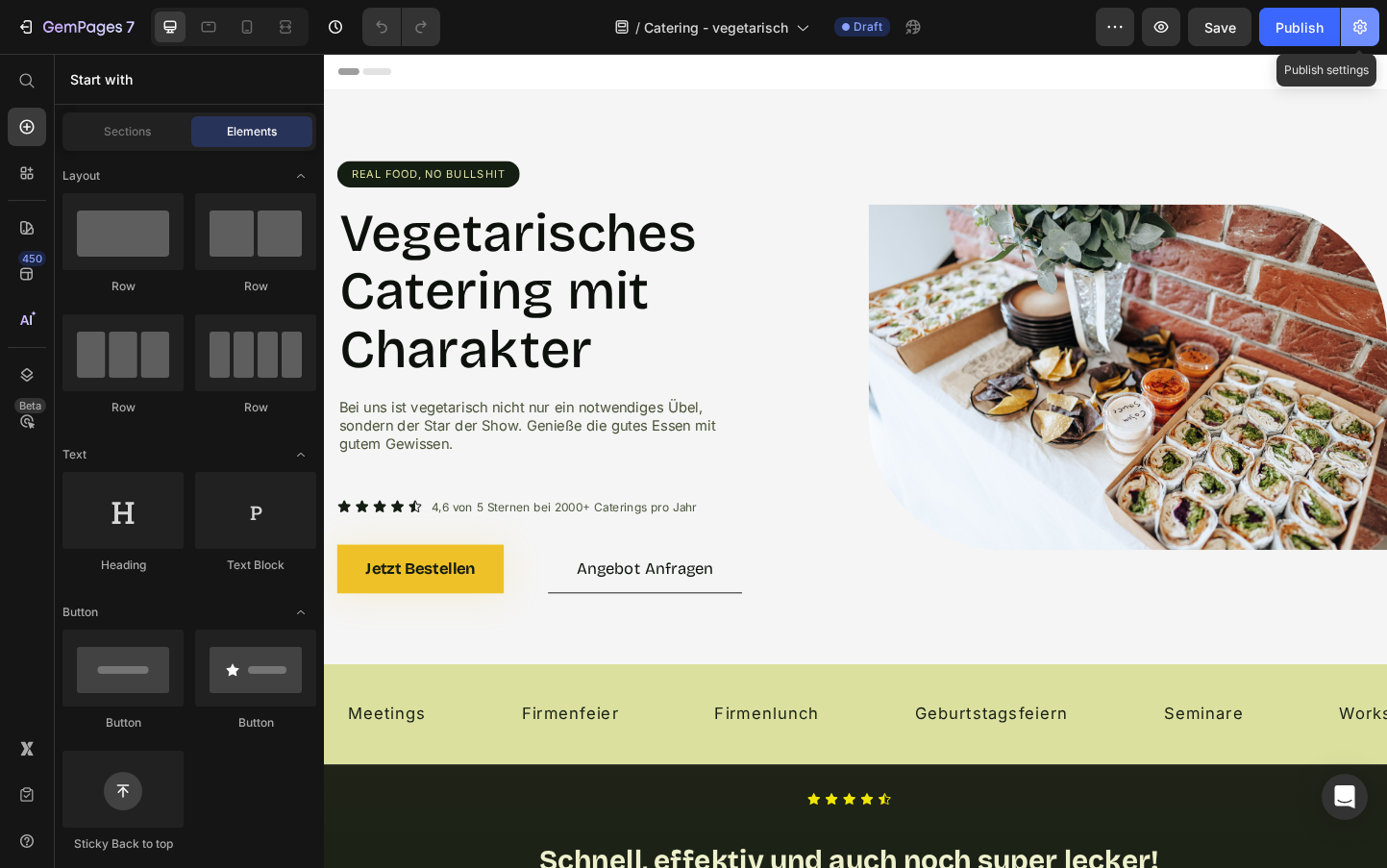 click 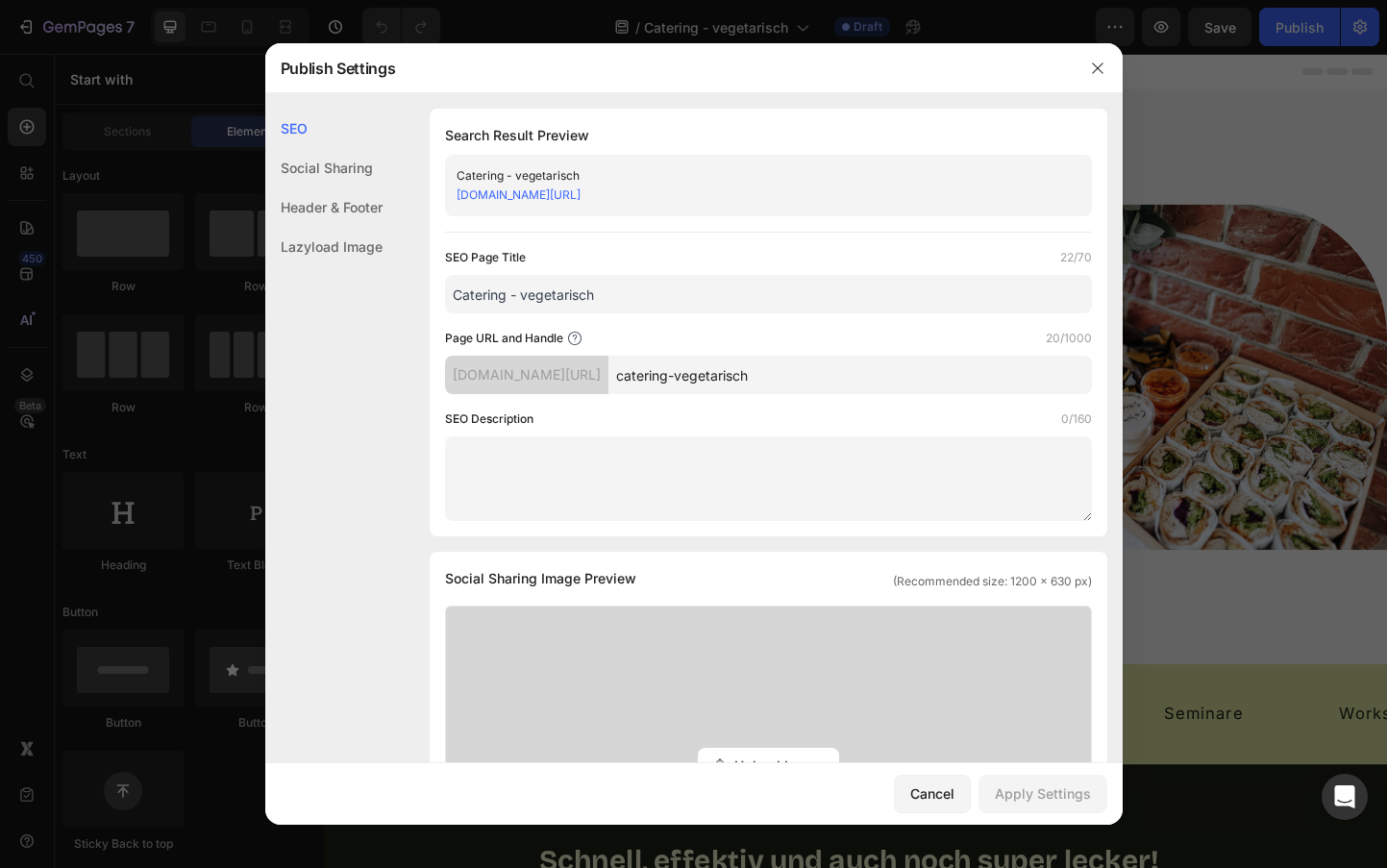 click on "Catering - vegetarisch" at bounding box center [768, 294] 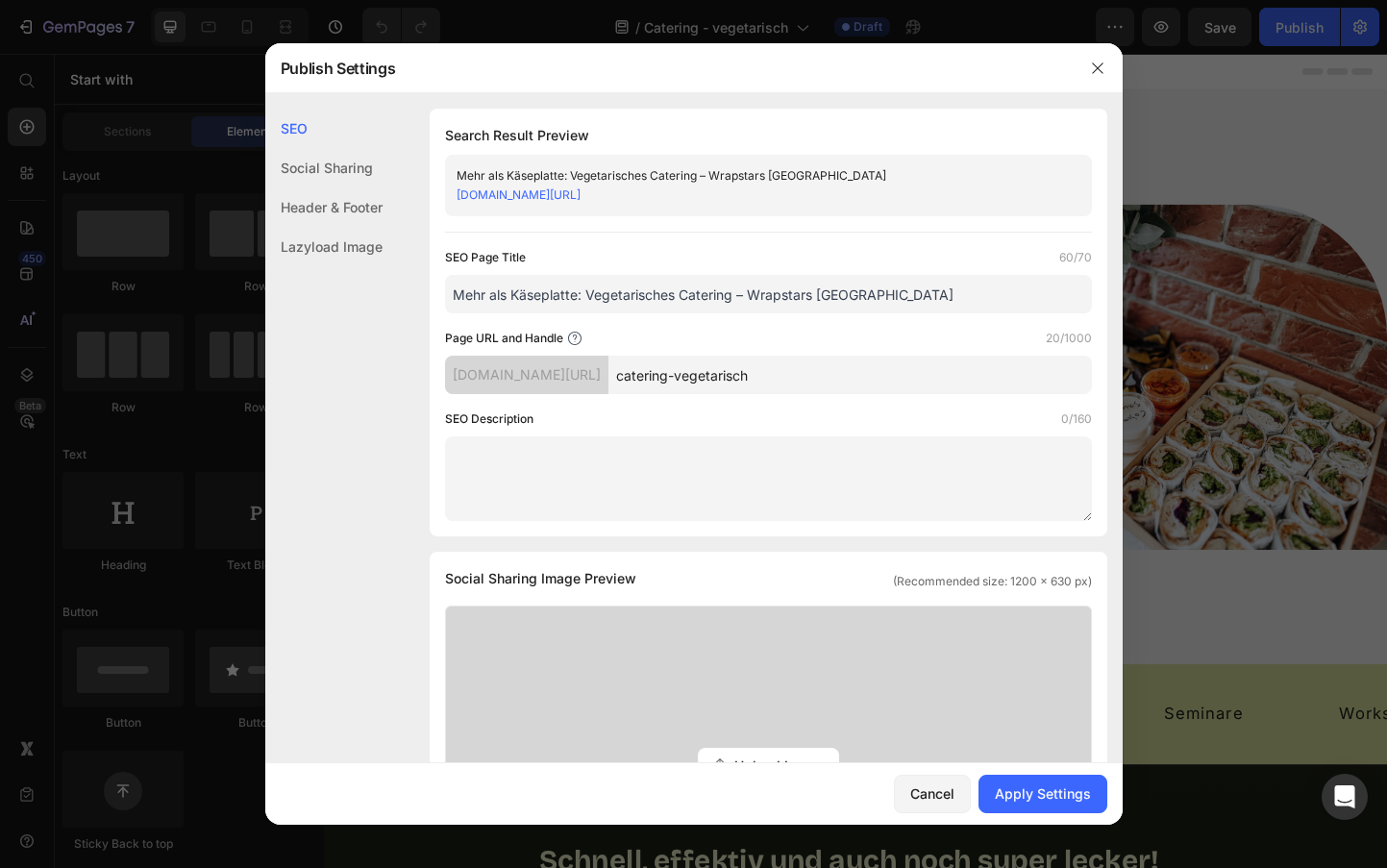 type on "Mehr als Käseplatte: Vegetarisches Catering – Wrapstars Wien" 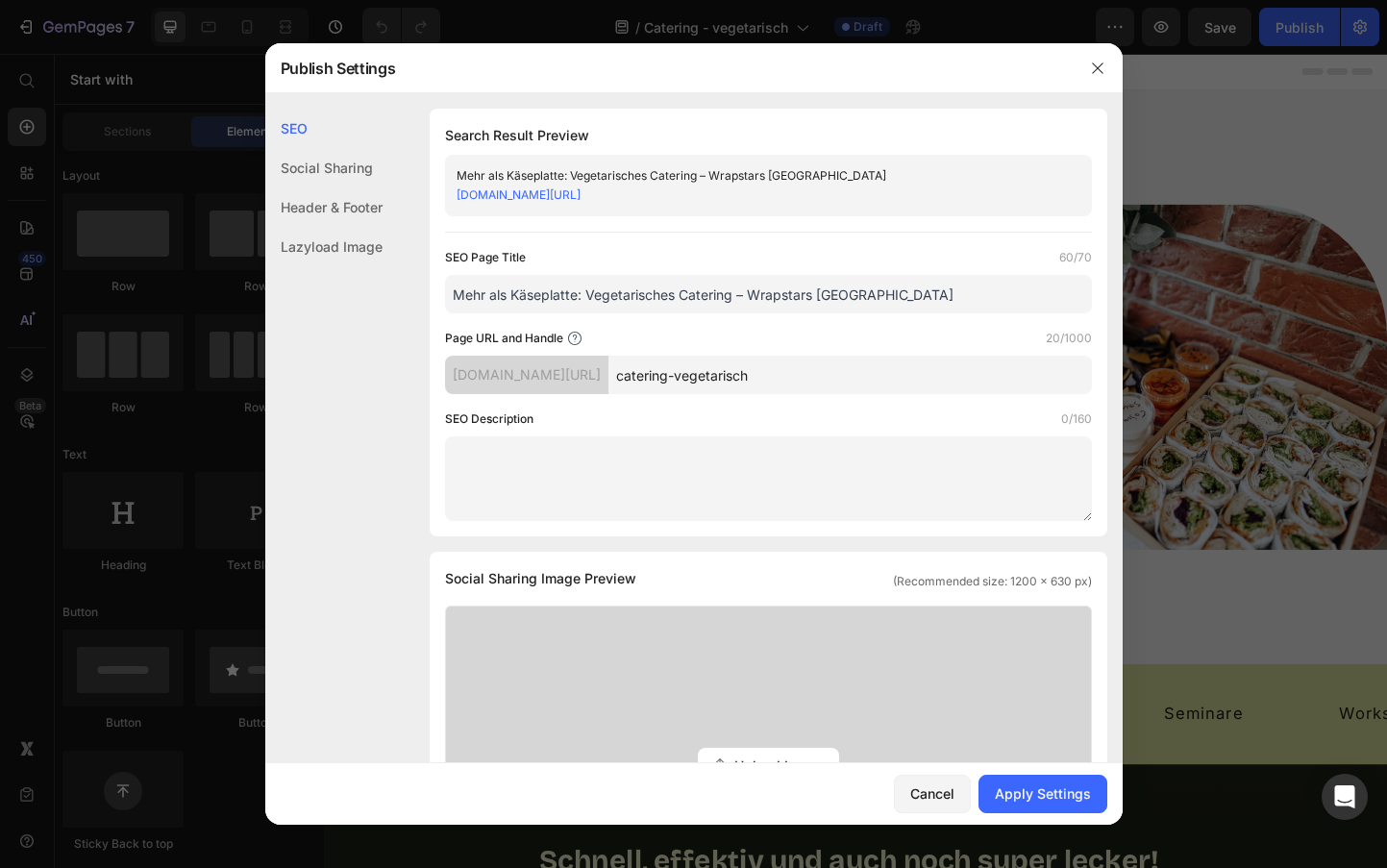 click at bounding box center (768, 479) 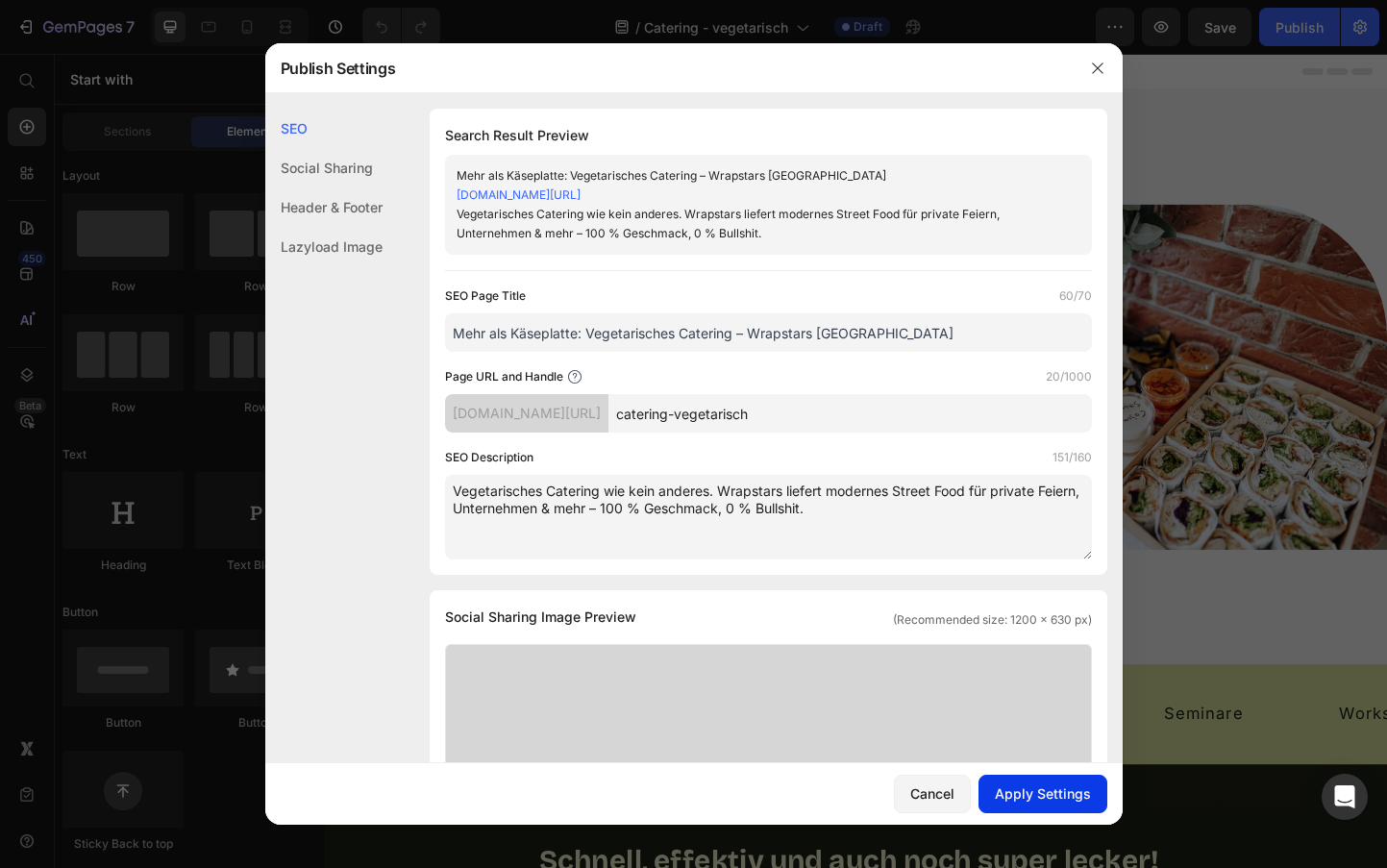 type on "Vegetarisches Catering wie kein anderes. Wrapstars liefert modernes Street Food für private Feiern, Unternehmen & mehr – 100 % Geschmack, 0 % Bullshit." 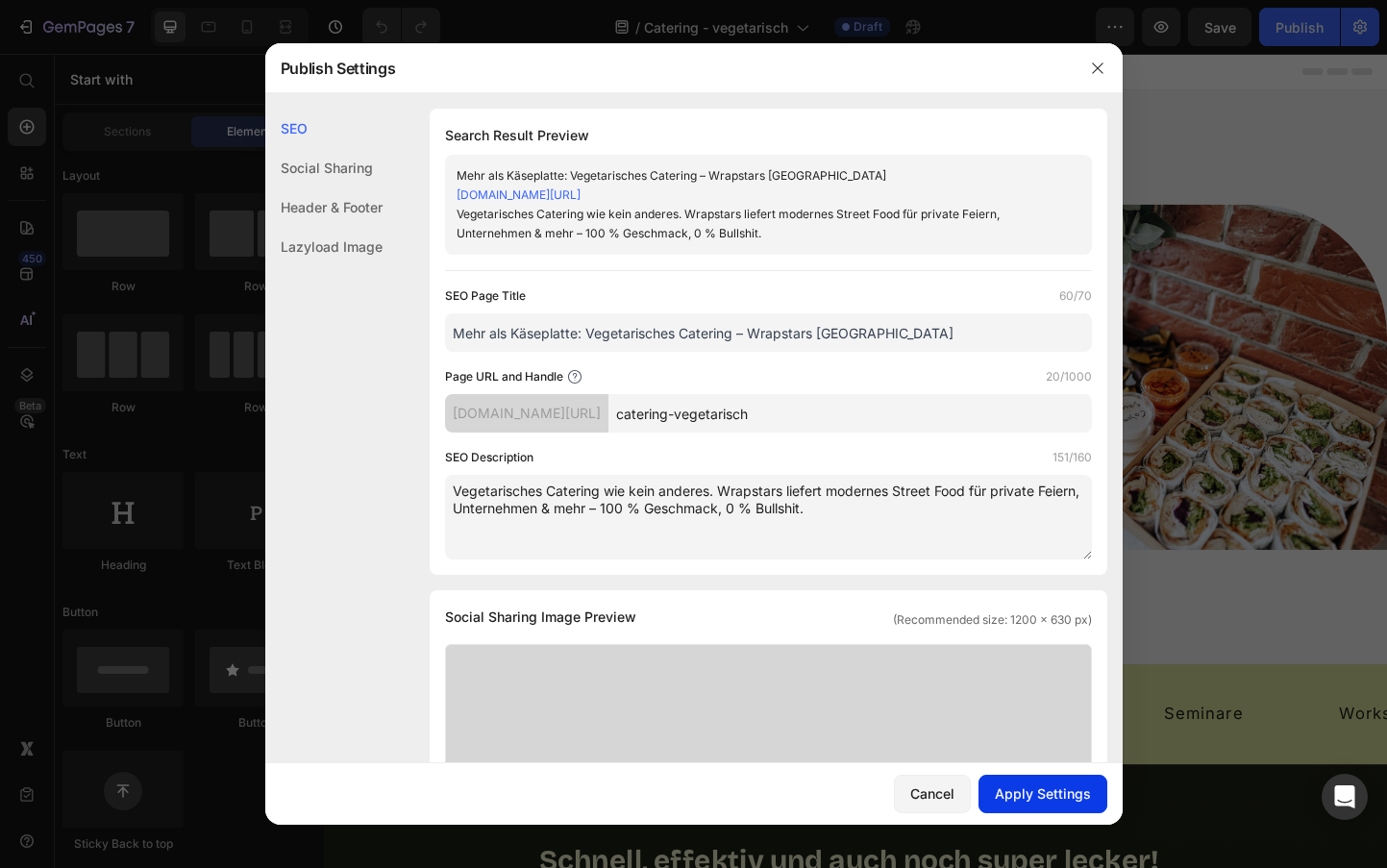 click on "Apply Settings" at bounding box center [1043, 793] 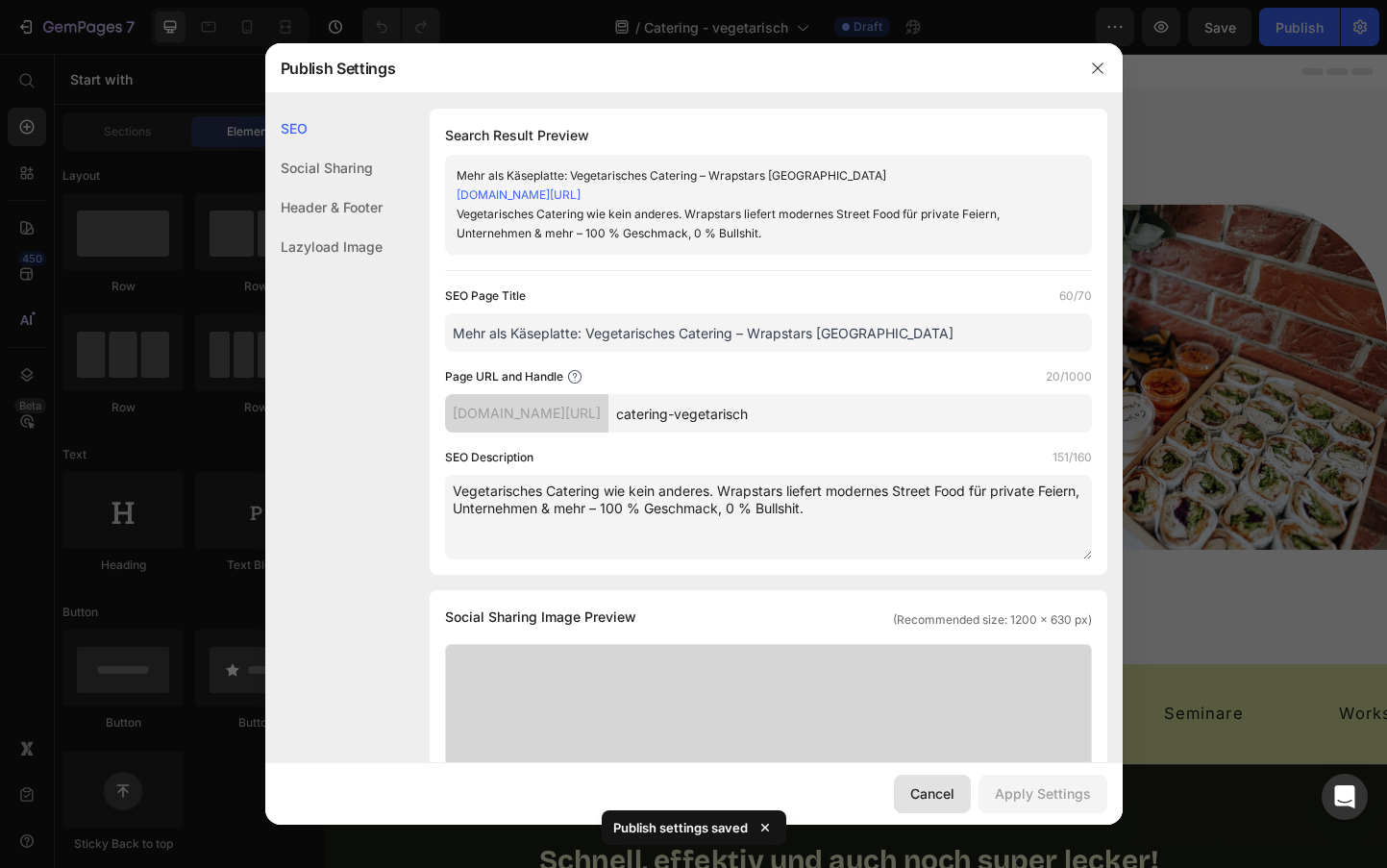 click on "Cancel" at bounding box center (932, 793) 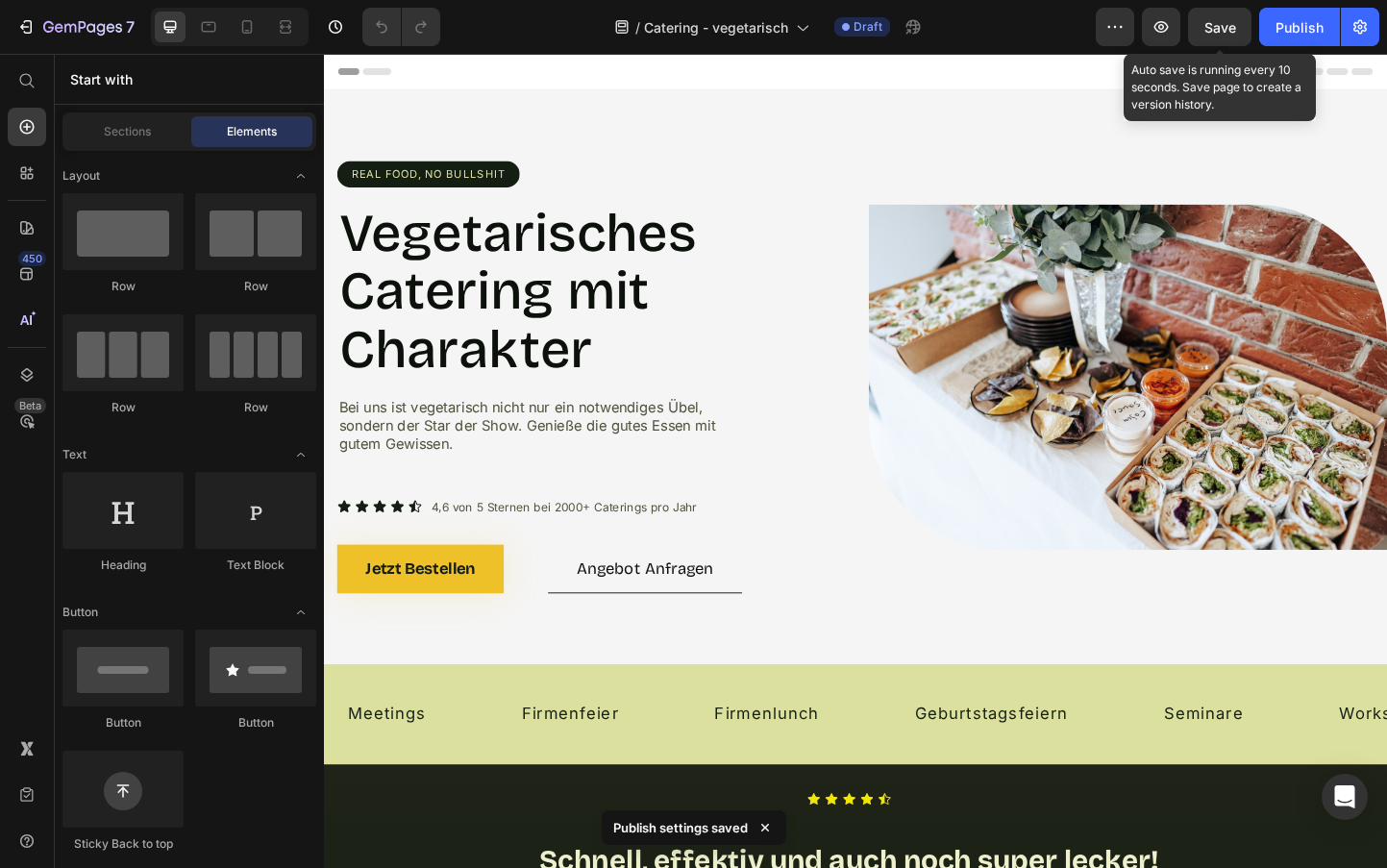 click on "Save" at bounding box center [1220, 27] 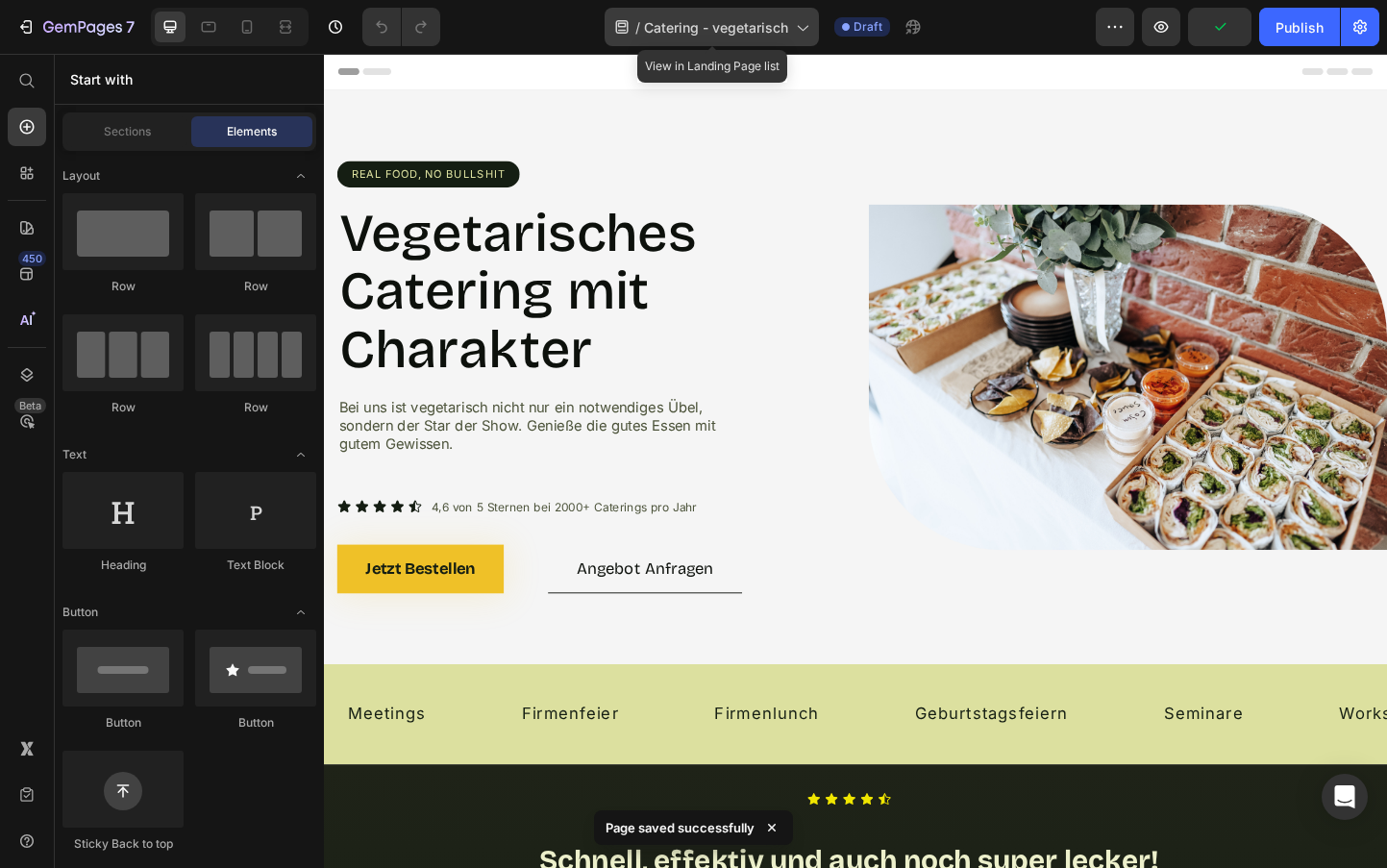 click on "Catering - vegetarisch" at bounding box center (716, 27) 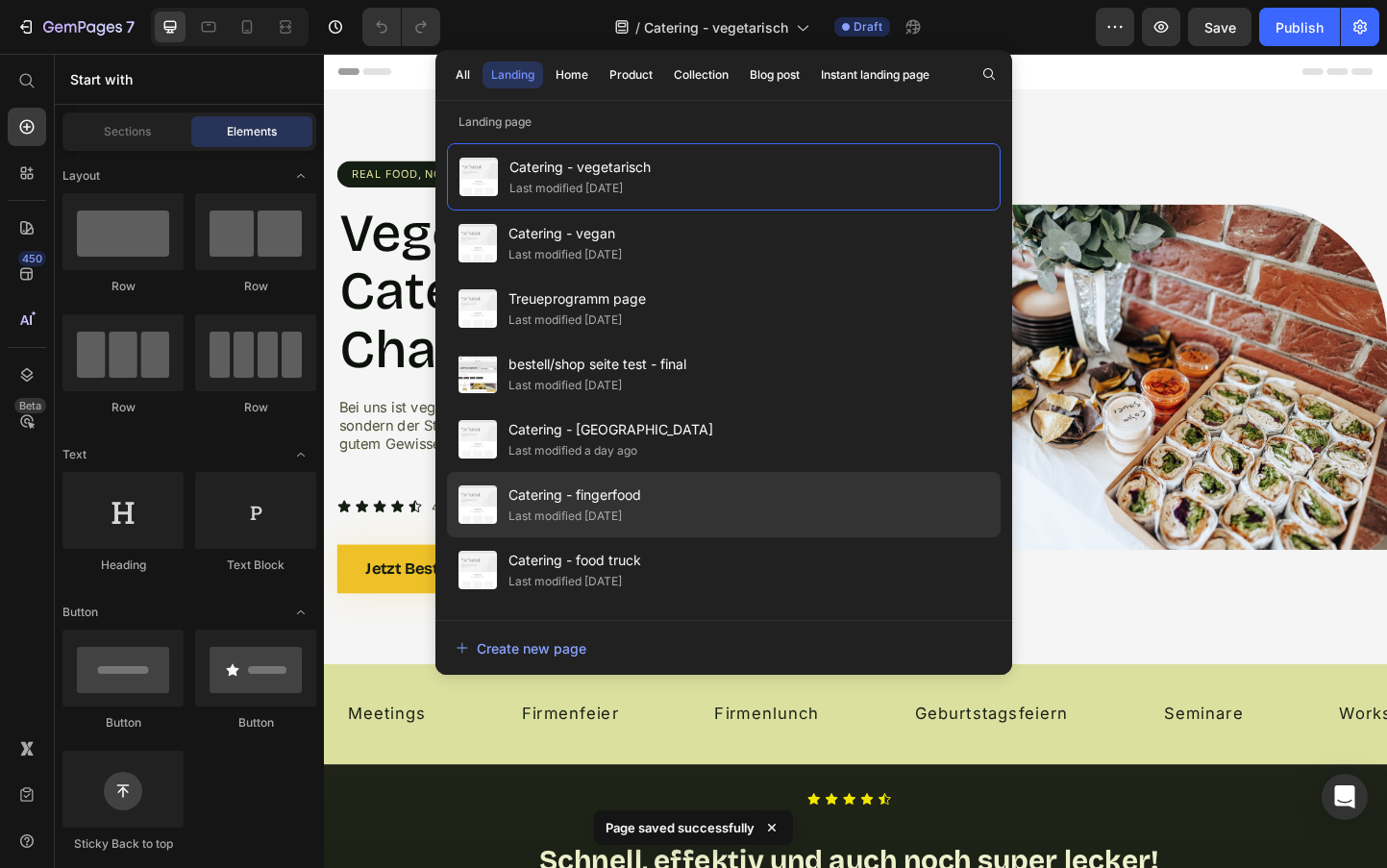 click on "Catering - fingerfood Last modified 3 days ago" 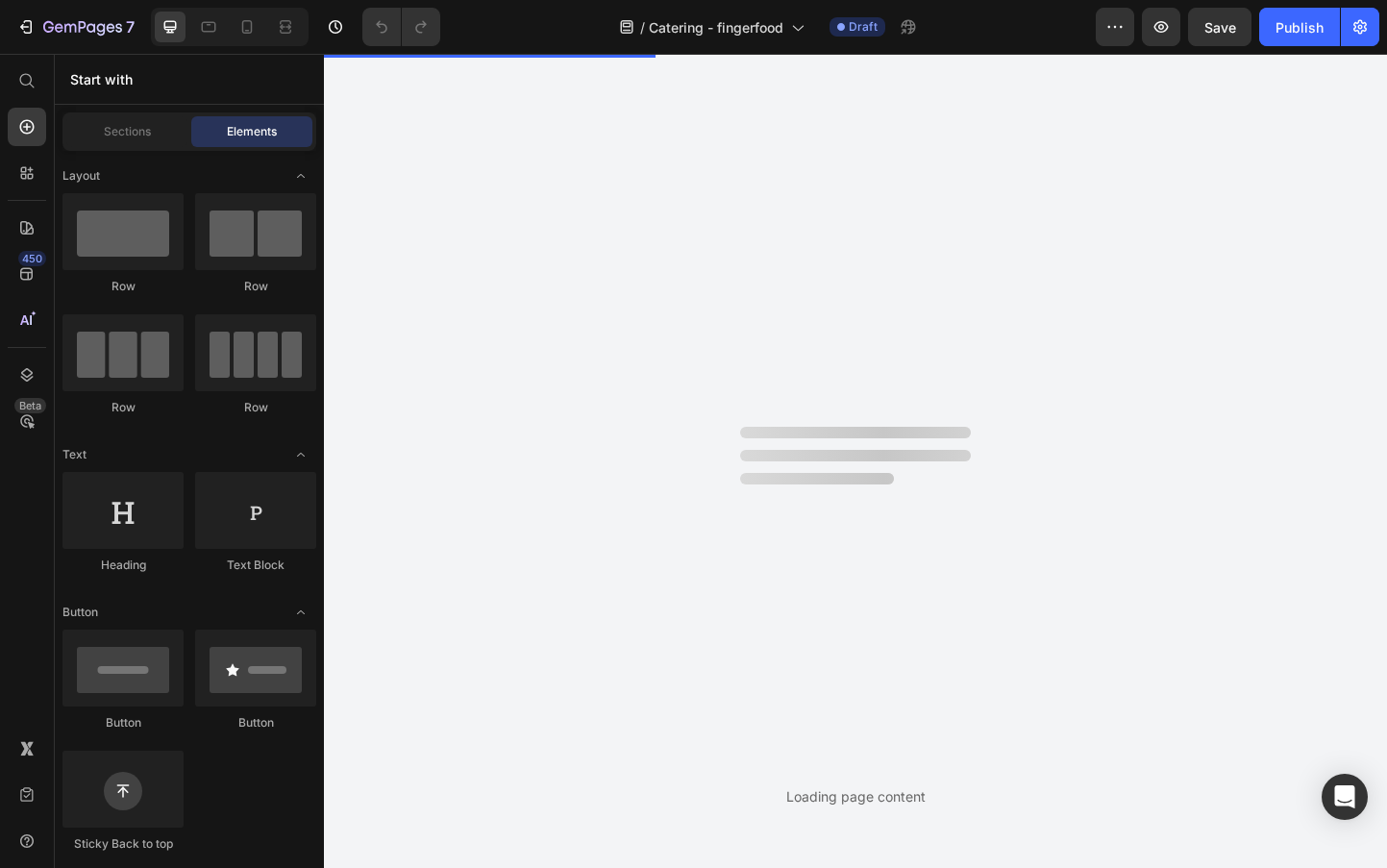 scroll, scrollTop: 0, scrollLeft: 0, axis: both 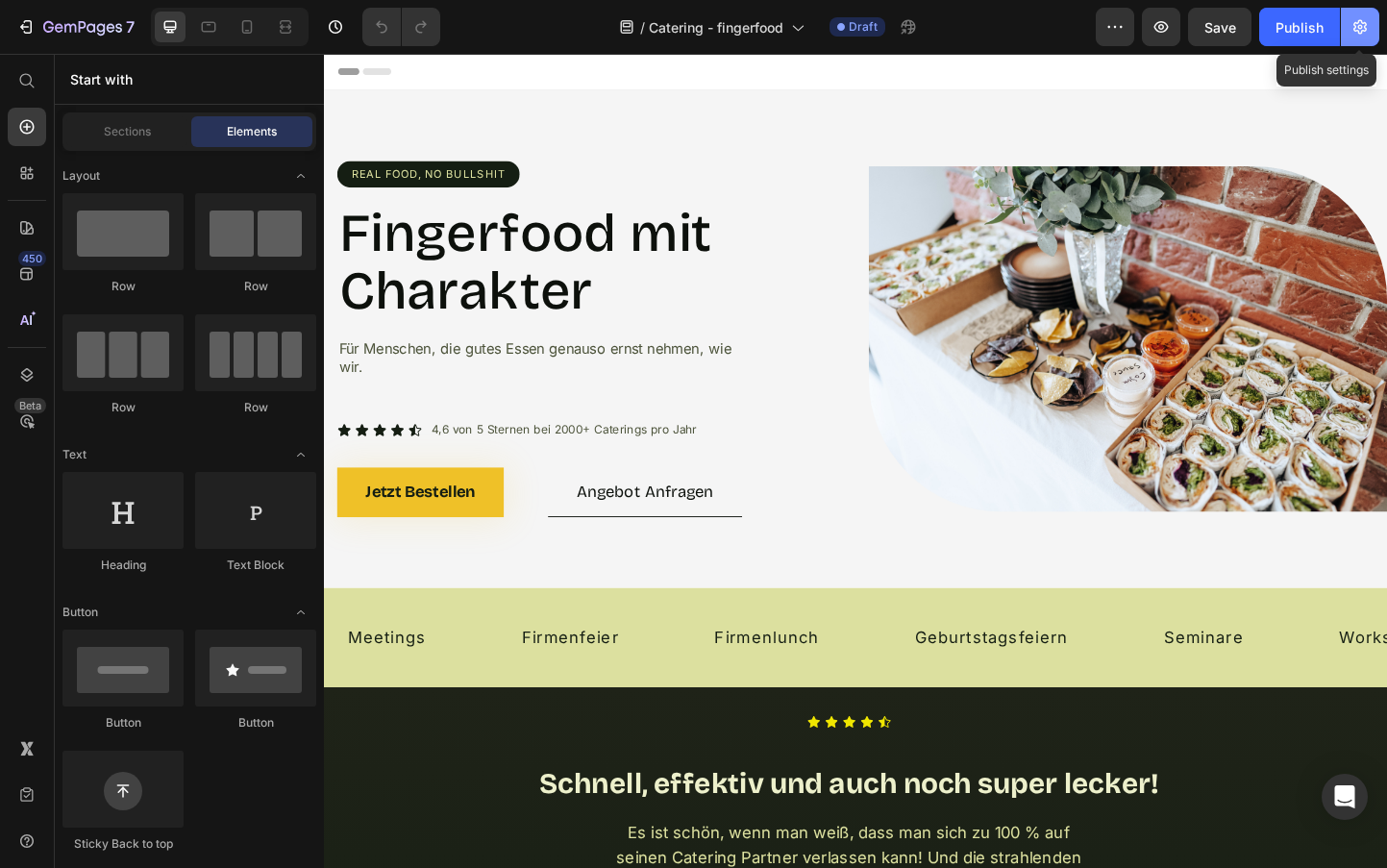 click 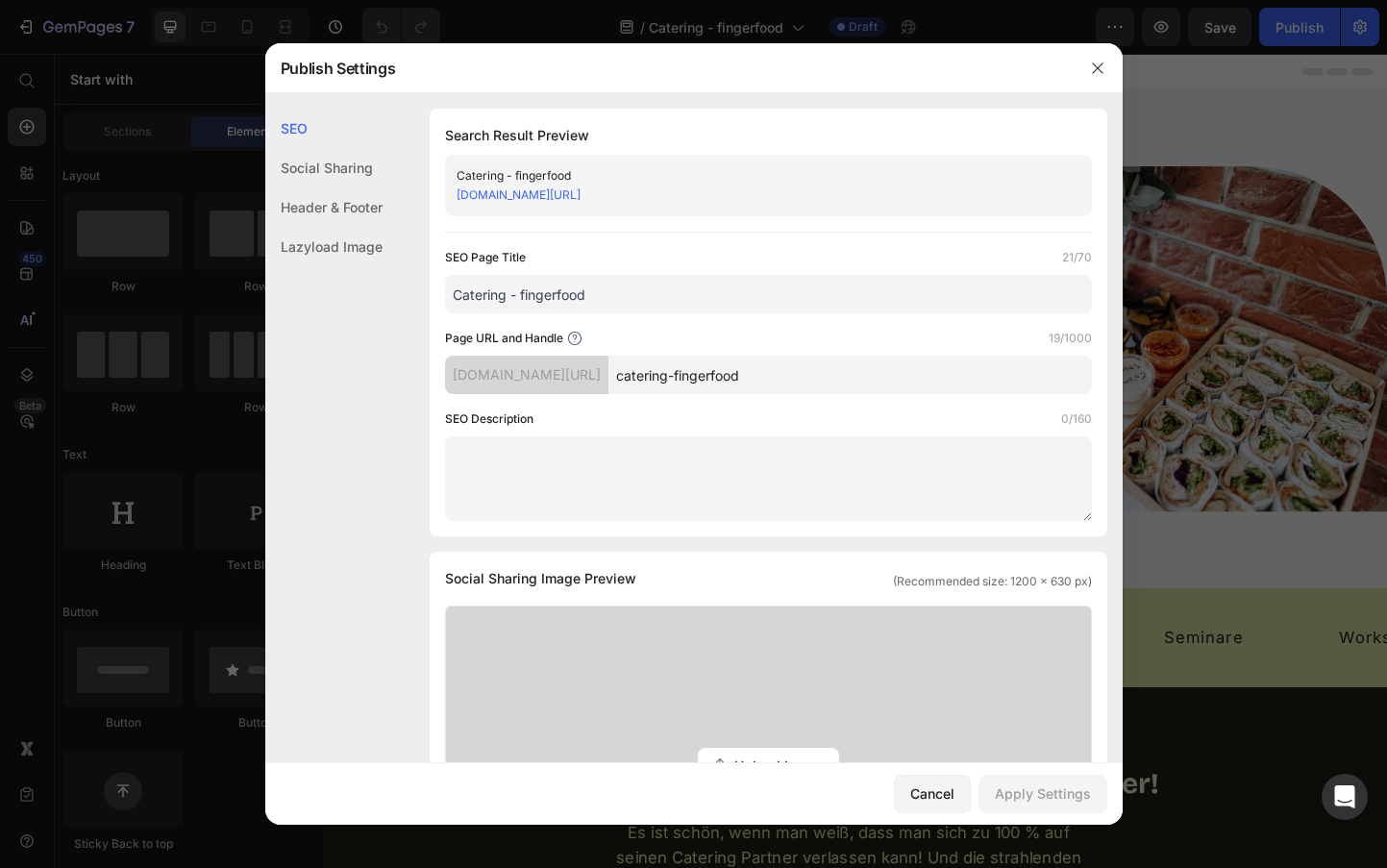 click on "Catering - fingerfood" at bounding box center [768, 294] 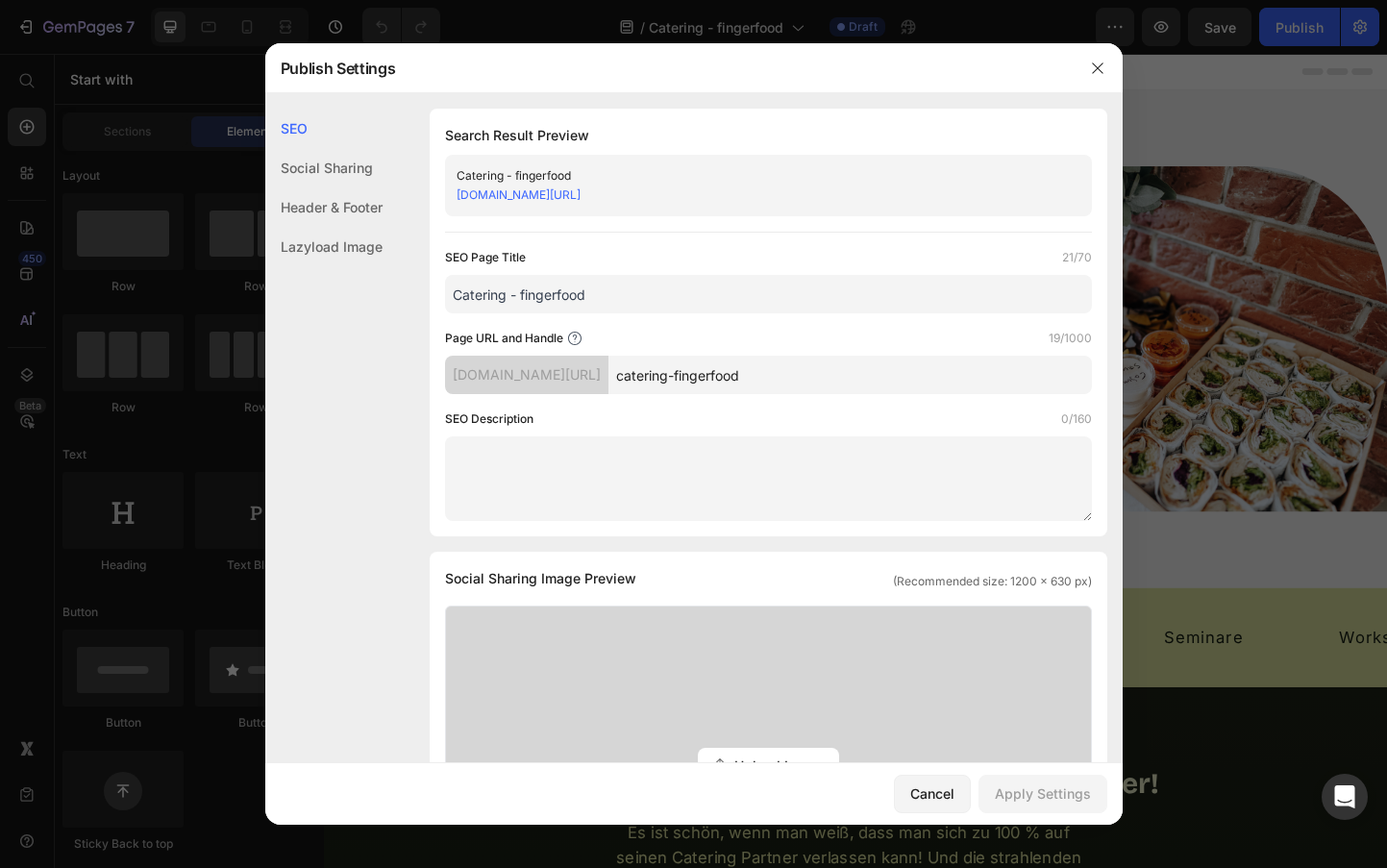 click on "Catering - fingerfood" at bounding box center [768, 294] 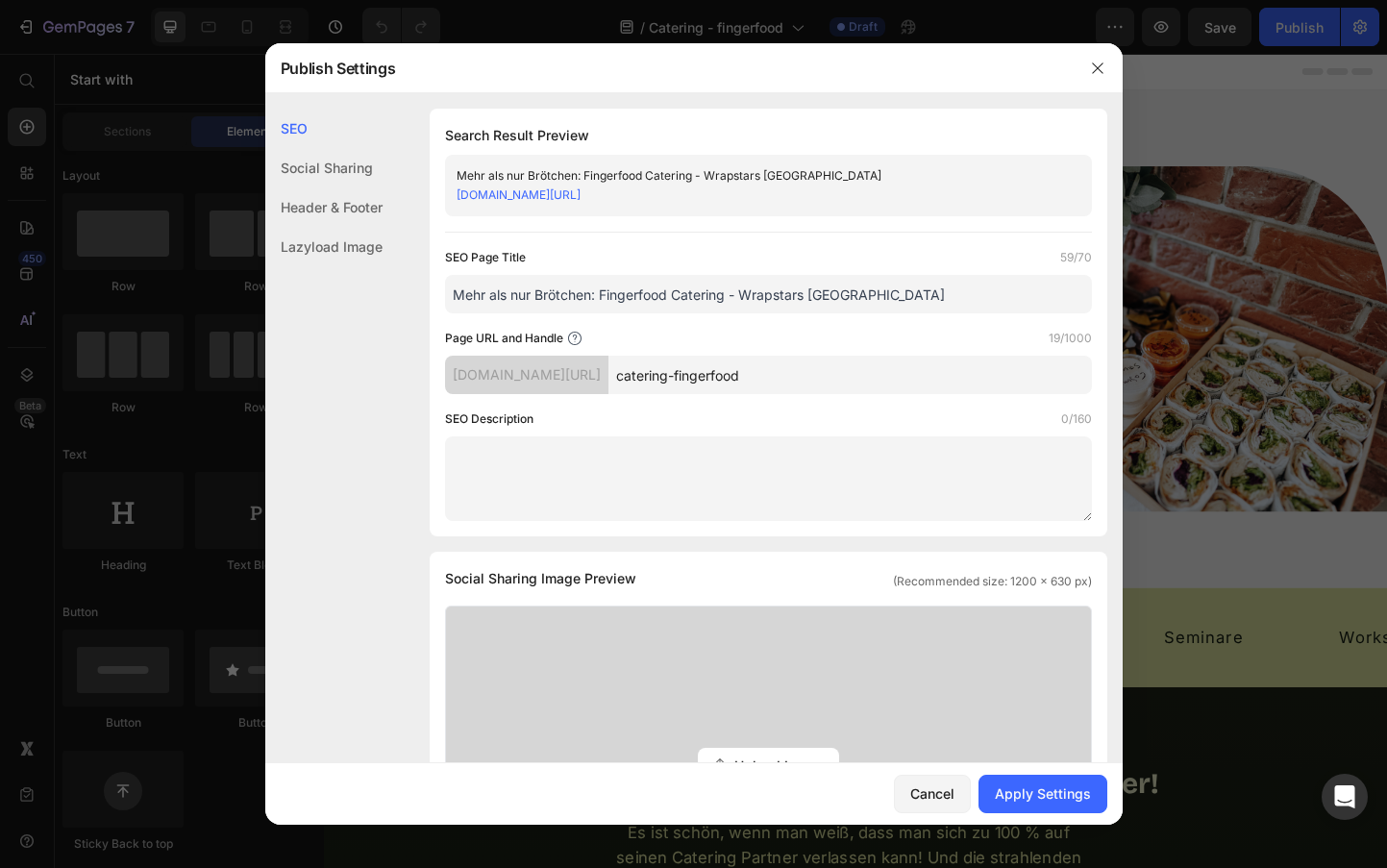 type on "Mehr als nur Brötchen: Fingerfood Catering - Wrapstars Wien" 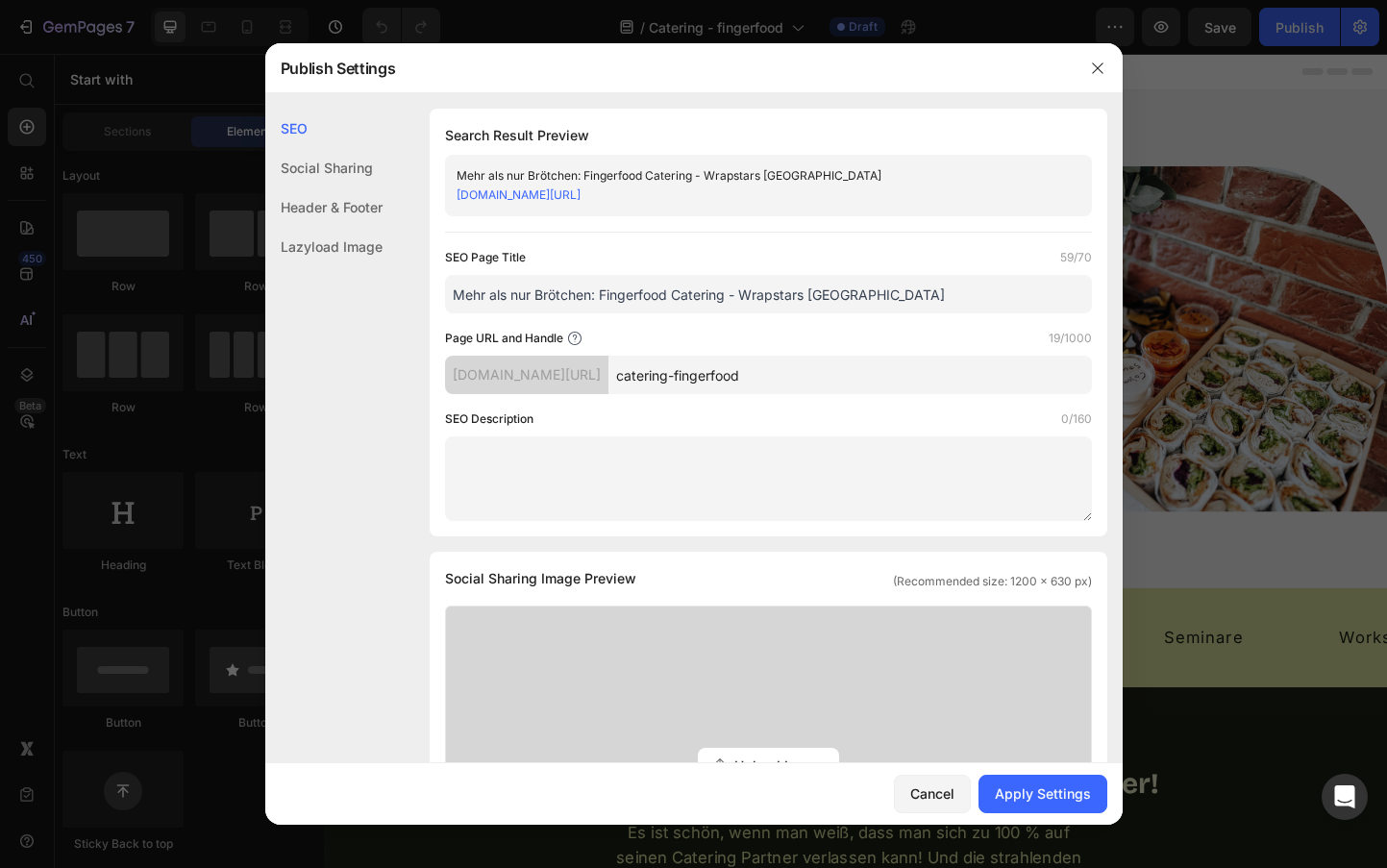 click at bounding box center [768, 479] 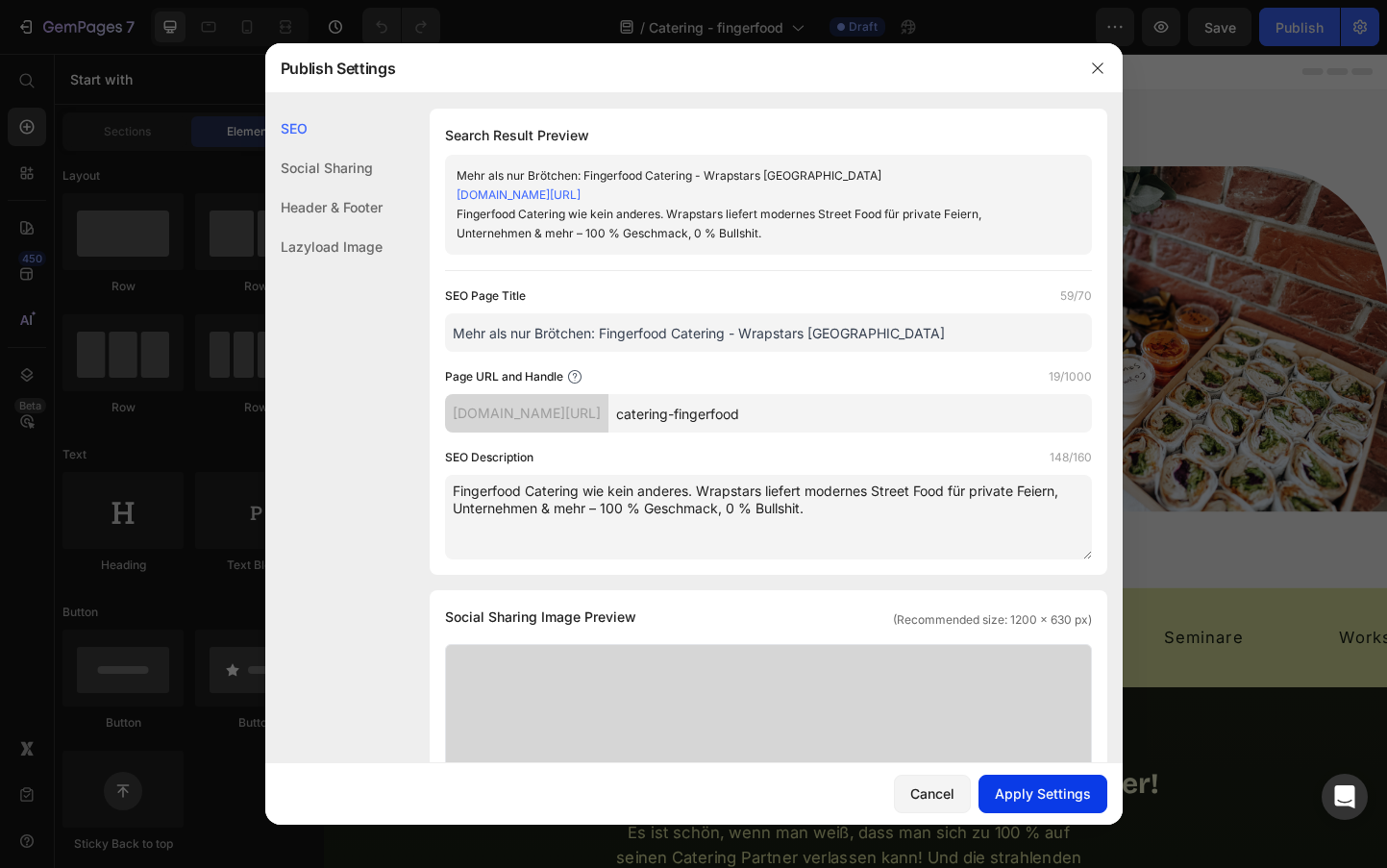 type on "Fingerfood Catering wie kein anderes. Wrapstars liefert modernes Street Food für private Feiern, Unternehmen & mehr – 100 % Geschmack, 0 % Bullshit." 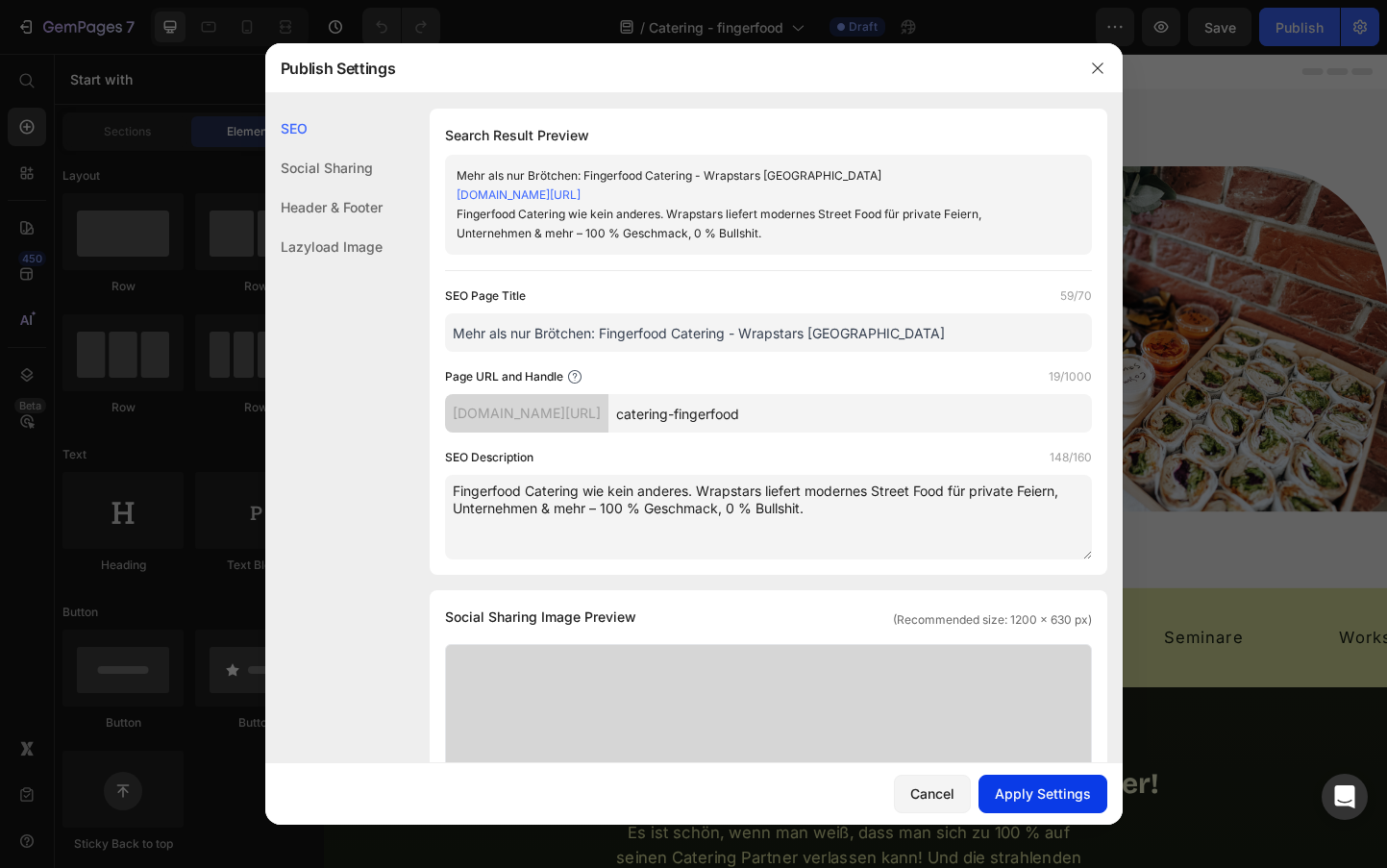 click on "Apply Settings" at bounding box center (1043, 793) 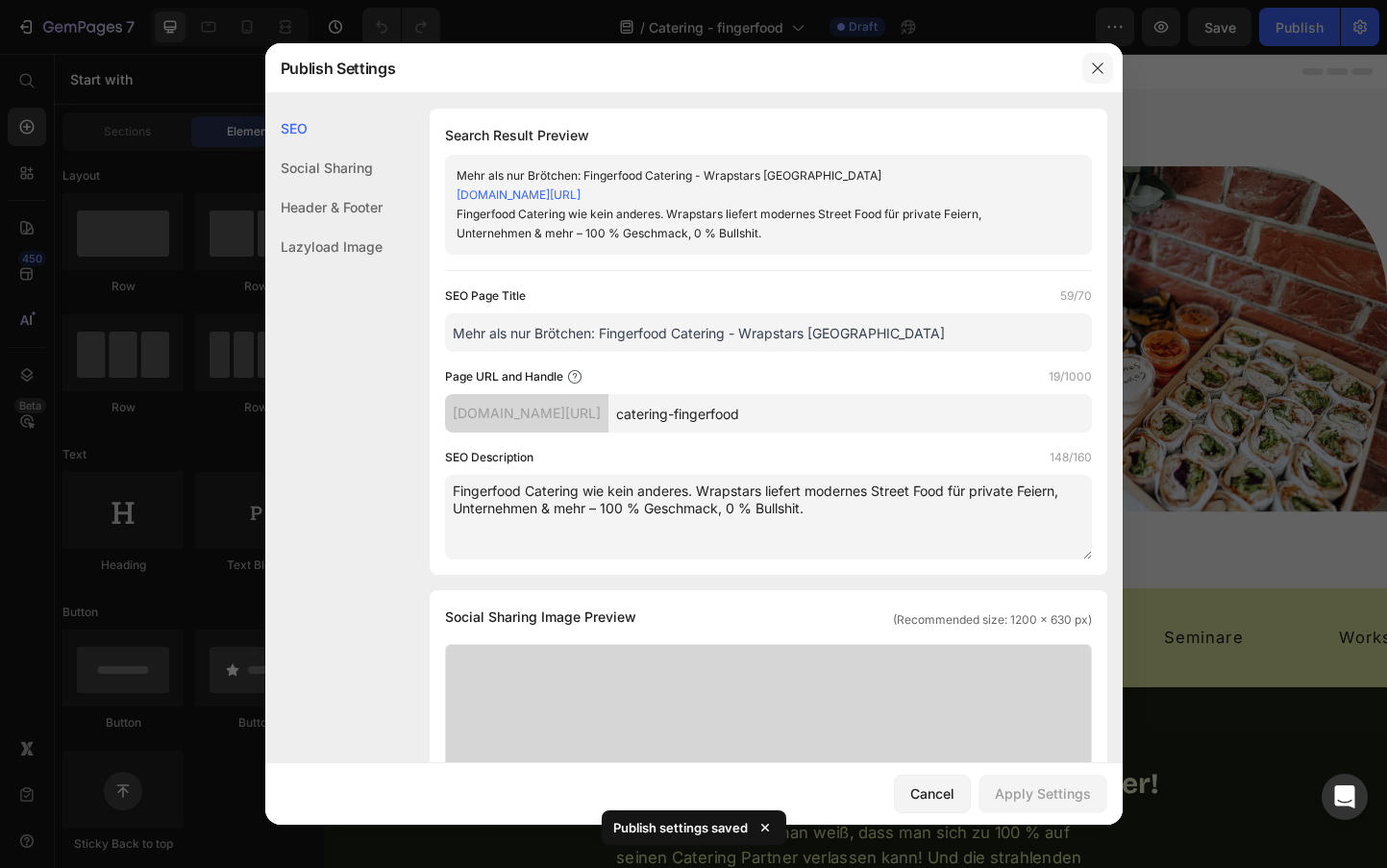 click 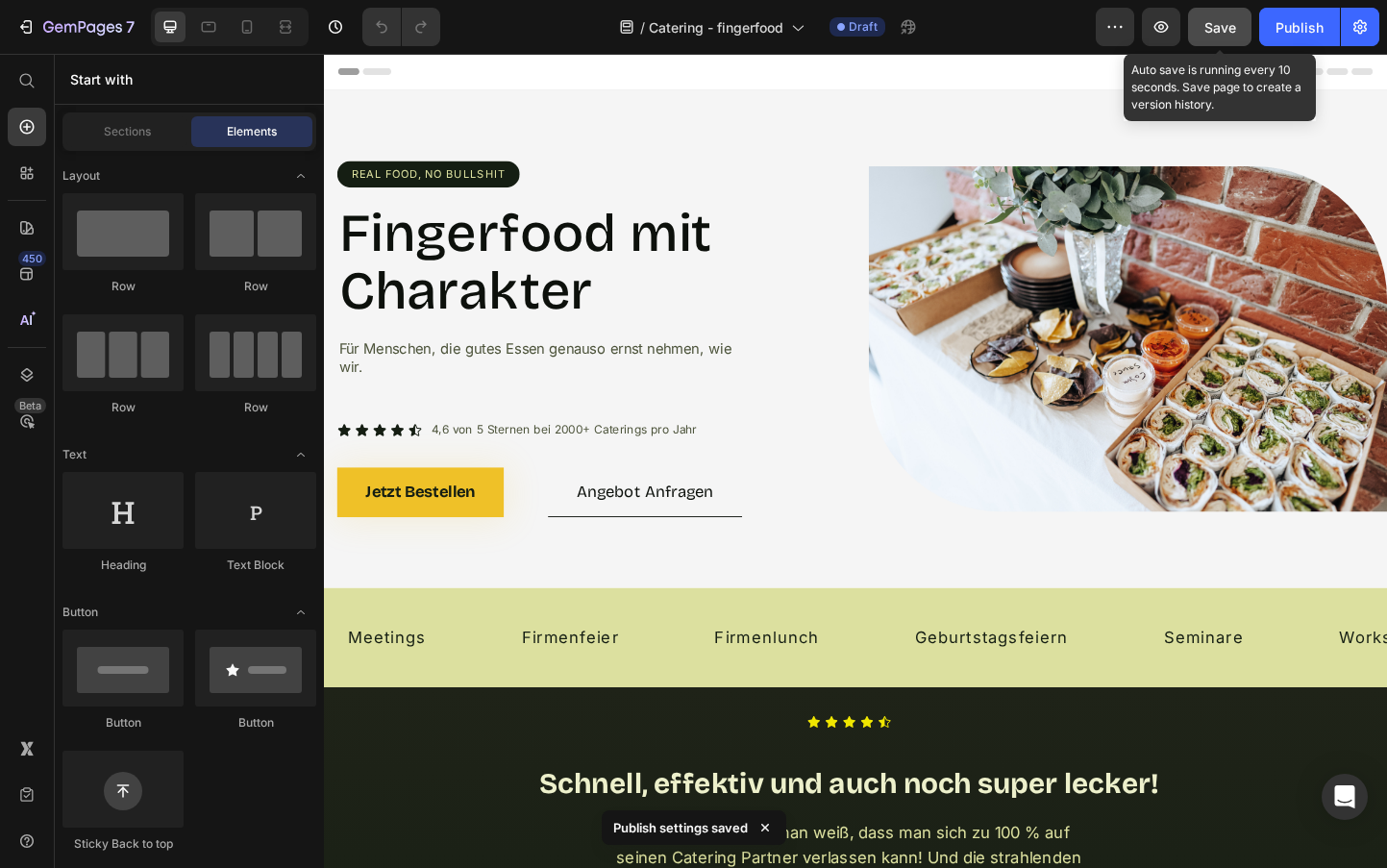 click on "Save" 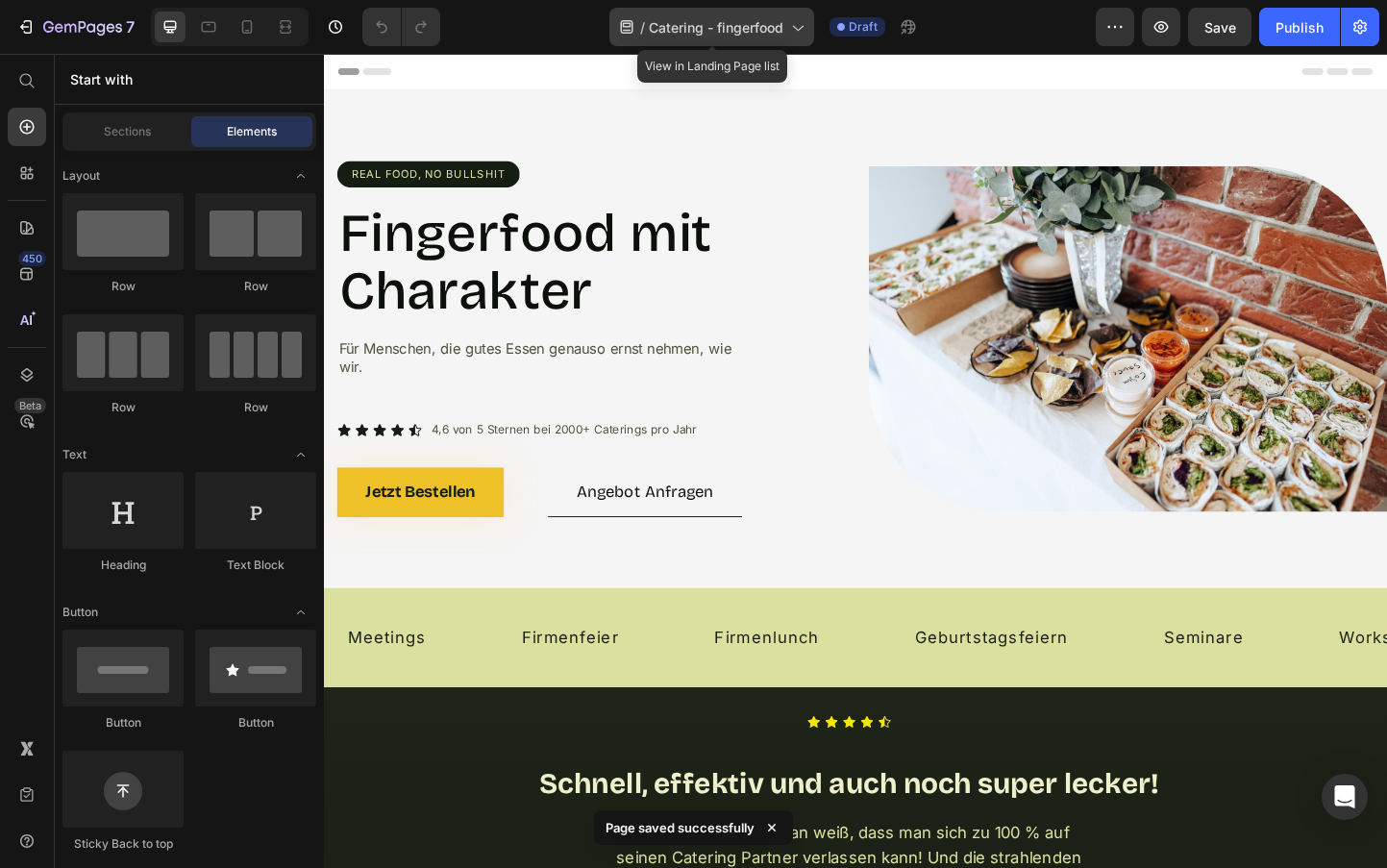 click on "Catering - fingerfood" at bounding box center [716, 27] 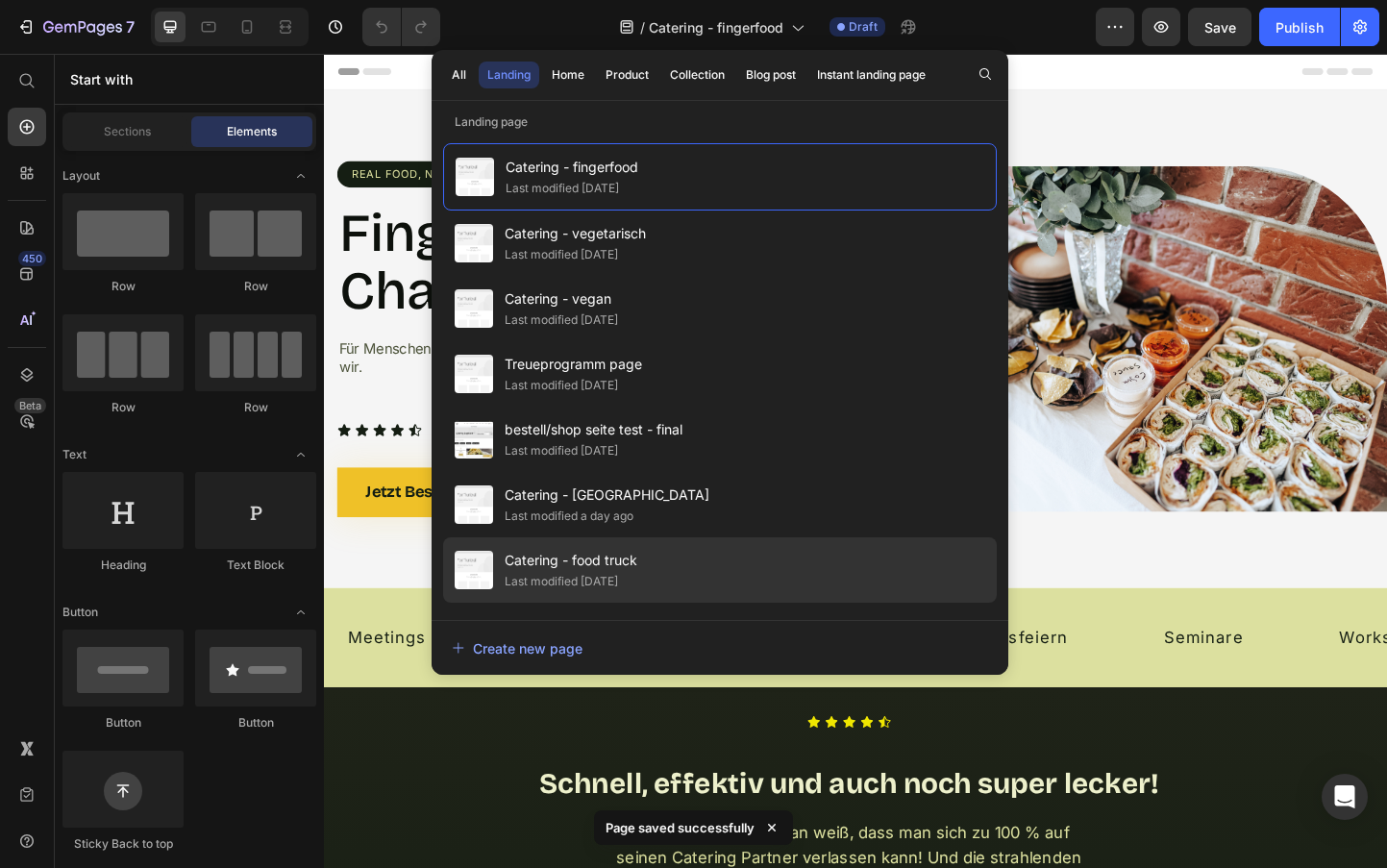 click on "Catering - food truck" at bounding box center [571, 560] 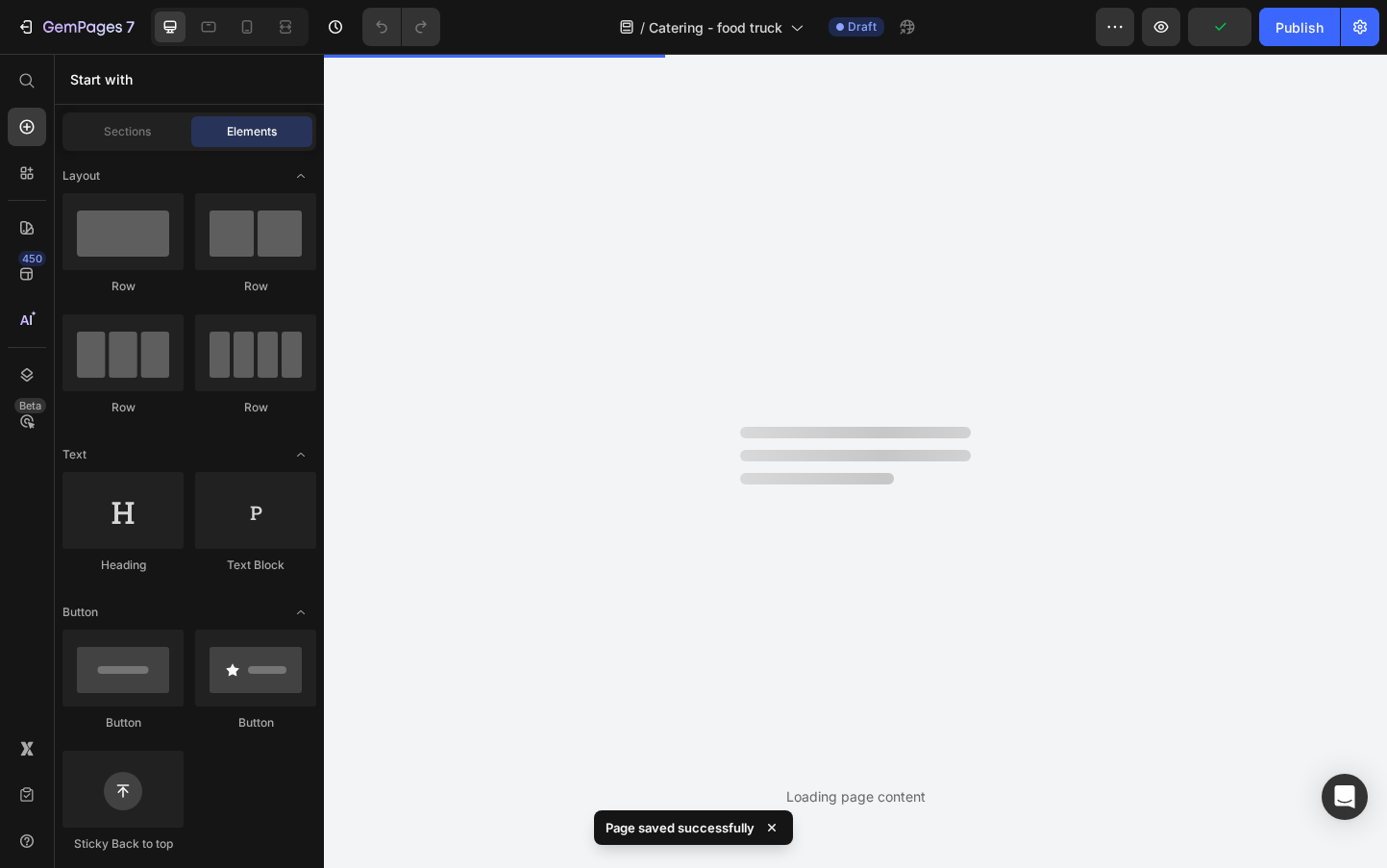 scroll, scrollTop: 0, scrollLeft: 0, axis: both 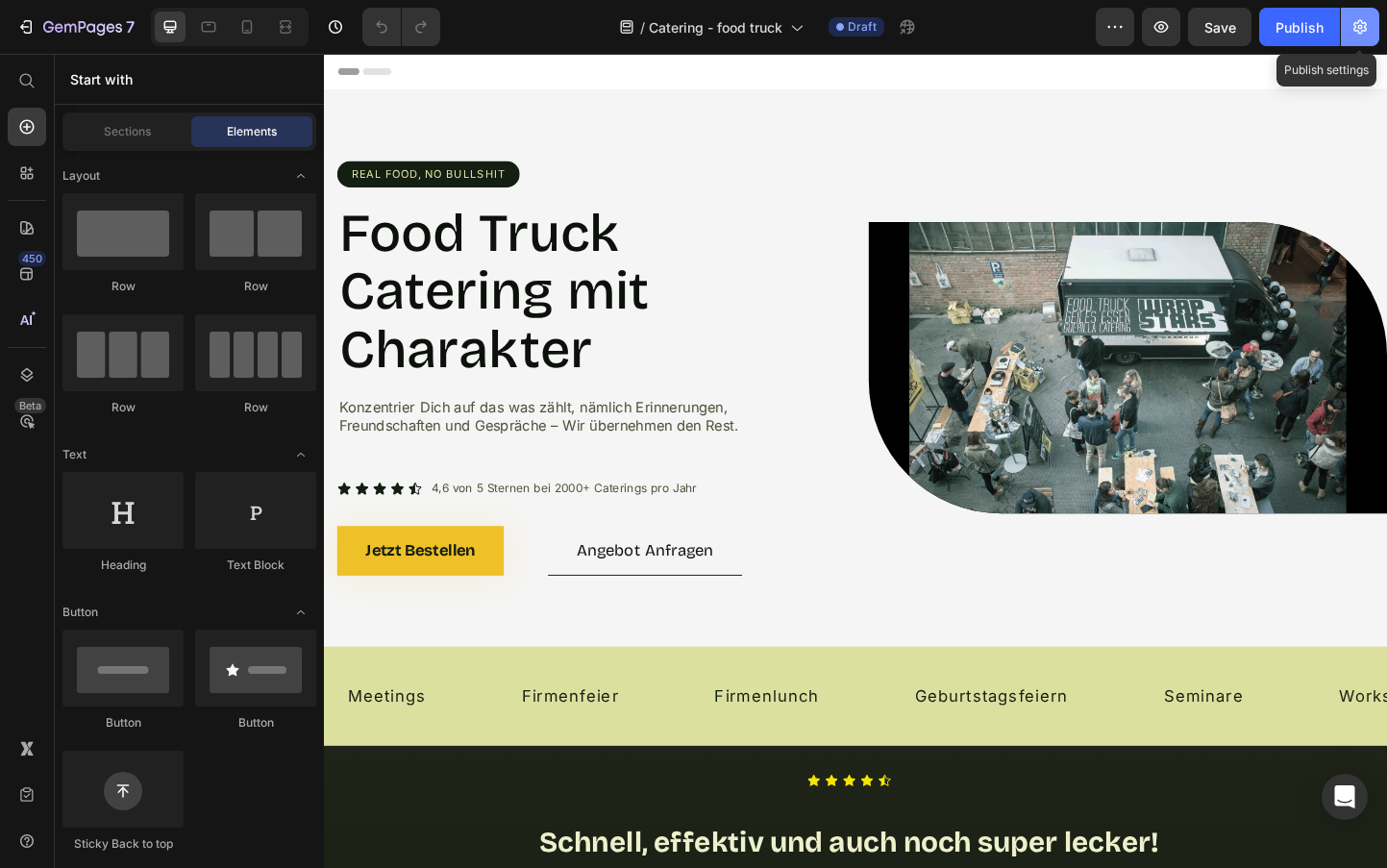 click 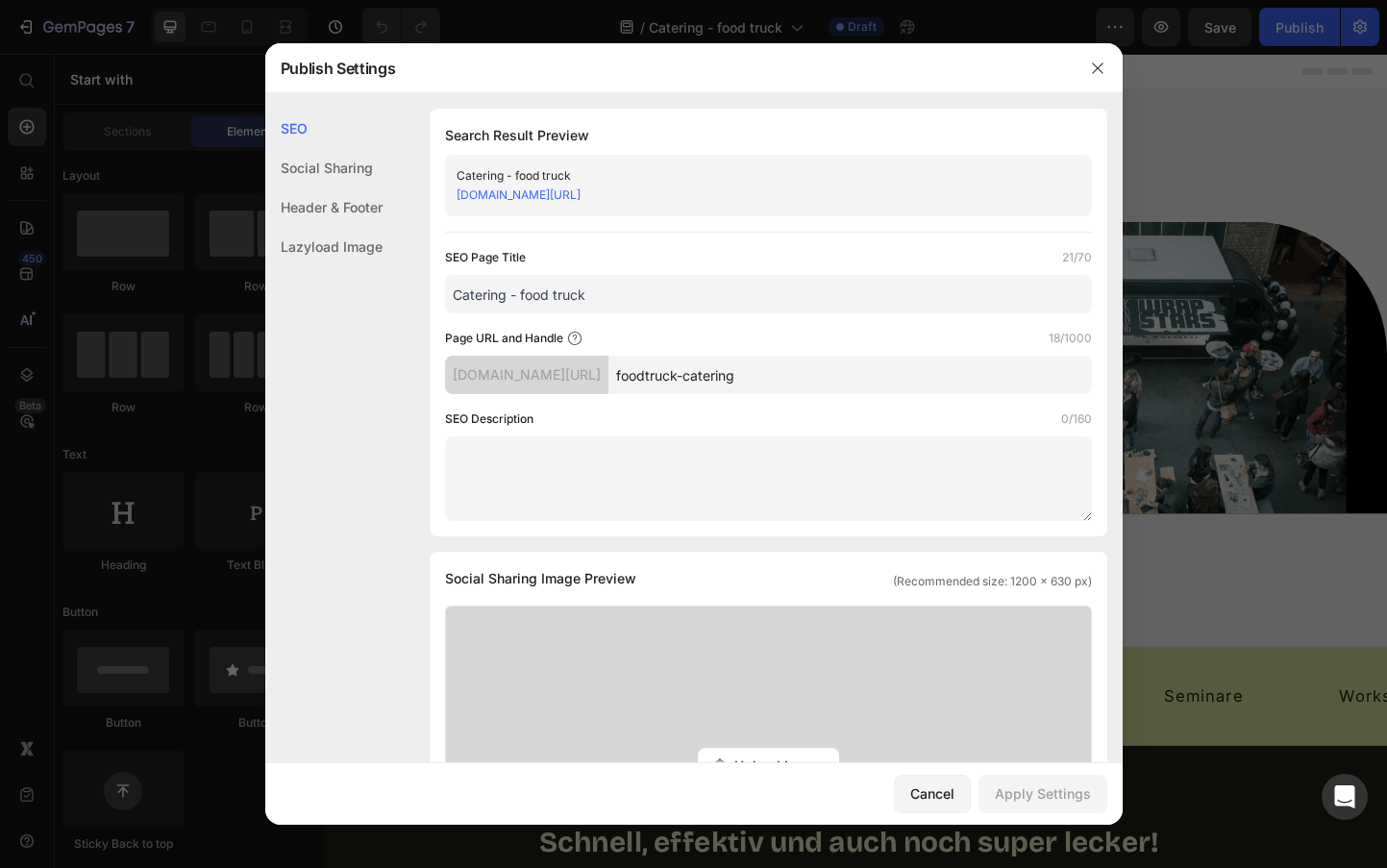 click on "Catering - food truck" at bounding box center [768, 294] 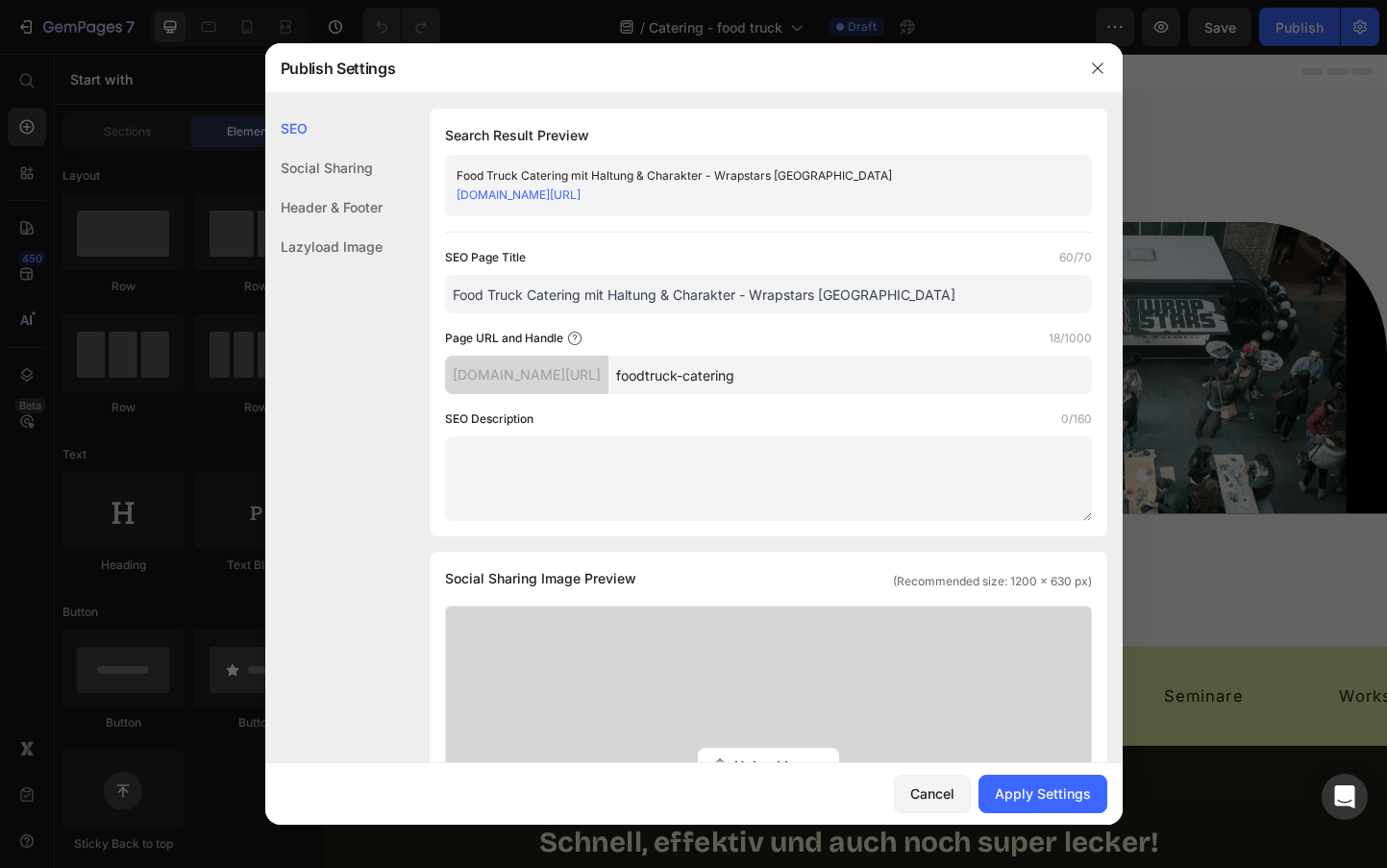 type on "Food Truck Catering mit Haltung & Charakter - Wrapstars Wien" 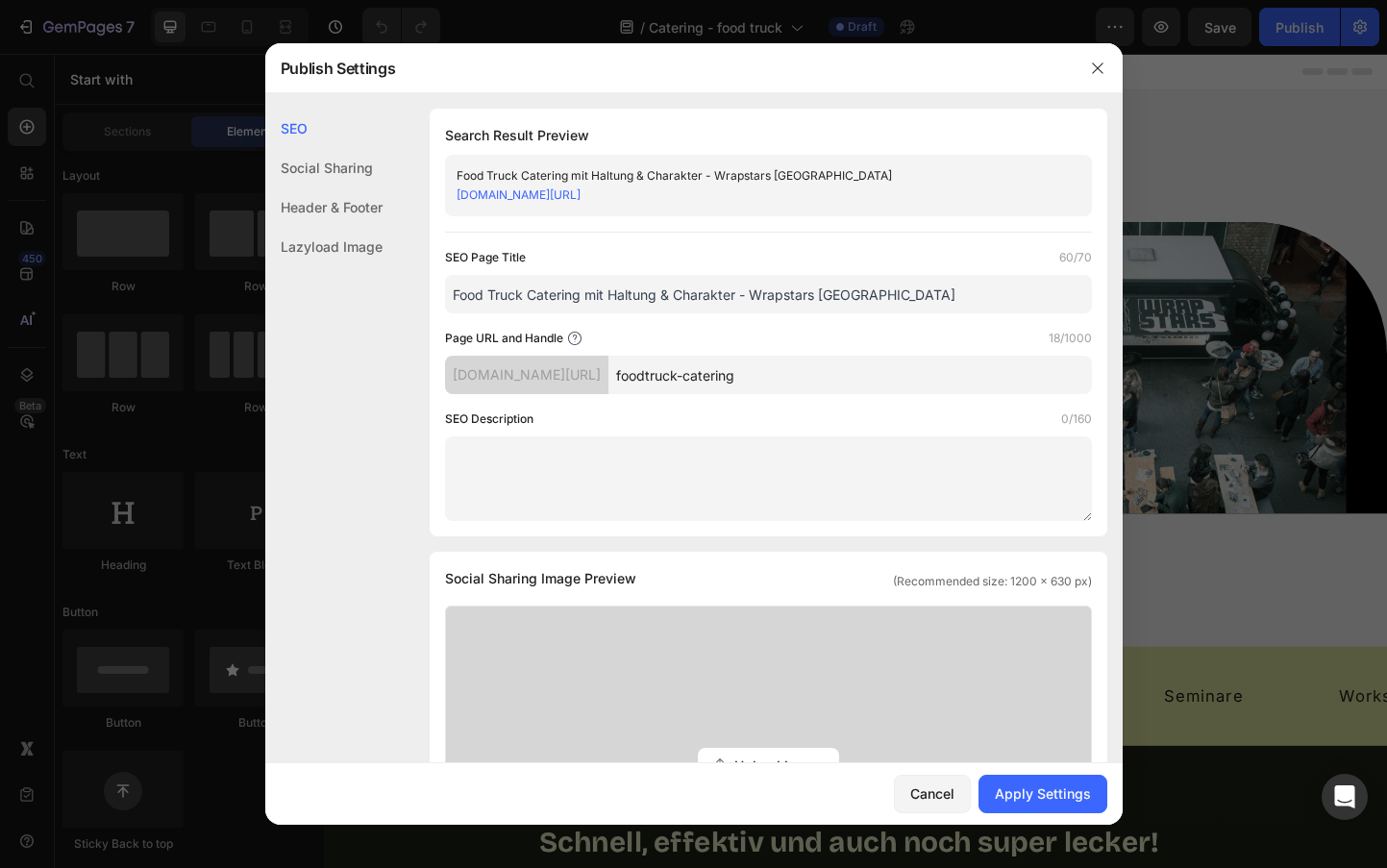 click at bounding box center [768, 479] 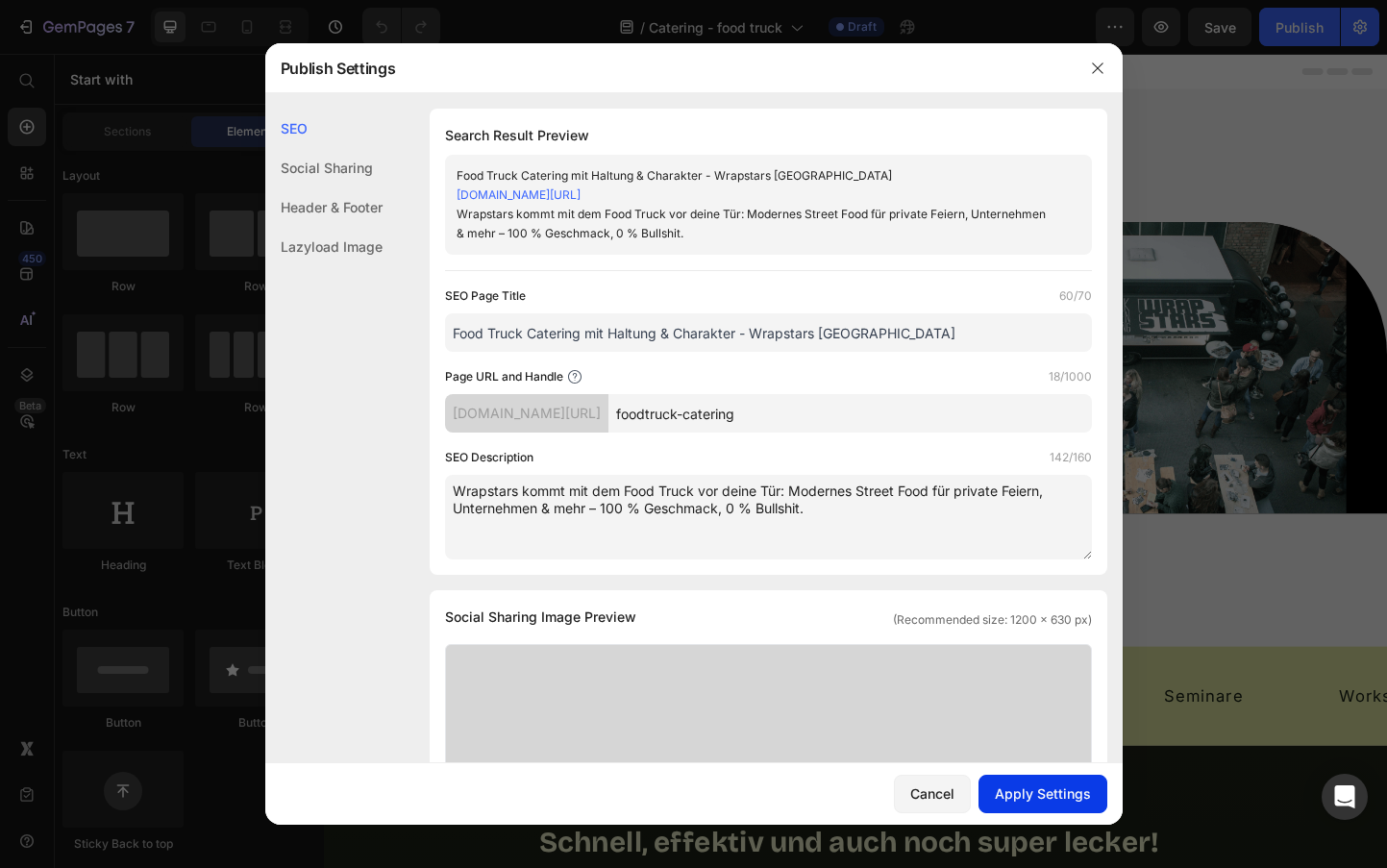 type on "Wrapstars kommt mit dem Food Truck vor deine Tür: Modernes Street Food für private Feiern, Unternehmen & mehr – 100 % Geschmack, 0 % Bullshit." 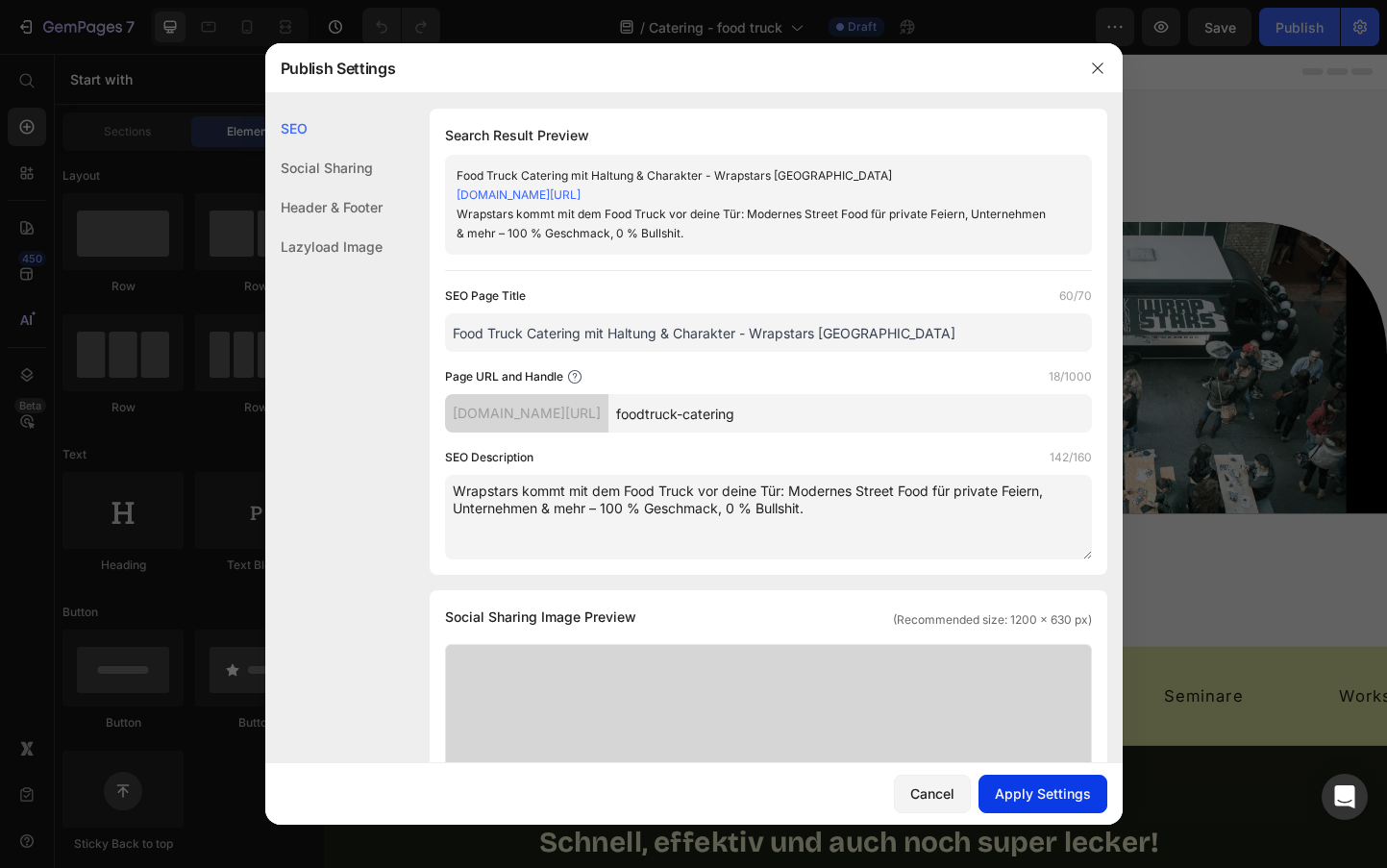 click on "Apply Settings" at bounding box center [1043, 793] 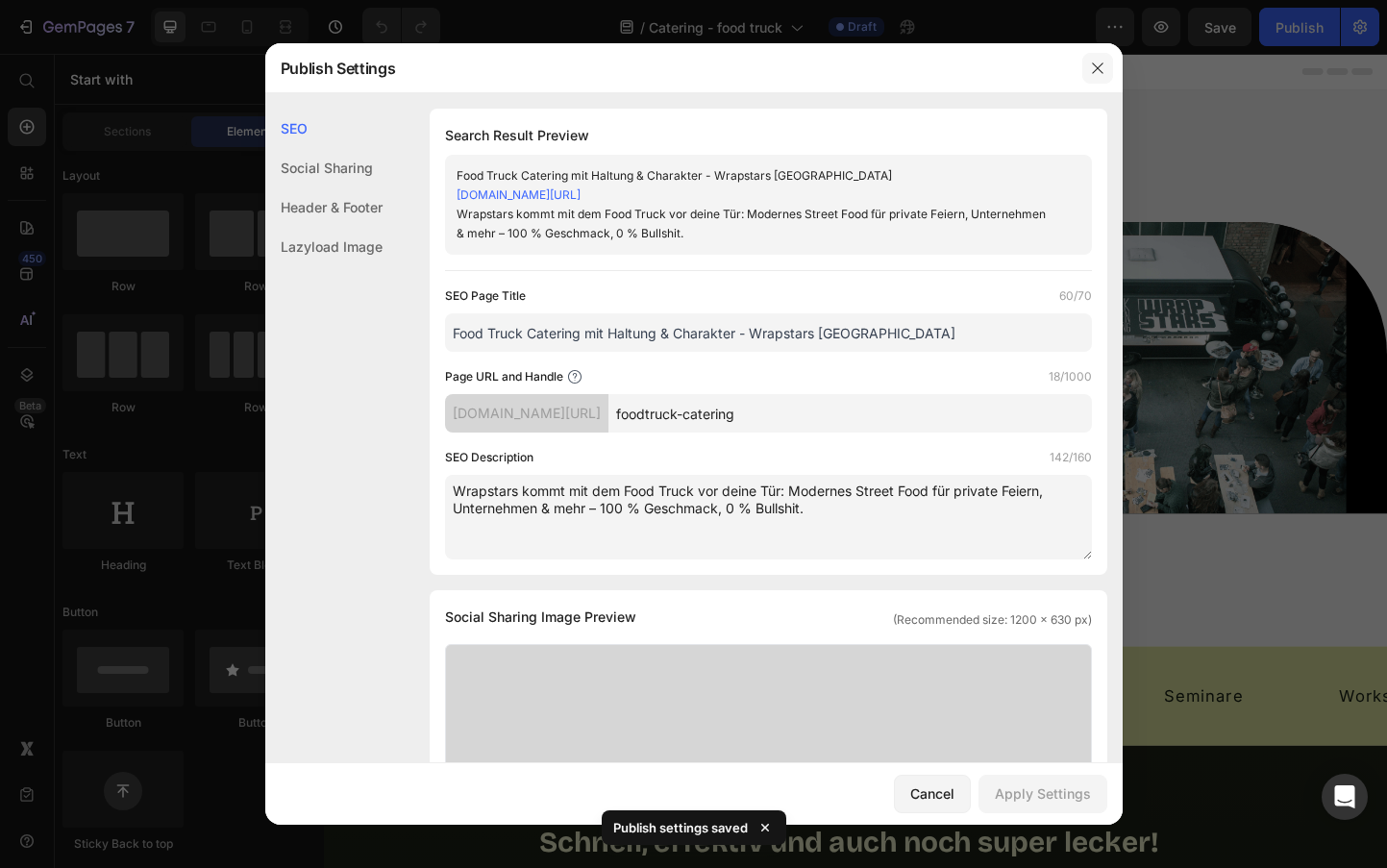 drag, startPoint x: 1105, startPoint y: 66, endPoint x: 801, endPoint y: 5, distance: 310.05967 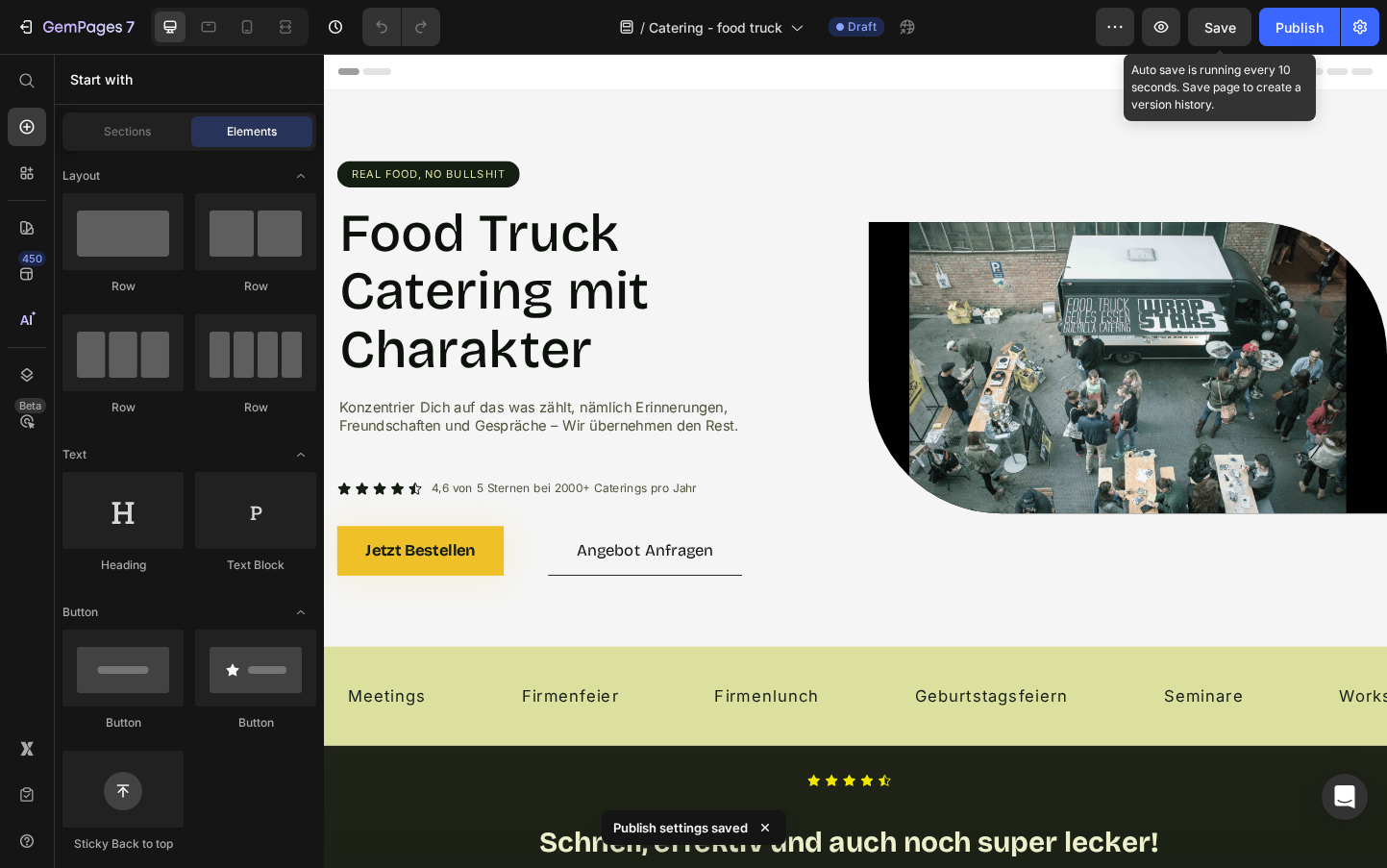 click on "Save" at bounding box center (1220, 27) 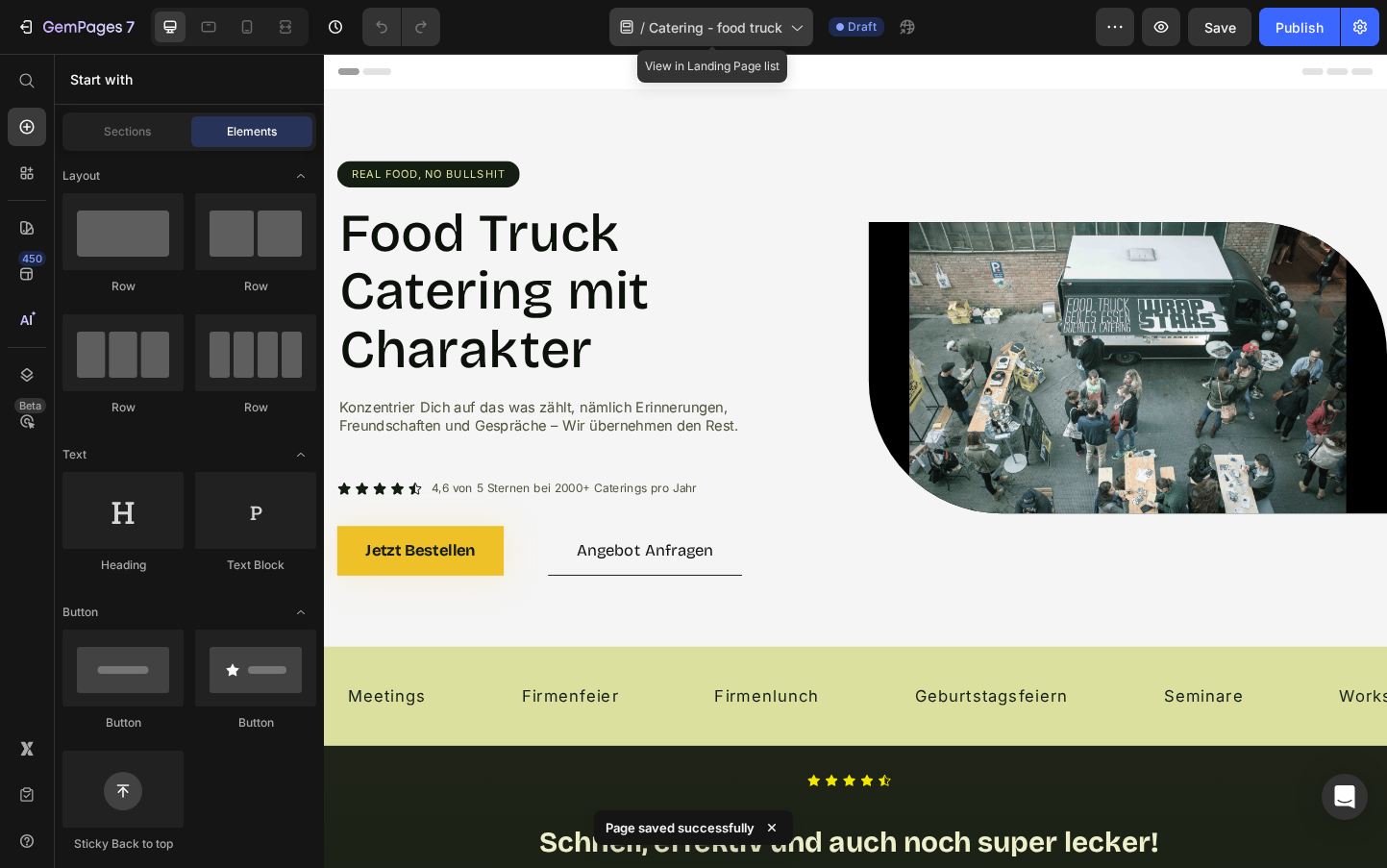 click on "/  Catering - food truck" 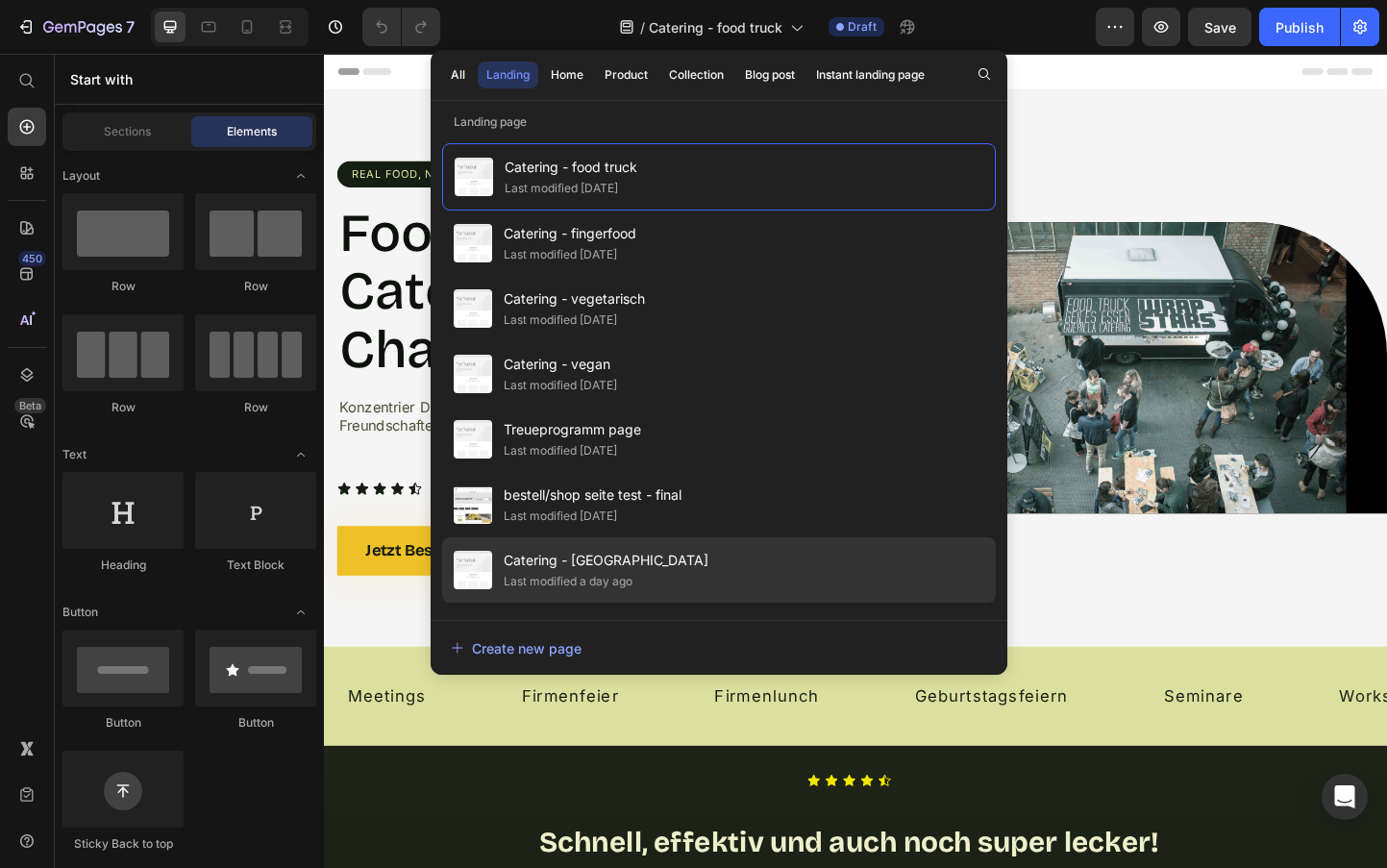 click on "Catering - Niederösterreich" at bounding box center [606, 560] 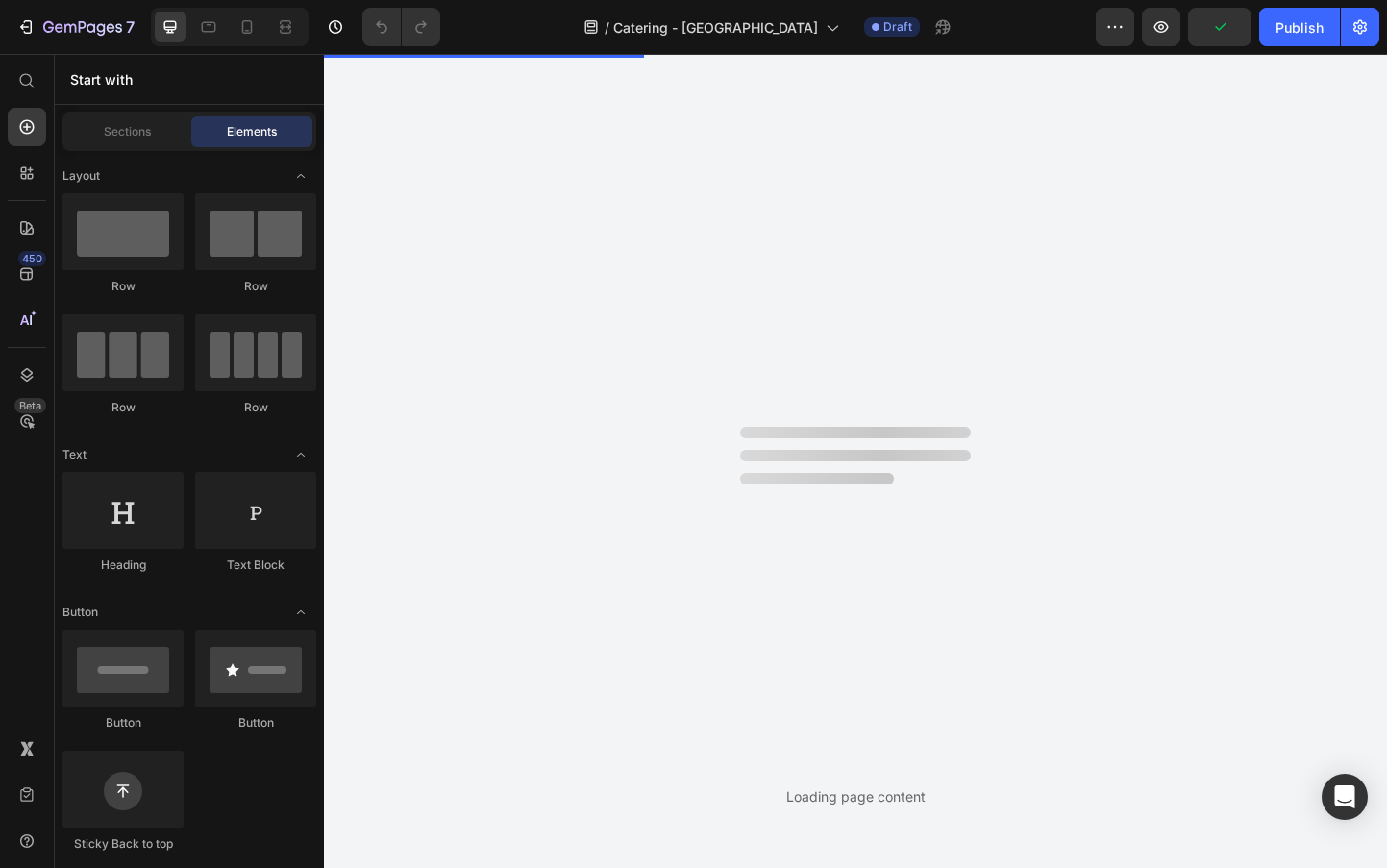 scroll, scrollTop: 0, scrollLeft: 0, axis: both 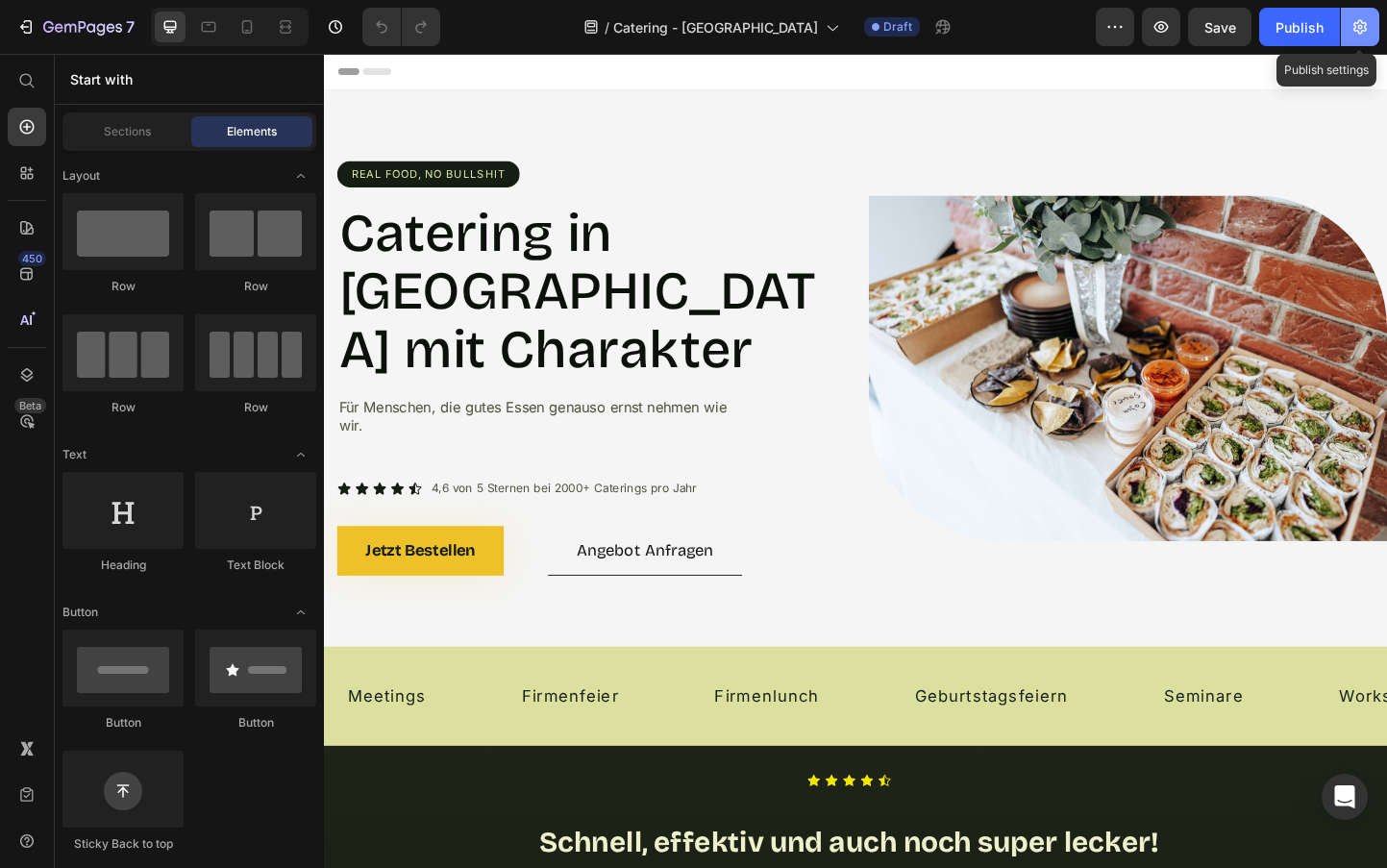 click 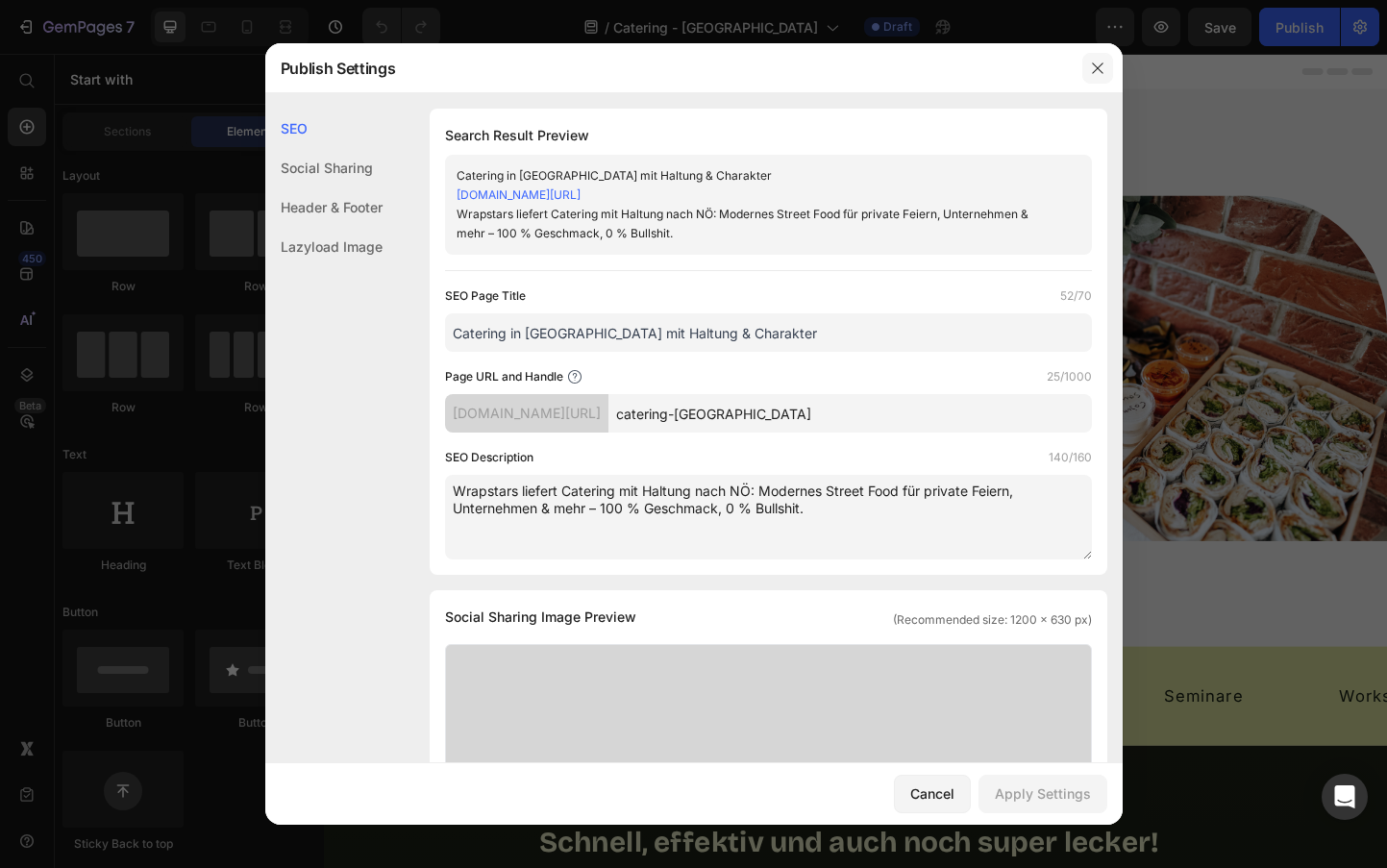 drag, startPoint x: 1105, startPoint y: 63, endPoint x: 731, endPoint y: 1, distance: 379.10421 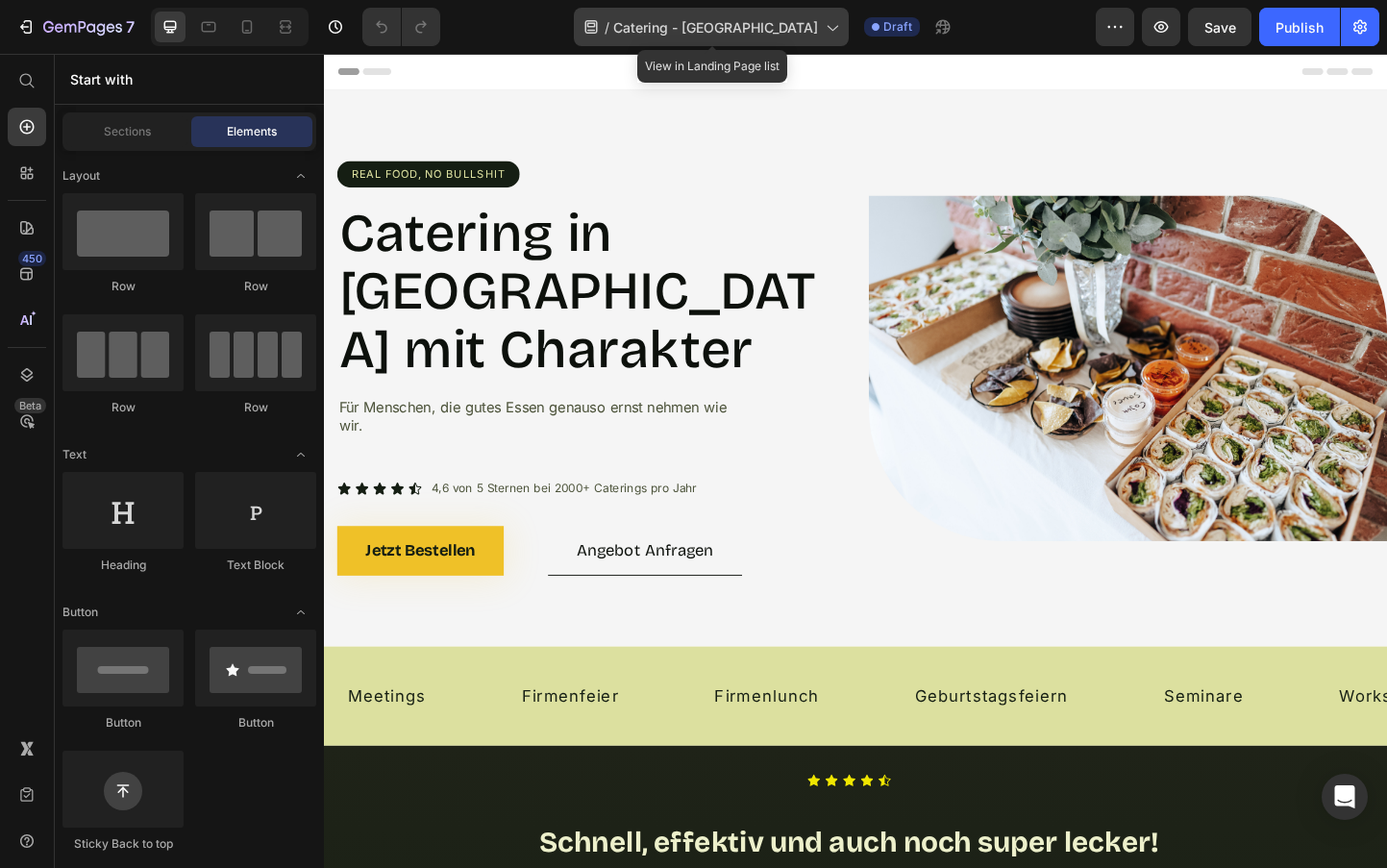 click on "Catering - Niederösterreich" at bounding box center (715, 27) 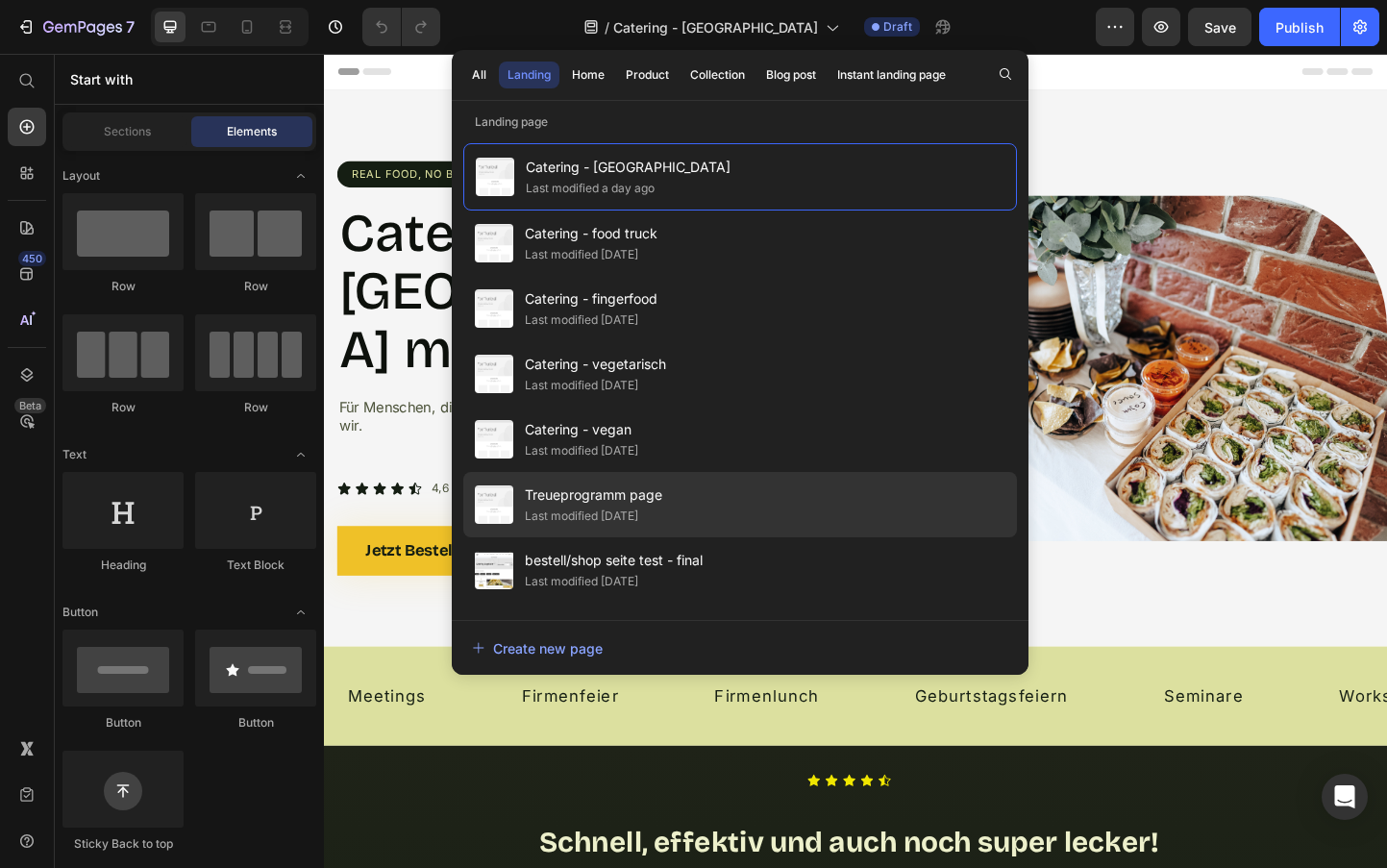 scroll, scrollTop: 96, scrollLeft: 0, axis: vertical 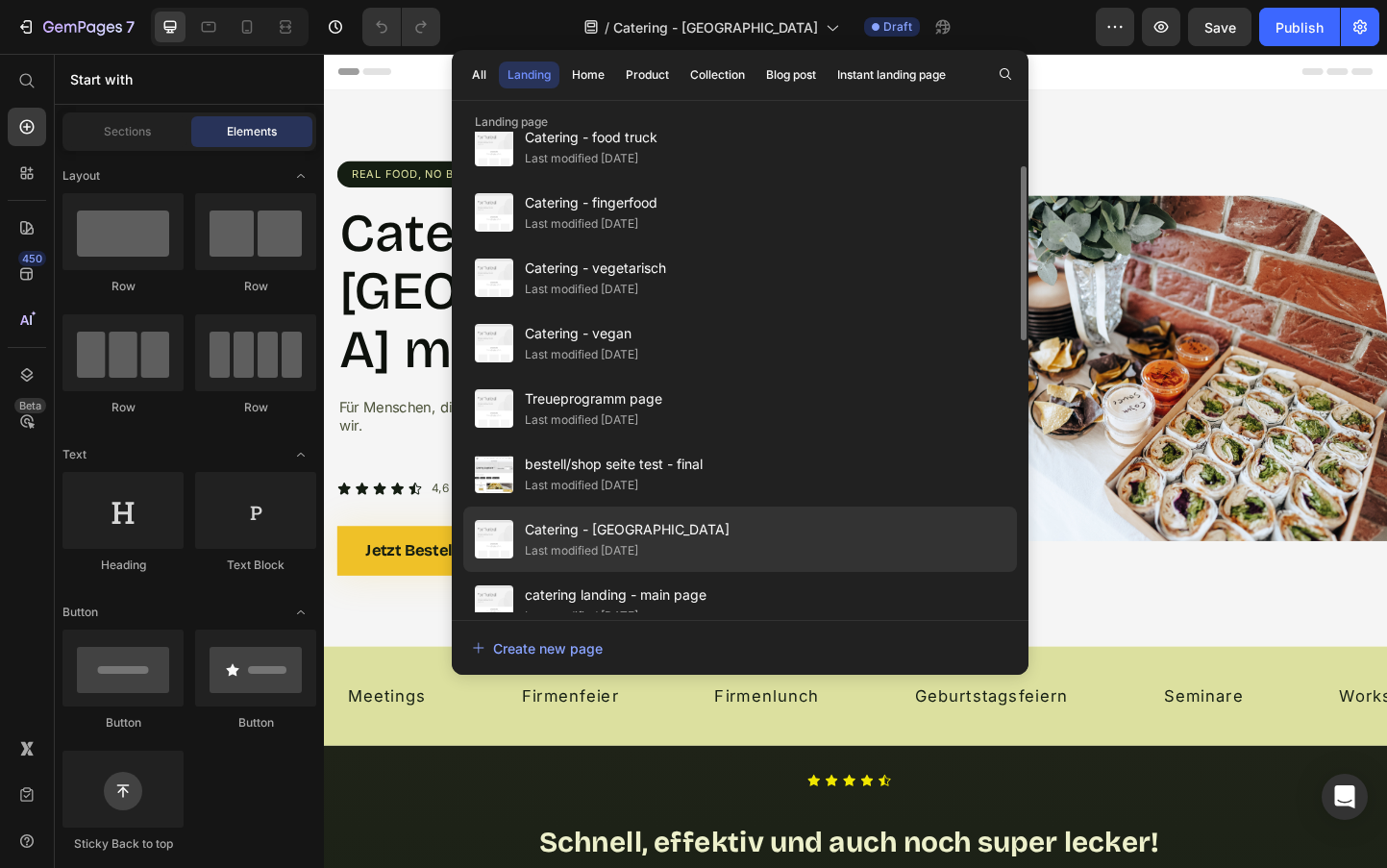 click on "Catering - Wien" at bounding box center [627, 530] 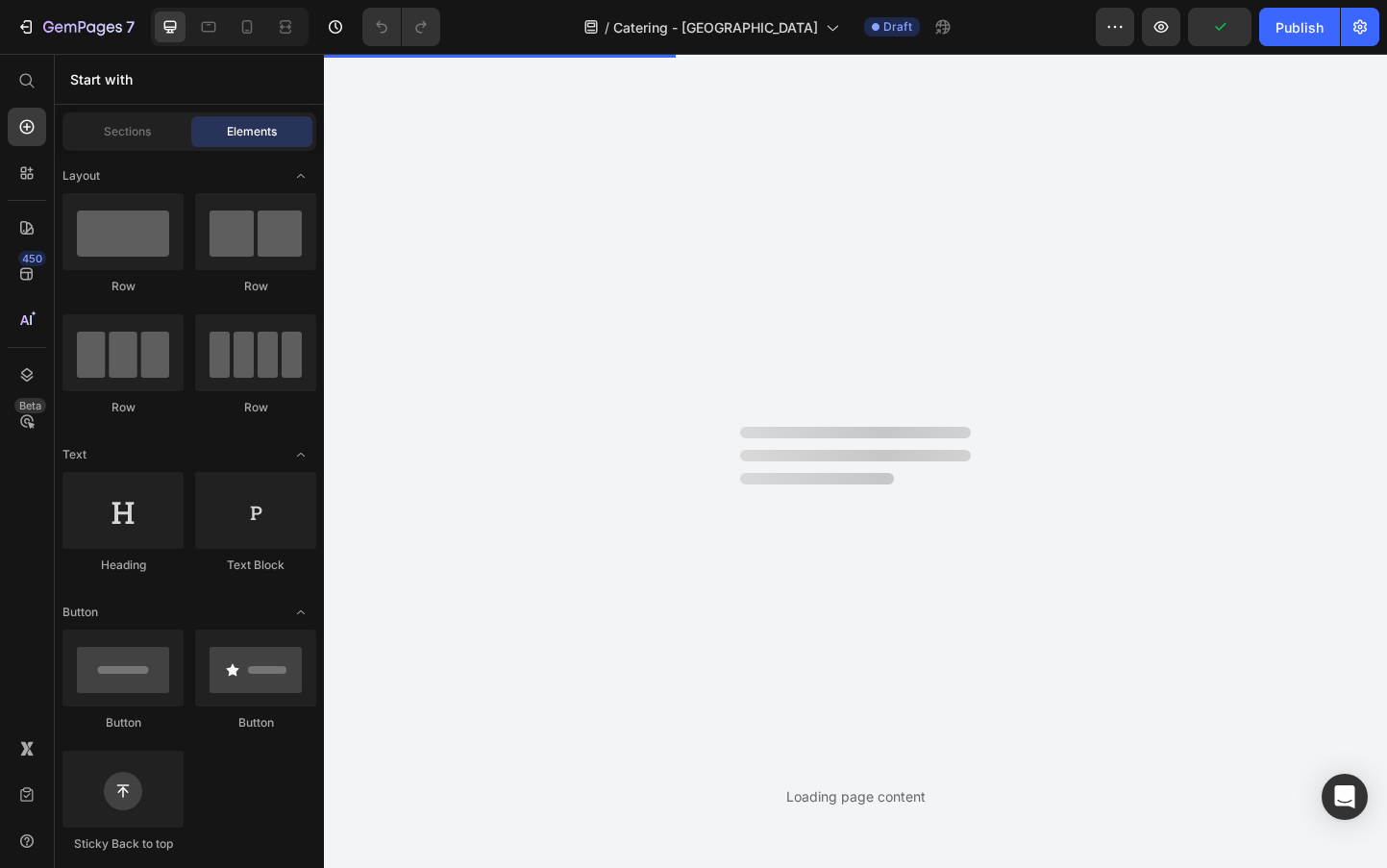 scroll, scrollTop: 0, scrollLeft: 0, axis: both 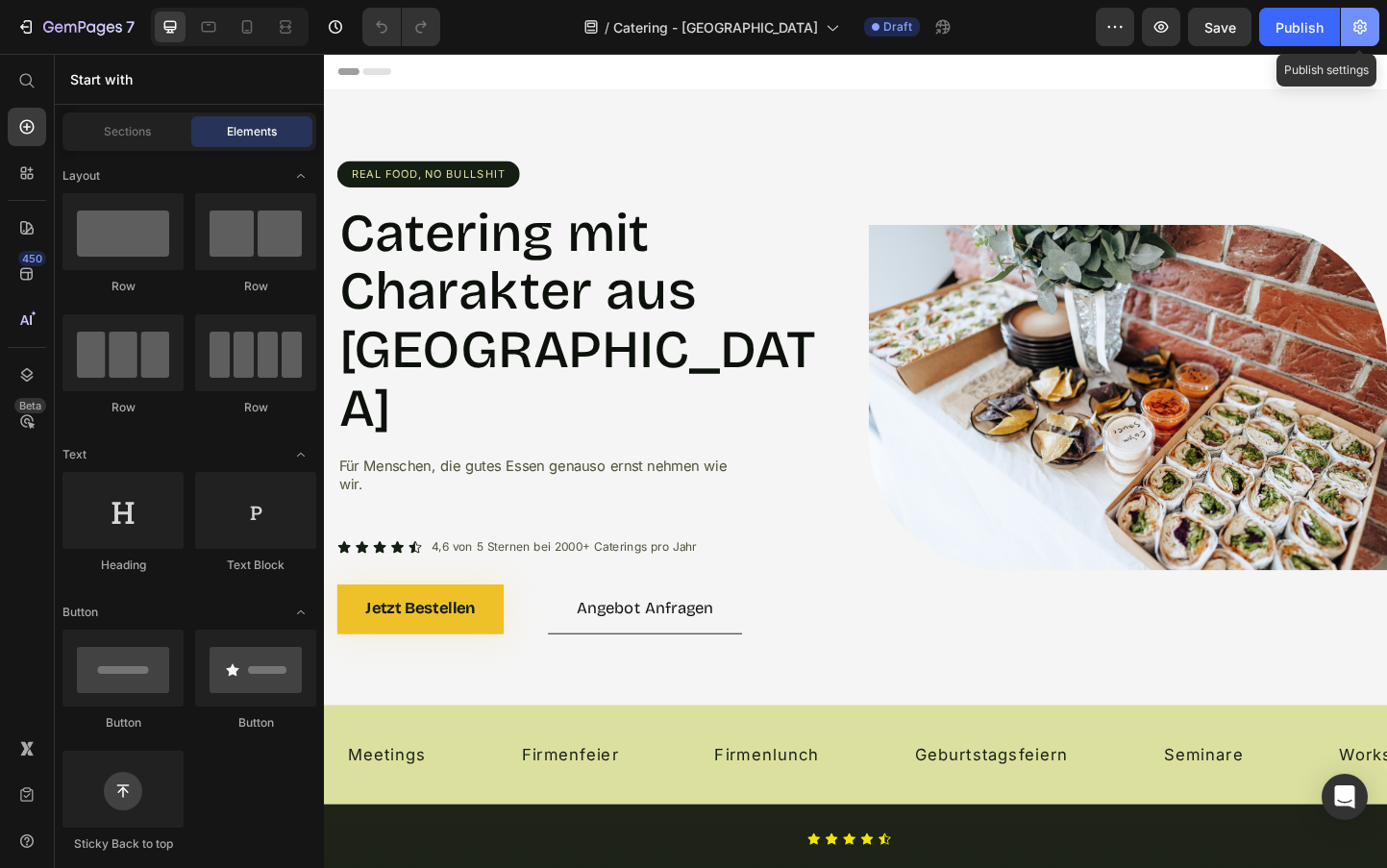 click 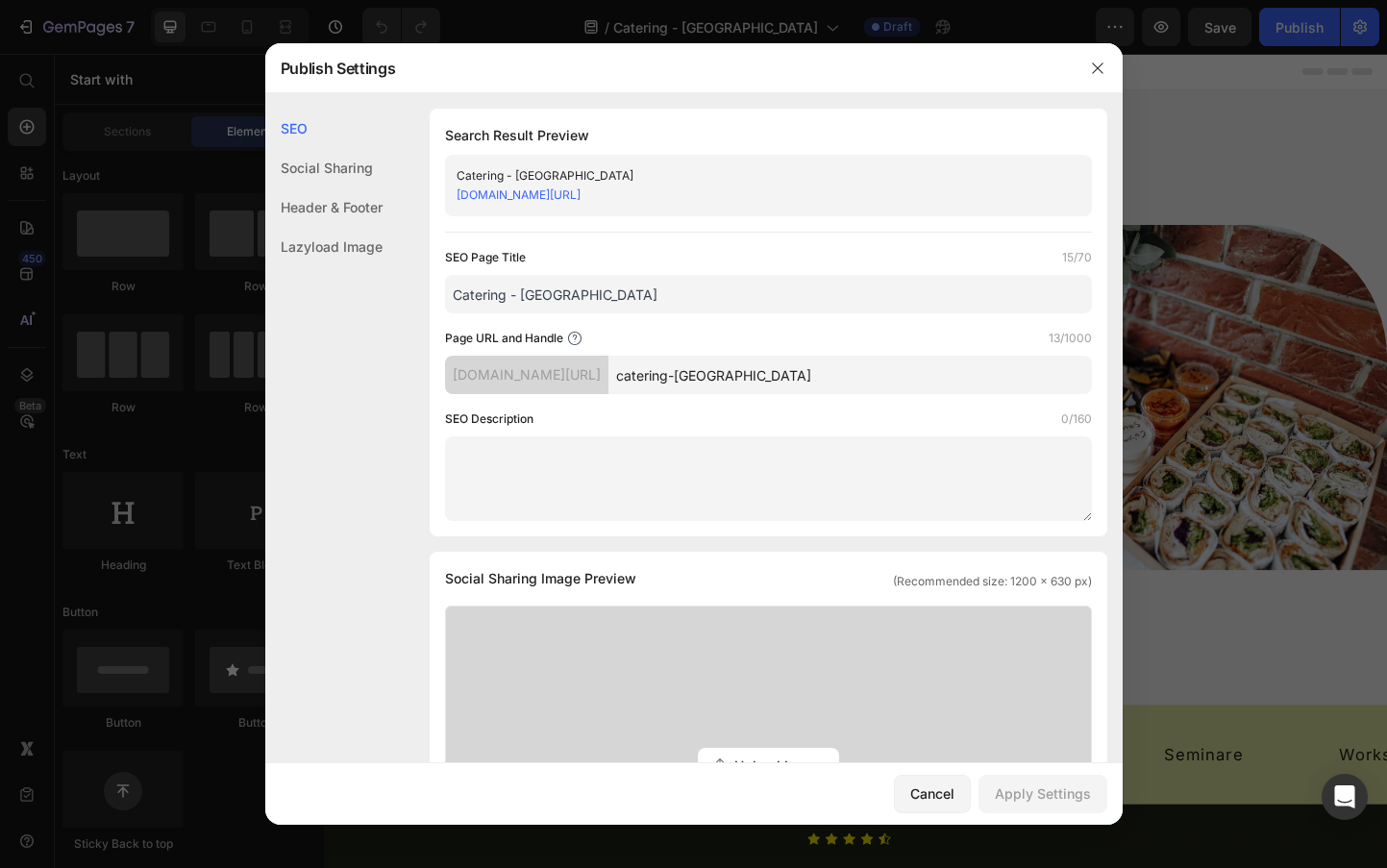 click on "Catering - Wien" at bounding box center [768, 294] 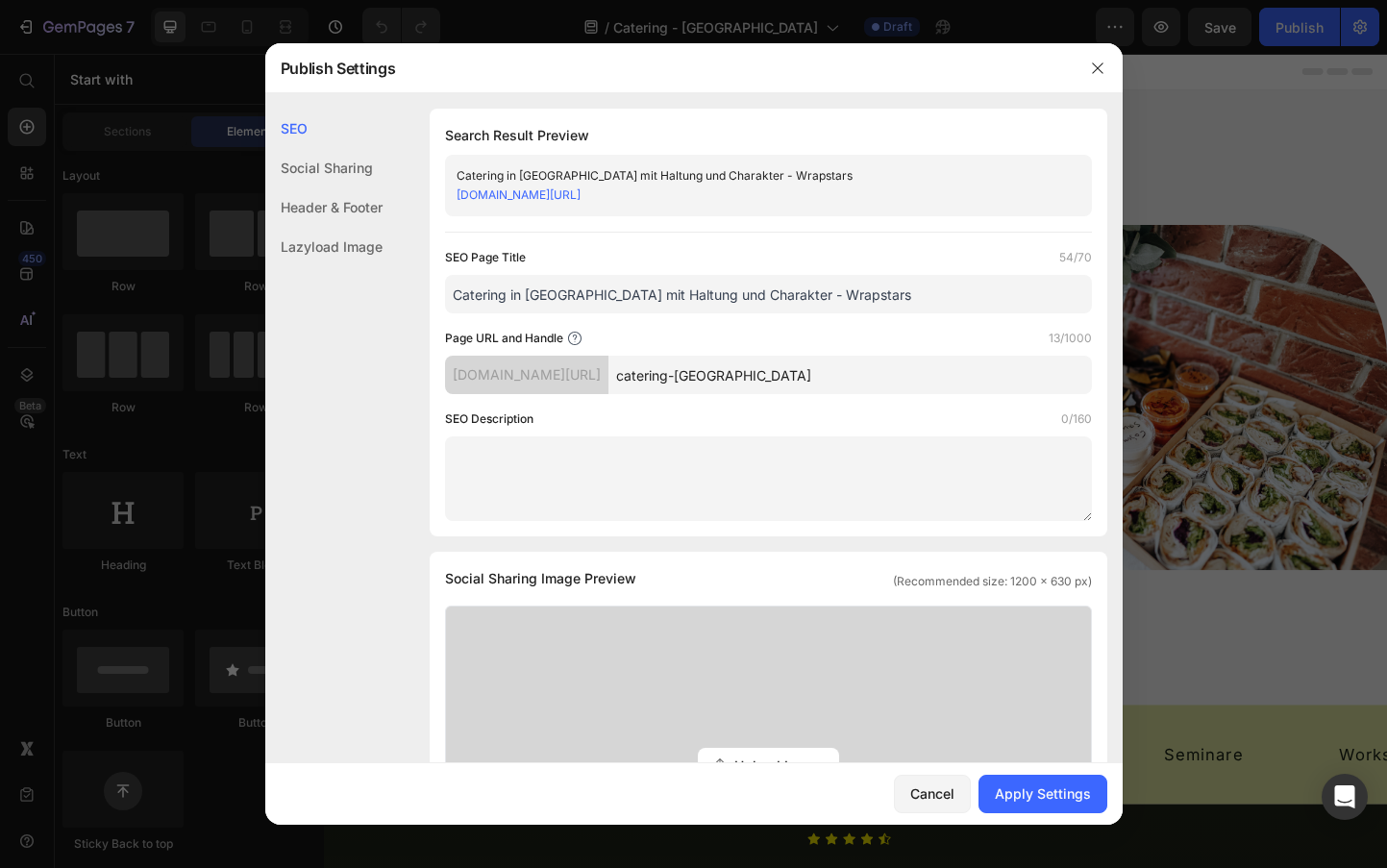 type on "Catering in Wien mit Haltung und Charakter - Wrapstars" 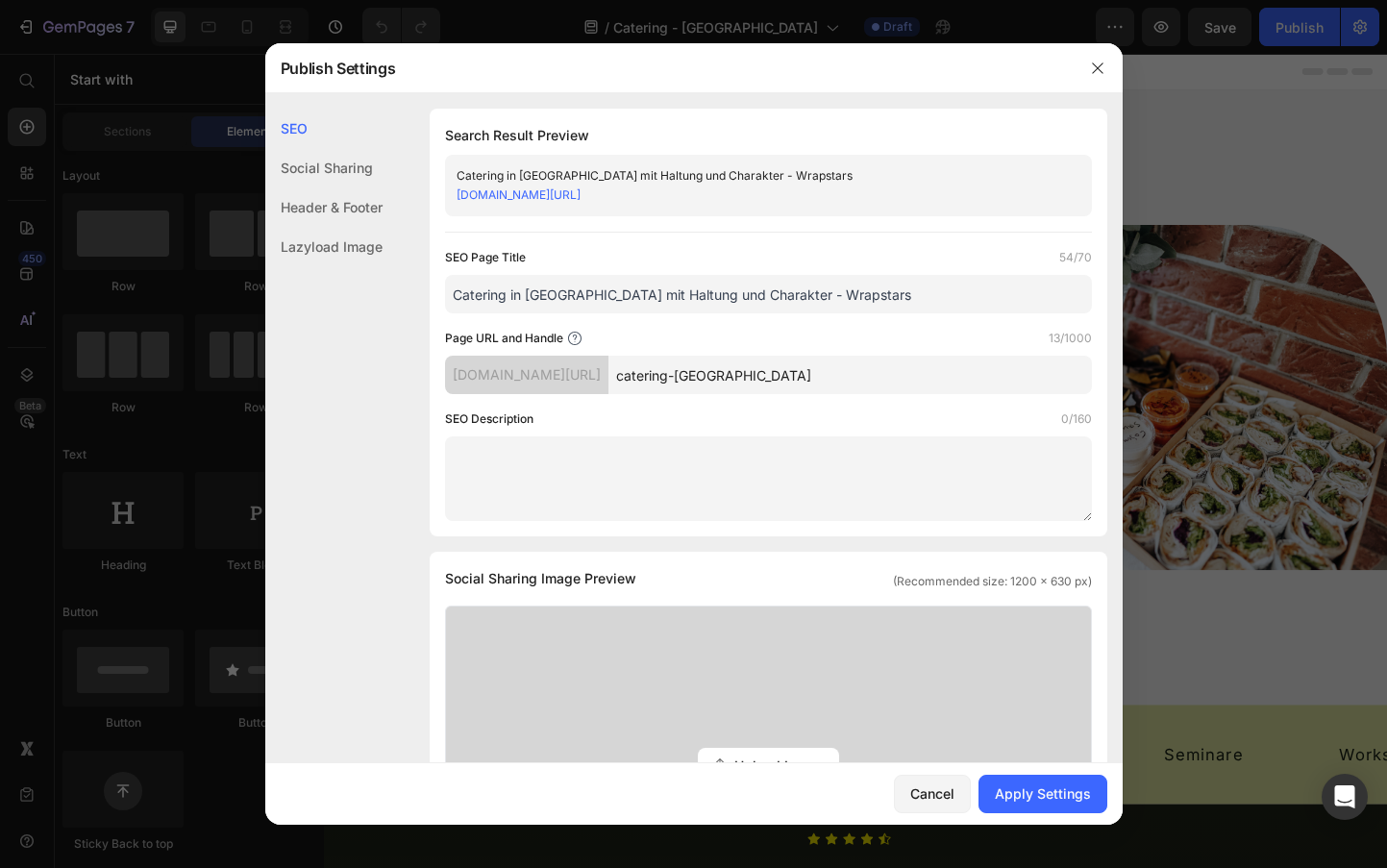 click at bounding box center (768, 479) 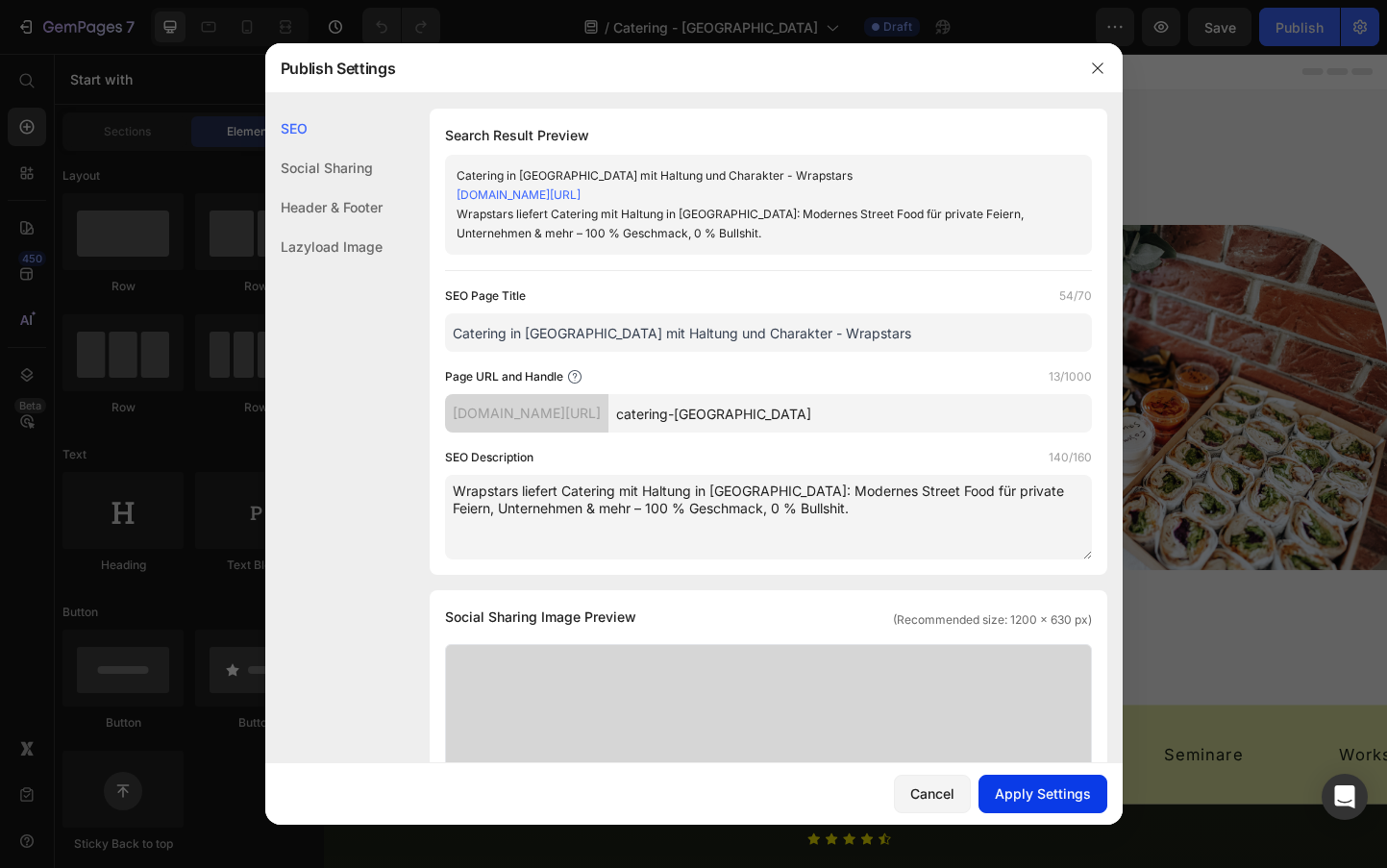 type on "Wrapstars liefert Catering mit Haltung in Wien: Modernes Street Food für private Feiern, Unternehmen & mehr – 100 % Geschmack, 0 % Bullshit." 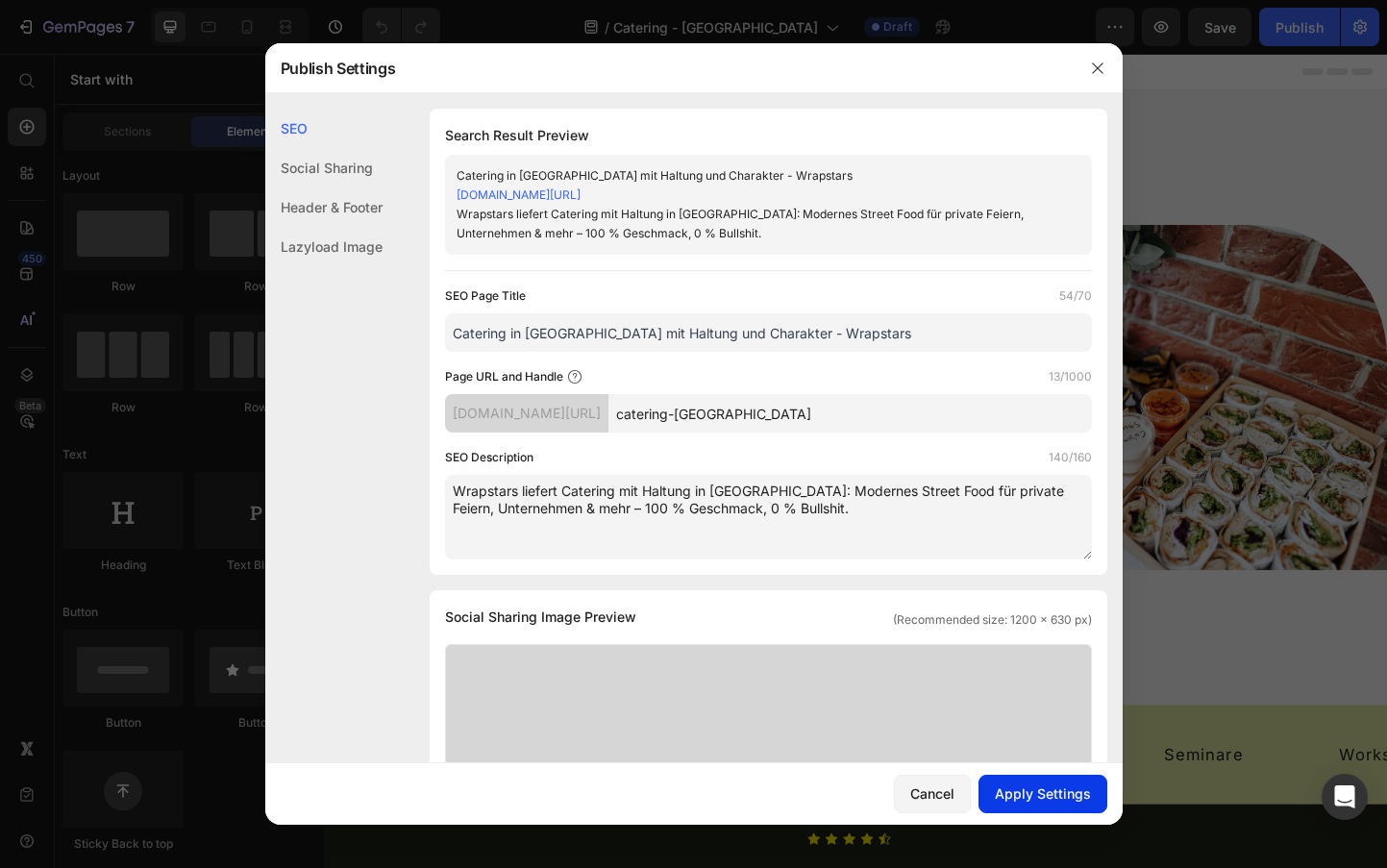 click on "Apply Settings" at bounding box center [1043, 793] 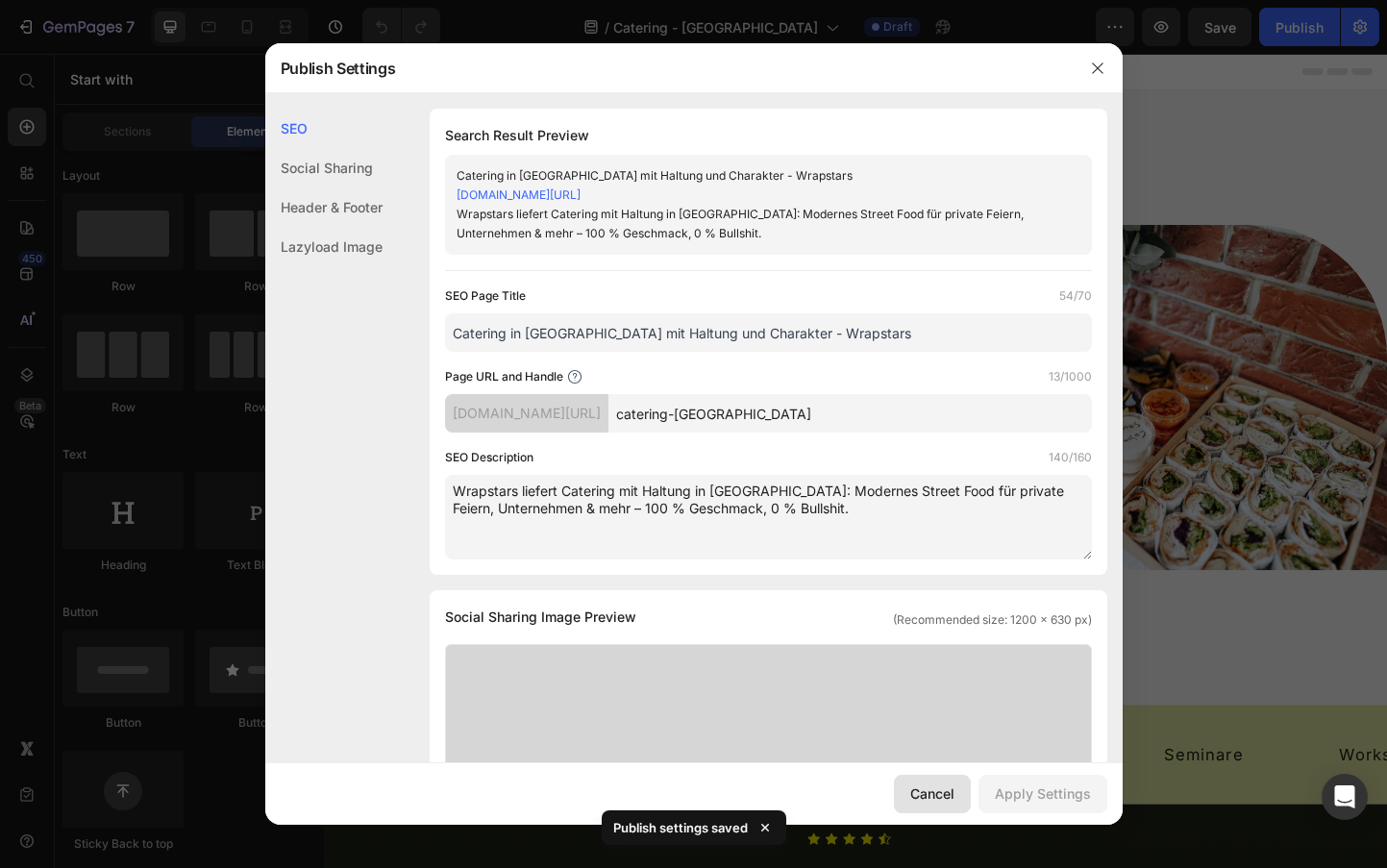 drag, startPoint x: 926, startPoint y: 803, endPoint x: 665, endPoint y: 784, distance: 261.69066 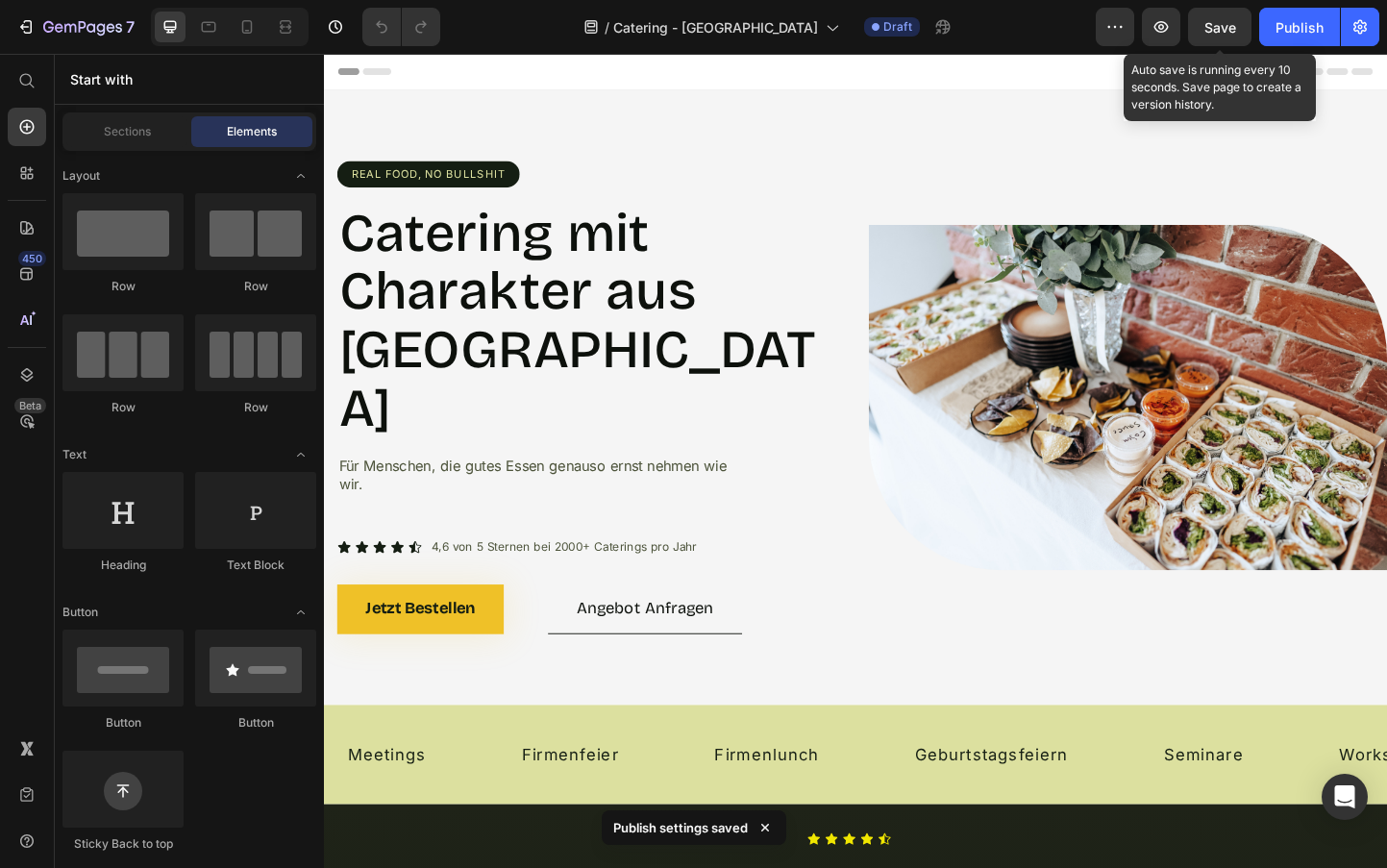 click on "Save" at bounding box center [1220, 27] 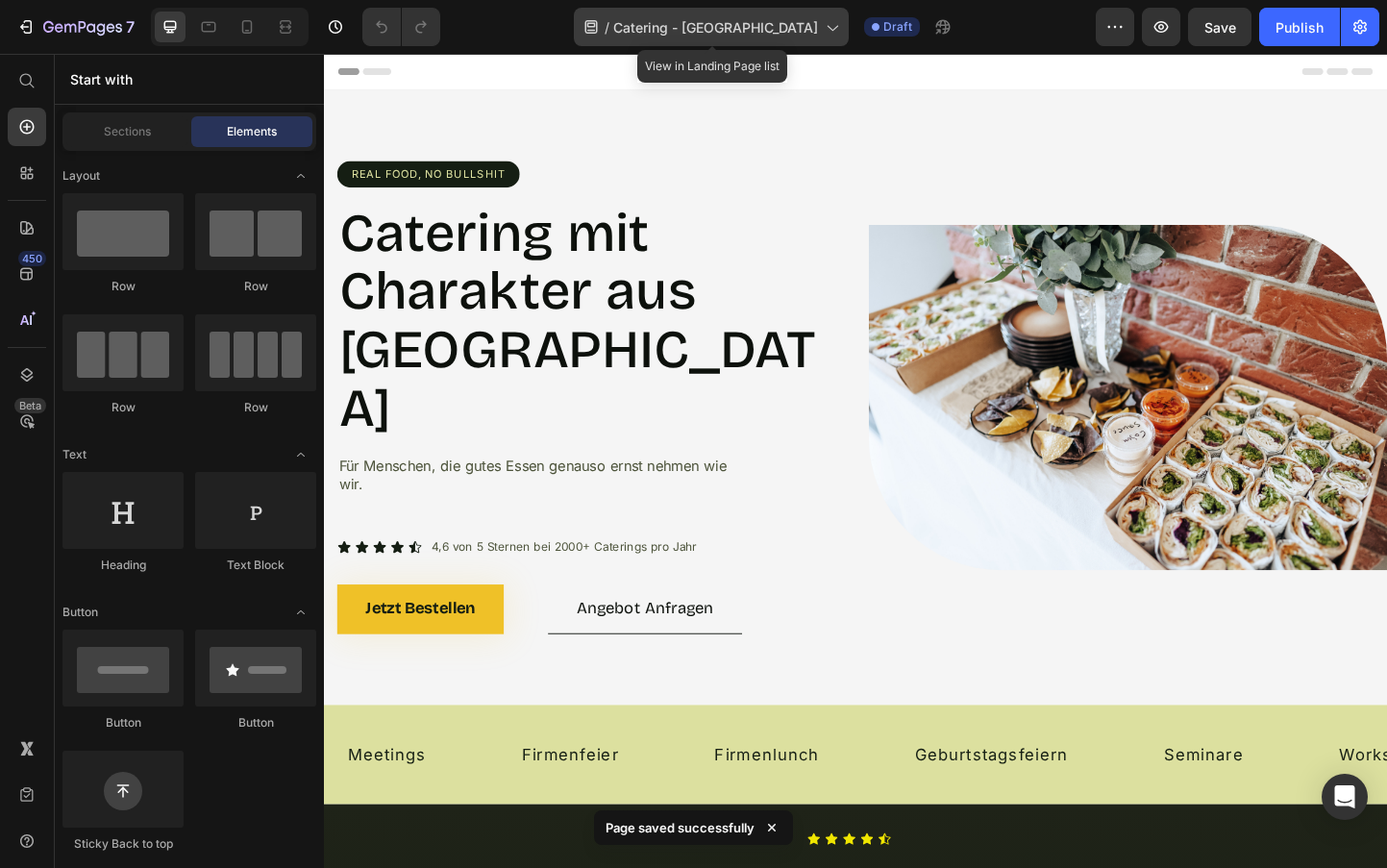 click on "/  Catering - Wien" 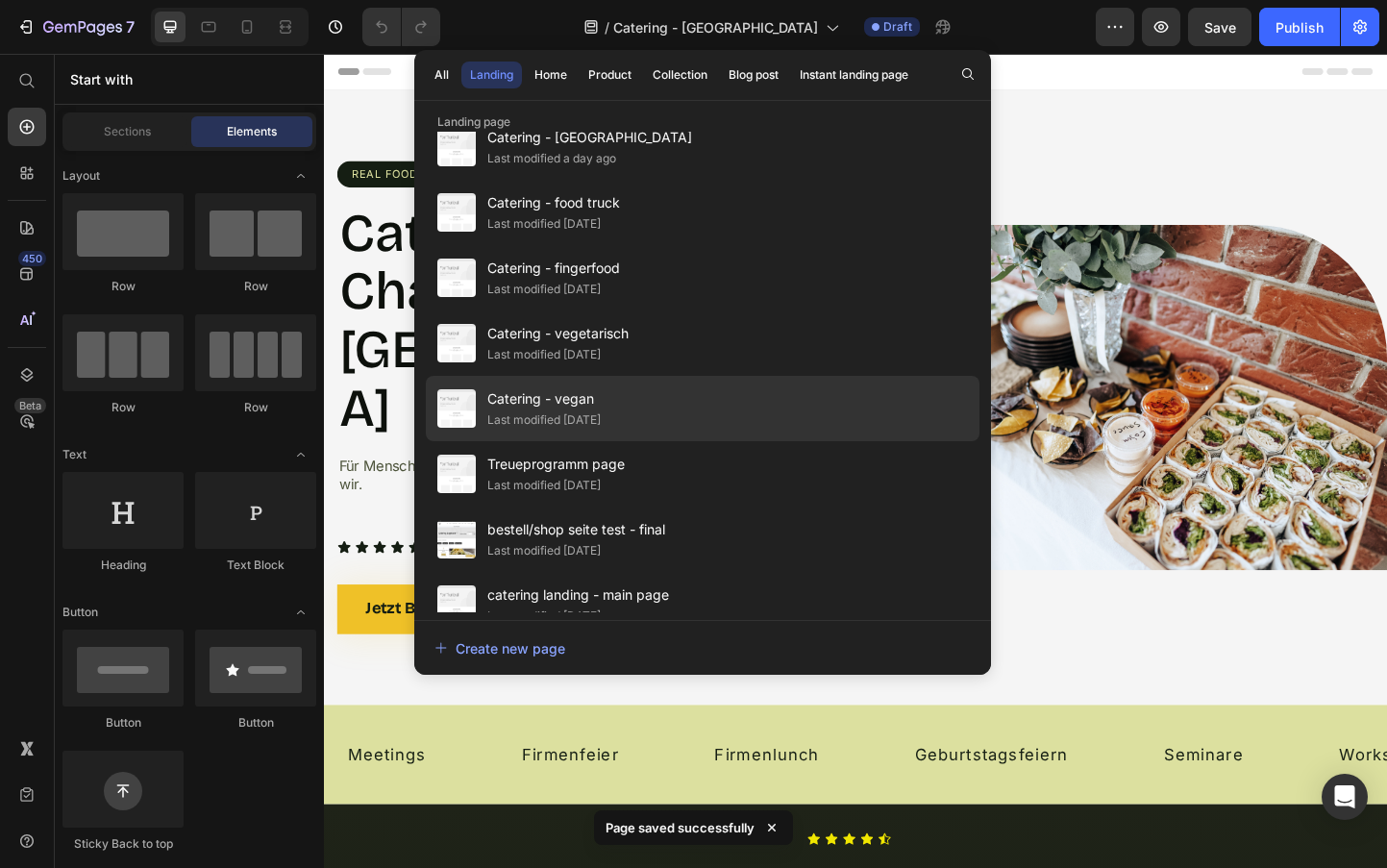 scroll, scrollTop: 192, scrollLeft: 0, axis: vertical 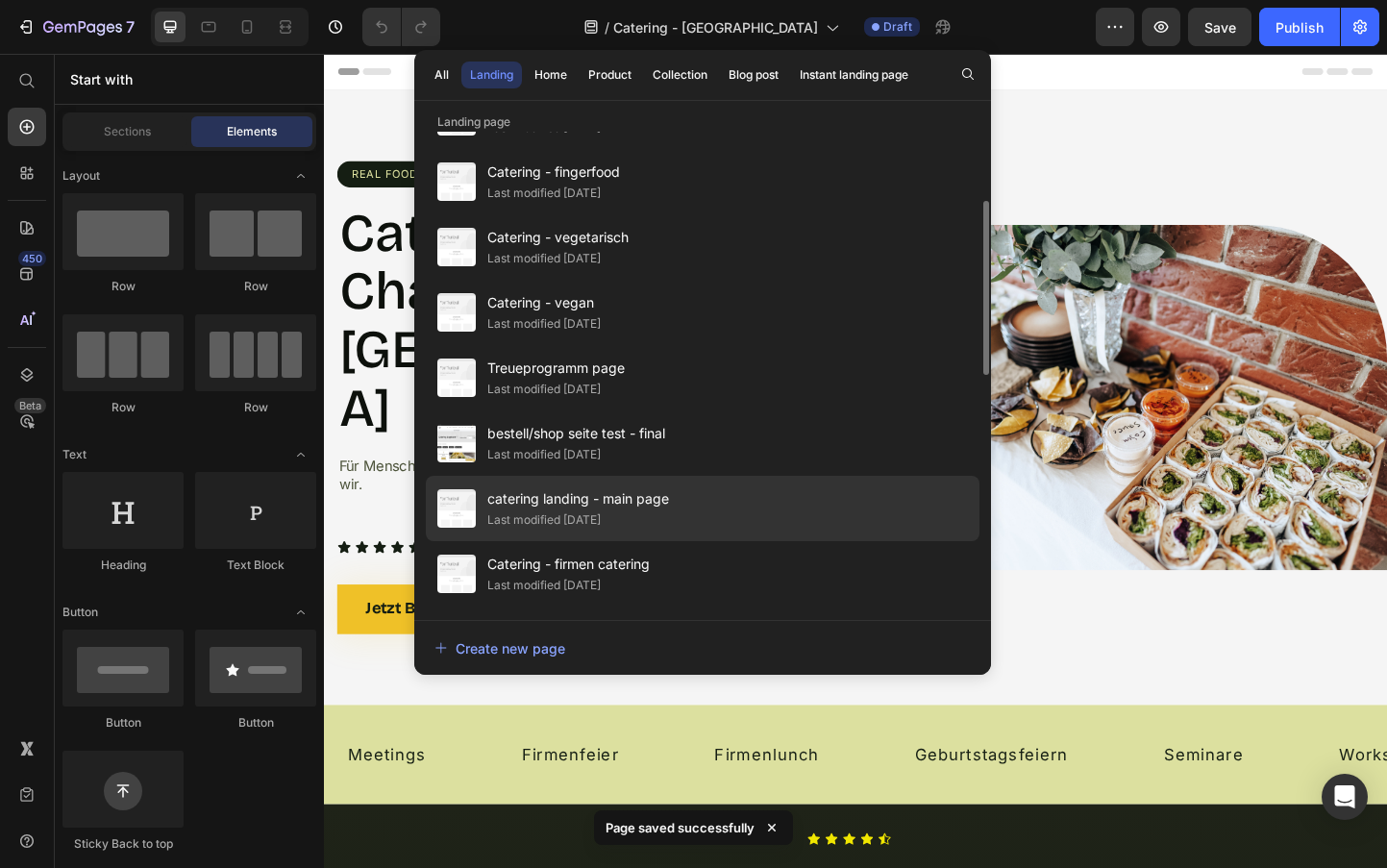 click on "catering landing - main page" at bounding box center [578, 499] 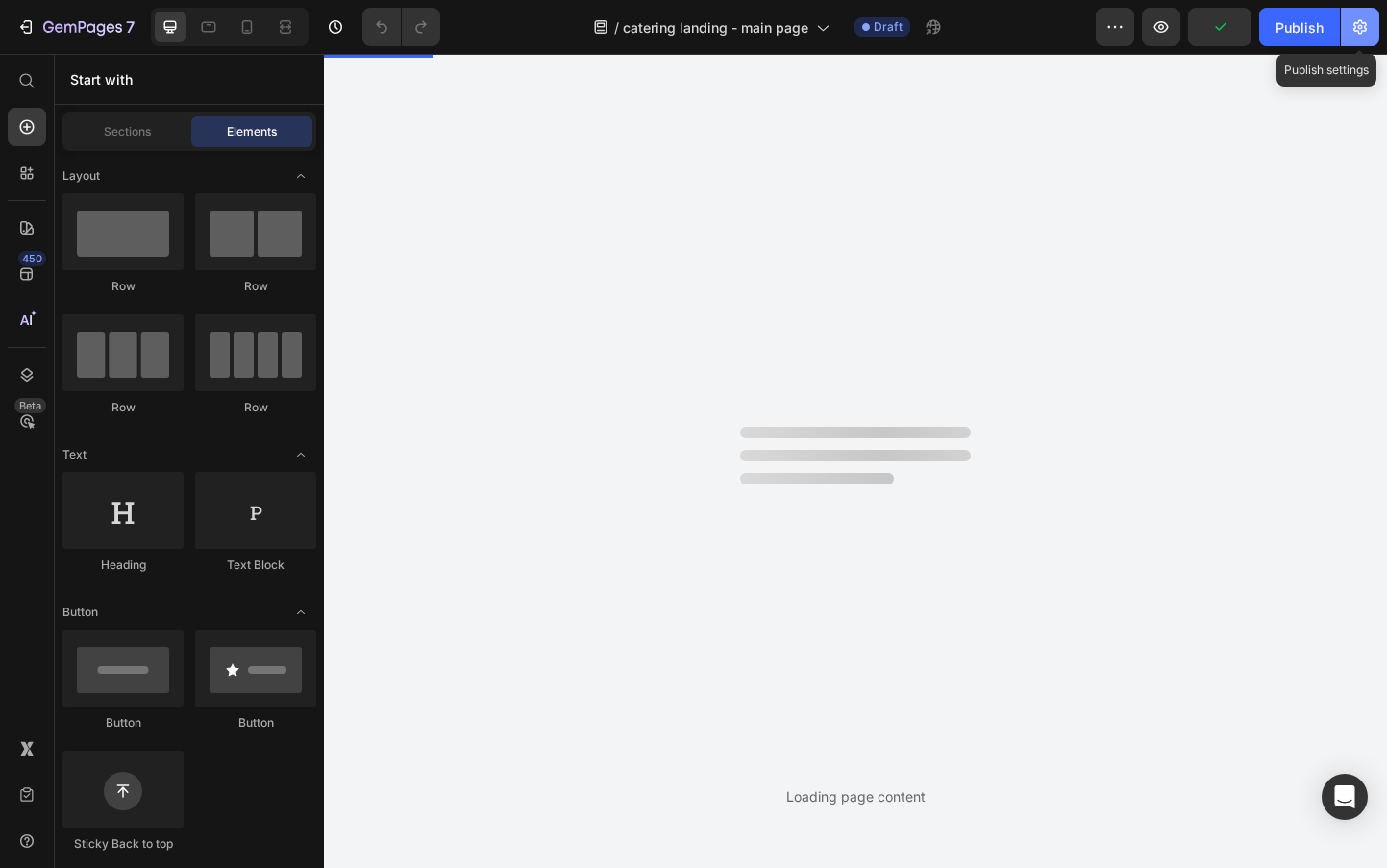 scroll, scrollTop: 0, scrollLeft: 0, axis: both 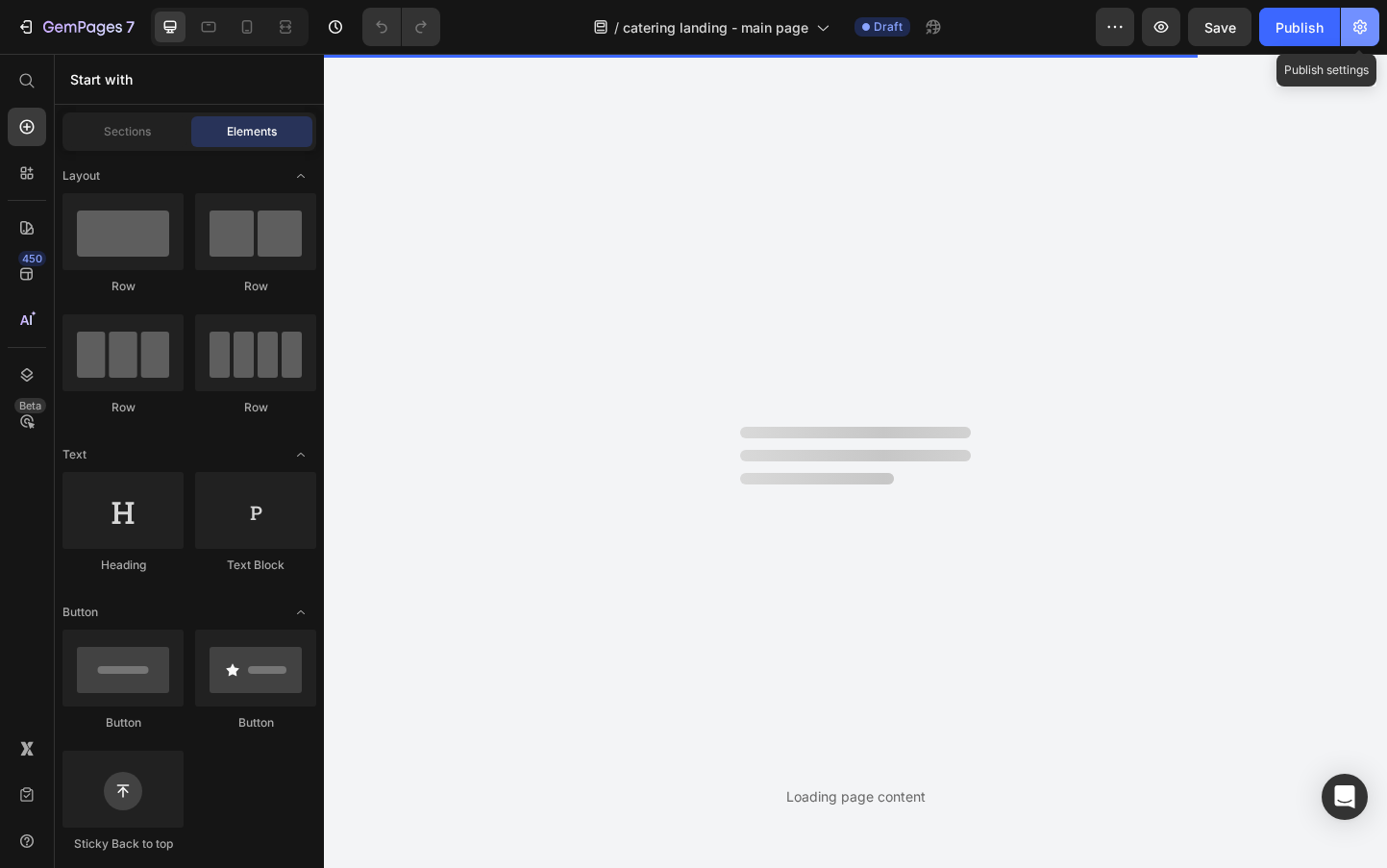 click 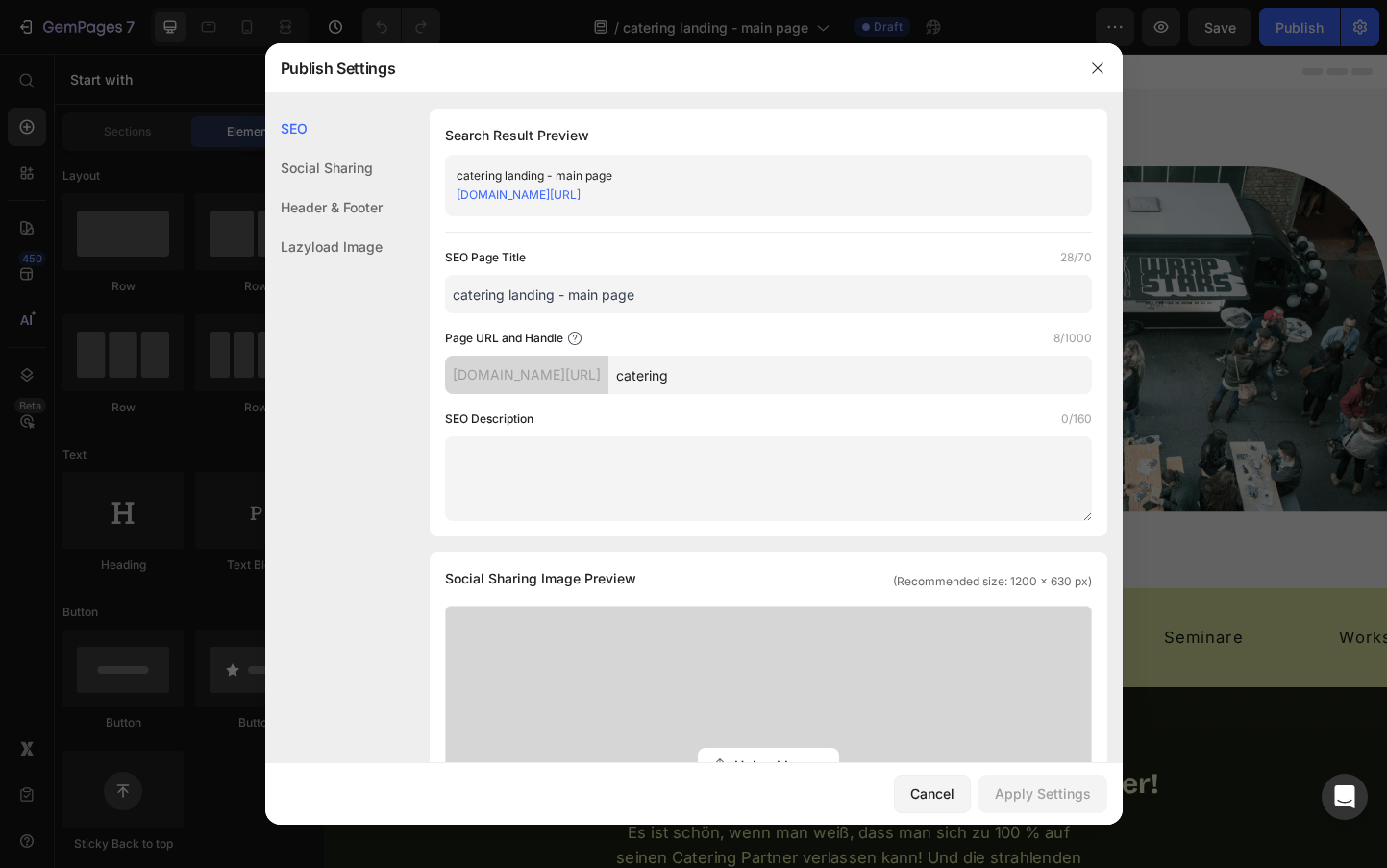 click on "catering landing - main page" at bounding box center (768, 294) 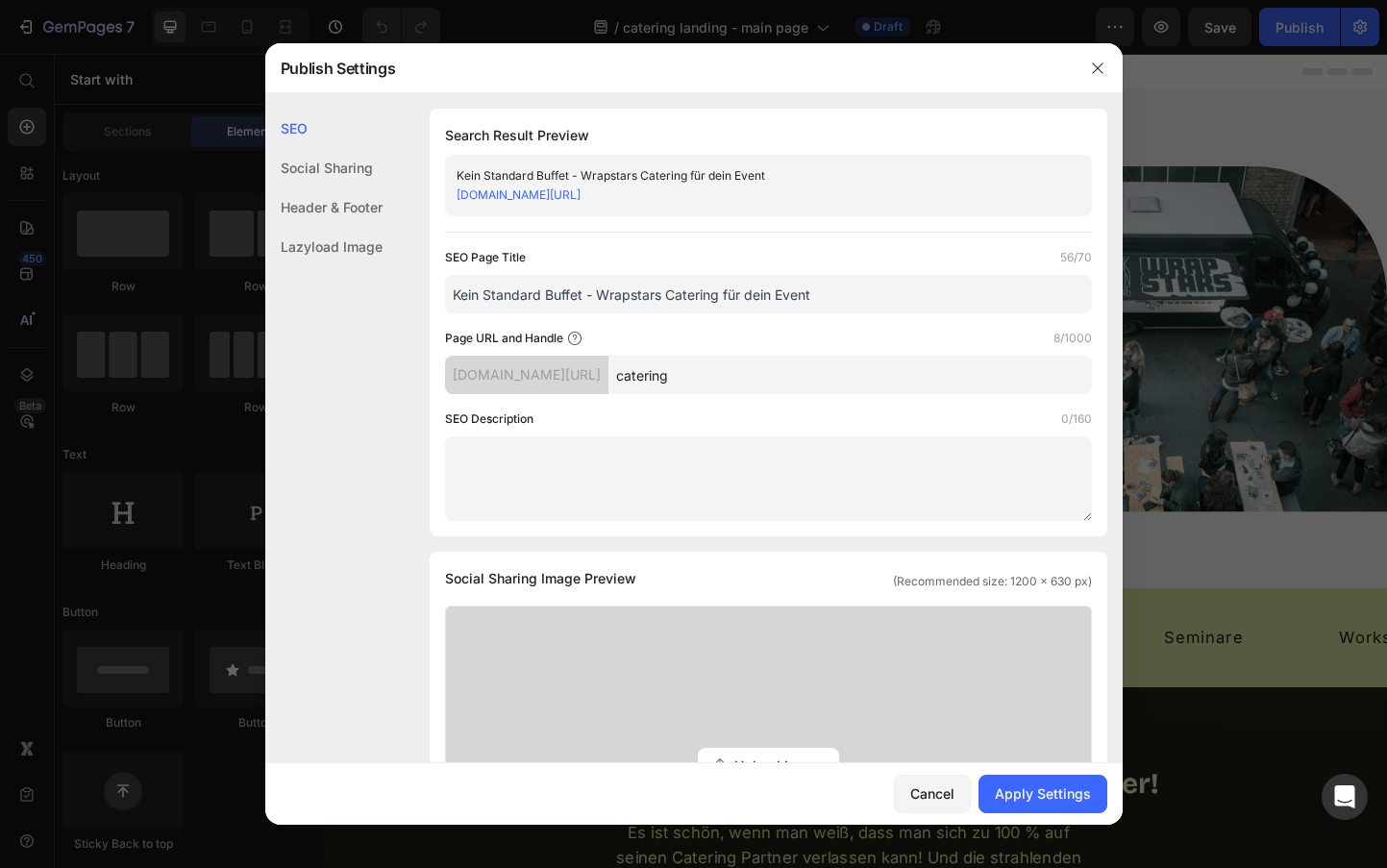 type on "Kein Standard Buffet - Wrapstars Catering für dein Event" 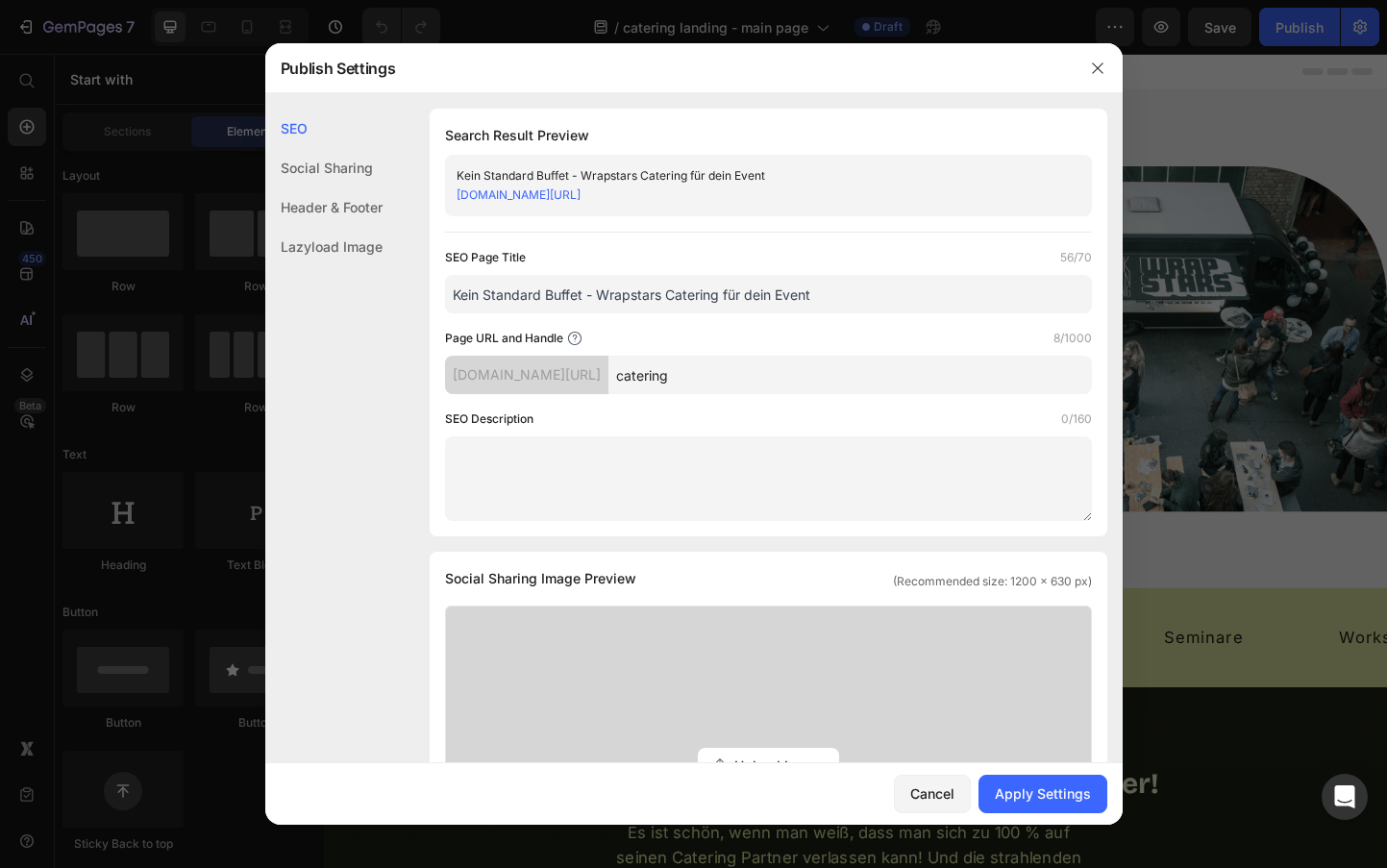 click on "SEO Description  0/160" at bounding box center (768, 465) 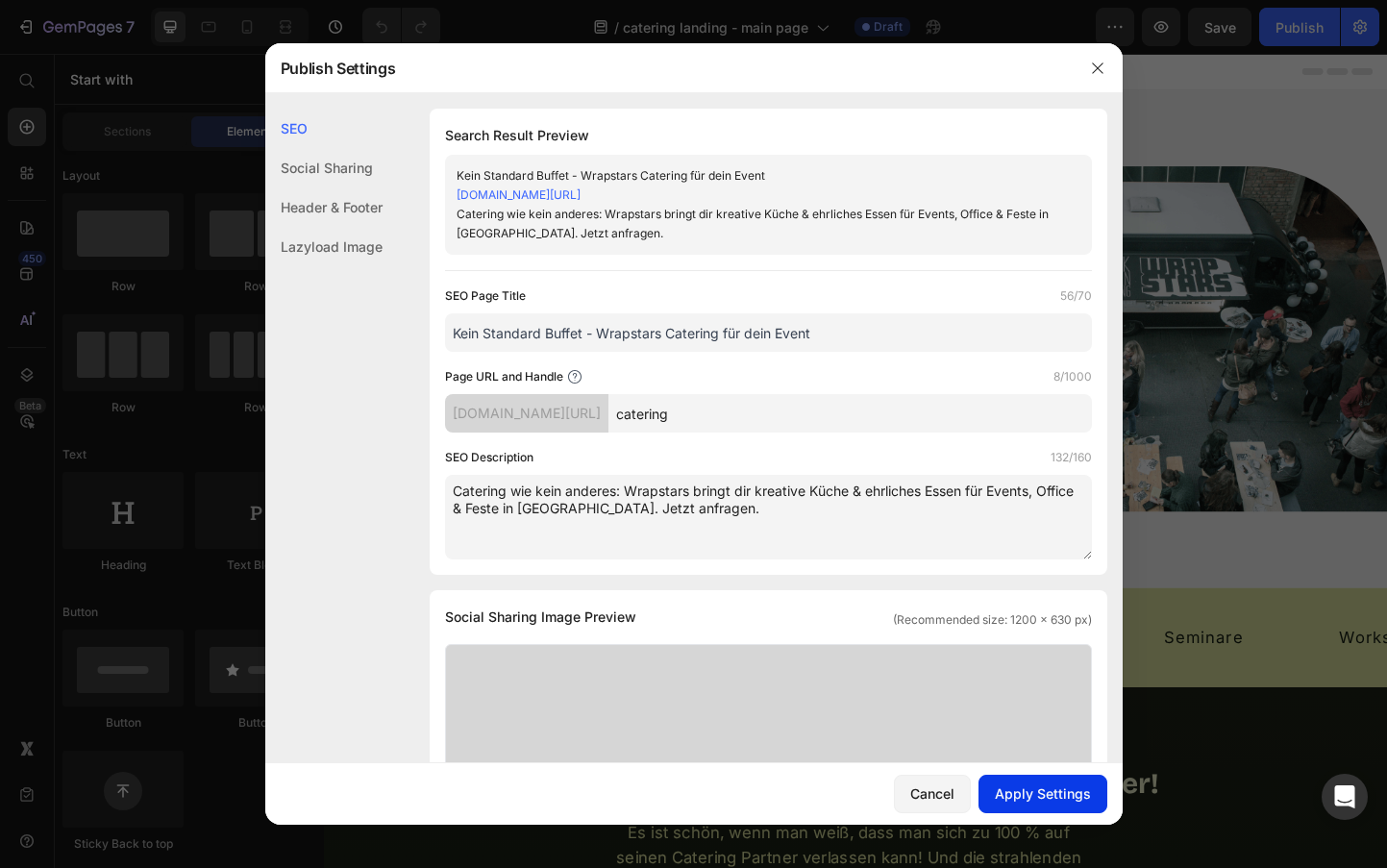 type on "Catering wie kein anderes: Wrapstars bringt dir kreative Küche & ehrliches Essen für Events, Office & Feste in Wien. Jetzt anfragen." 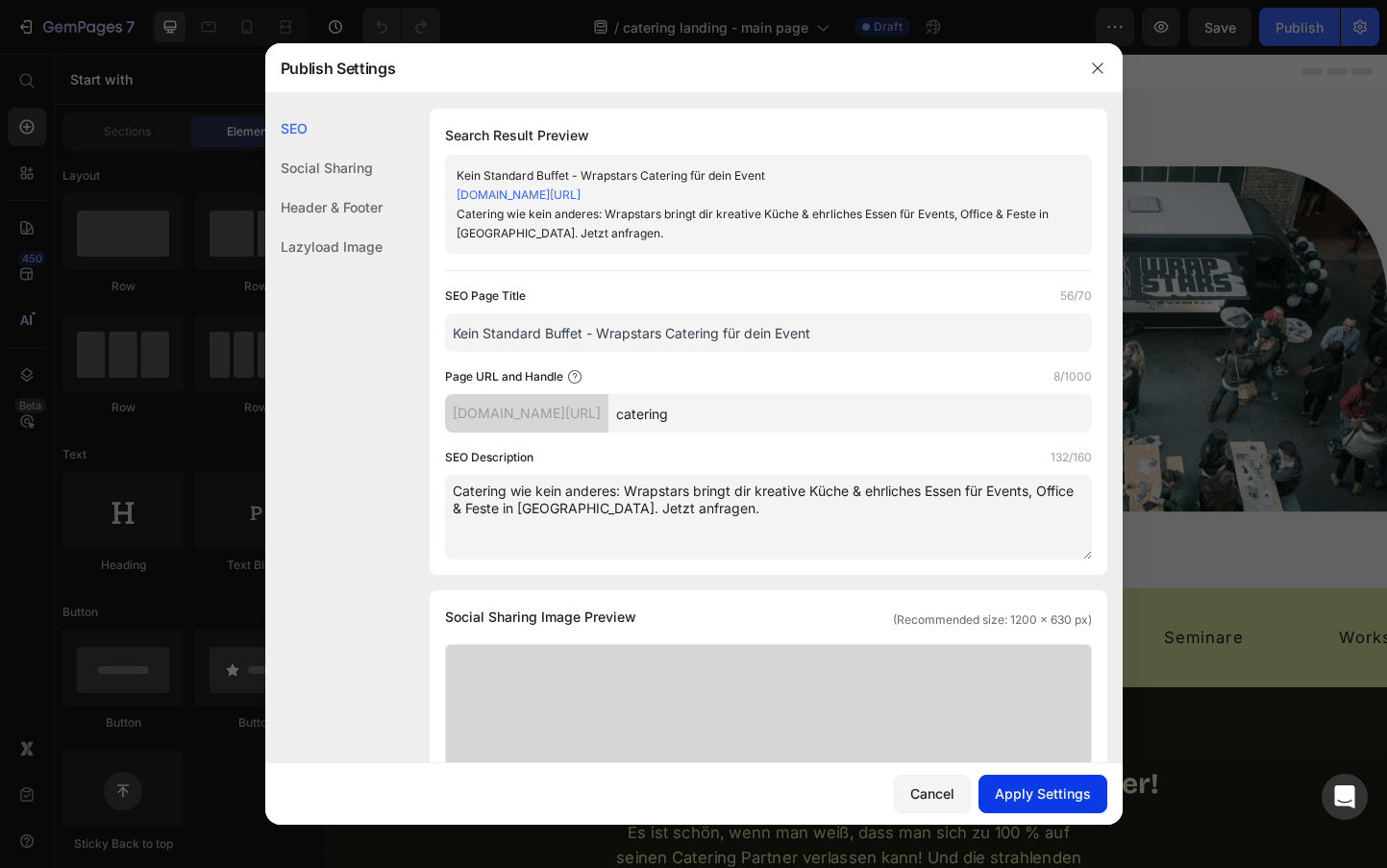 click on "Apply Settings" at bounding box center (1043, 793) 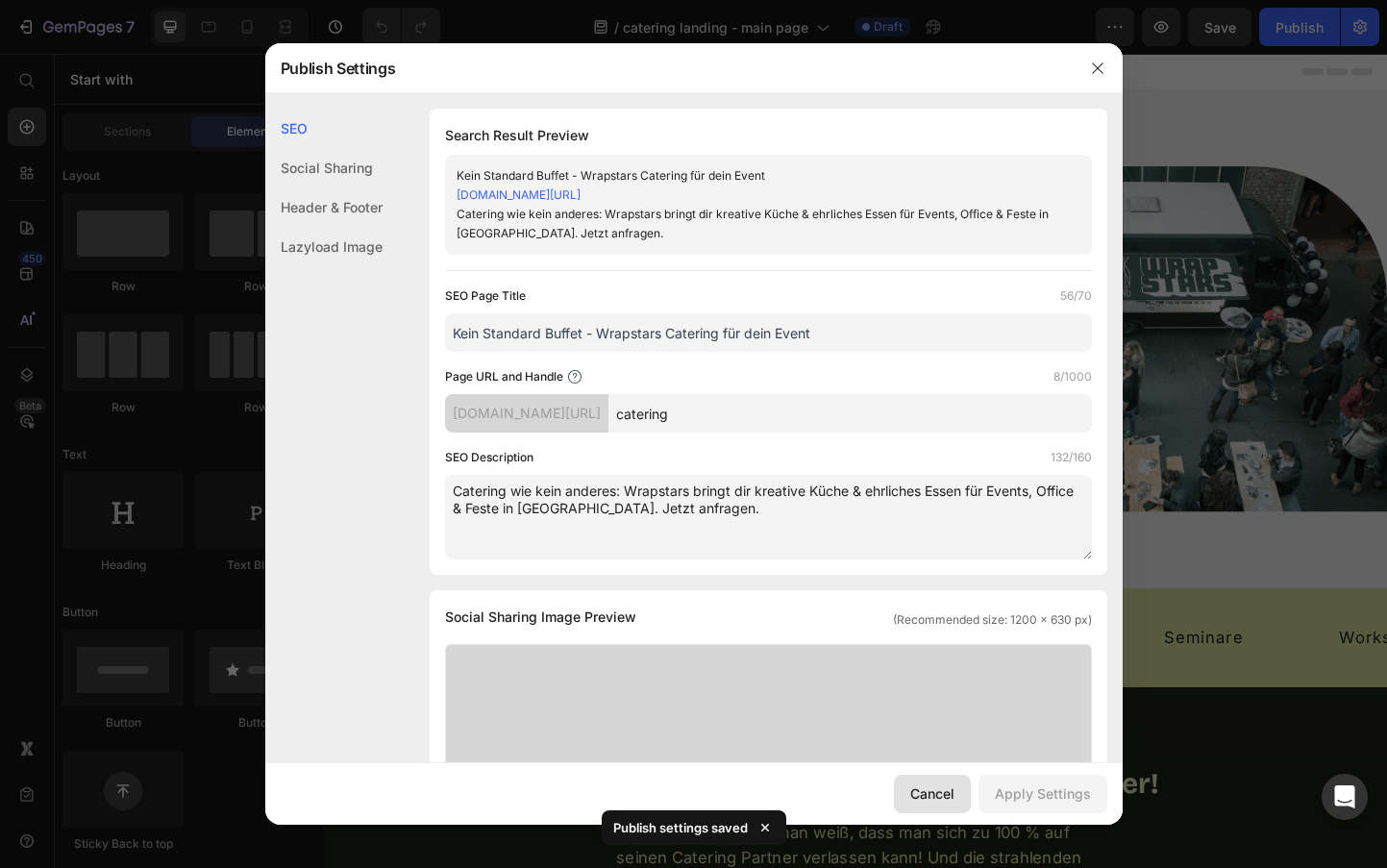 click on "Cancel" at bounding box center [932, 793] 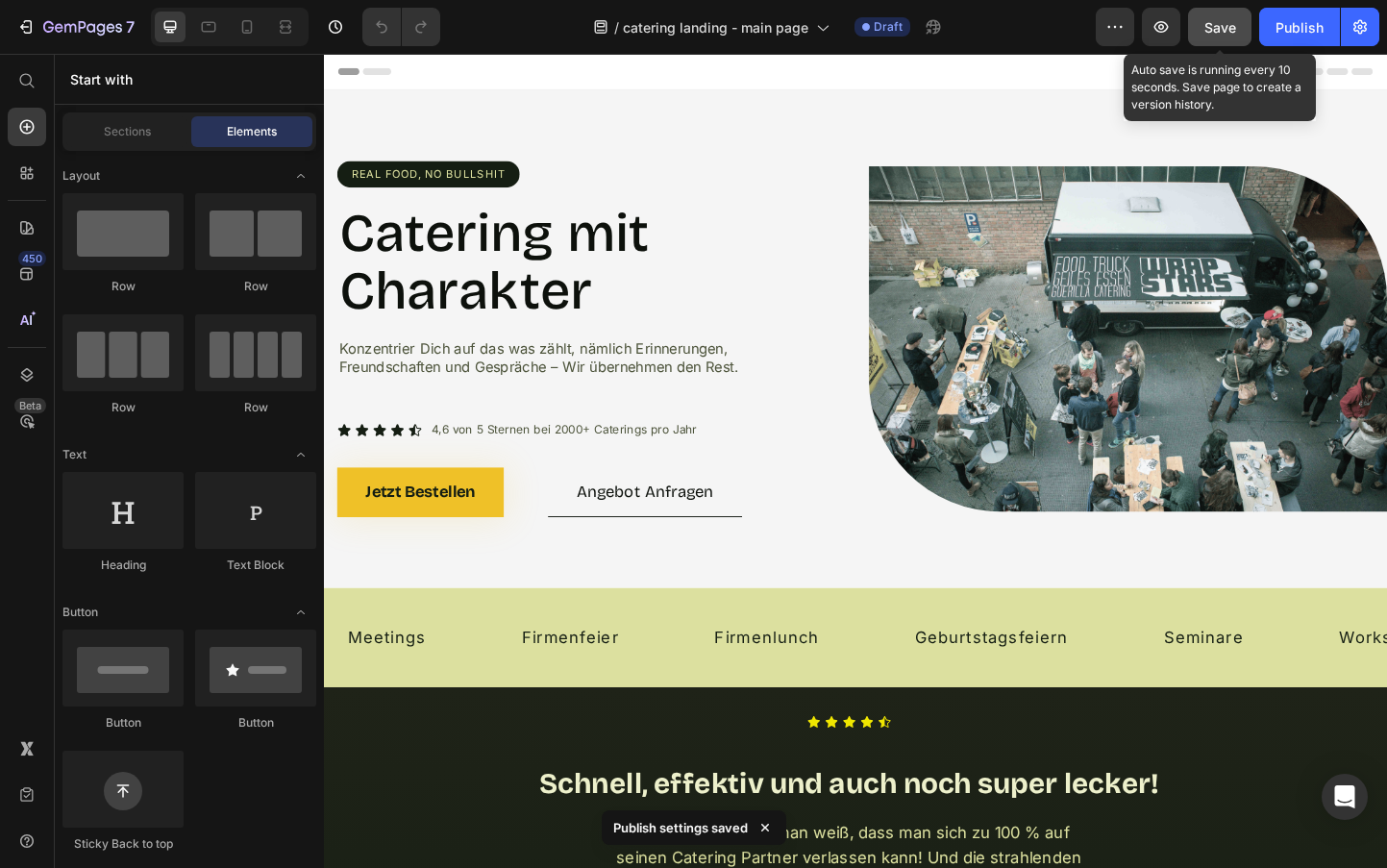 click on "Save" 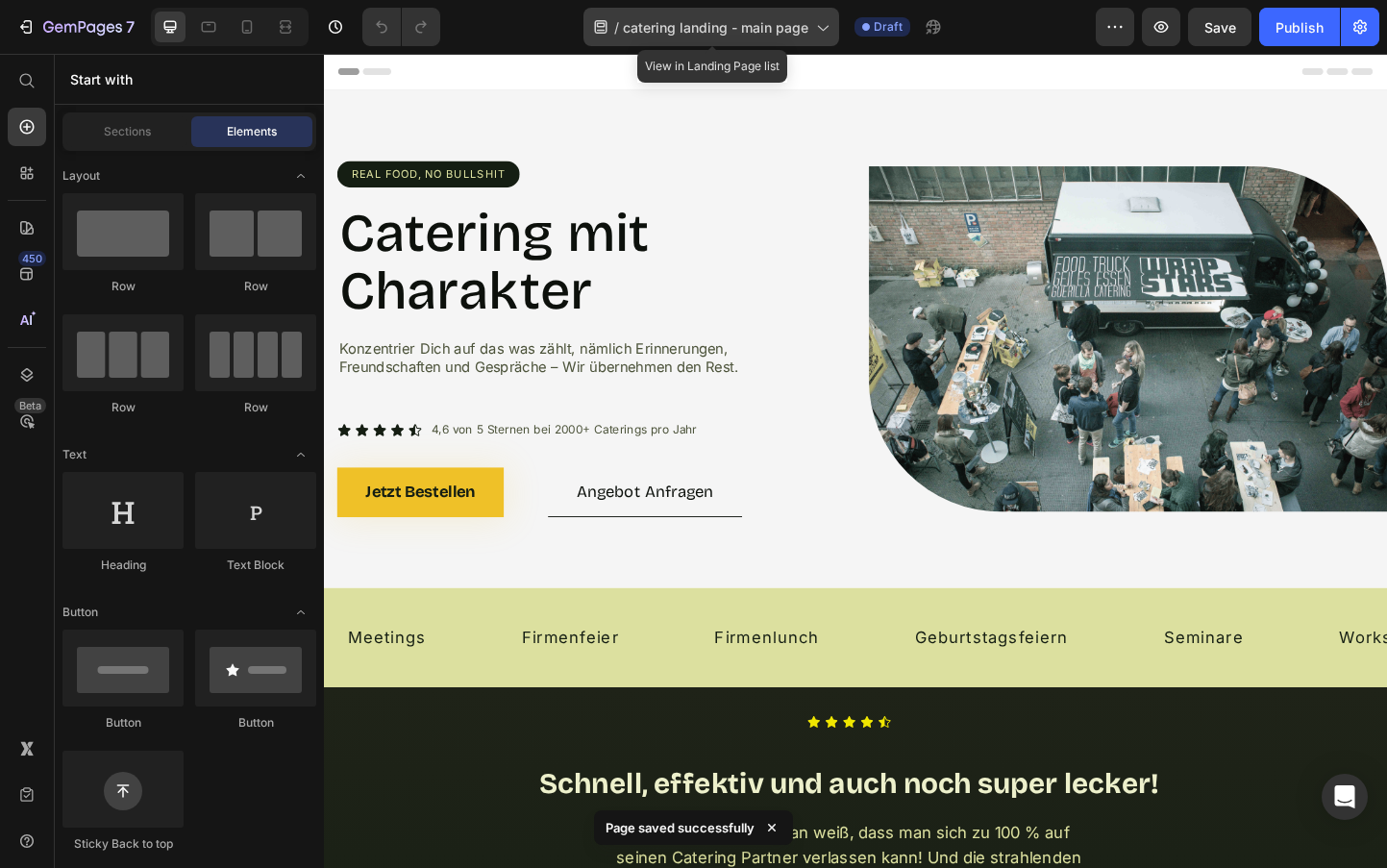 click on "catering landing - main page" at bounding box center (715, 27) 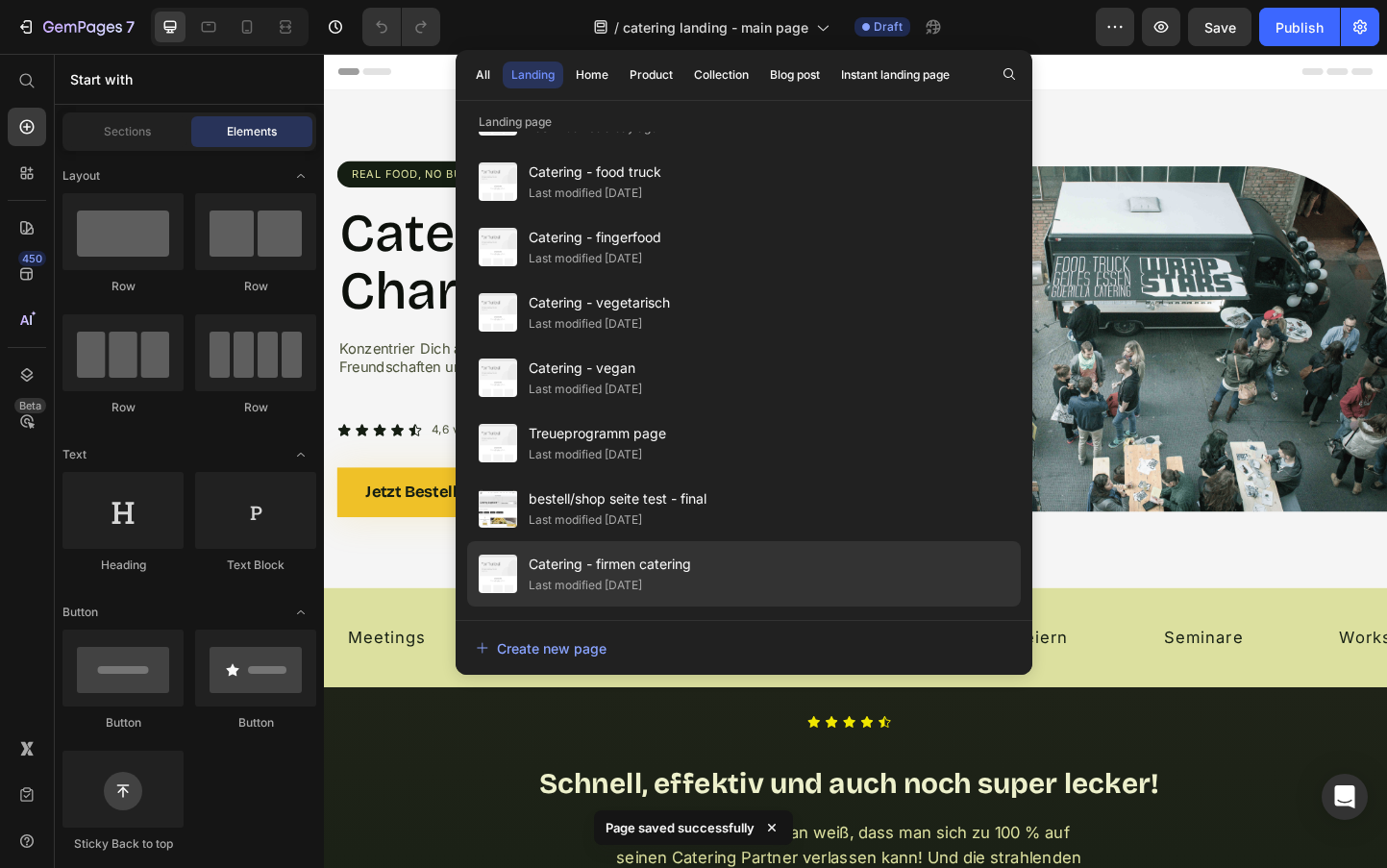click on "Catering - firmen catering" at bounding box center (609, 564) 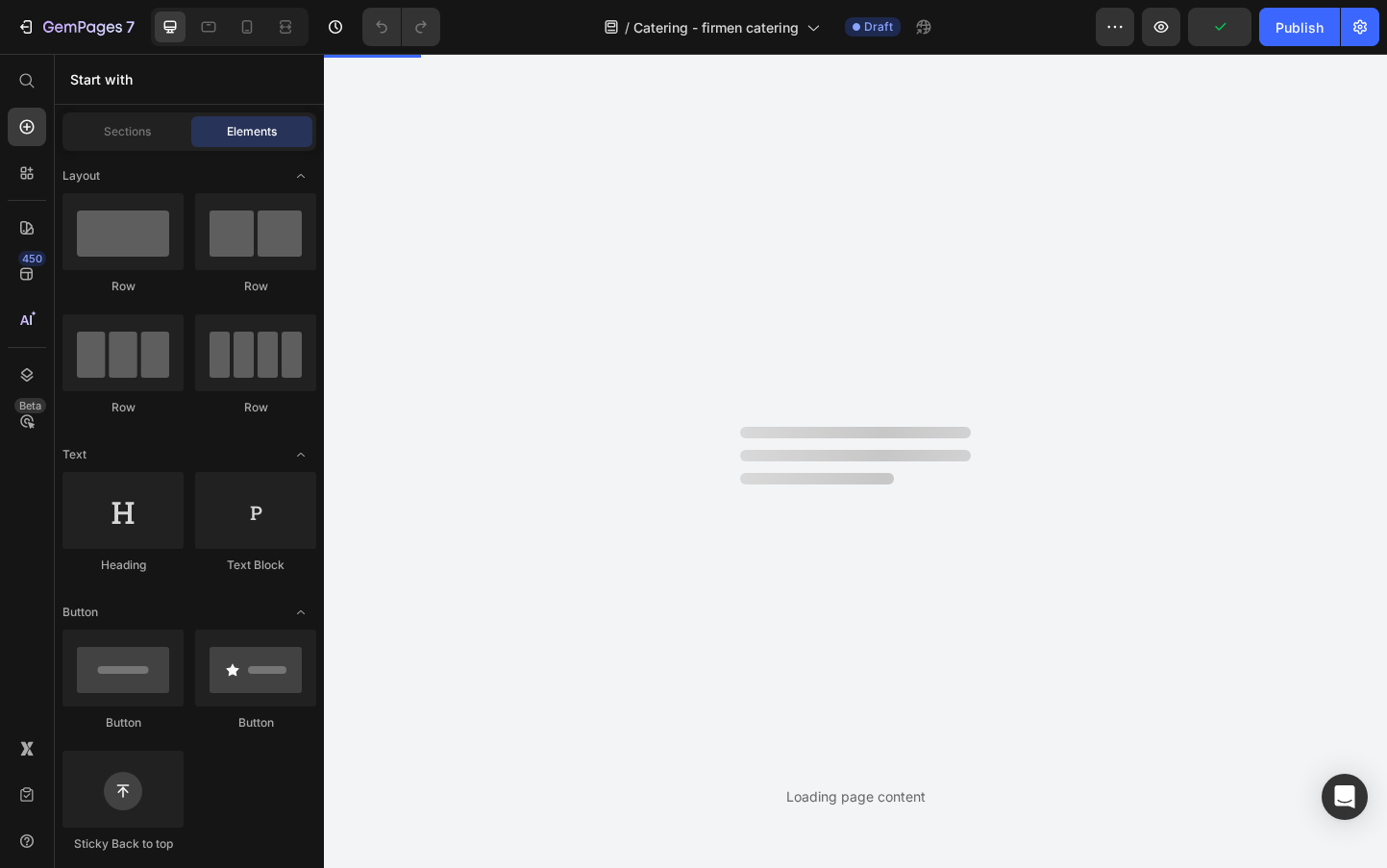 scroll, scrollTop: 0, scrollLeft: 0, axis: both 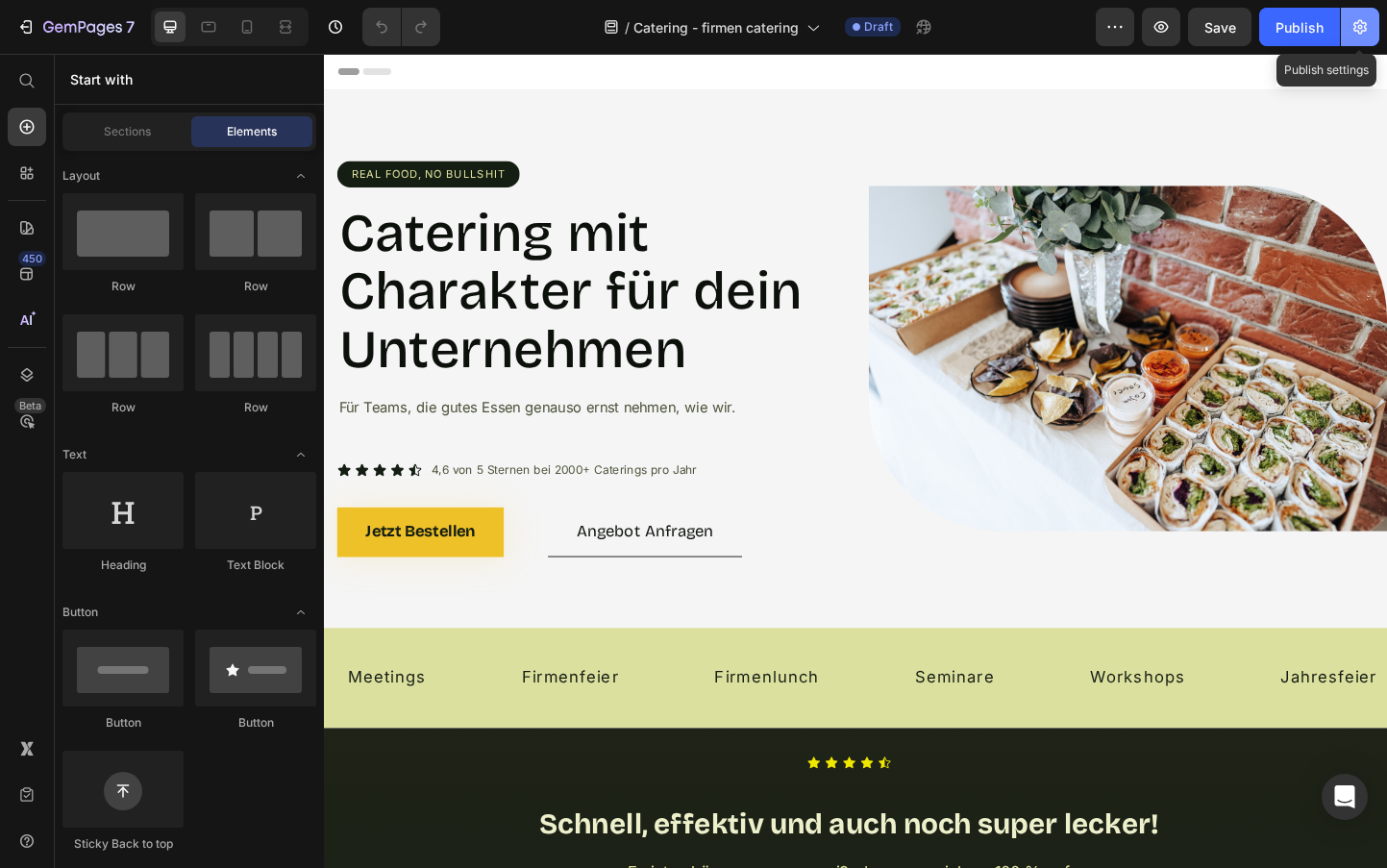 click 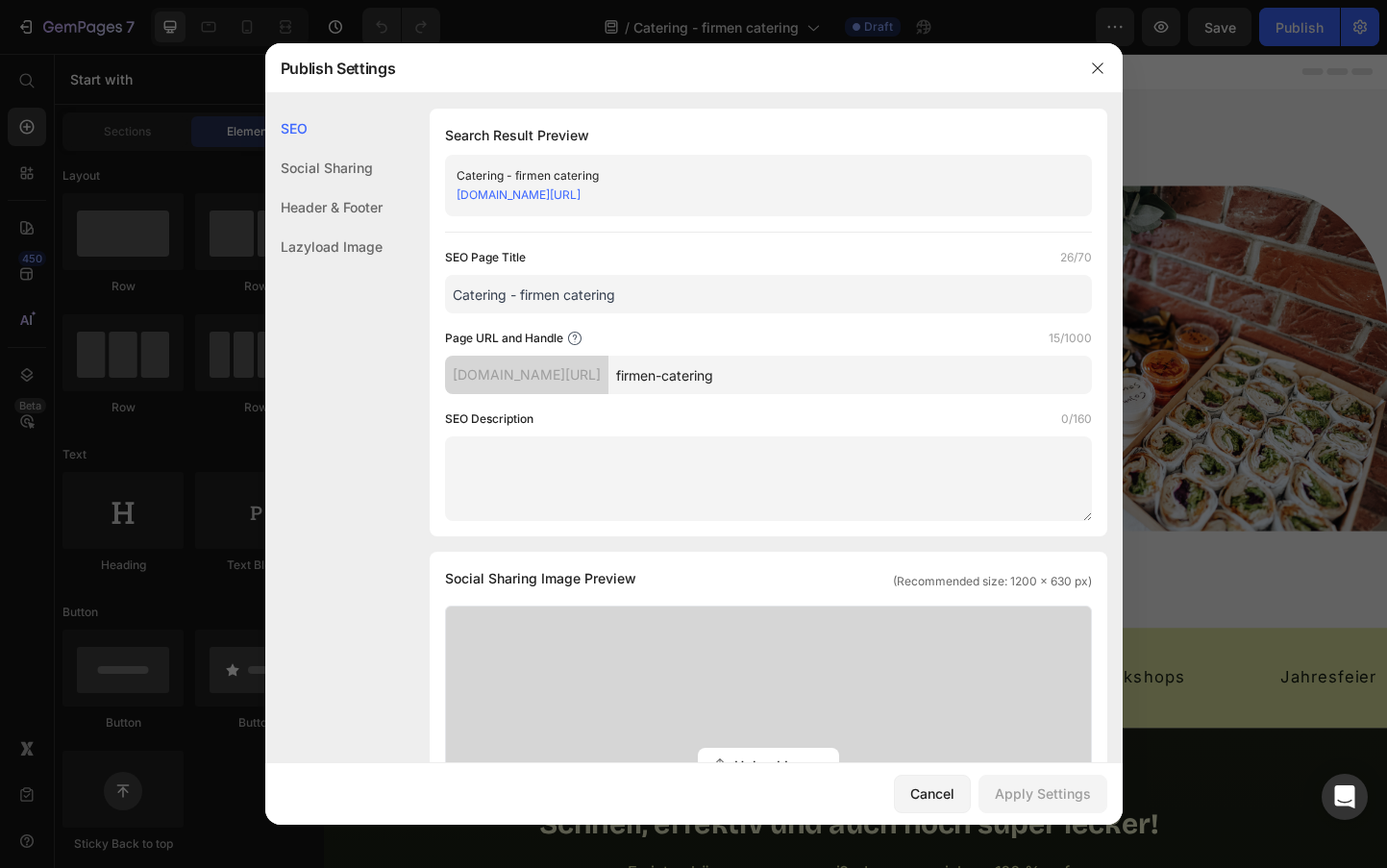 click on "Catering - firmen catering" at bounding box center [768, 294] 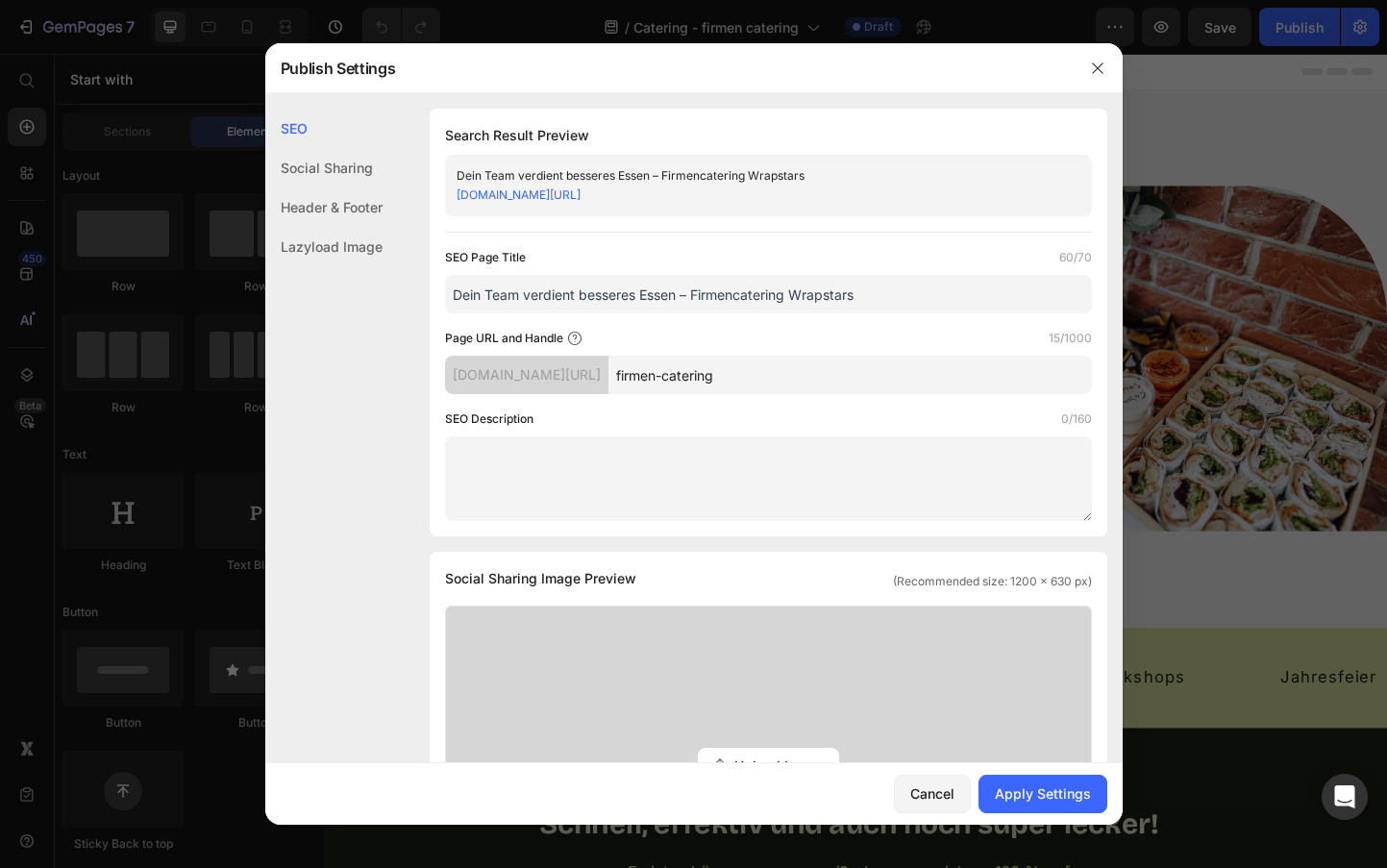 type on "Dein Team verdient besseres Essen – Firmencatering Wrapstars" 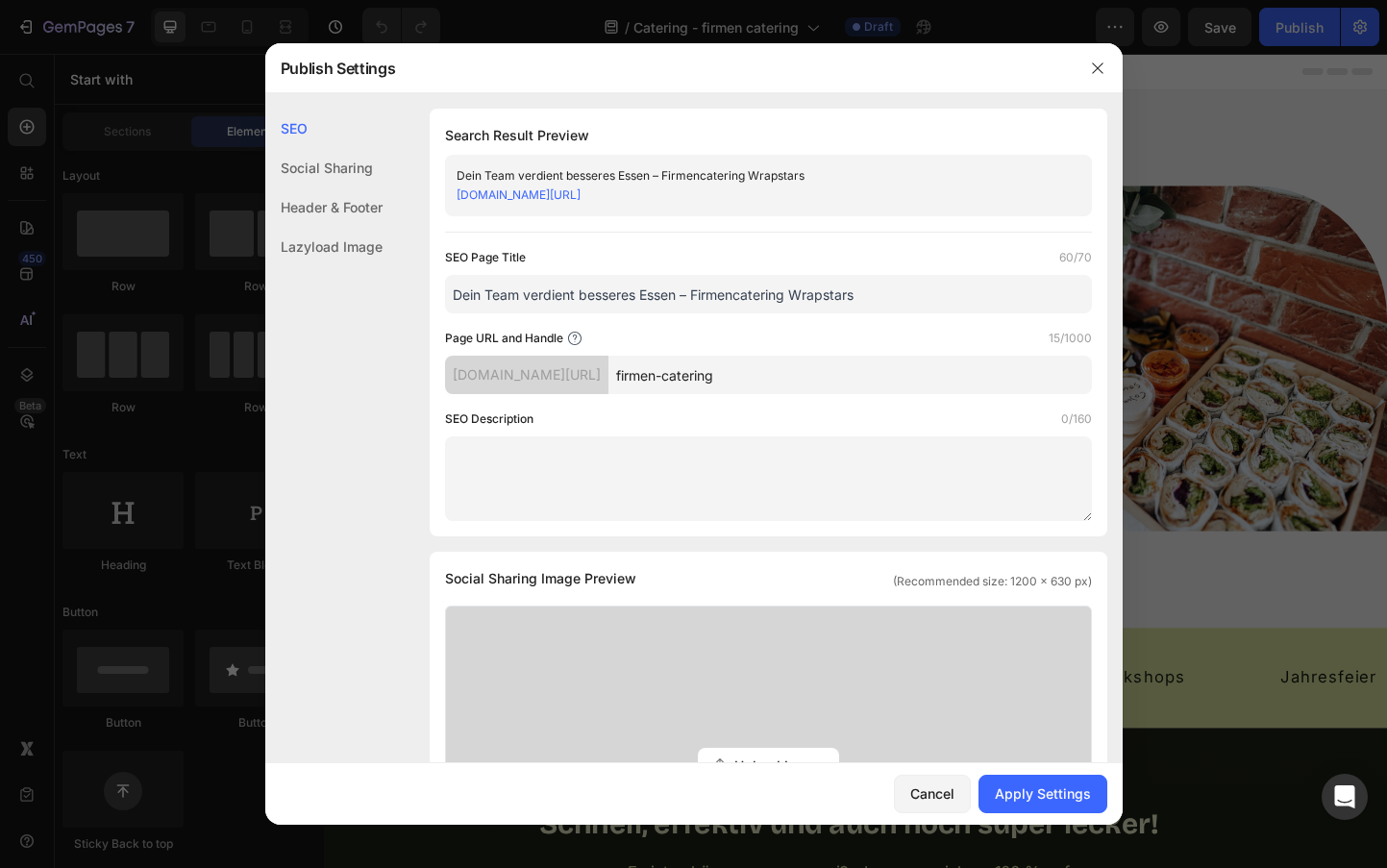 click at bounding box center [768, 479] 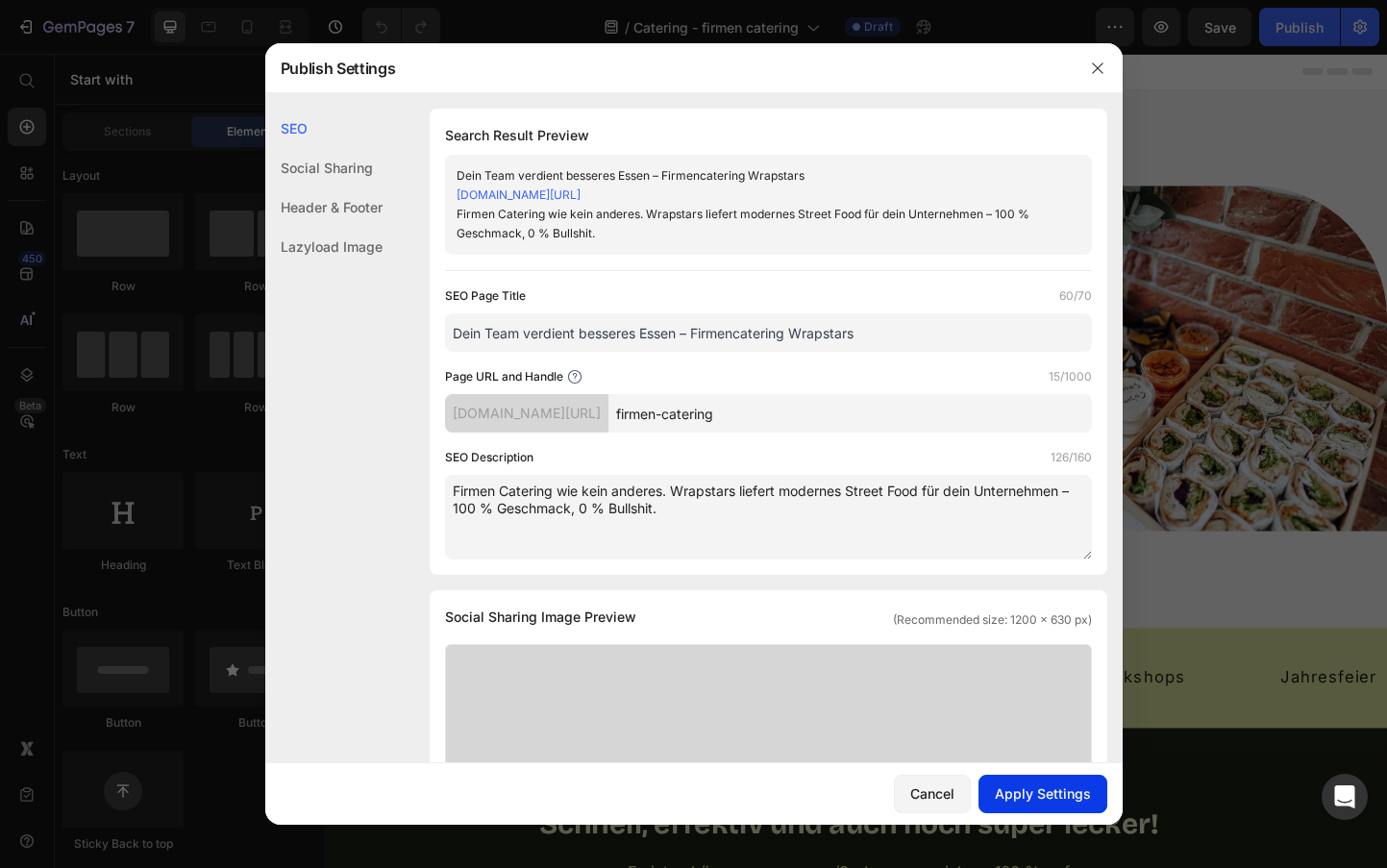 type on "Firmen Catering wie kein anderes. Wrapstars liefert modernes Street Food für dein Unternehmen – 100 % Geschmack, 0 % Bullshit." 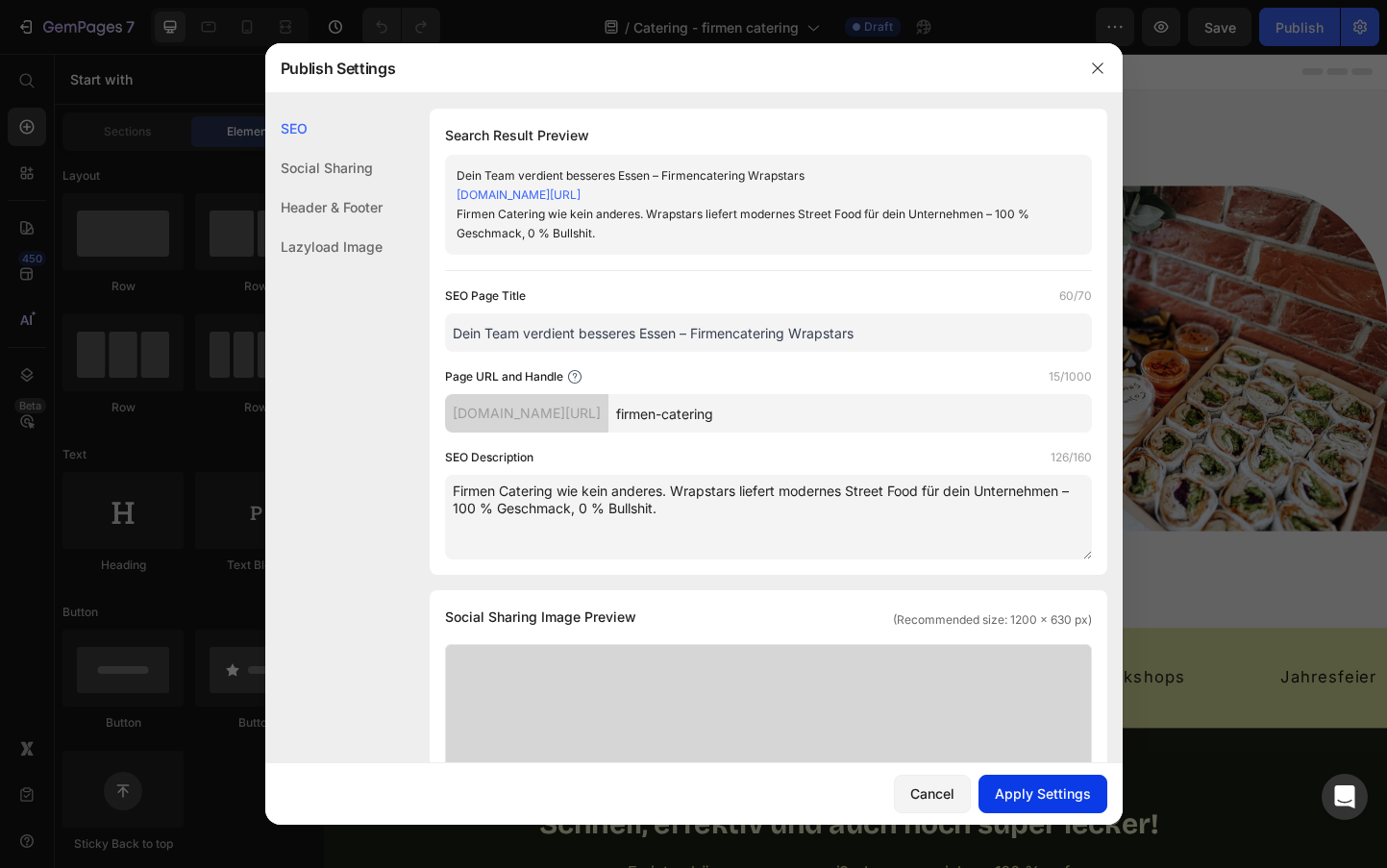 click on "Apply Settings" at bounding box center [1043, 793] 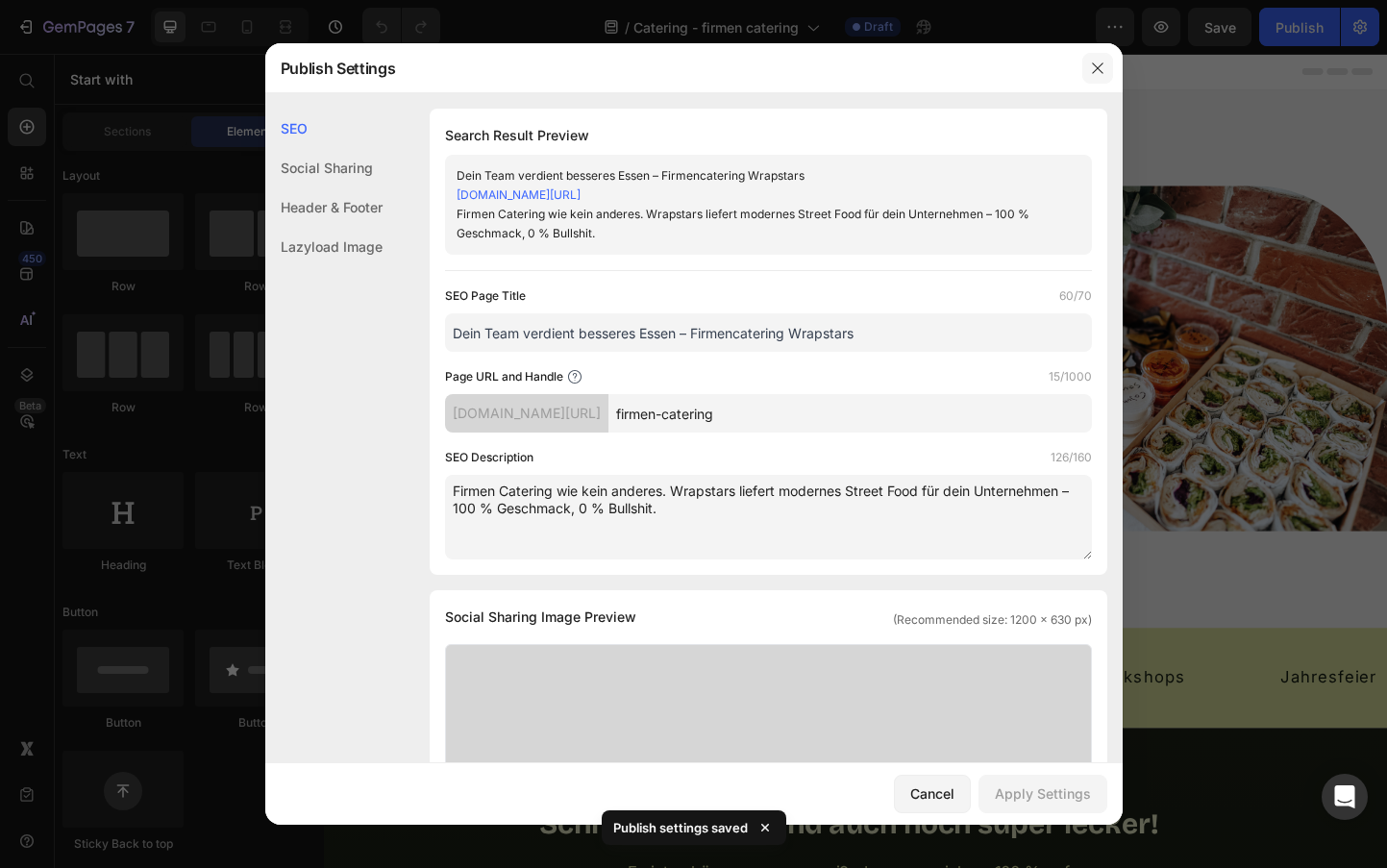 click 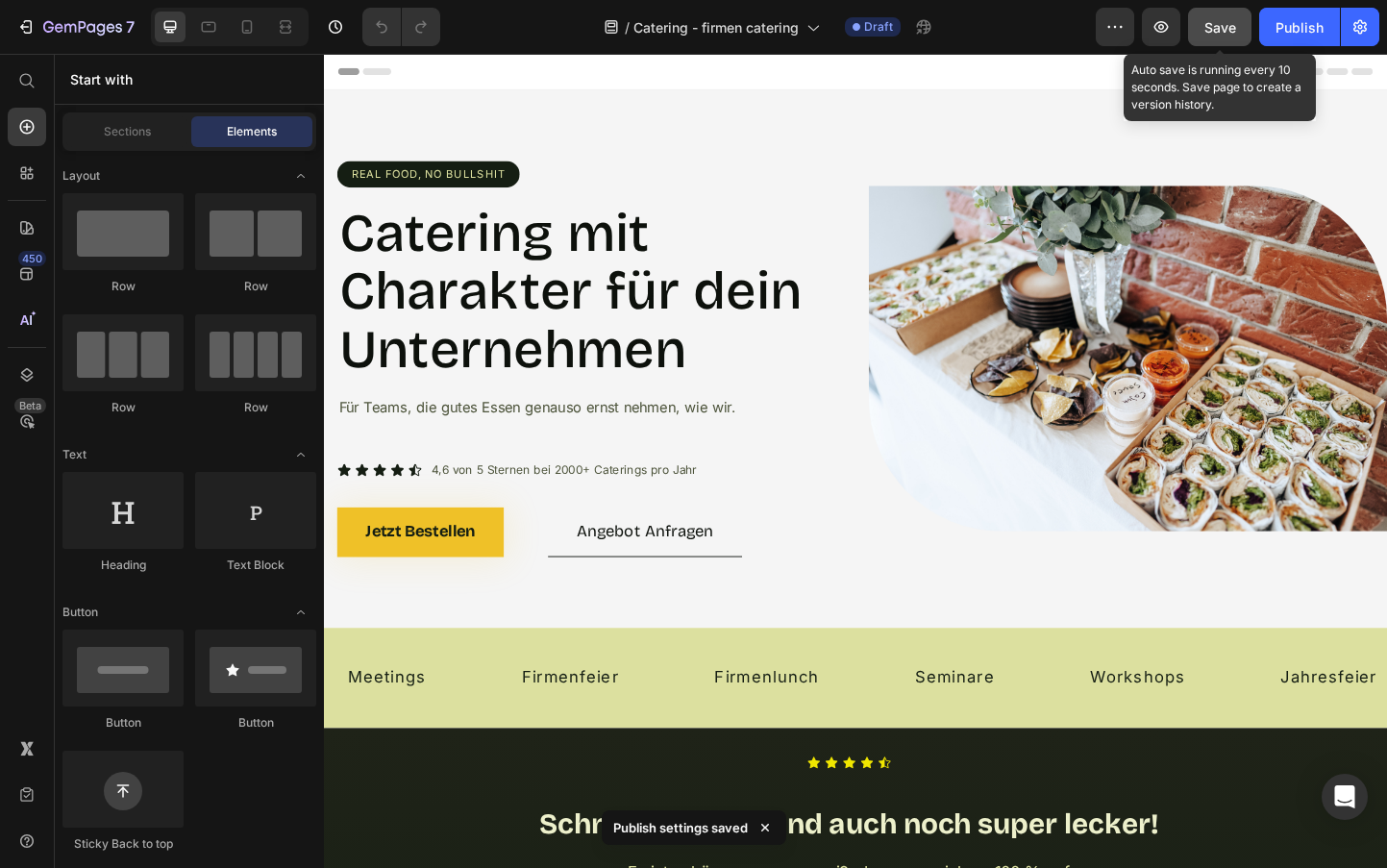 click on "Save" 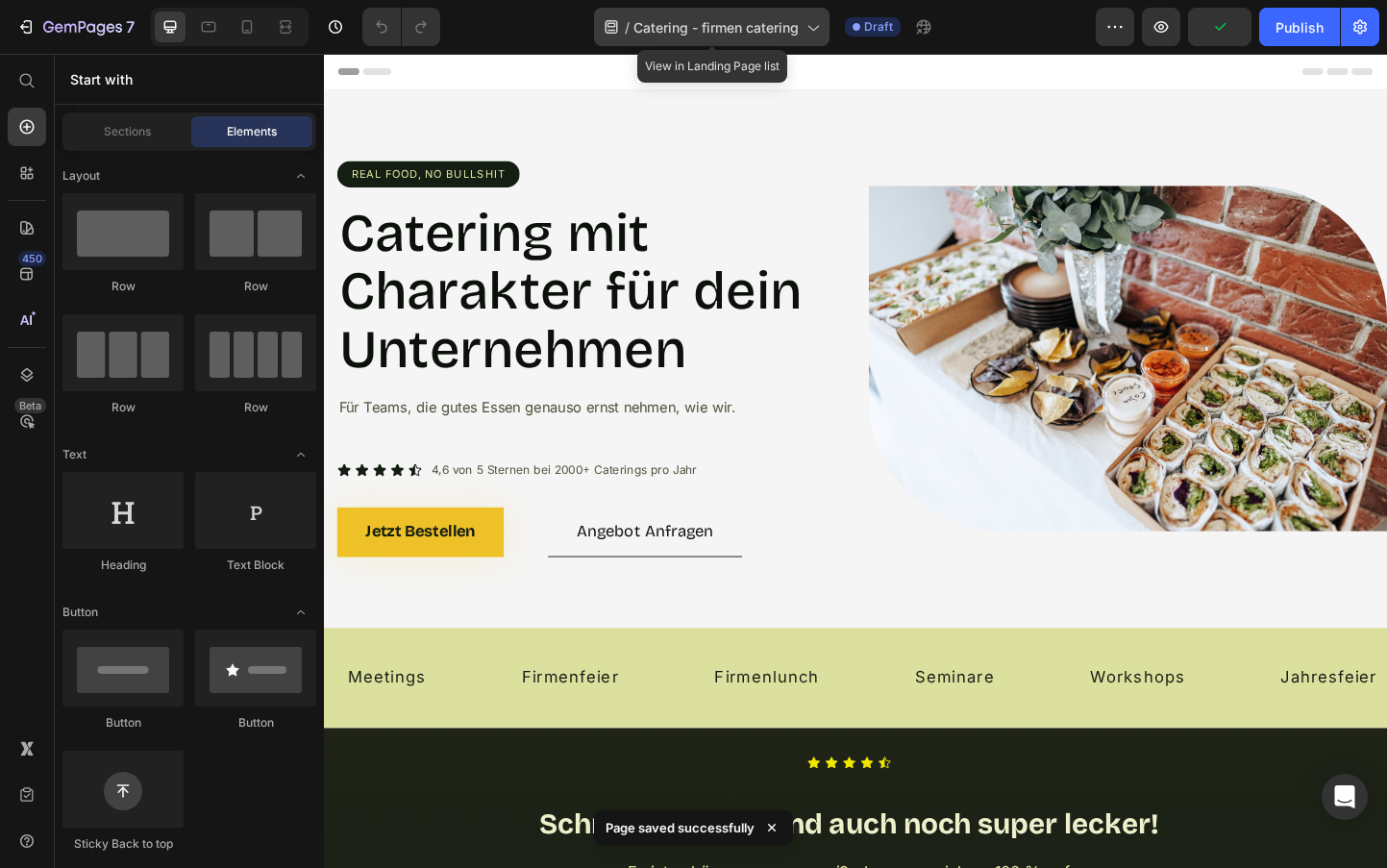 click on "Catering - firmen catering" at bounding box center (716, 27) 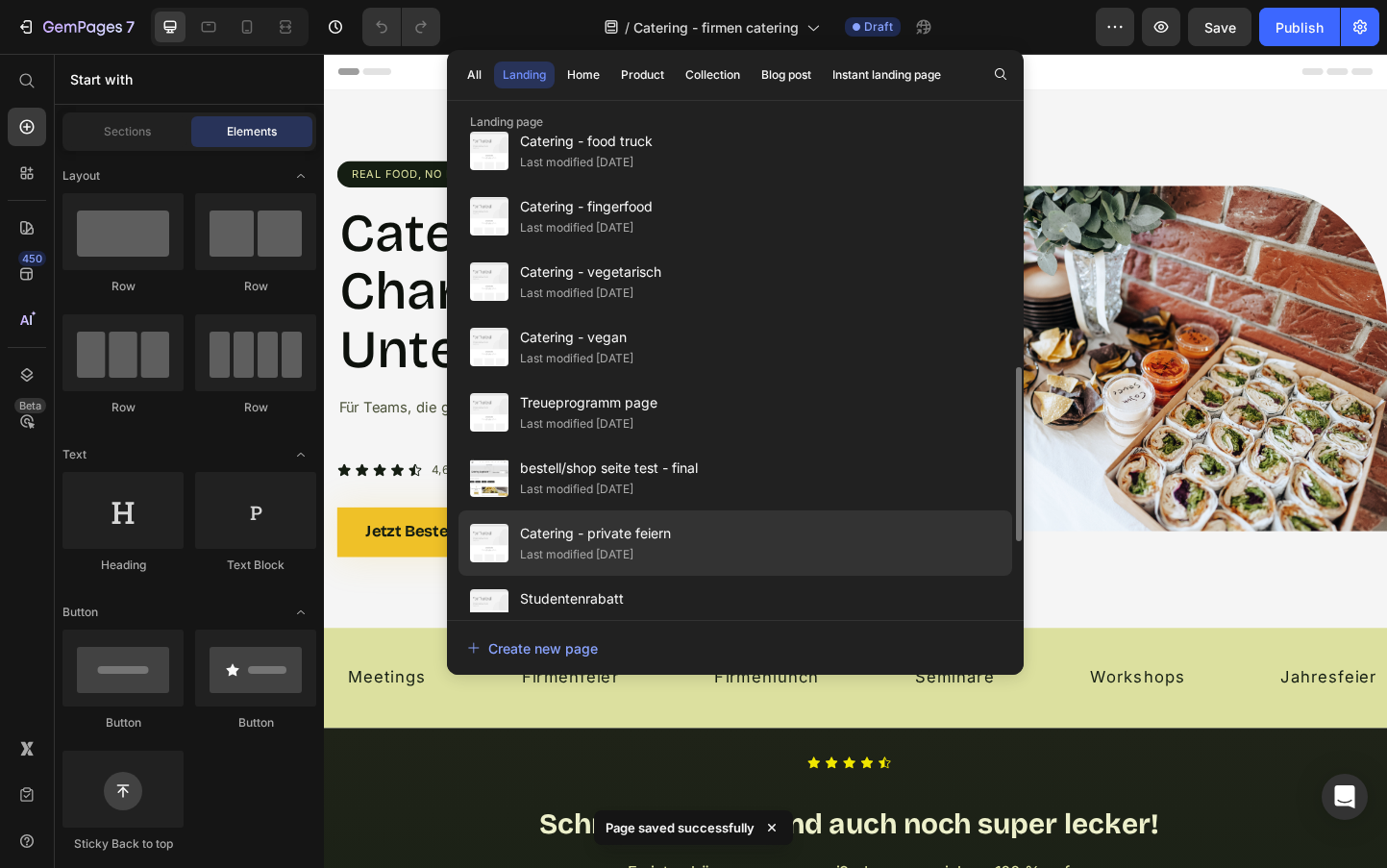 scroll, scrollTop: 384, scrollLeft: 0, axis: vertical 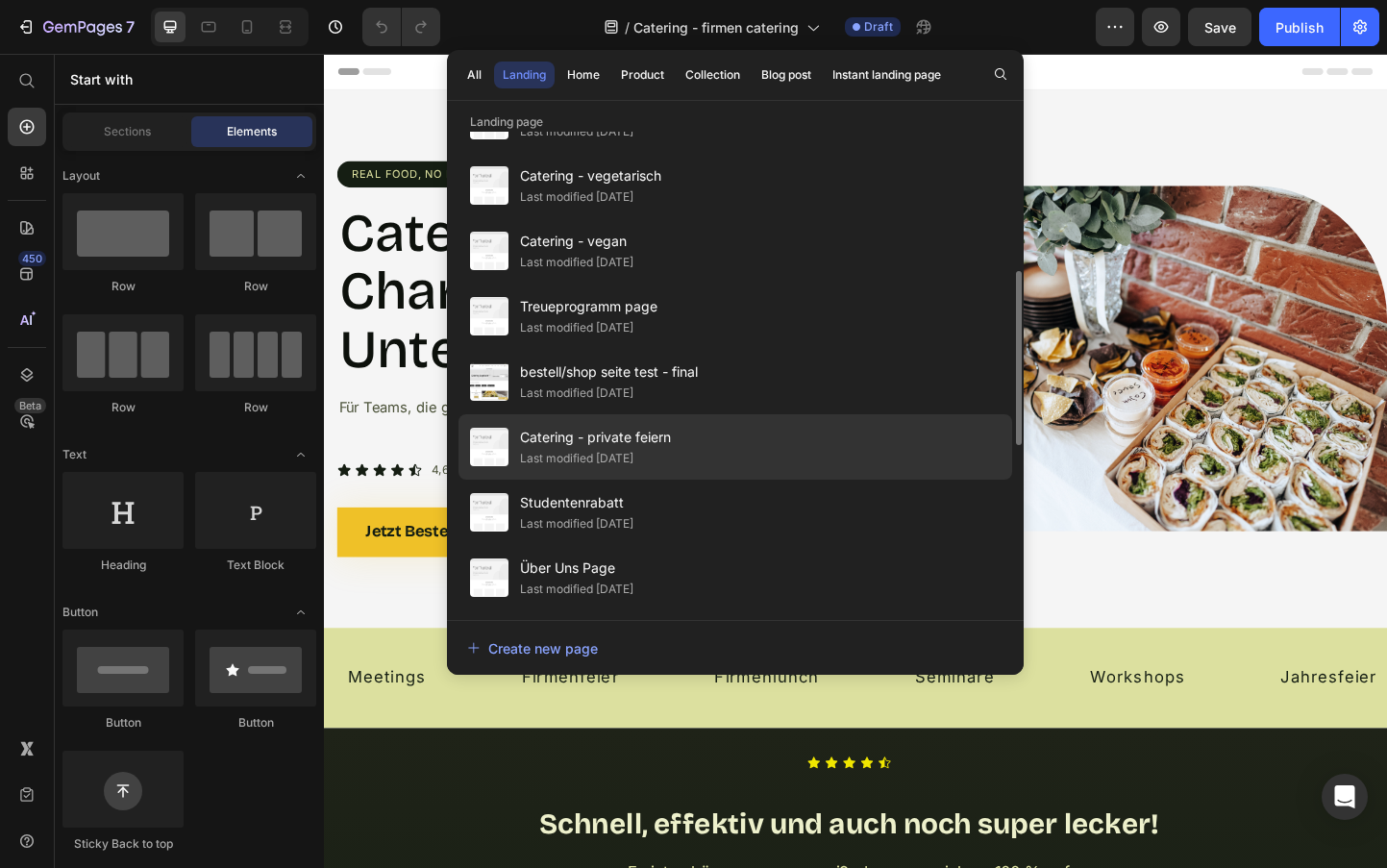 click on "Catering - private feiern" at bounding box center [595, 437] 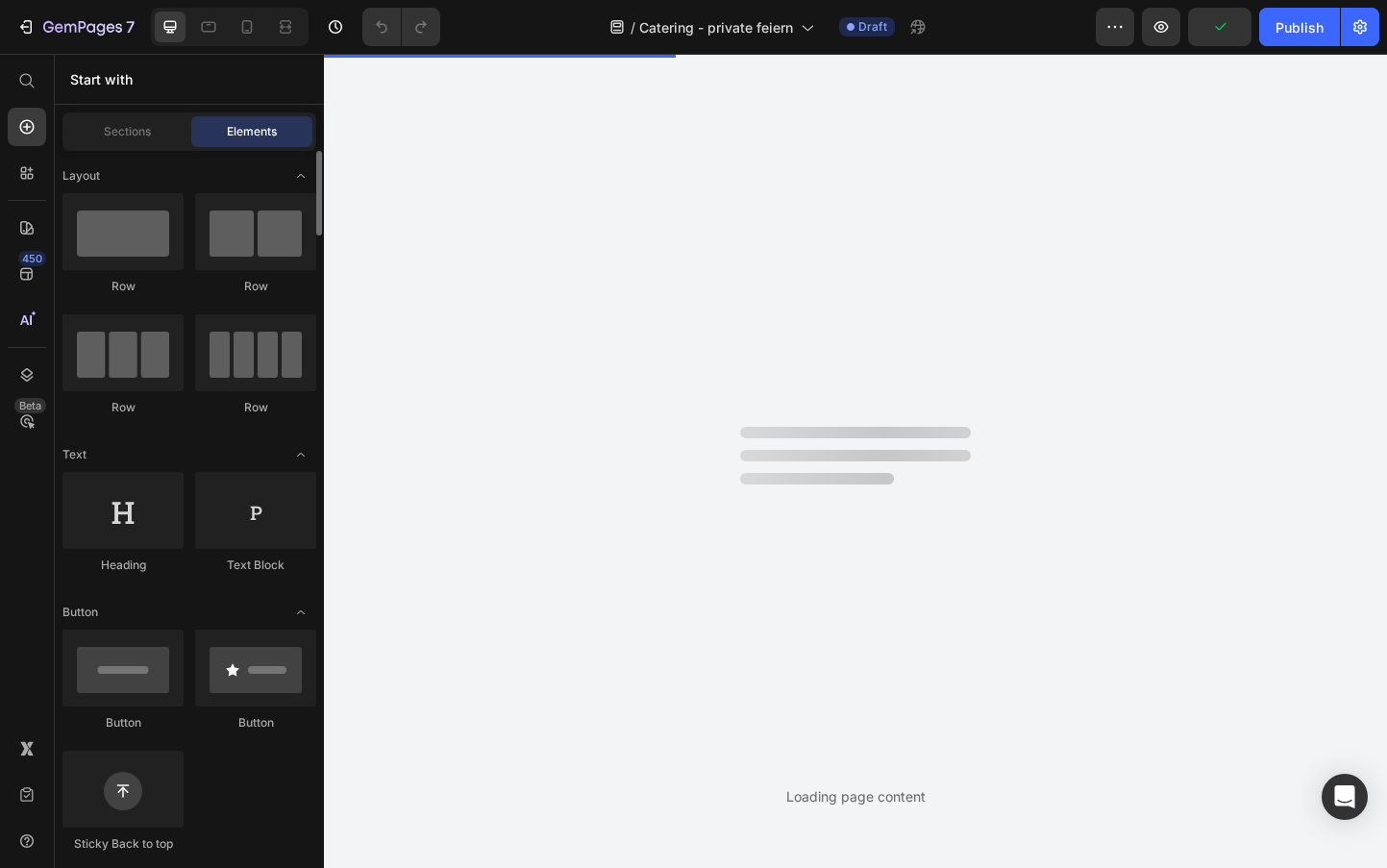 scroll, scrollTop: 0, scrollLeft: 0, axis: both 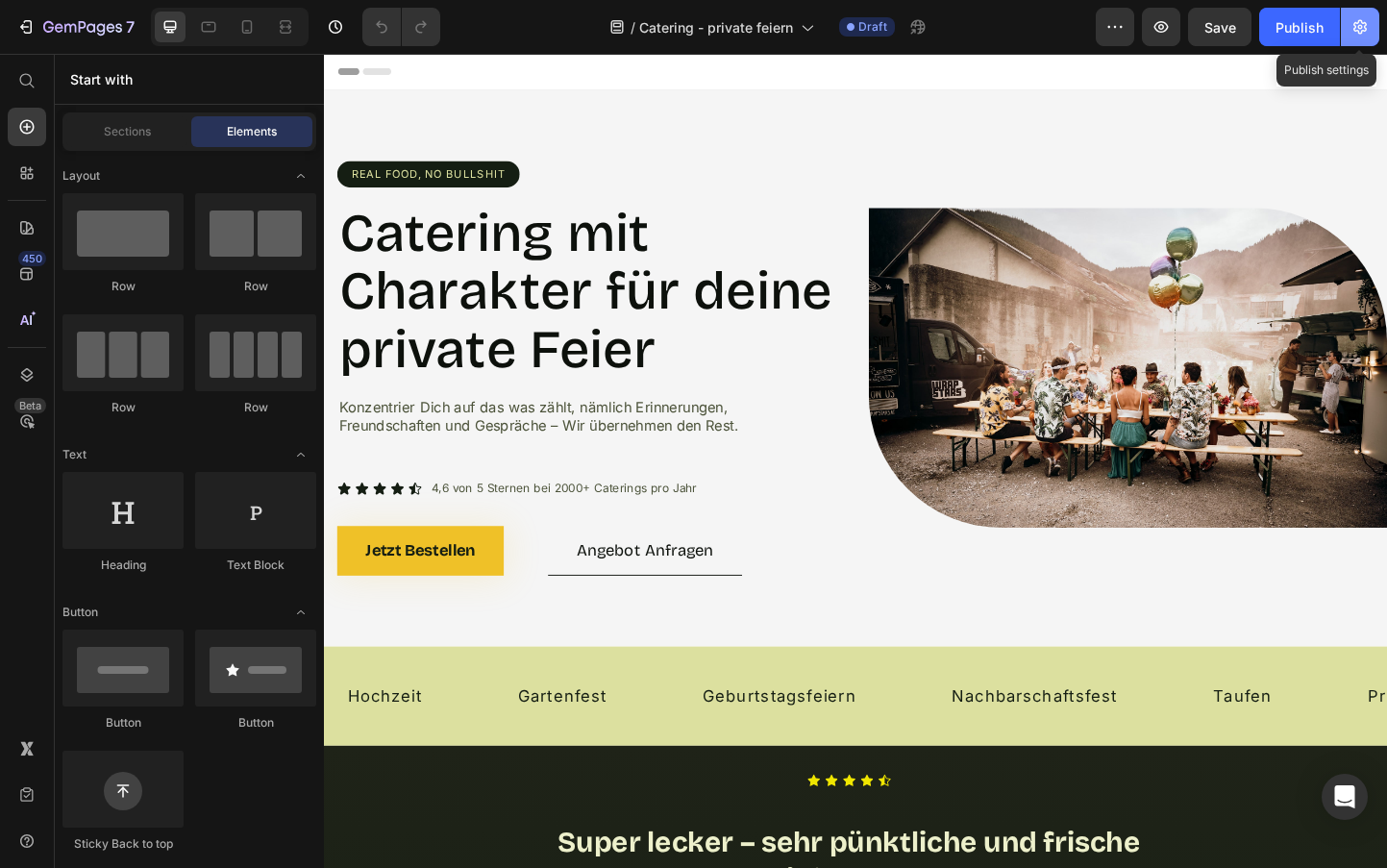 click 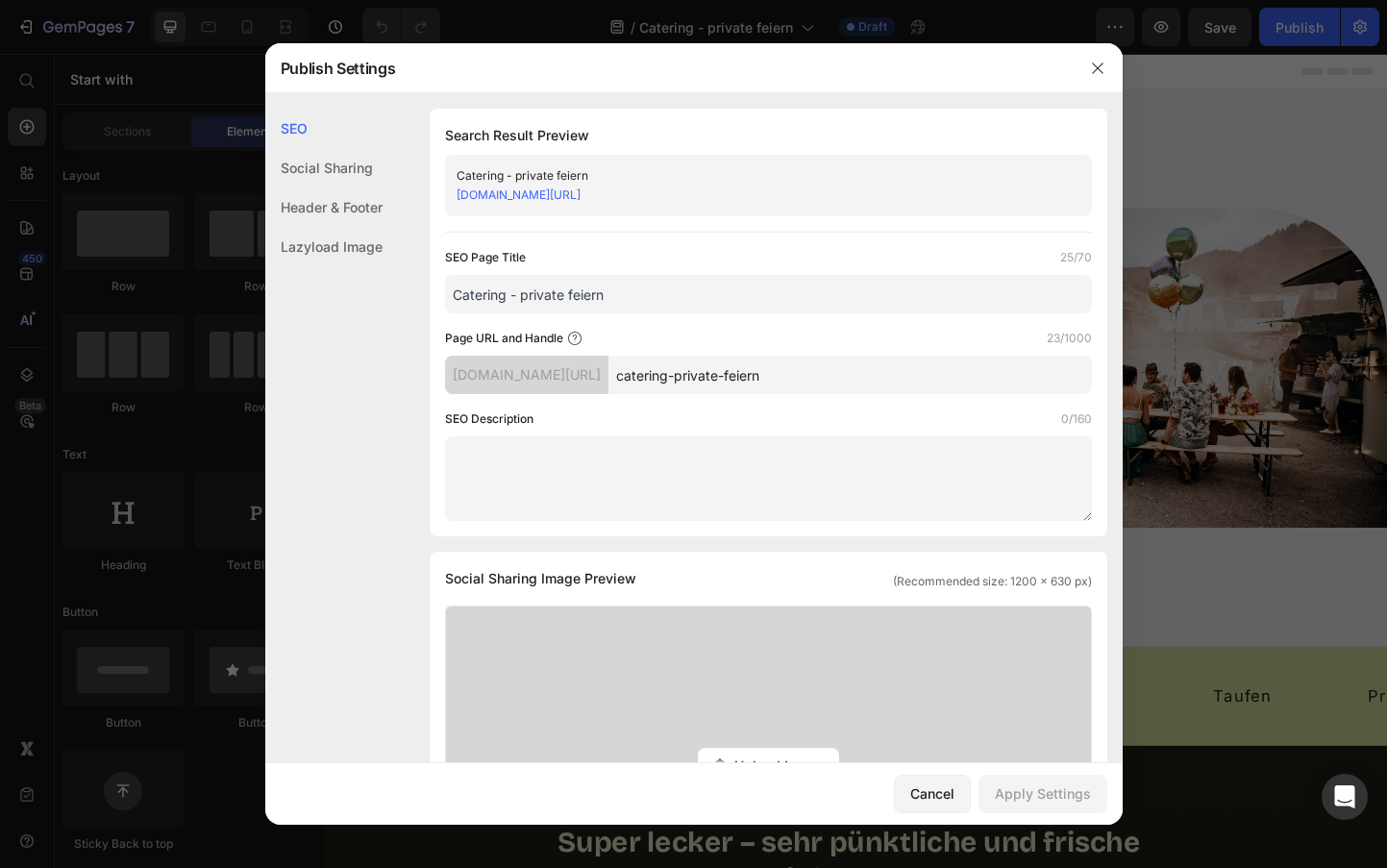 click on "Catering - private feiern" at bounding box center (768, 294) 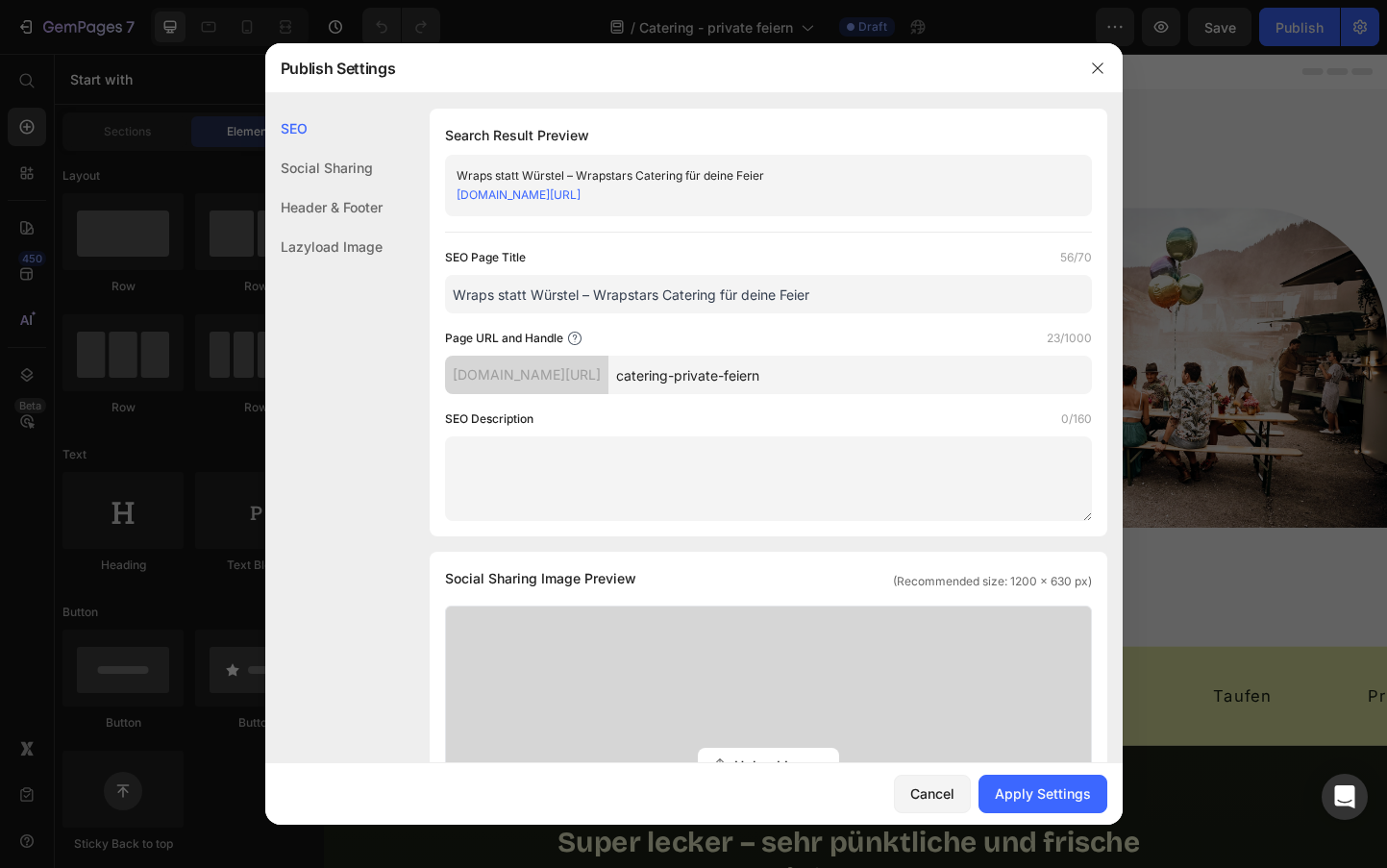 type on "Wraps statt Würstel – Wrapstars Catering für deine Feier" 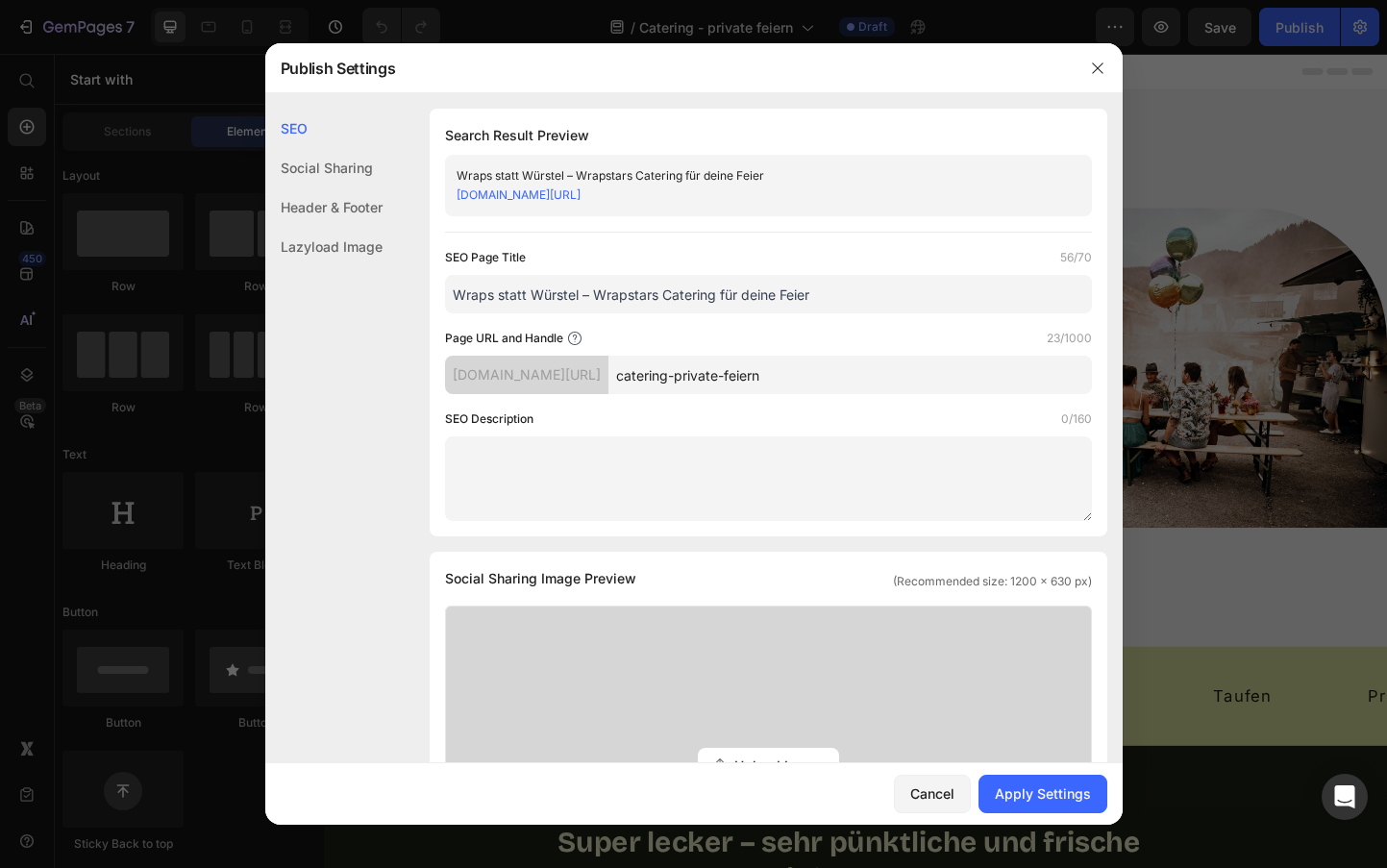click at bounding box center [768, 479] 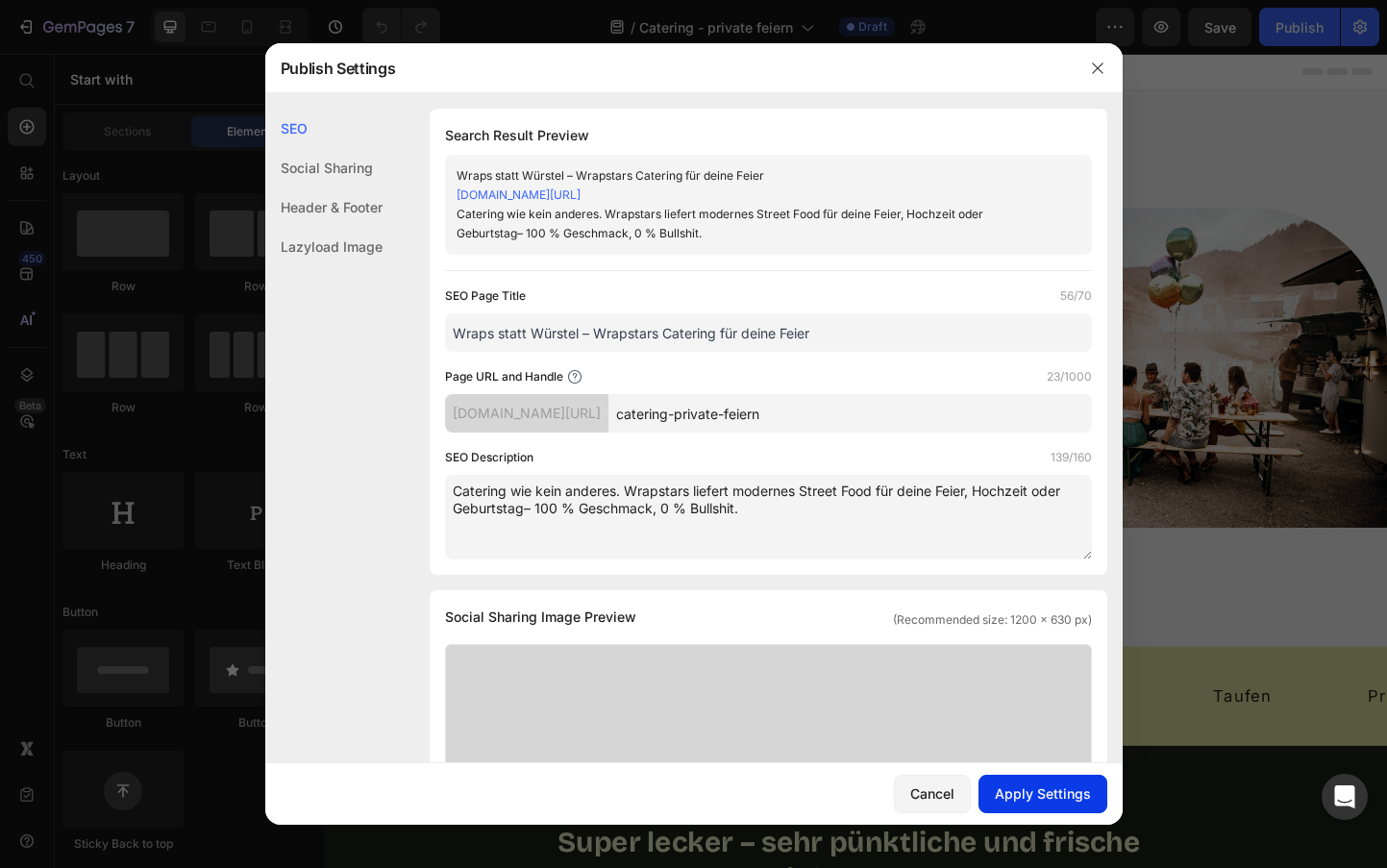 type on "Catering wie kein anderes. Wrapstars liefert modernes Street Food für deine Feier, Hochzeit oder Geburtstag– 100 % Geschmack, 0 % Bullshit." 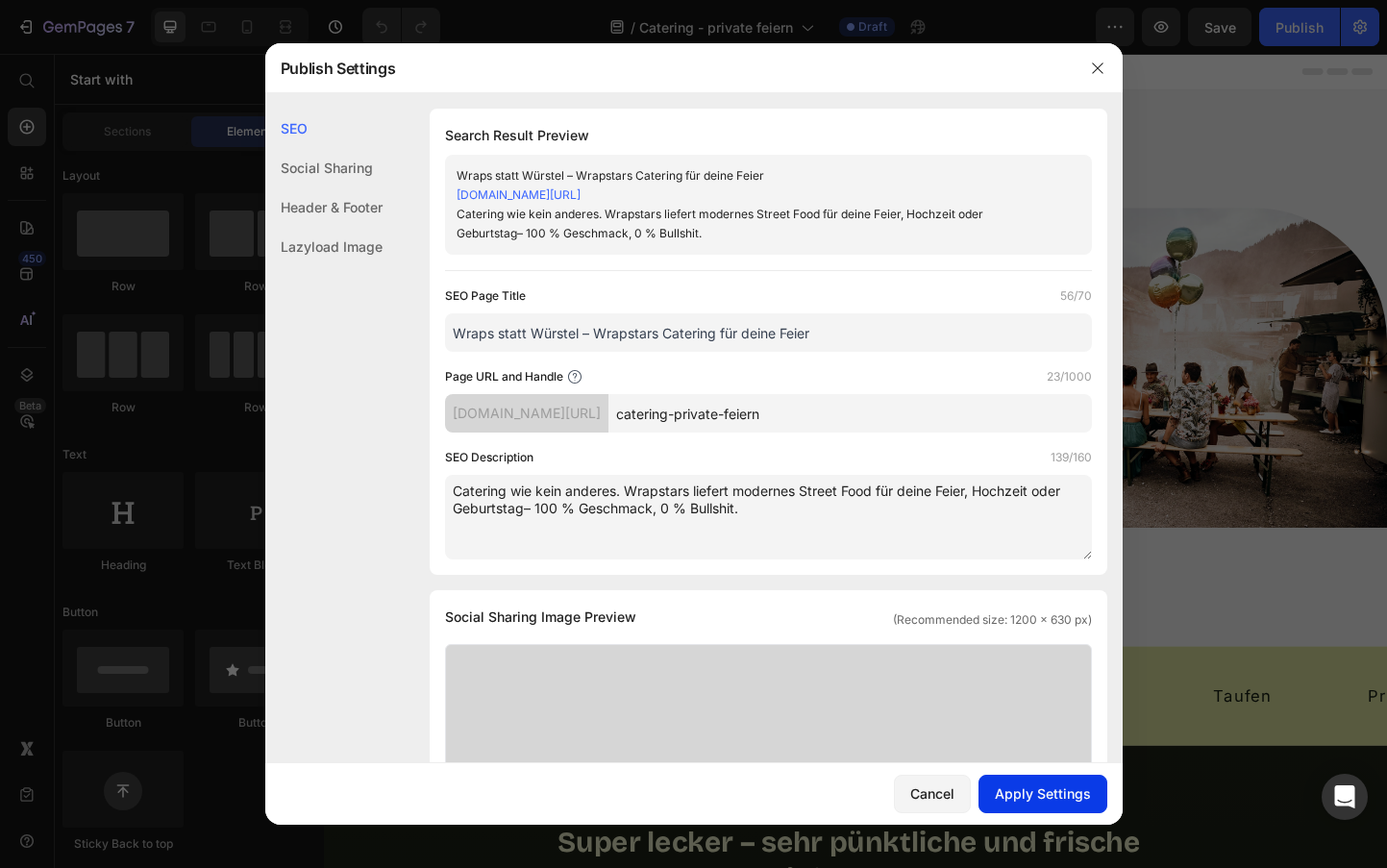 click on "Apply Settings" at bounding box center [1043, 793] 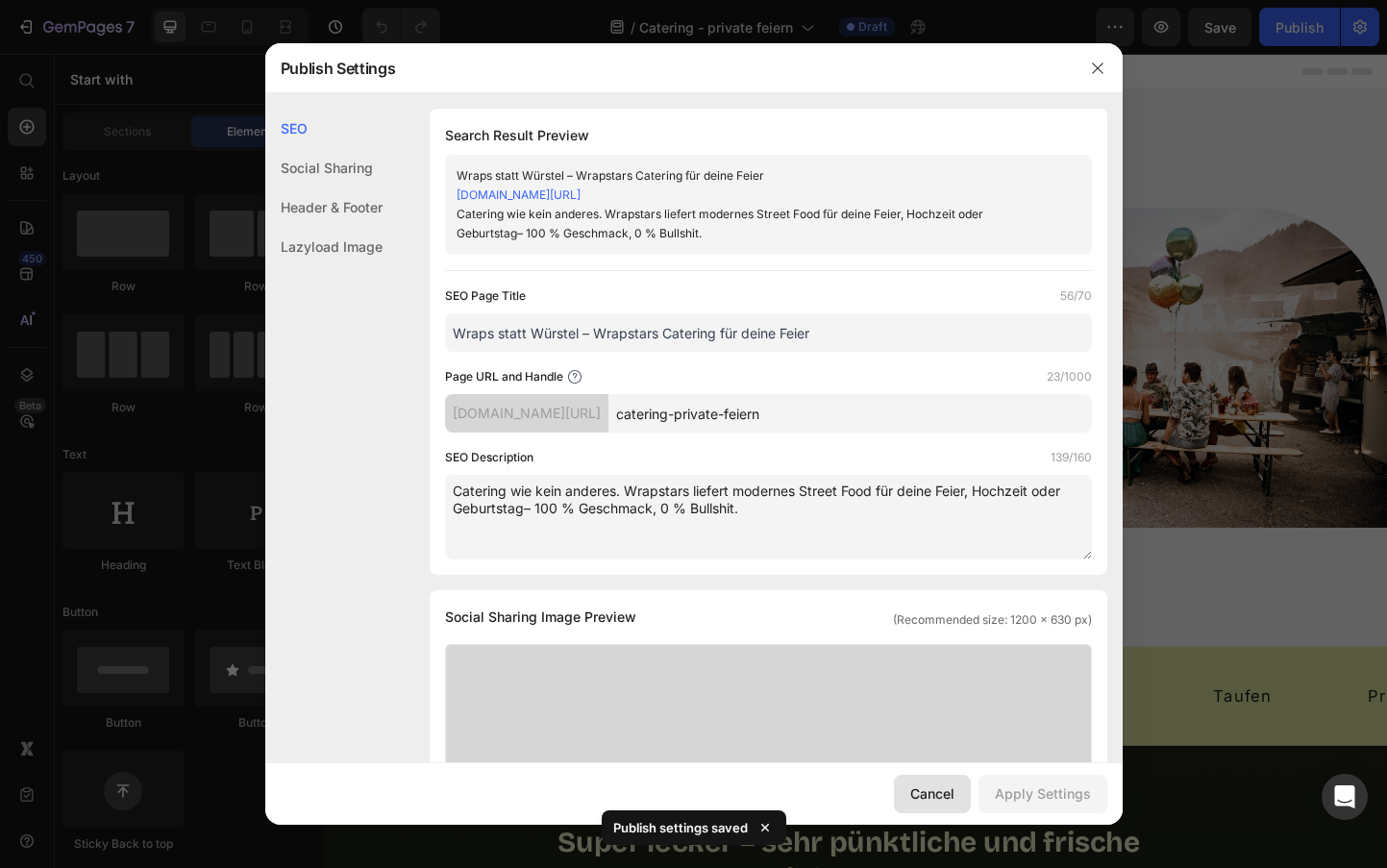 click on "Cancel" at bounding box center (932, 793) 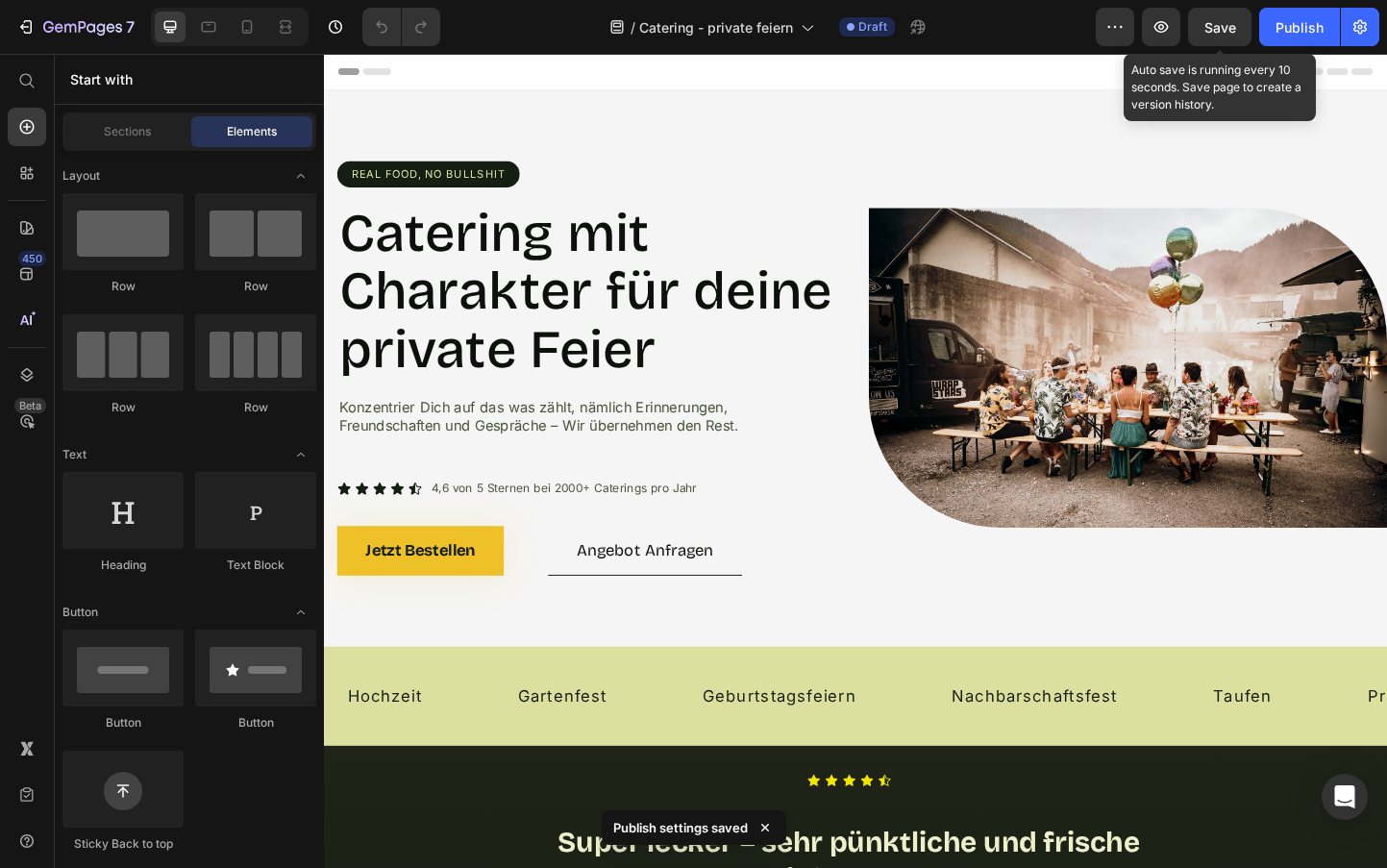 click on "Save" 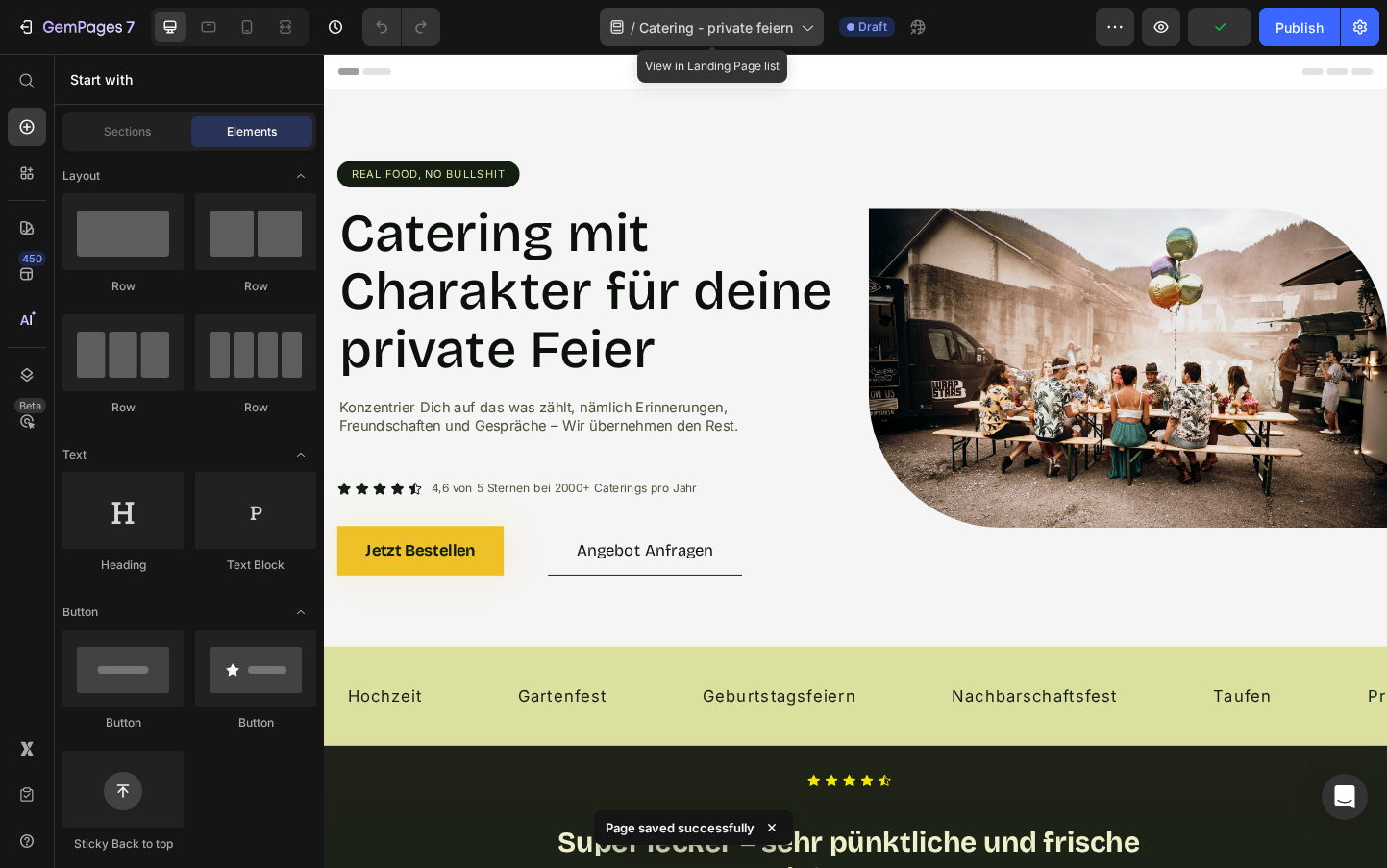 click on "Catering - private feiern" at bounding box center (716, 27) 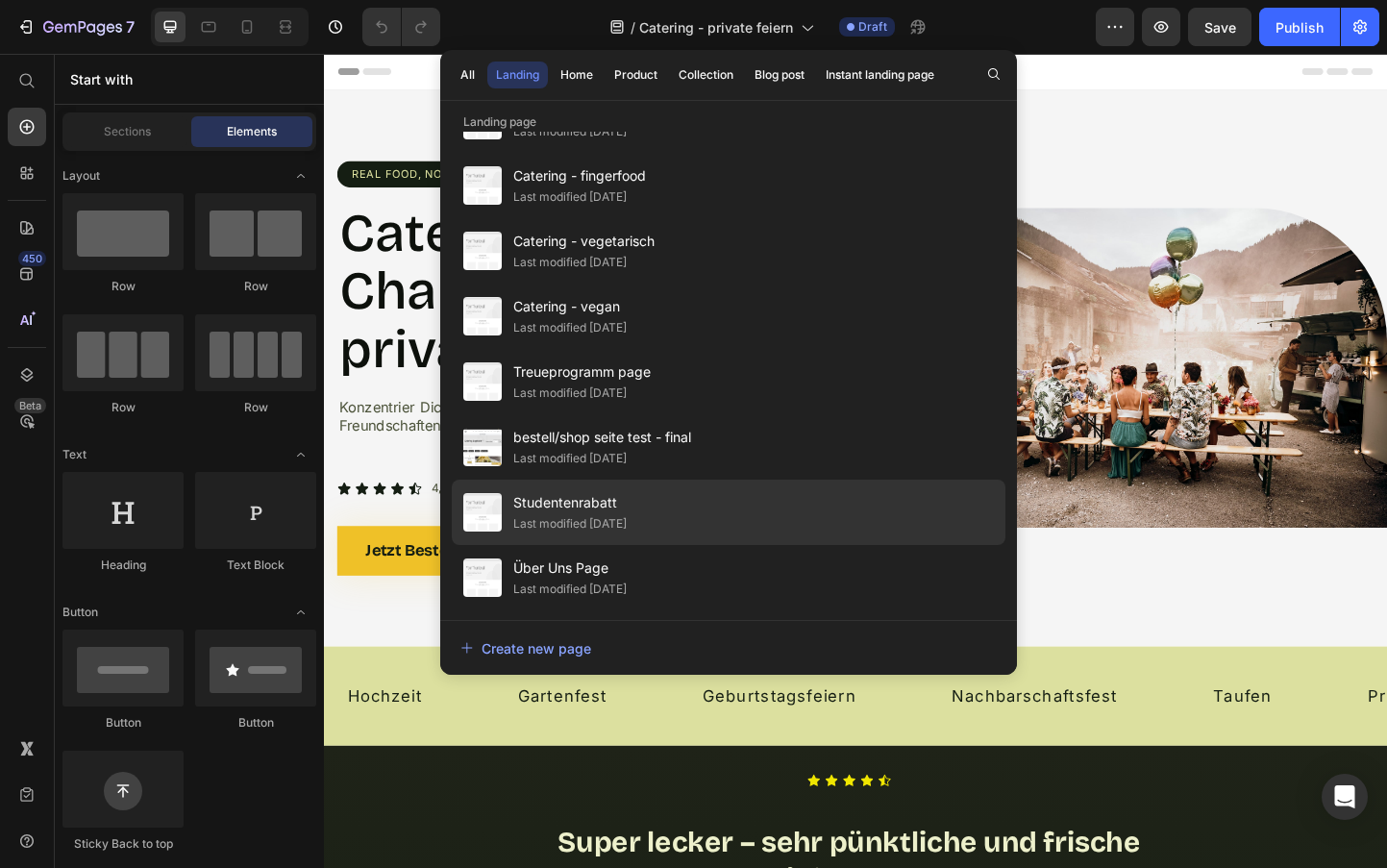 click on "Studentenrabatt" at bounding box center (570, 503) 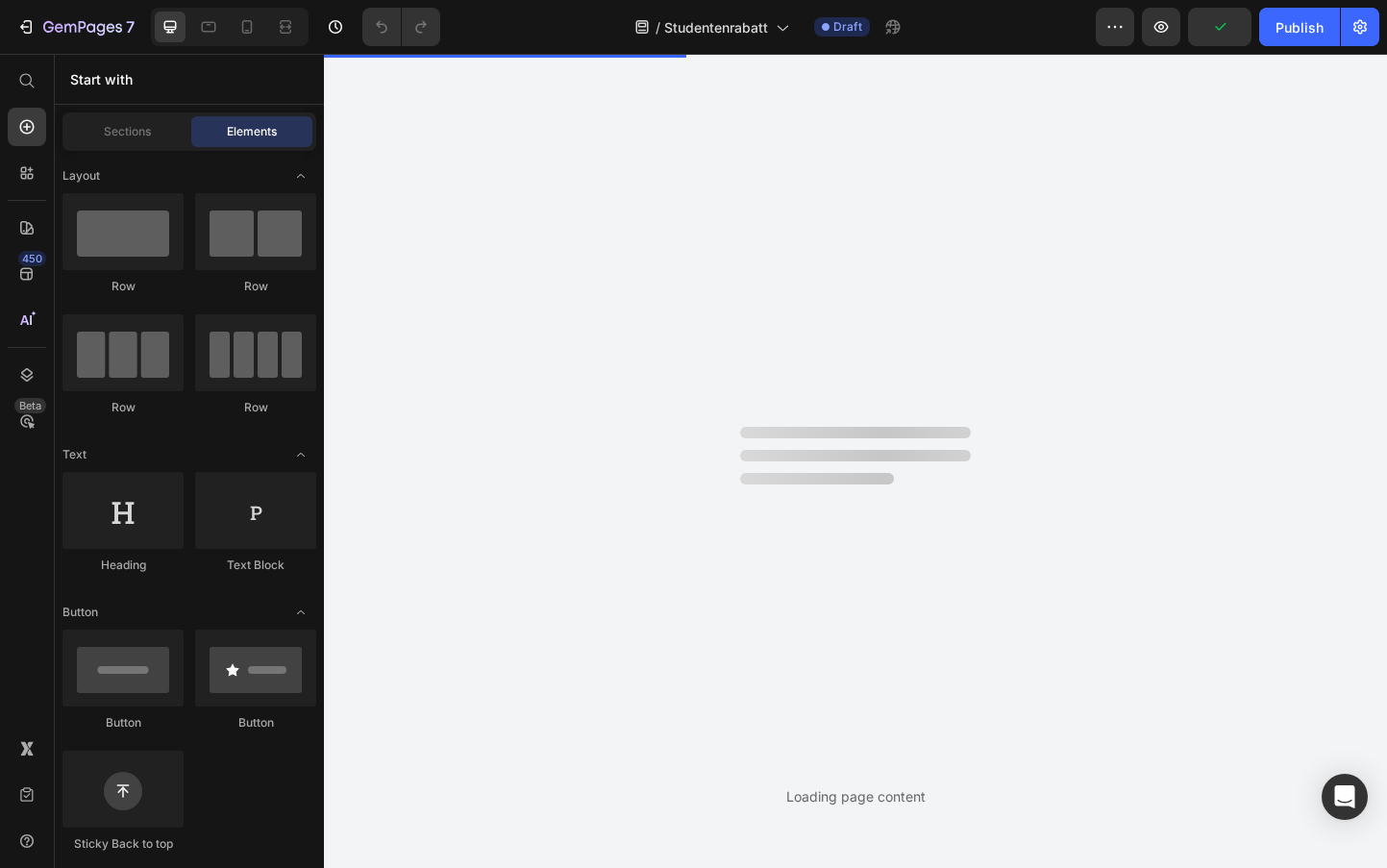 scroll, scrollTop: 0, scrollLeft: 0, axis: both 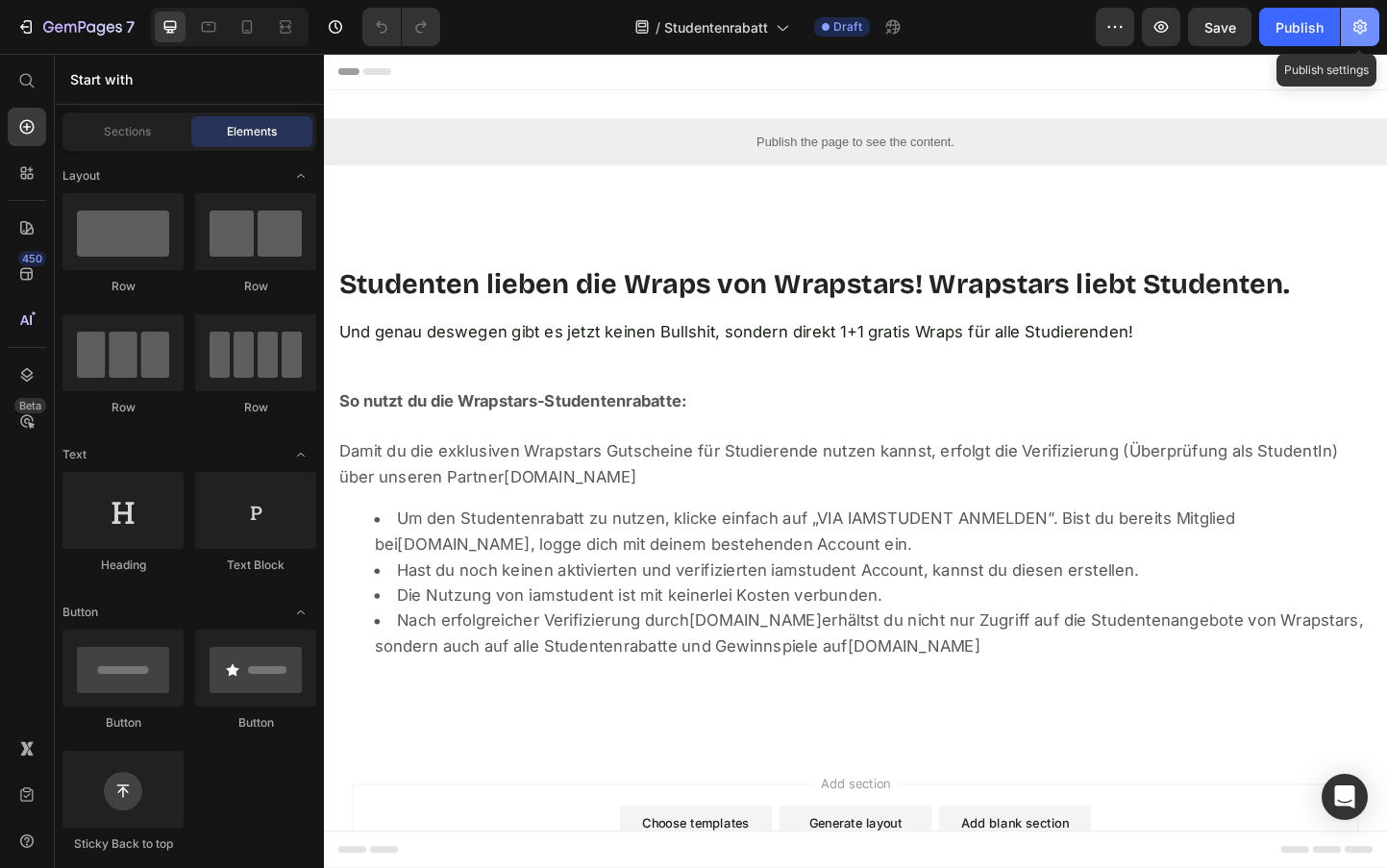 click 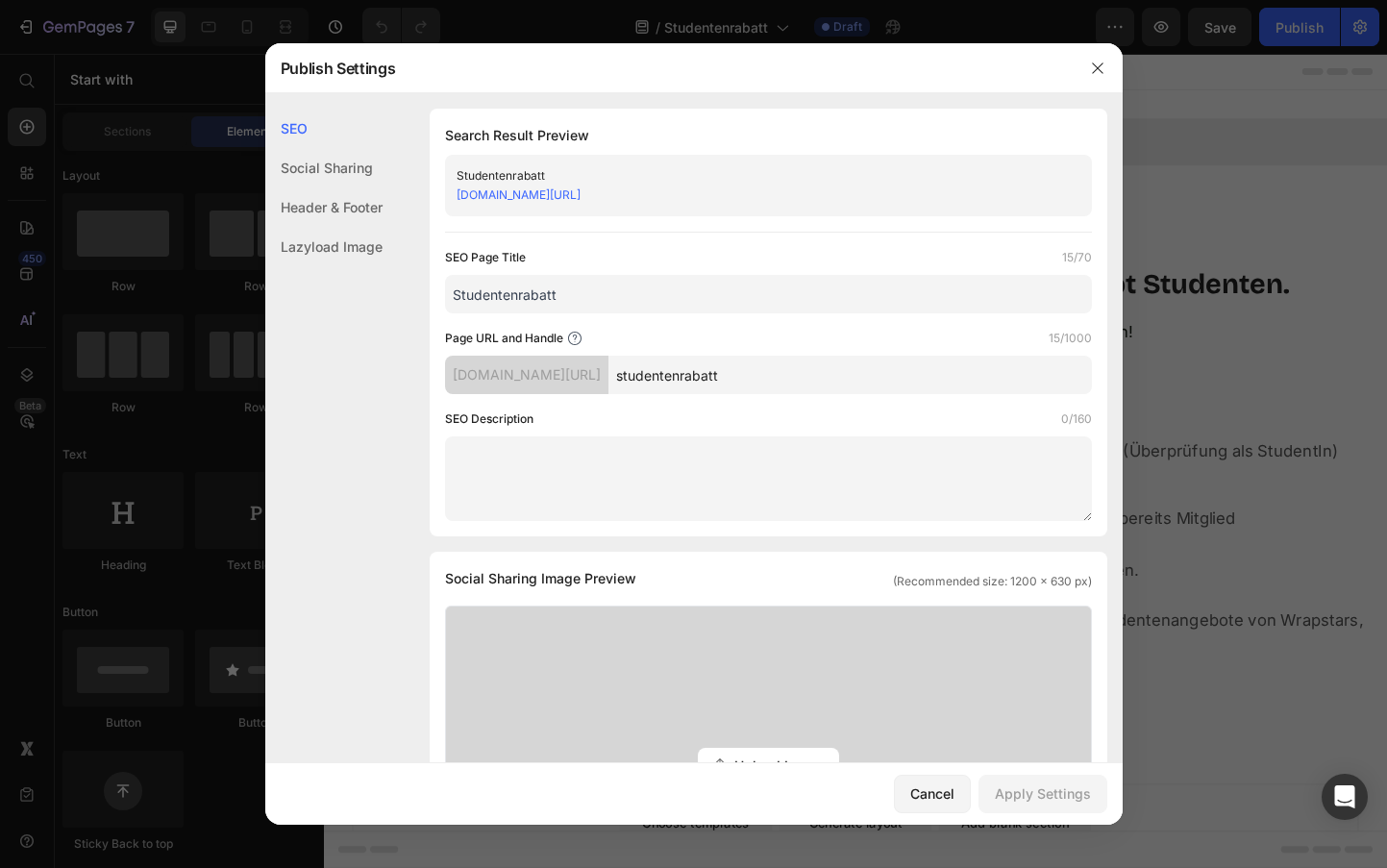 click on "Studentenrabatt" at bounding box center [768, 294] 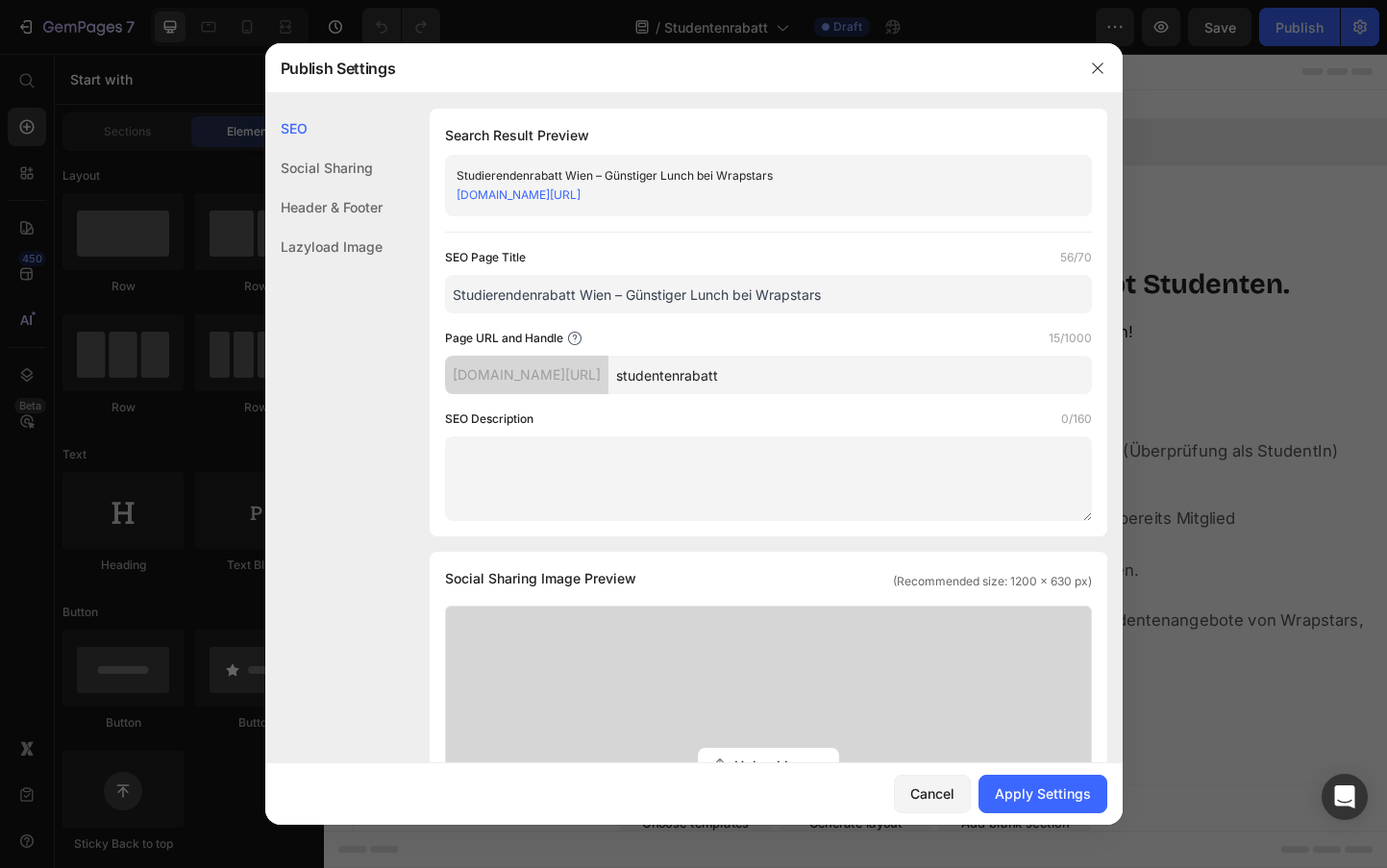 type on "Studierendenrabatt Wien – Günstiger Lunch bei Wrapstars" 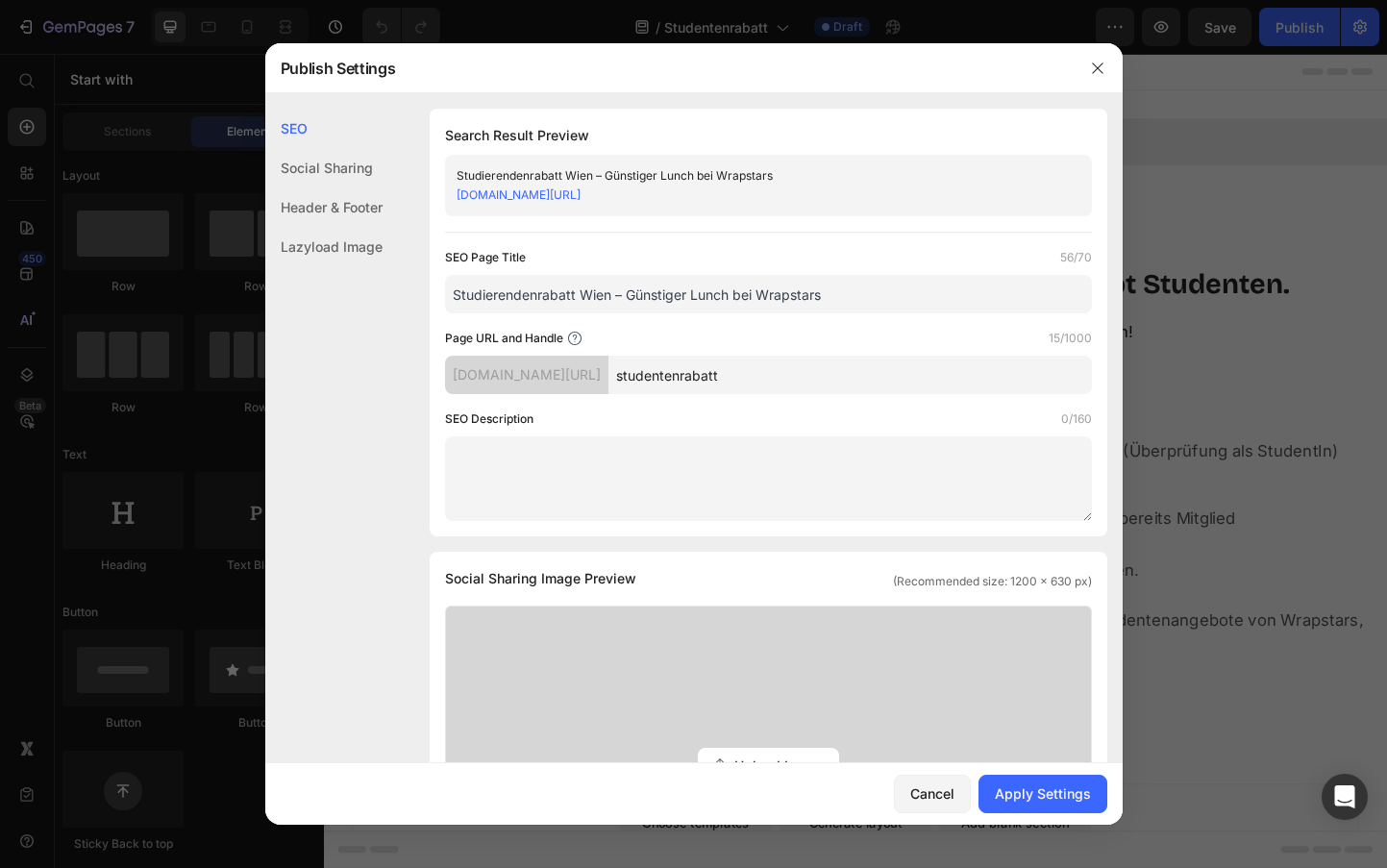 click at bounding box center [768, 479] 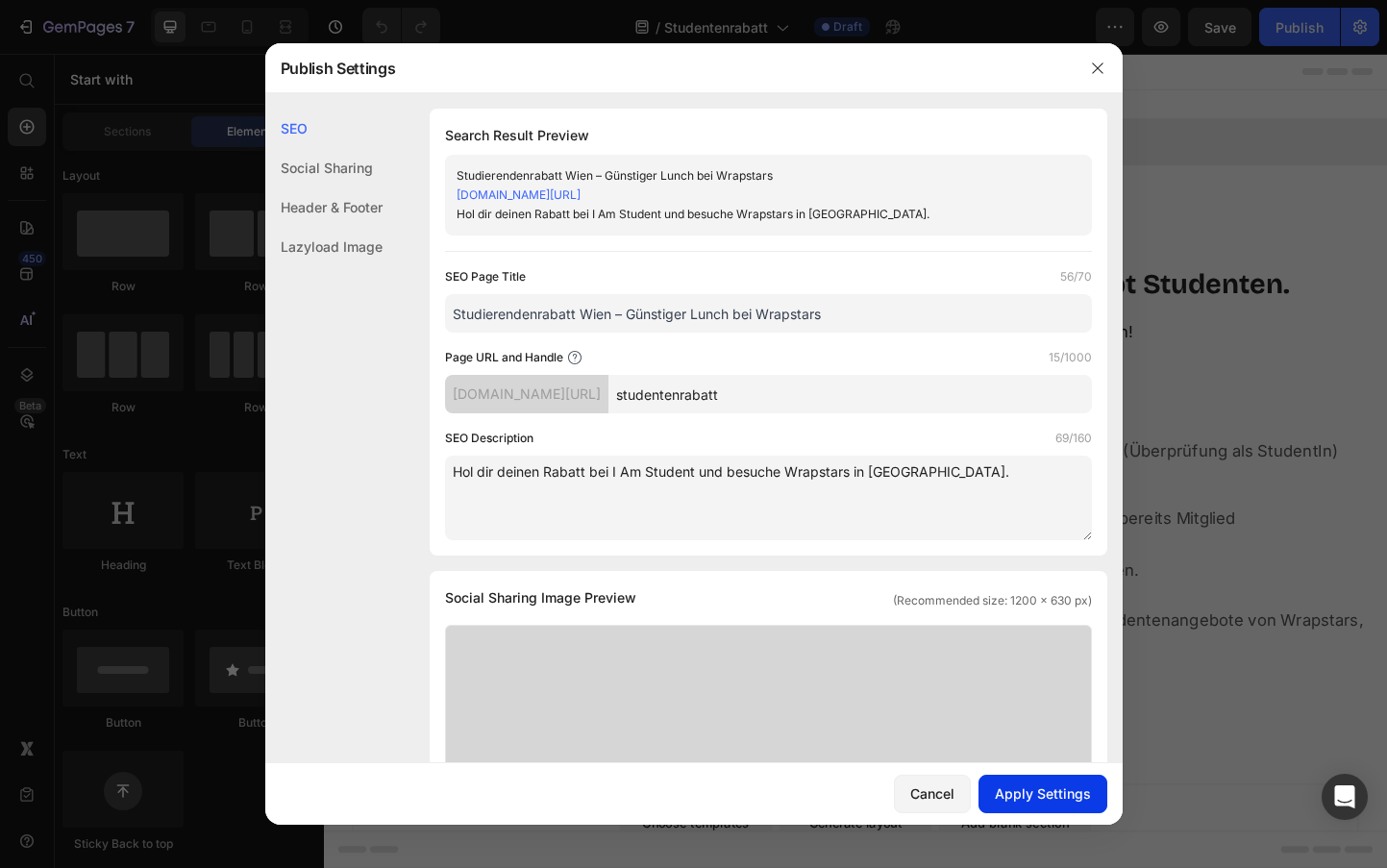 type on "Hol dir deinen Rabatt bei I Am Student und besuche Wrapstars in Wien." 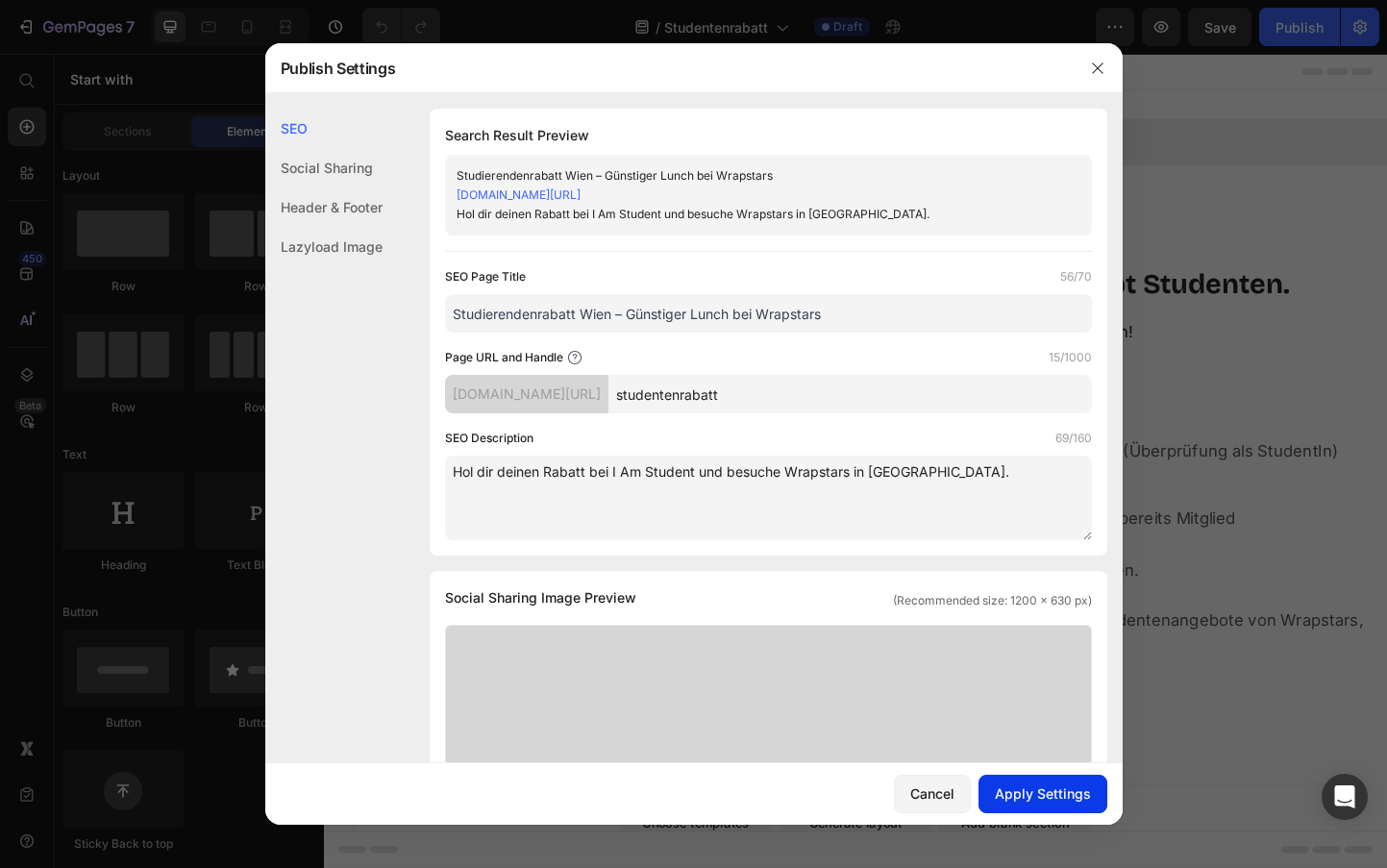 click on "Apply Settings" at bounding box center [1043, 793] 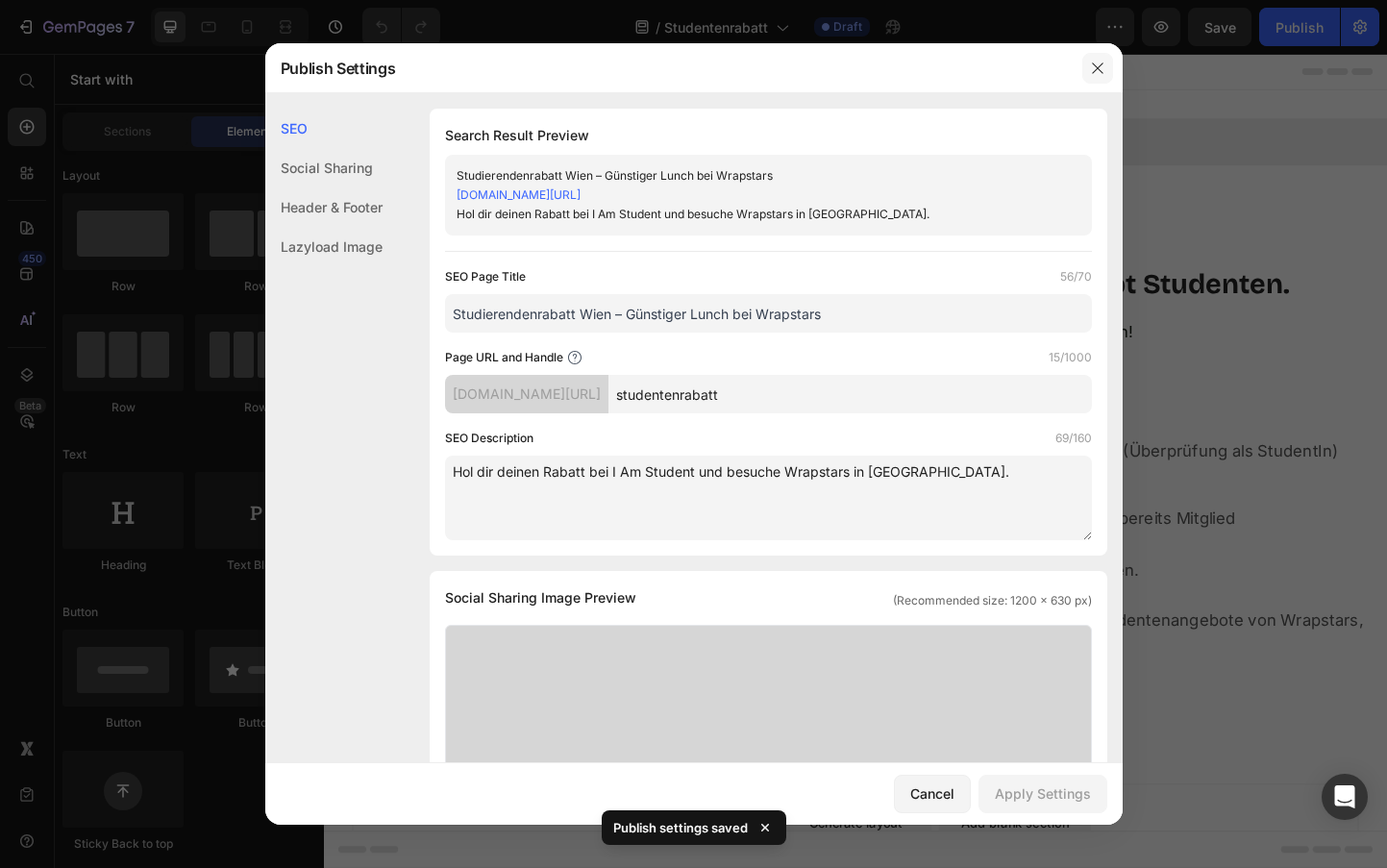 click 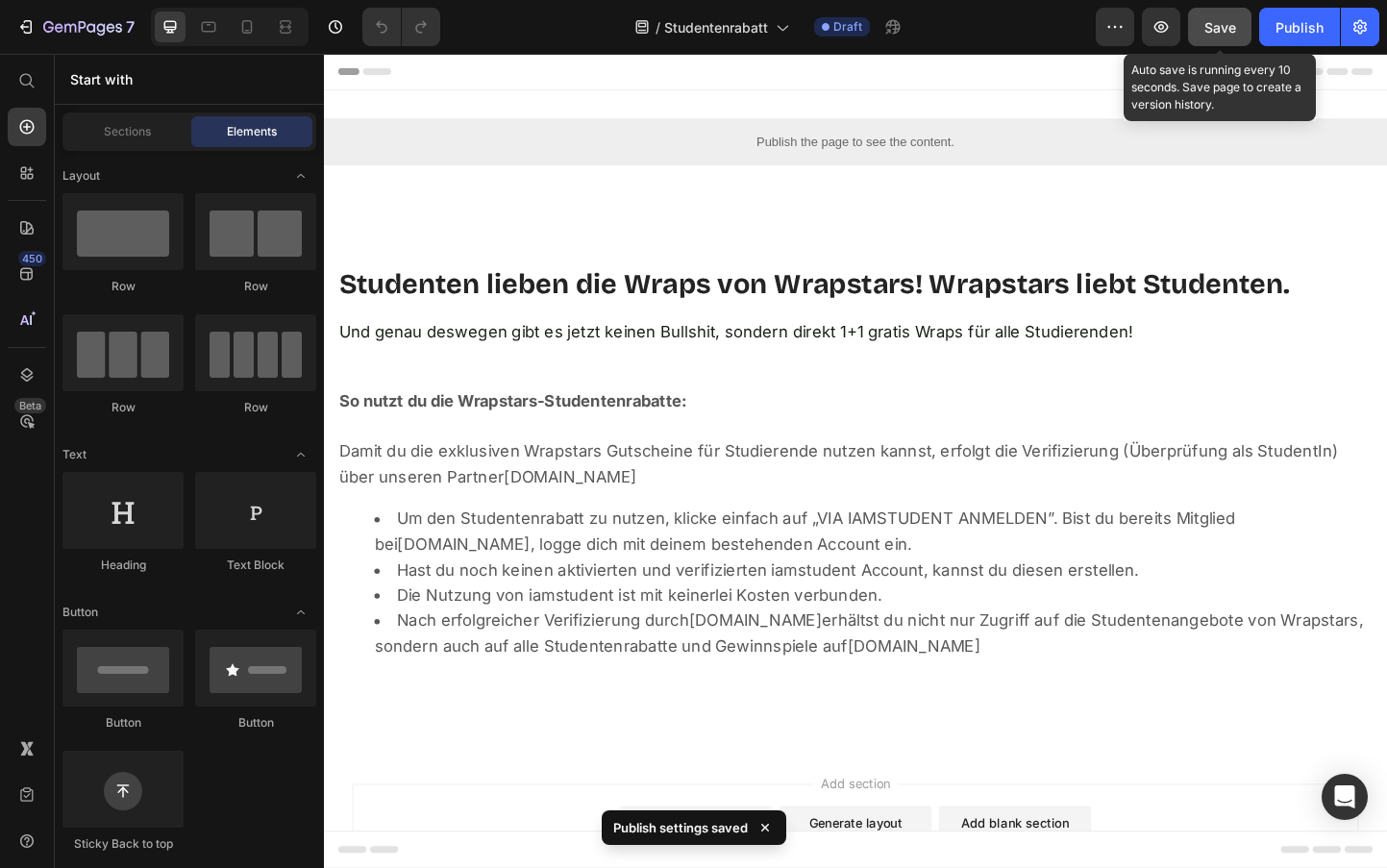 click on "Save" at bounding box center (1220, 27) 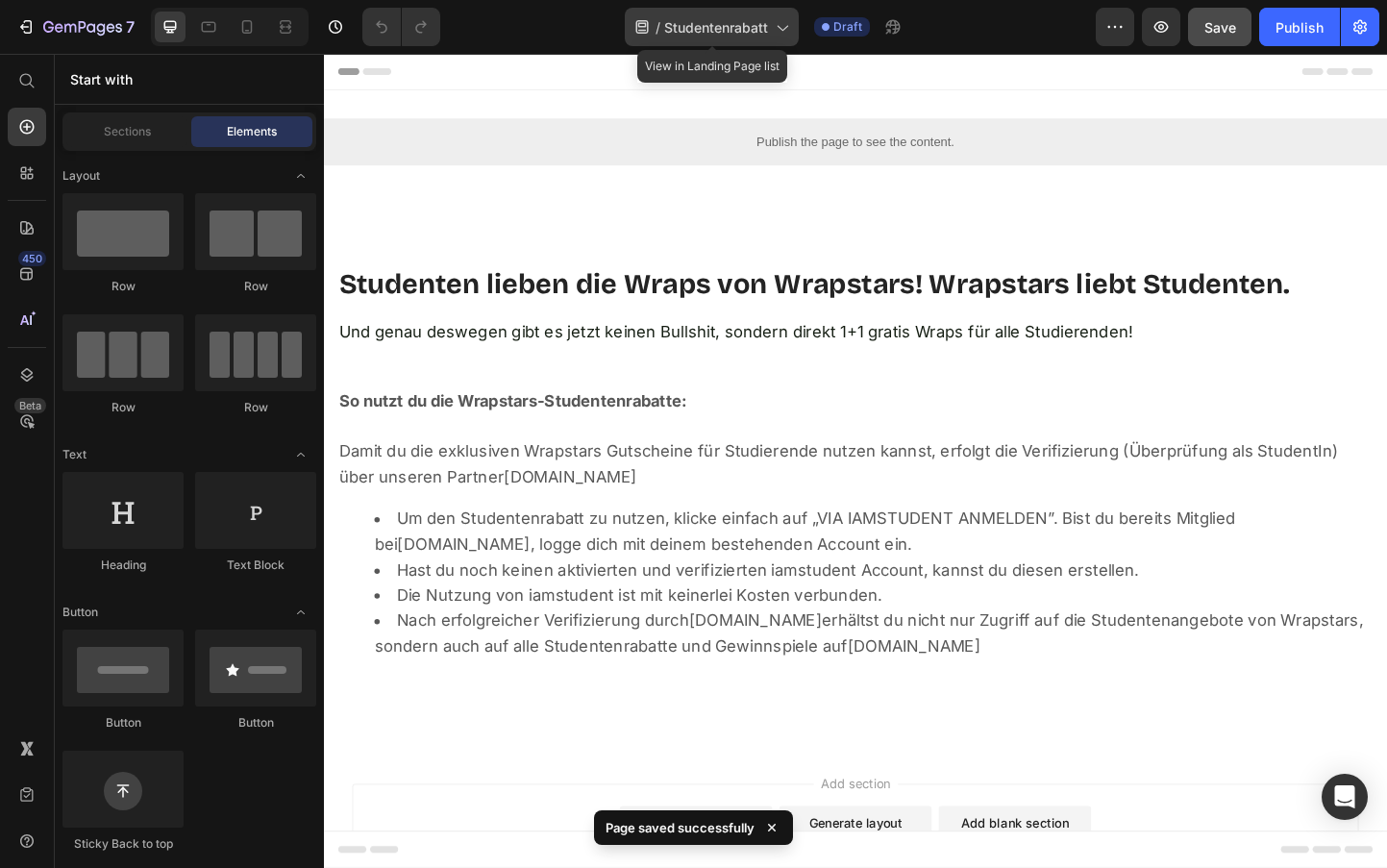 click on "Studentenrabatt" at bounding box center [716, 27] 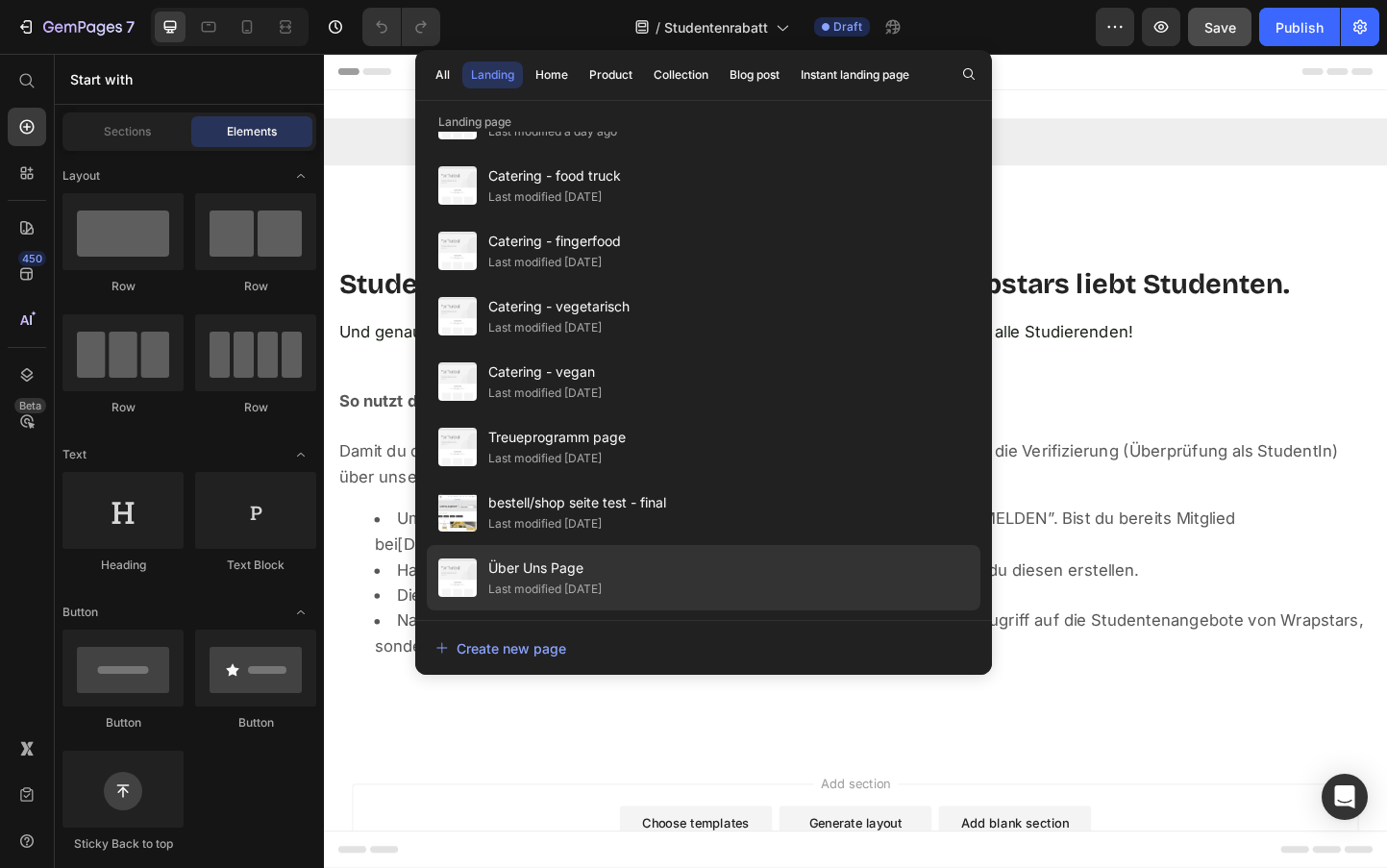 click on "Last modified 10 days ago" 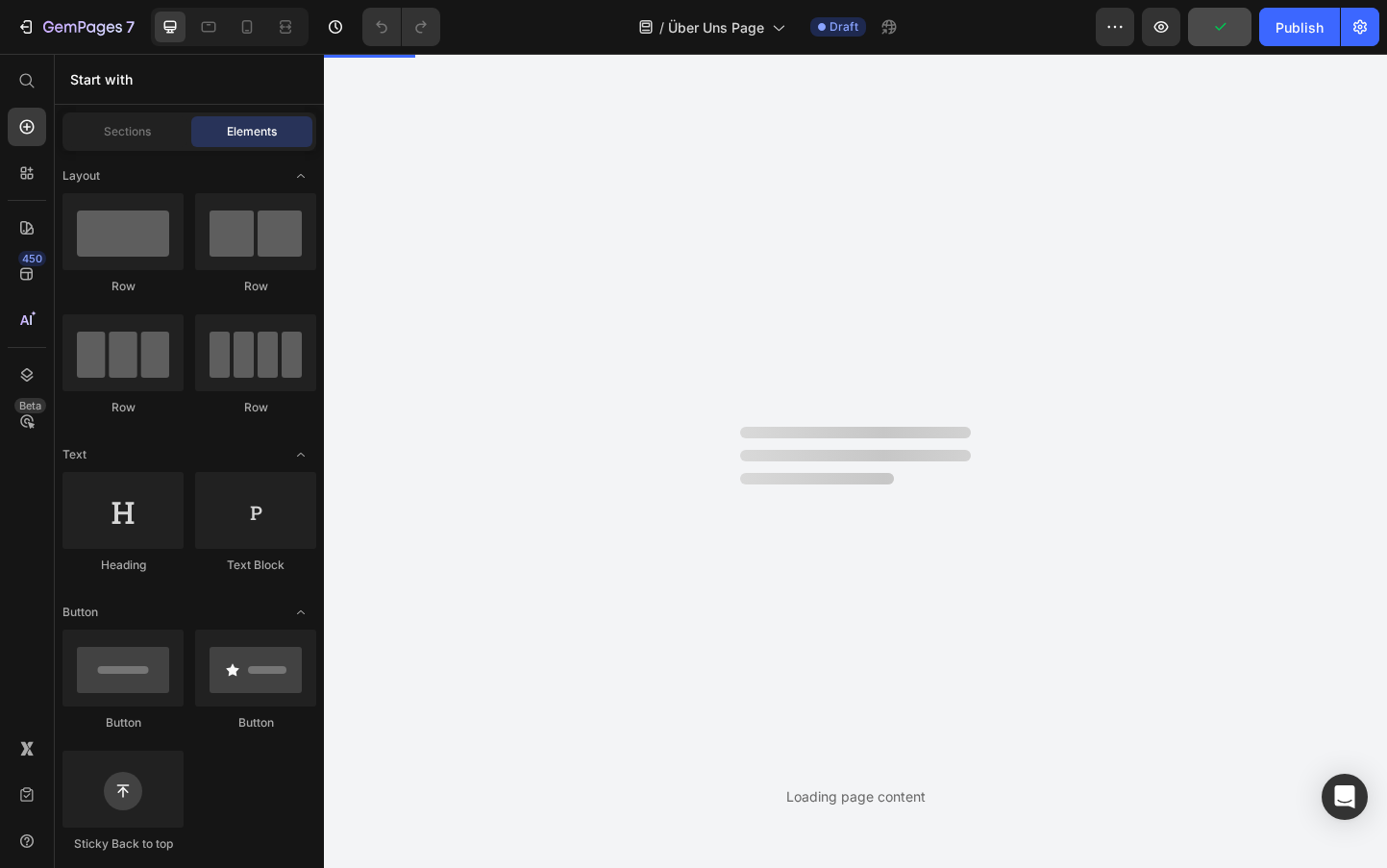 scroll, scrollTop: 0, scrollLeft: 0, axis: both 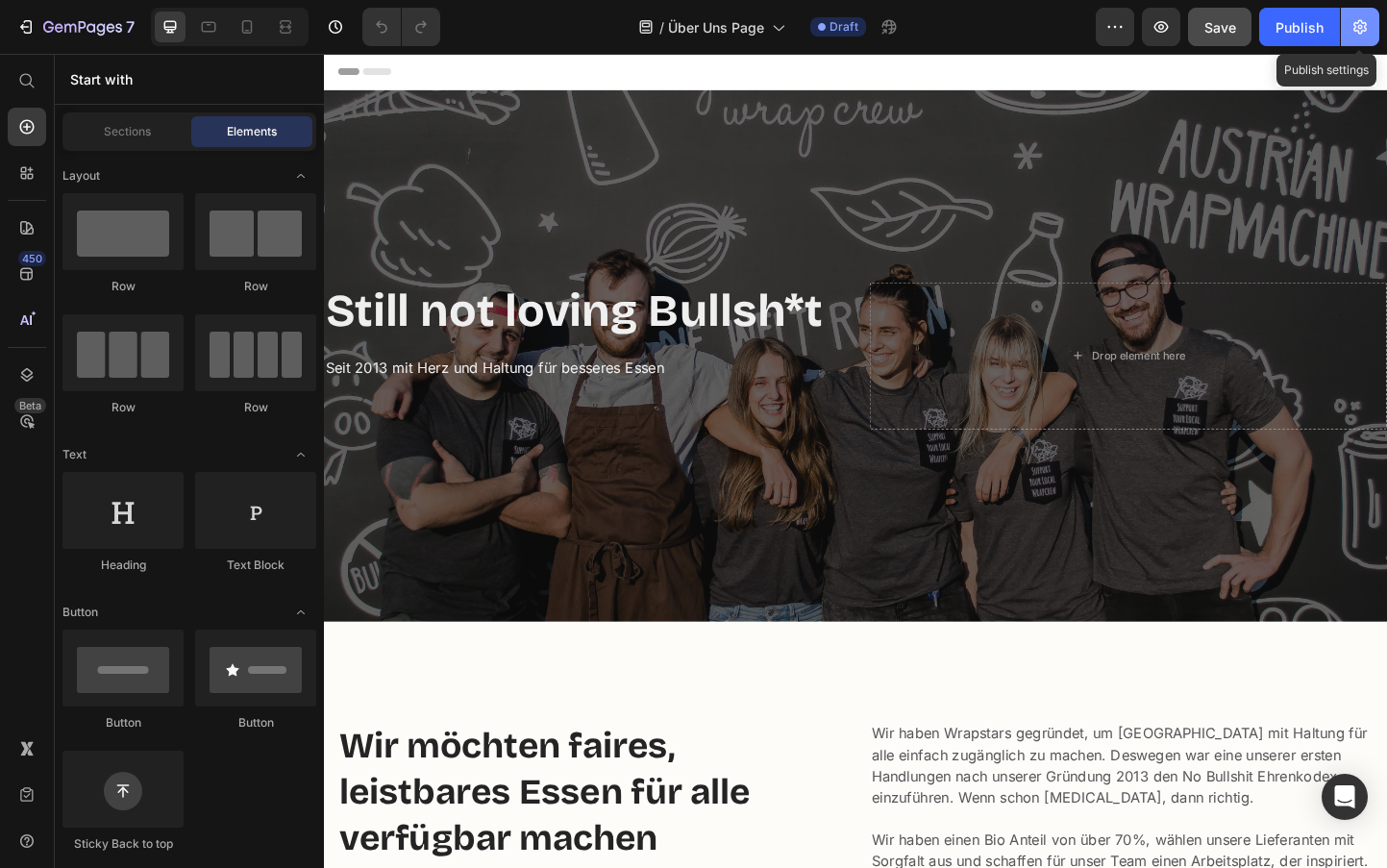 click 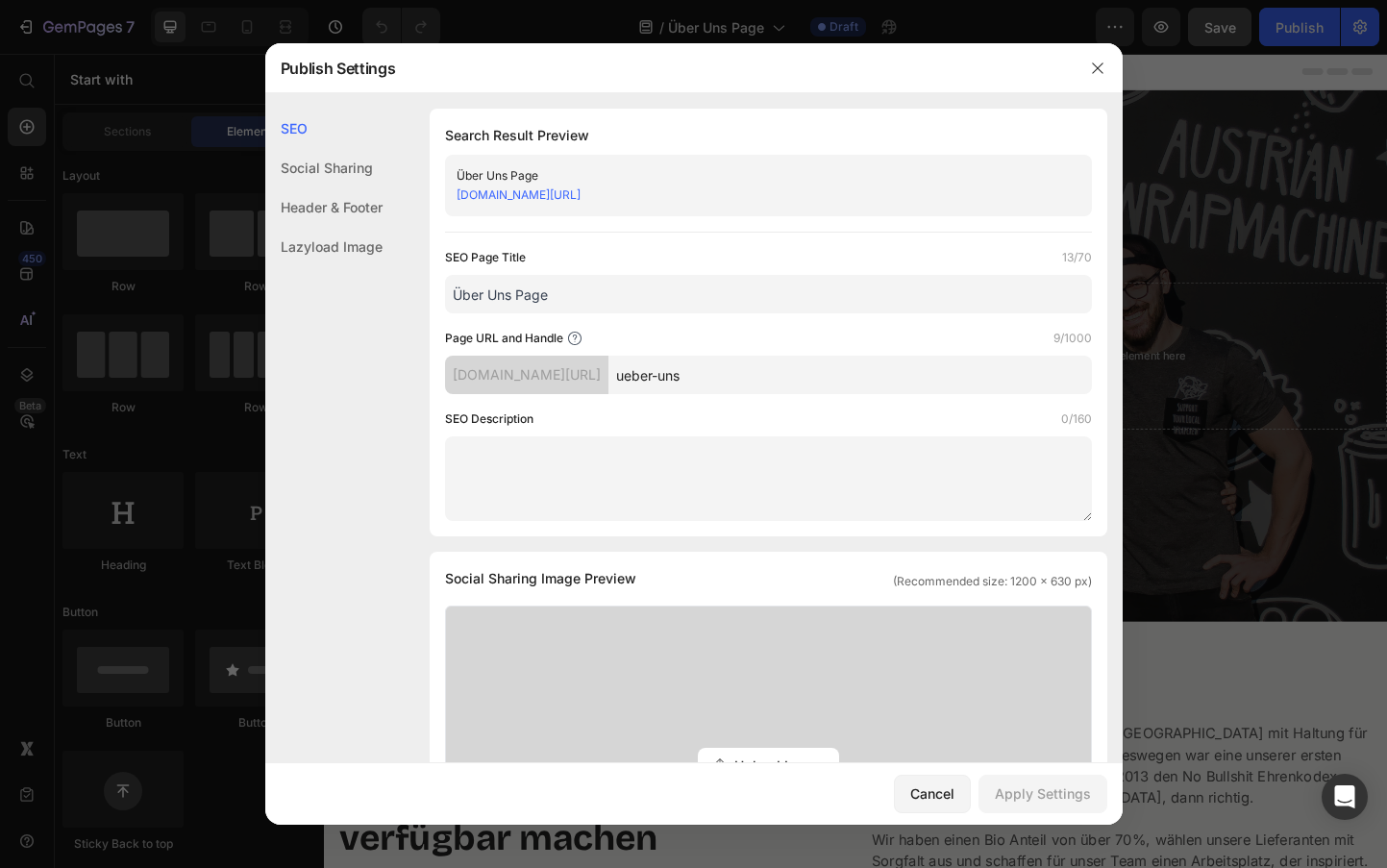 click on "Über Uns Page" at bounding box center (768, 294) 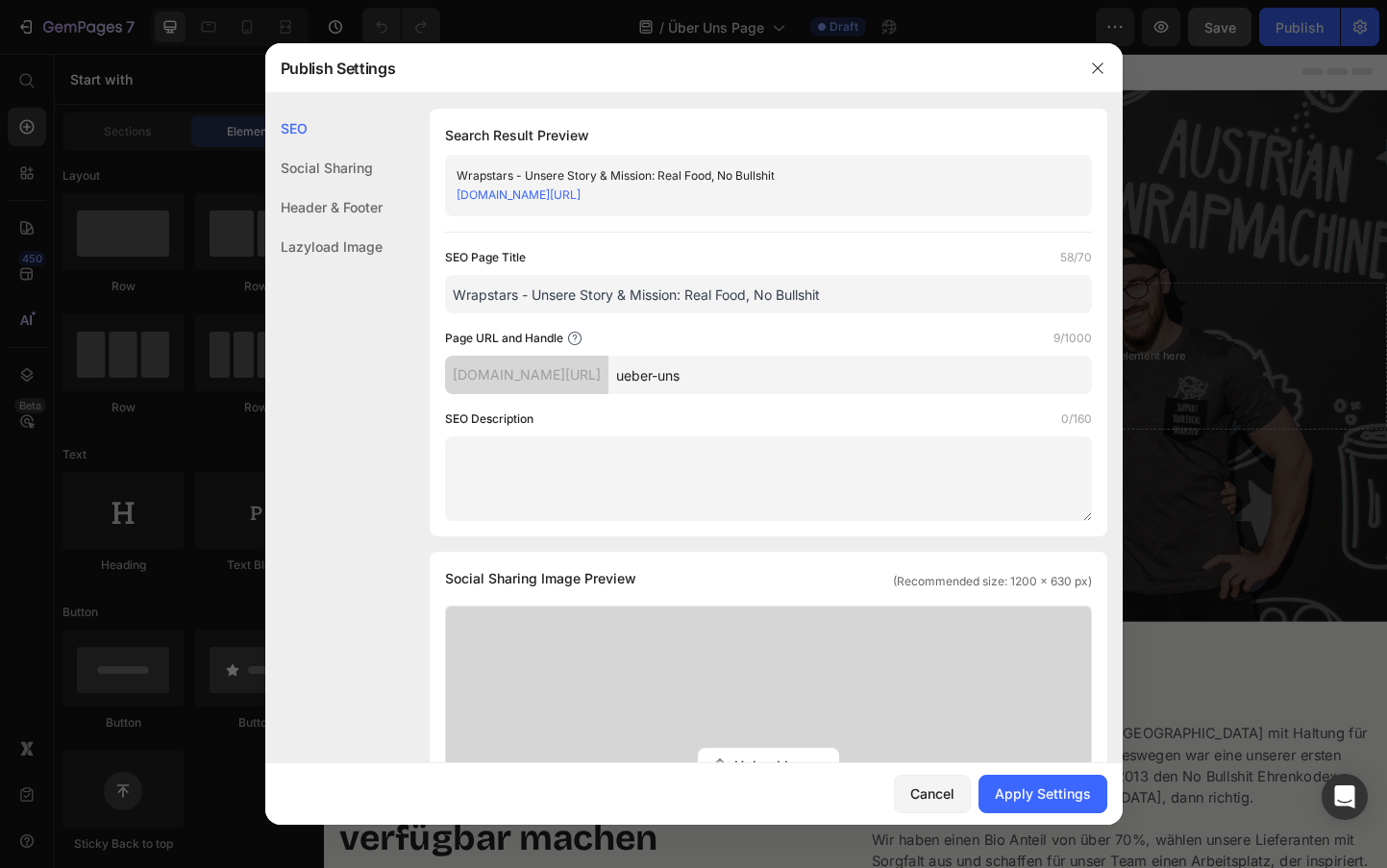 type on "Wrapstars - Unsere Story & Mission: Real Food, No Bullshit" 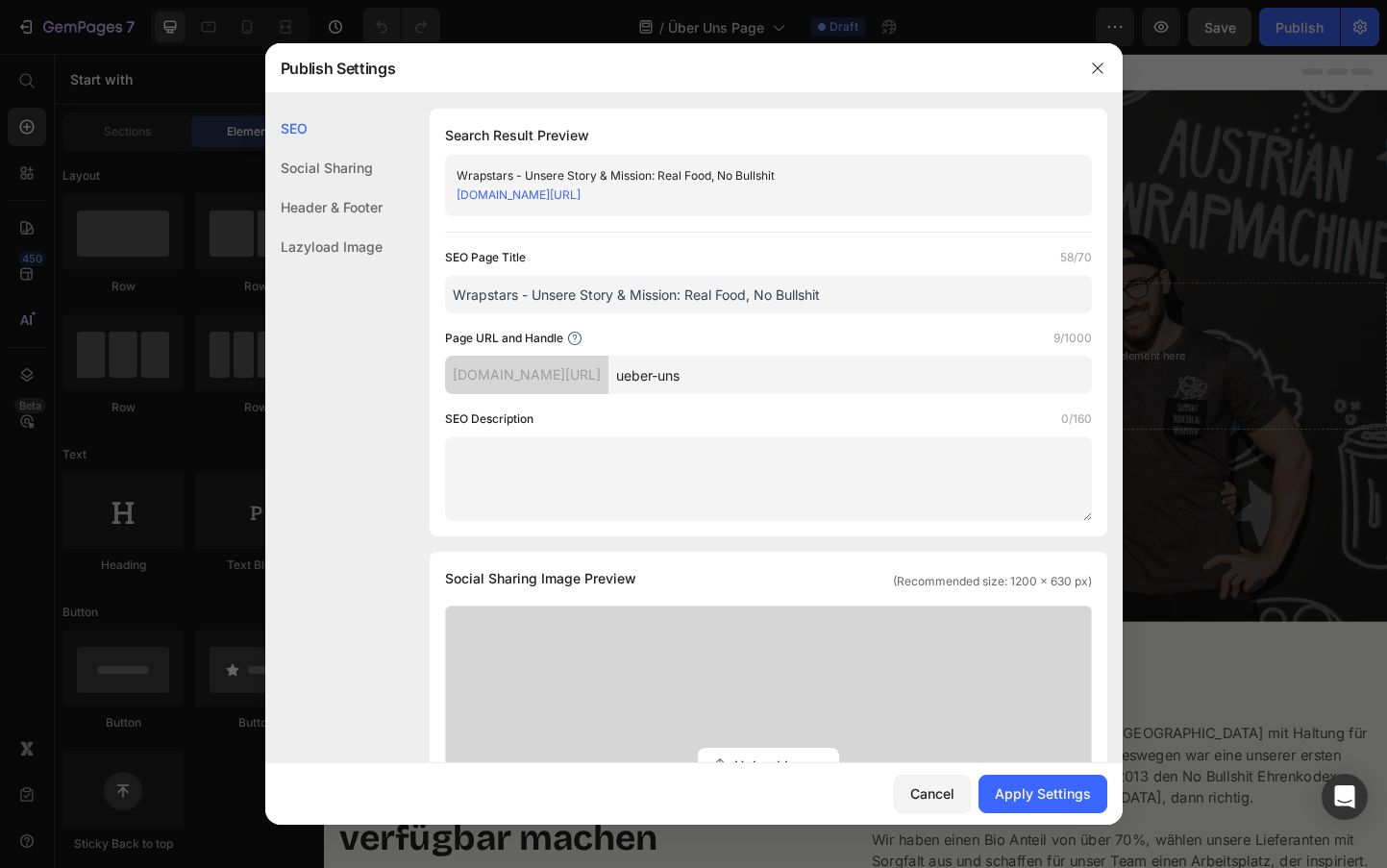 click at bounding box center [768, 479] 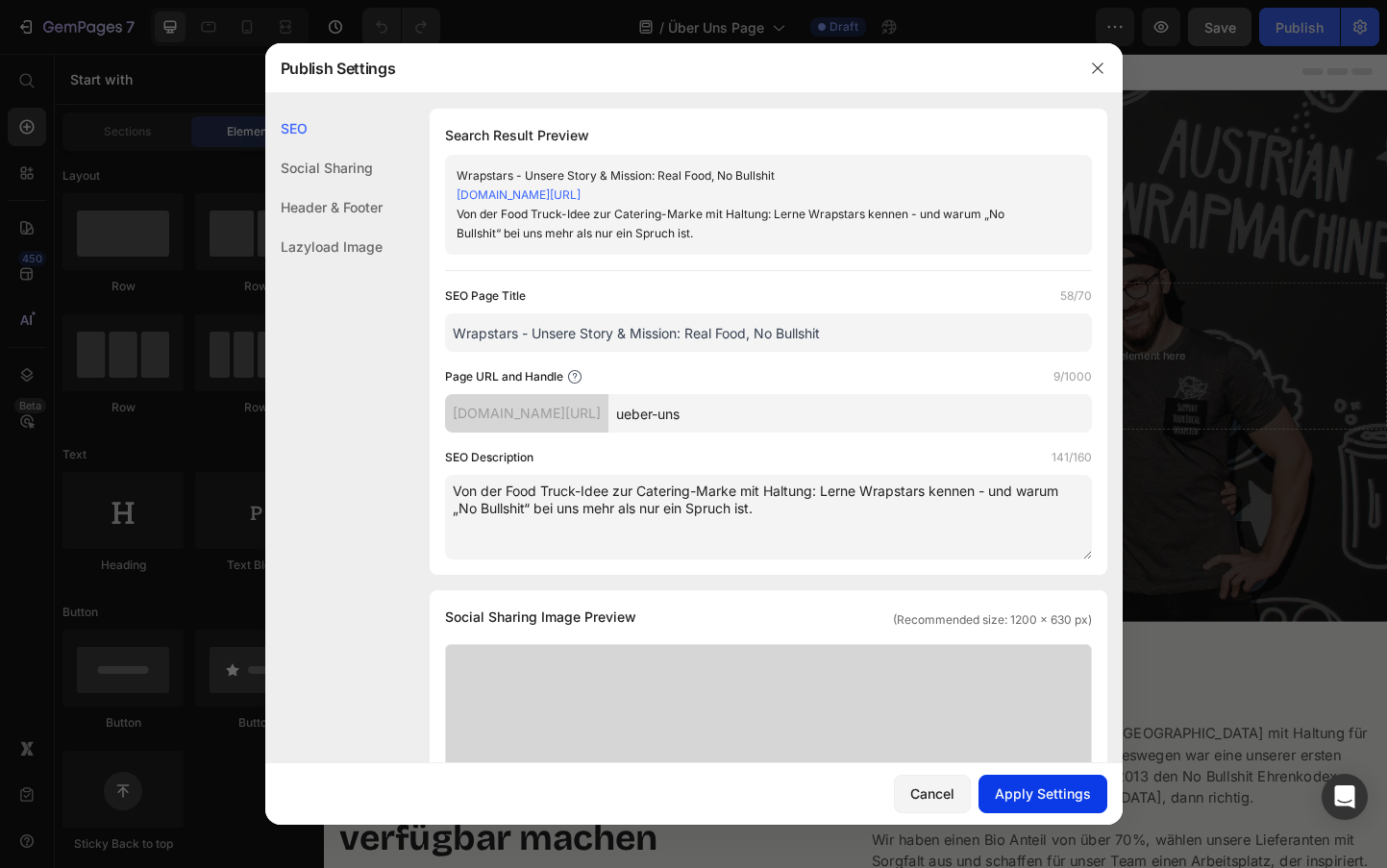 type on "Von der Food Truck-Idee zur Catering-Marke mit Haltung: Lerne Wrapstars kennen - und warum „No Bullshit“ bei uns mehr als nur ein Spruch ist." 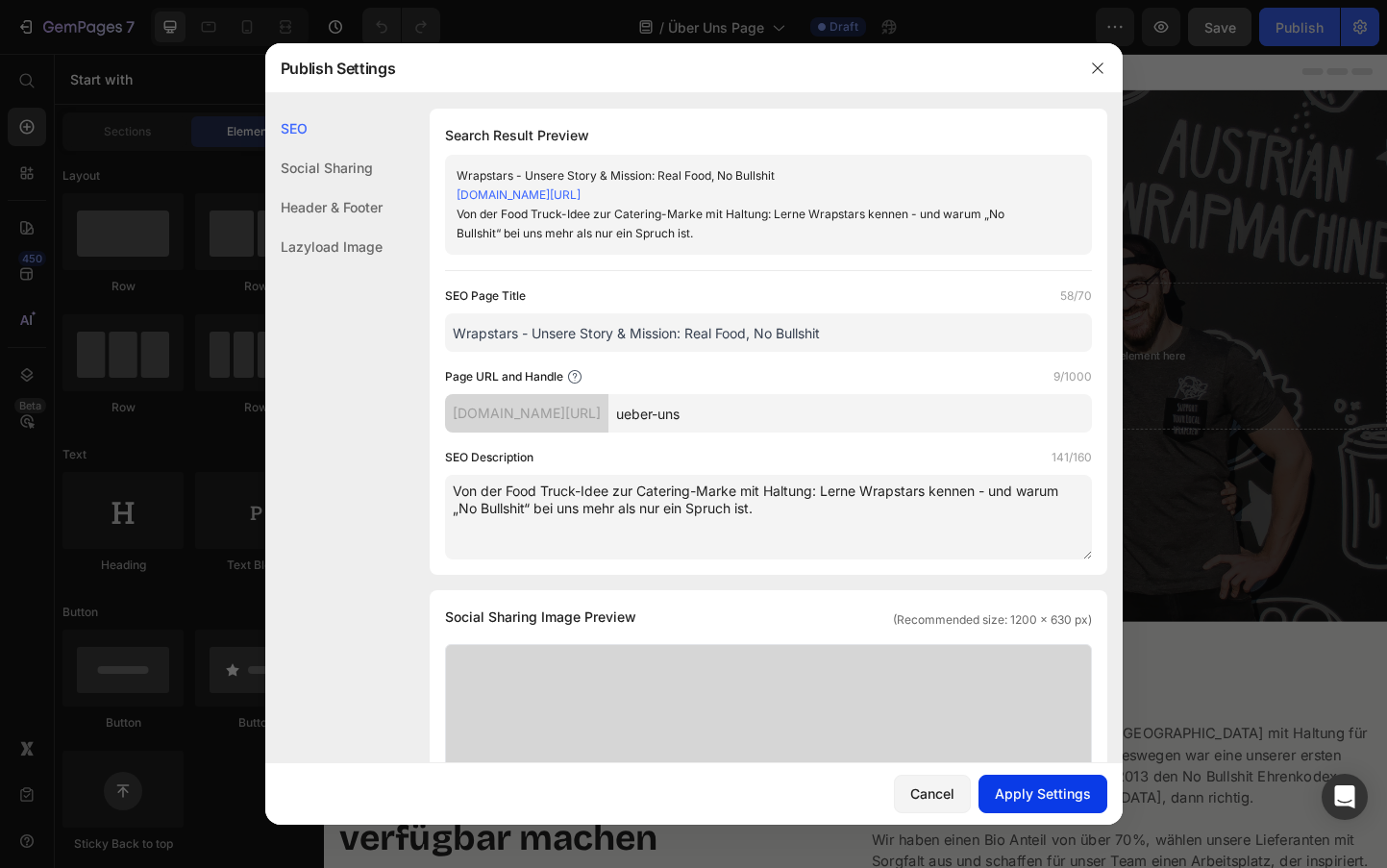 click on "Apply Settings" at bounding box center (1043, 793) 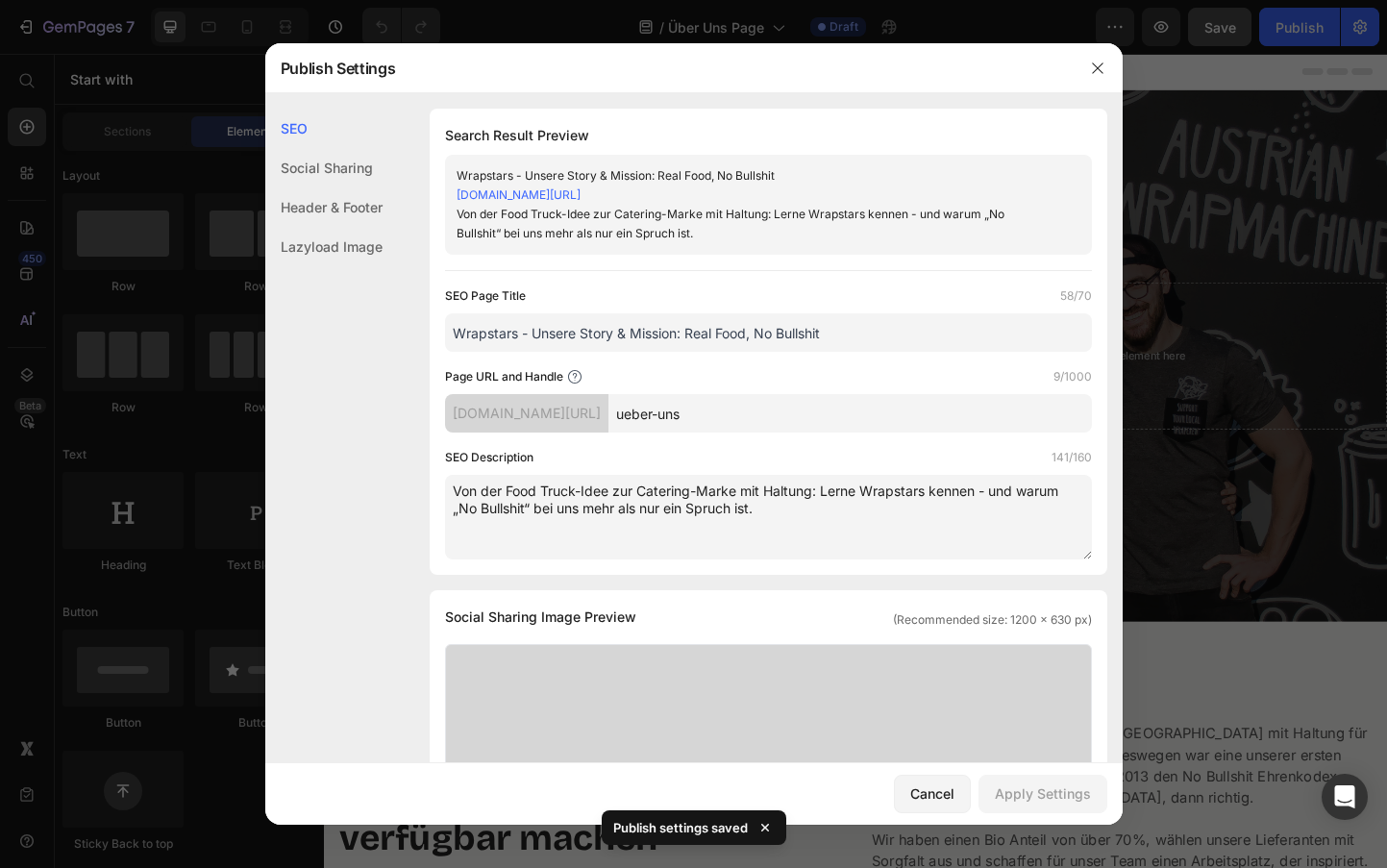 click 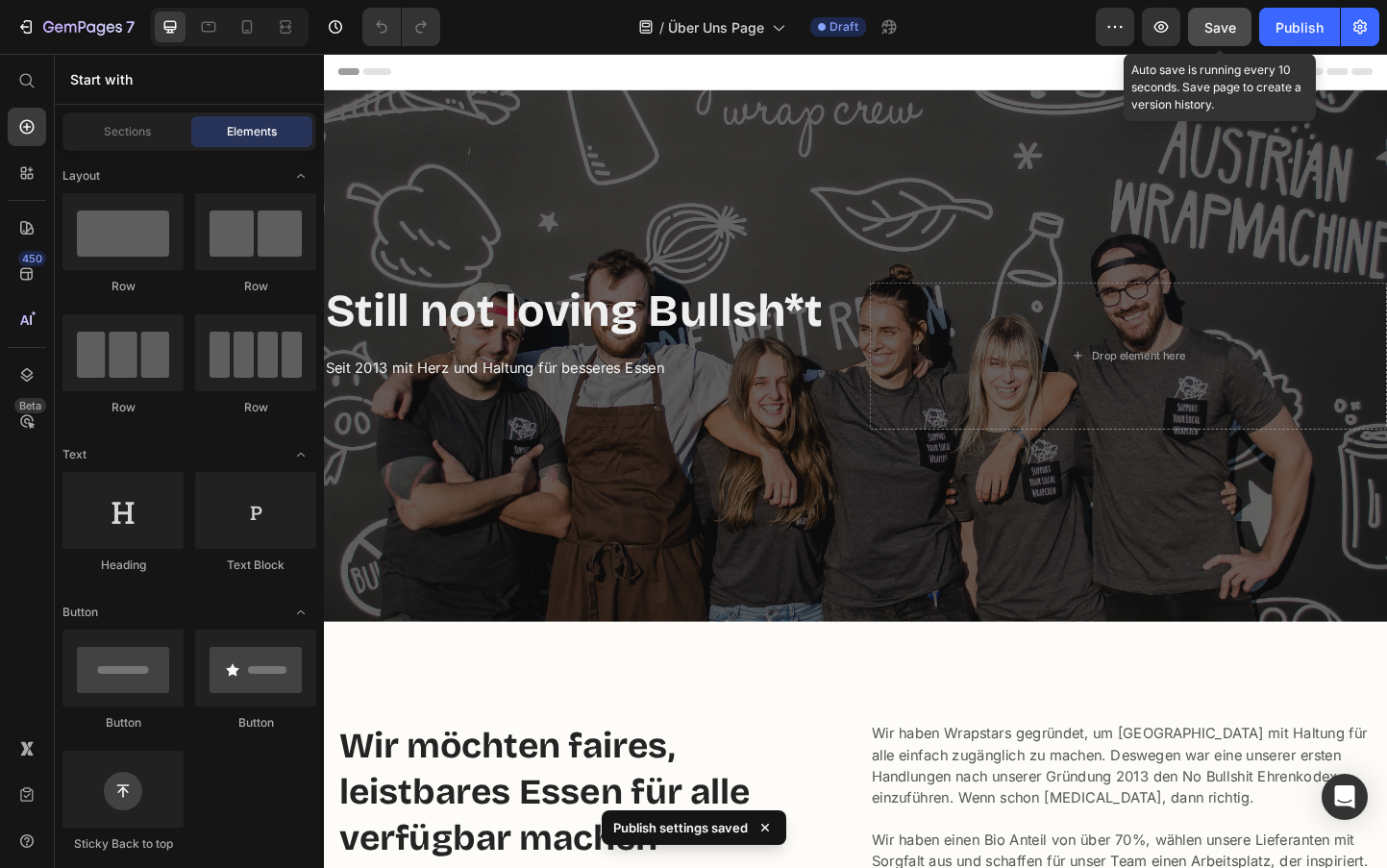 click on "Save" at bounding box center [1220, 27] 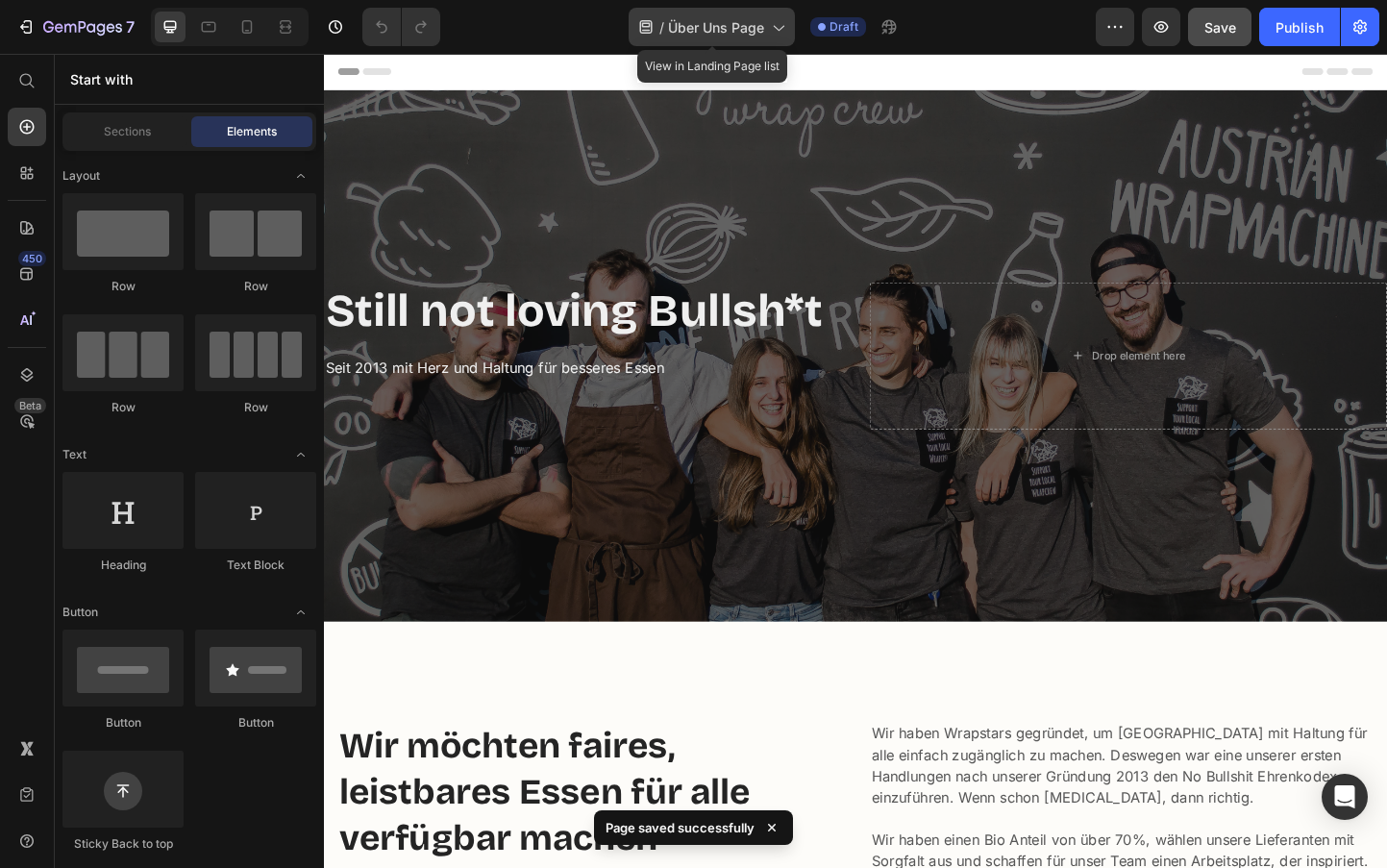 click on "Über Uns Page" at bounding box center [716, 27] 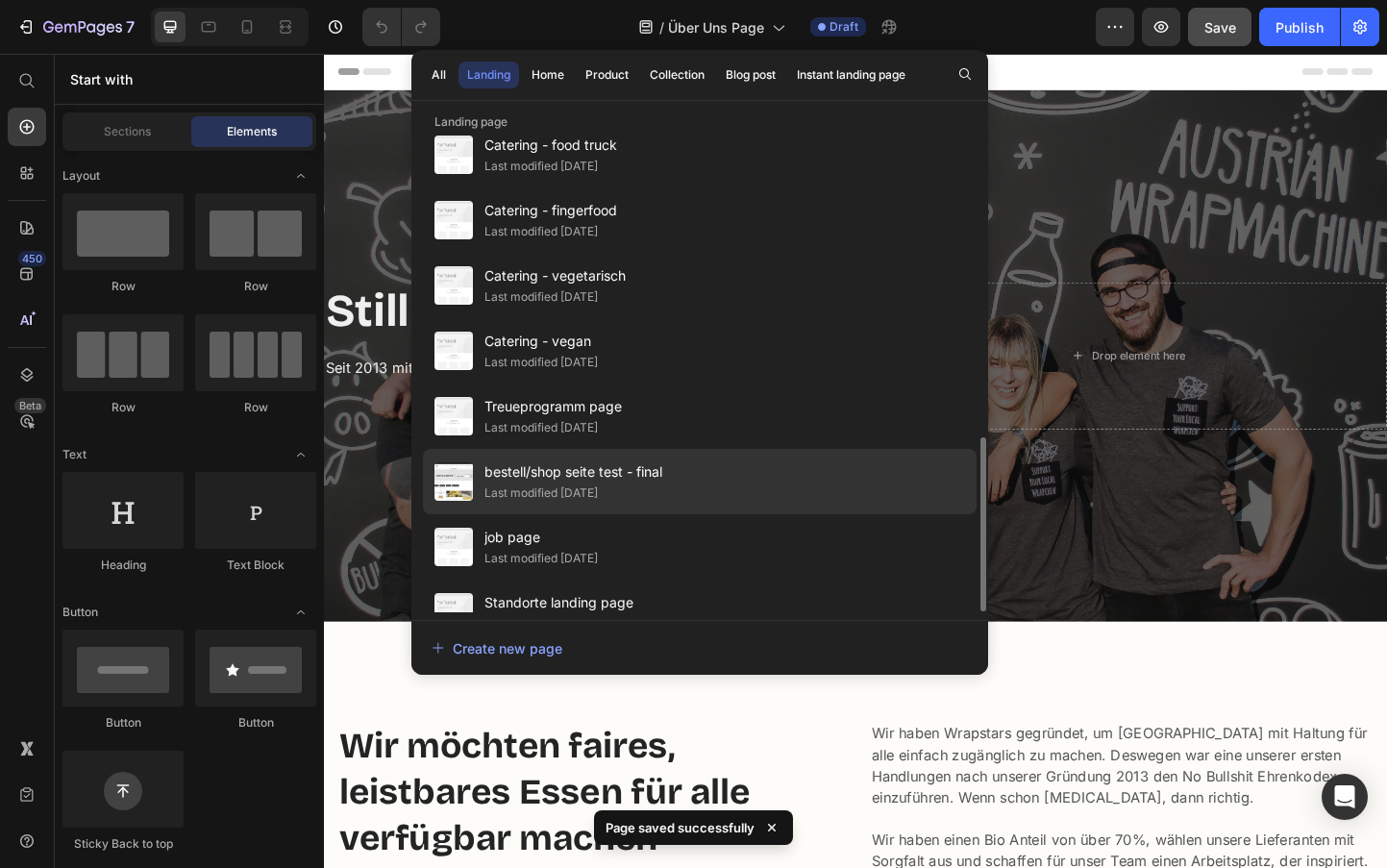 scroll, scrollTop: 577, scrollLeft: 0, axis: vertical 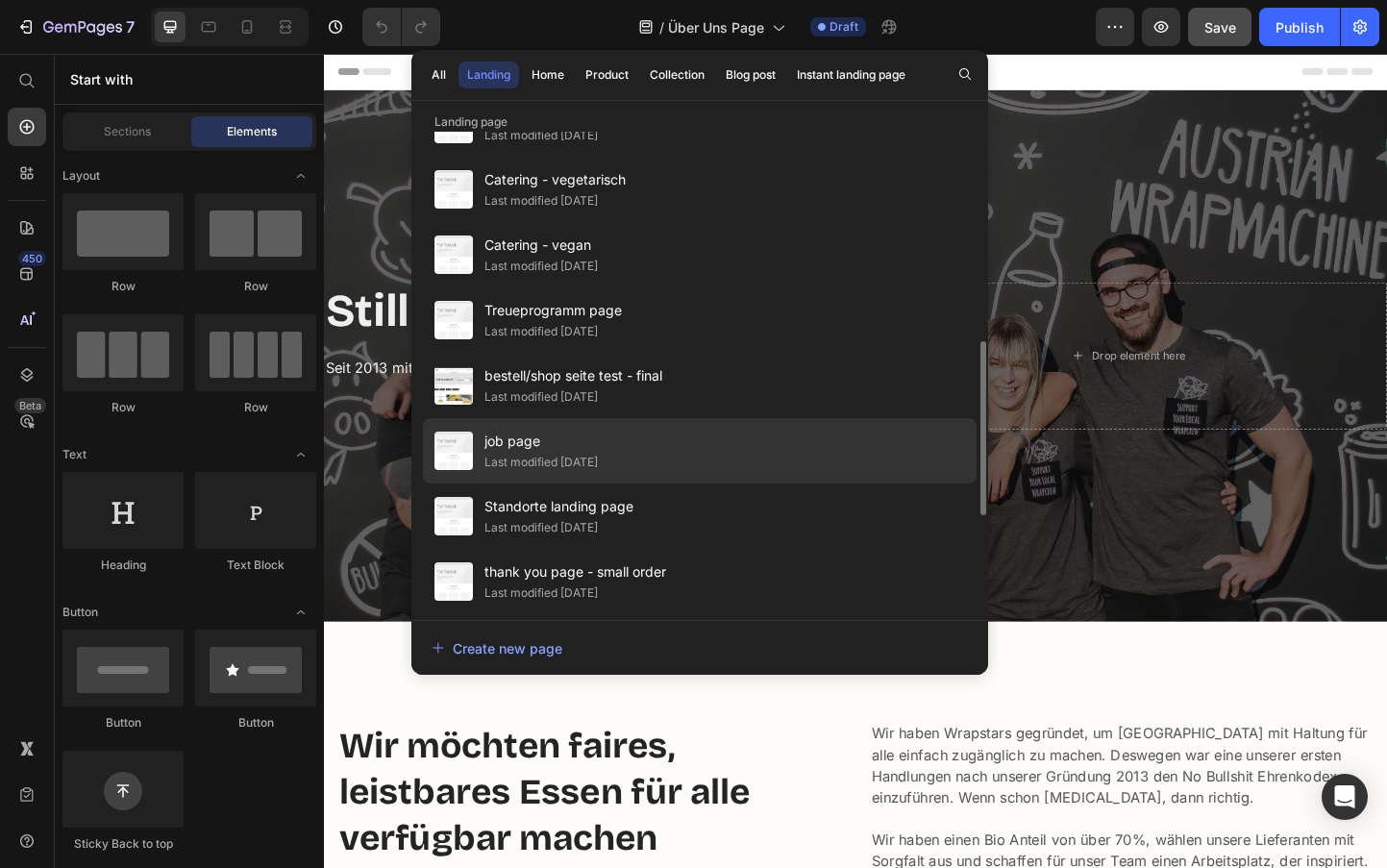 click on "Last modified 10 days ago" 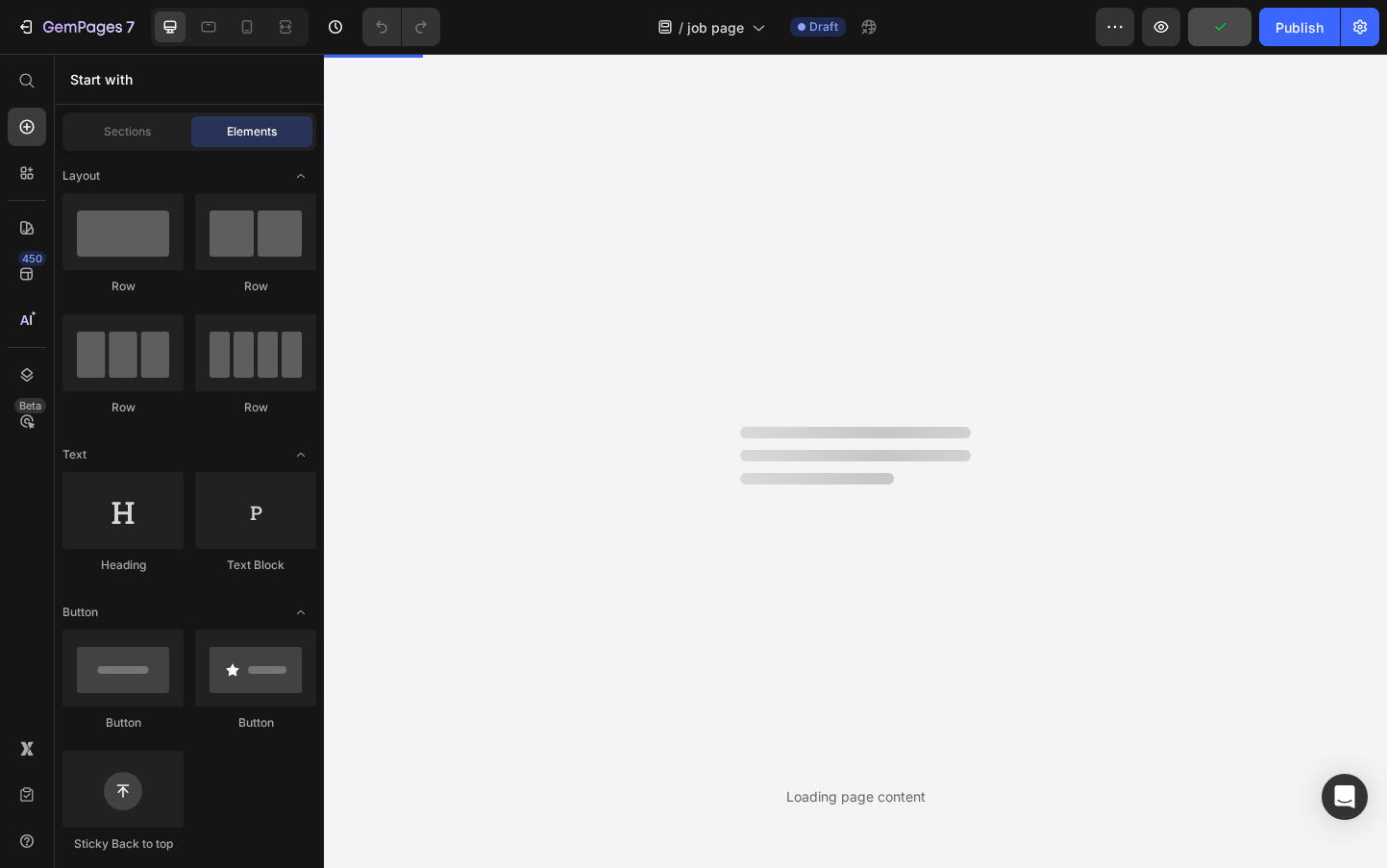 scroll, scrollTop: 0, scrollLeft: 0, axis: both 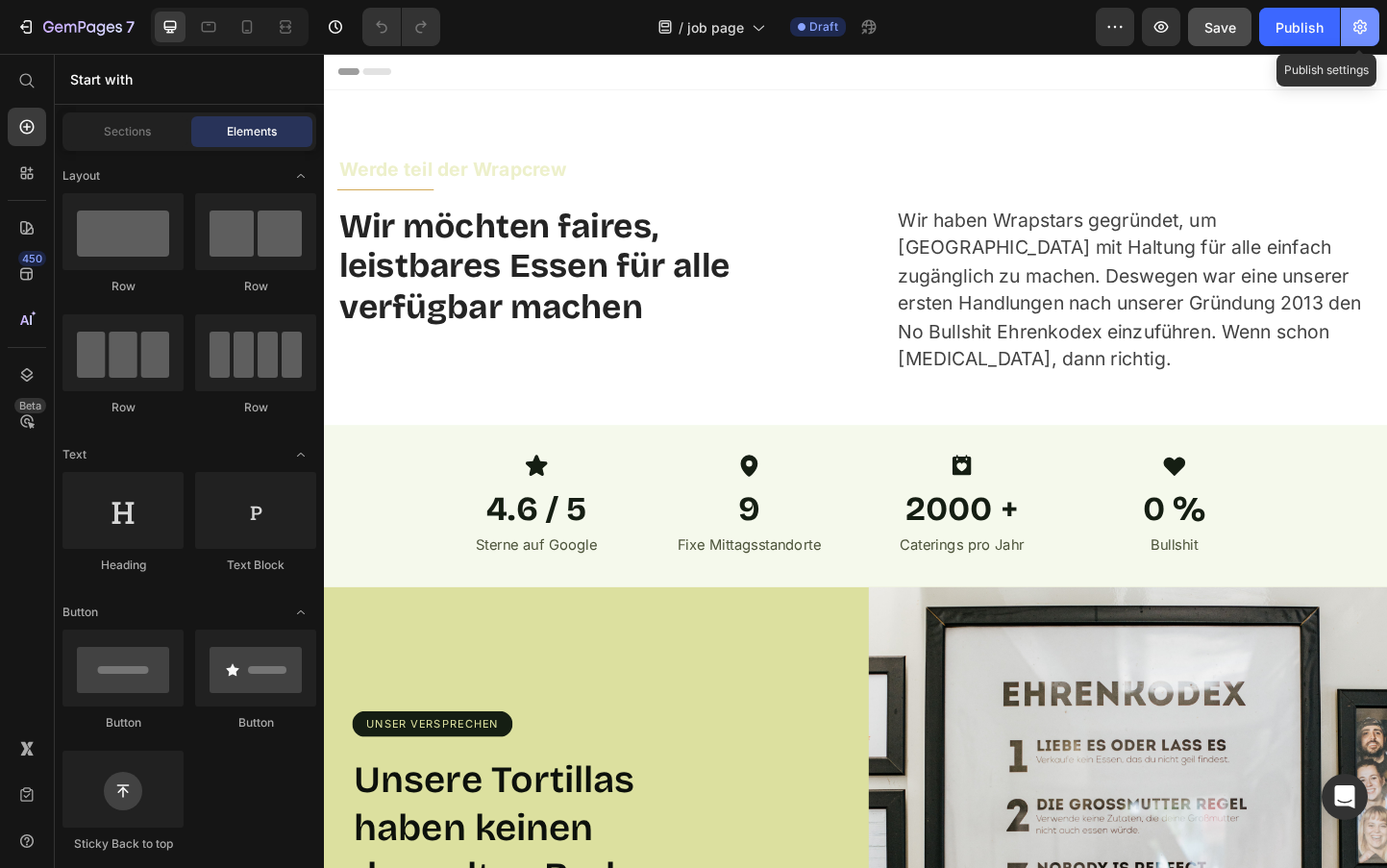 click 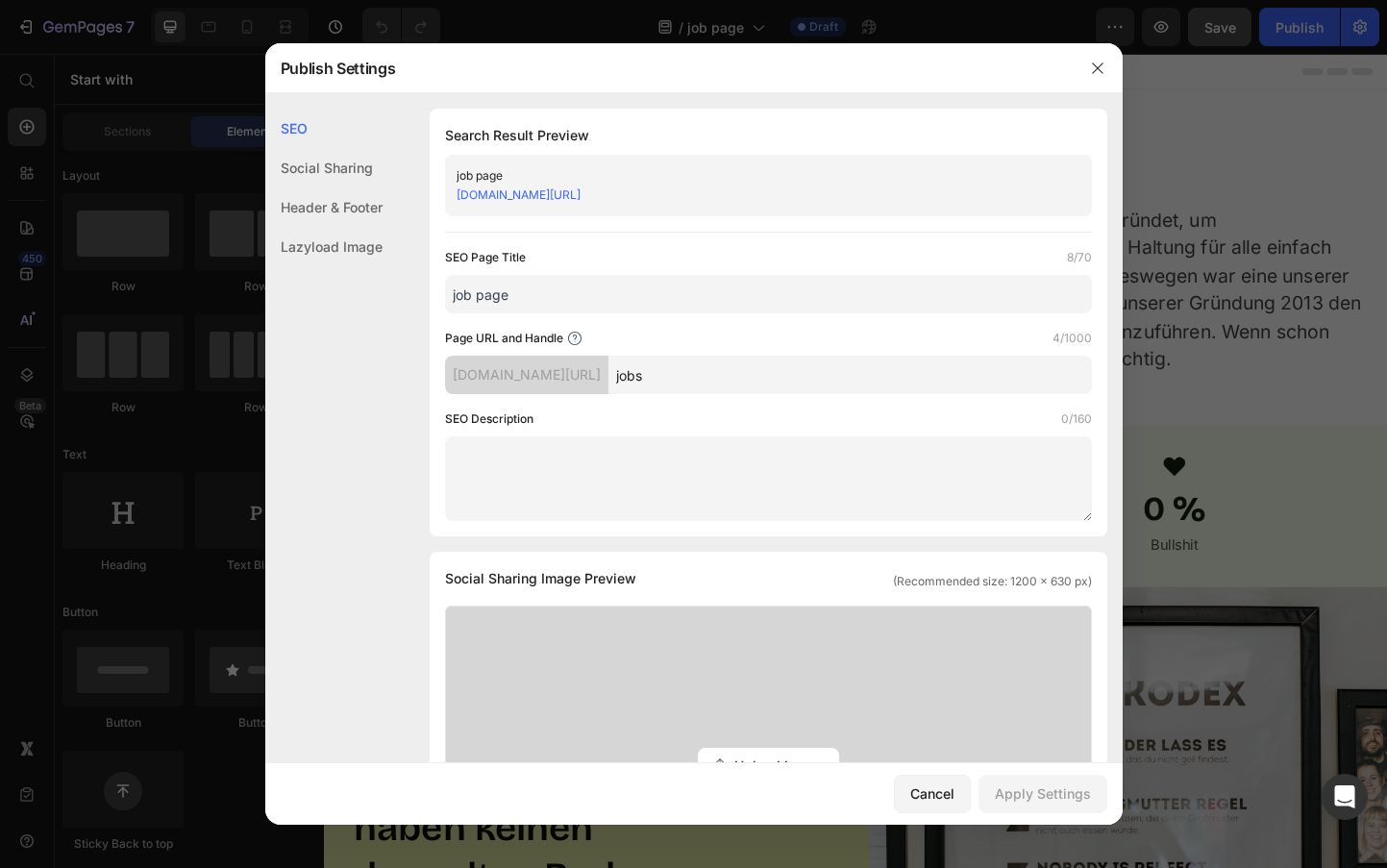 click on "job page" at bounding box center (768, 294) 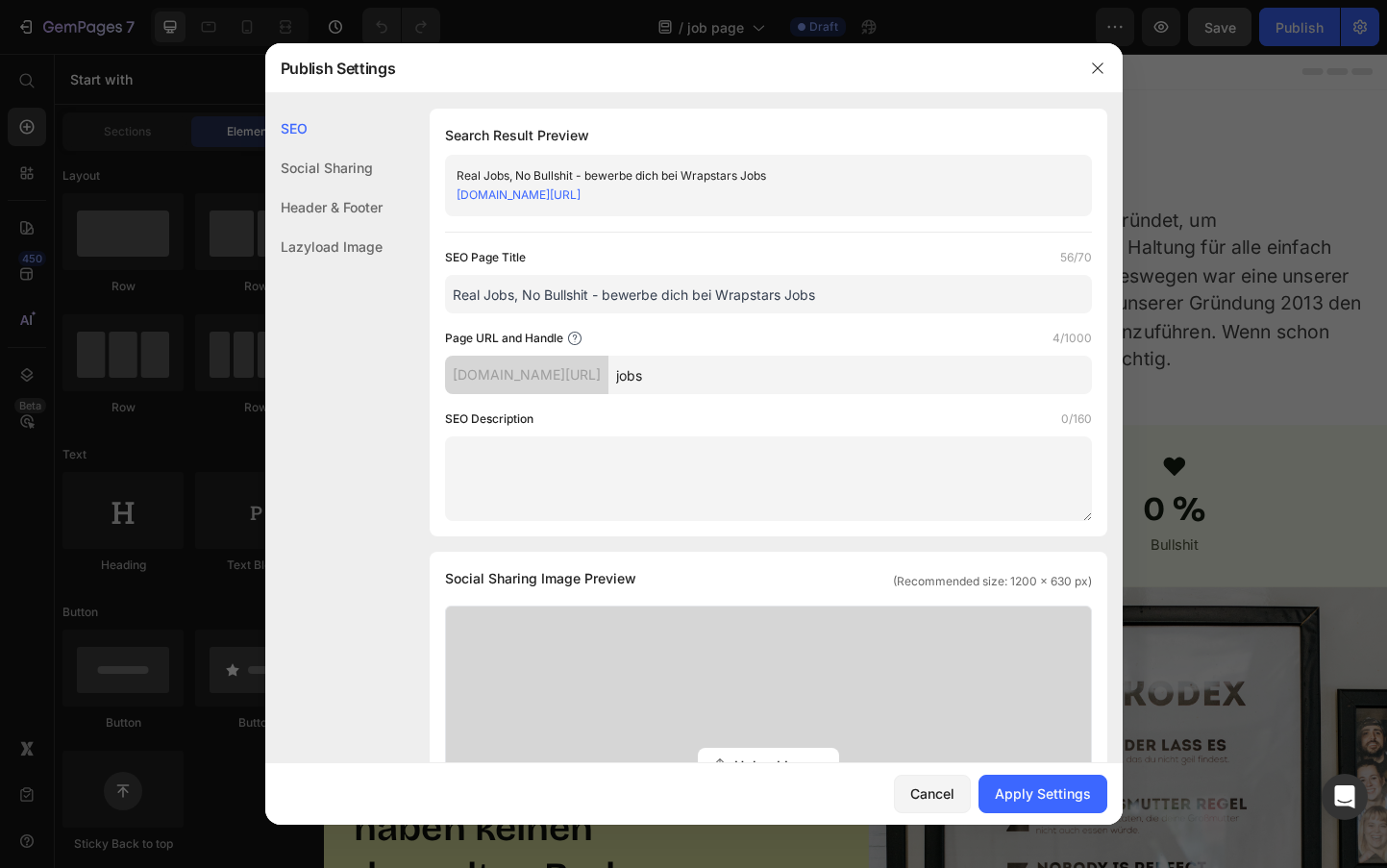 type on "Real Jobs, No Bullshit - bewerbe dich bei Wrapstars Jobs" 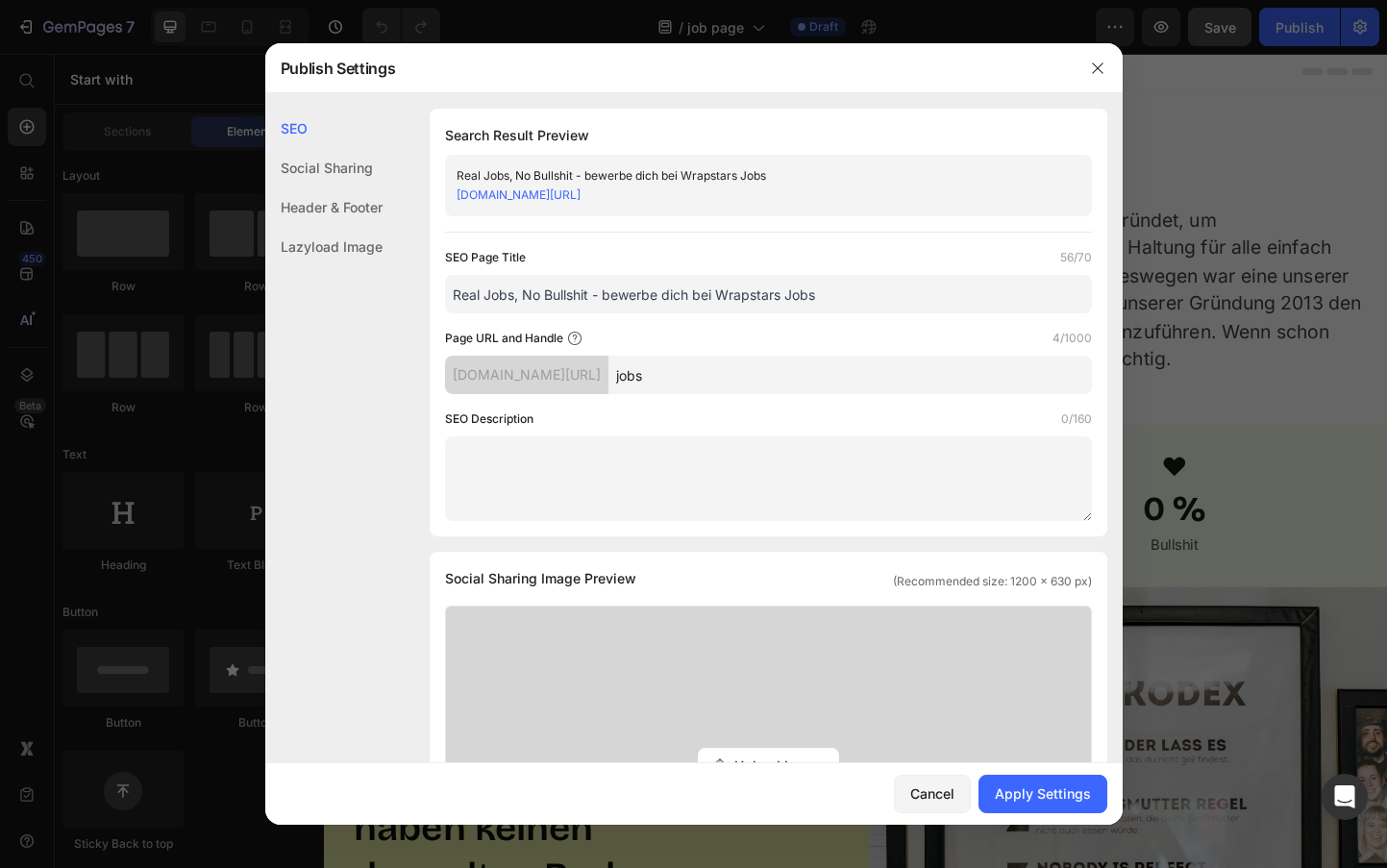 click at bounding box center (768, 479) 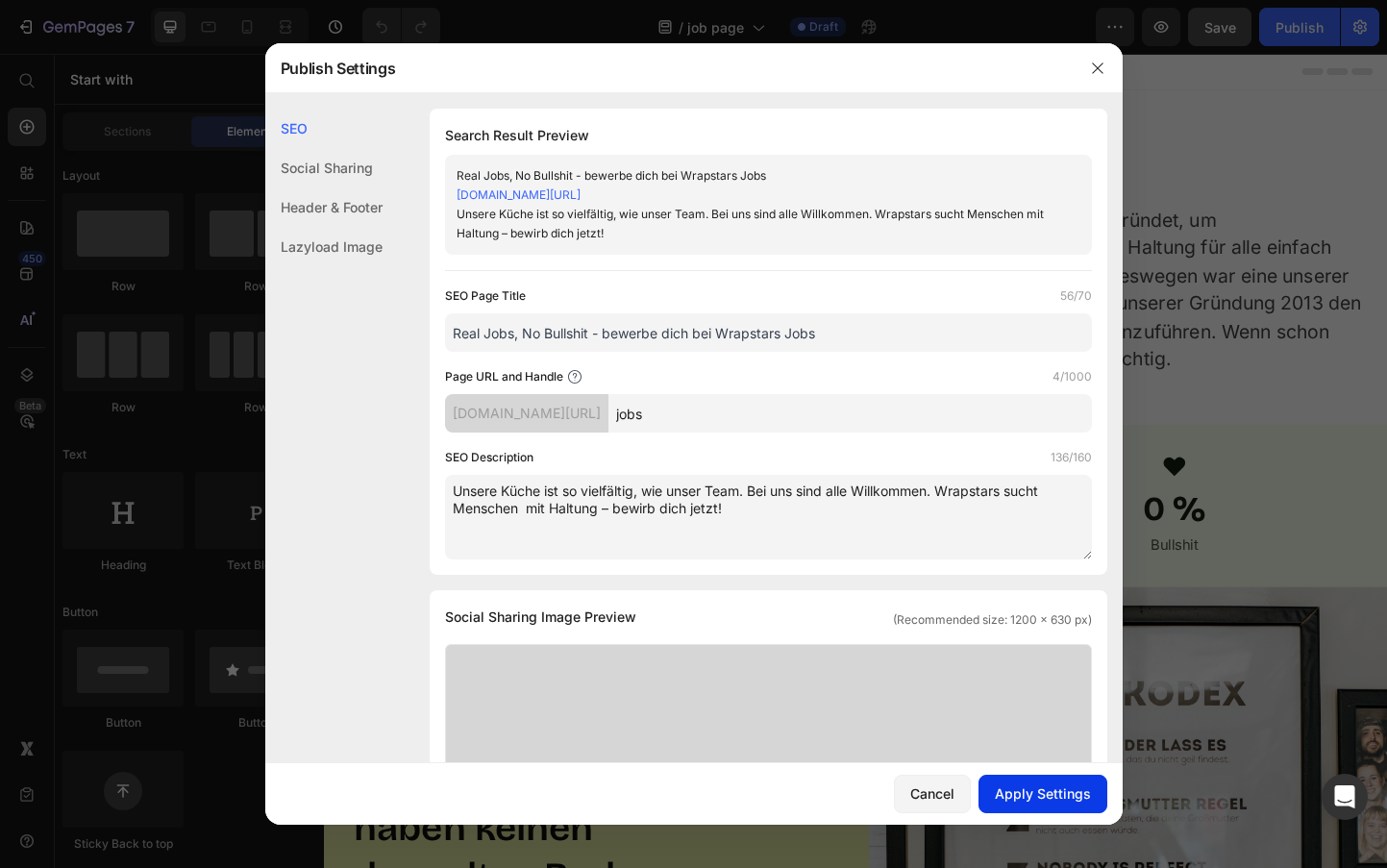type on "Unsere Küche ist so vielfältig, wie unser Team. Bei uns sind alle Willkommen. Wrapstars sucht Menschen  mit Haltung – bewirb dich jetzt!" 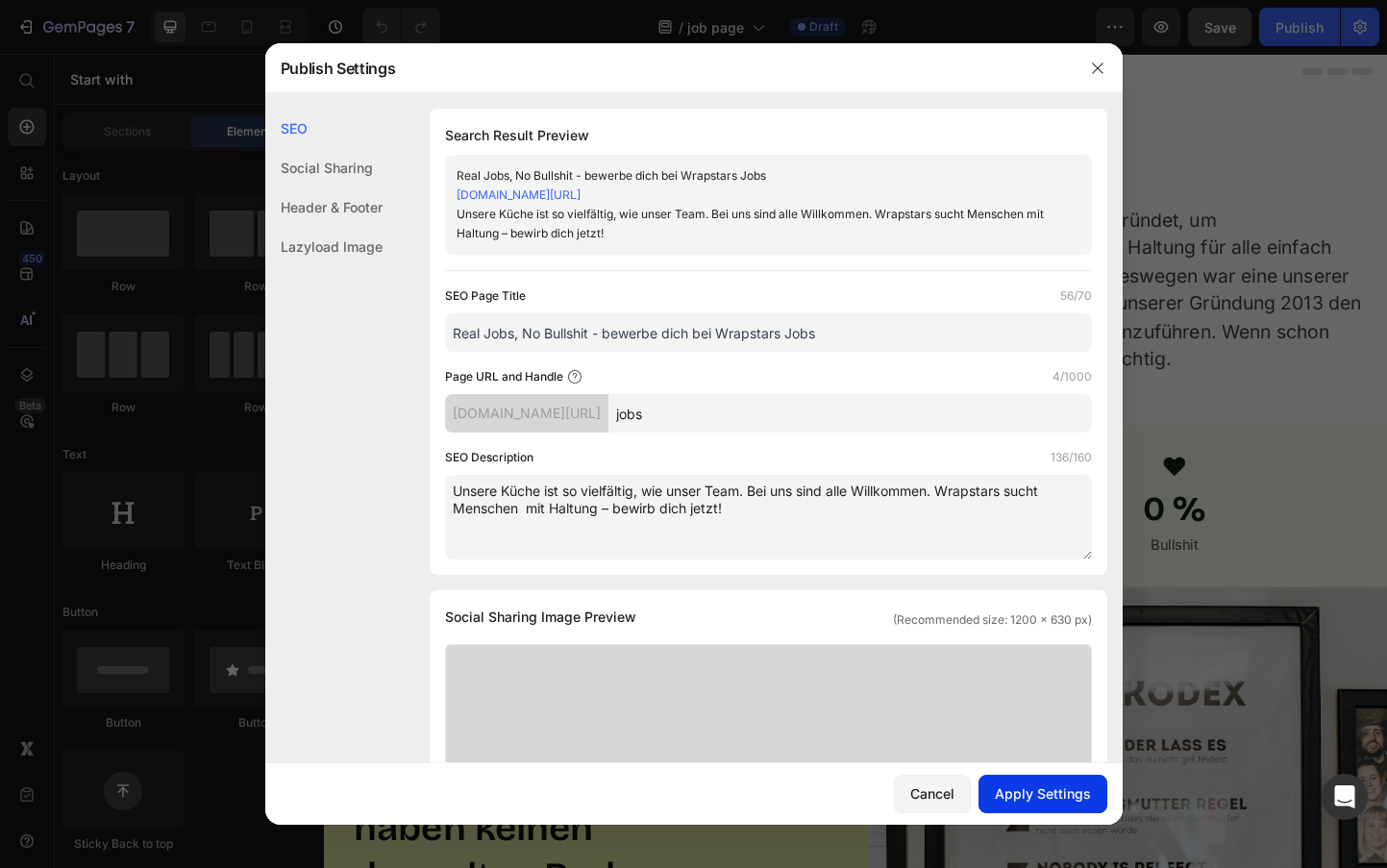 click on "Apply Settings" 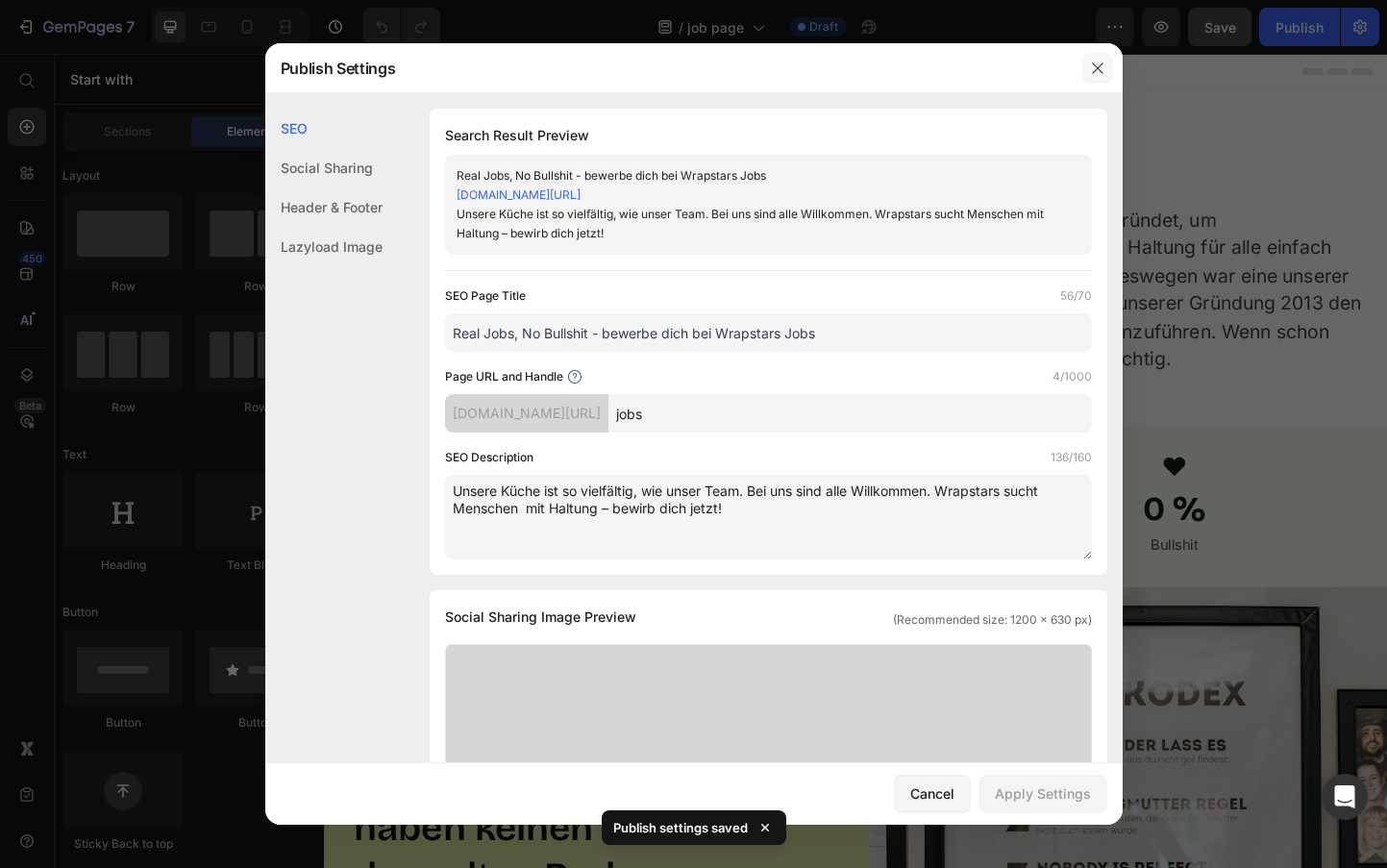 click 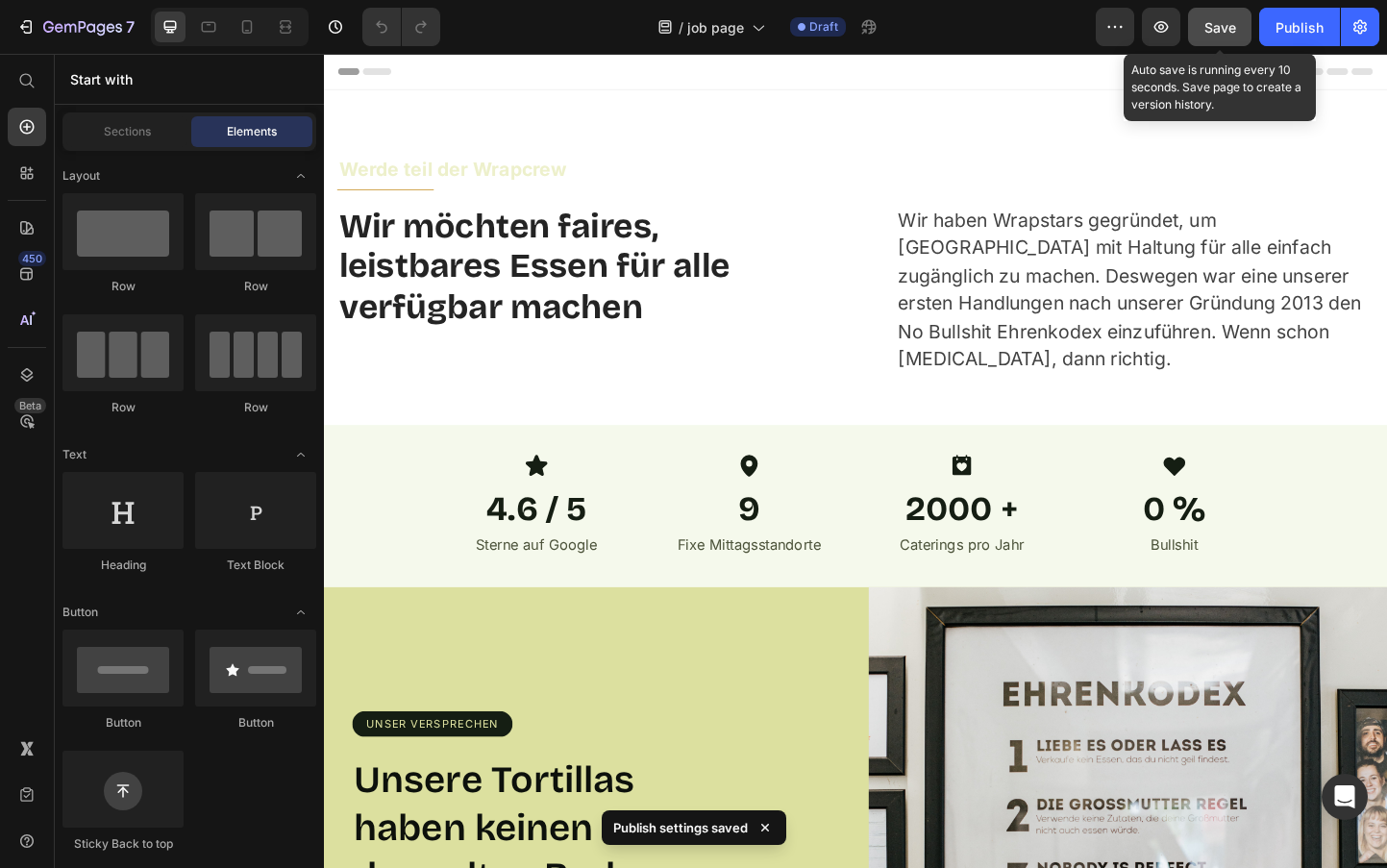 click on "Save" at bounding box center (1220, 27) 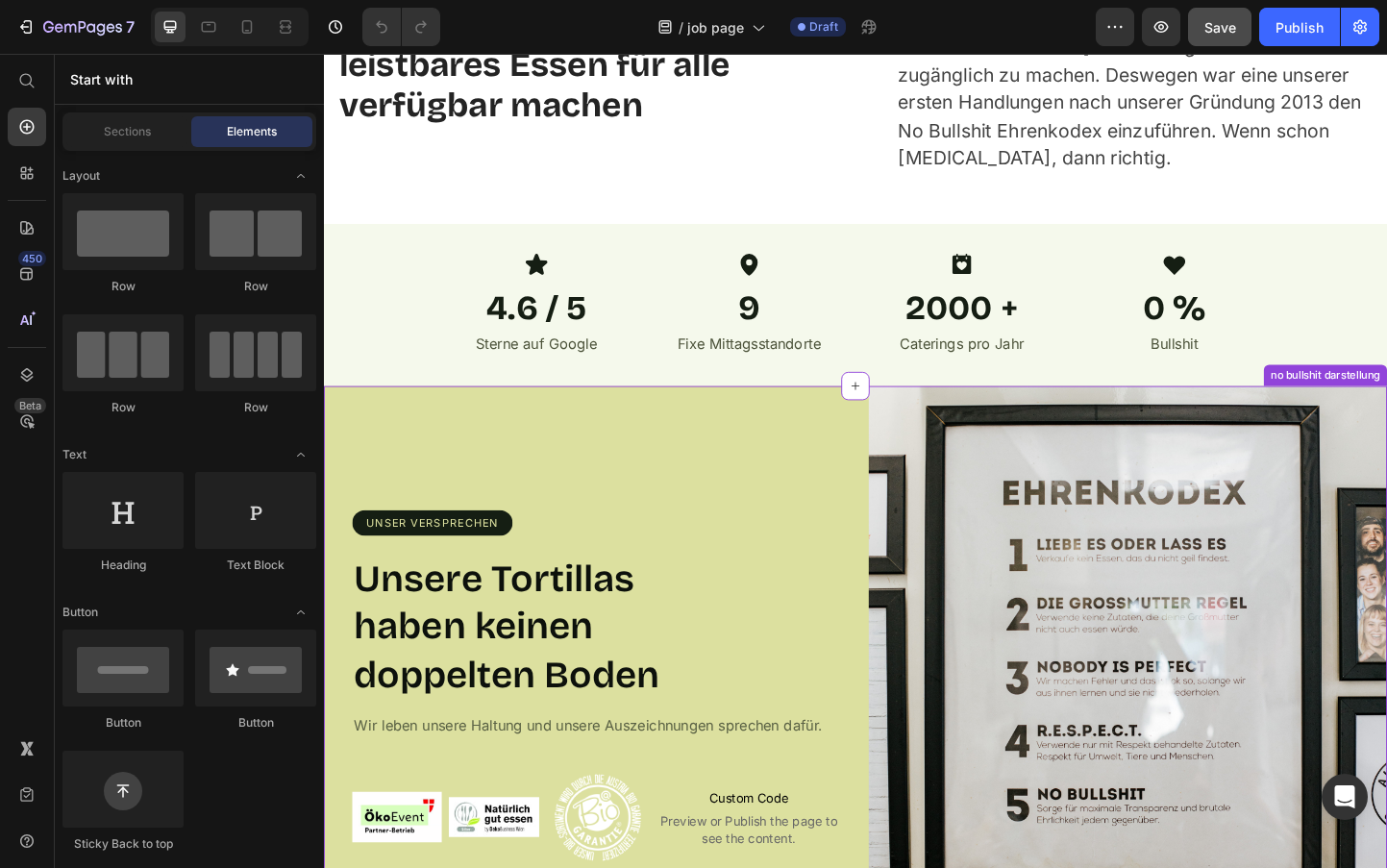 scroll, scrollTop: 89, scrollLeft: 0, axis: vertical 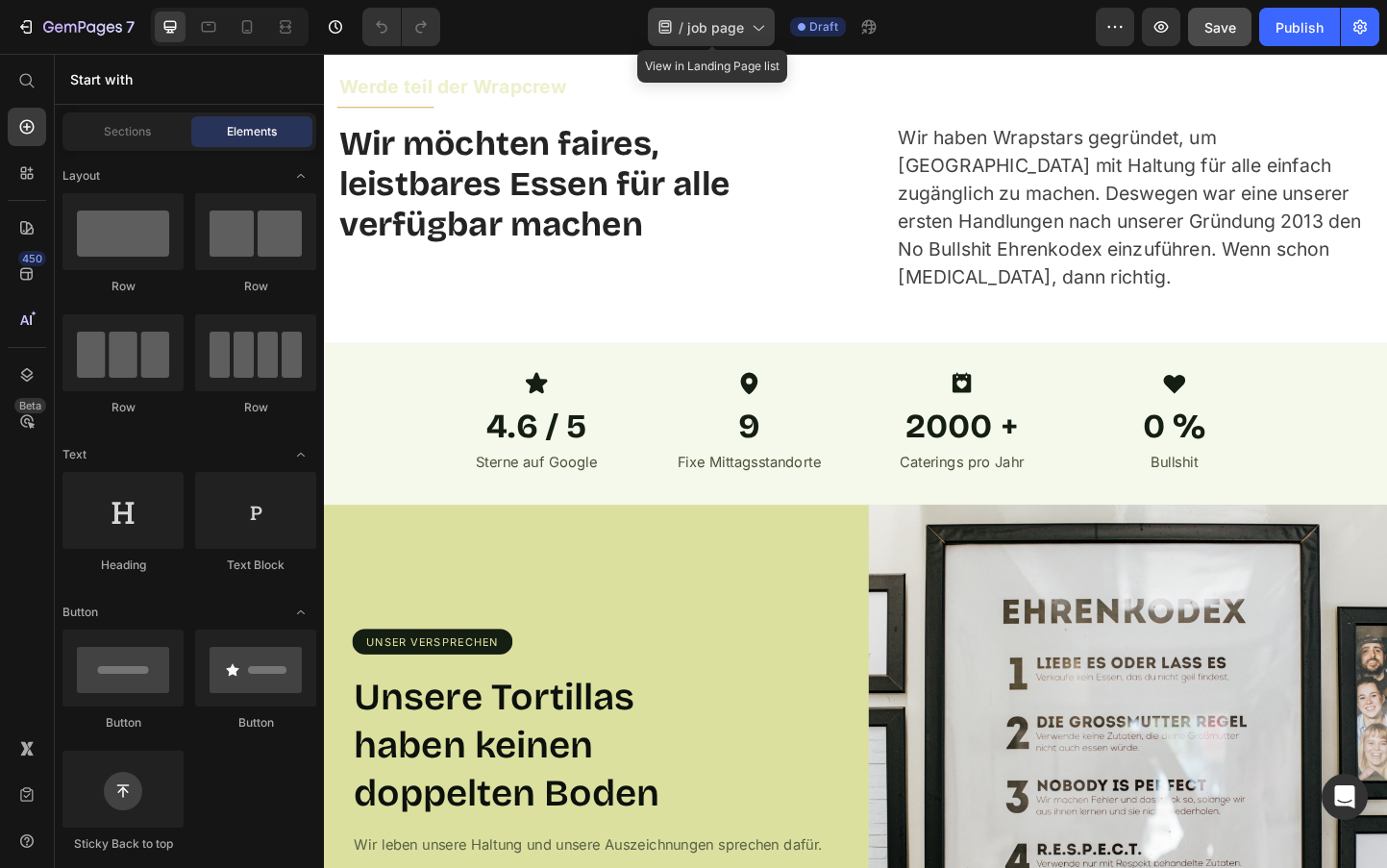 click on "job page" at bounding box center [715, 27] 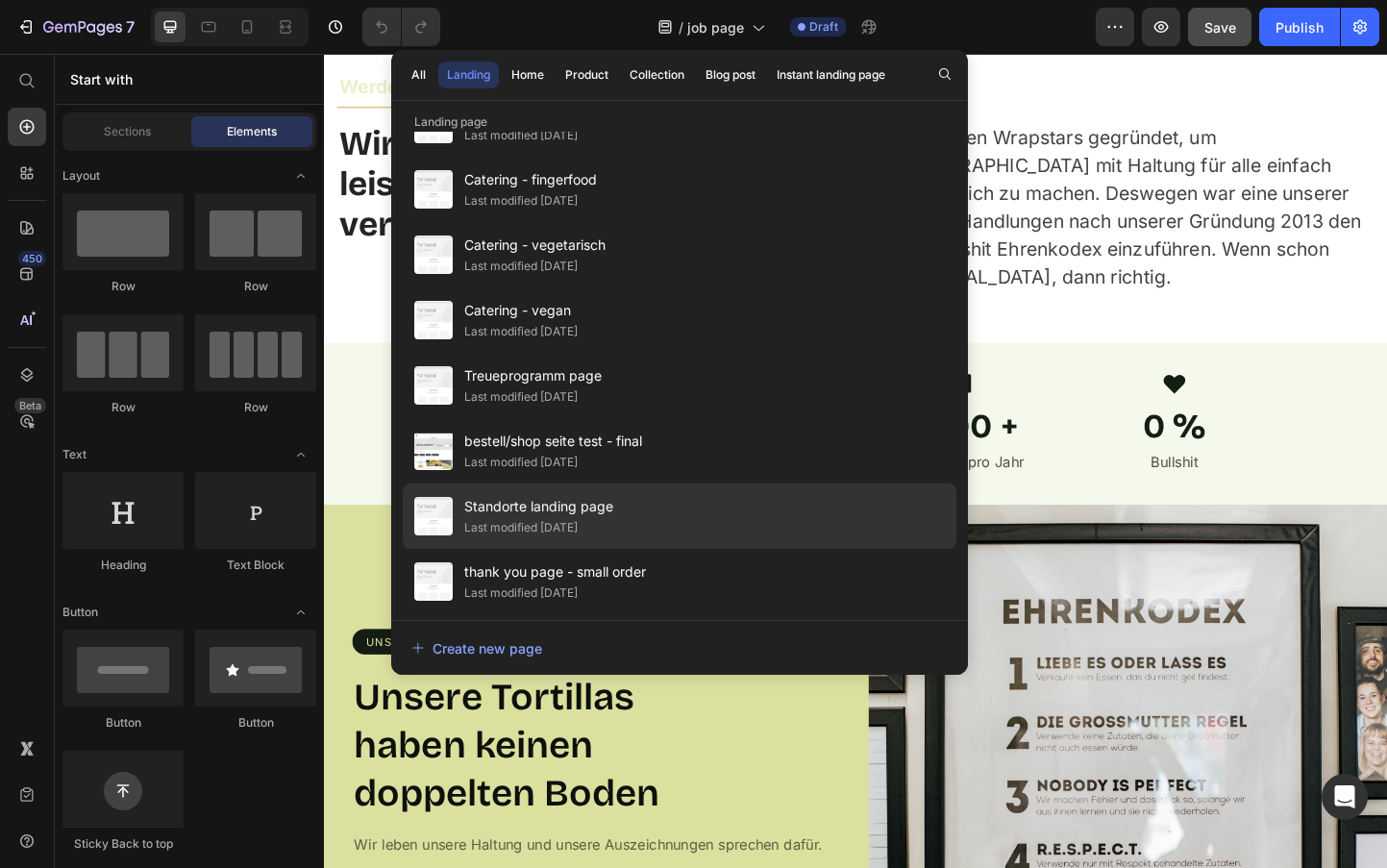 click on "Last modified 10 days ago" 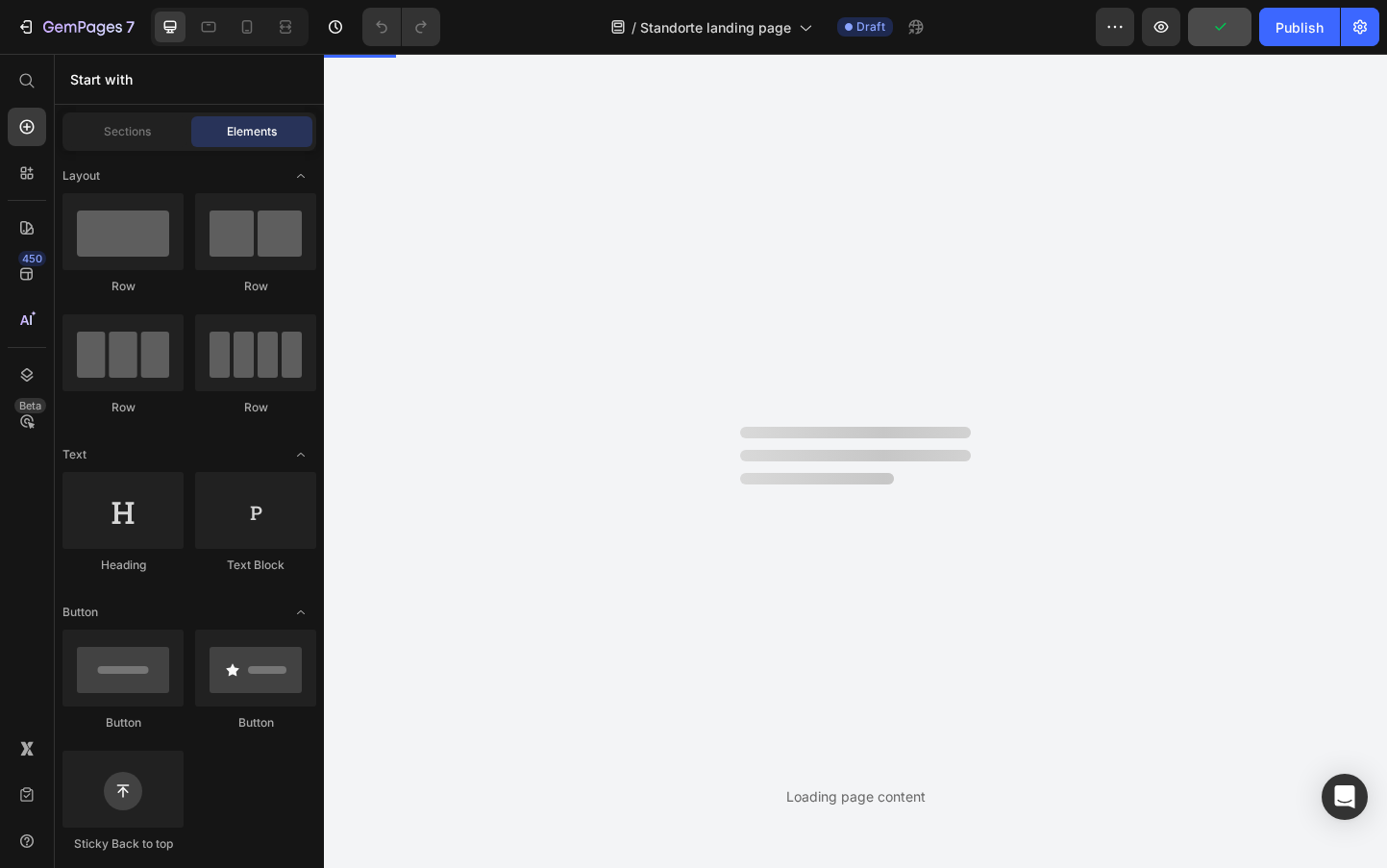 scroll, scrollTop: 0, scrollLeft: 0, axis: both 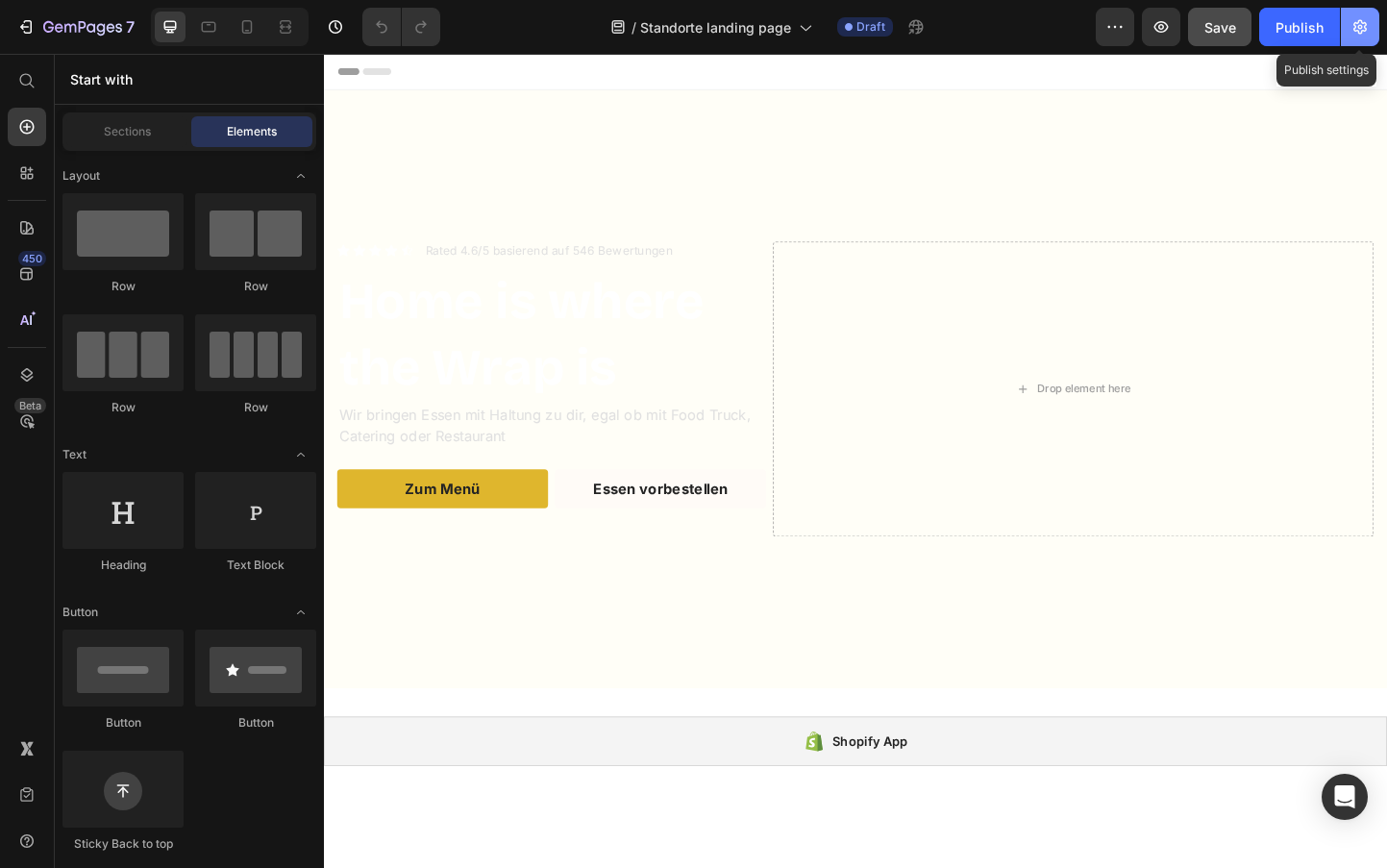 click 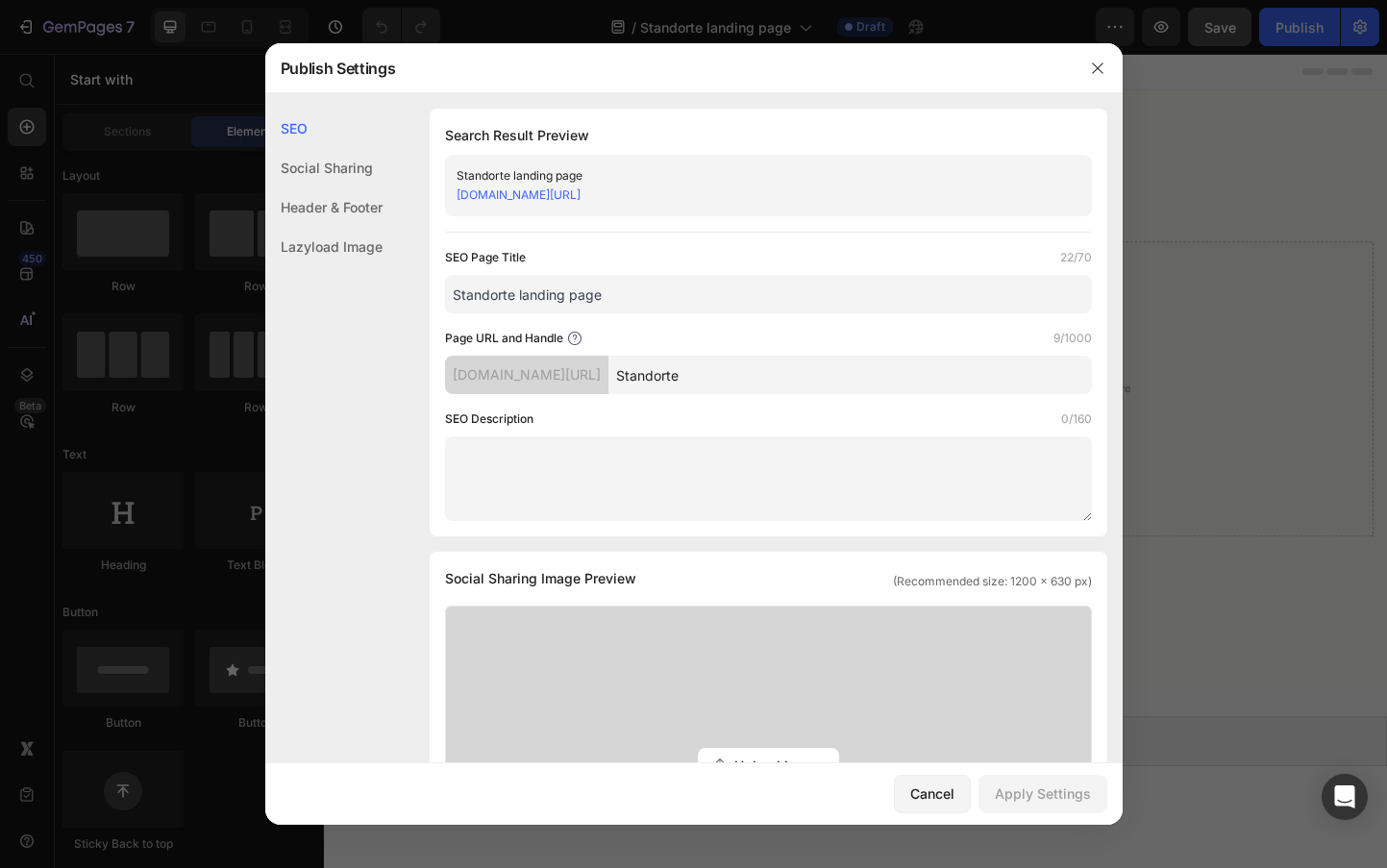 click on "Standorte landing page" at bounding box center (768, 294) 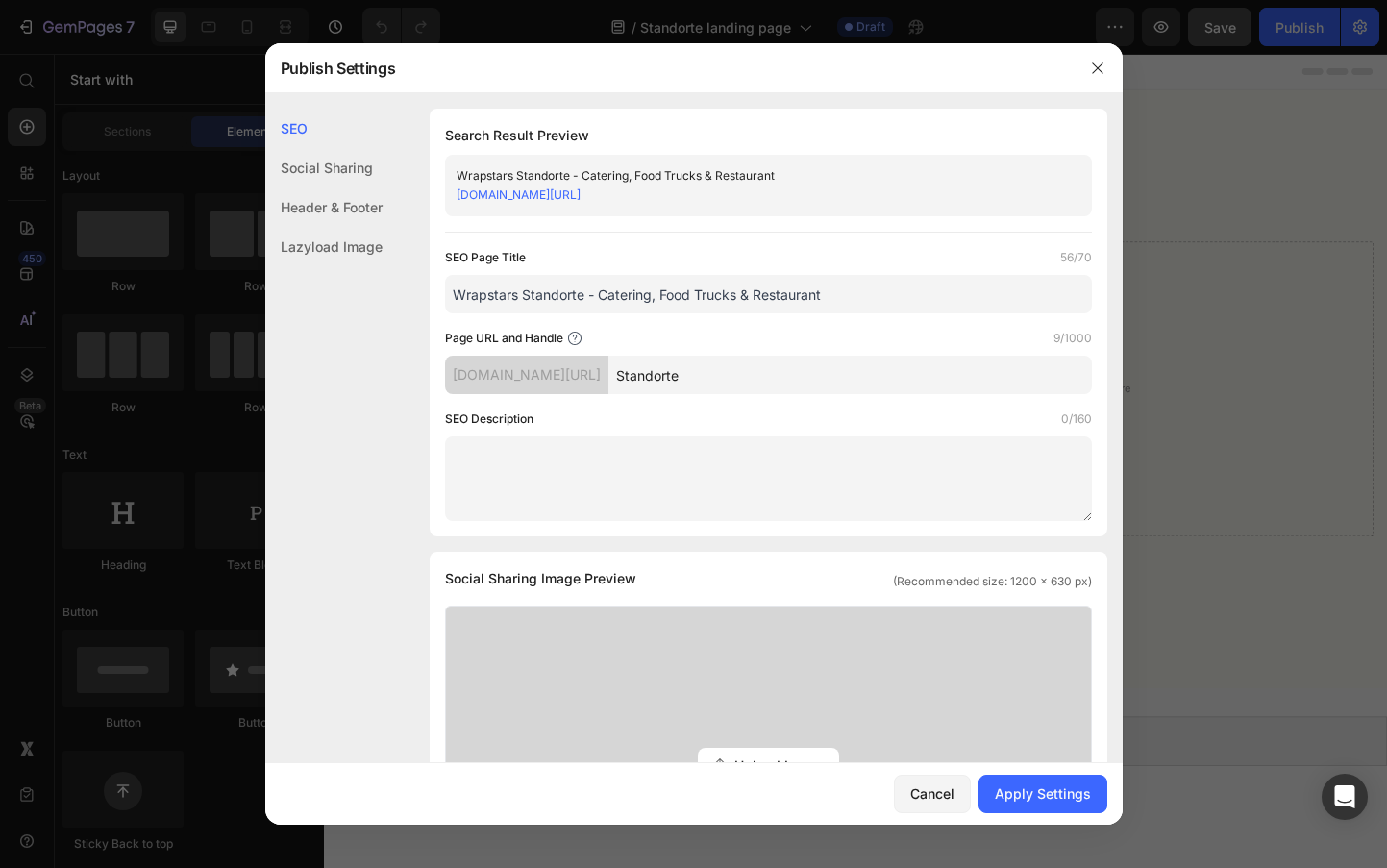 type on "Wrapstars Standorte - Catering, Food Trucks & Restaurant" 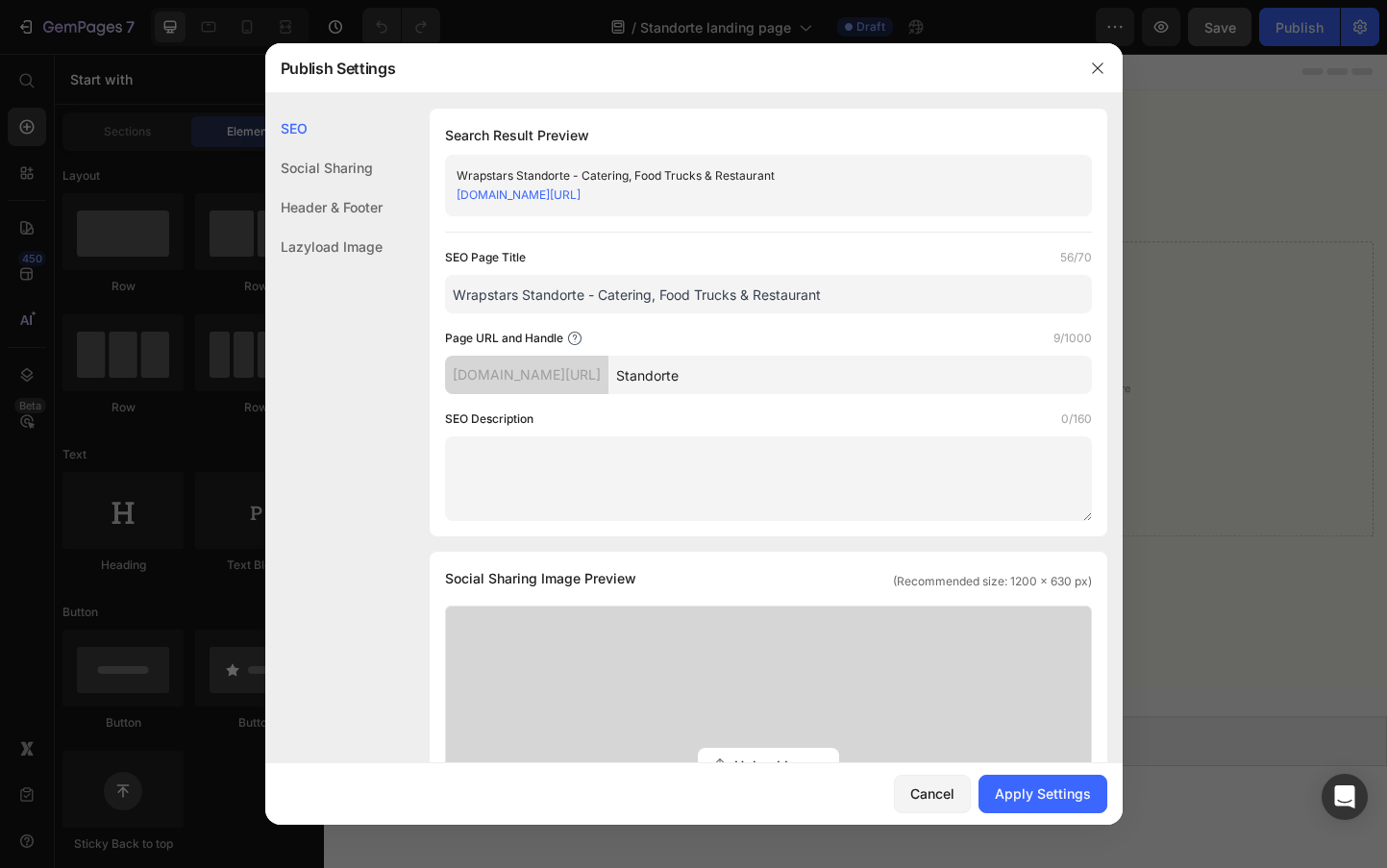 click at bounding box center (768, 479) 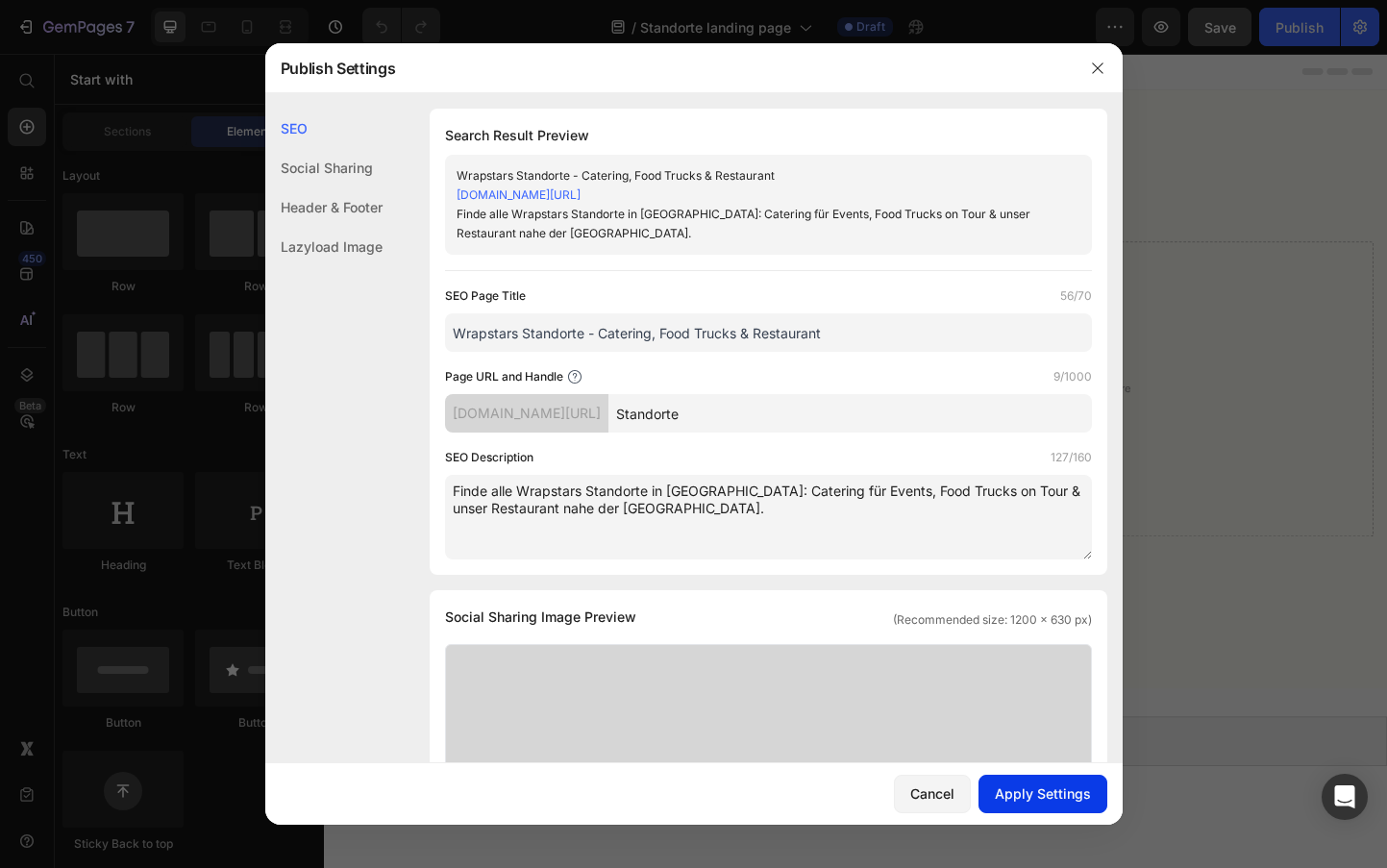 type on "Finde alle Wrapstars Standorte in Wien: Catering für Events, Food Trucks on Tour & unser Restaurant nahe der Mariahilferstraße." 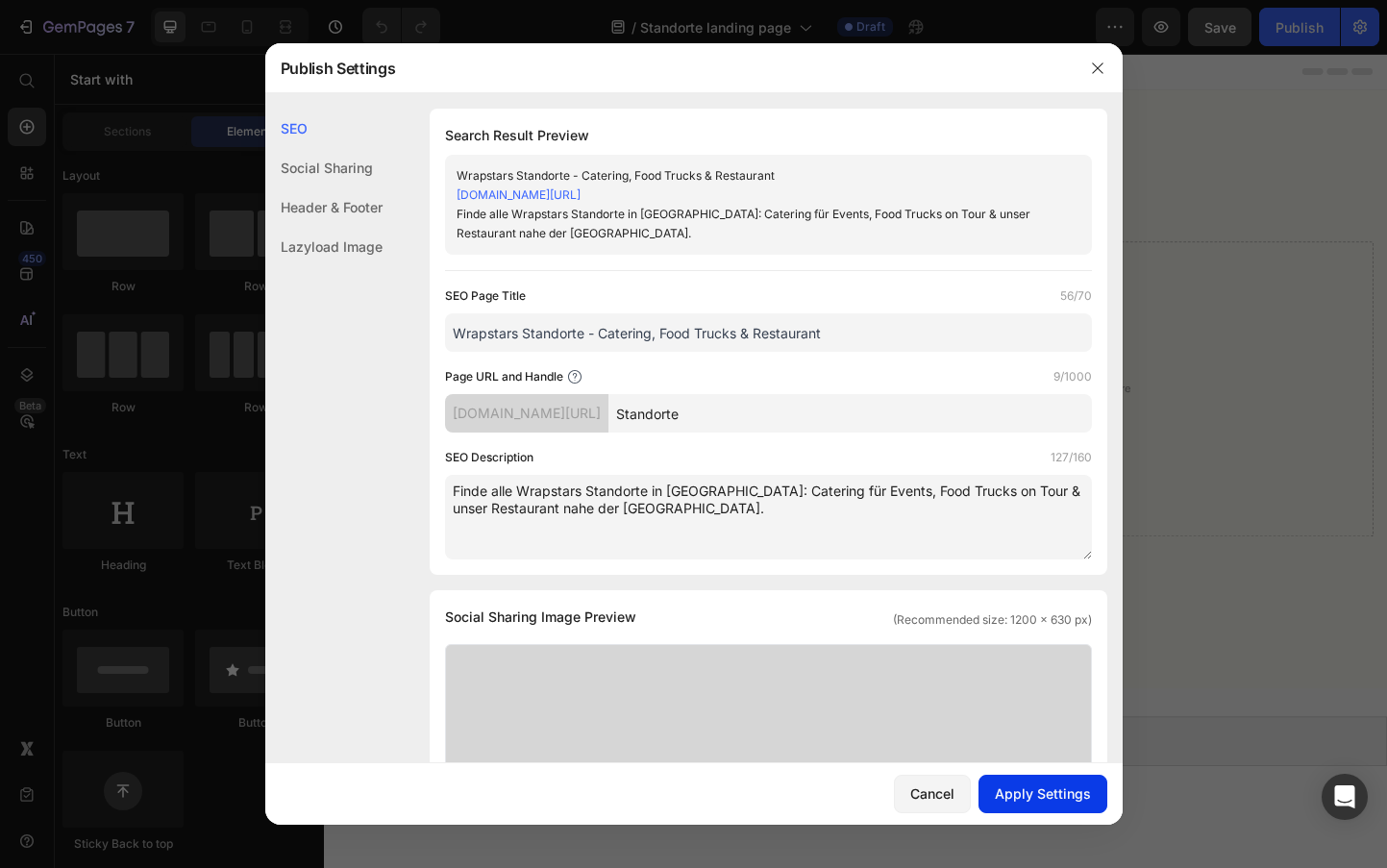 click on "Apply Settings" at bounding box center [1043, 793] 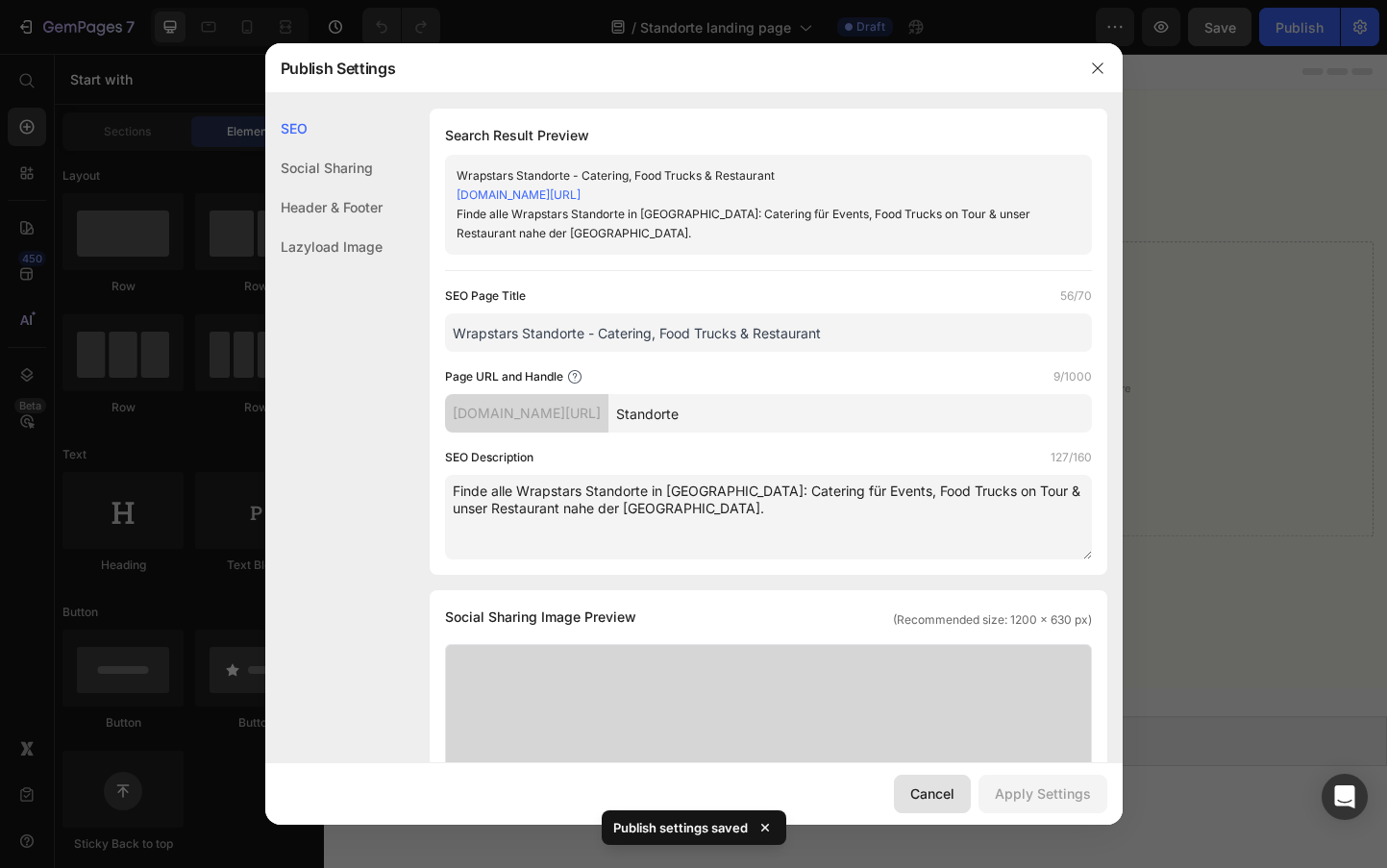 click on "Cancel" at bounding box center (932, 793) 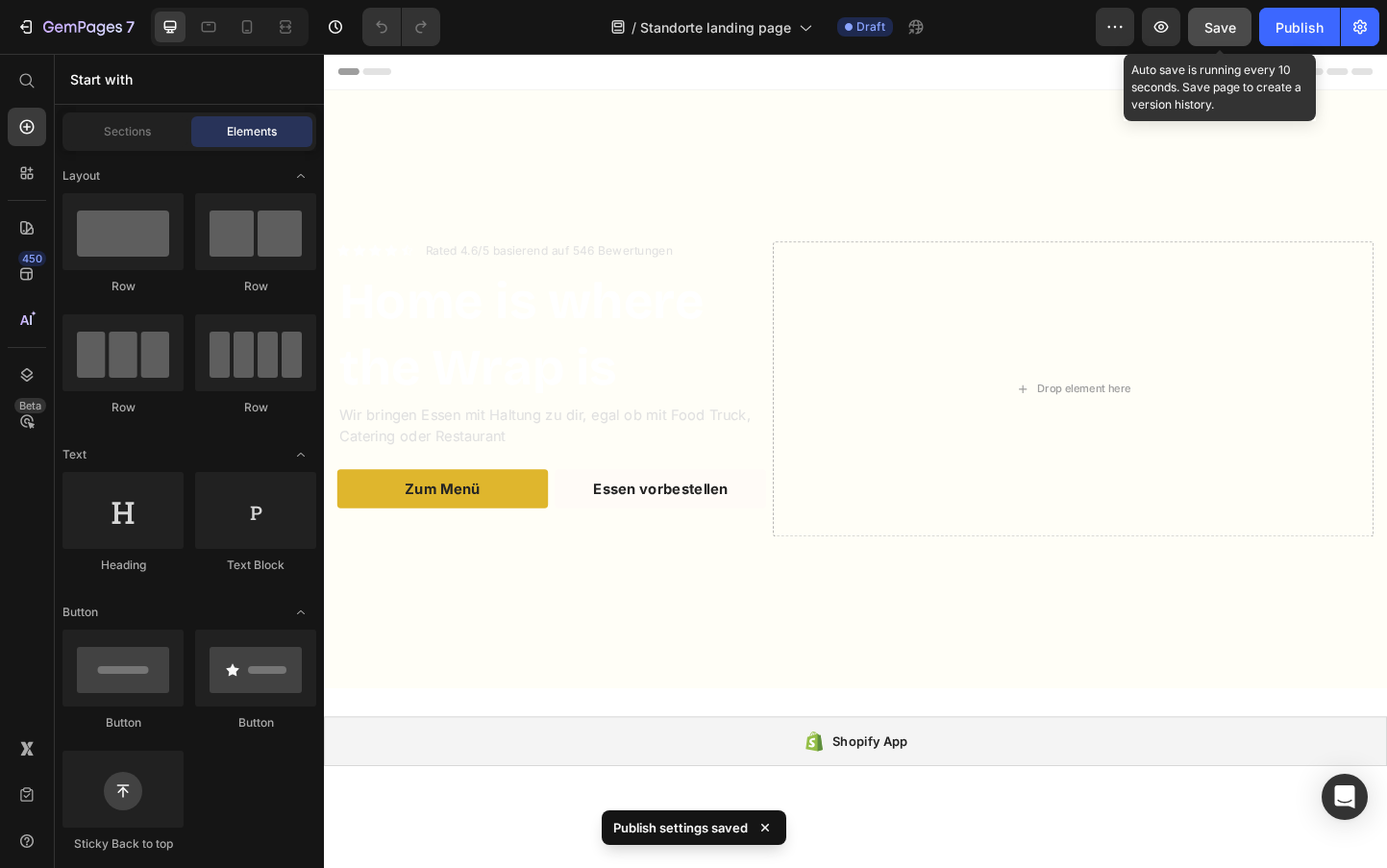 click on "Save" 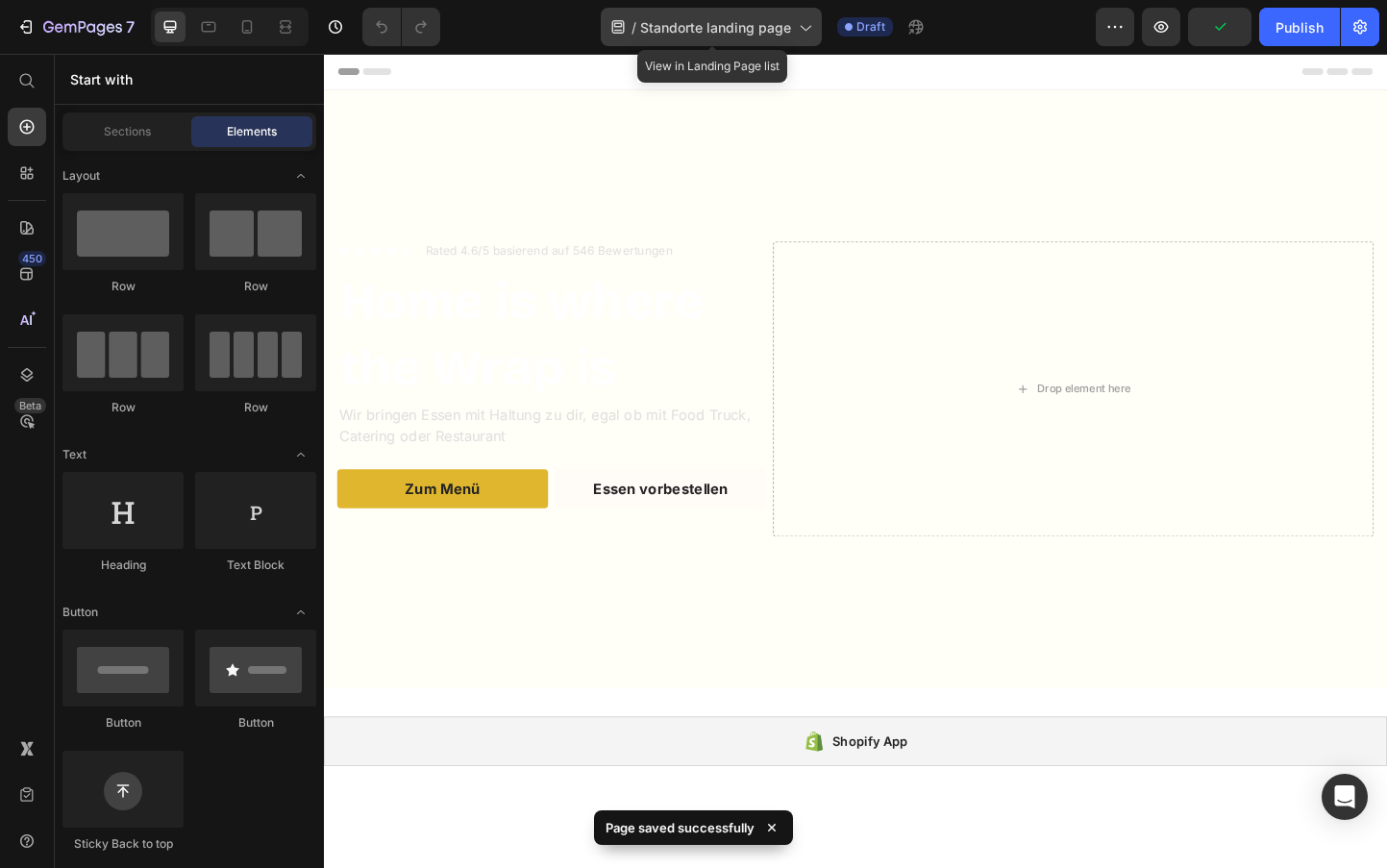 click on "/  Standorte landing page" 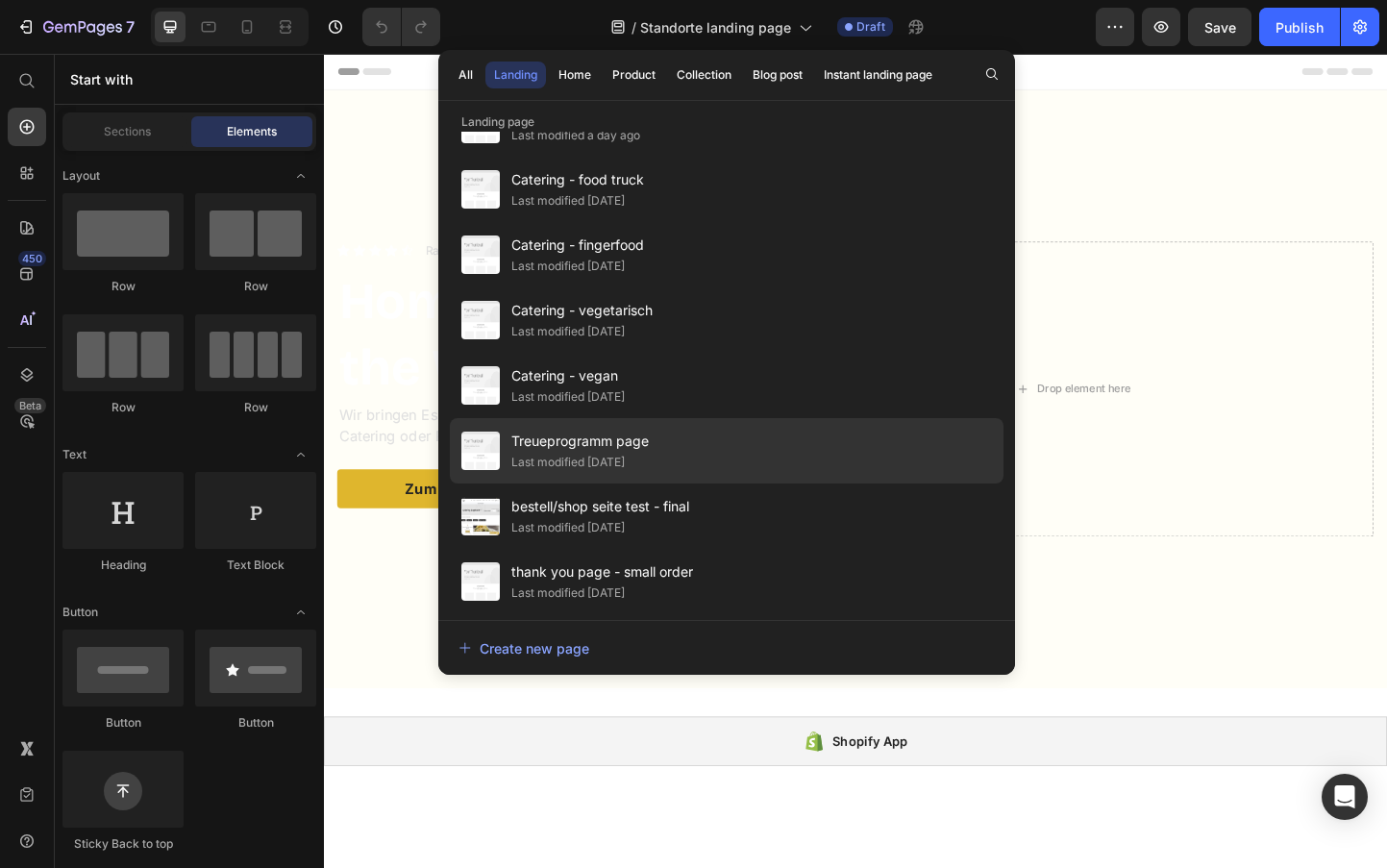 scroll, scrollTop: 673, scrollLeft: 0, axis: vertical 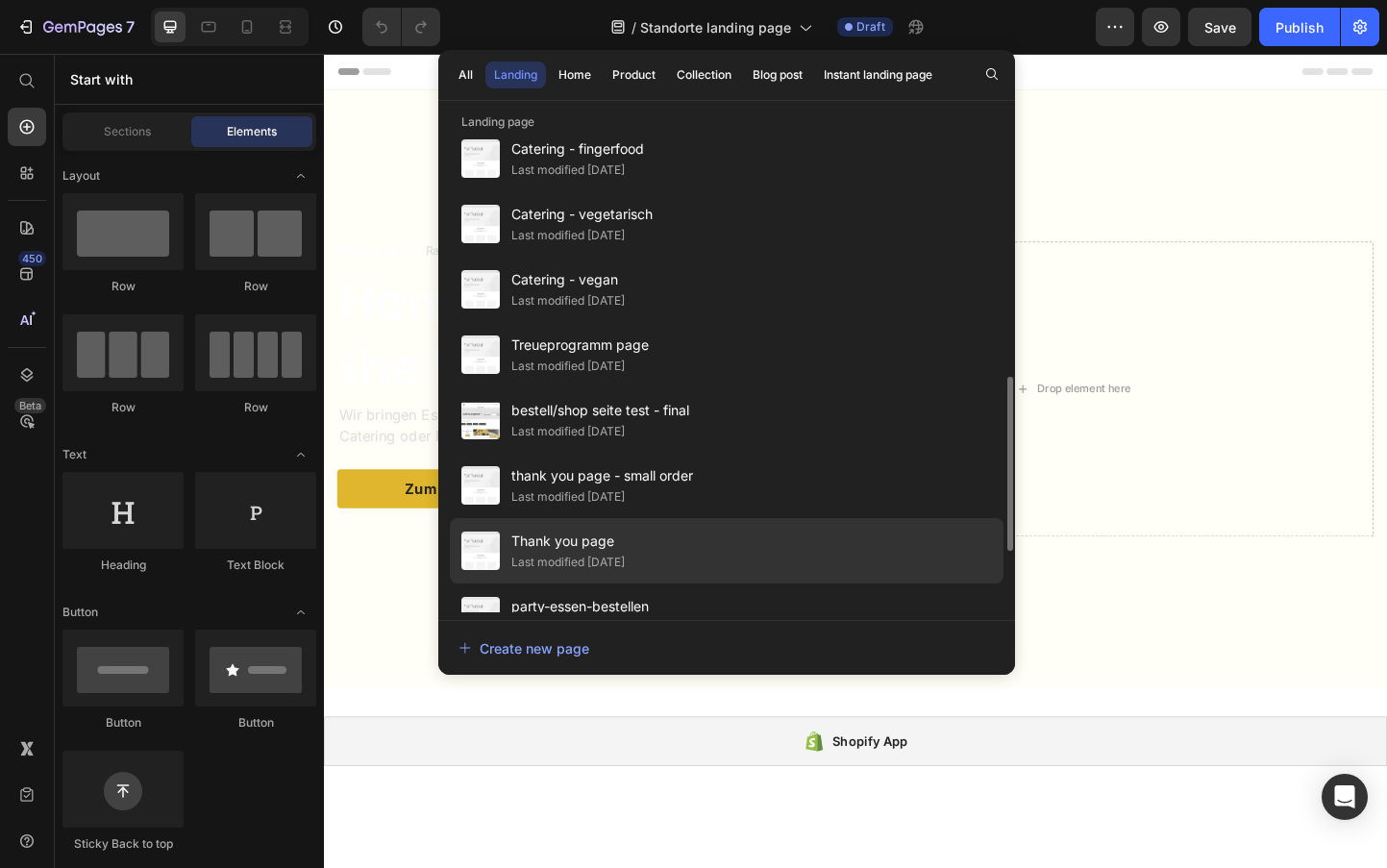 click on "Thank you page" at bounding box center (568, 541) 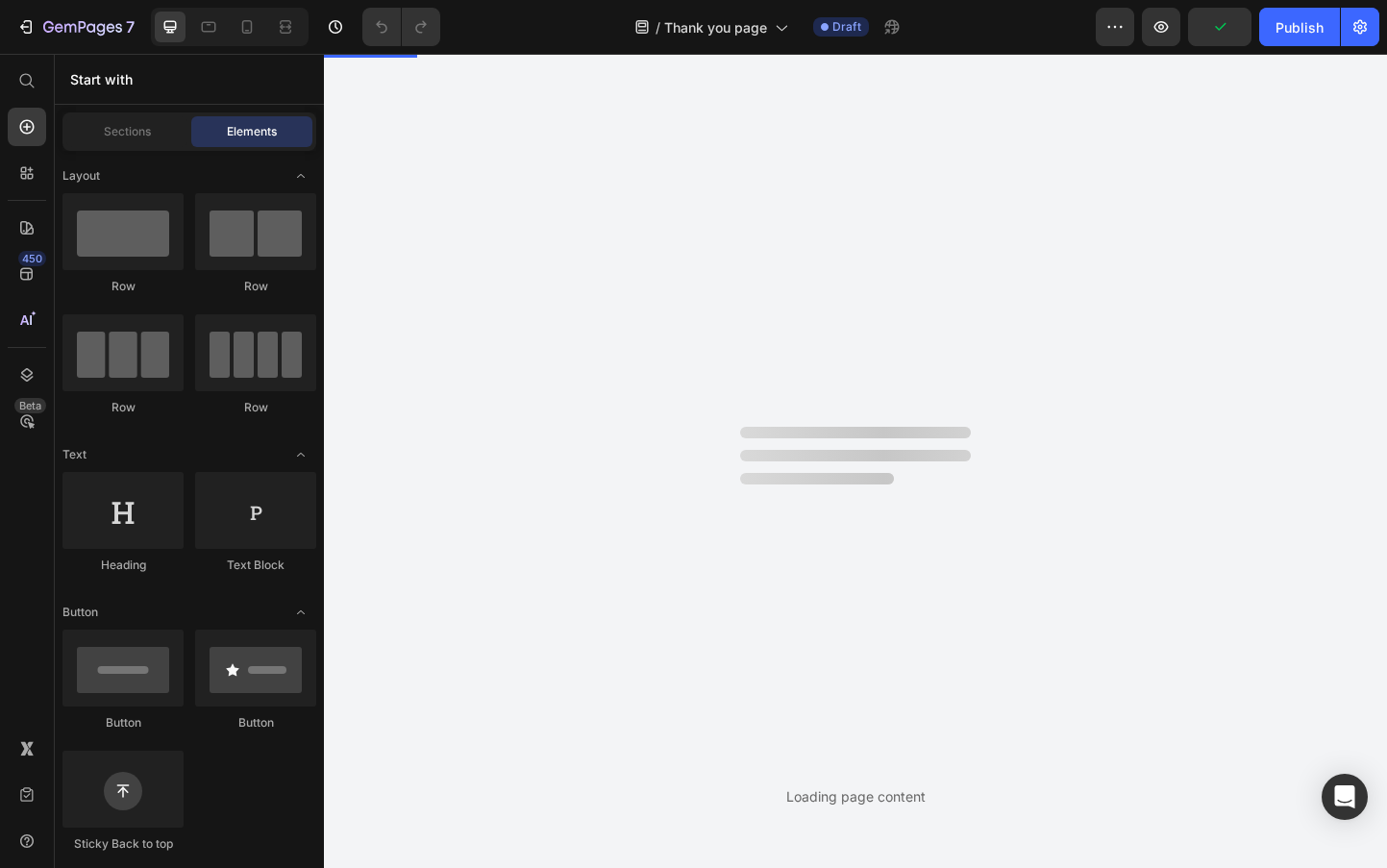 scroll, scrollTop: 0, scrollLeft: 0, axis: both 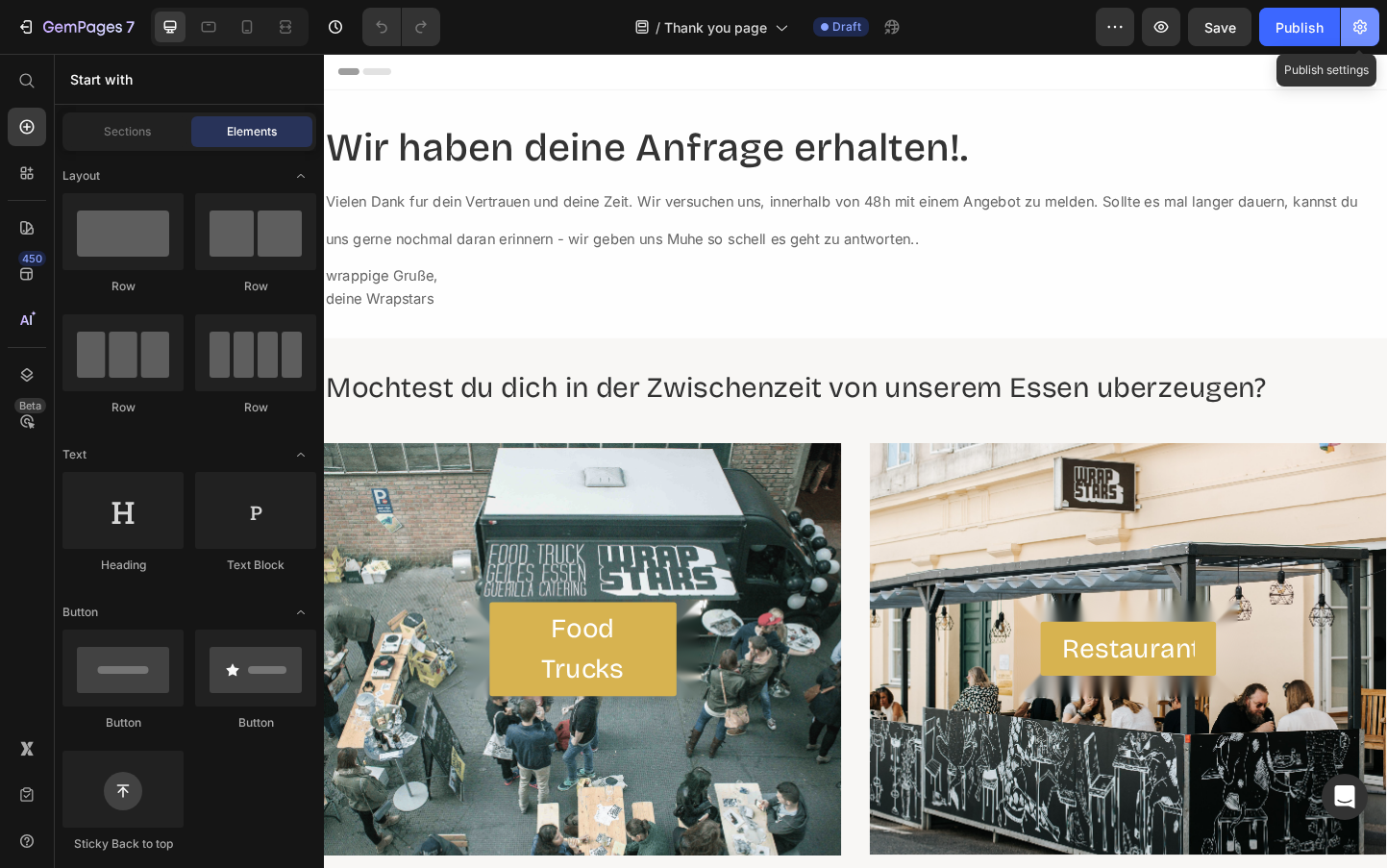 click 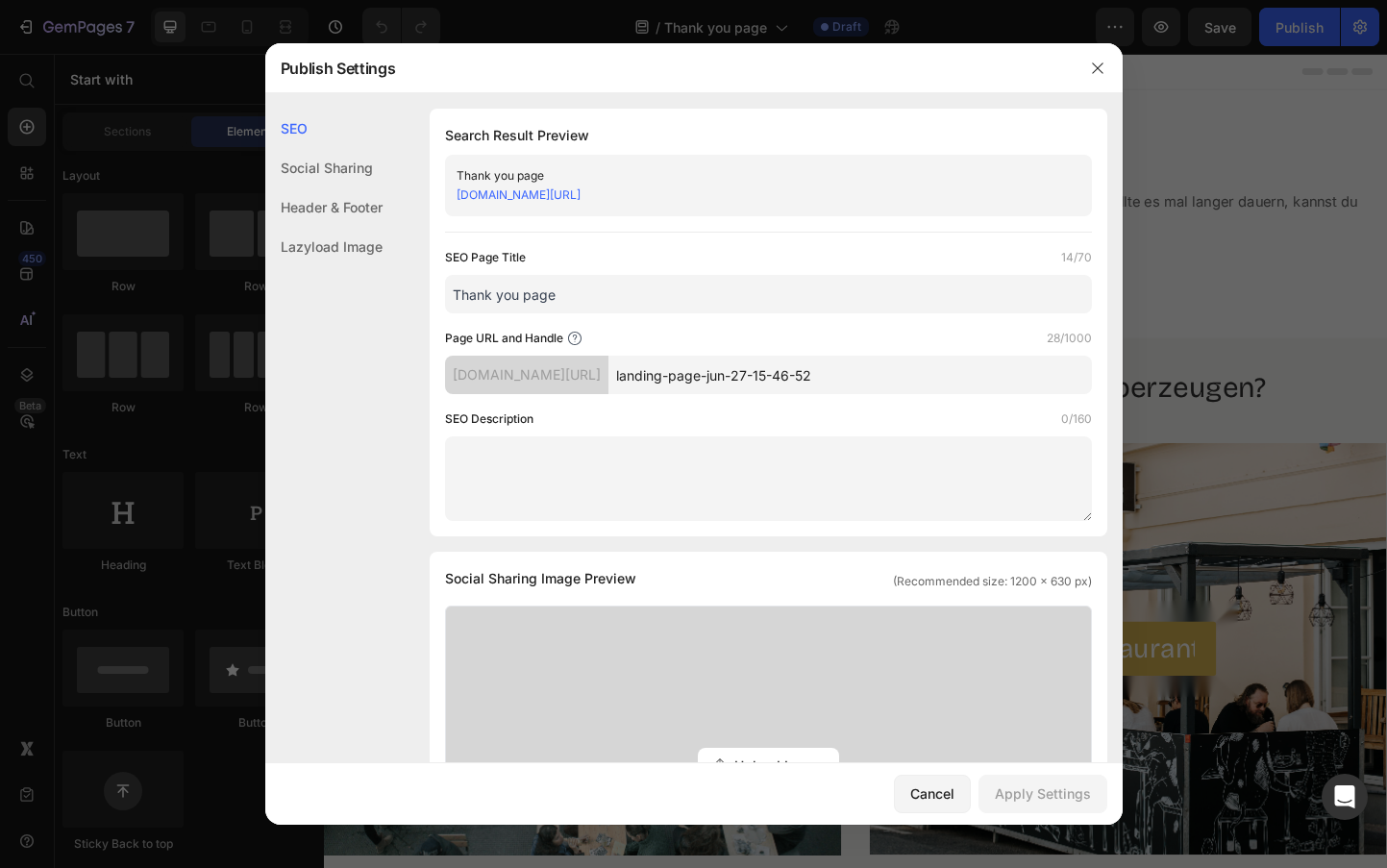 click on "Thank you page" at bounding box center [768, 294] 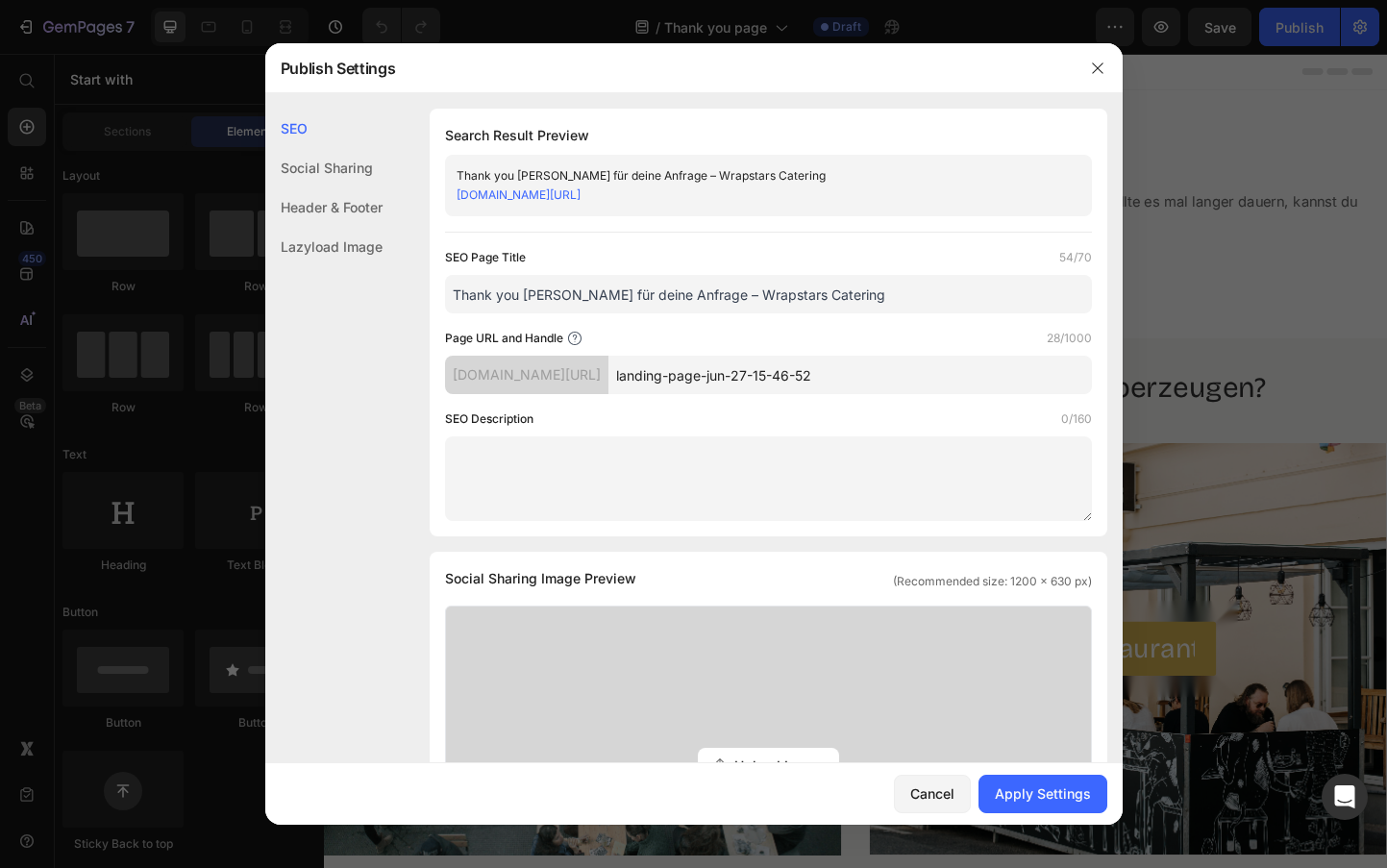click on "Thank you Danke für deine Anfrage – Wrapstars Catering" at bounding box center [768, 294] 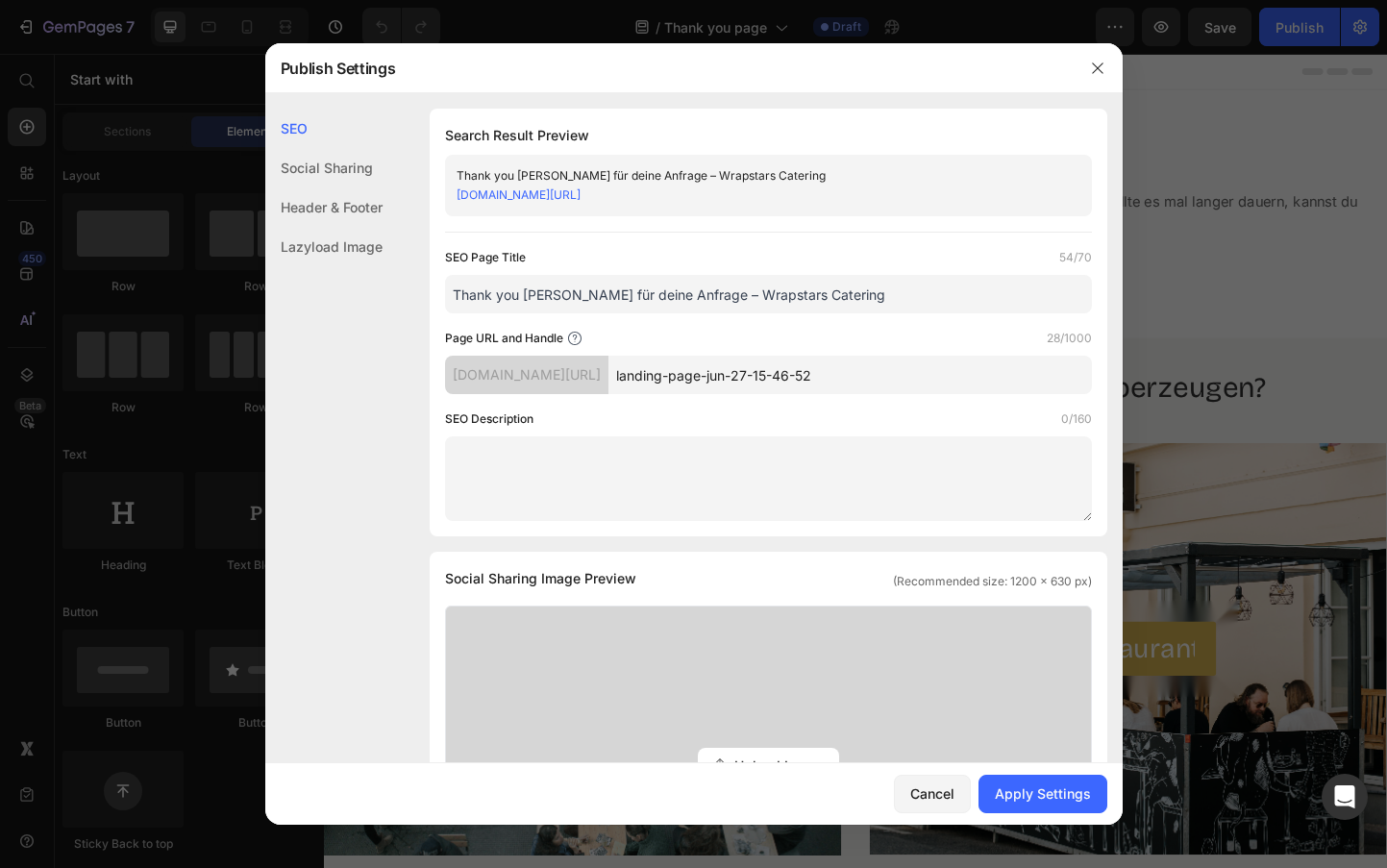 click on "Thank you Danke für deine Anfrage – Wrapstars Catering" at bounding box center (768, 294) 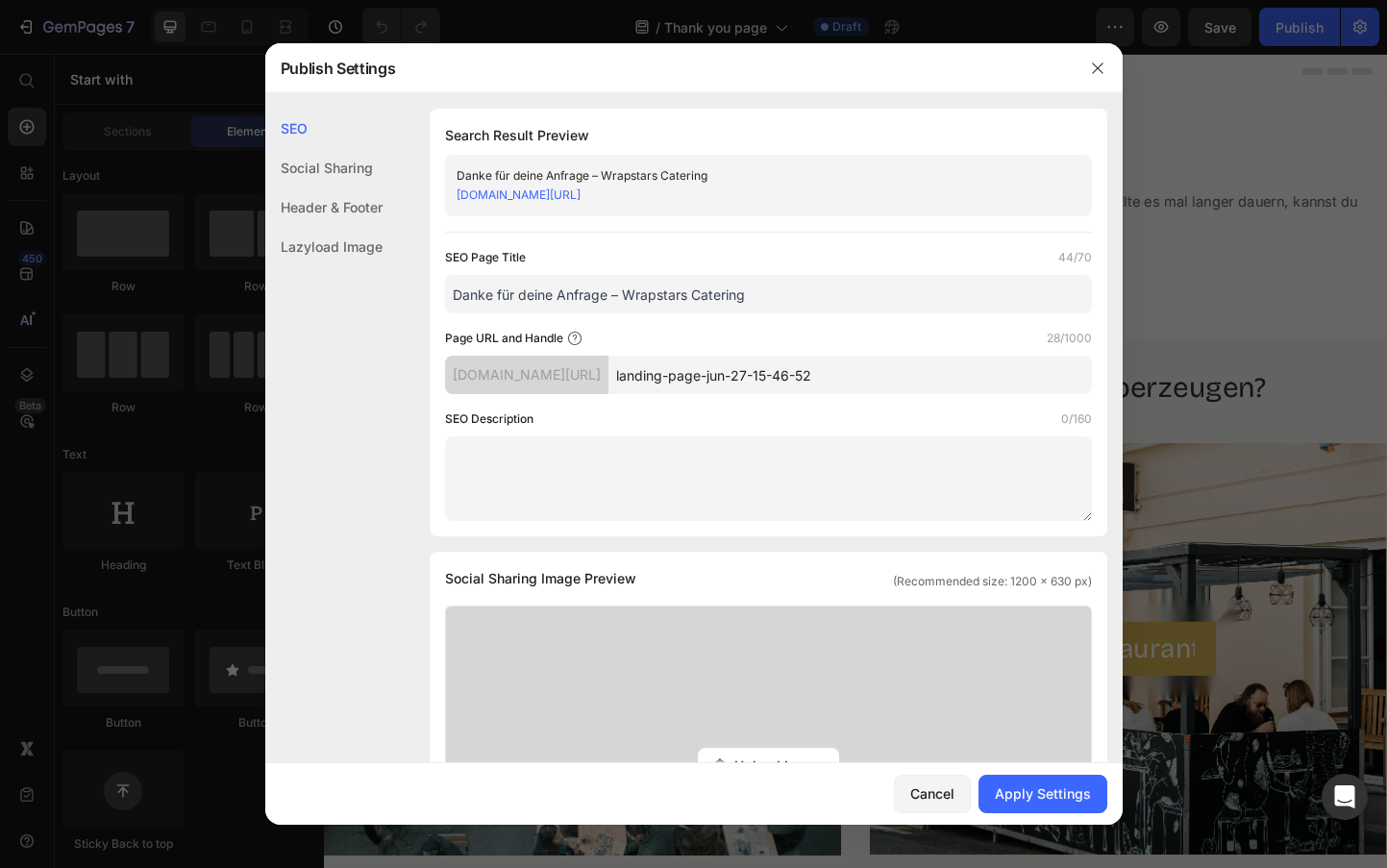 type on "Danke für deine Anfrage – Wrapstars Catering" 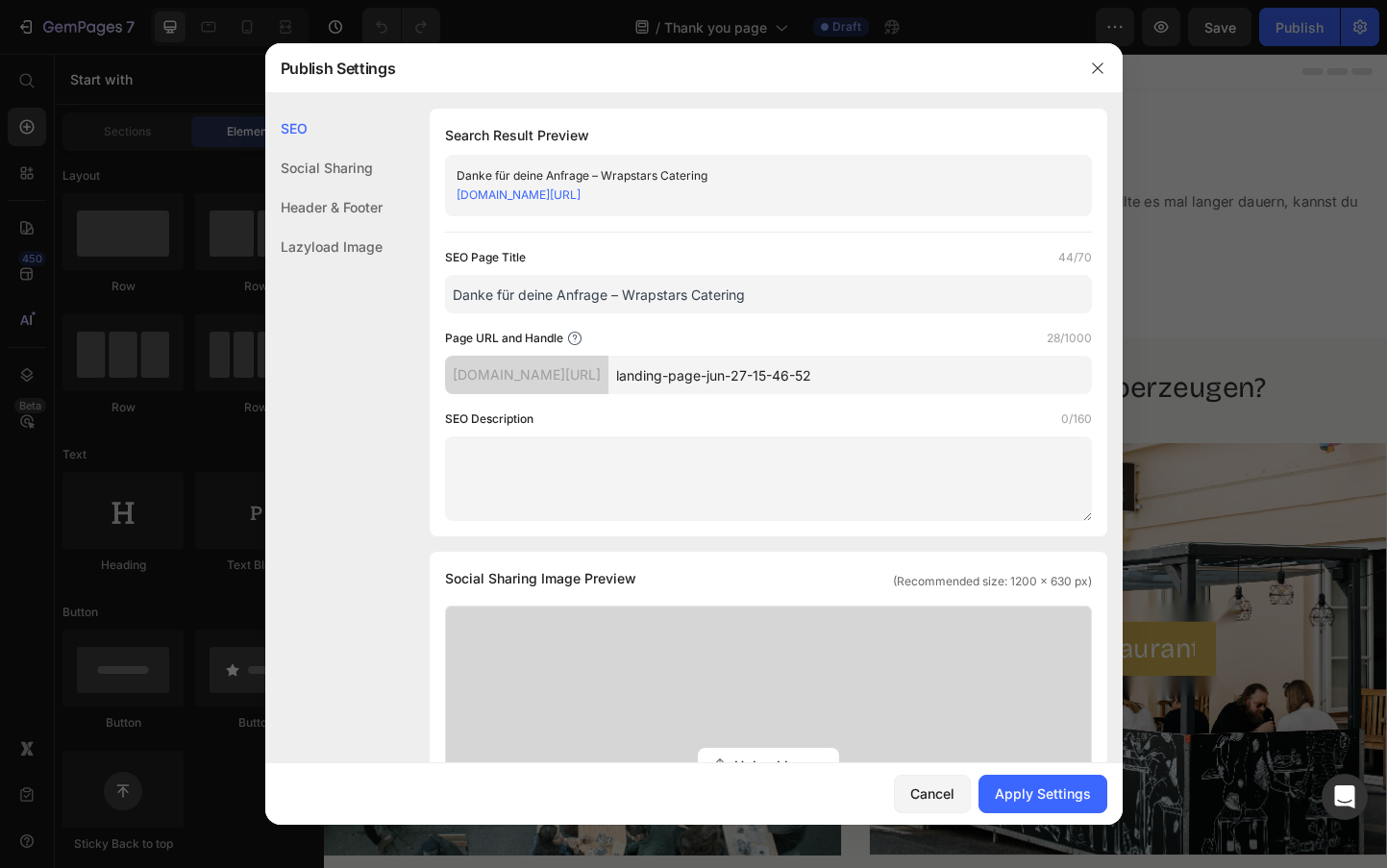 click at bounding box center [768, 479] 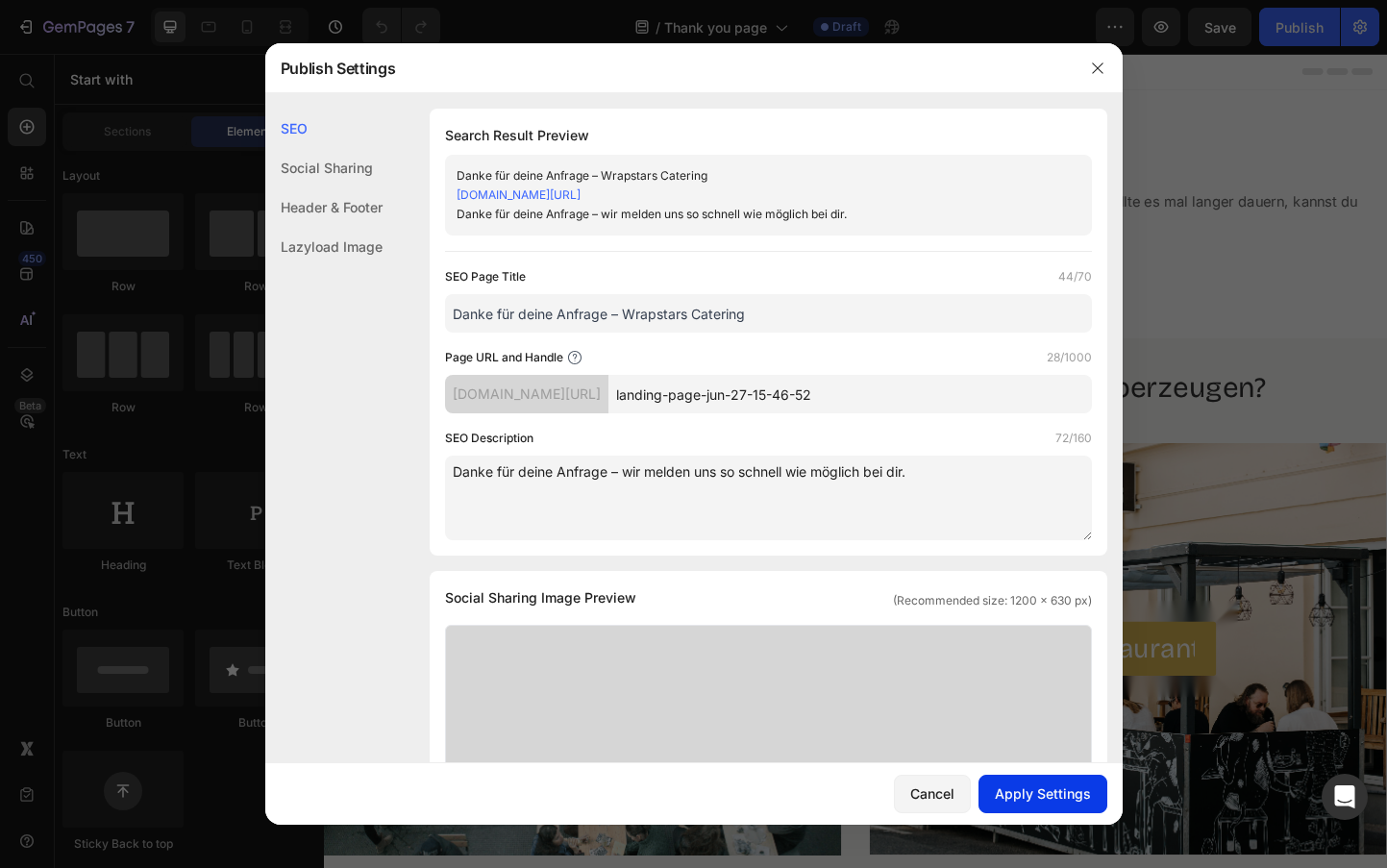 type on "Danke für deine Anfrage – wir melden uns so schnell wie möglich bei dir." 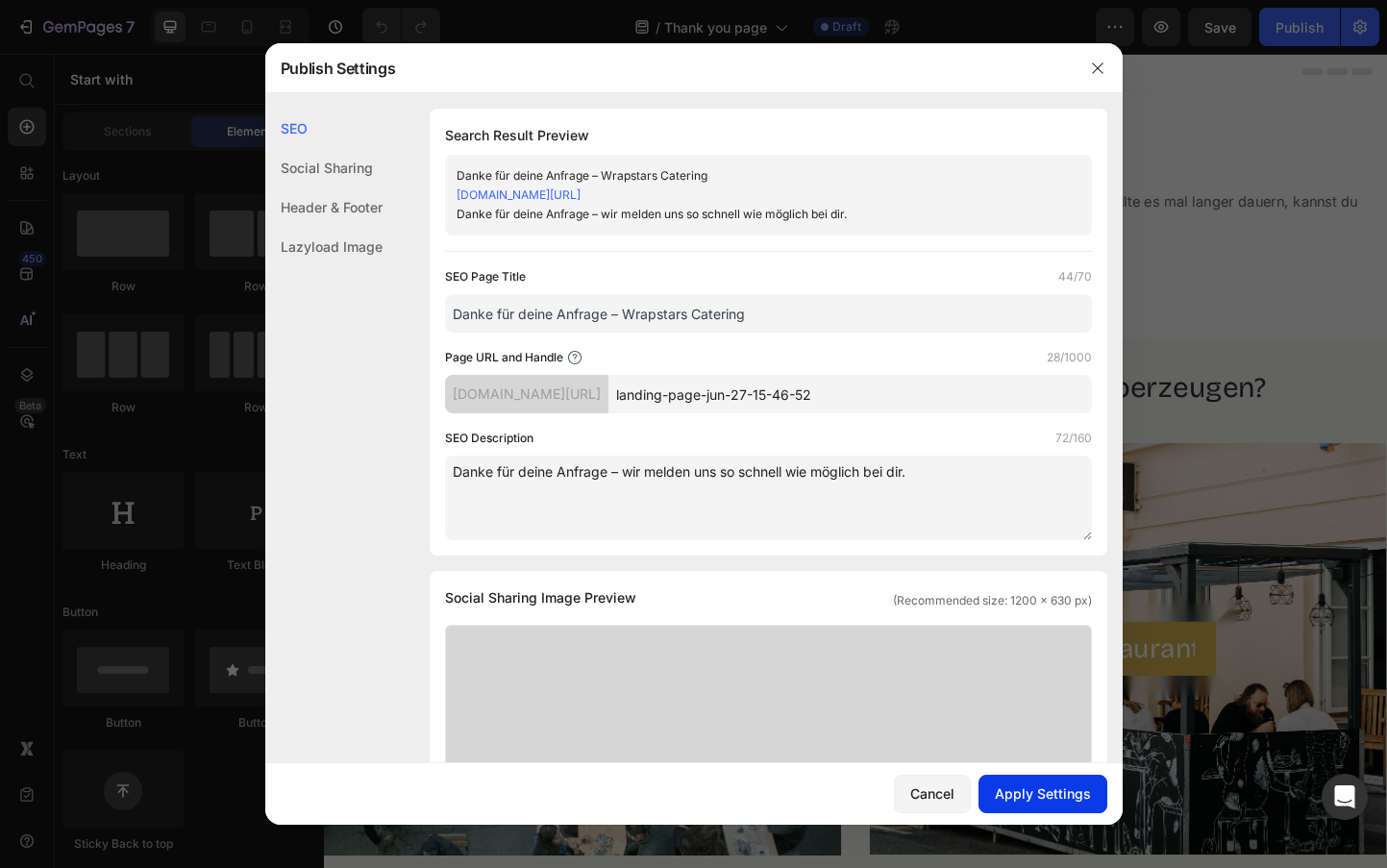 click on "Apply Settings" 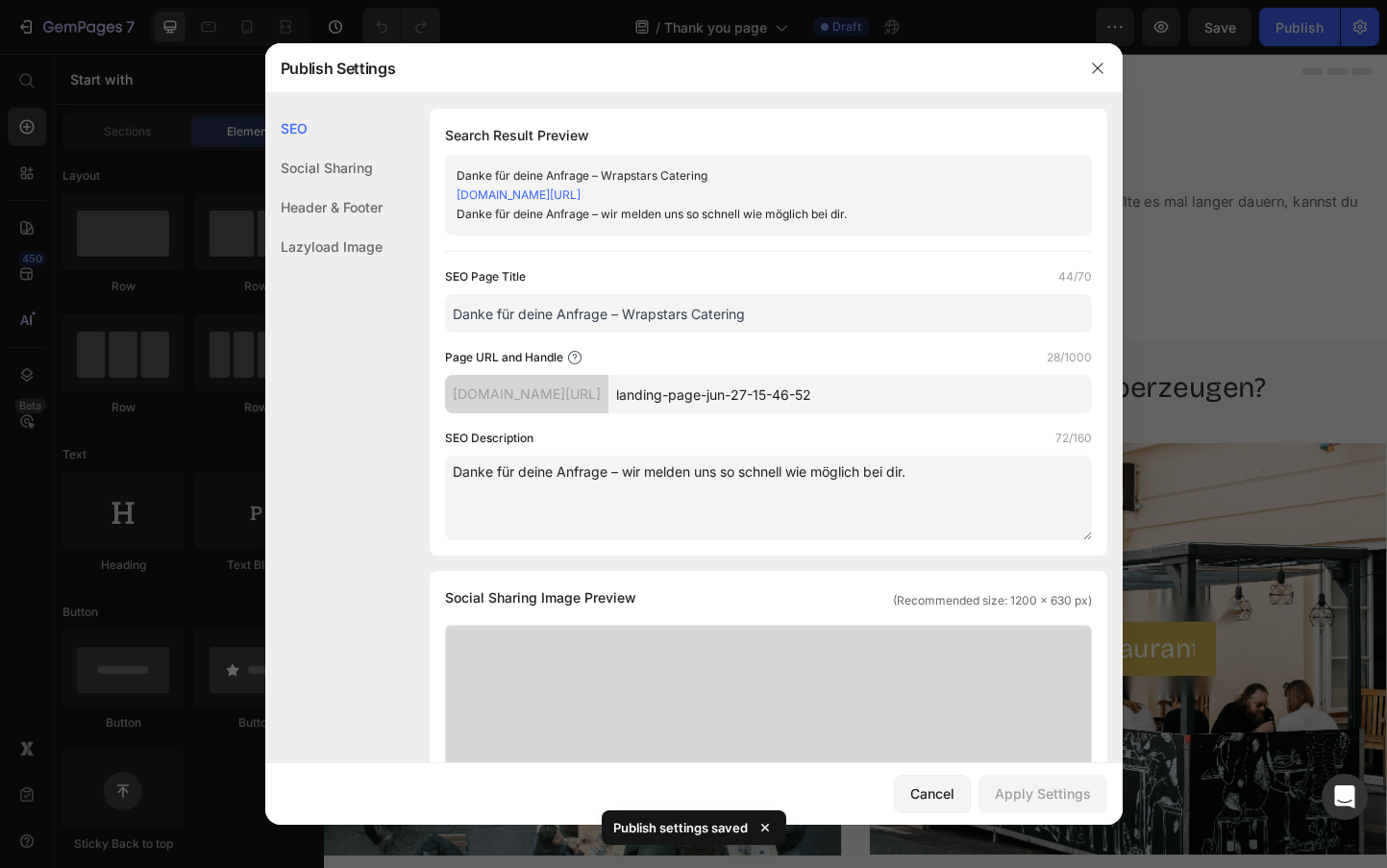 click at bounding box center [693, 434] 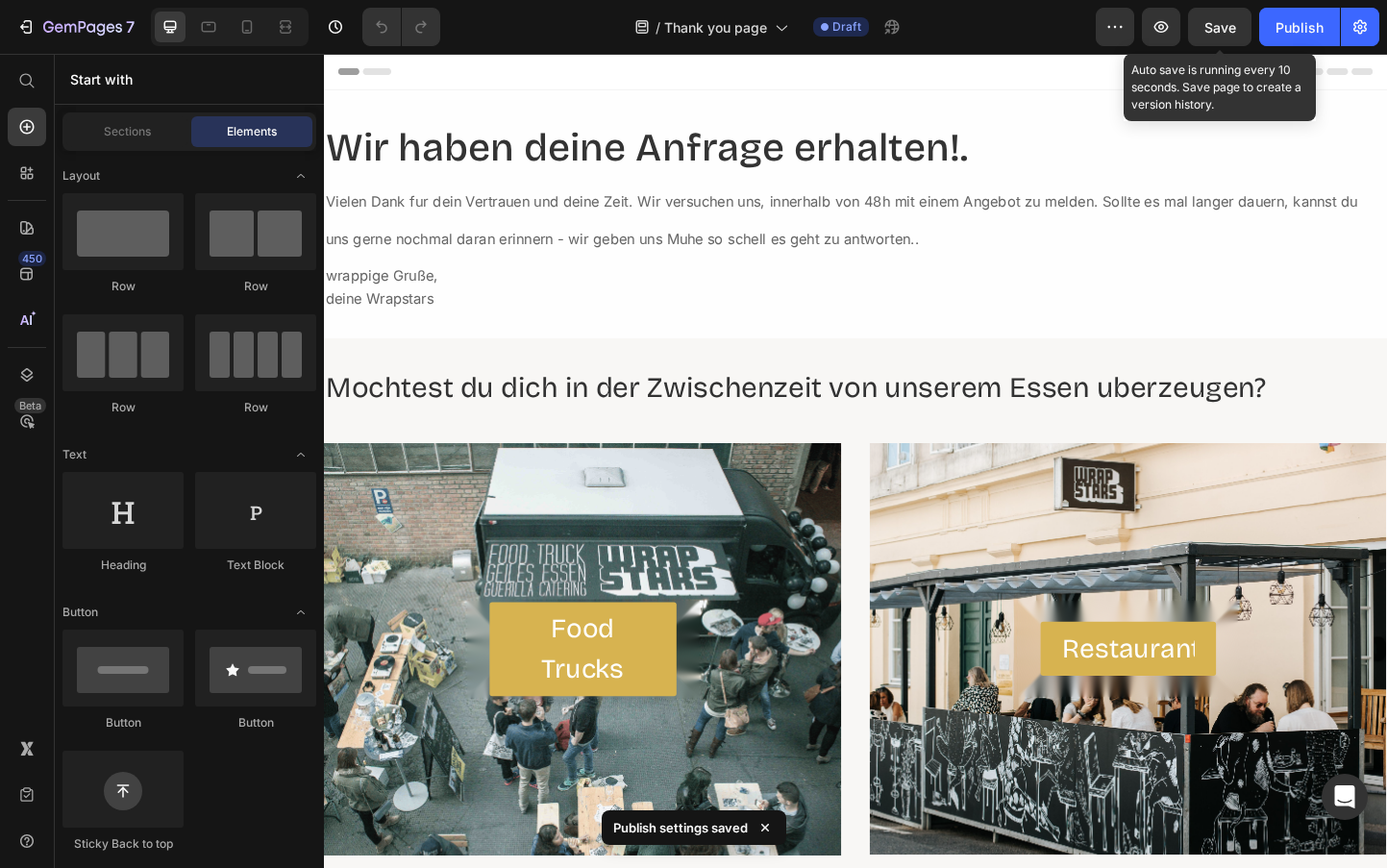click on "Save" at bounding box center (1220, 27) 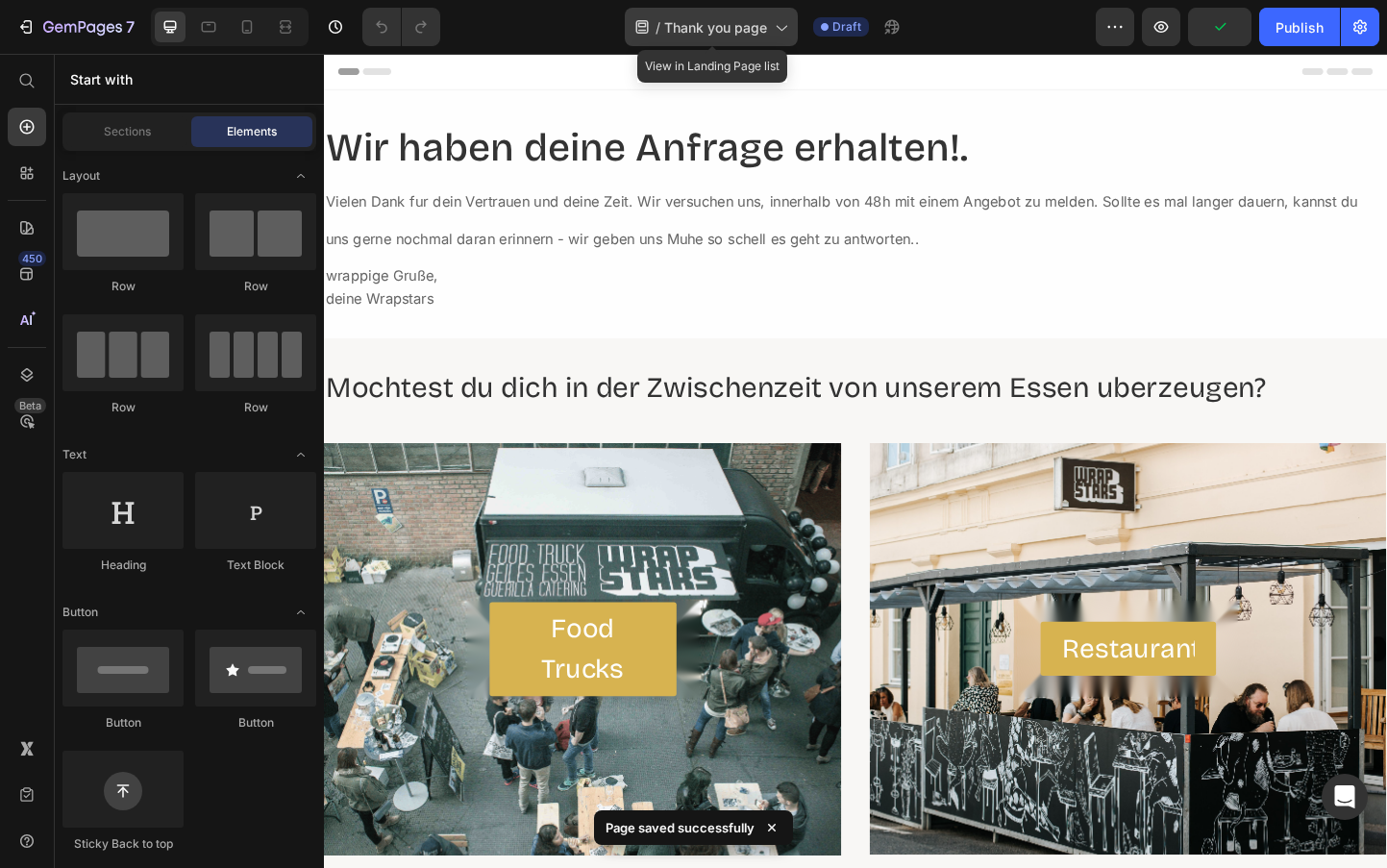 click on "/  Thank you page" 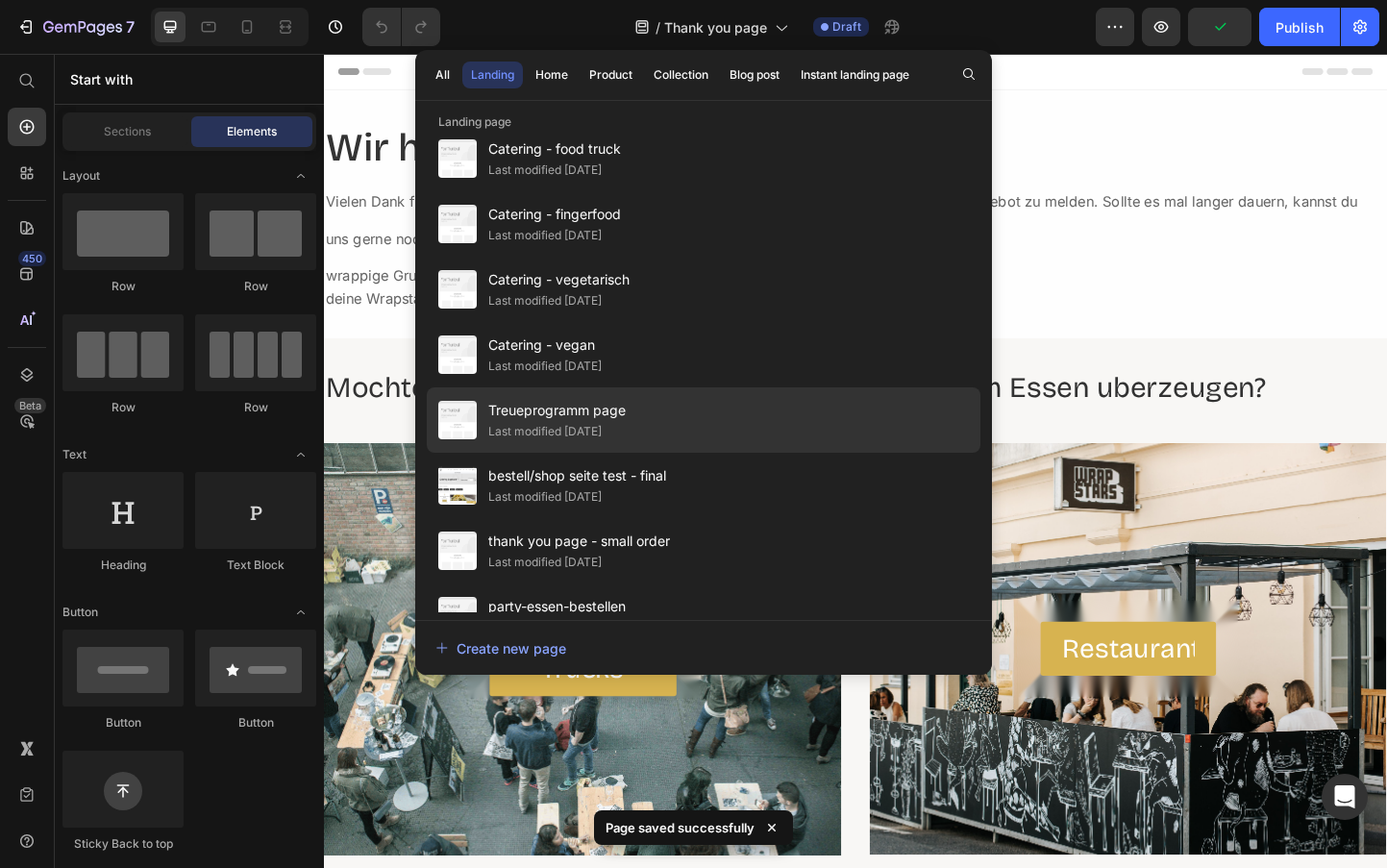 scroll, scrollTop: 769, scrollLeft: 0, axis: vertical 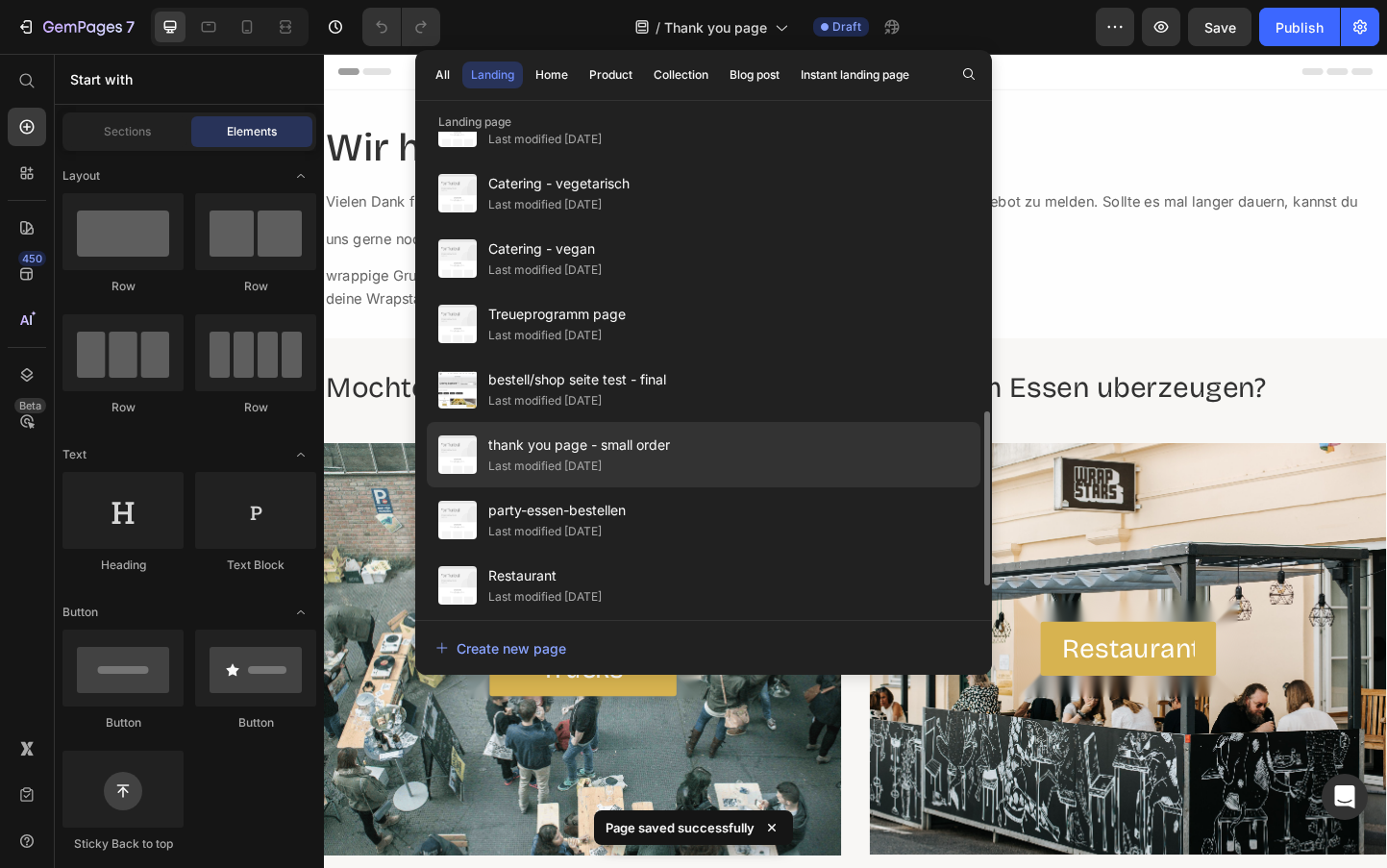 click on "thank you page - small order" at bounding box center (579, 445) 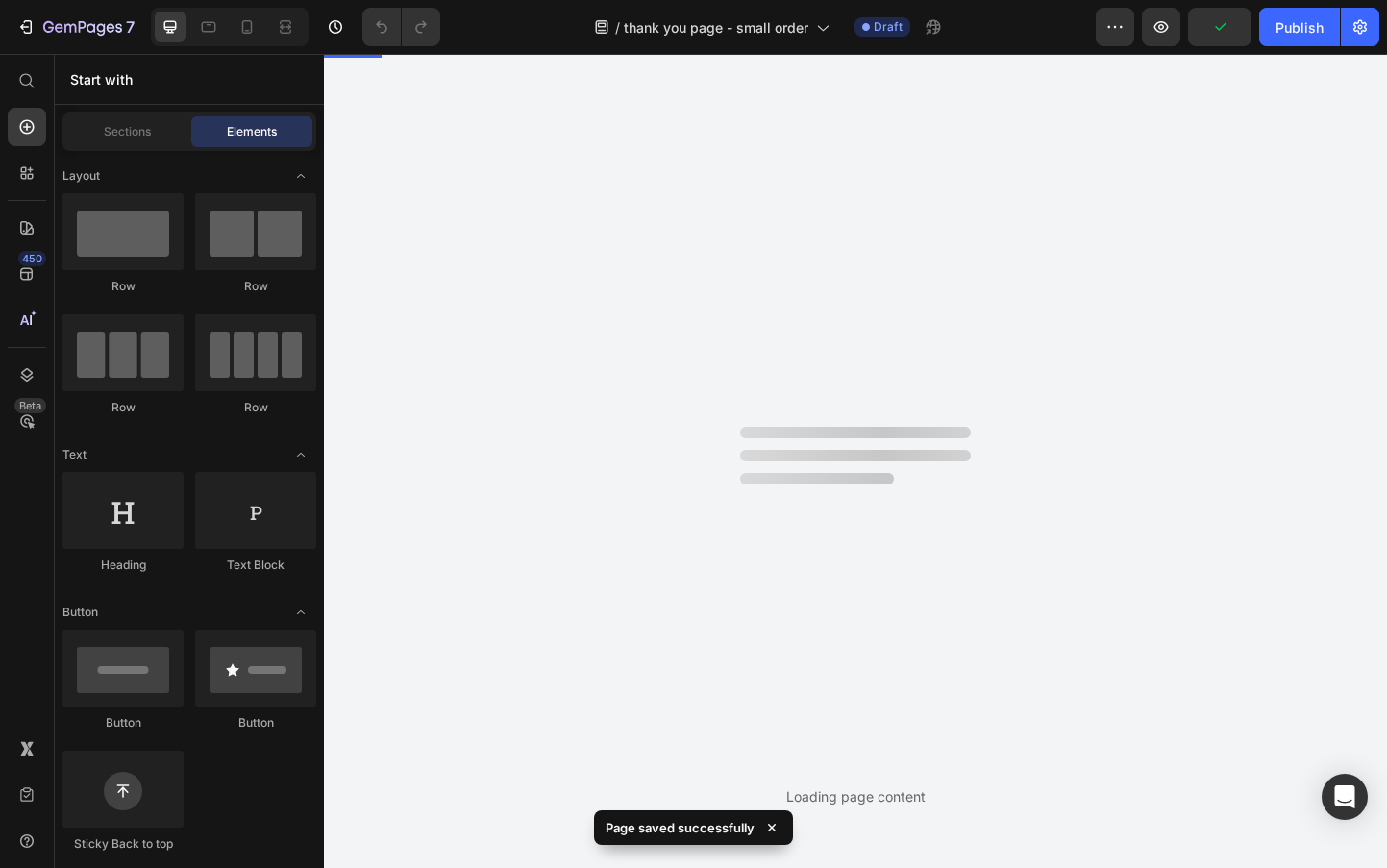 scroll, scrollTop: 0, scrollLeft: 0, axis: both 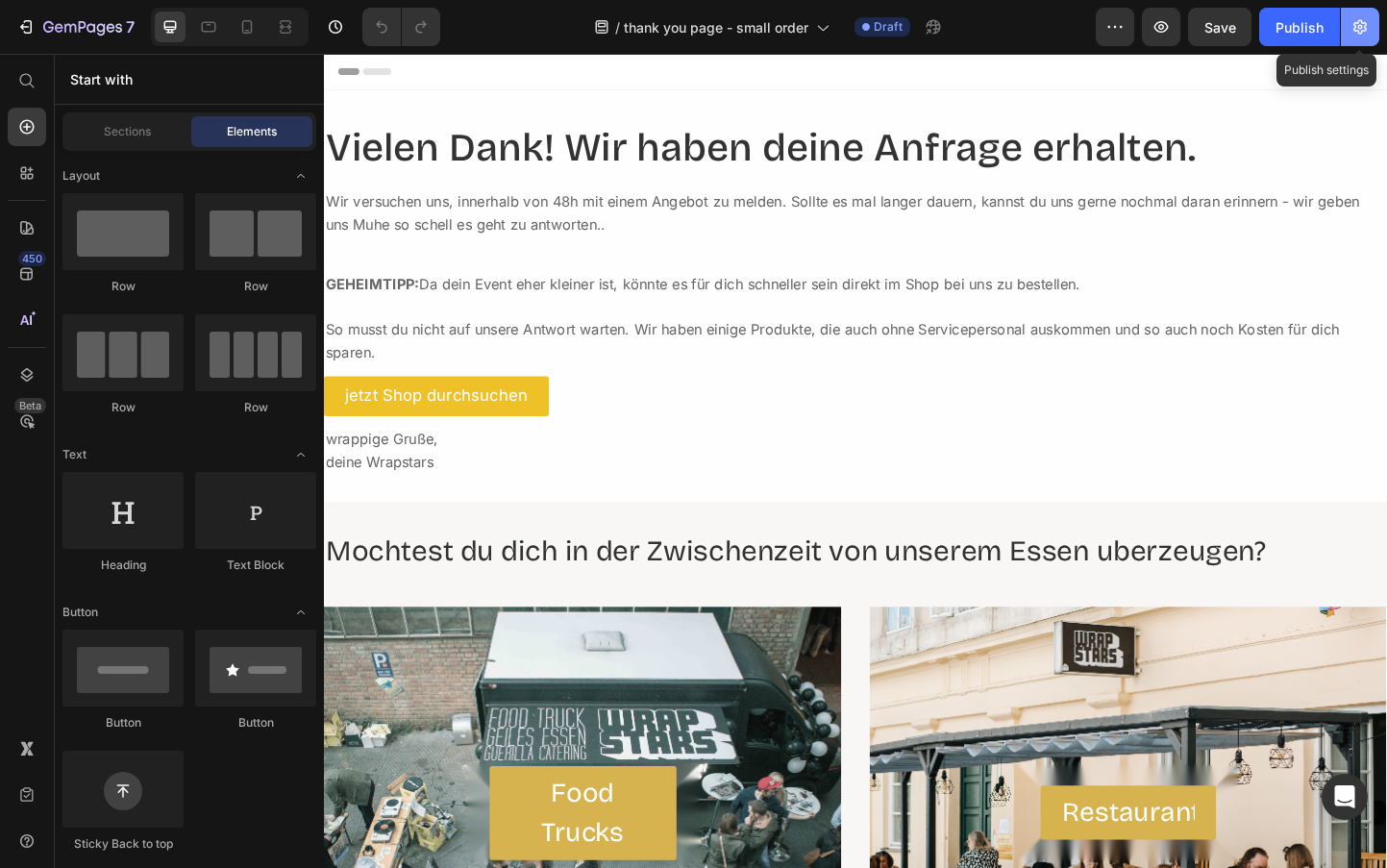 click 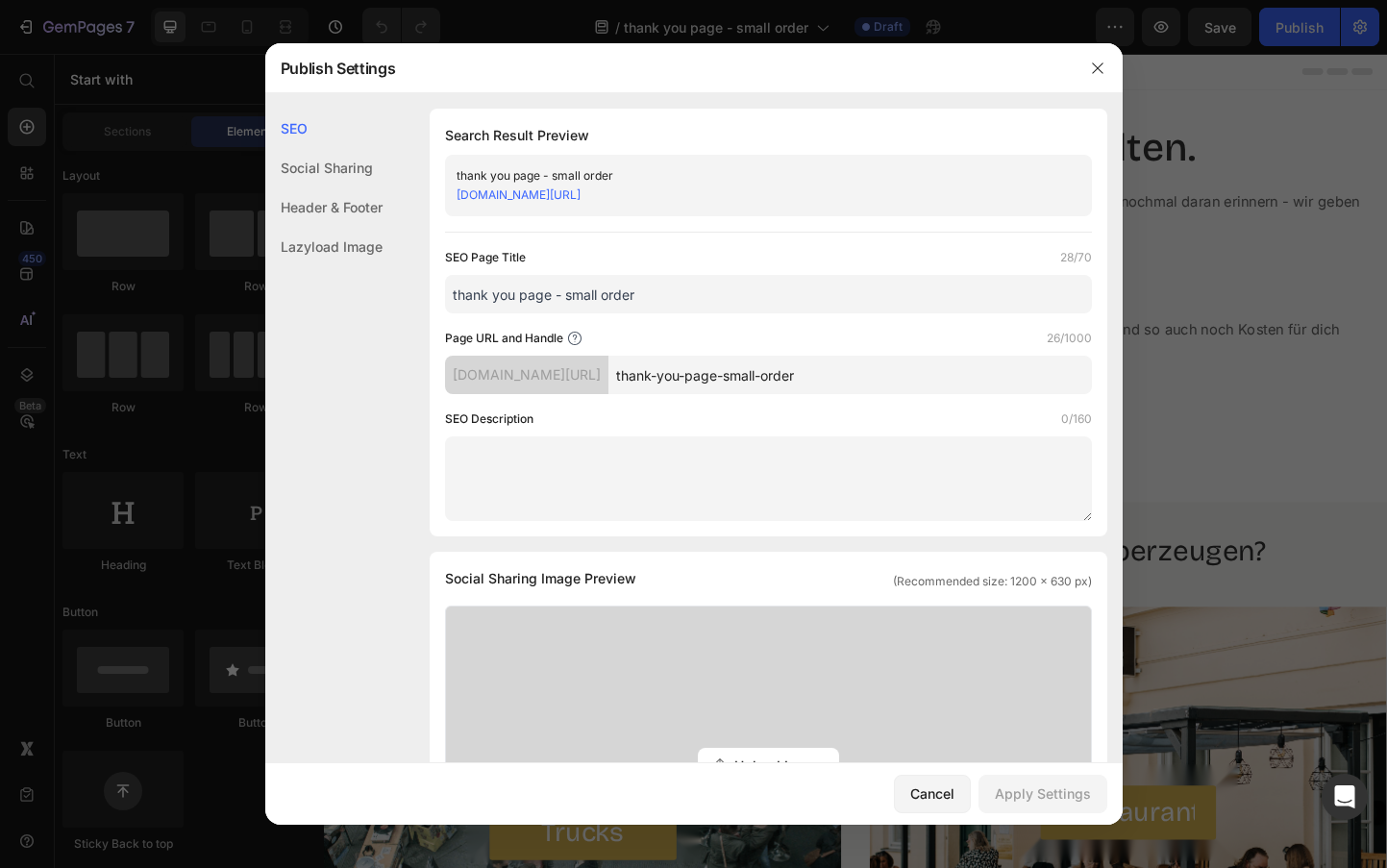 click on "thank you page - small order" at bounding box center (768, 294) 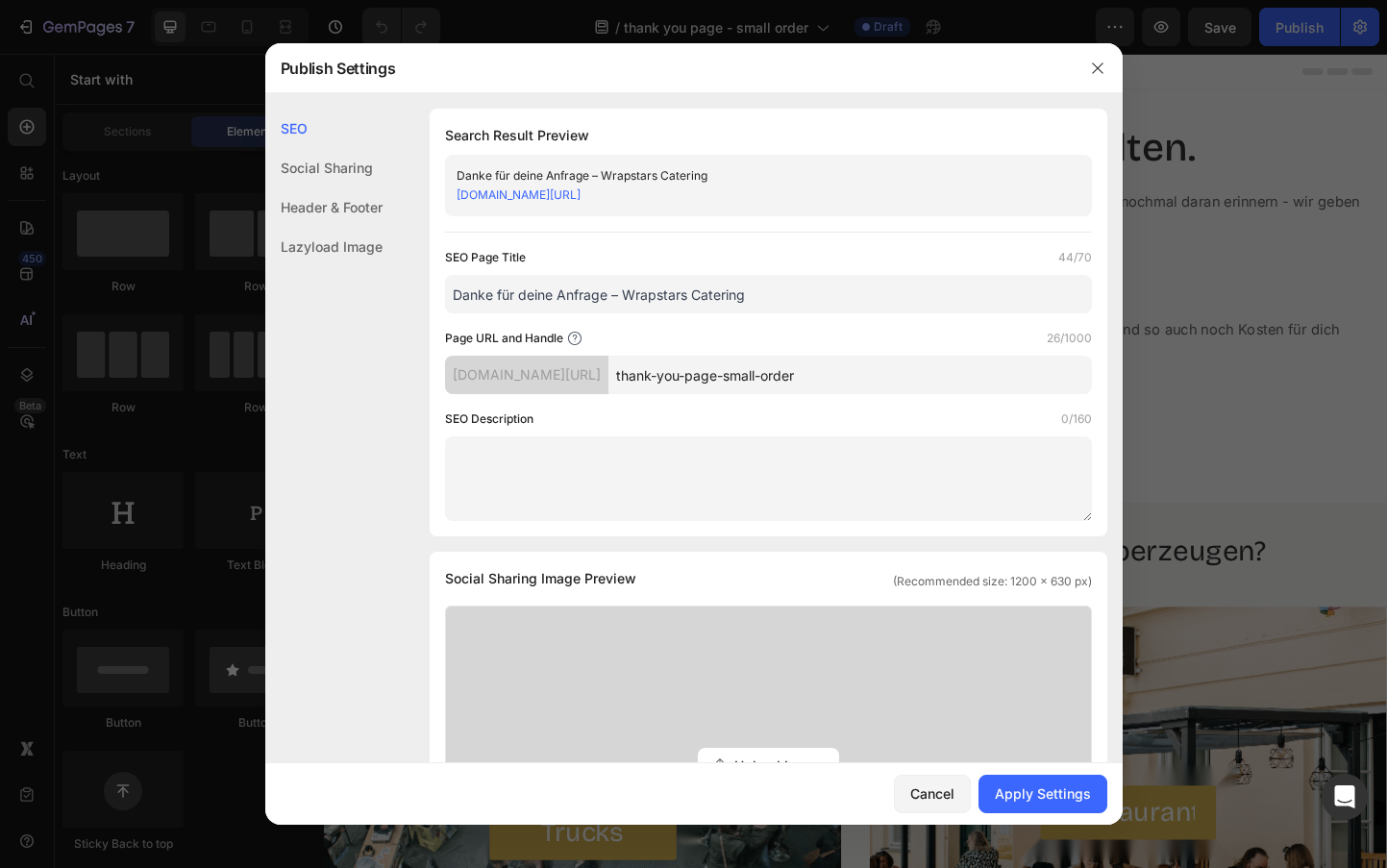 type on "Danke für deine Anfrage – Wrapstars Catering" 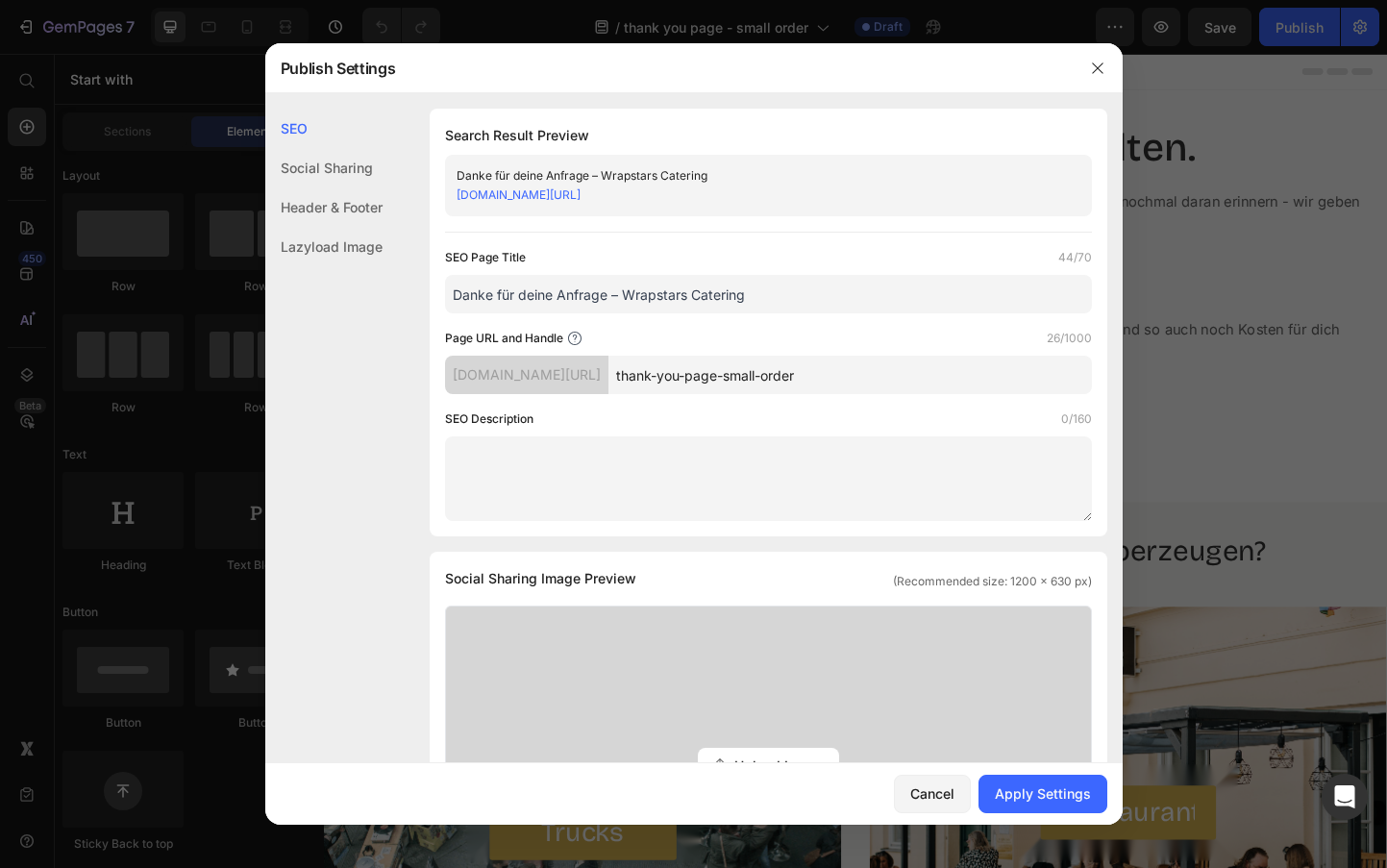 click at bounding box center [768, 479] 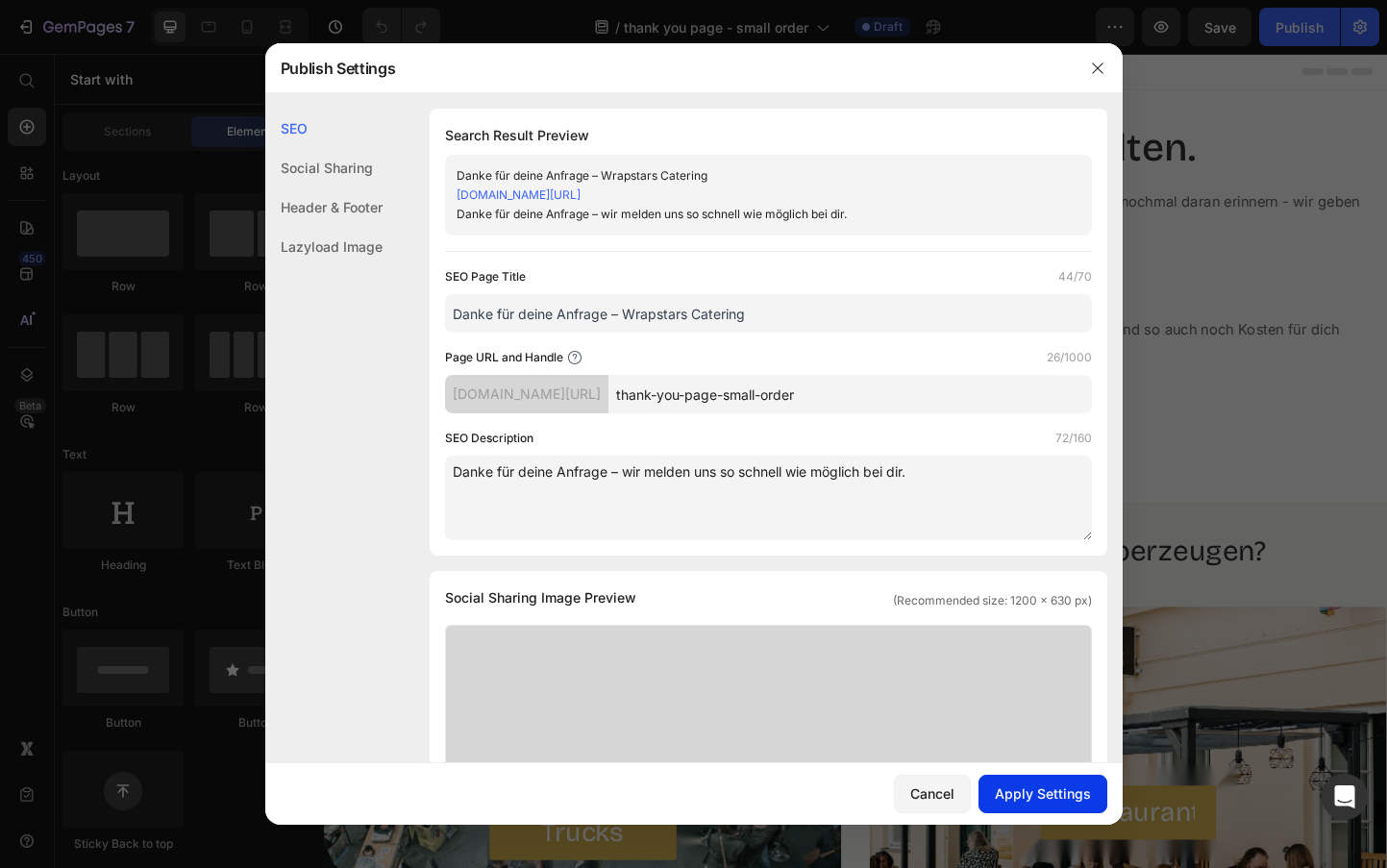 type on "Danke für deine Anfrage – wir melden uns so schnell wie möglich bei dir." 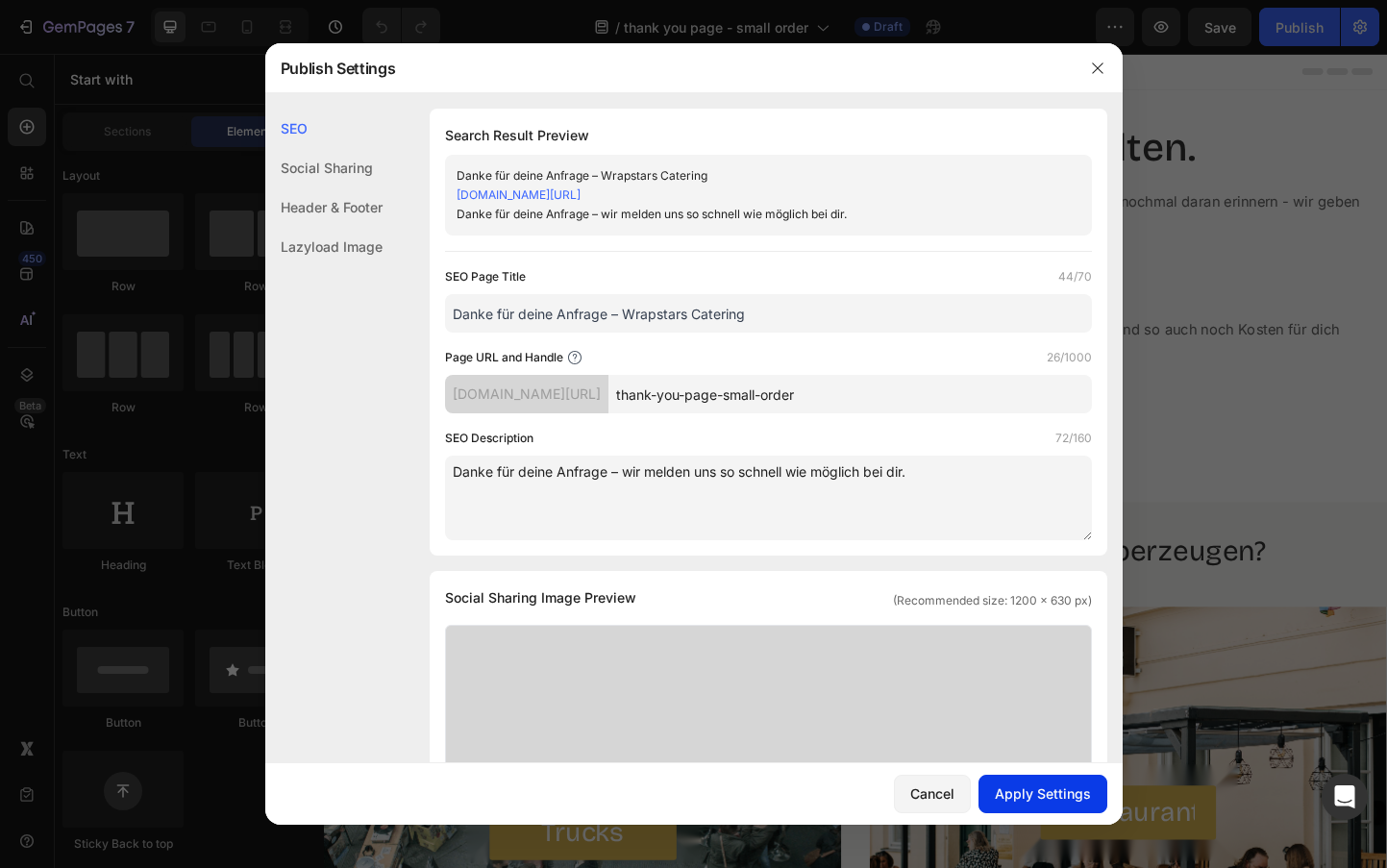 click on "Apply Settings" at bounding box center [1043, 793] 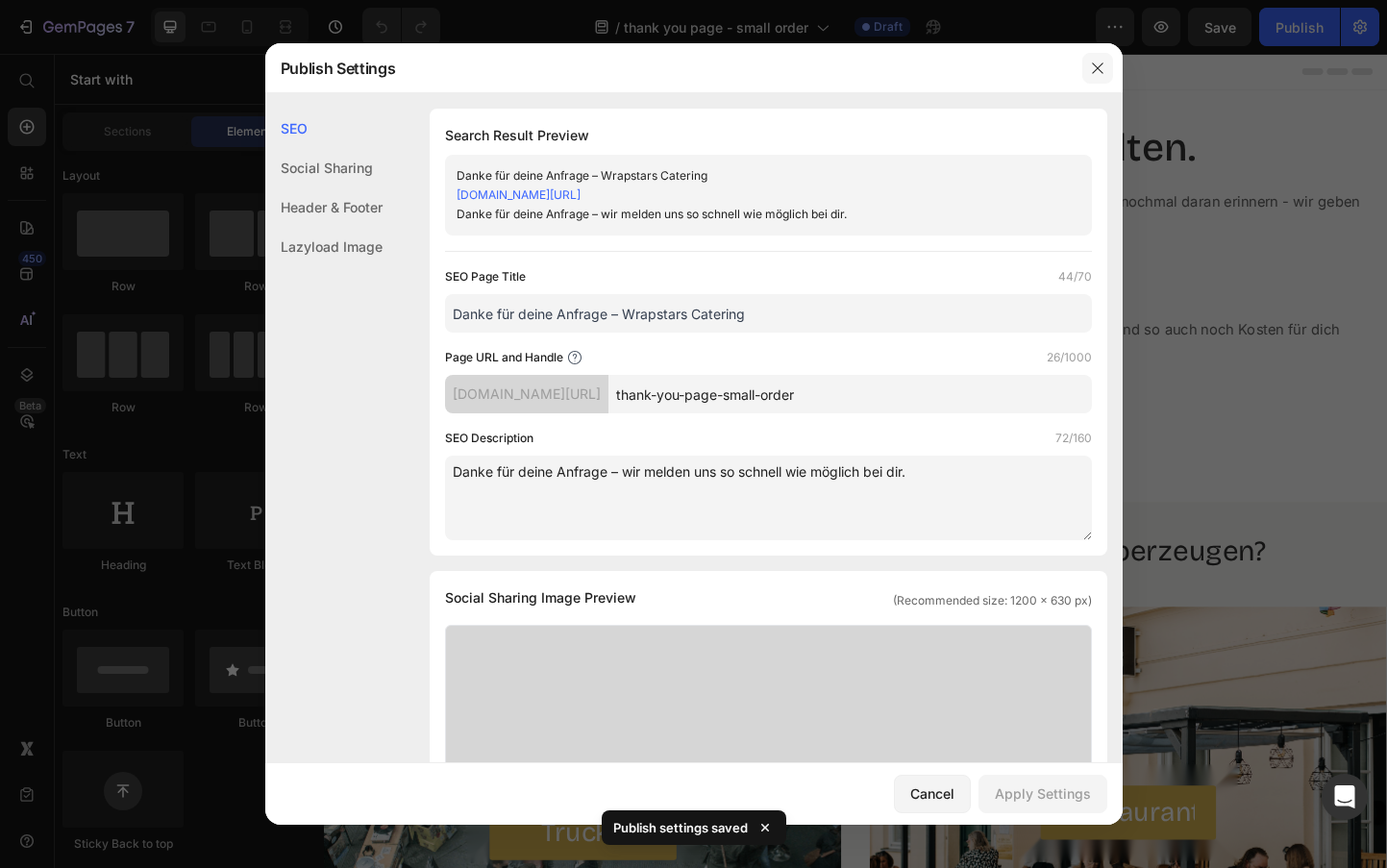 click at bounding box center [1098, 68] 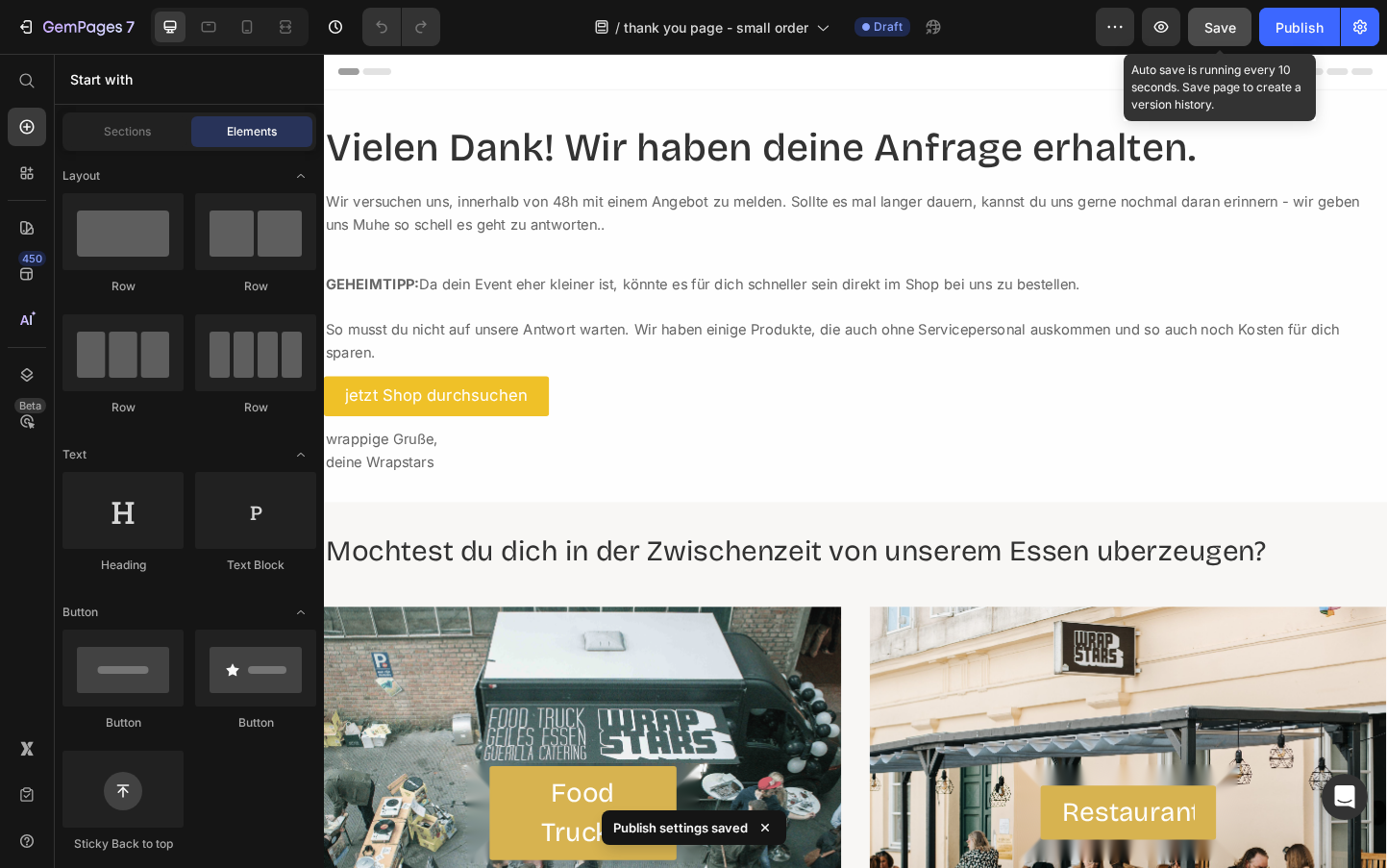 click on "Save" 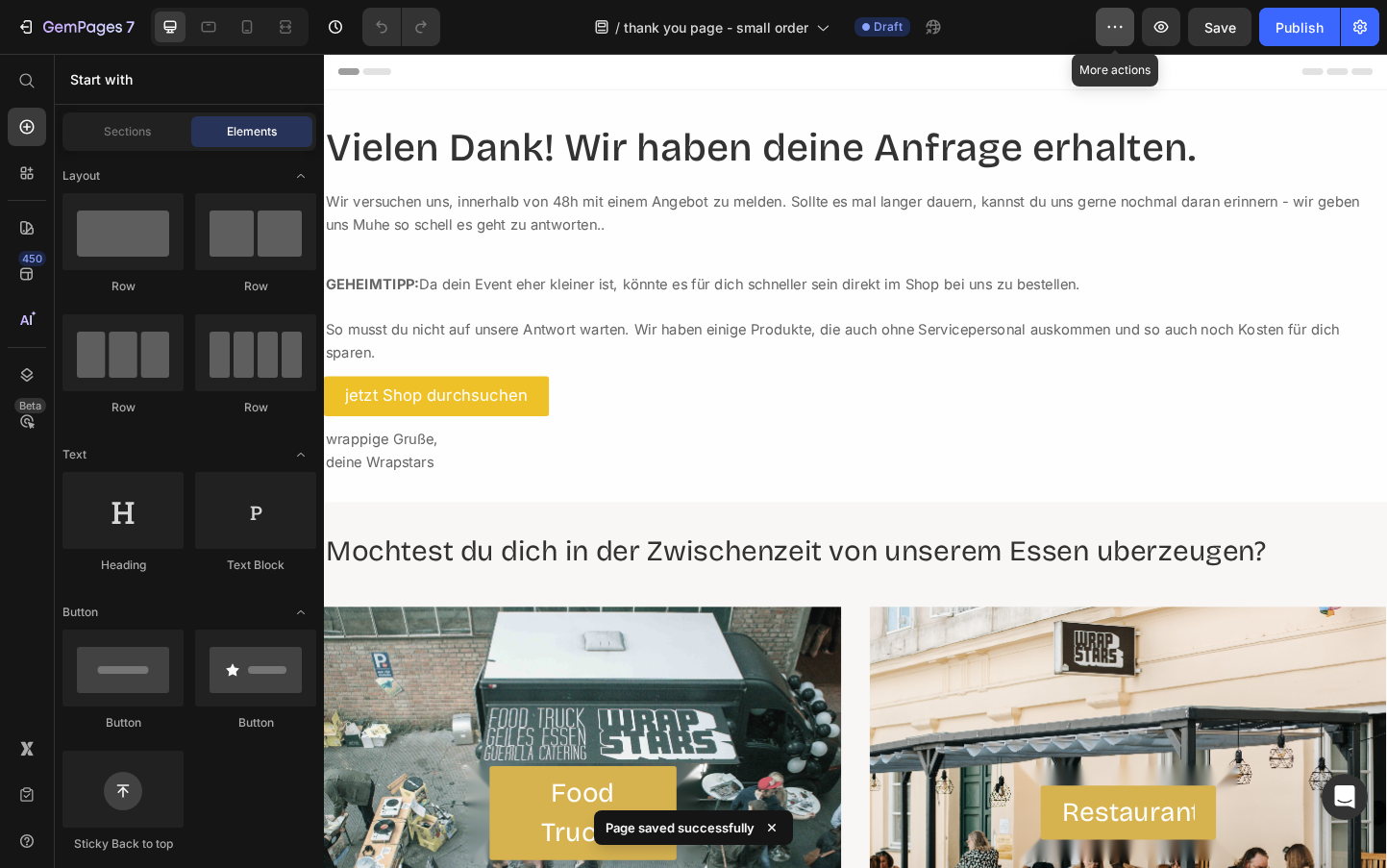 click 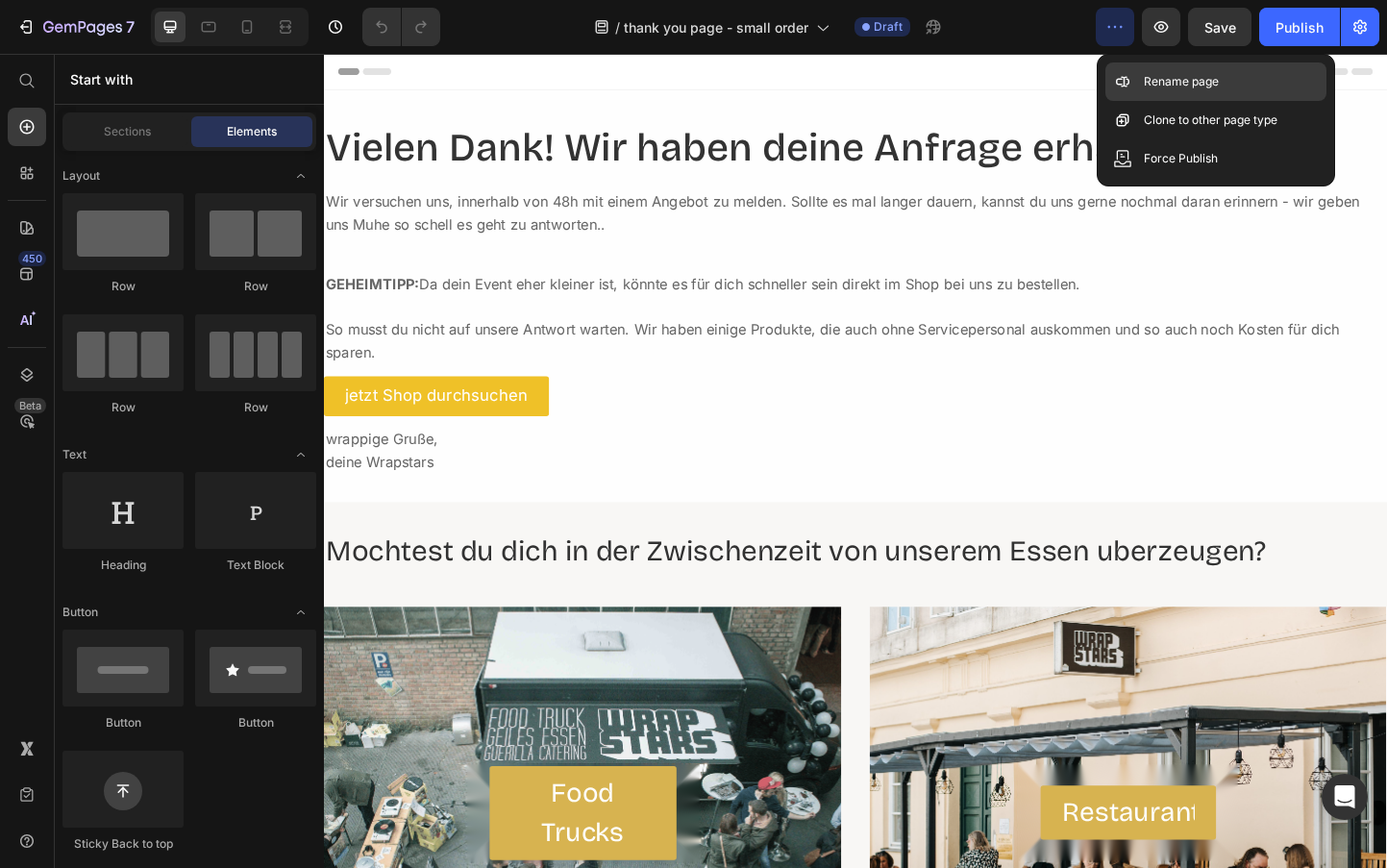 click 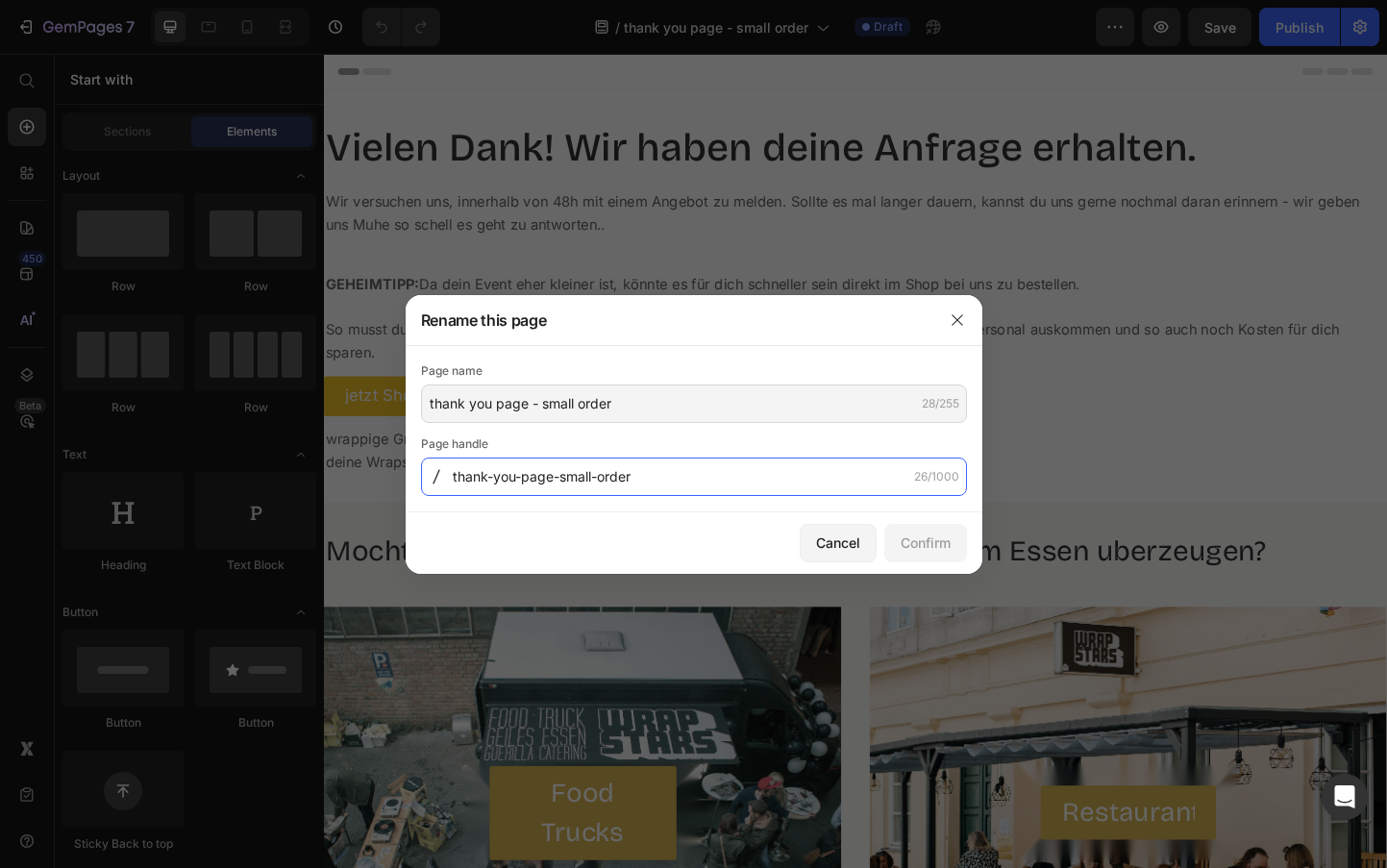 click on "thank-you-page-small-order" 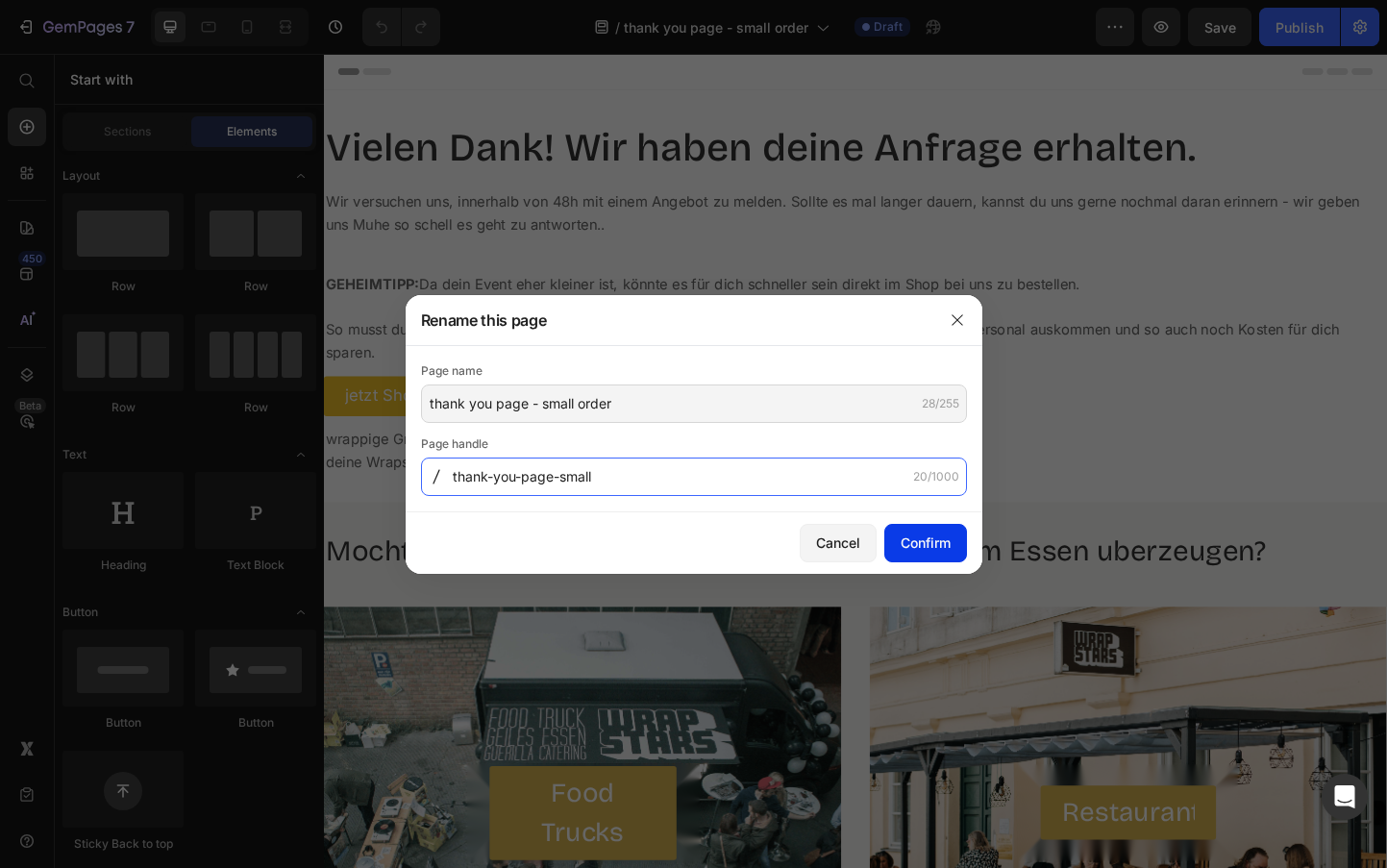type on "thank-you-page-small" 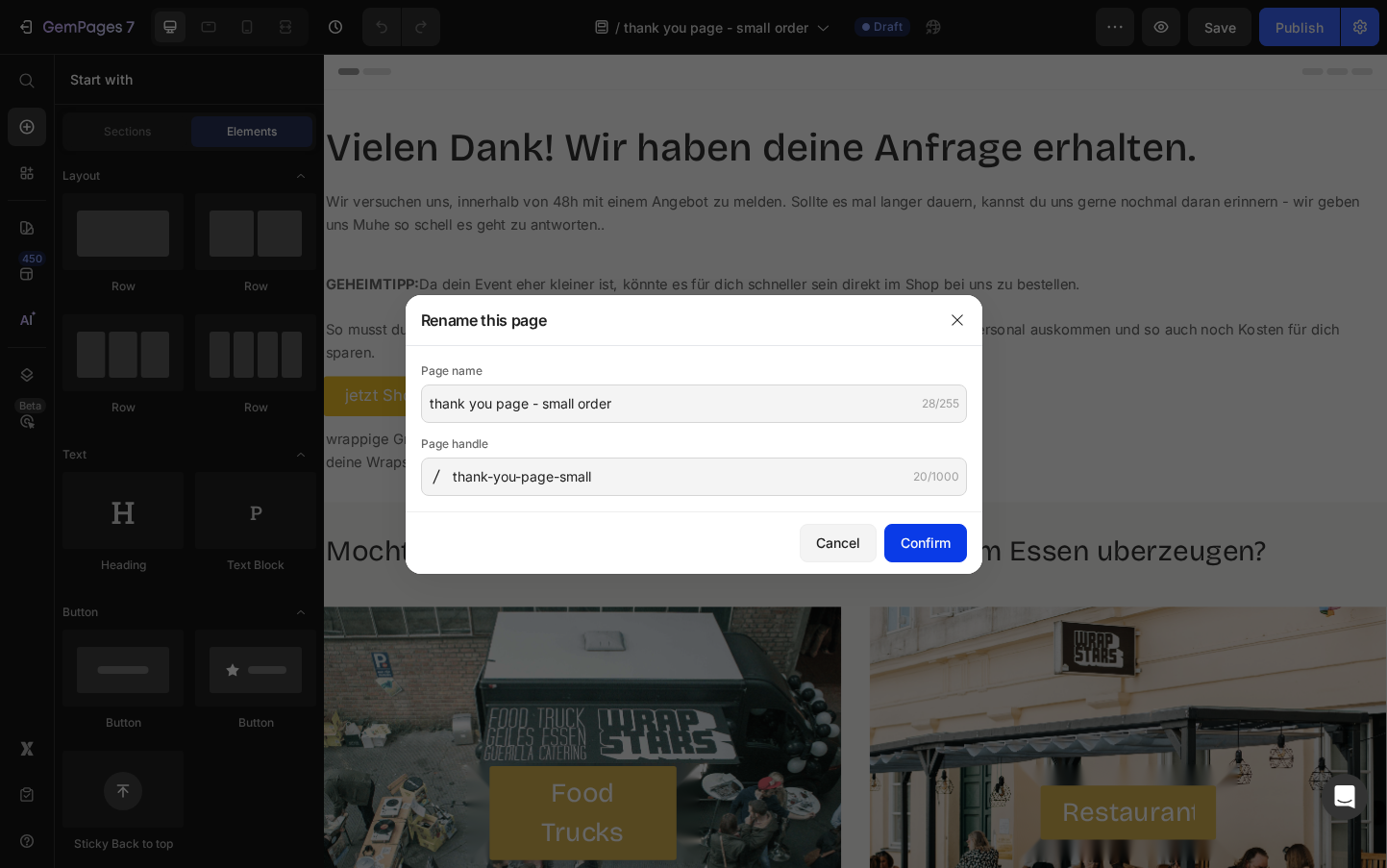 click on "Confirm" 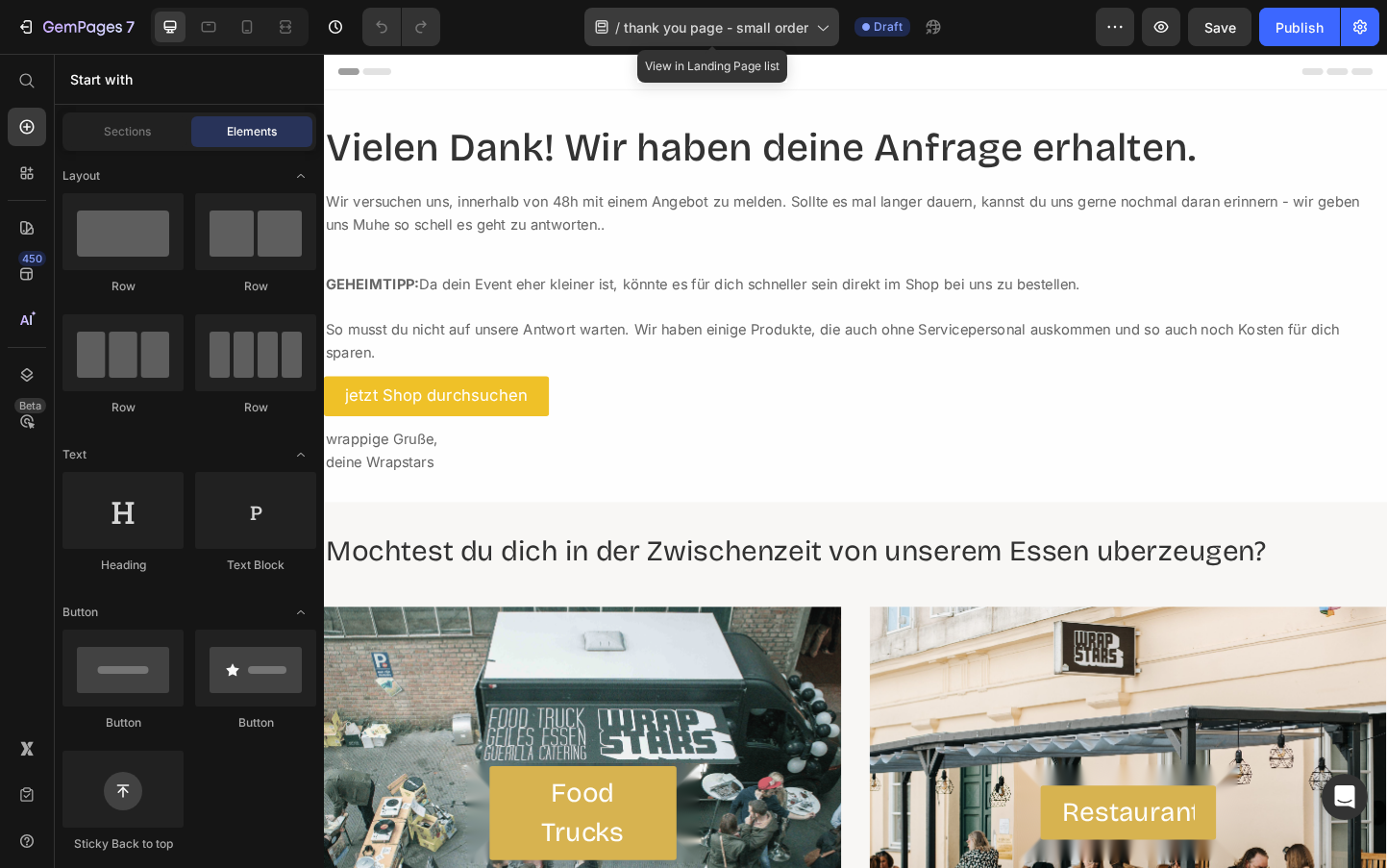 click on "thank you page - small order" at bounding box center [716, 27] 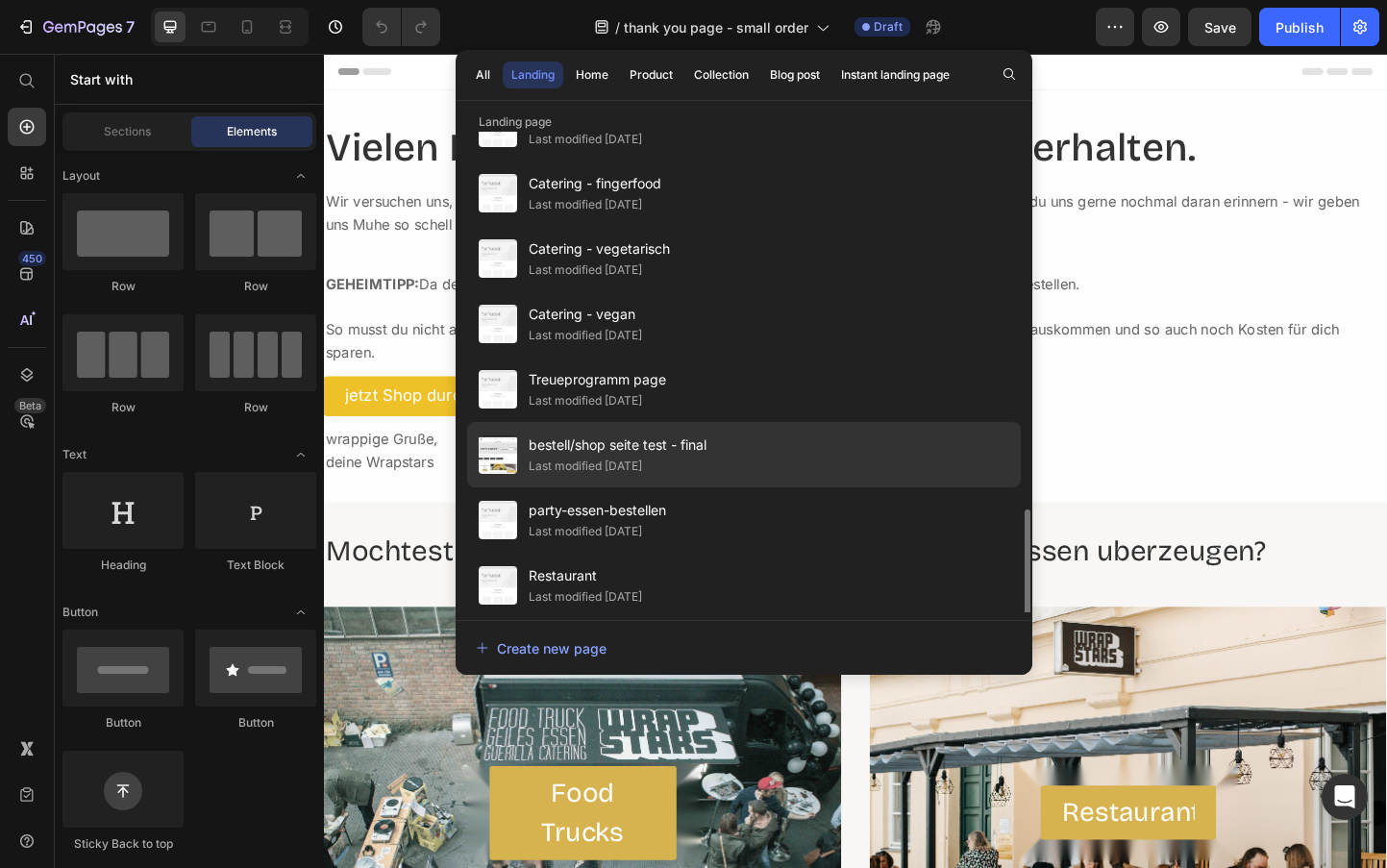 scroll, scrollTop: 840, scrollLeft: 0, axis: vertical 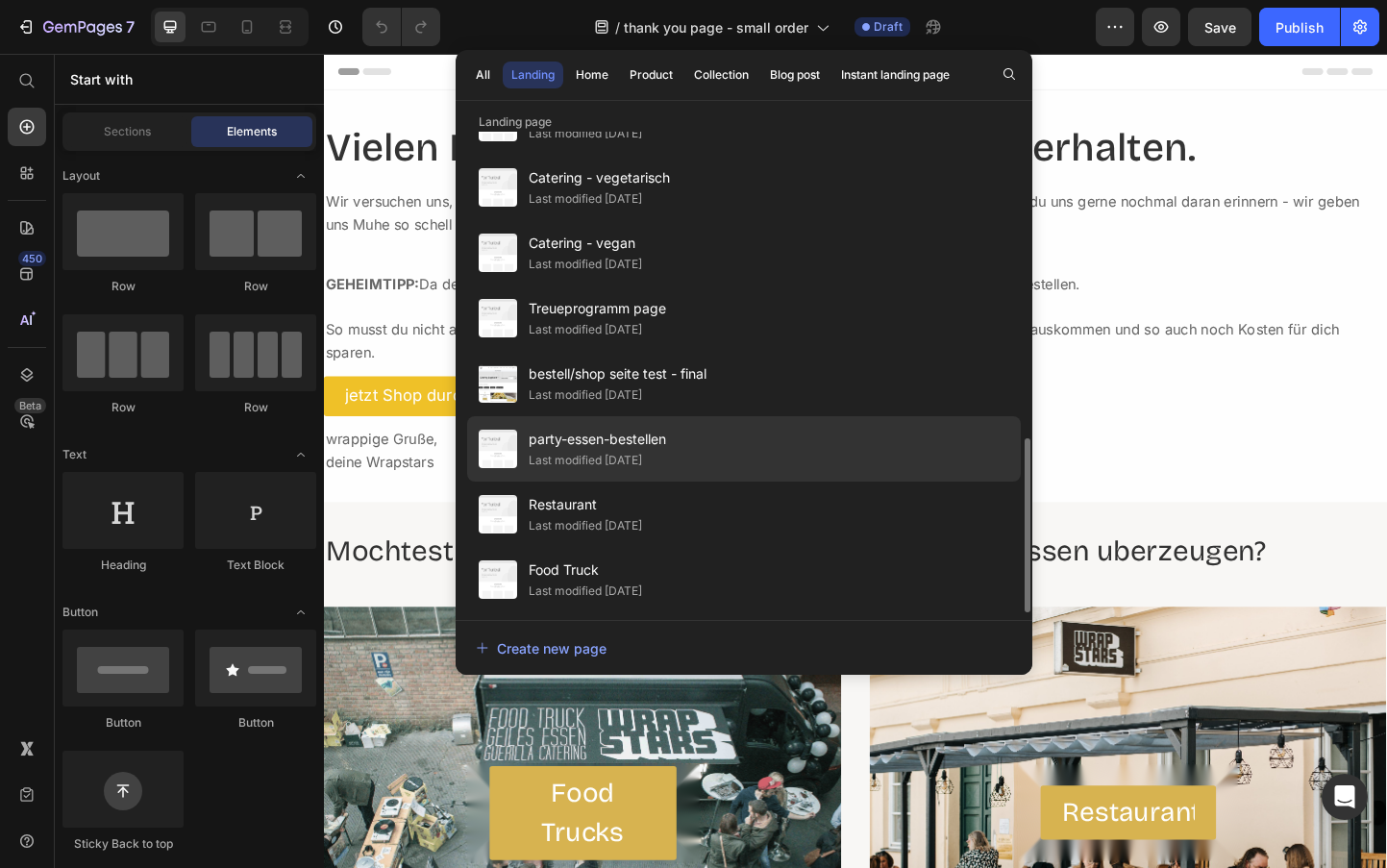 click on "party-essen-bestellen" at bounding box center (597, 439) 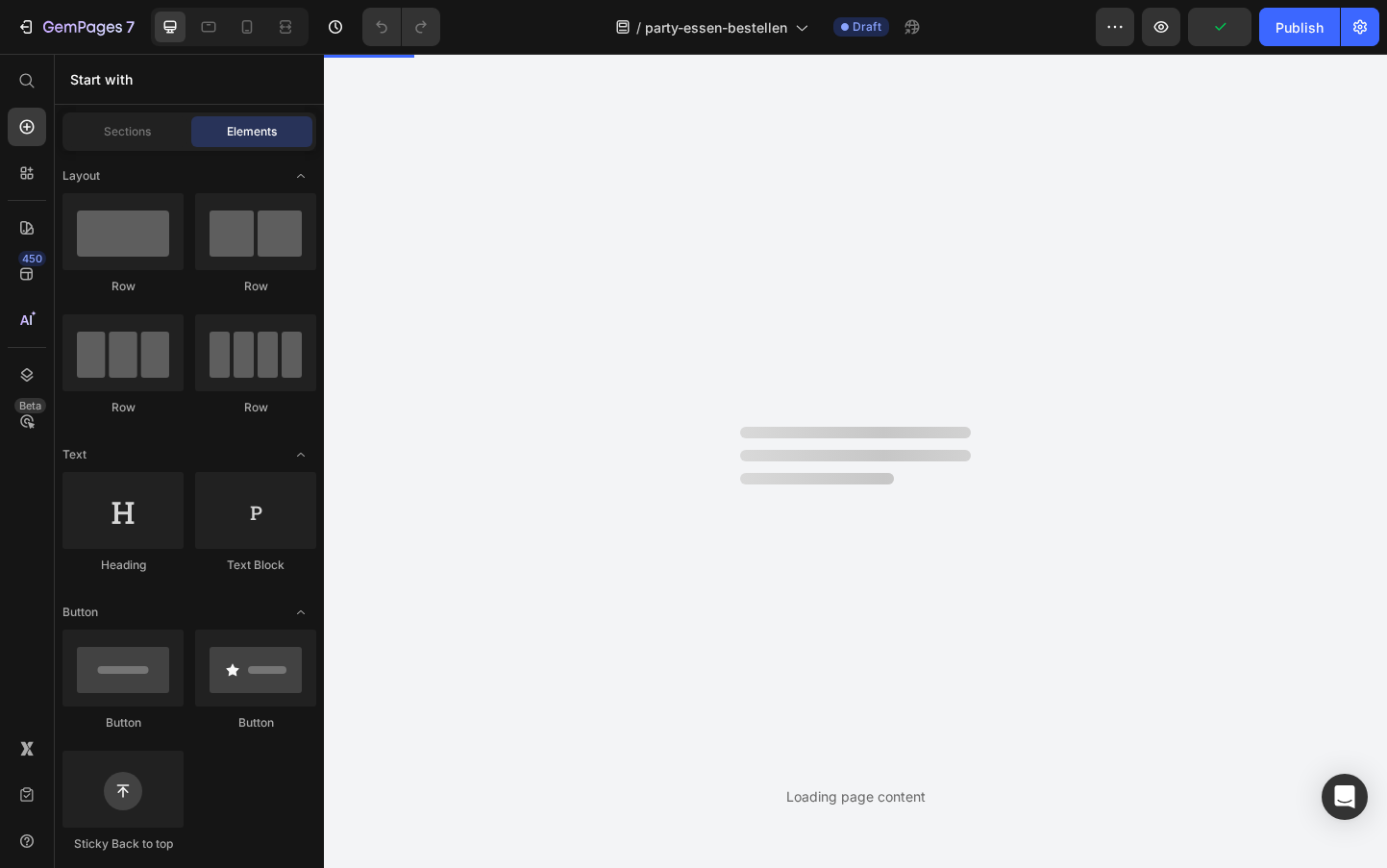 scroll, scrollTop: 0, scrollLeft: 0, axis: both 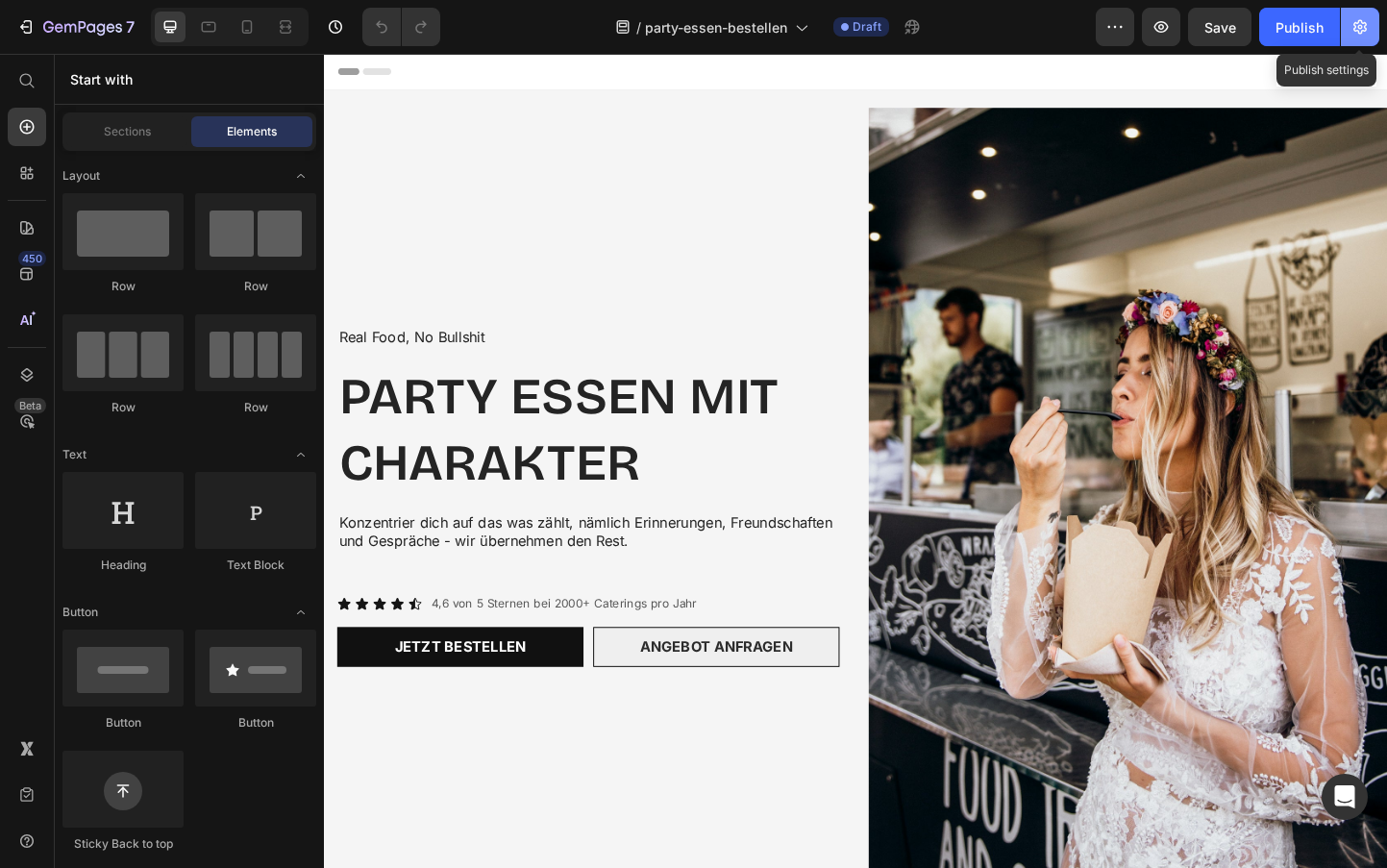 click 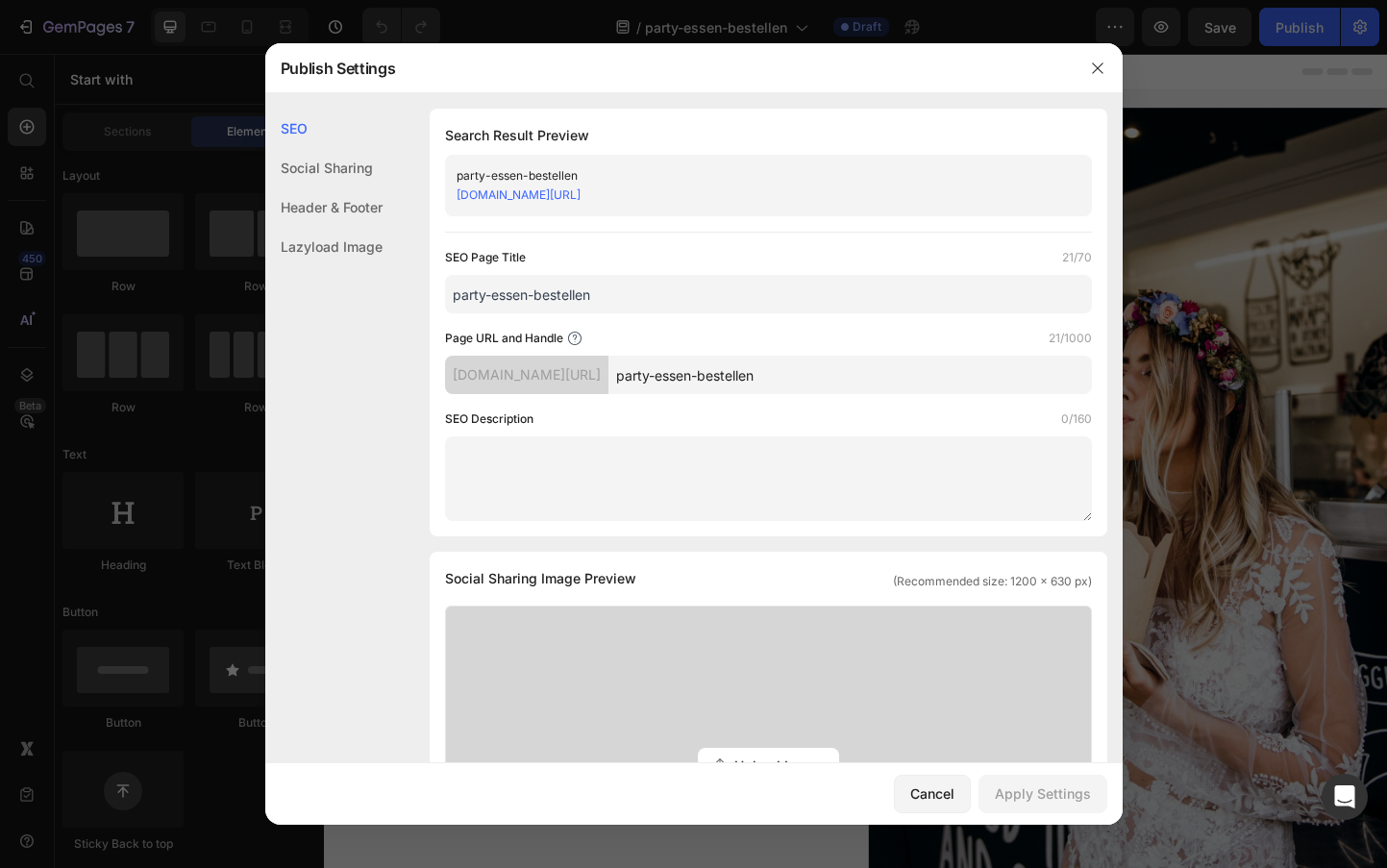 click on "party-essen-bestellen" at bounding box center [768, 294] 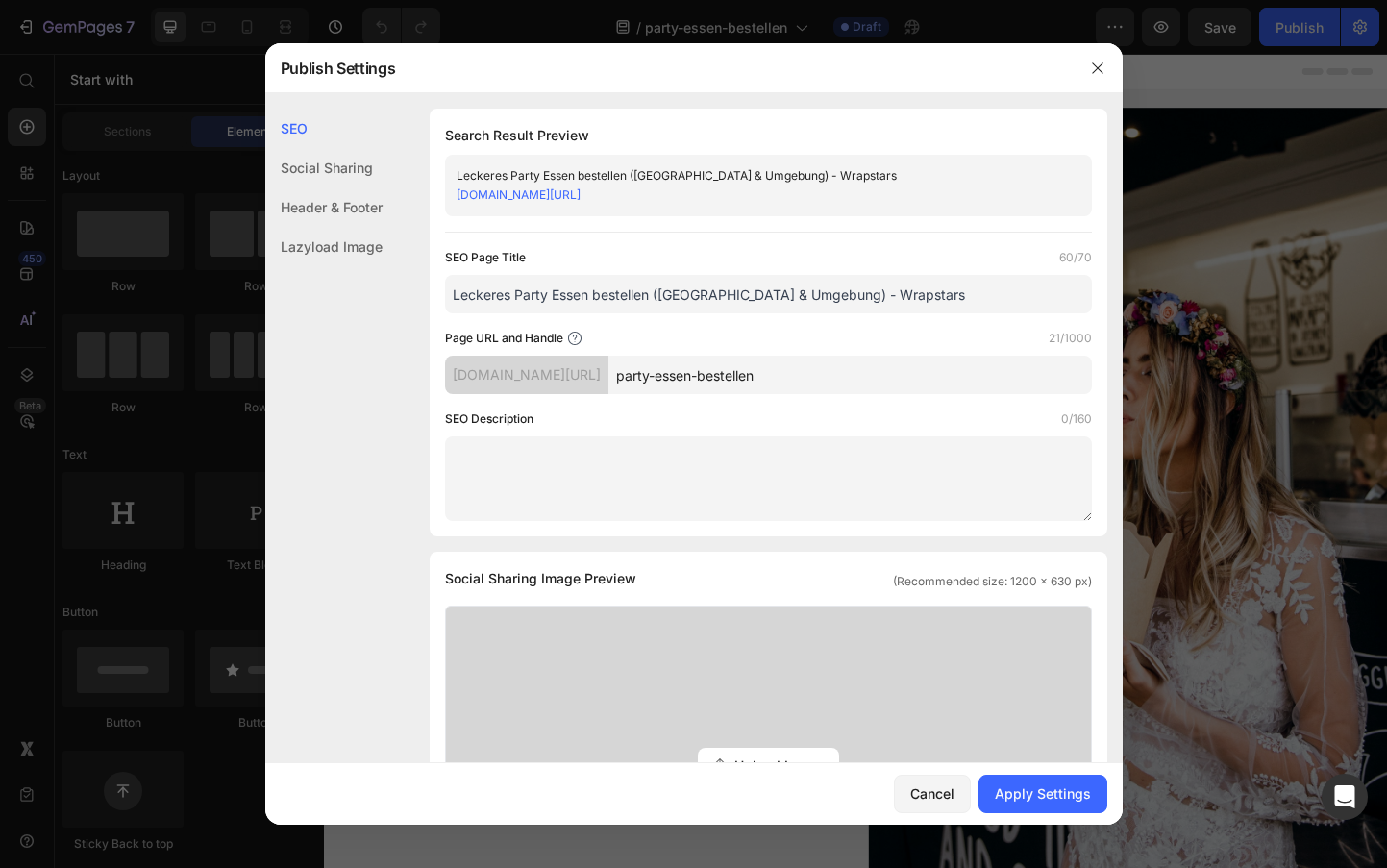 type on "Leckeres Party Essen bestellen (Wien & Umgebung) - Wrapstars" 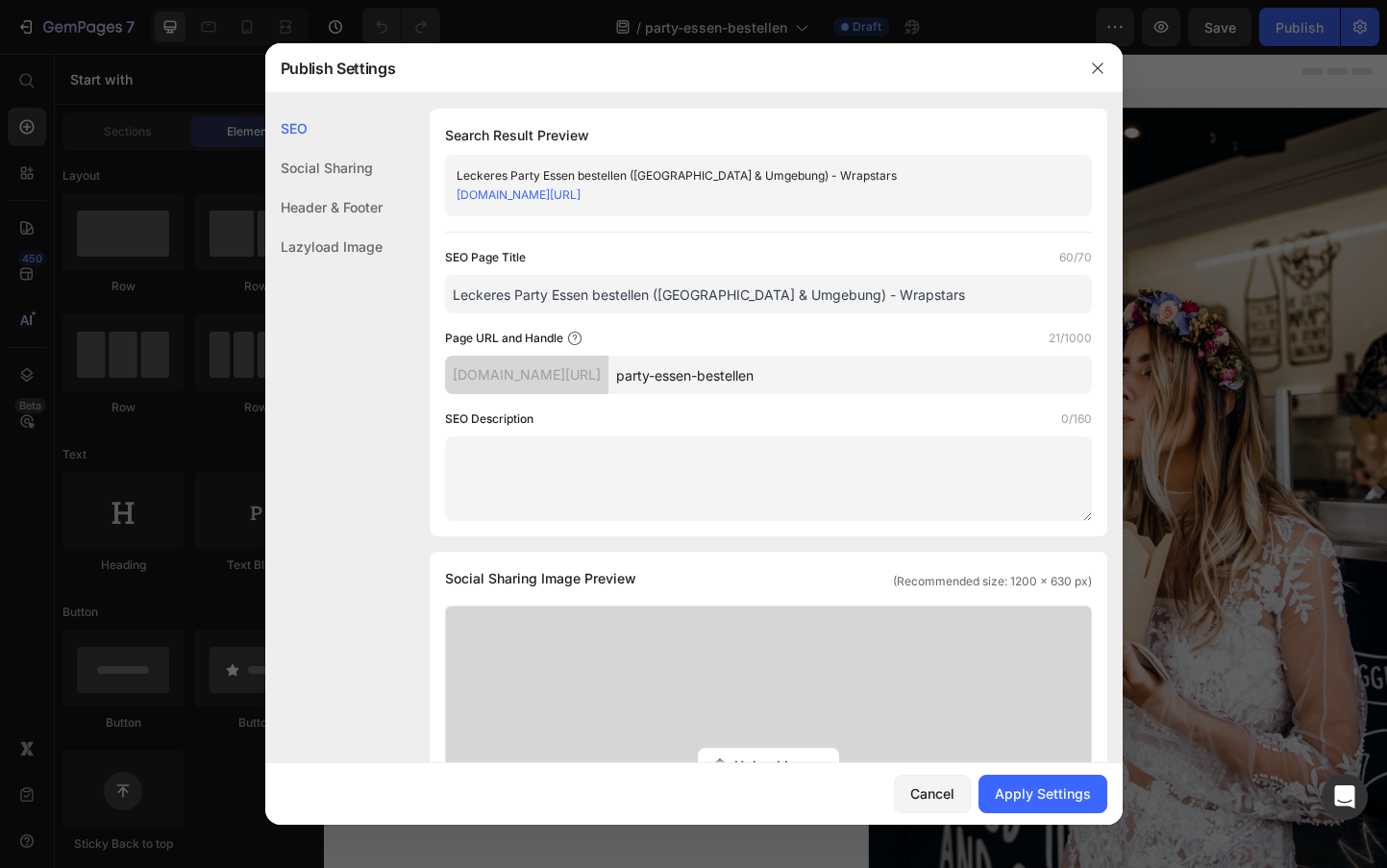 click at bounding box center [768, 479] 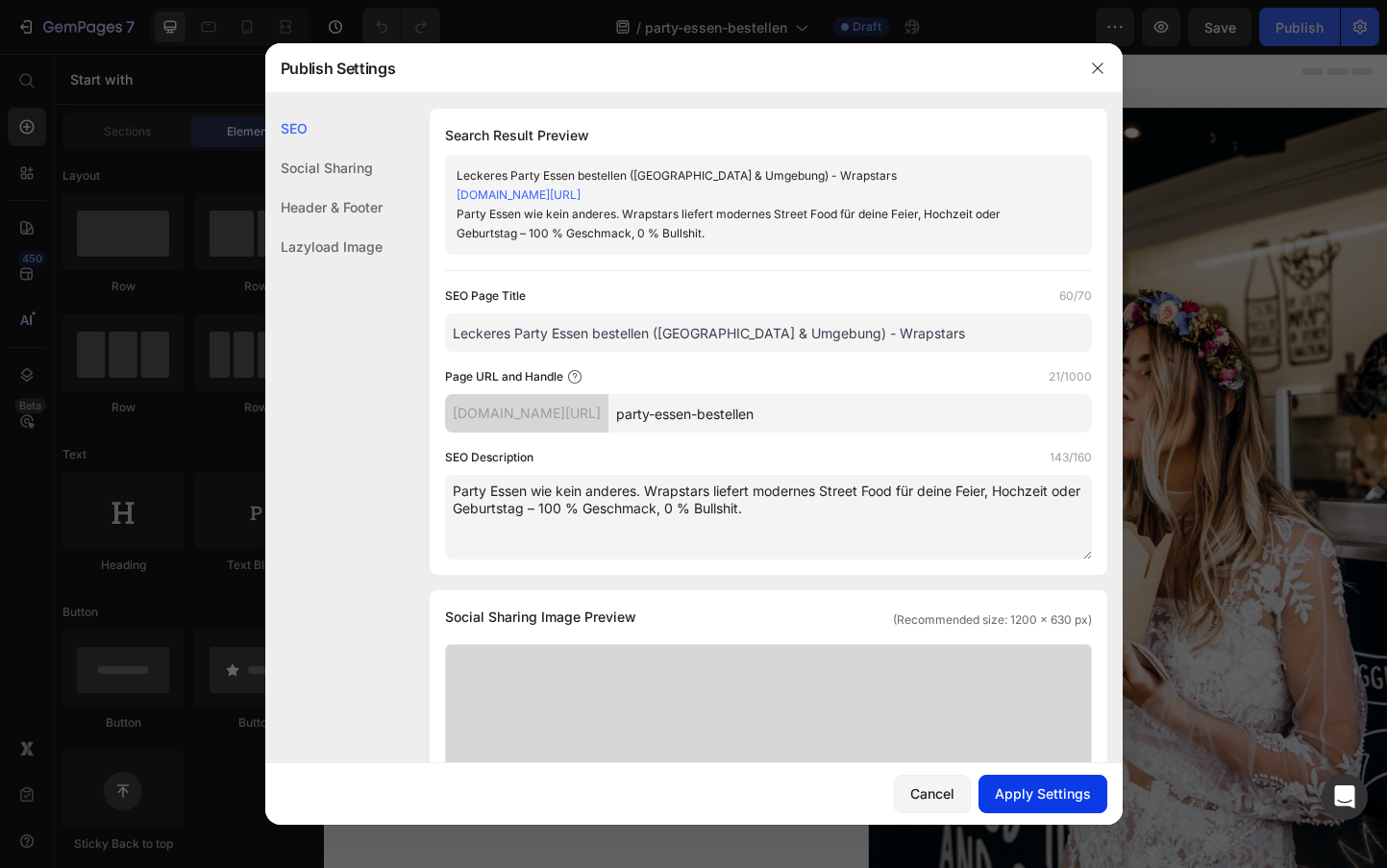 type on "Party Essen wie kein anderes. Wrapstars liefert modernes Street Food für deine Feier, Hochzeit oder Geburtstag – 100 % Geschmack, 0 % Bullshit." 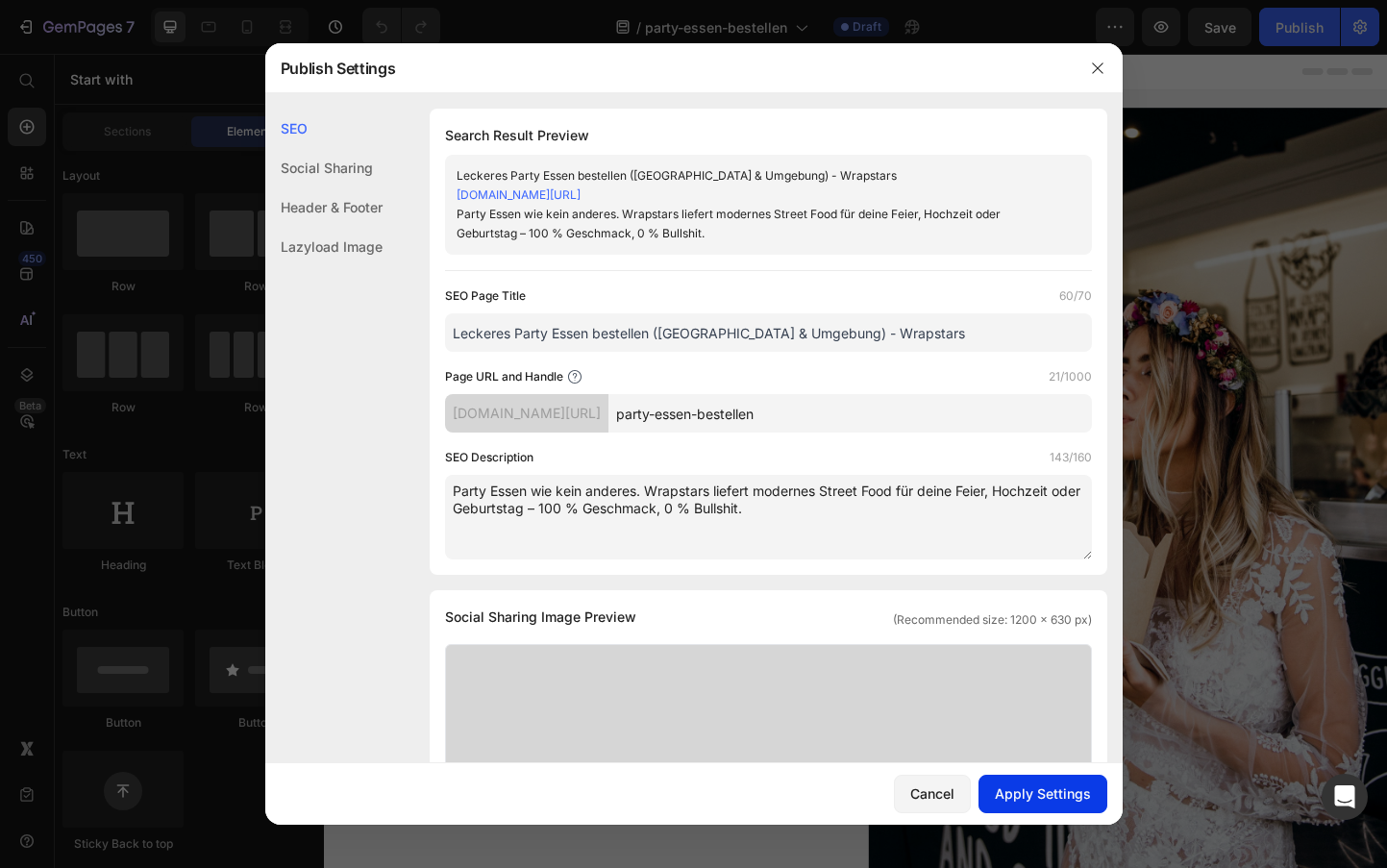 click on "Apply Settings" at bounding box center [1043, 793] 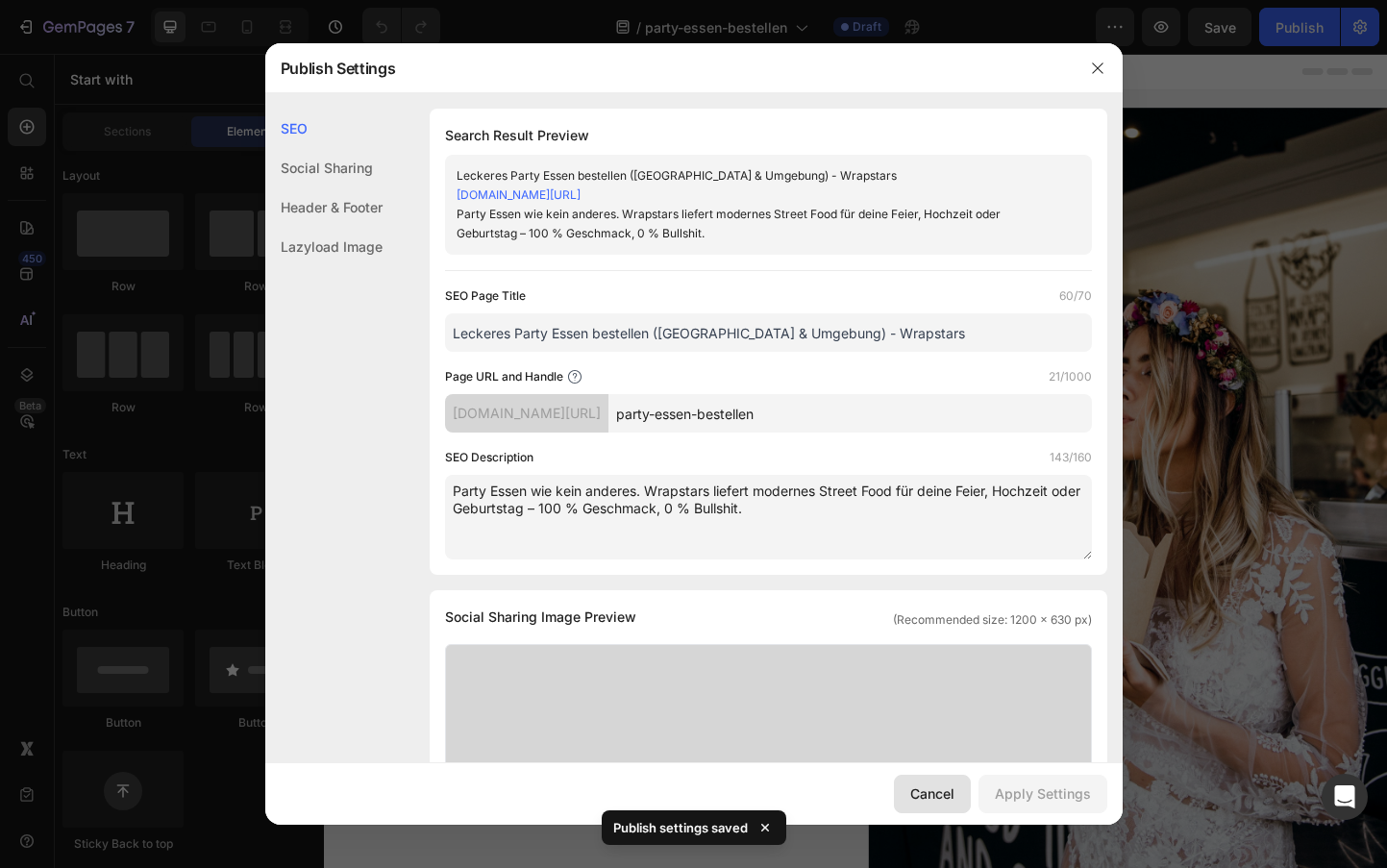 click on "Cancel" 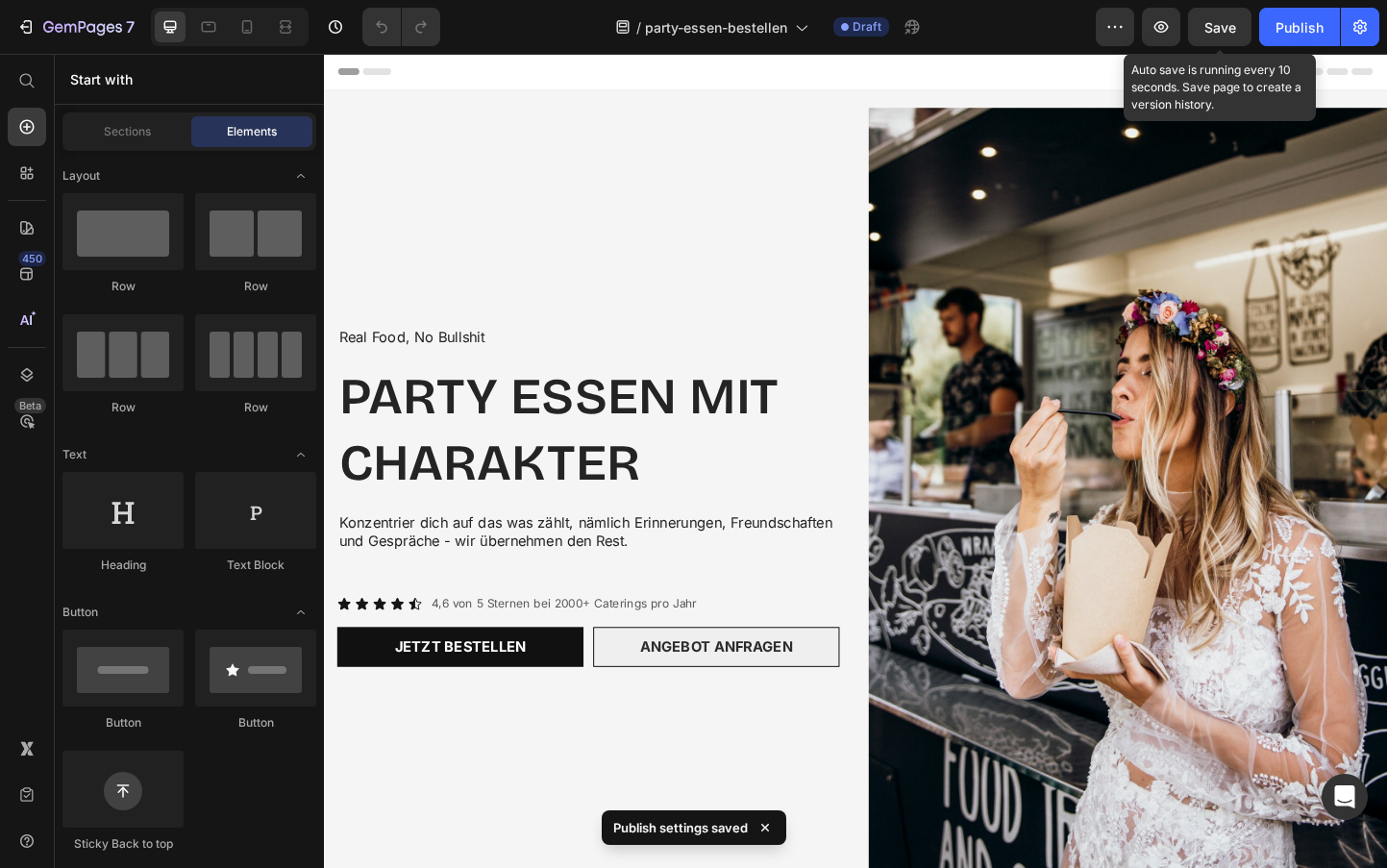 click on "Save" at bounding box center [1220, 27] 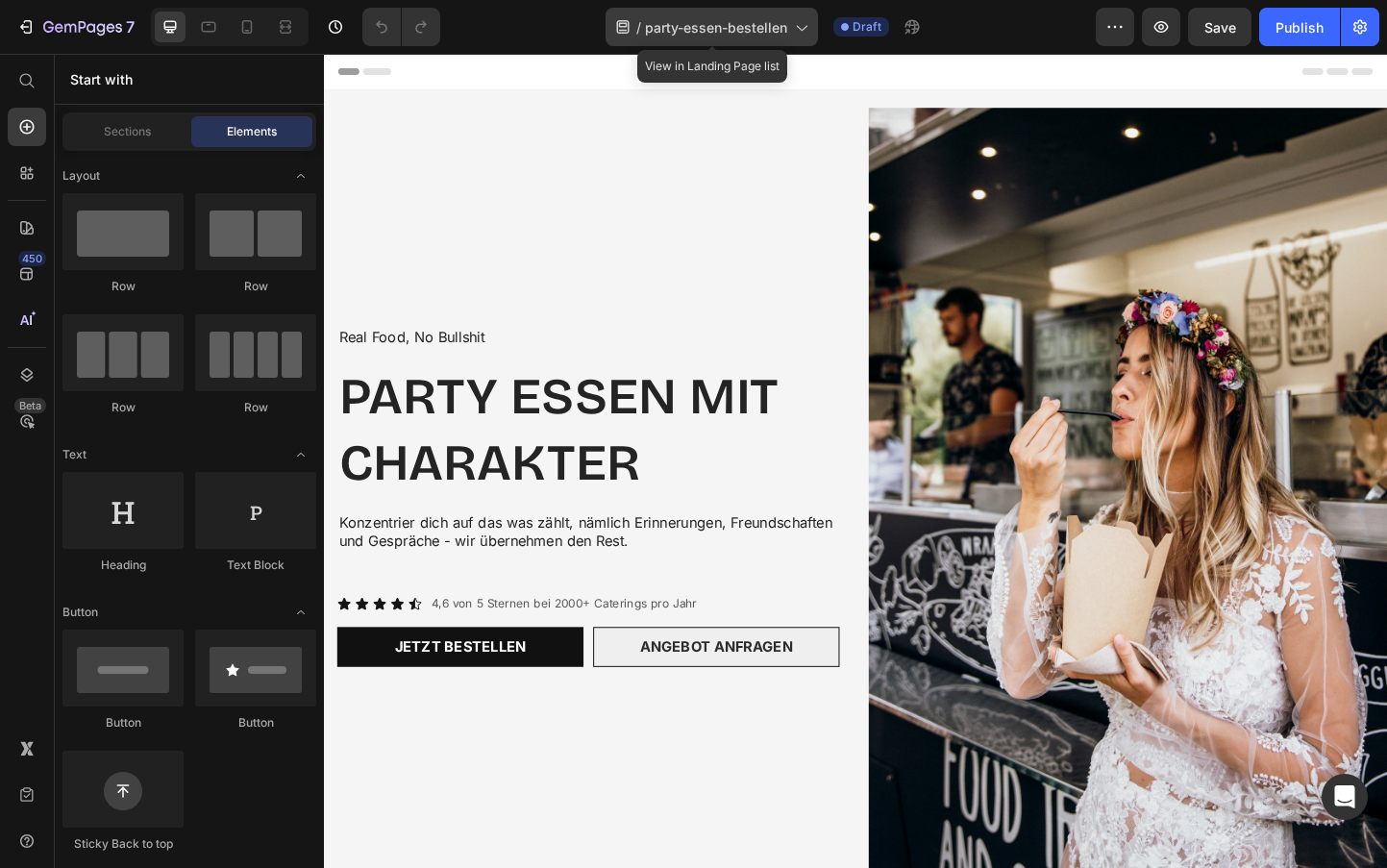 click on "party-essen-bestellen" at bounding box center (716, 27) 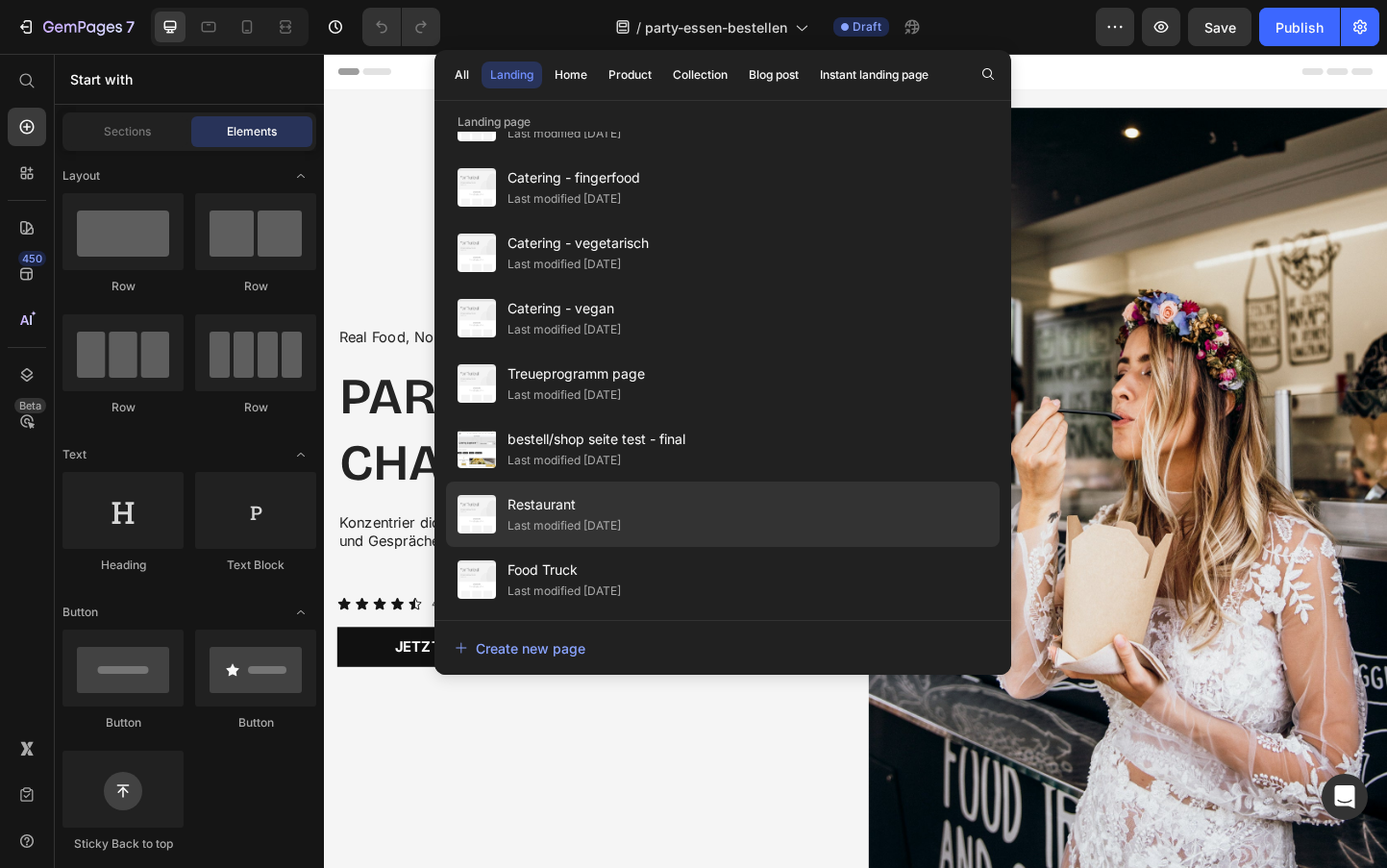 click on "Restaurant" at bounding box center [564, 505] 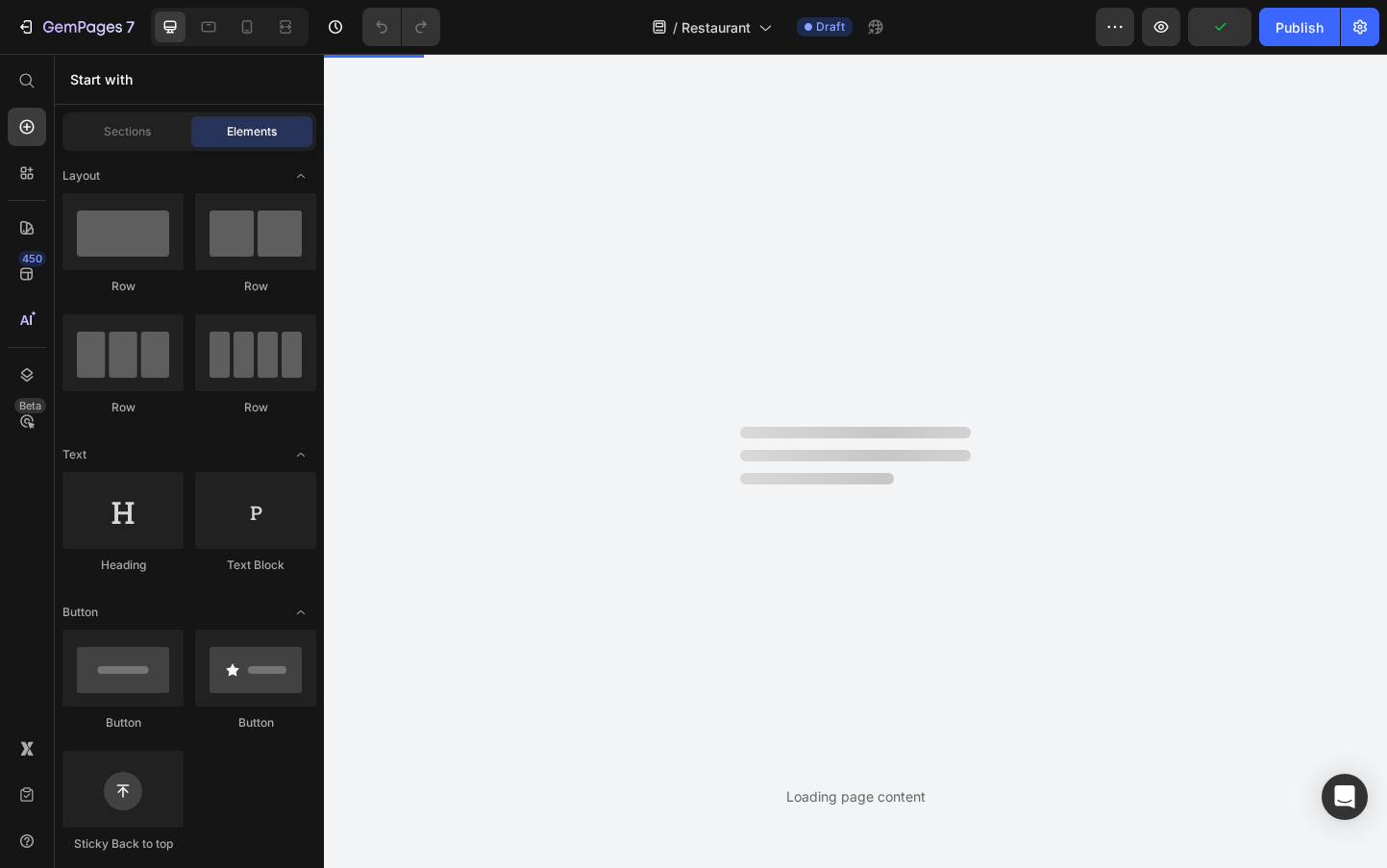 scroll, scrollTop: 0, scrollLeft: 0, axis: both 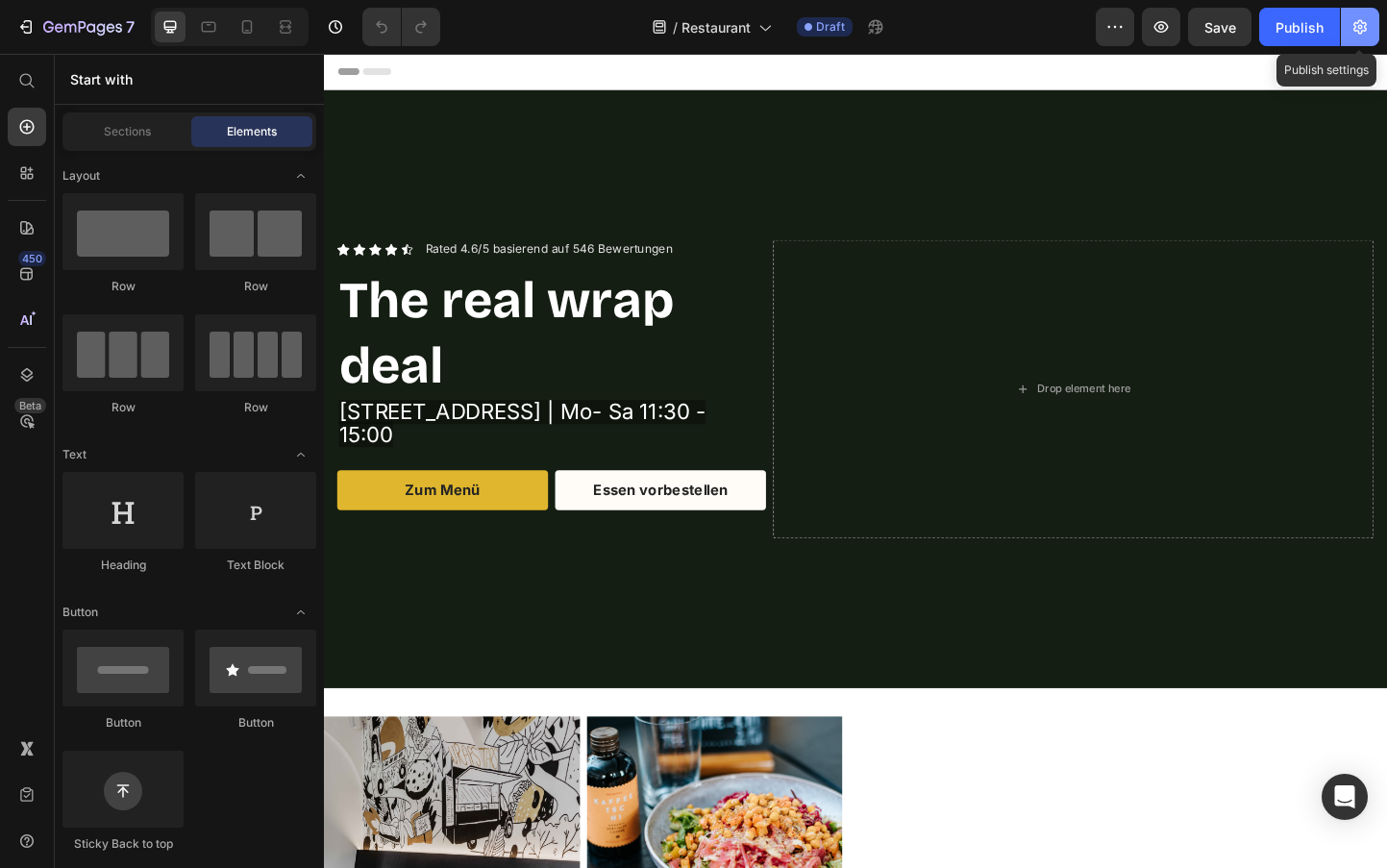 click 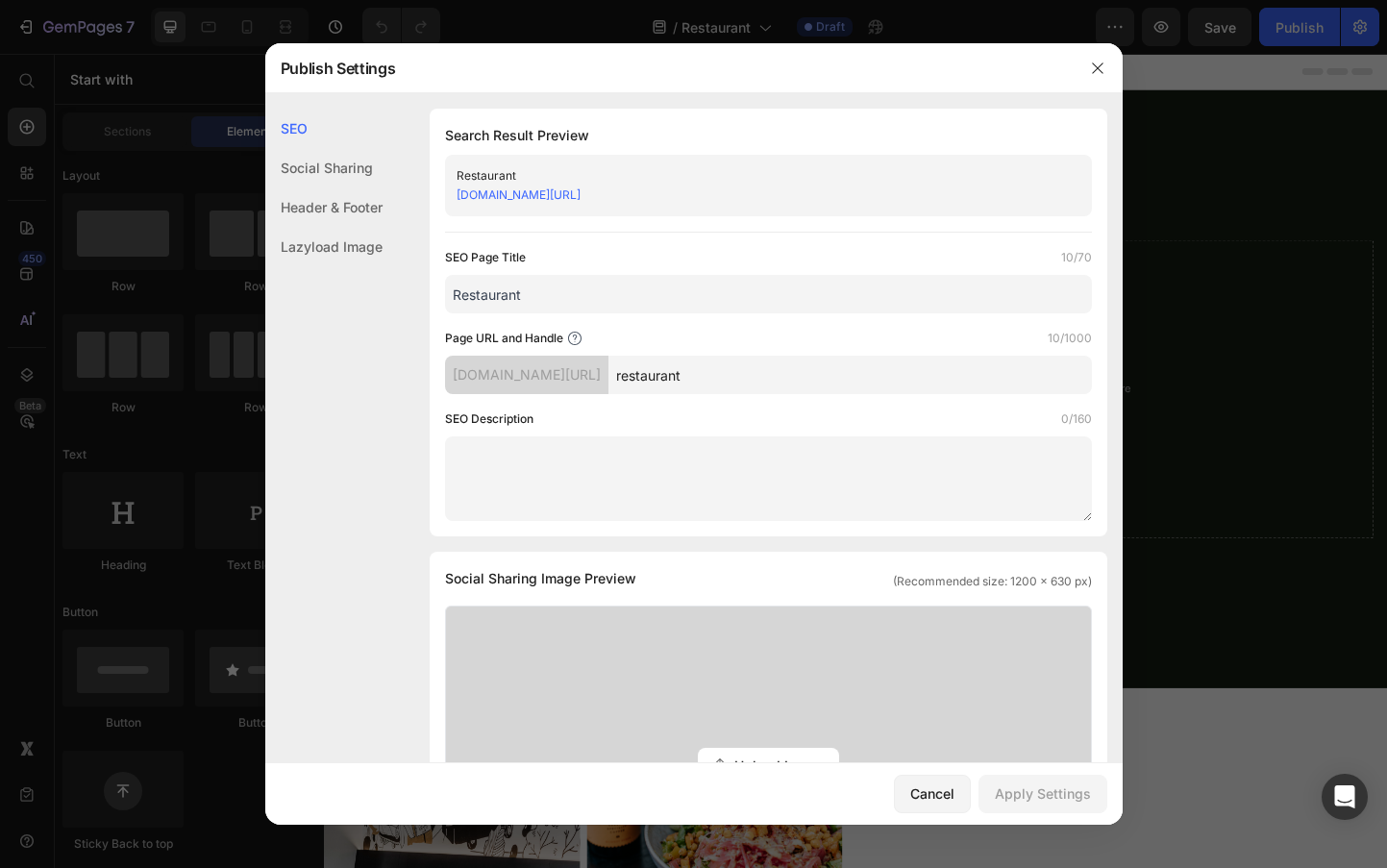 click on "Restaurant" at bounding box center (768, 294) 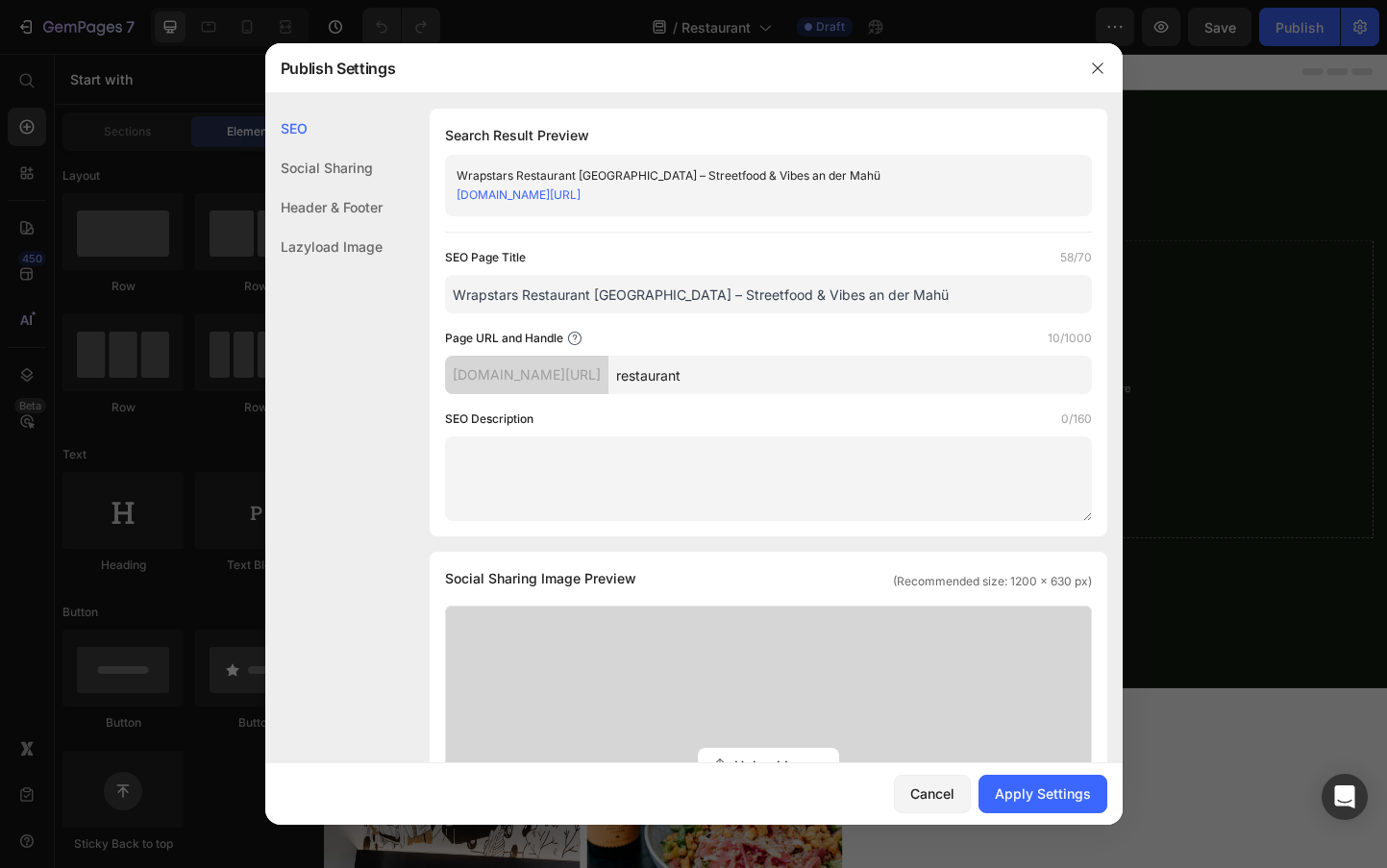 type on "Wrapstars Restaurant Wien – Streetfood & Vibes an der Mahü" 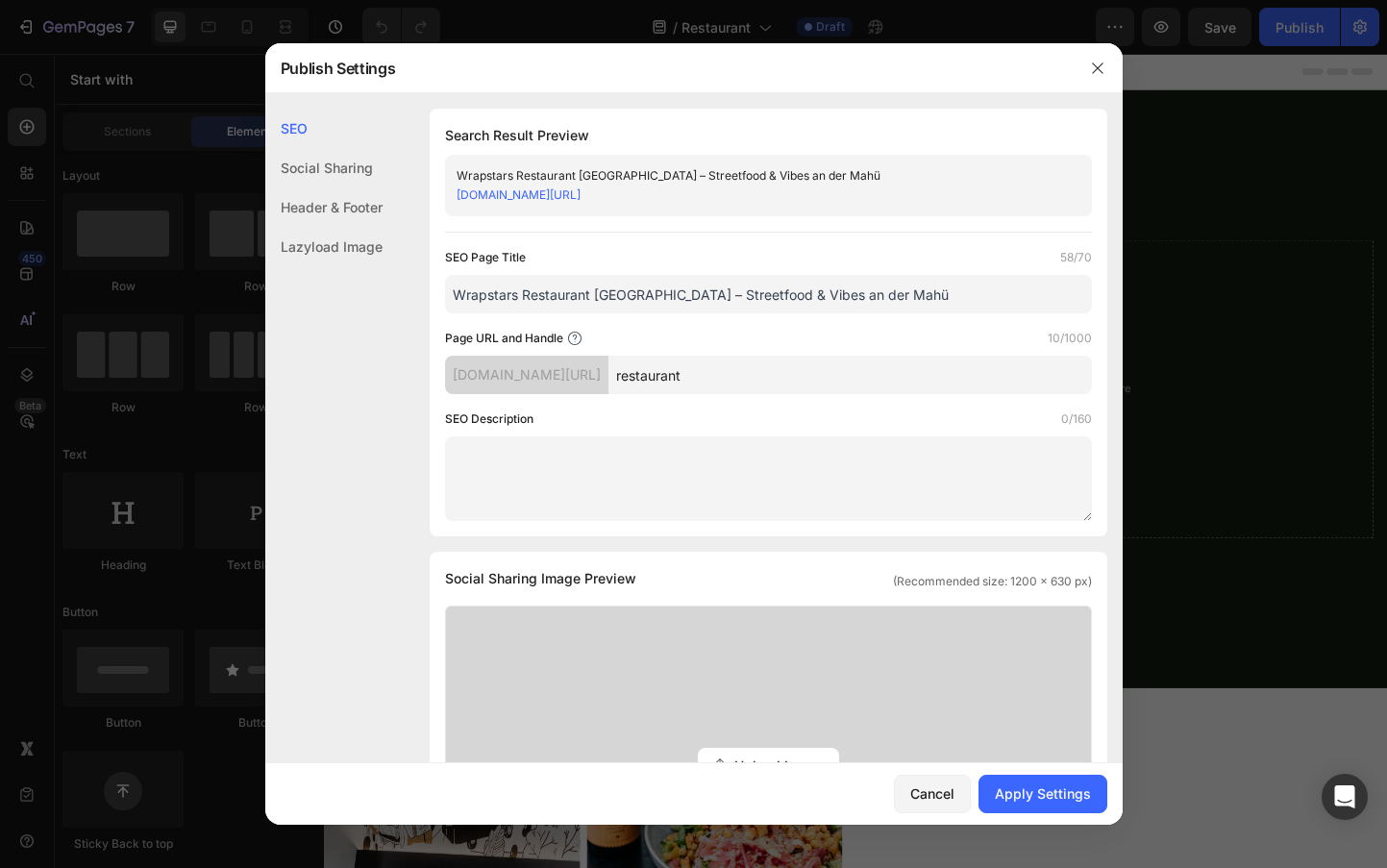 click at bounding box center [768, 479] 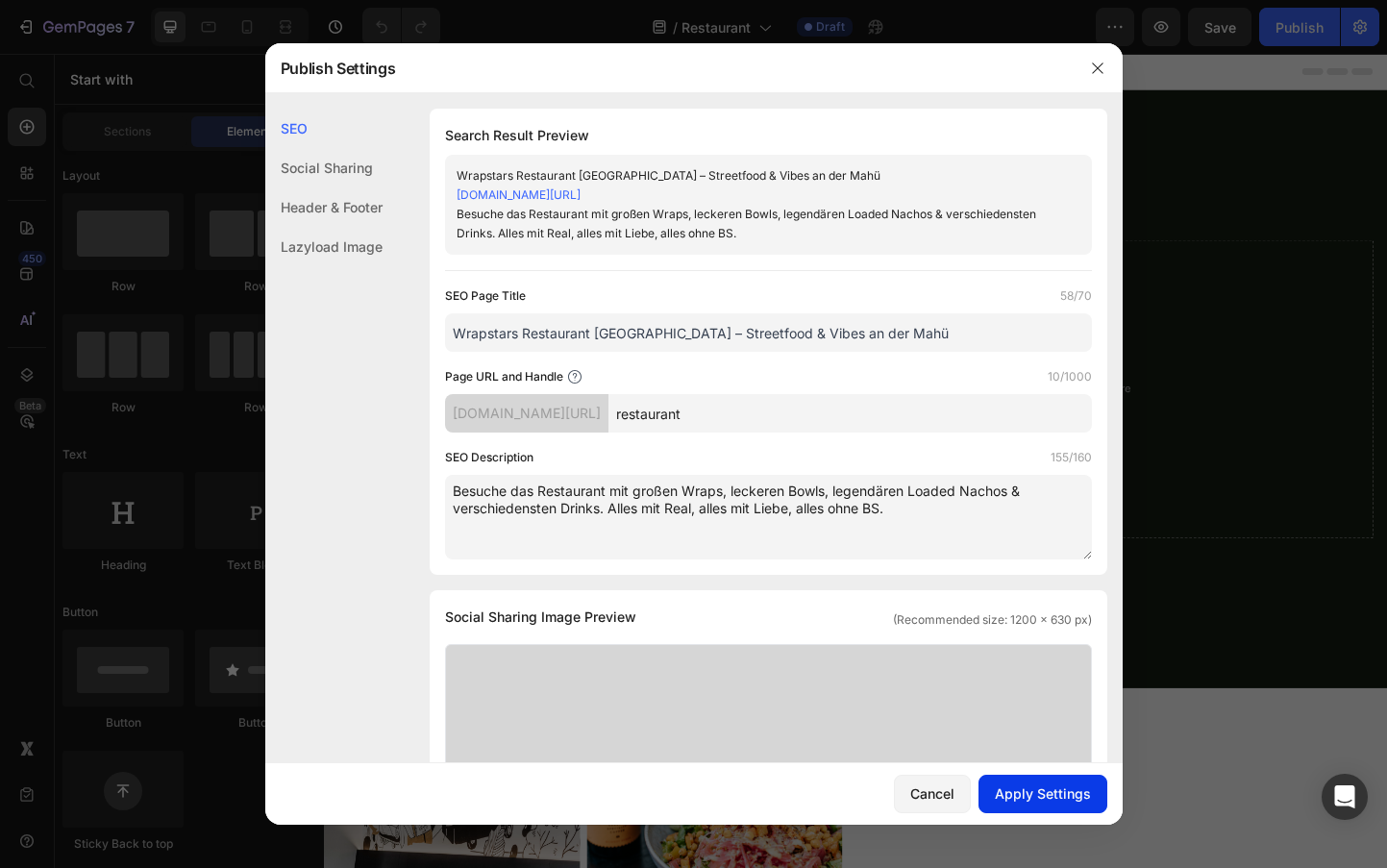 type on "Besuche das Restaurant mit großen Wraps, leckeren Bowls, legendären Loaded Nachos & verschiedensten Drinks. Alles mit Real, alles mit Liebe, alles ohne BS." 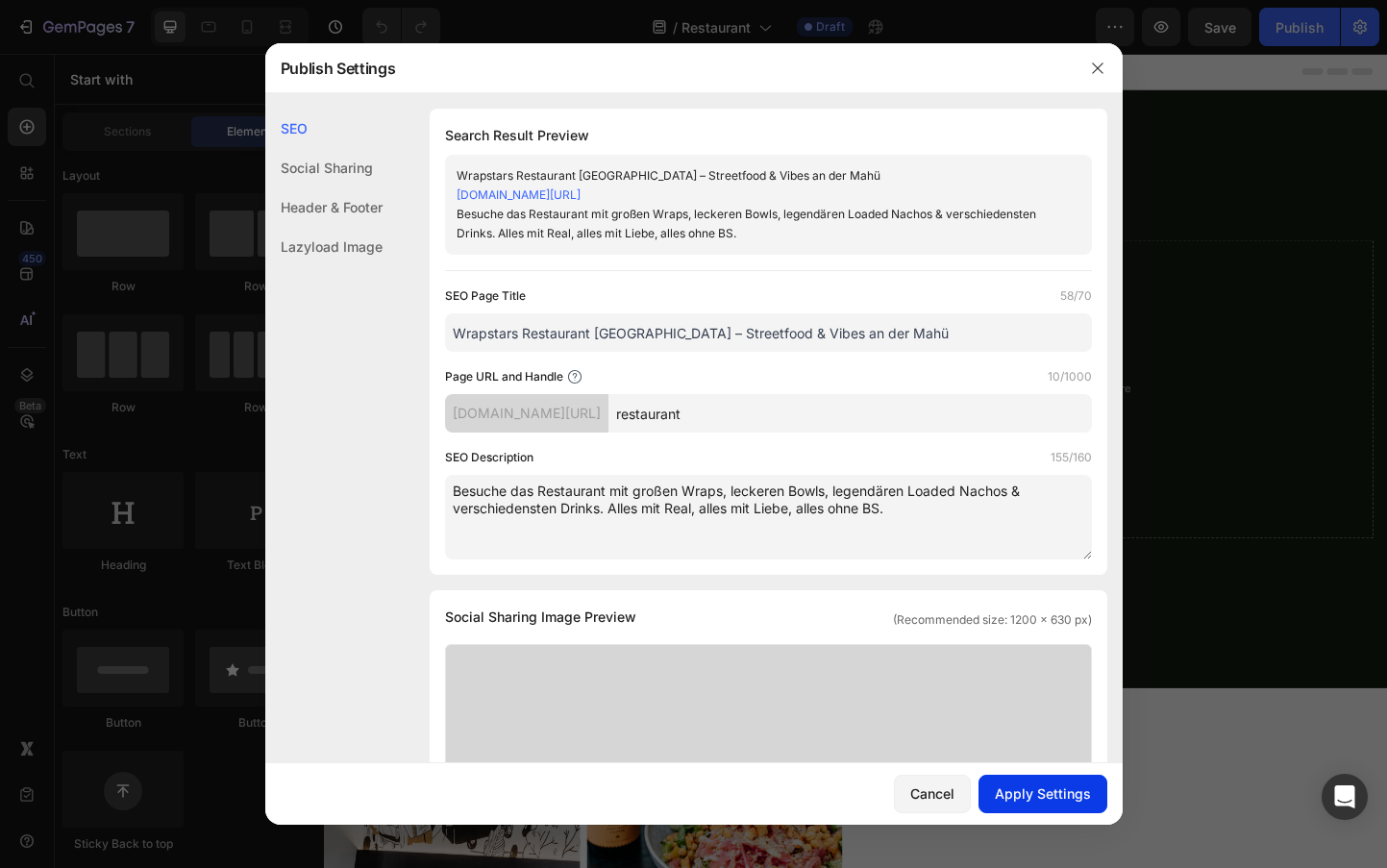 click on "Apply Settings" at bounding box center (1043, 793) 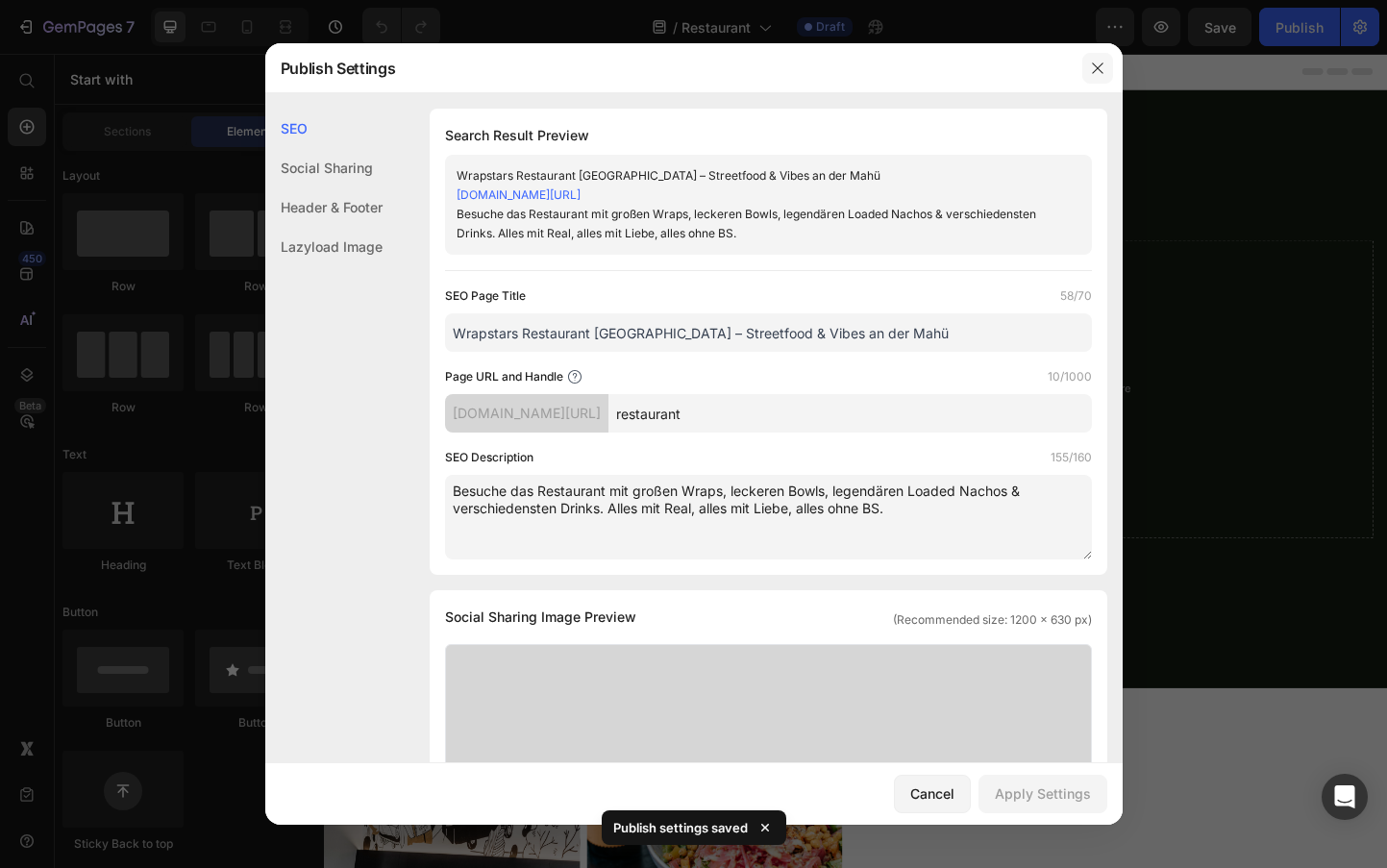 click 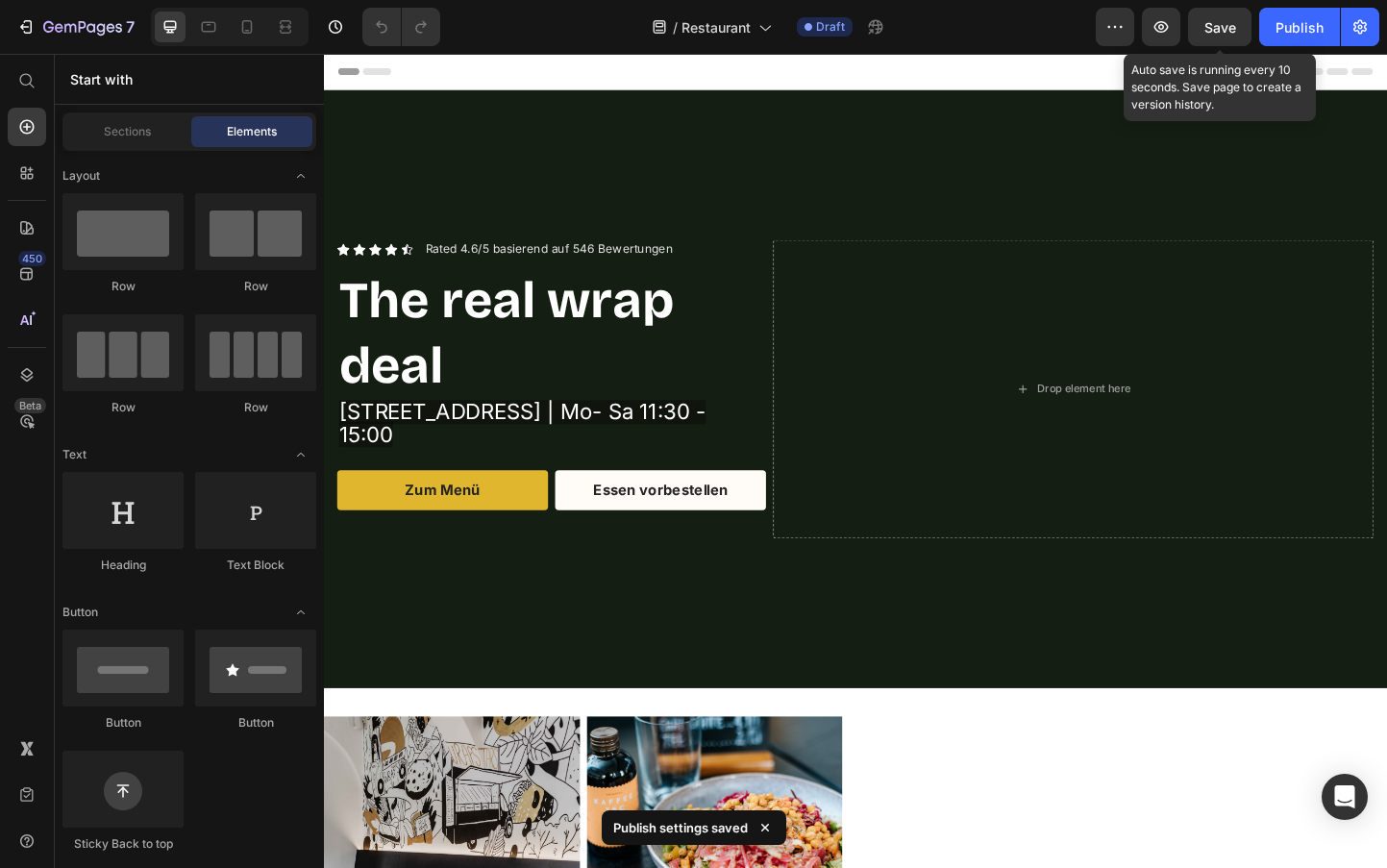 click on "Save" at bounding box center [1220, 27] 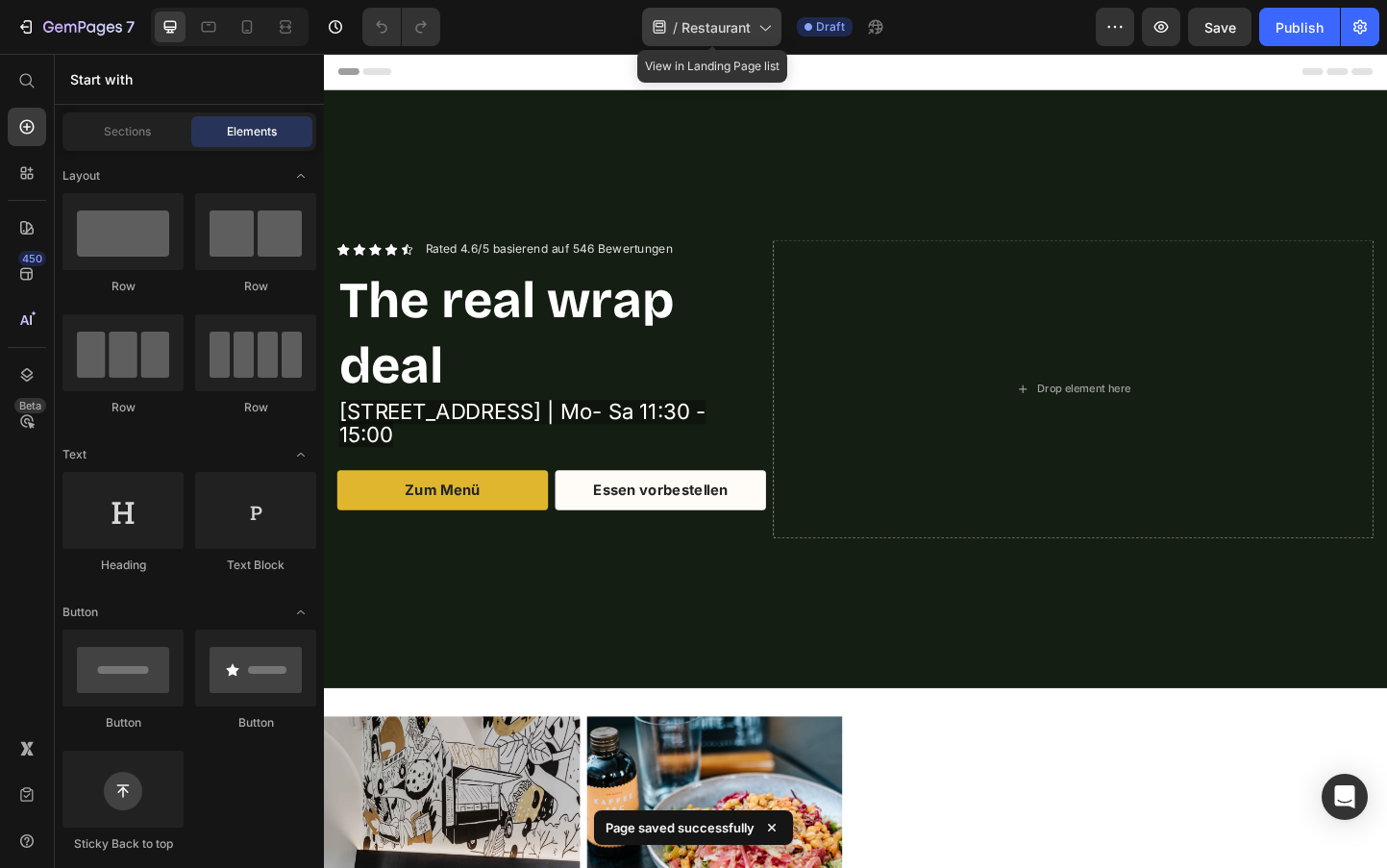 click on "/  Restaurant" 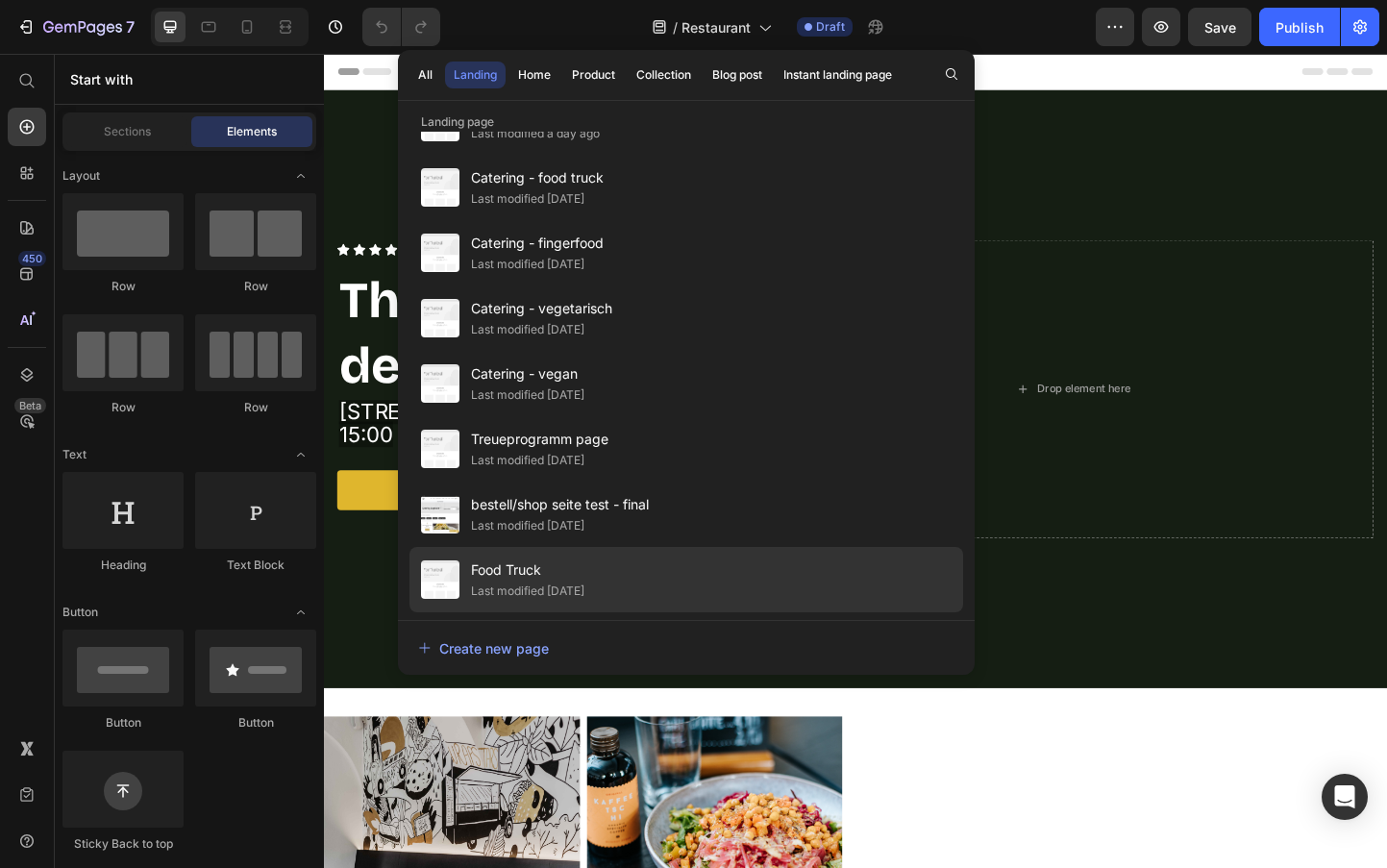 click on "Food Truck" at bounding box center [528, 570] 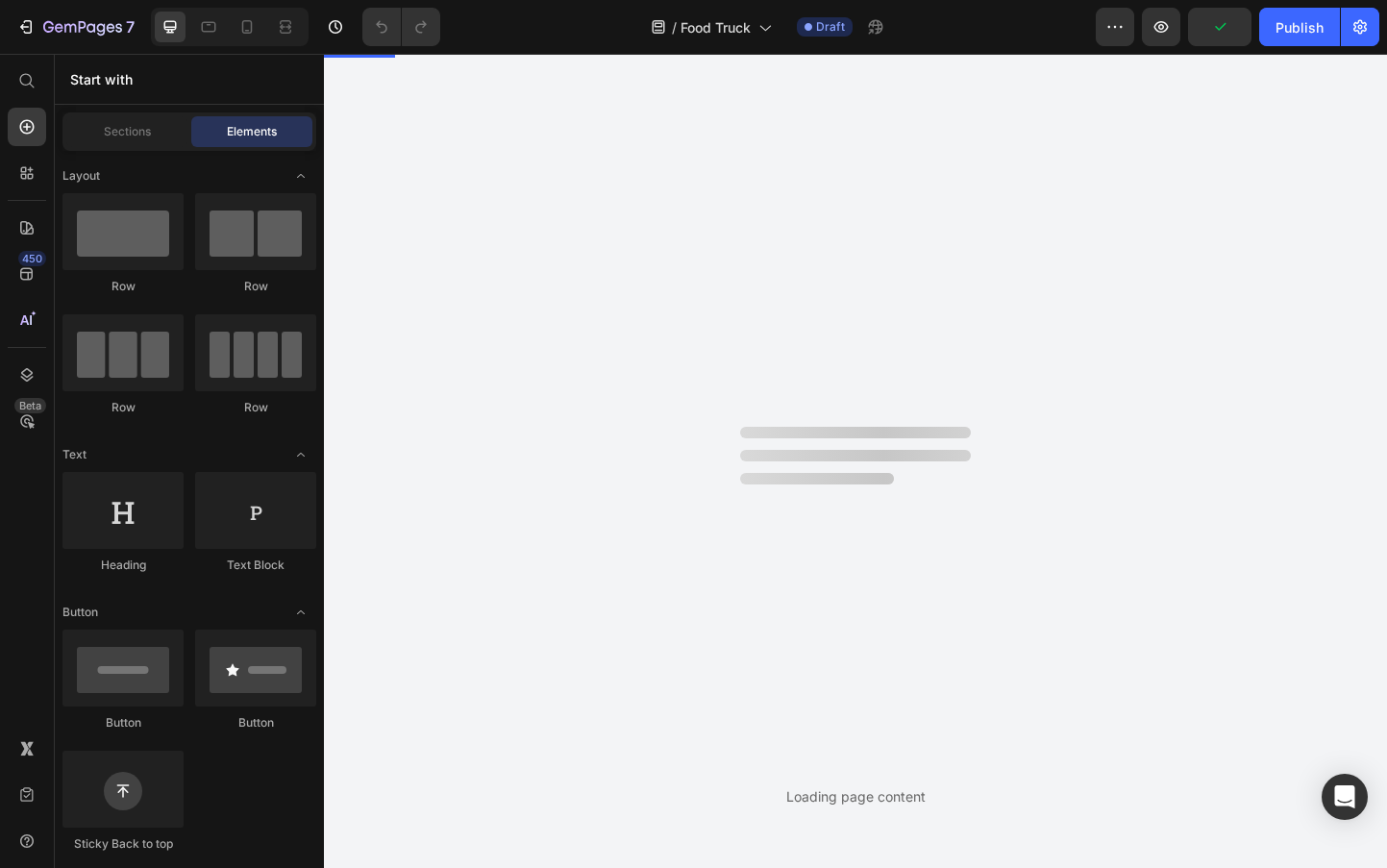 scroll, scrollTop: 0, scrollLeft: 0, axis: both 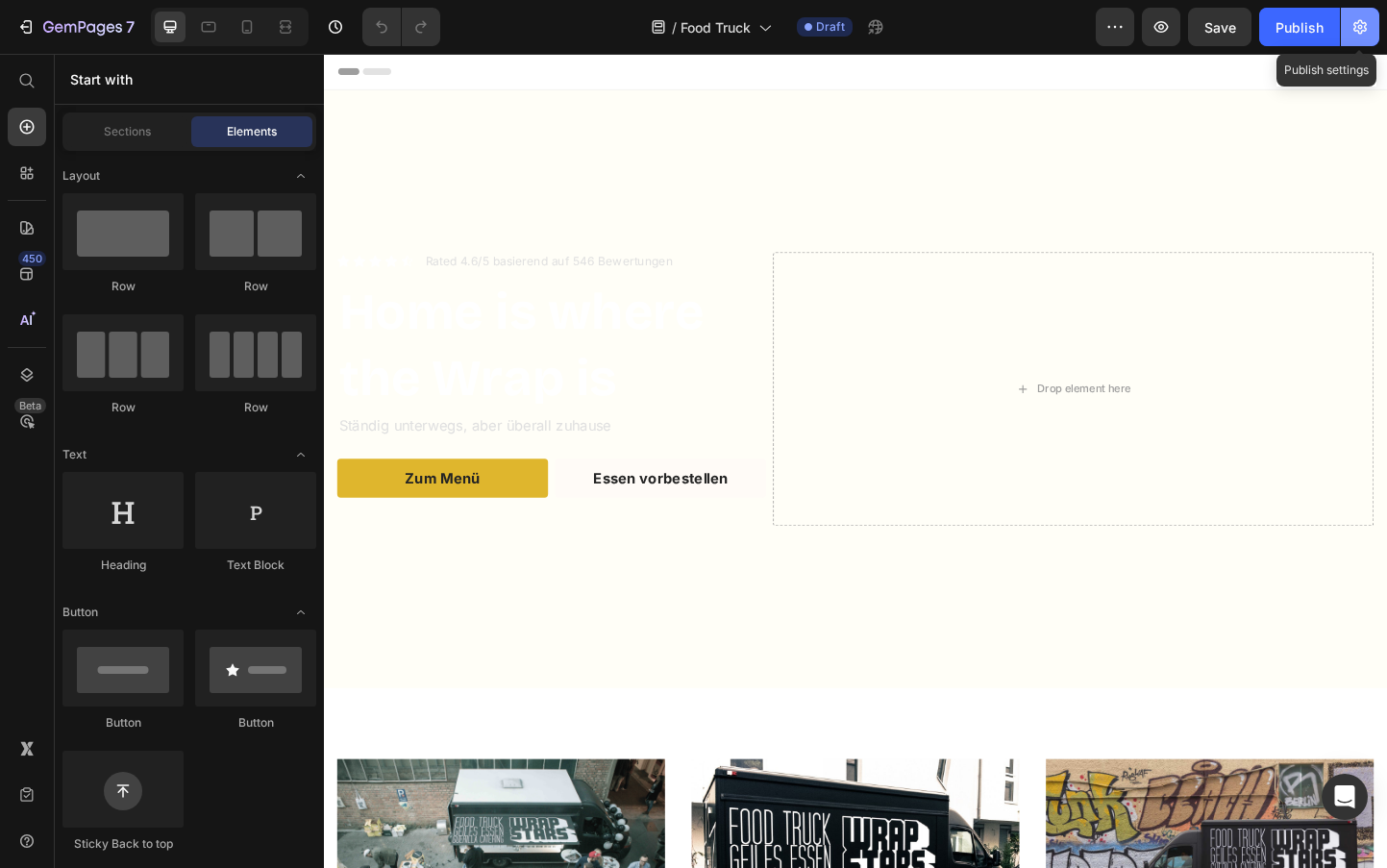 click 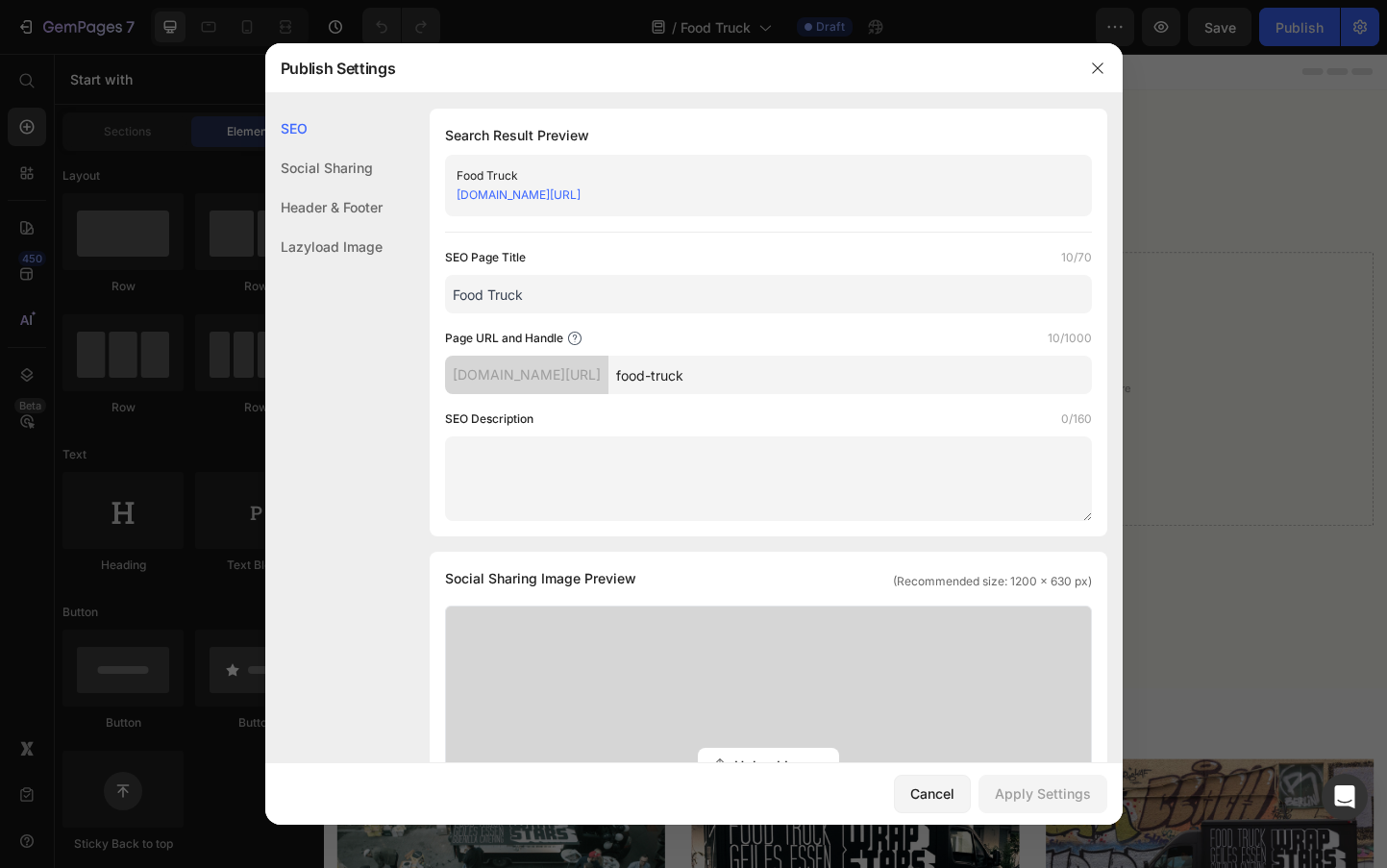 click on "Food Truck" at bounding box center [768, 294] 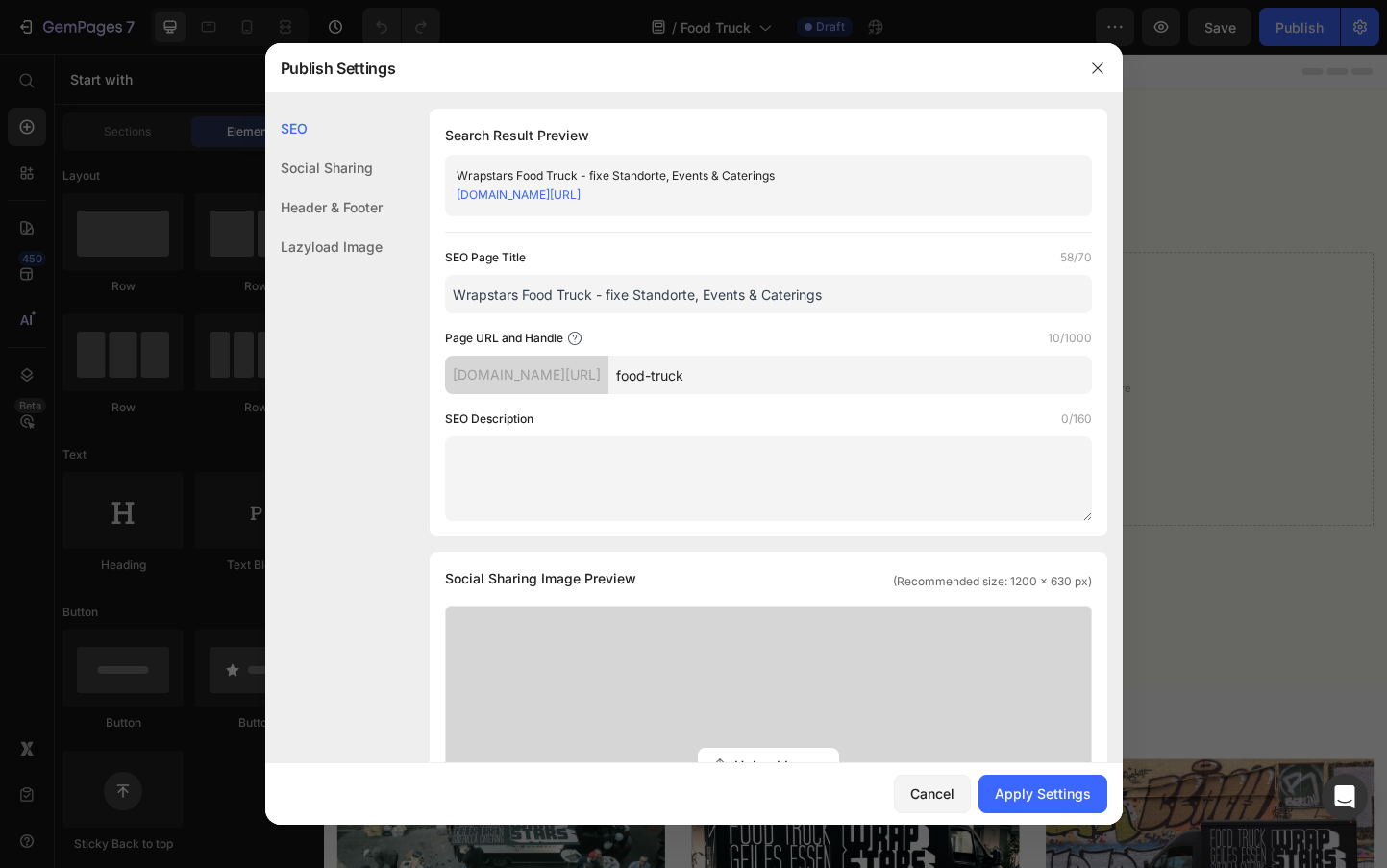 type on "Wrapstars Food Truck - fixe Standorte, Events & Caterings" 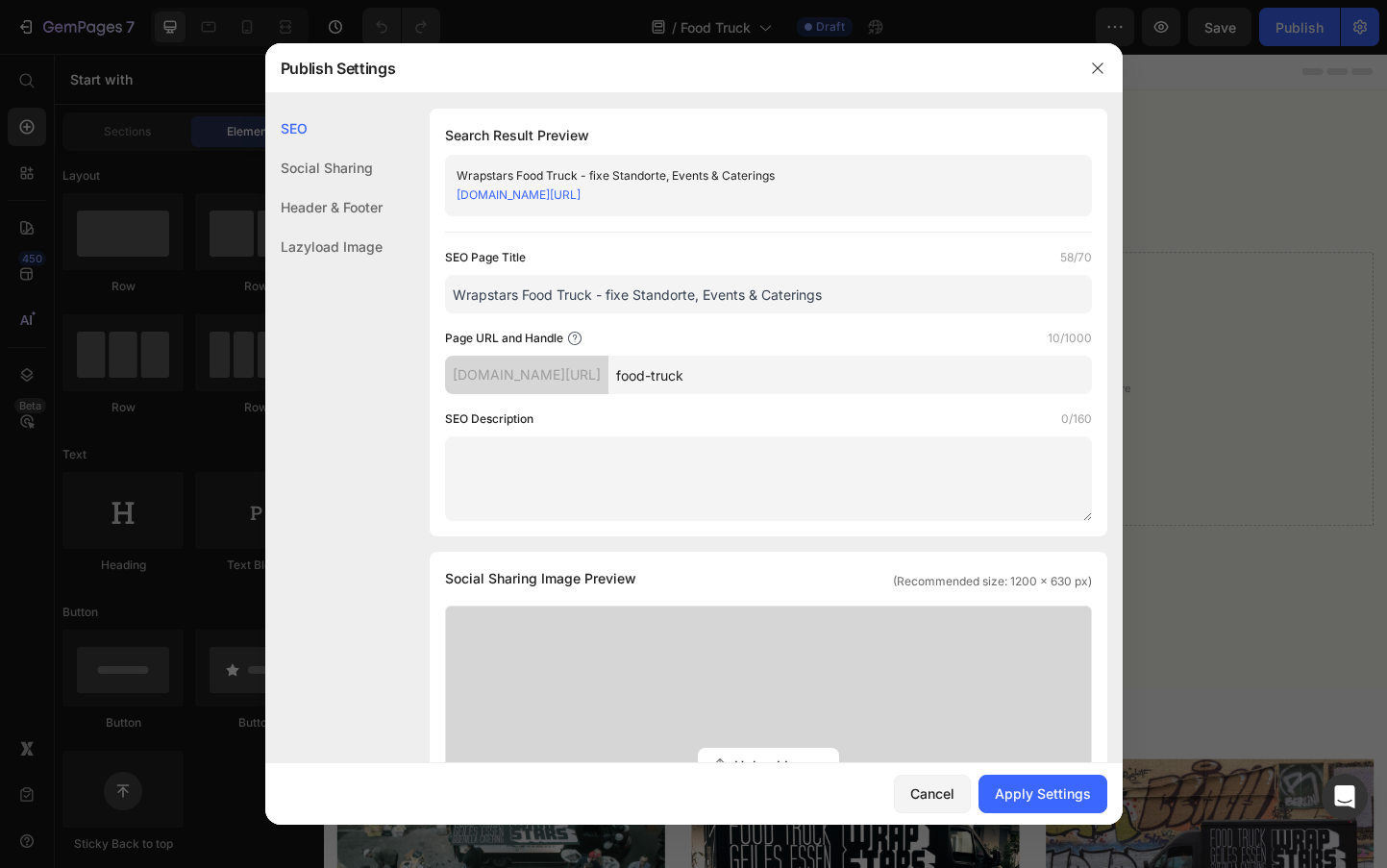 click at bounding box center (768, 479) 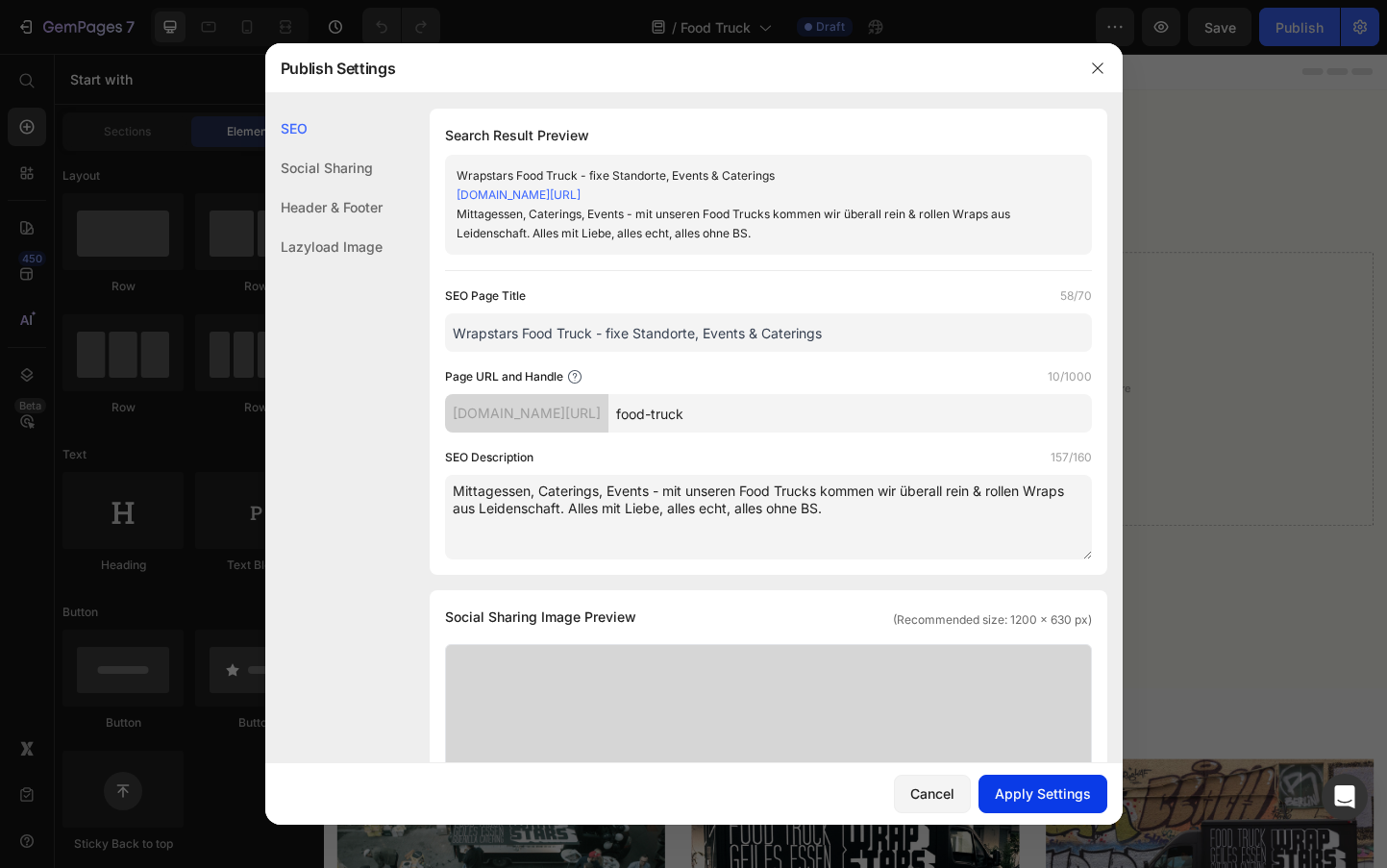 type on "Mittagessen, Caterings, Events - mit unseren Food Trucks kommen wir überall rein & rollen Wraps aus Leidenschaft. Alles mit Liebe, alles echt, alles ohne BS." 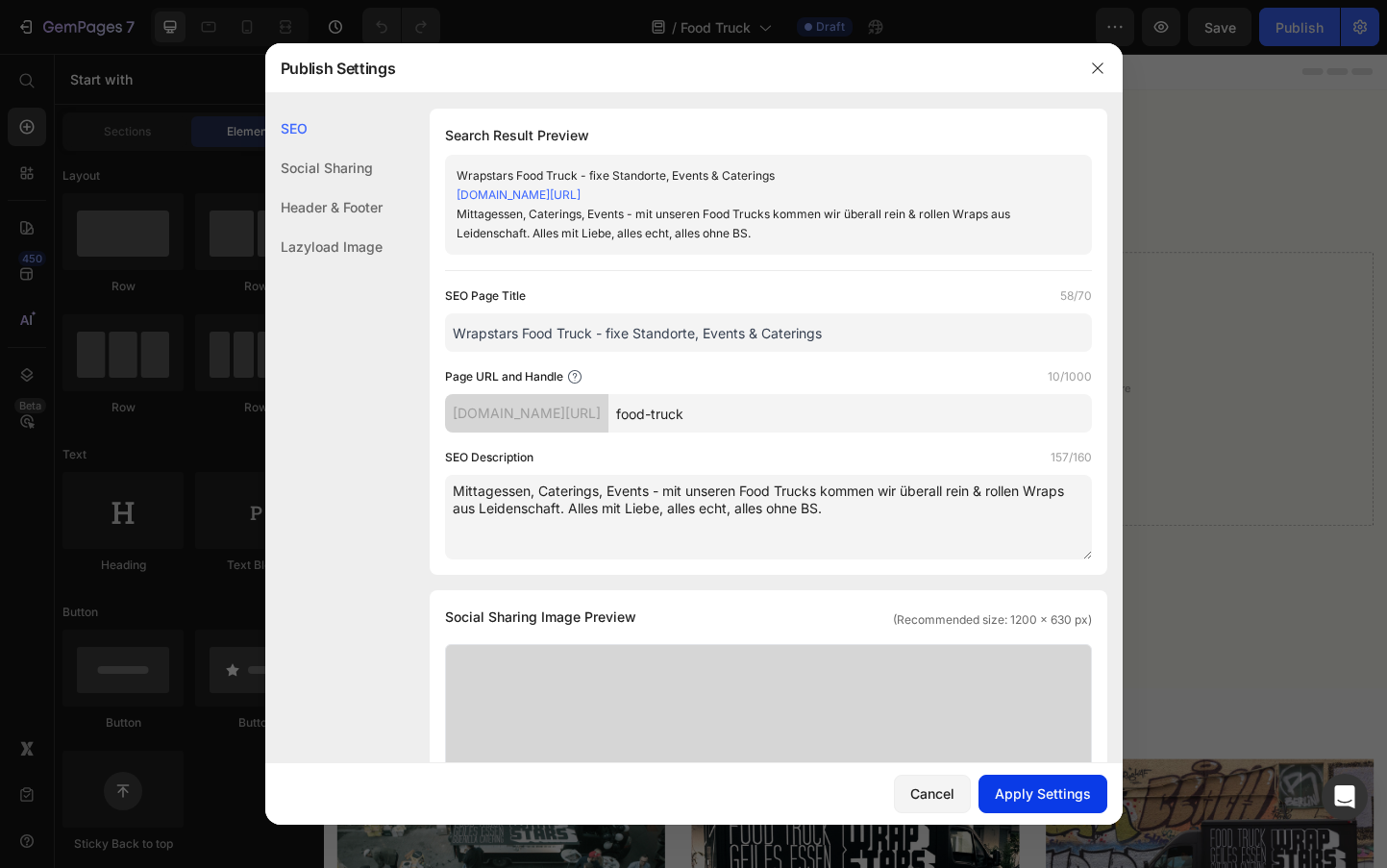 click on "Apply Settings" at bounding box center (1043, 793) 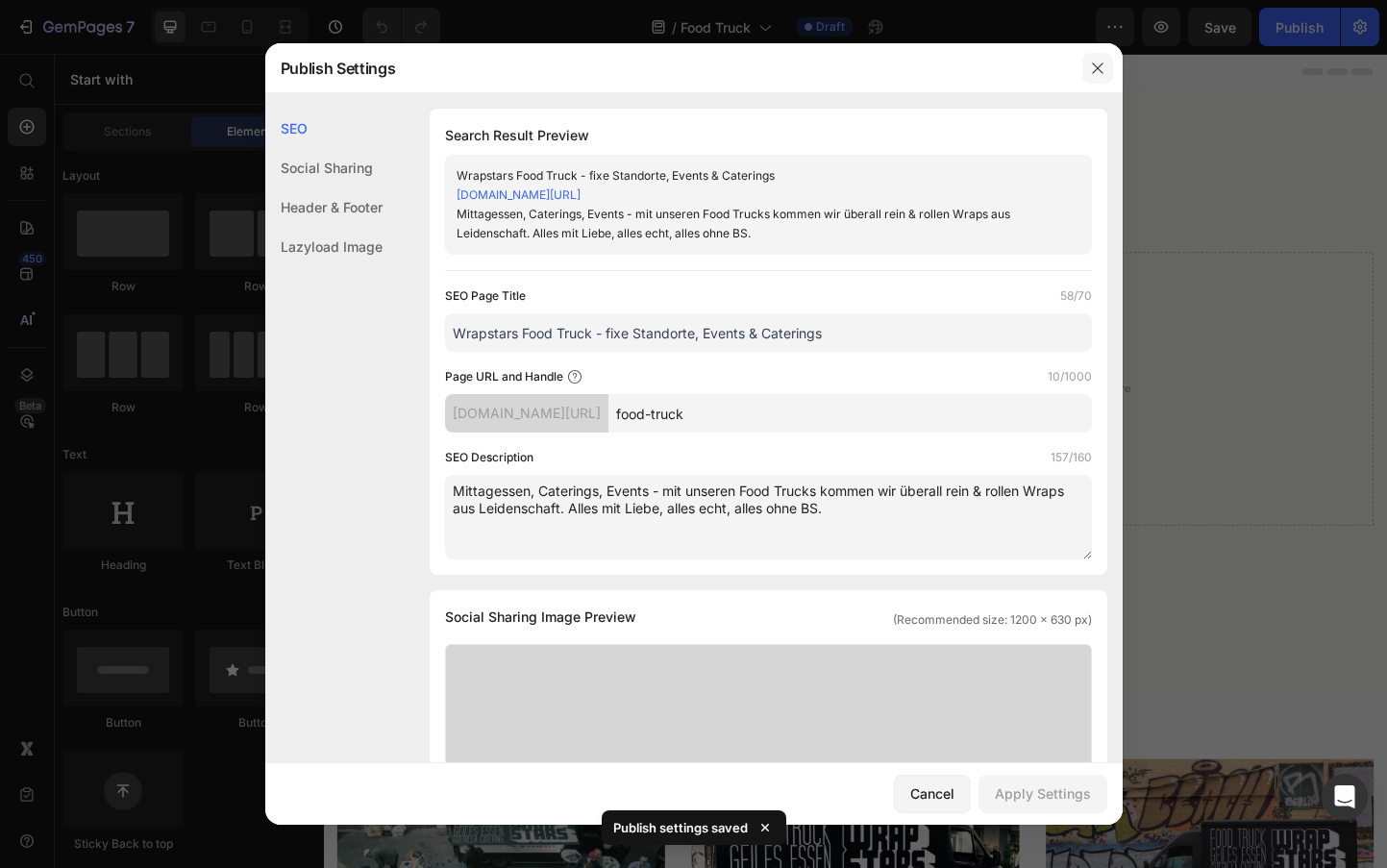 click at bounding box center [1098, 68] 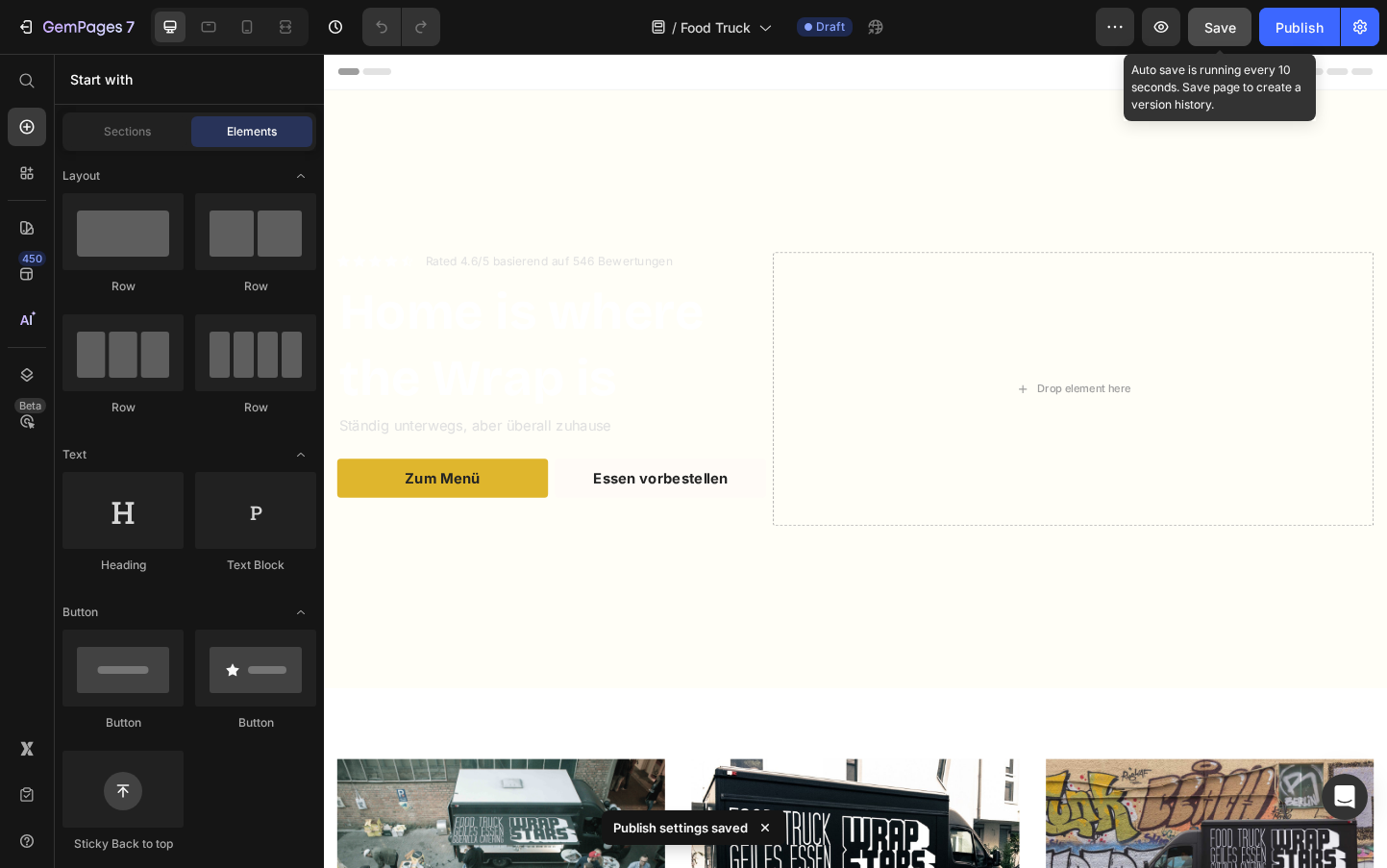 click on "Save" 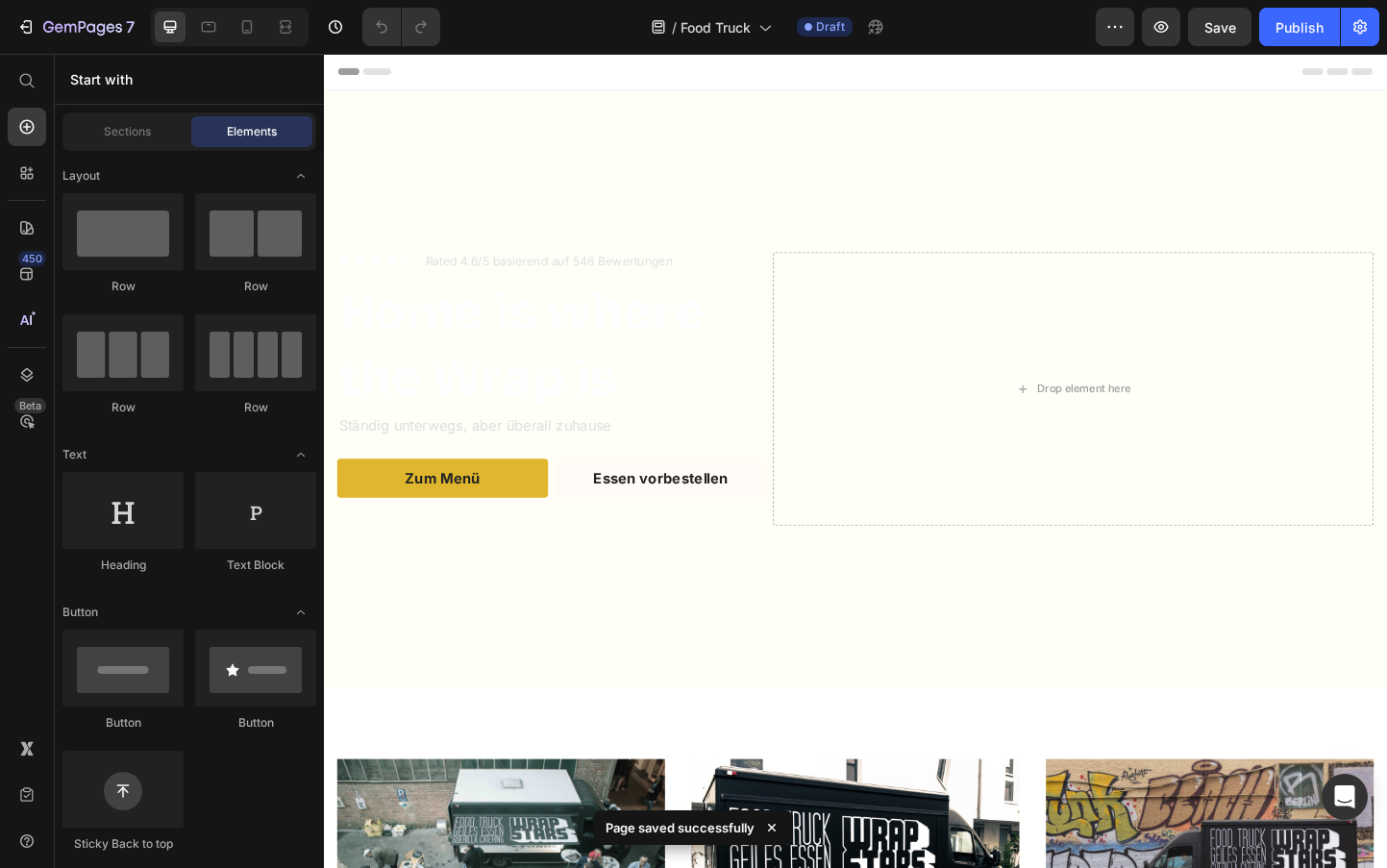 click 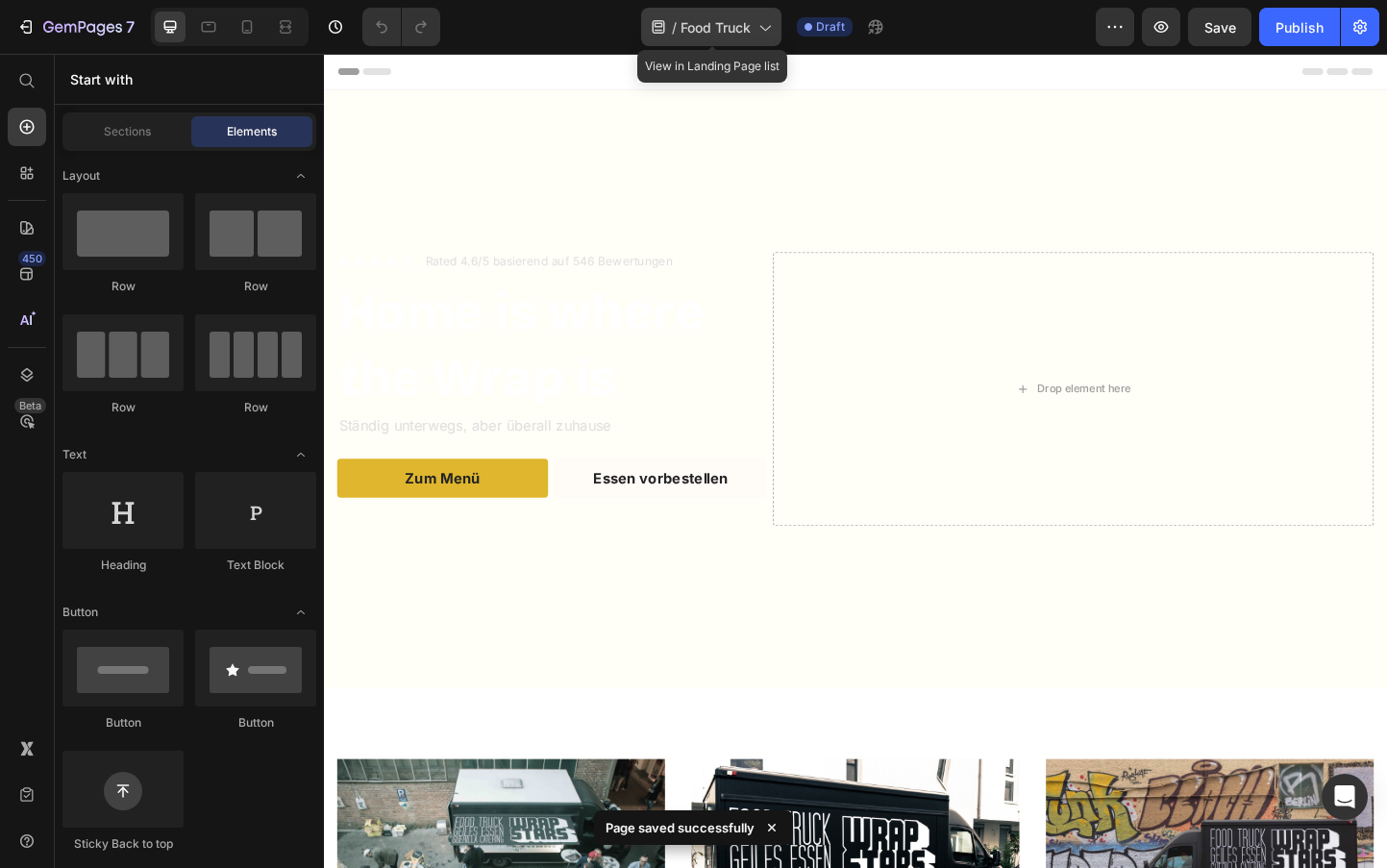 click on "Food Truck" at bounding box center (715, 27) 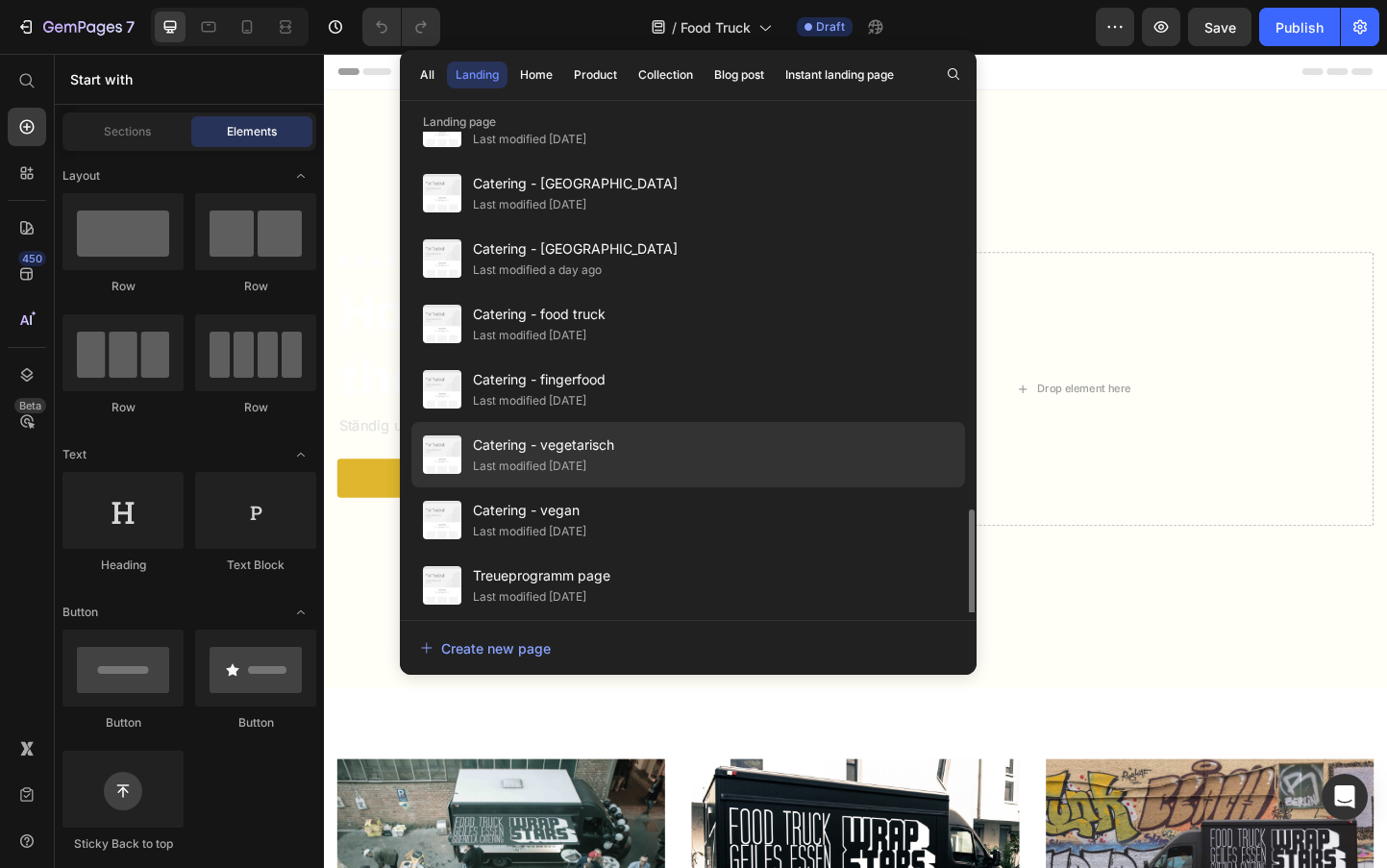 scroll, scrollTop: 840, scrollLeft: 0, axis: vertical 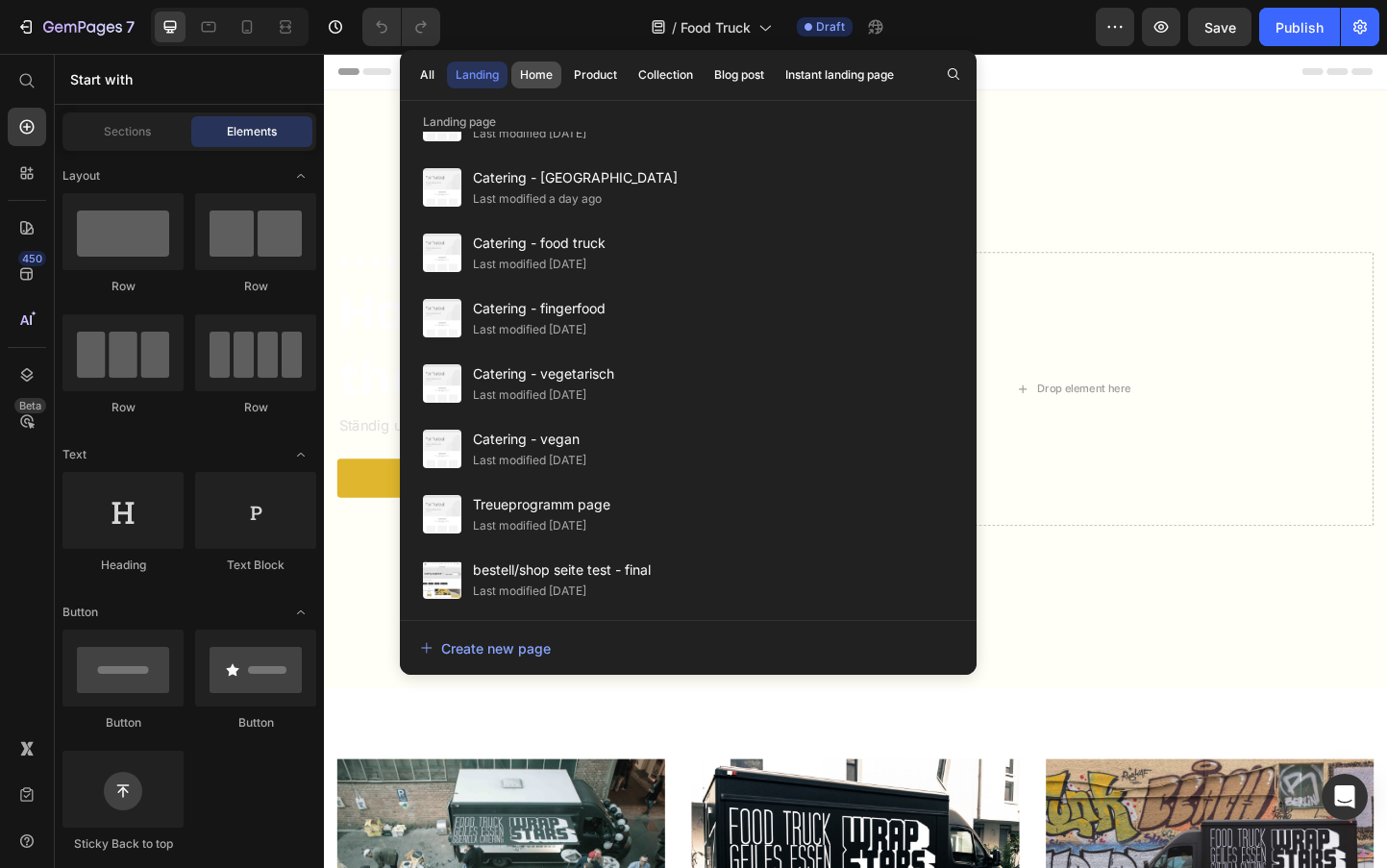 click on "Home" at bounding box center (536, 75) 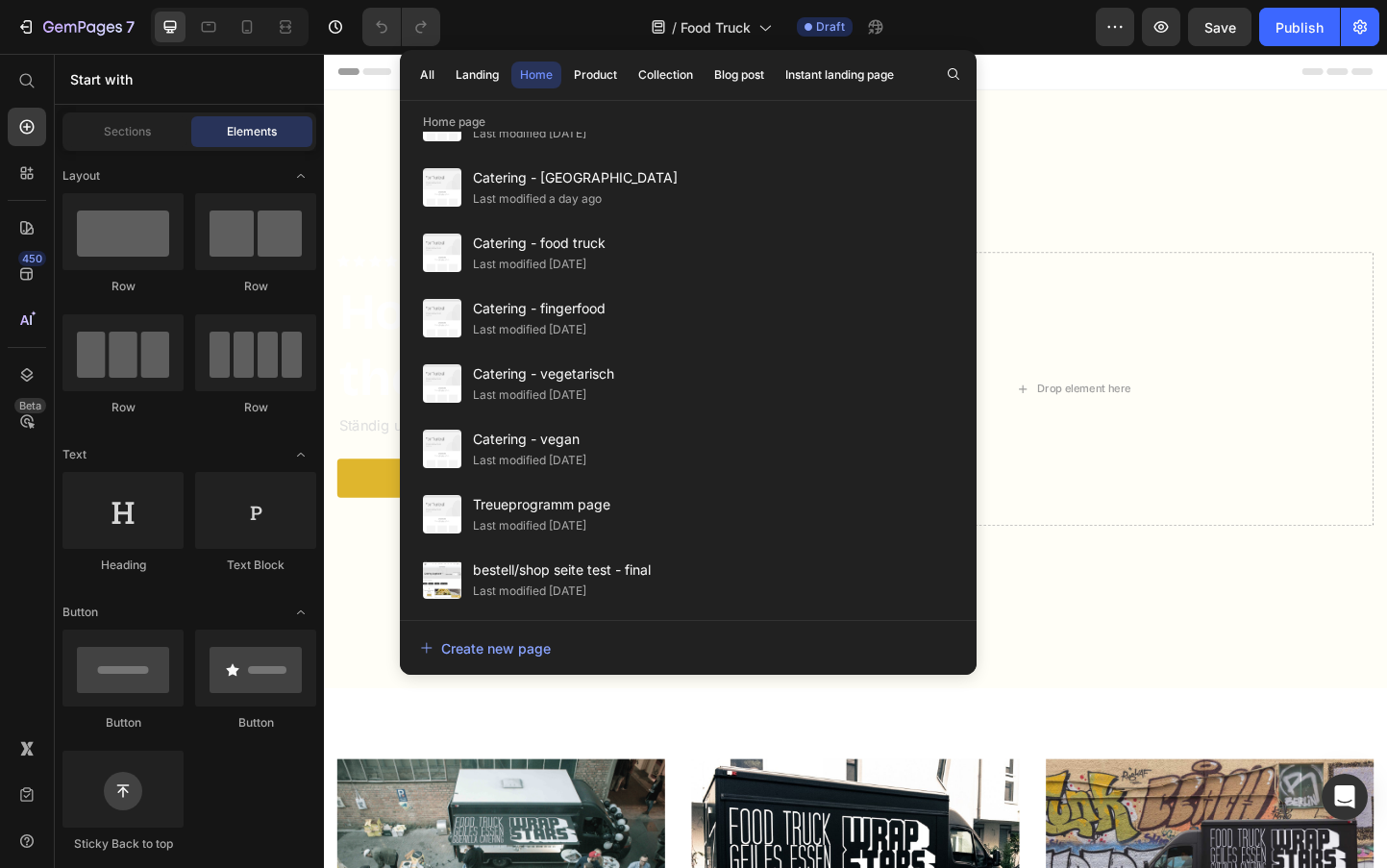 scroll, scrollTop: 0, scrollLeft: 0, axis: both 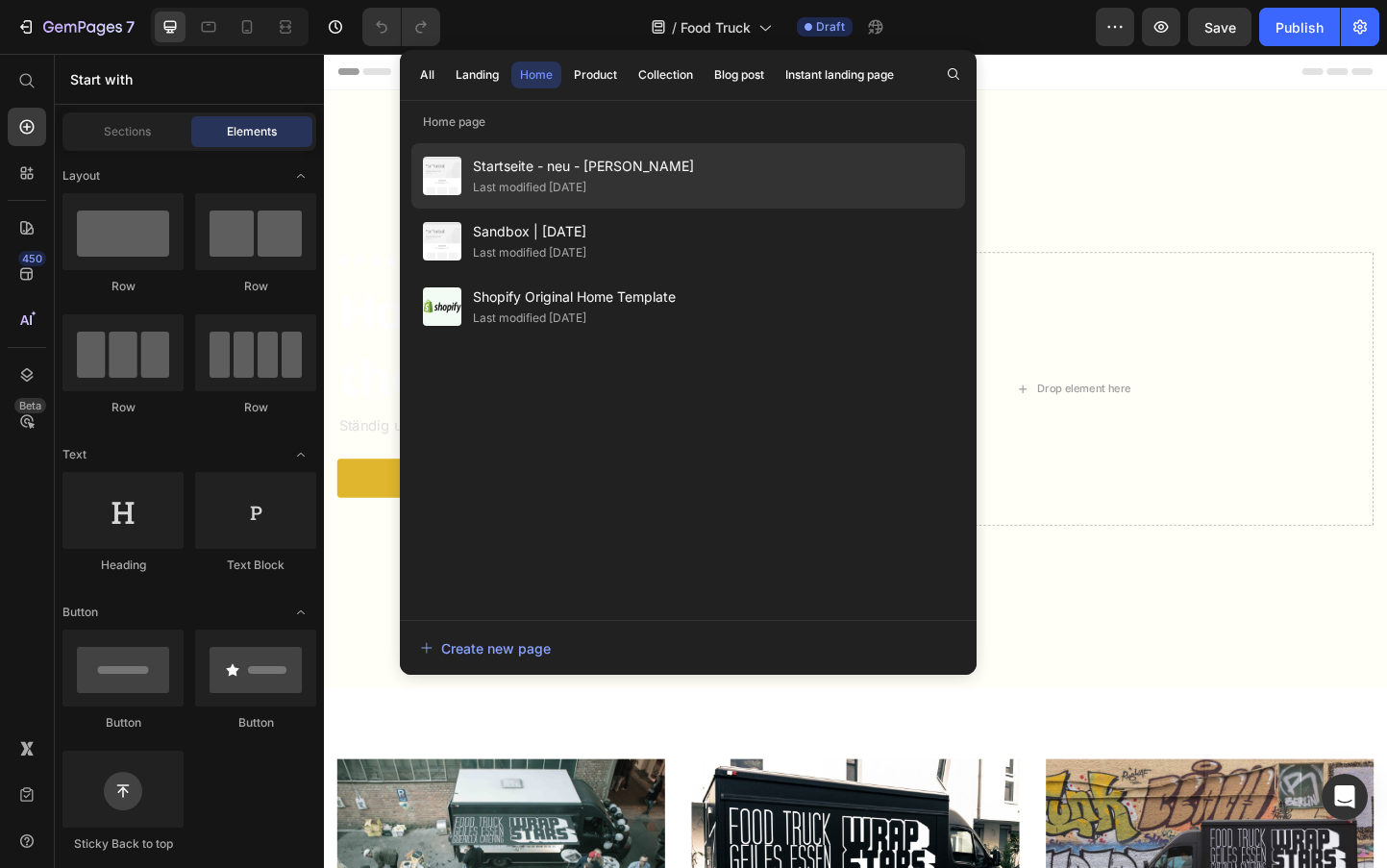 click on "Startseite - neu - marko" at bounding box center (583, 166) 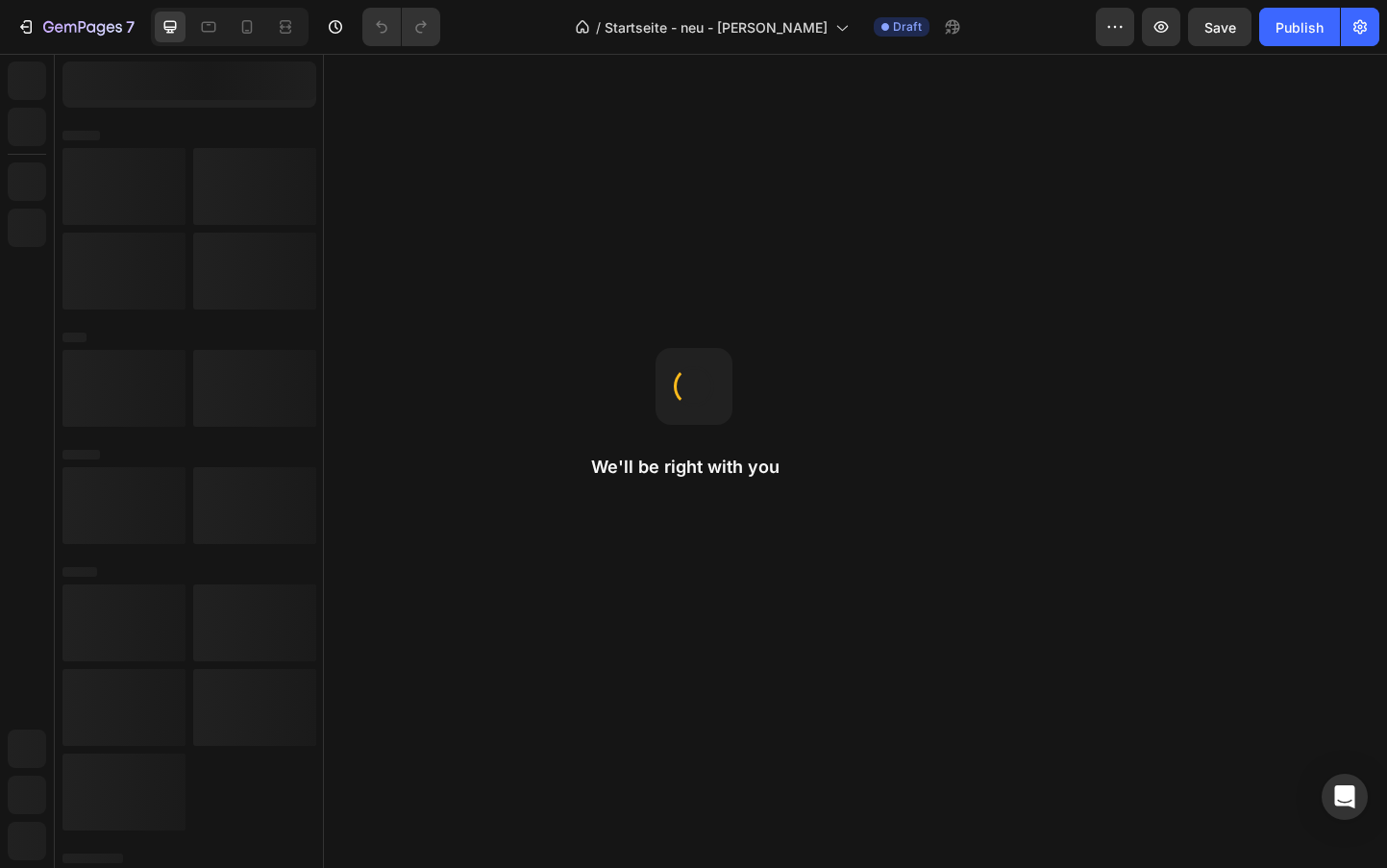 scroll, scrollTop: 0, scrollLeft: 0, axis: both 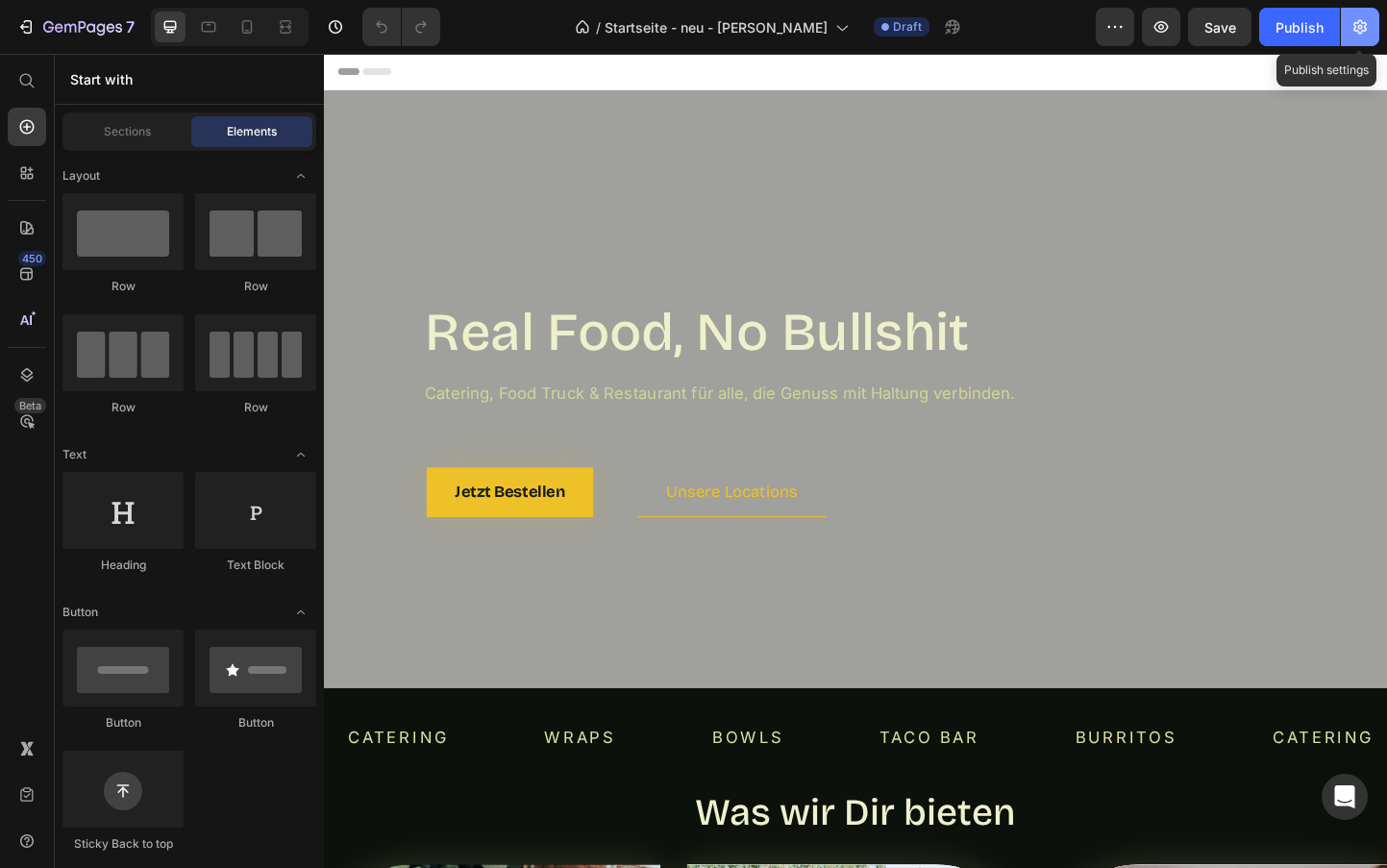 click 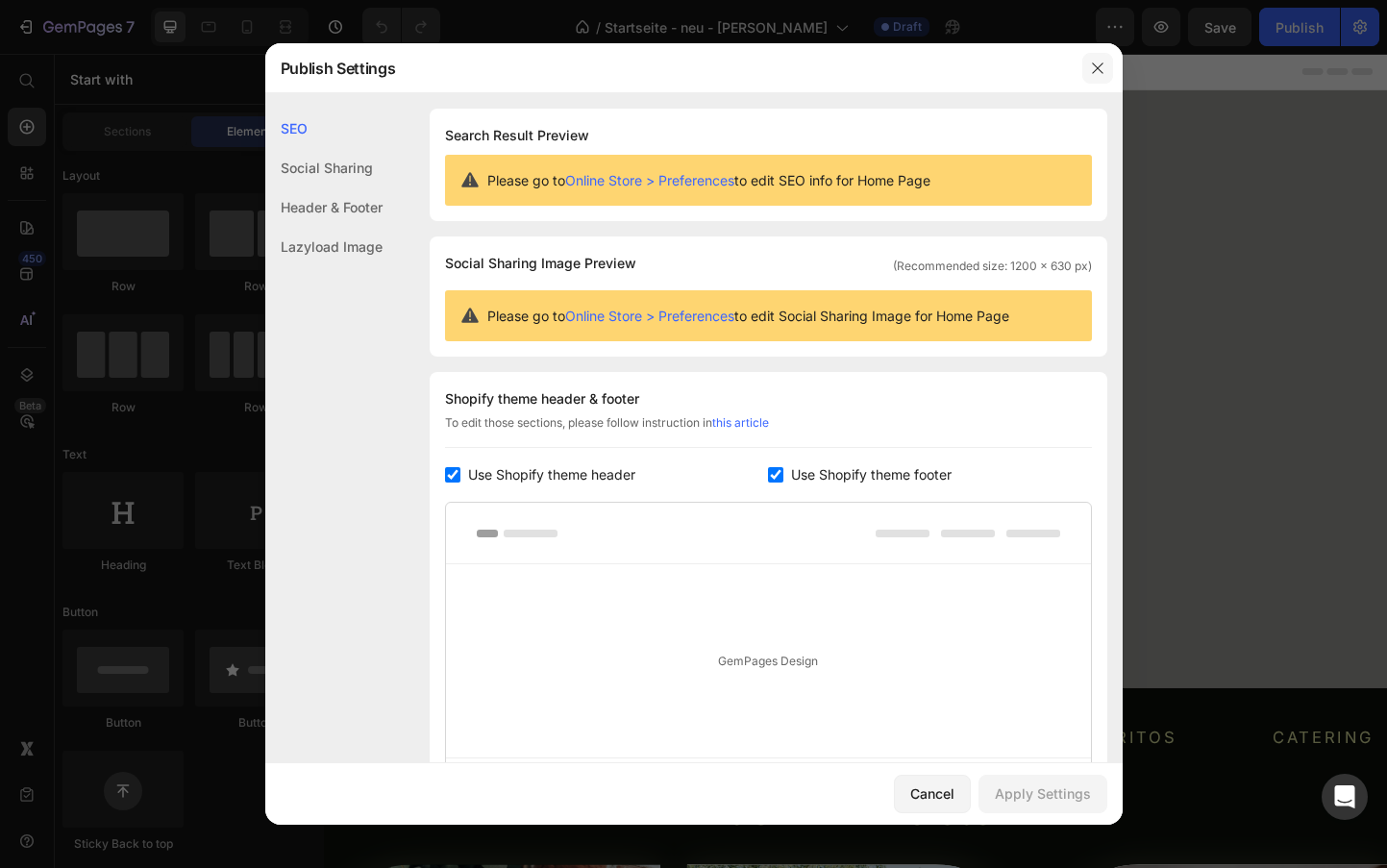 click 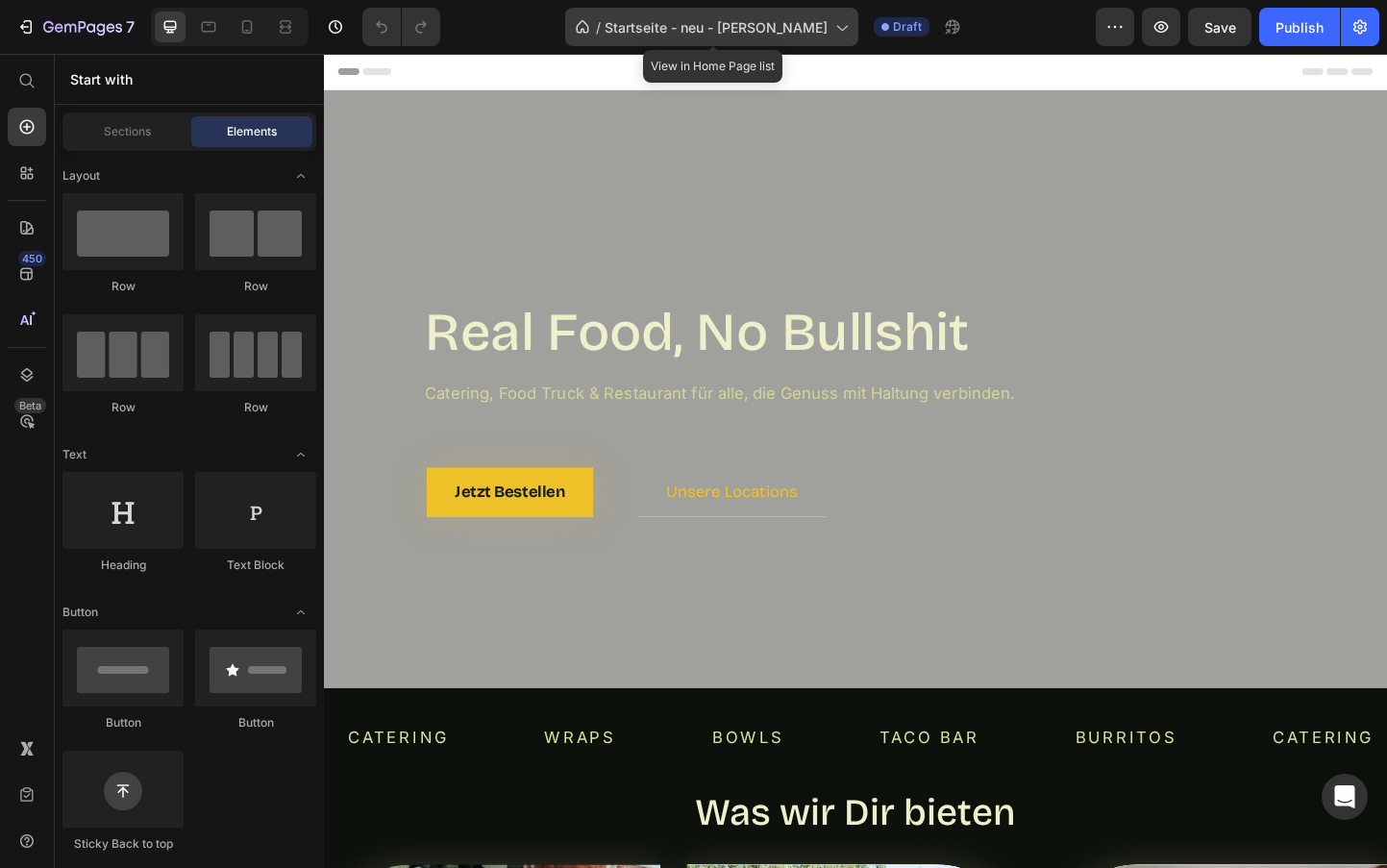 click on "/  Startseite - neu - marko" 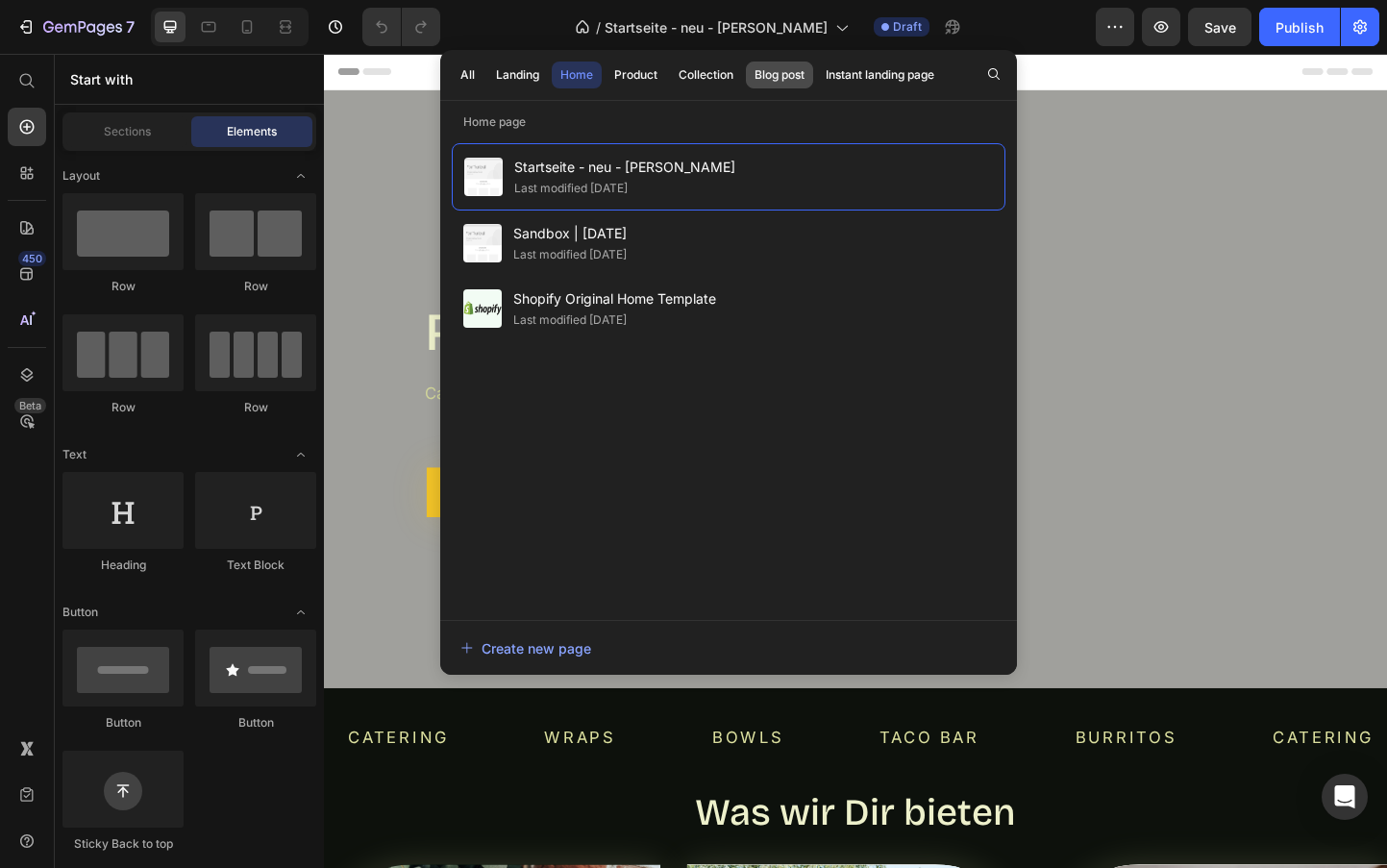 click on "Blog post" at bounding box center (780, 75) 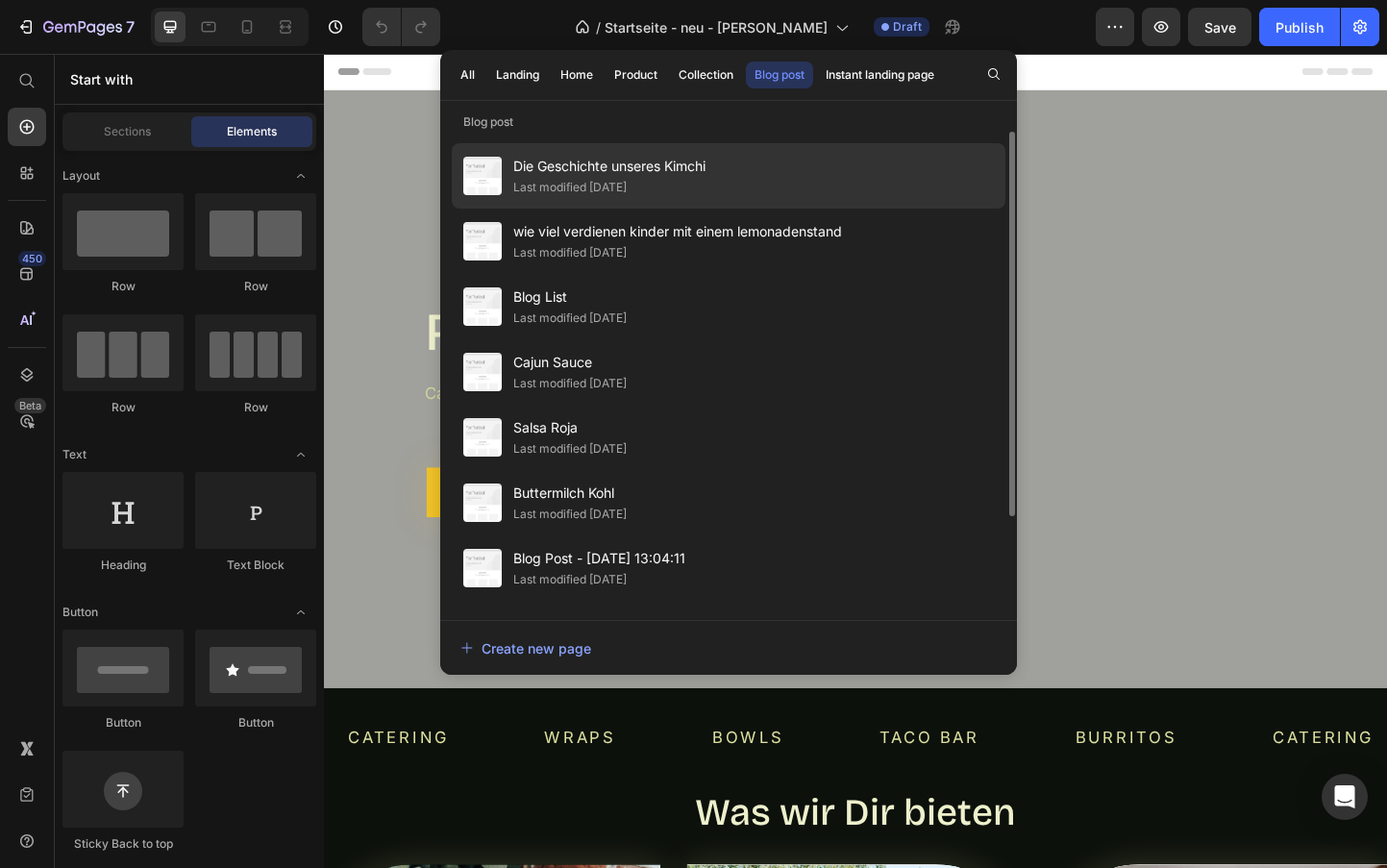 drag, startPoint x: 626, startPoint y: 179, endPoint x: 594, endPoint y: 178, distance: 32.01562 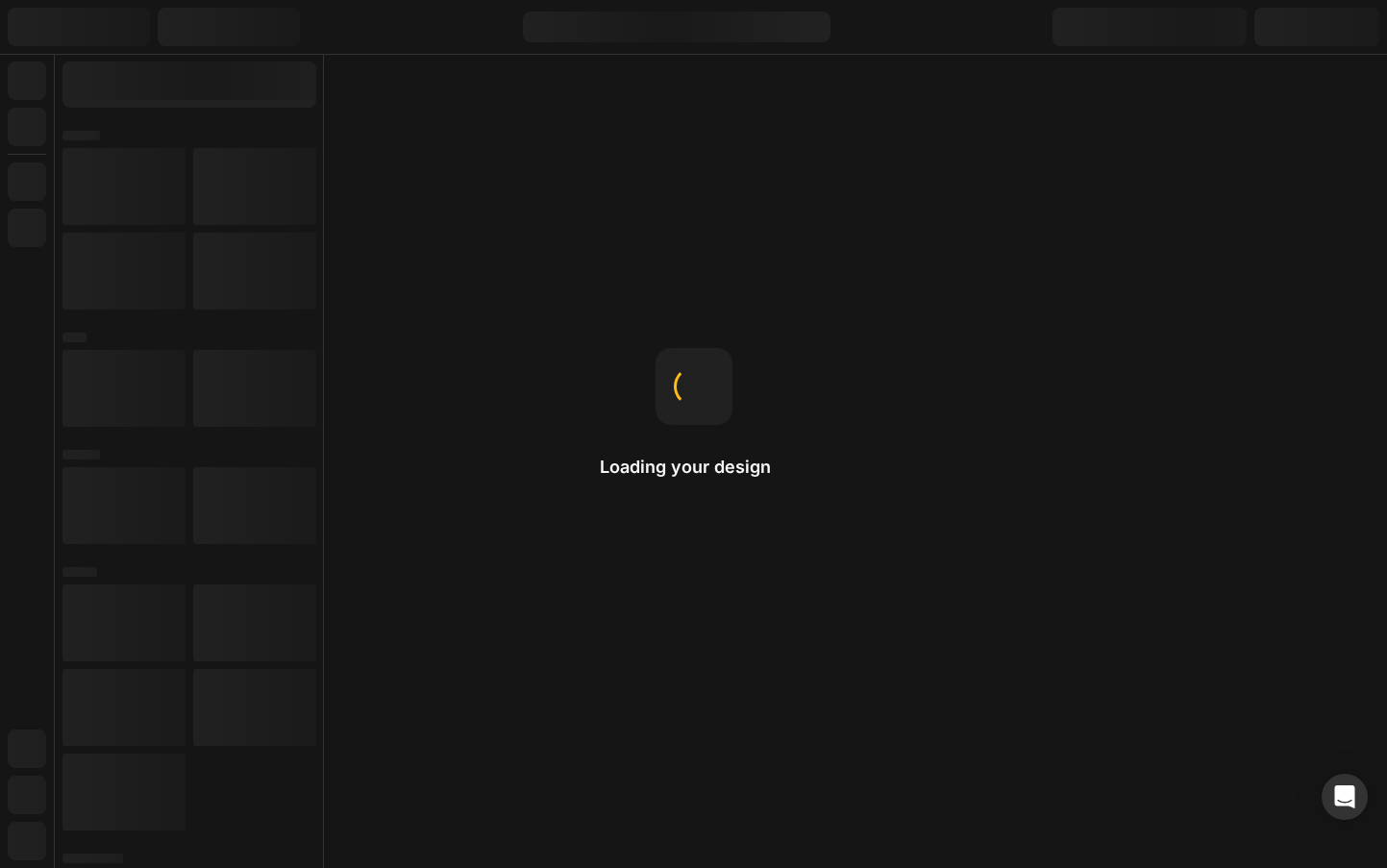 scroll, scrollTop: 0, scrollLeft: 0, axis: both 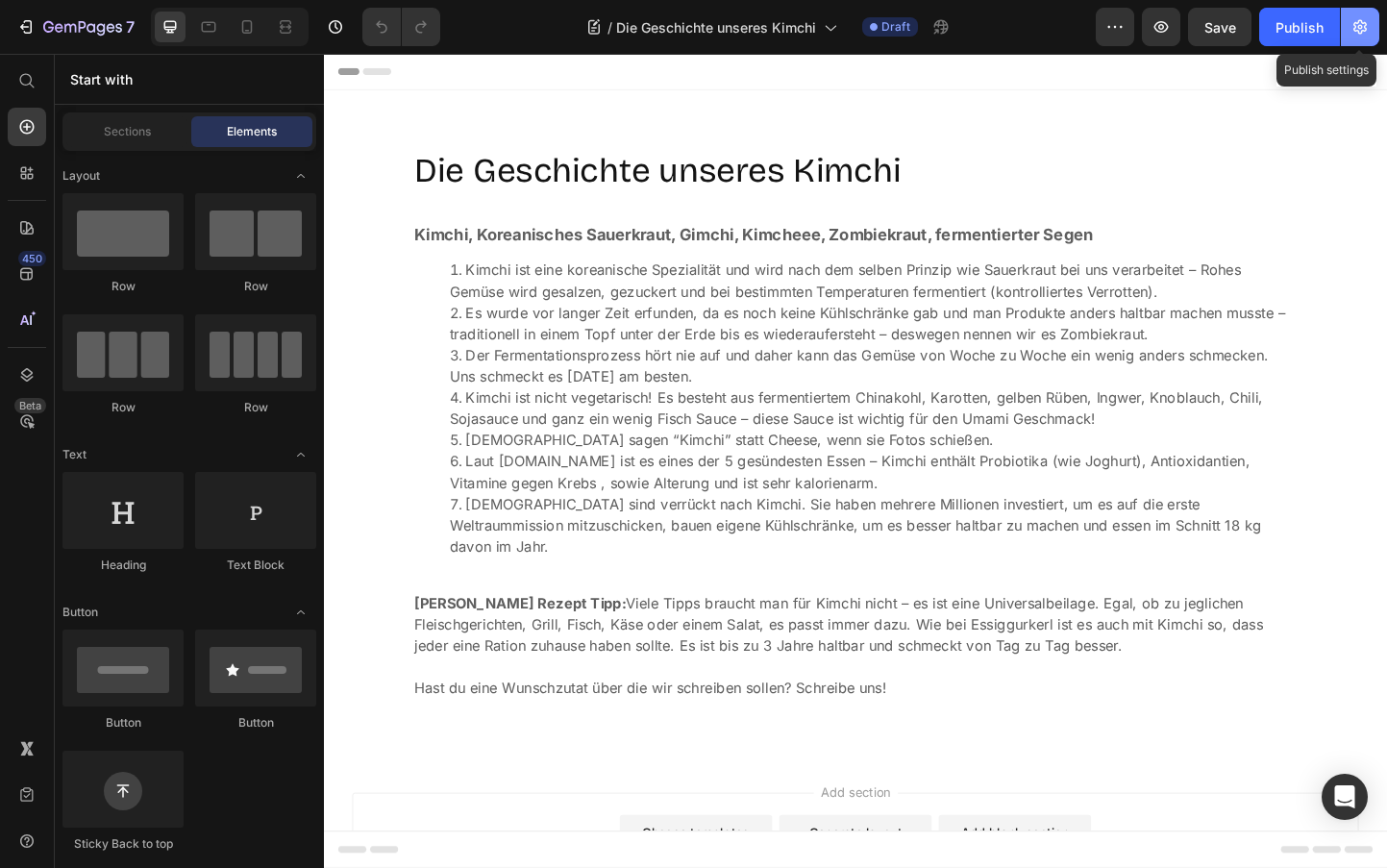 click 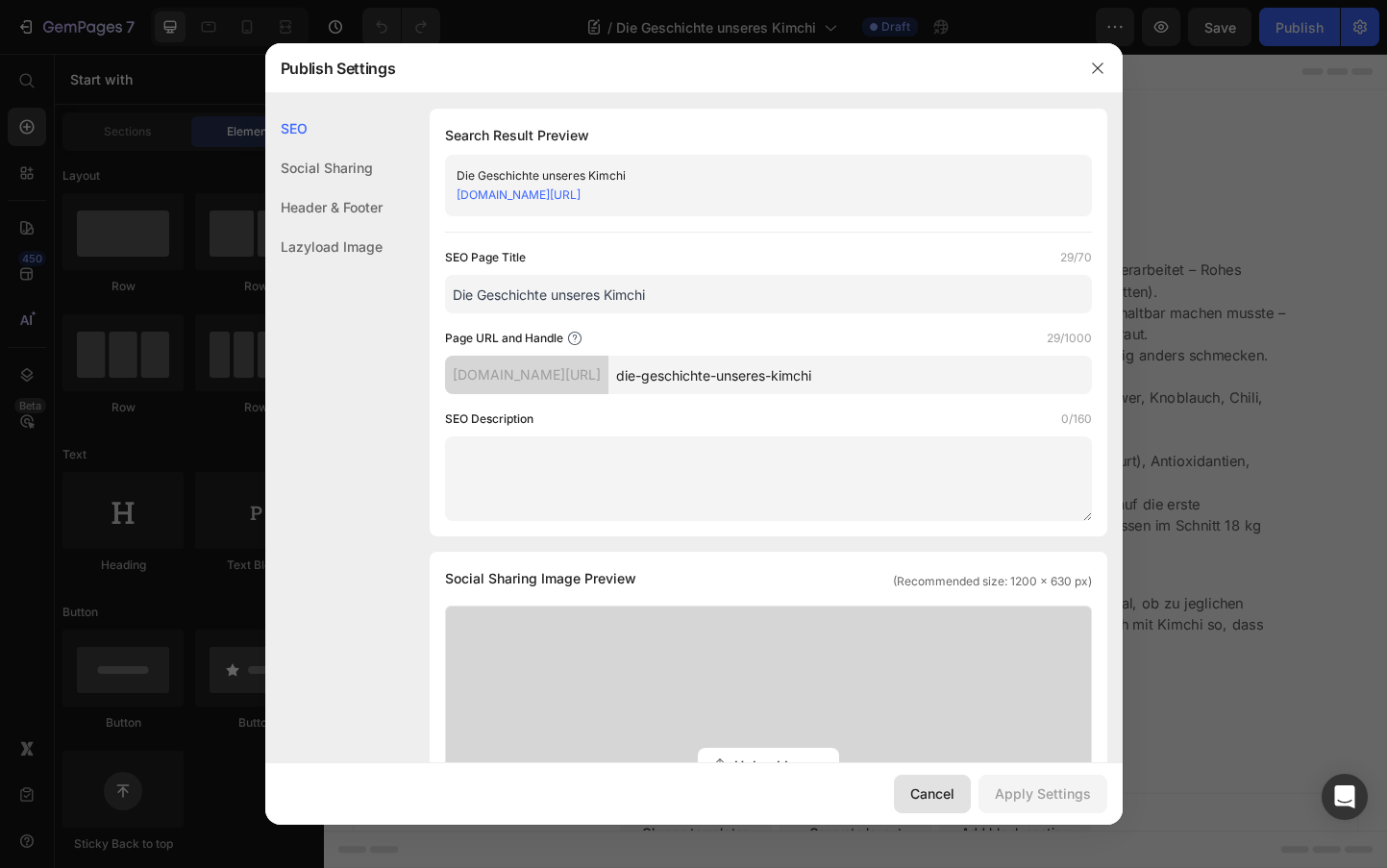 click on "Cancel" at bounding box center [932, 793] 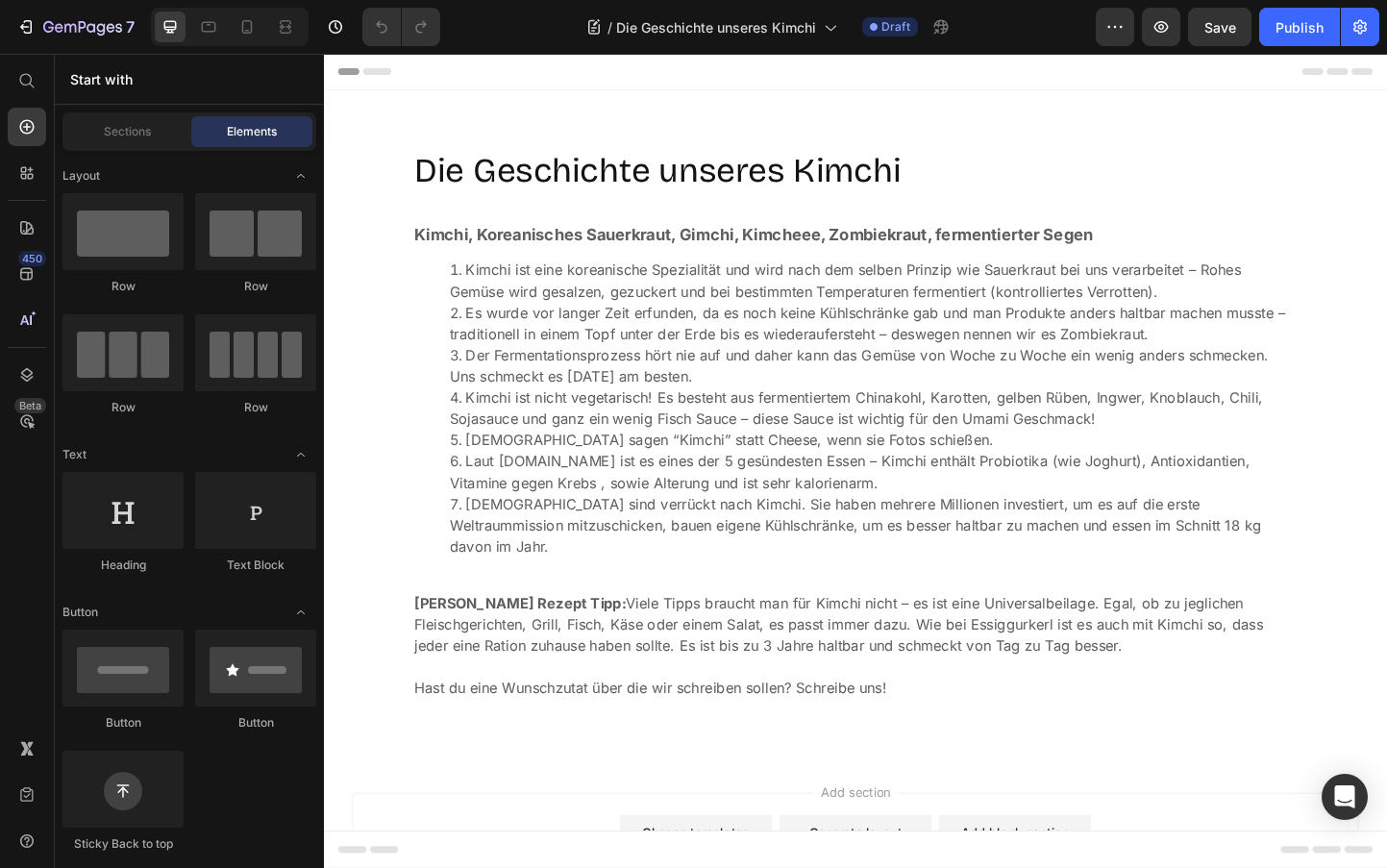 click 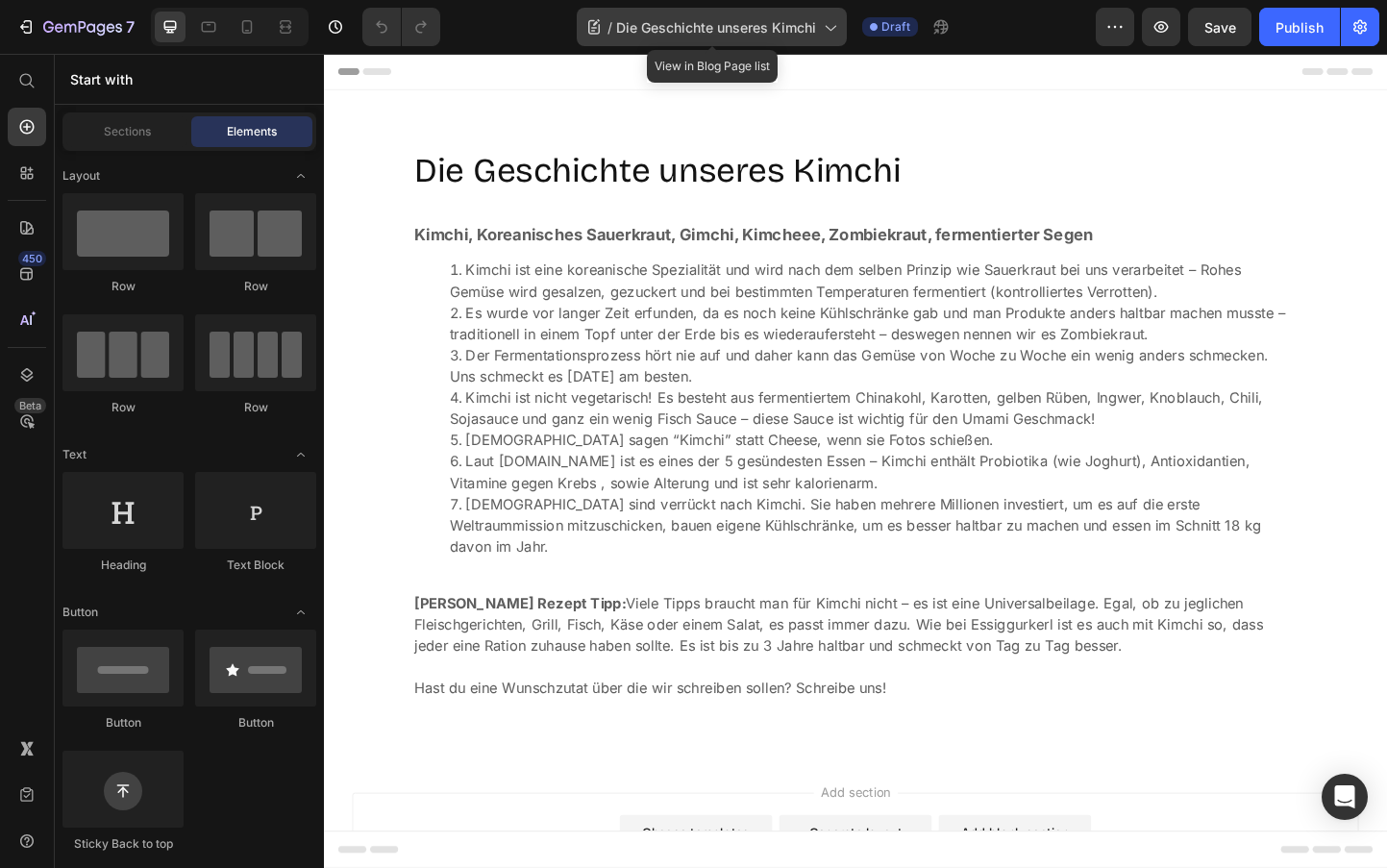 click on "Die Geschichte unseres Kimchi" at bounding box center [716, 27] 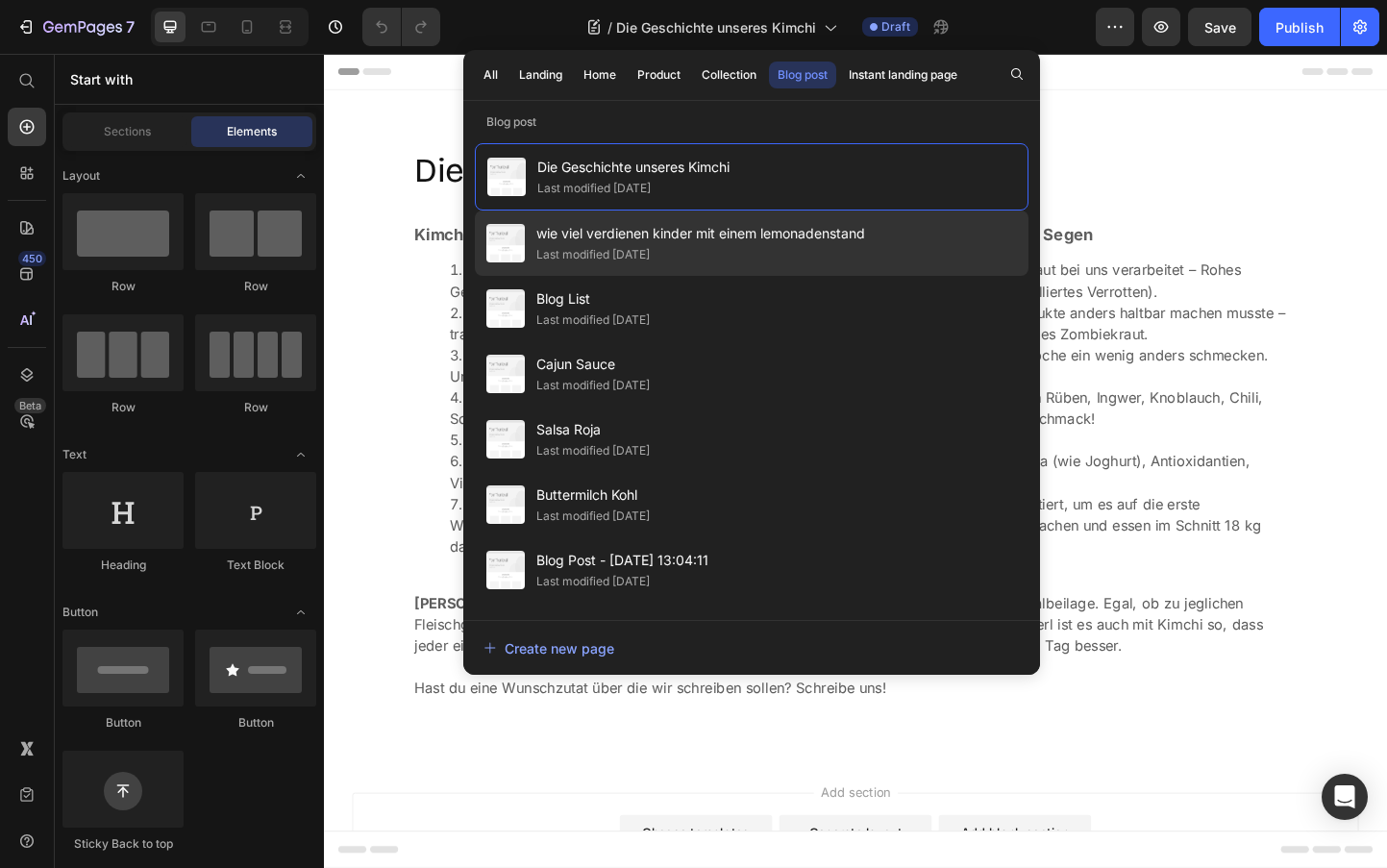 click on "wie viel verdienen kinder mit einem lemonadenstand" at bounding box center [701, 234] 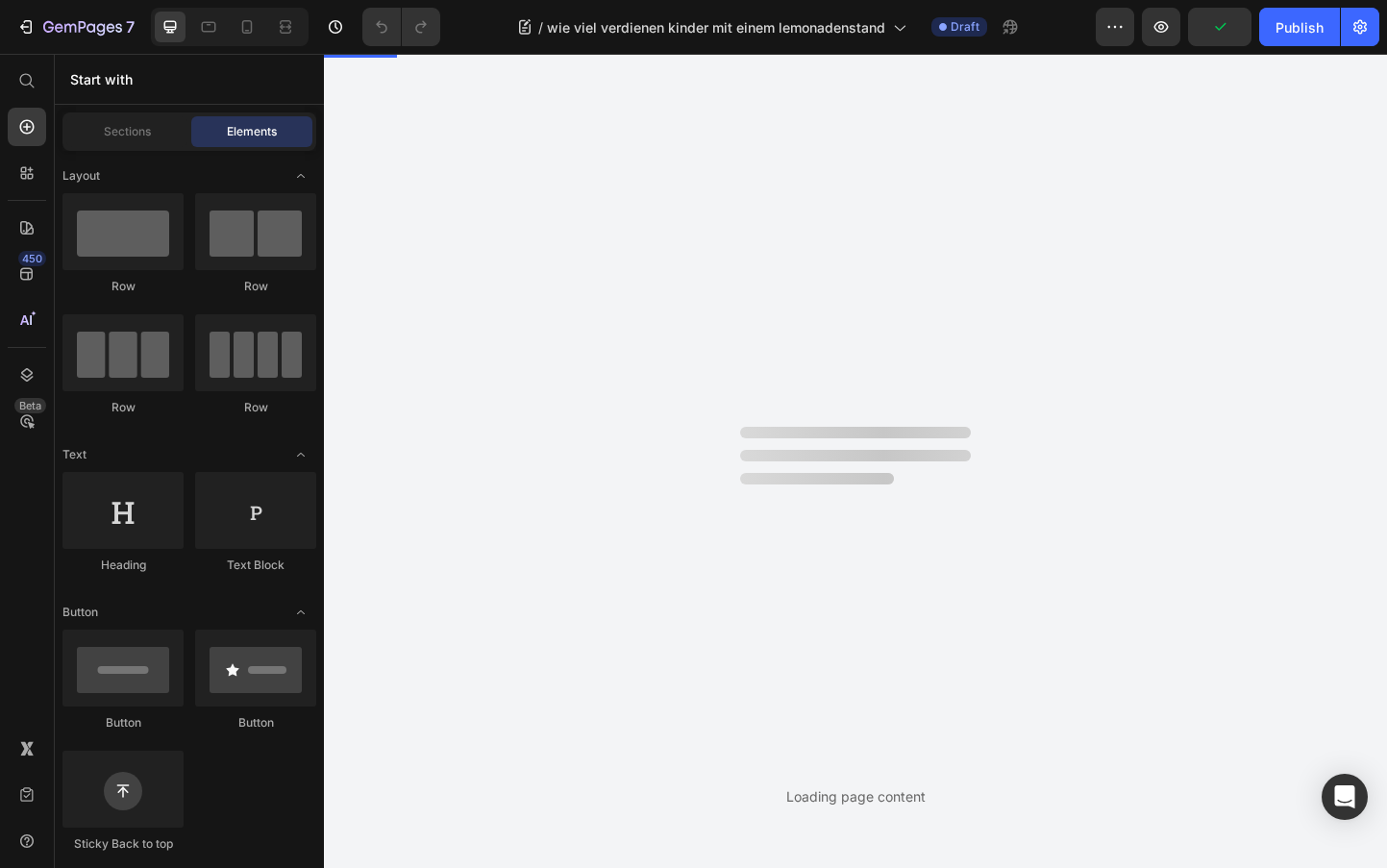 scroll, scrollTop: 0, scrollLeft: 0, axis: both 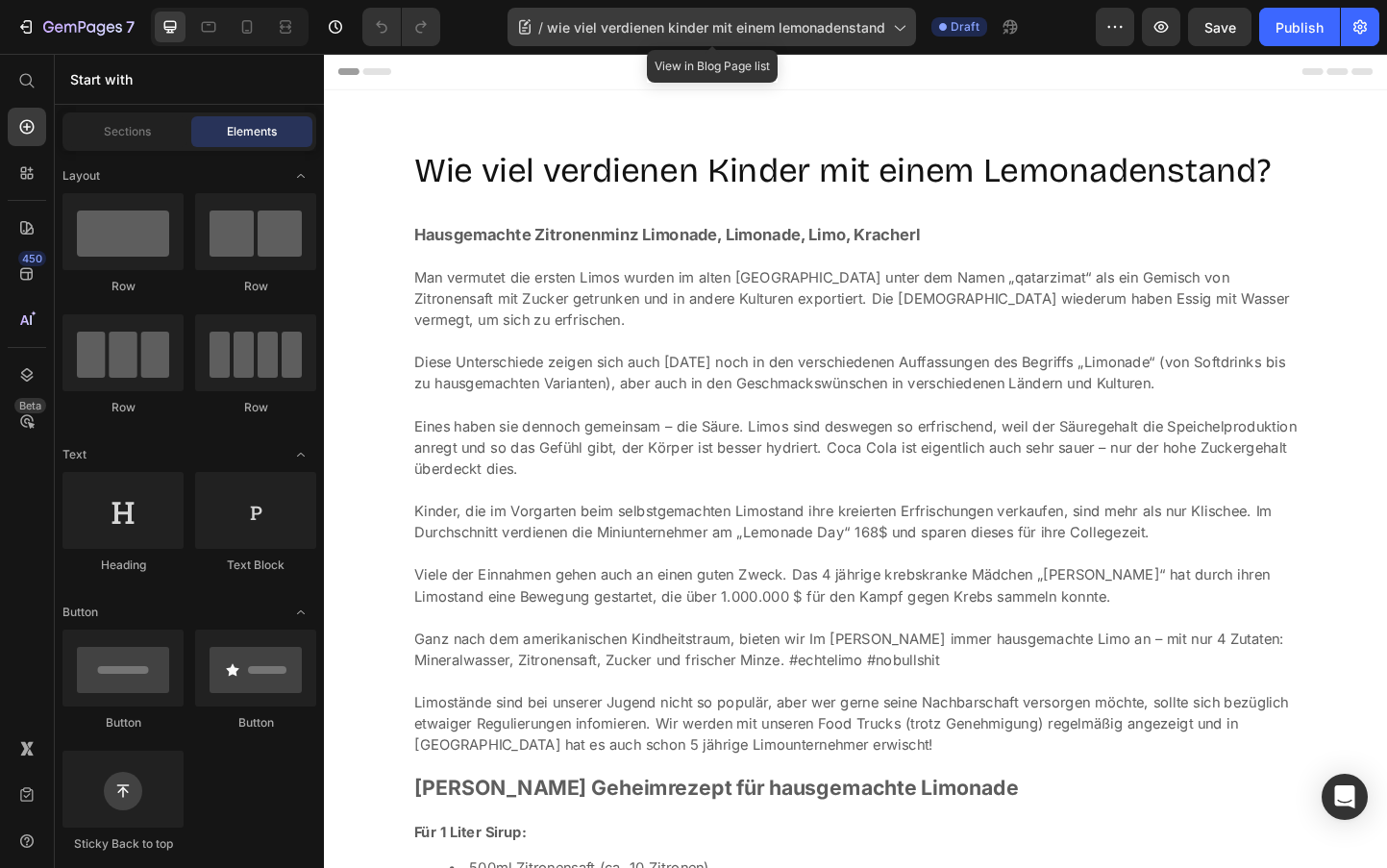 click on "wie viel verdienen kinder mit einem lemonadenstand" at bounding box center [716, 27] 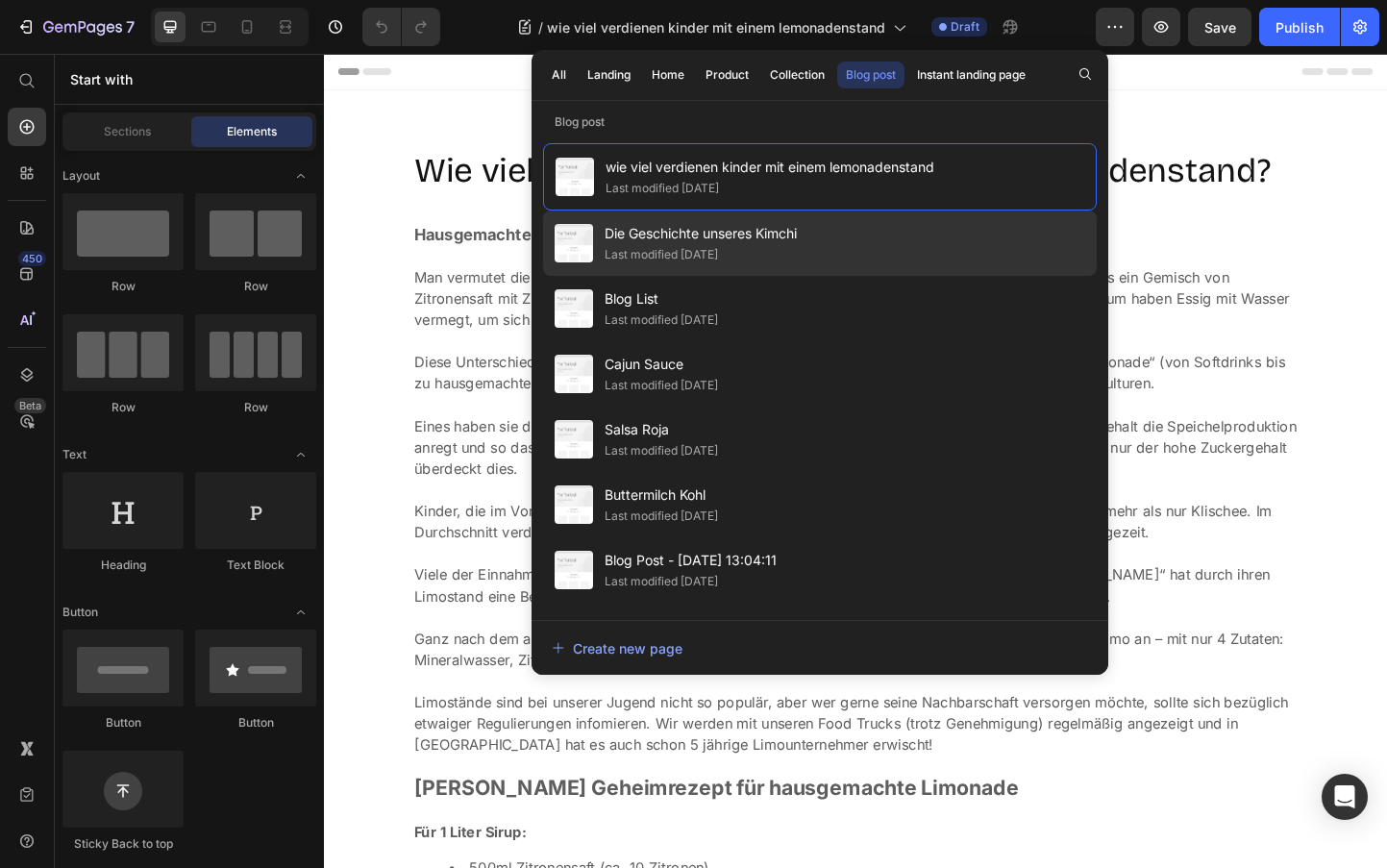 click on "Die Geschichte unseres Kimchi" at bounding box center (701, 234) 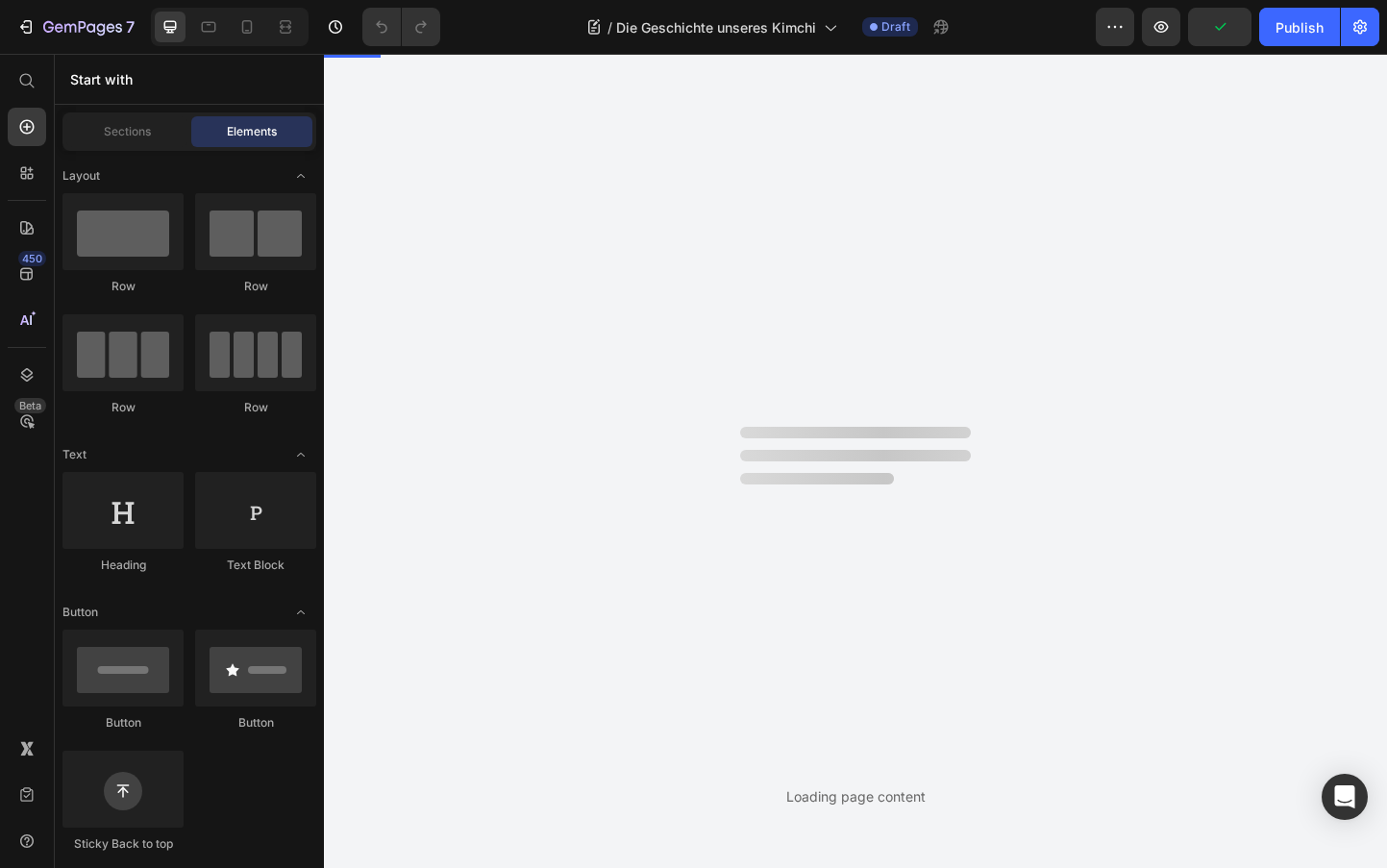 scroll, scrollTop: 0, scrollLeft: 0, axis: both 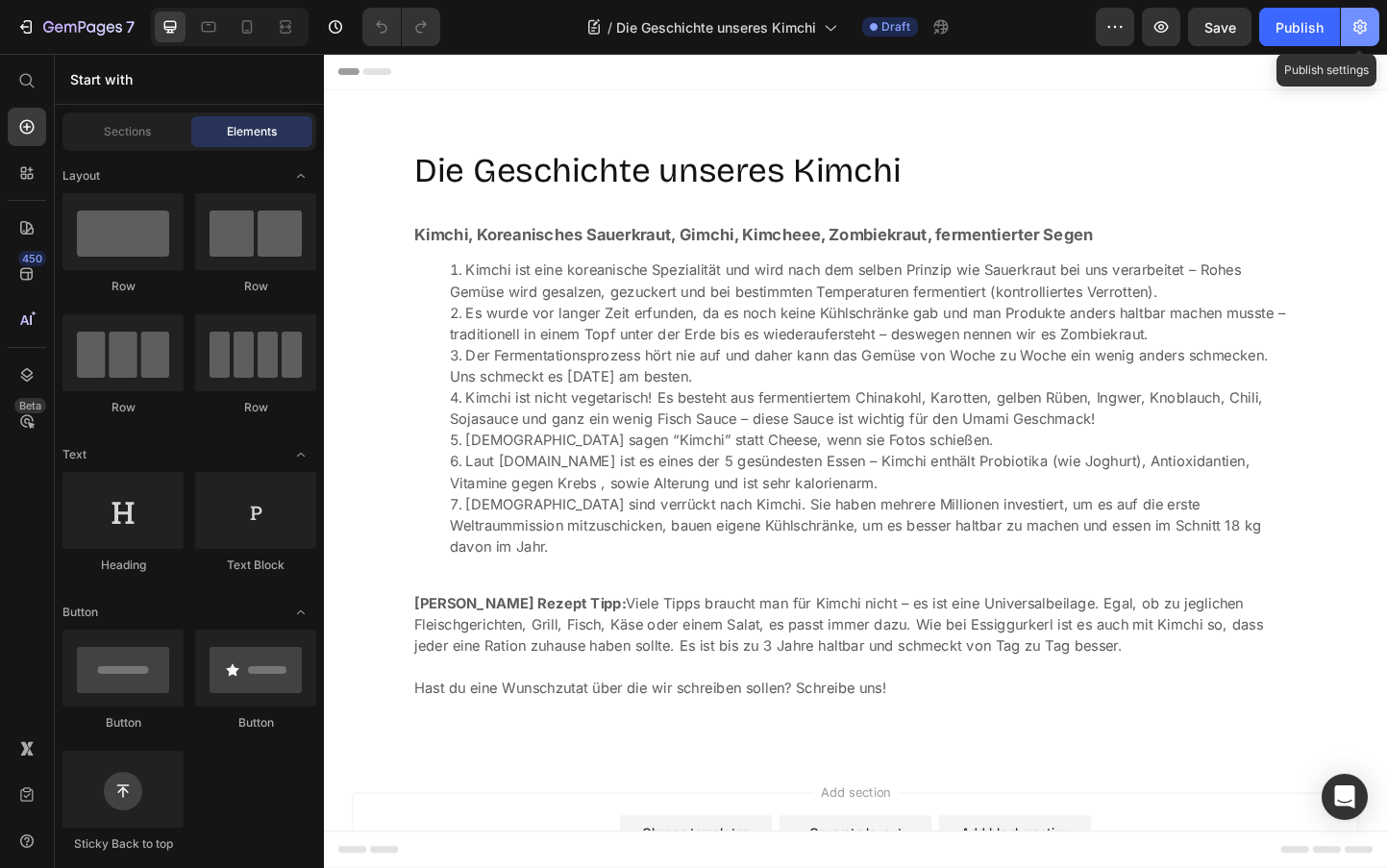 click 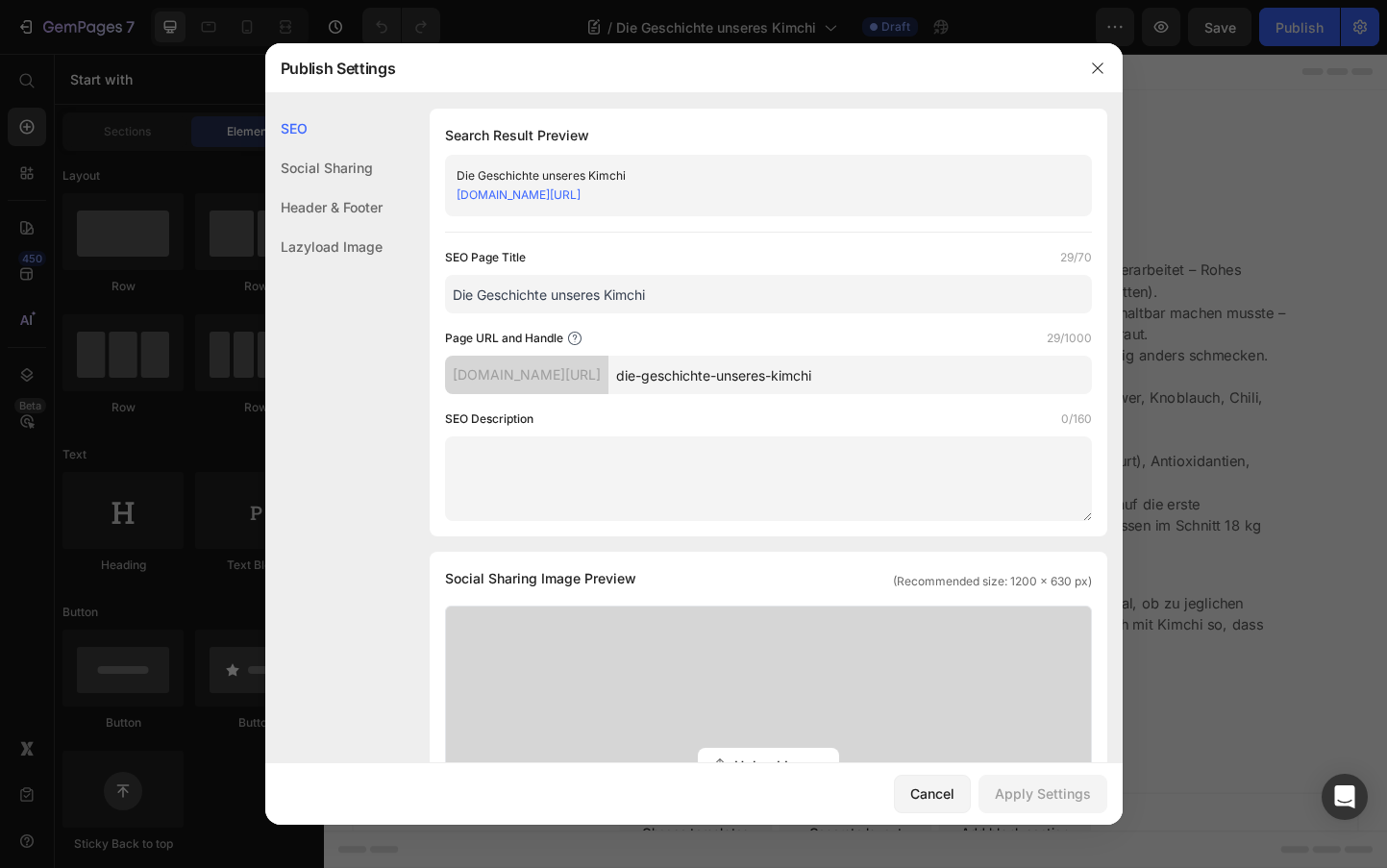 click on "Die Geschichte unseres Kimchi" at bounding box center [768, 294] 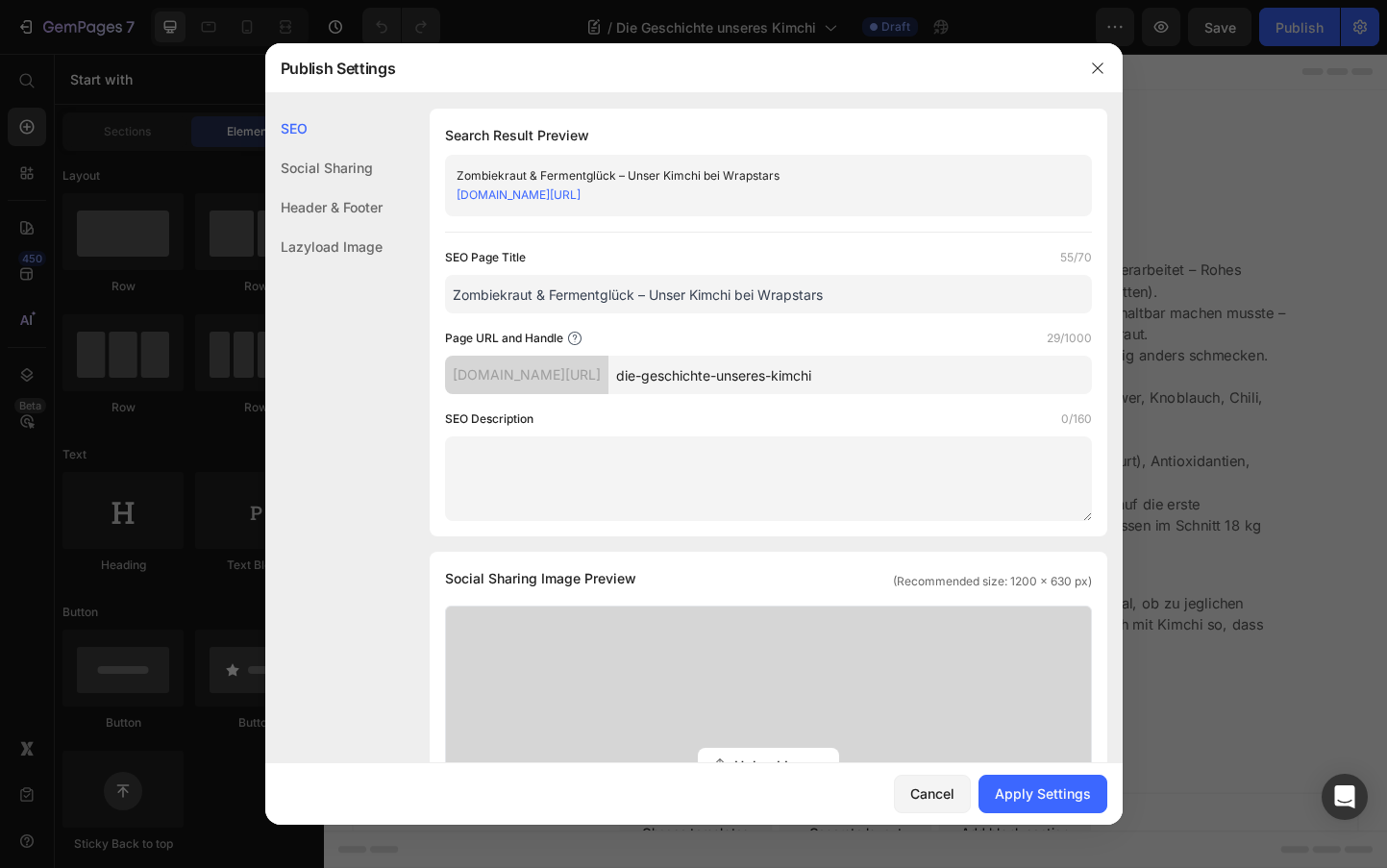 type on "Zombiekraut & Fermentglück – Unser Kimchi bei Wrapstars" 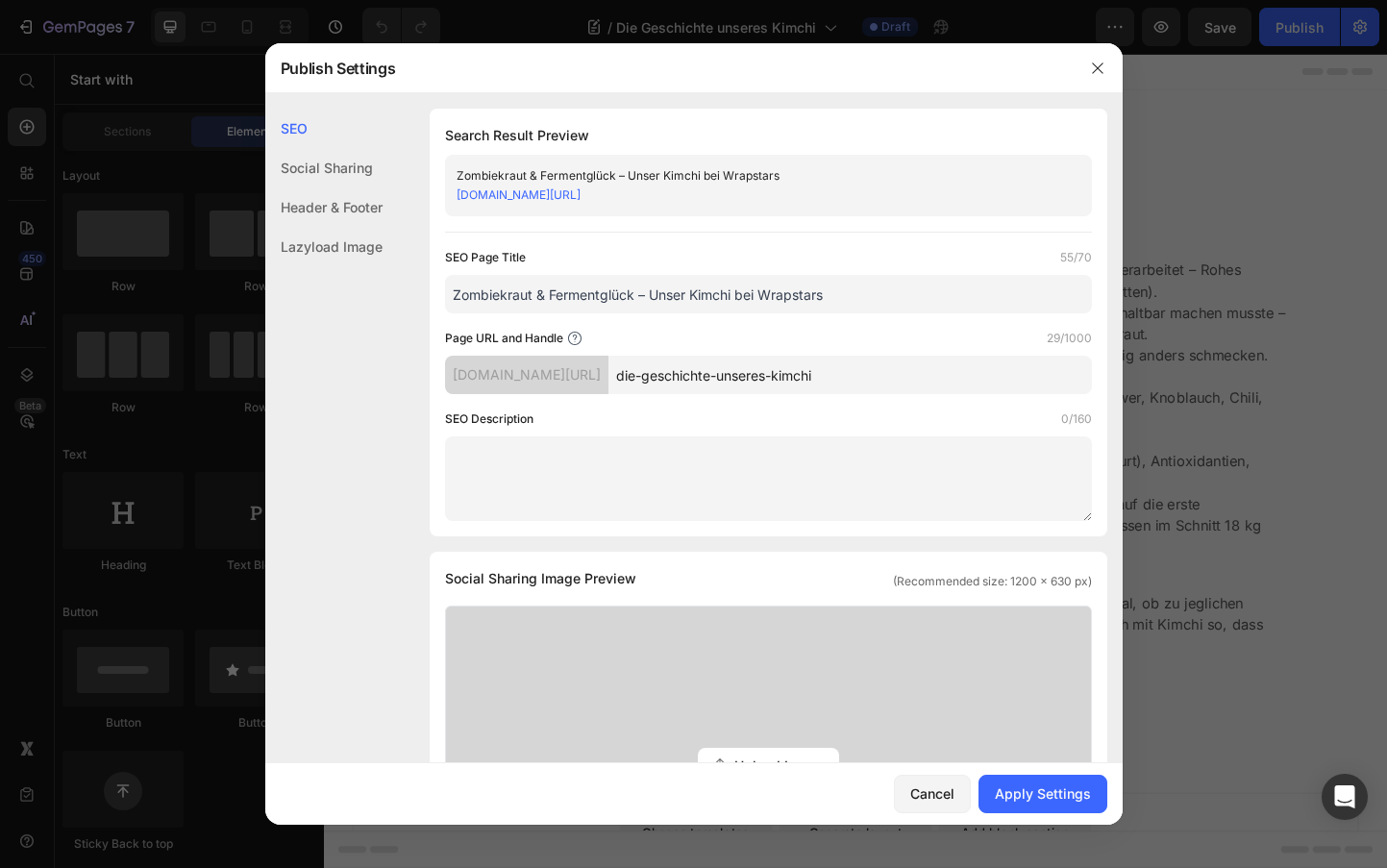 click at bounding box center [768, 479] 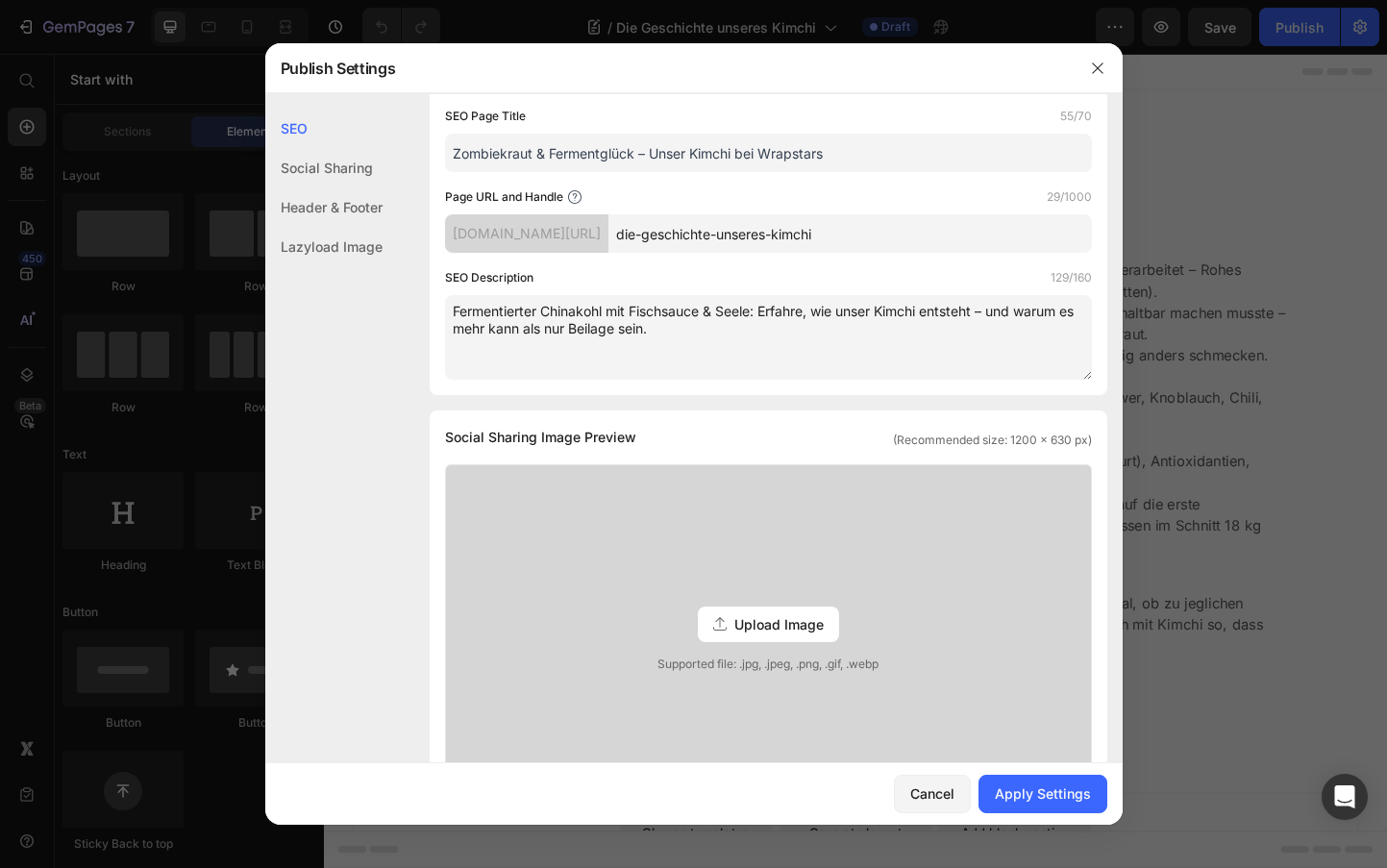 scroll, scrollTop: 192, scrollLeft: 0, axis: vertical 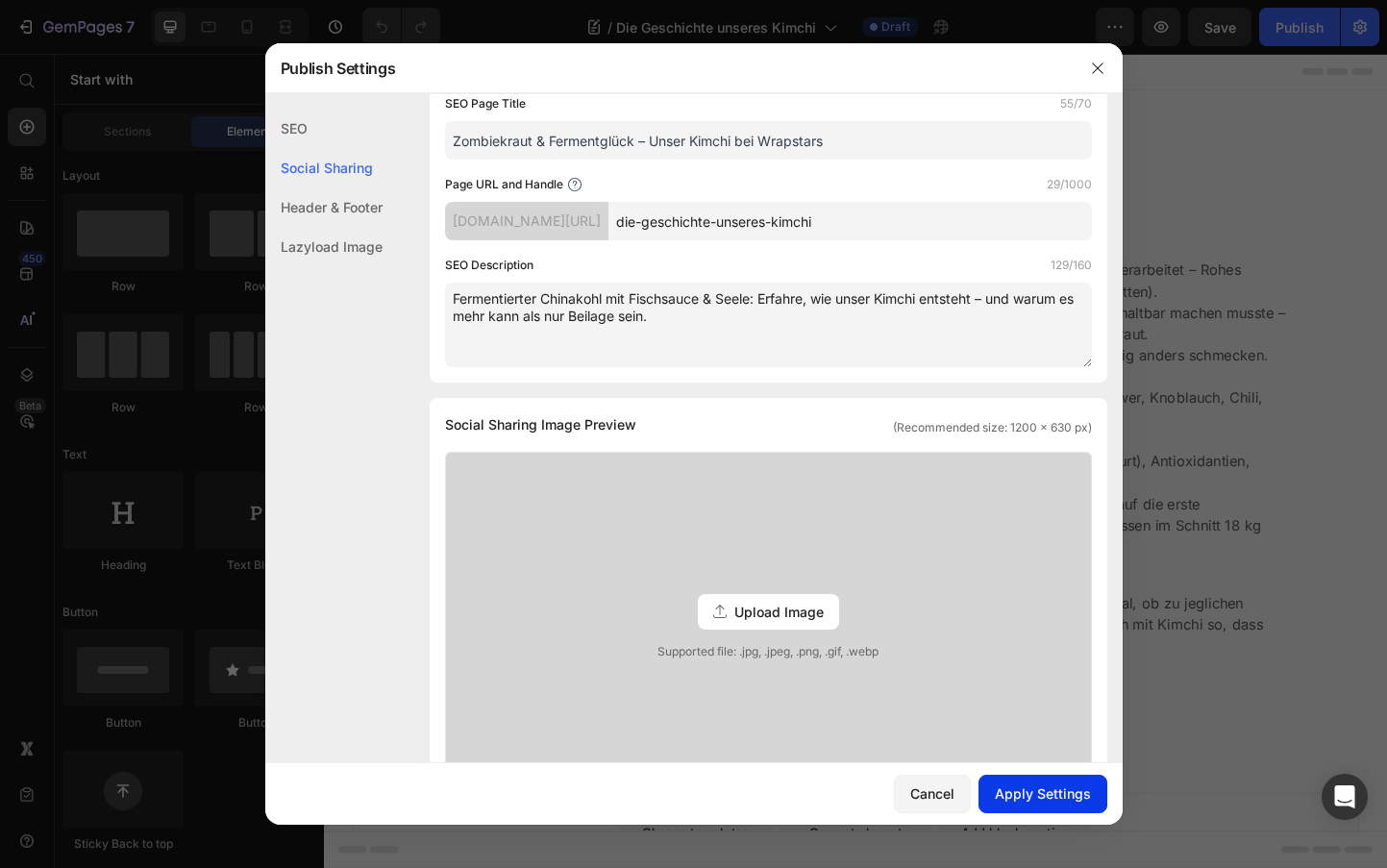 type on "Fermentierter Chinakohl mit Fischsauce & Seele: Erfahre, wie unser Kimchi entsteht – und warum es mehr kann als nur Beilage sein." 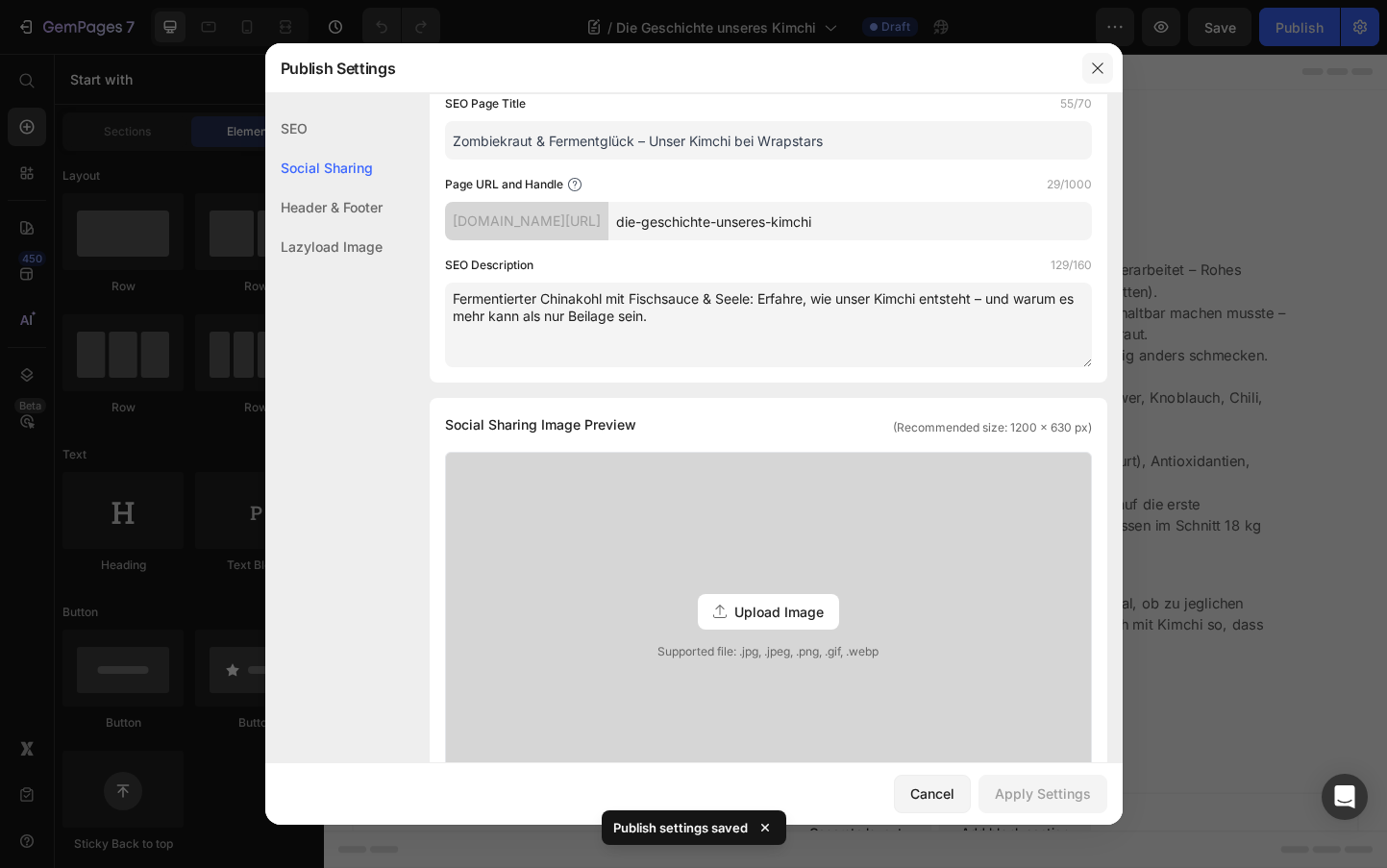 click 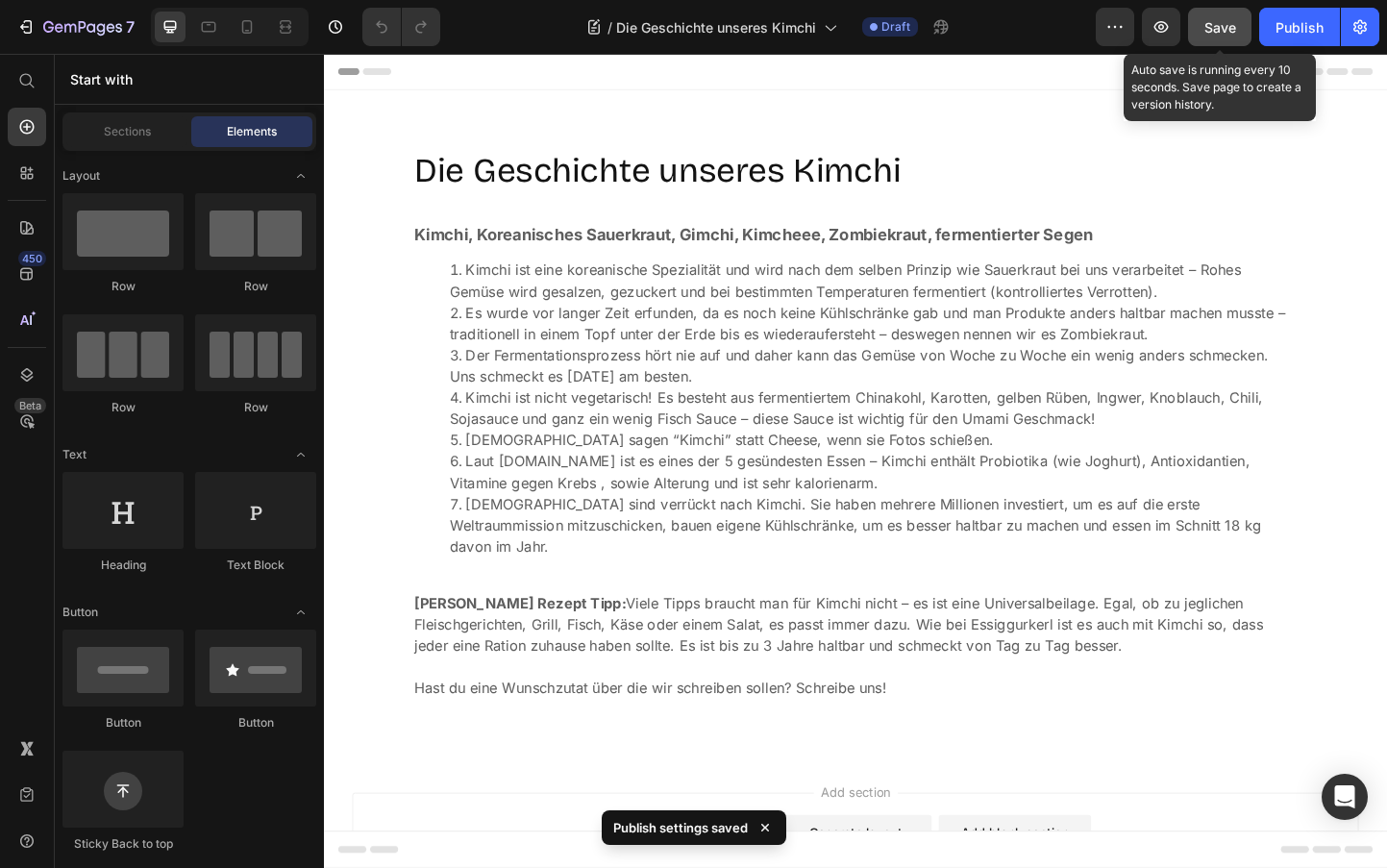 click on "Save" 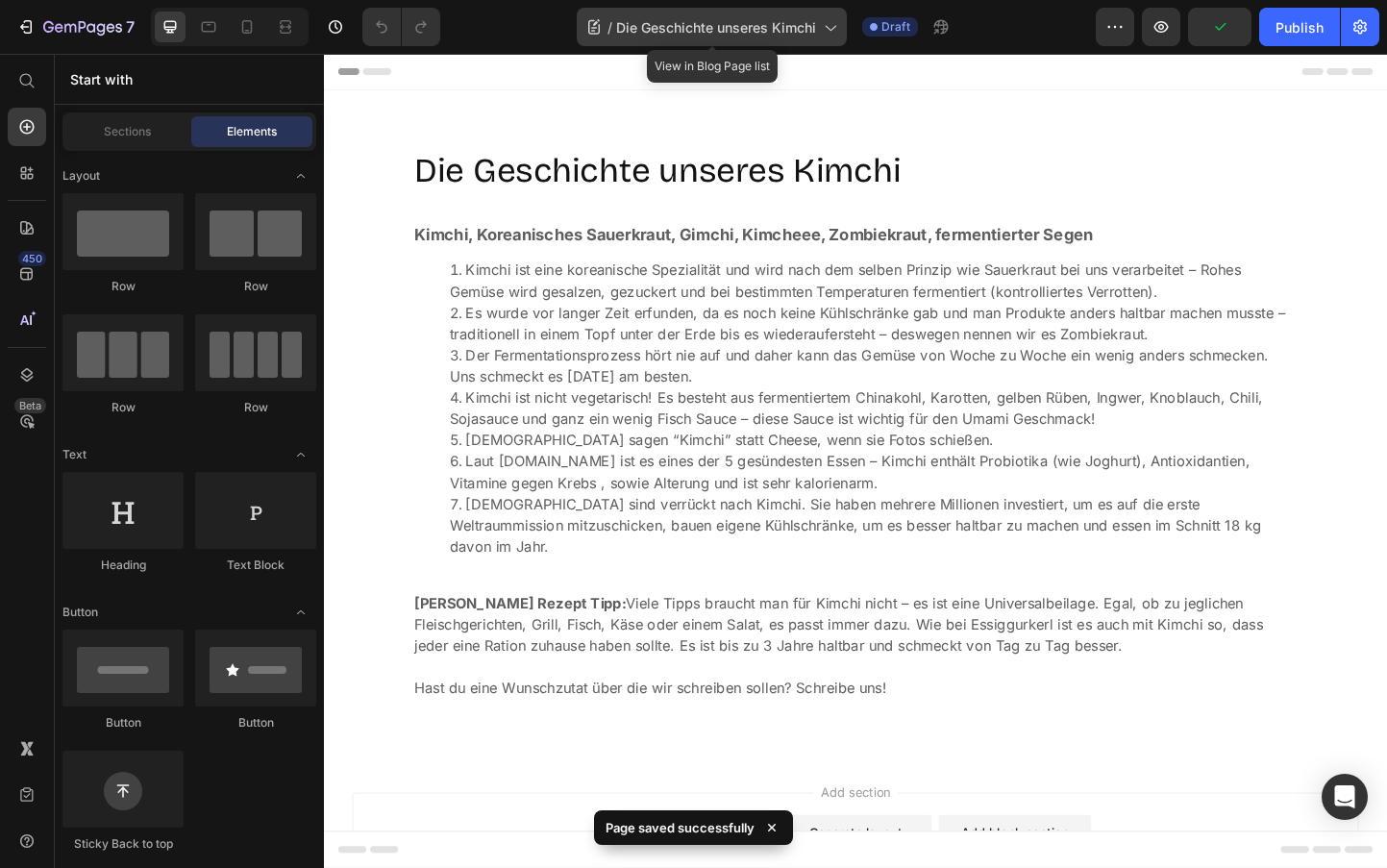click on "Die Geschichte unseres Kimchi" at bounding box center [716, 27] 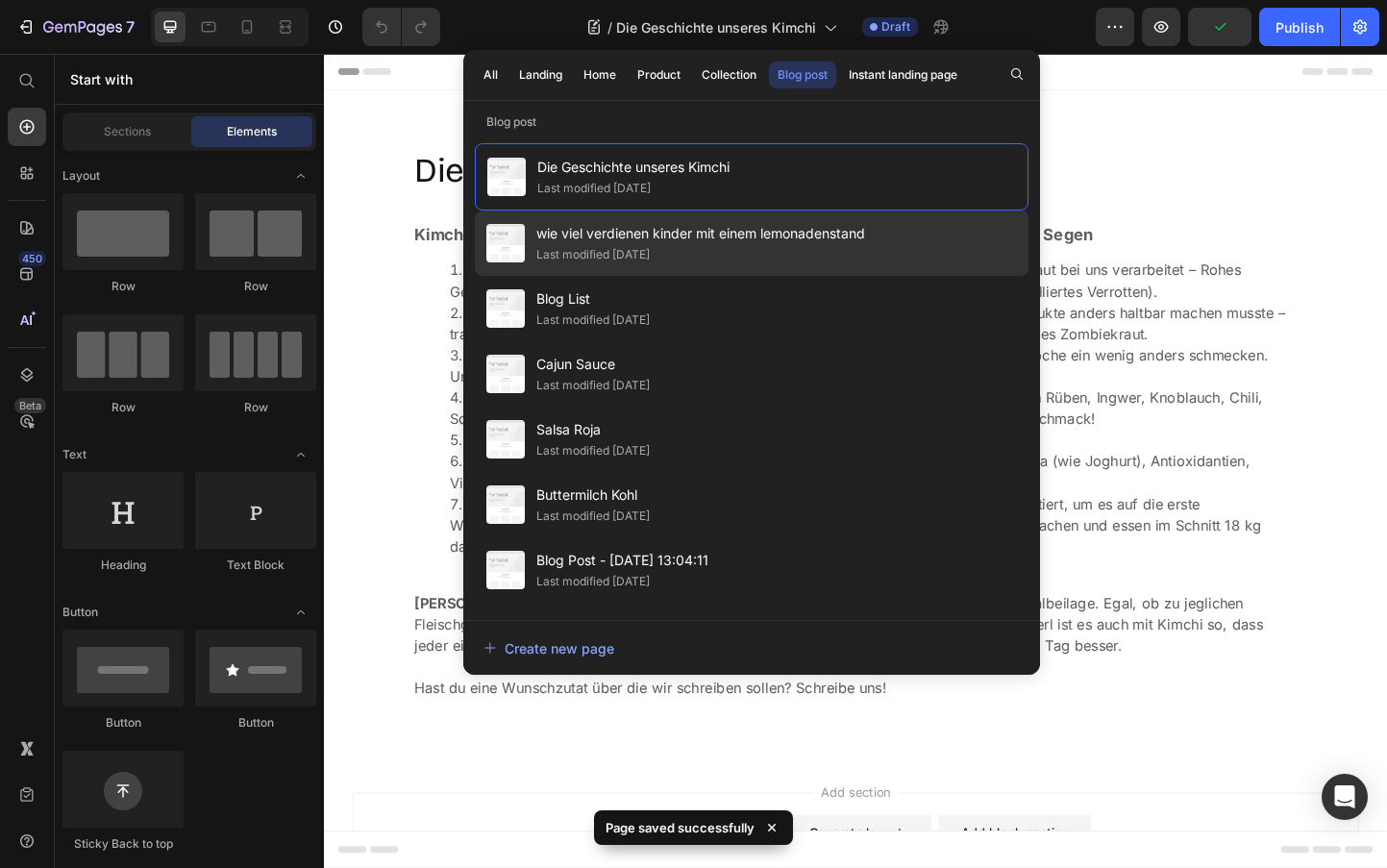 click on "wie viel verdienen kinder mit einem lemonadenstand" at bounding box center (701, 234) 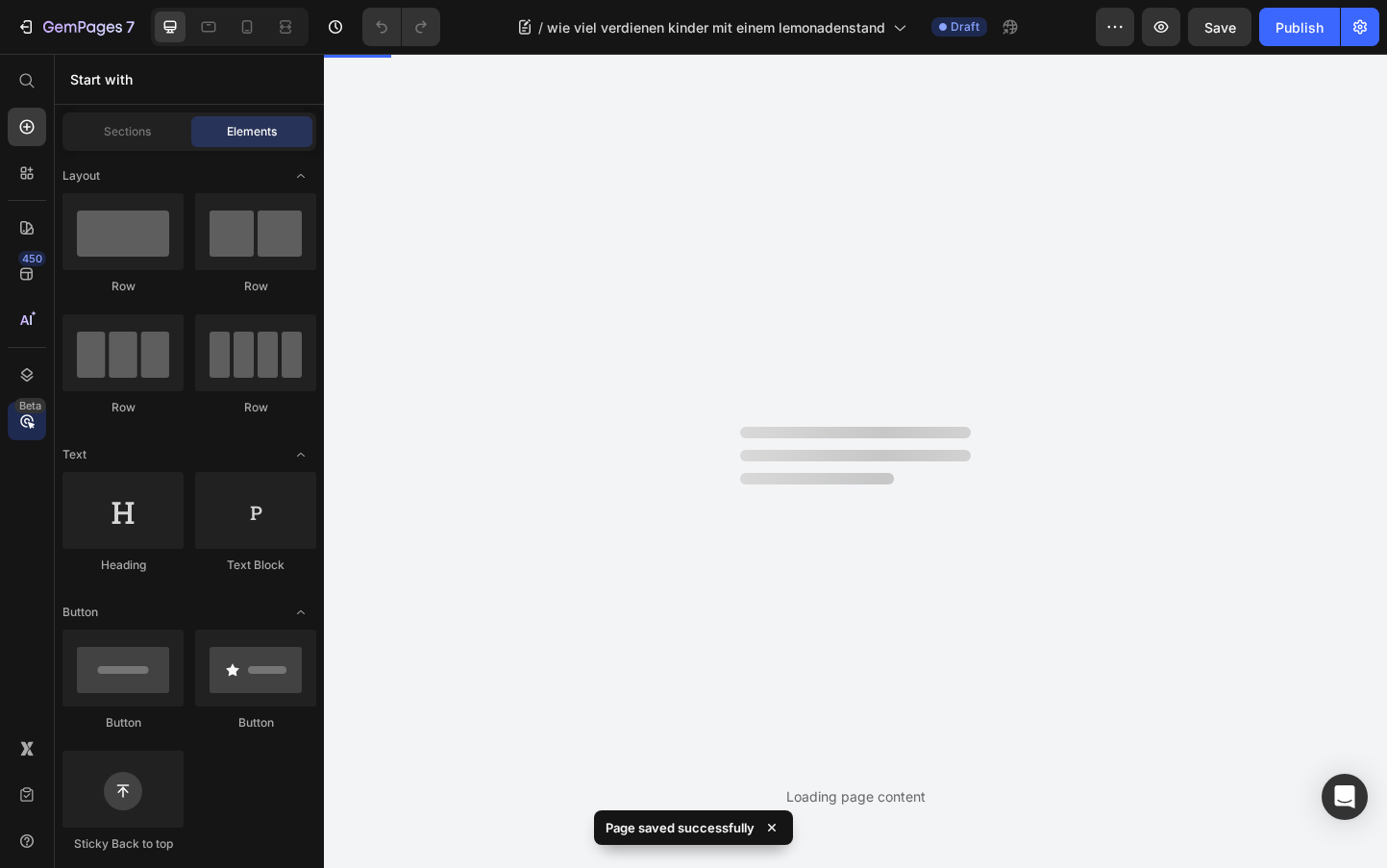 scroll, scrollTop: 0, scrollLeft: 0, axis: both 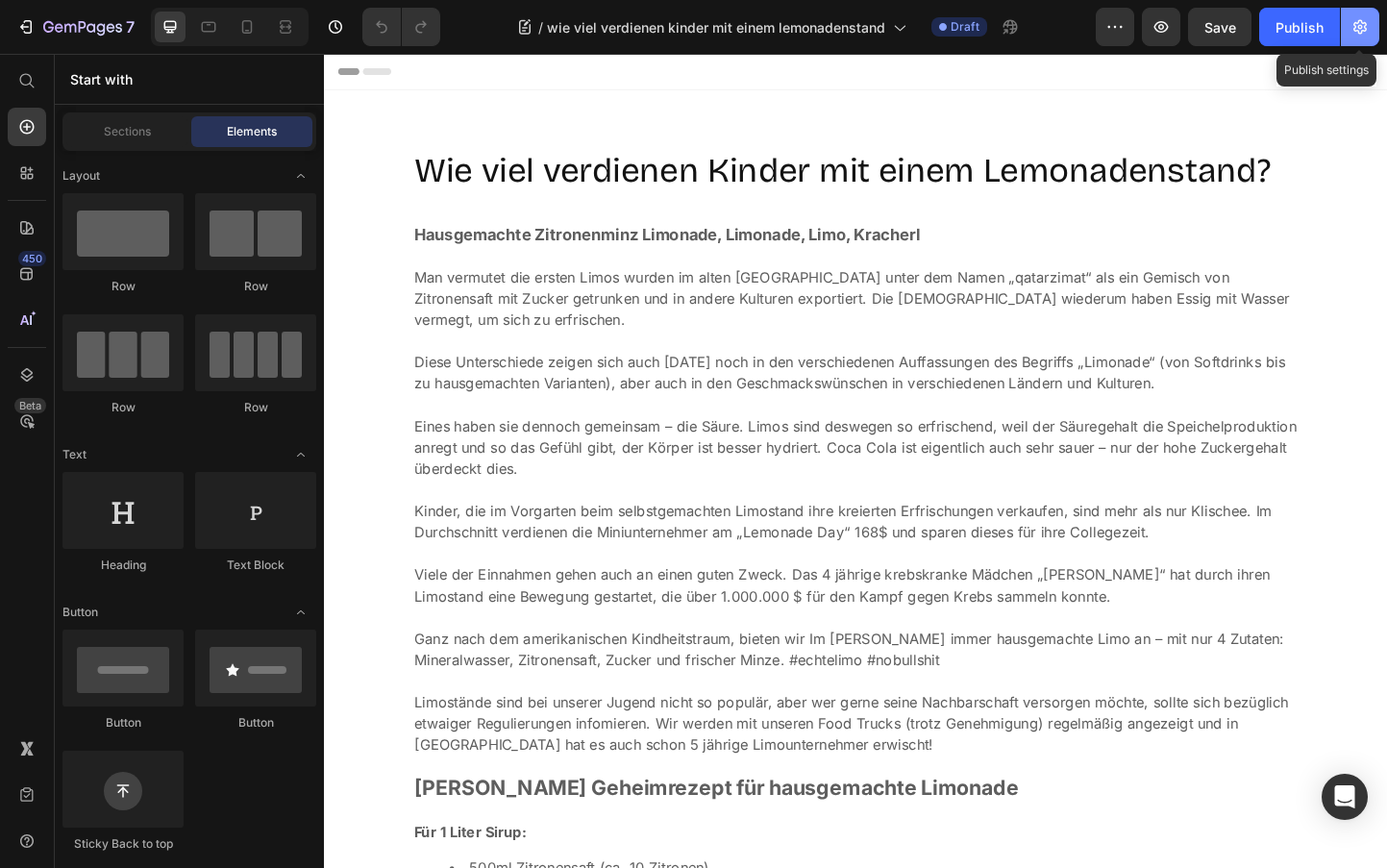 click 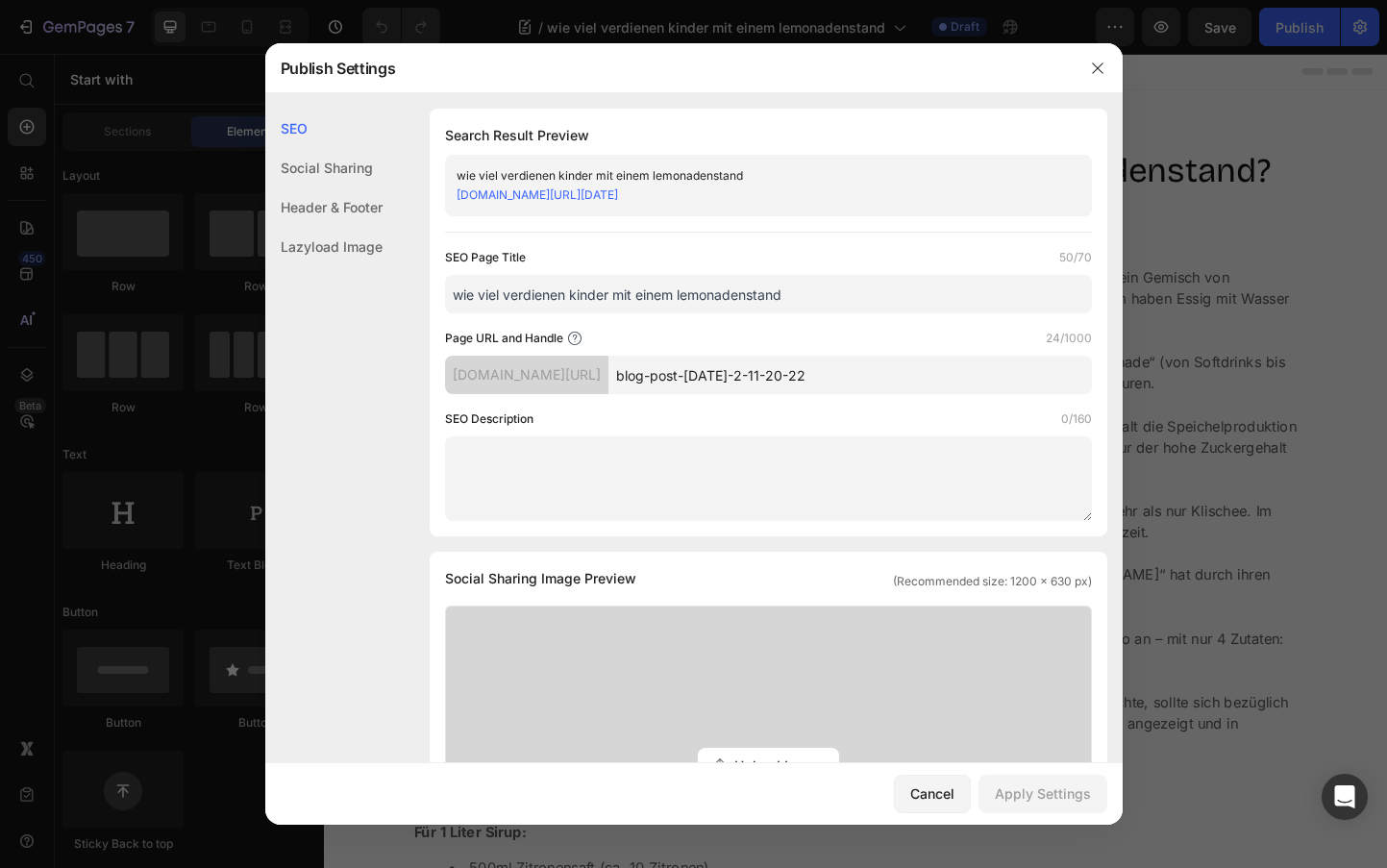 click on "wie viel verdienen kinder mit einem lemonadenstand" at bounding box center (768, 294) 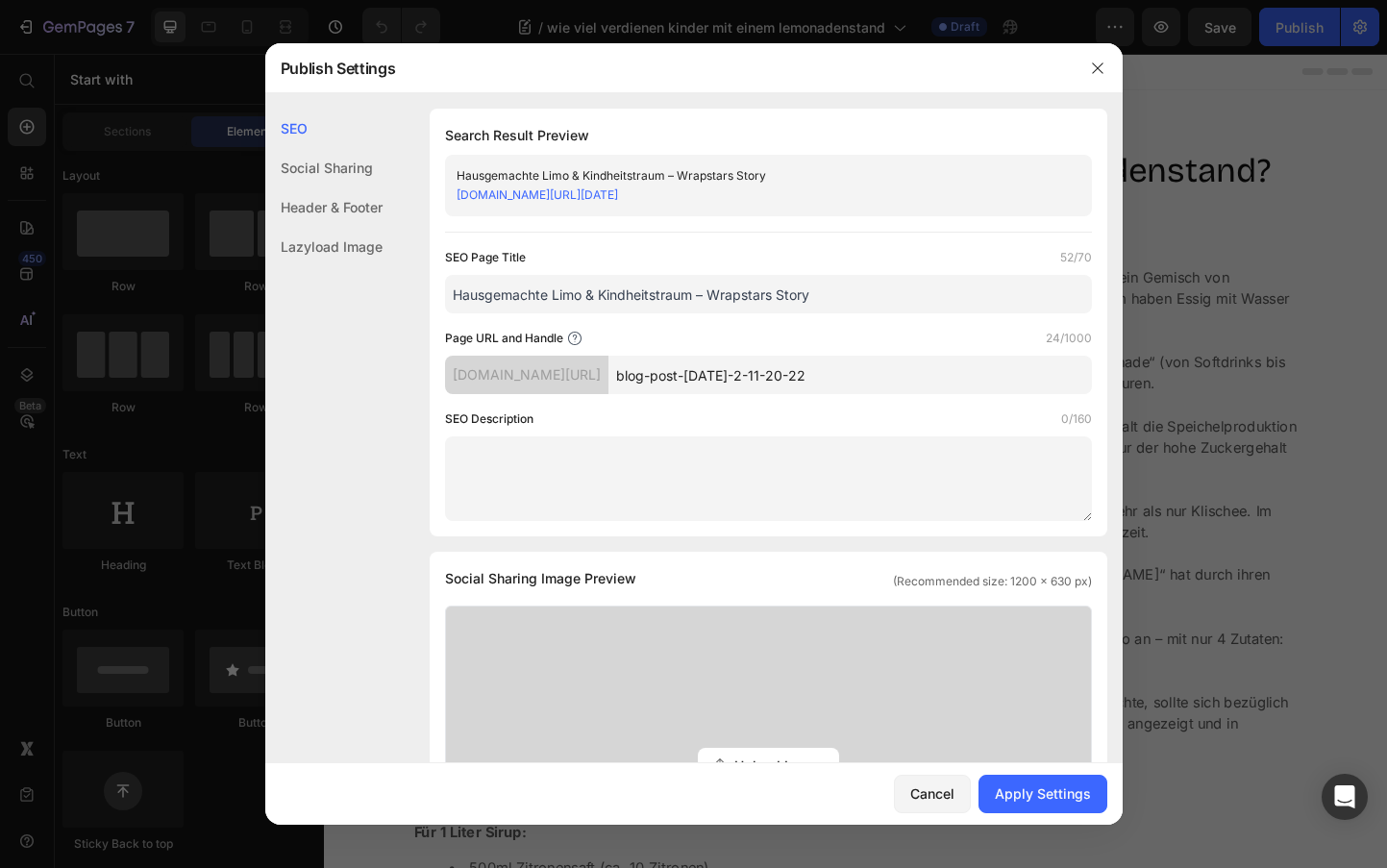 type on "Hausgemachte Limo & Kindheitstraum – Wrapstars Story" 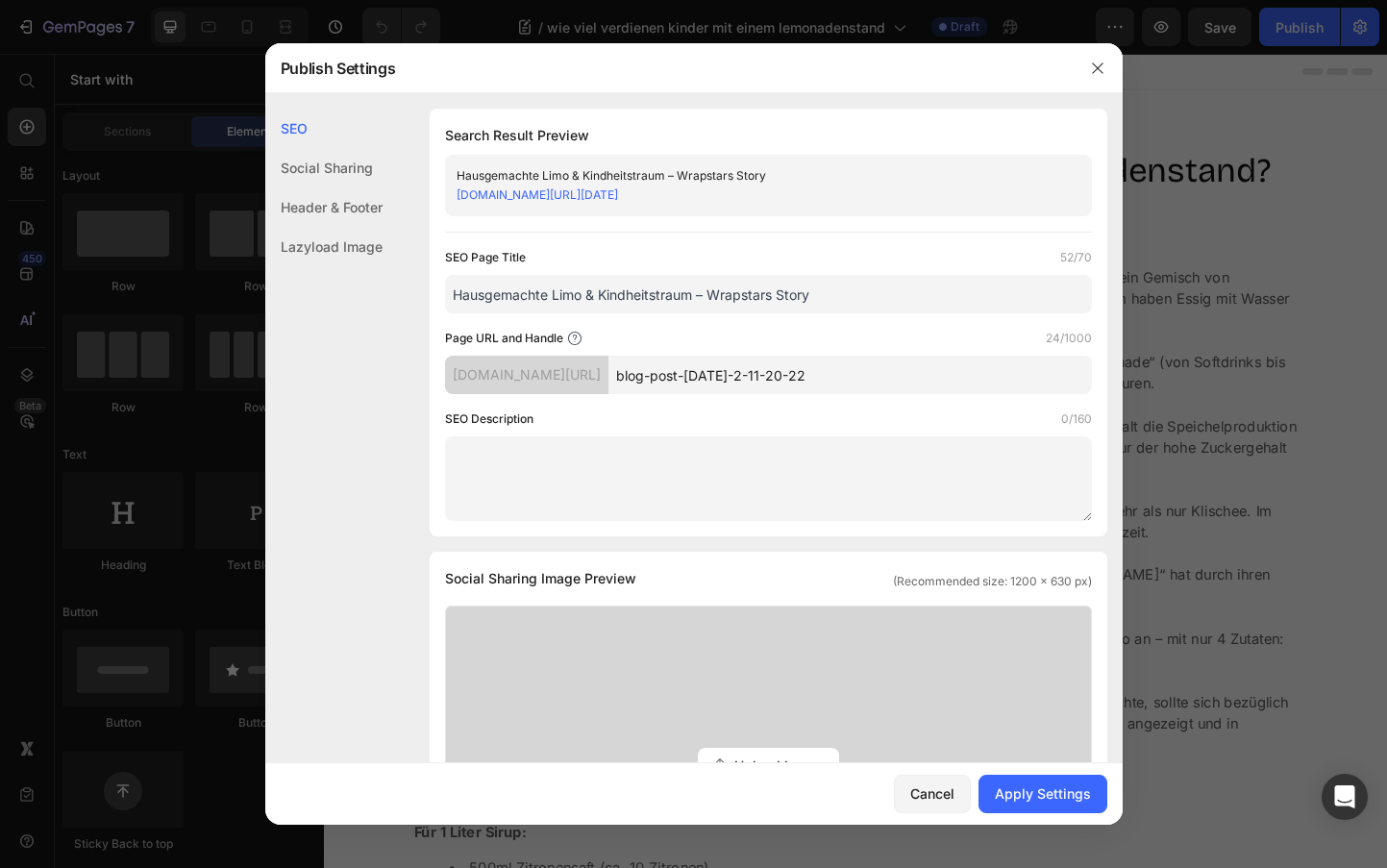 click at bounding box center [768, 479] 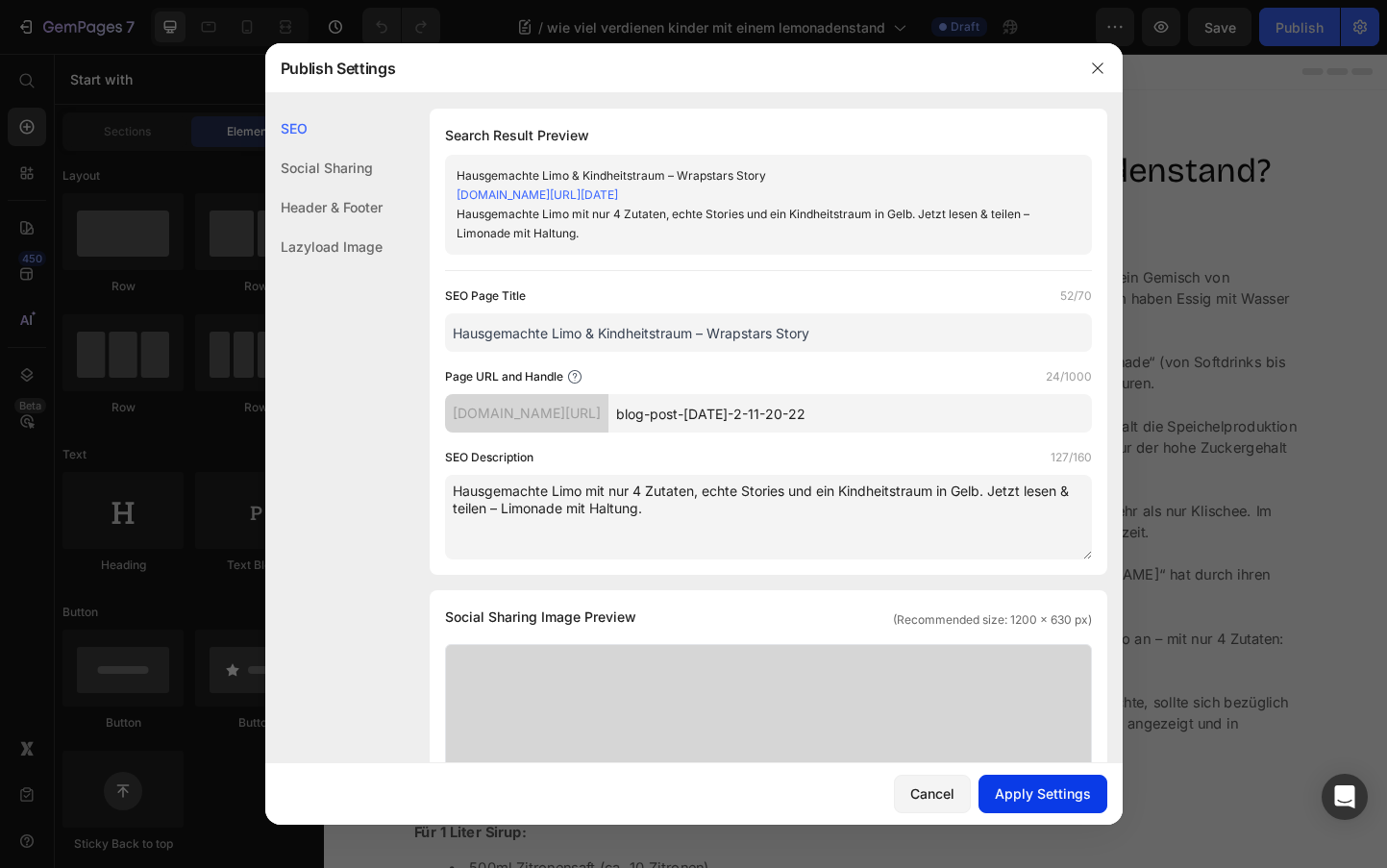 type on "Hausgemachte Limo mit nur 4 Zutaten, echte Stories und ein Kindheitstraum in Gelb. Jetzt lesen & teilen – Limonade mit Haltung." 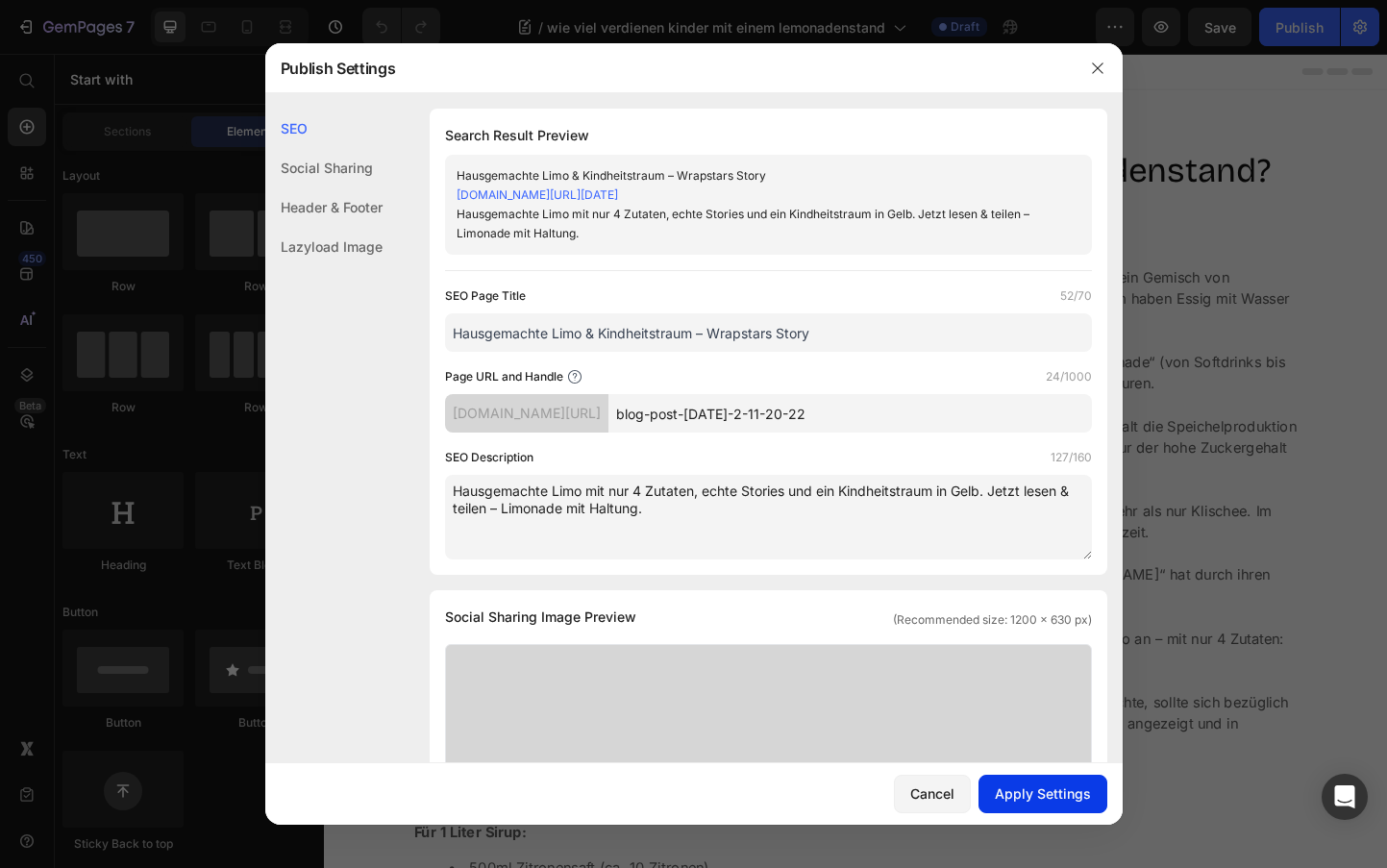 click on "Apply Settings" at bounding box center [1043, 793] 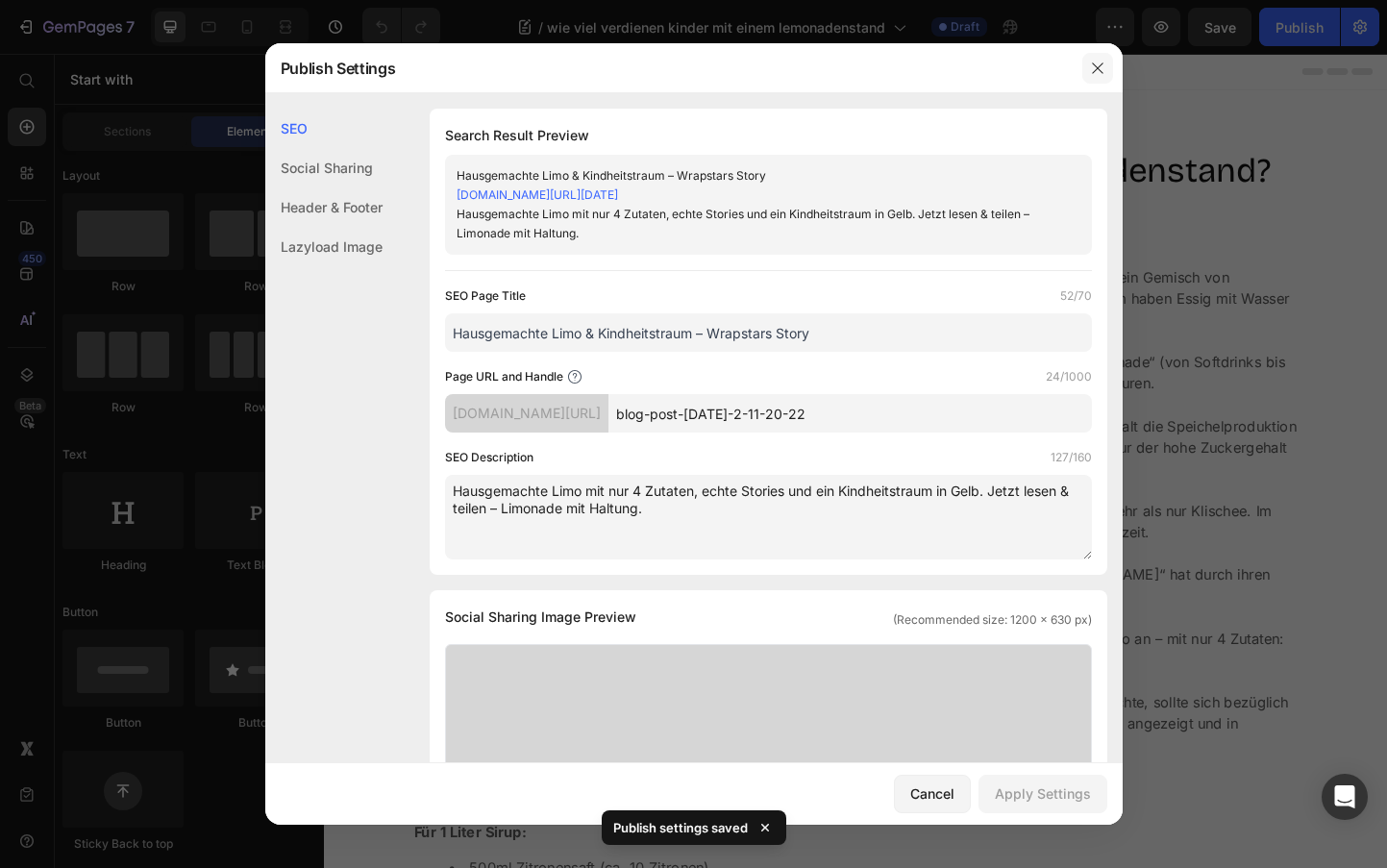 drag, startPoint x: 1103, startPoint y: 66, endPoint x: 890, endPoint y: 1, distance: 222.6971 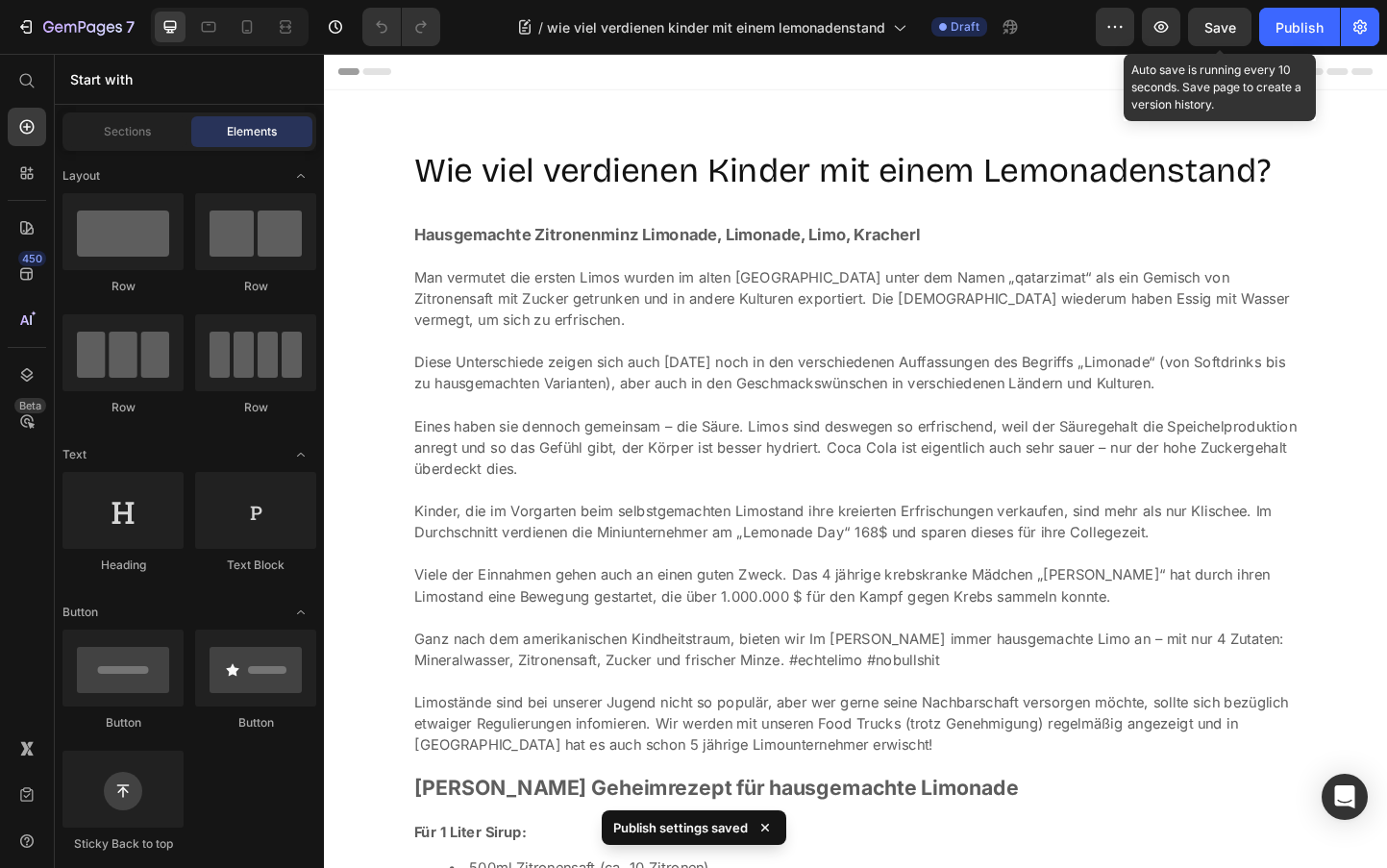 click on "Save" at bounding box center (1220, 27) 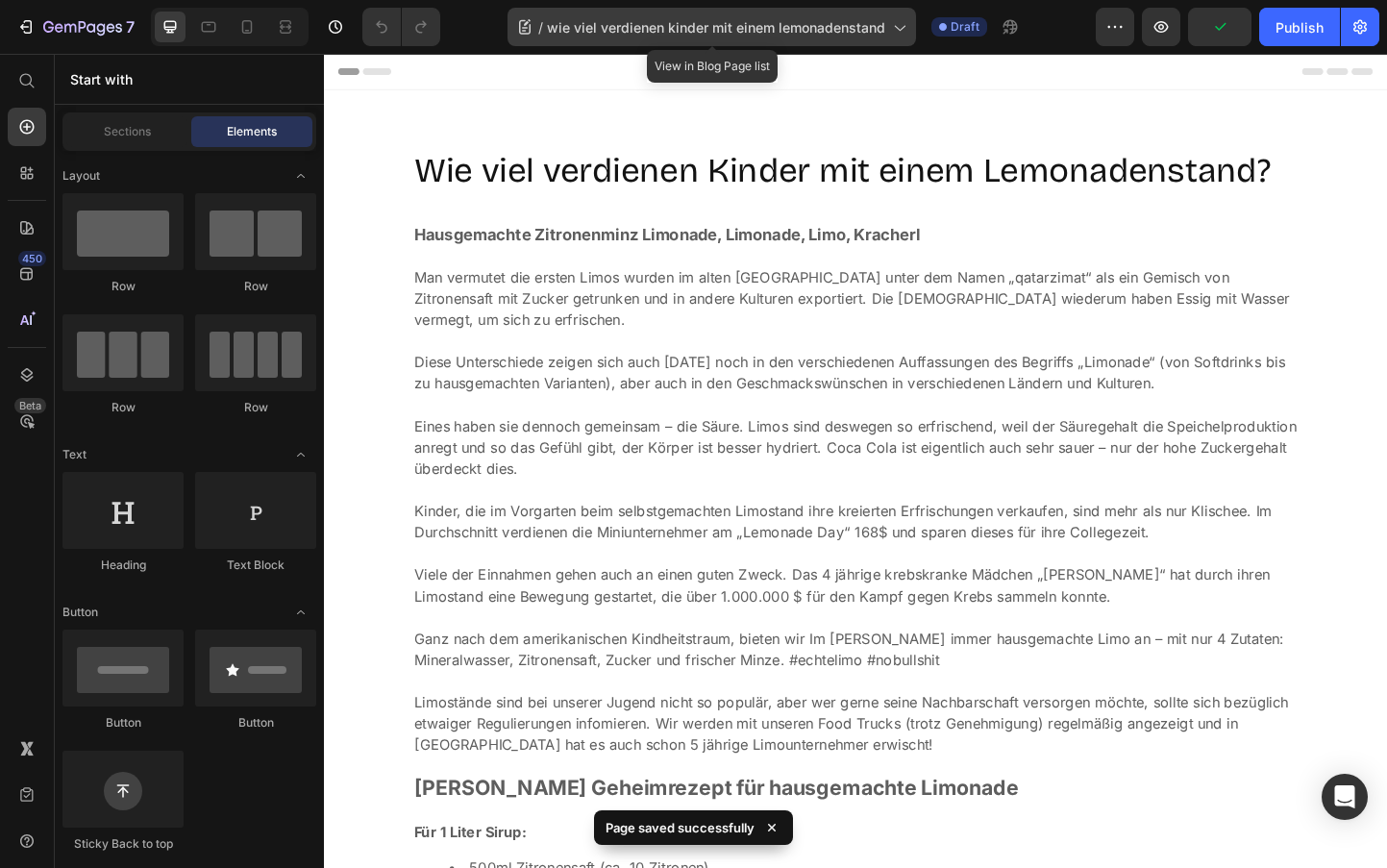 click on "wie viel verdienen kinder mit einem lemonadenstand" at bounding box center [716, 27] 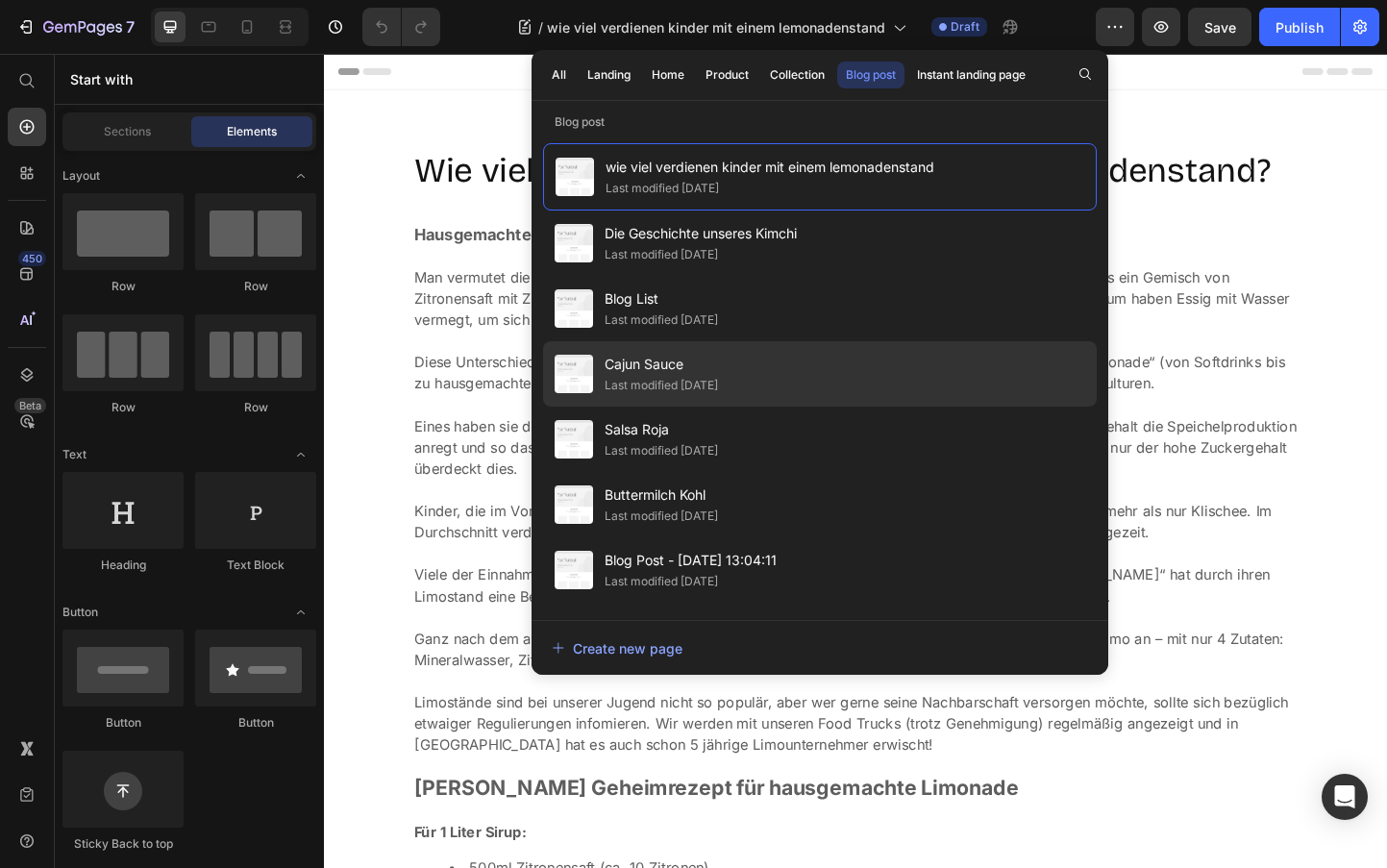 click on "Last modified 14 days ago" 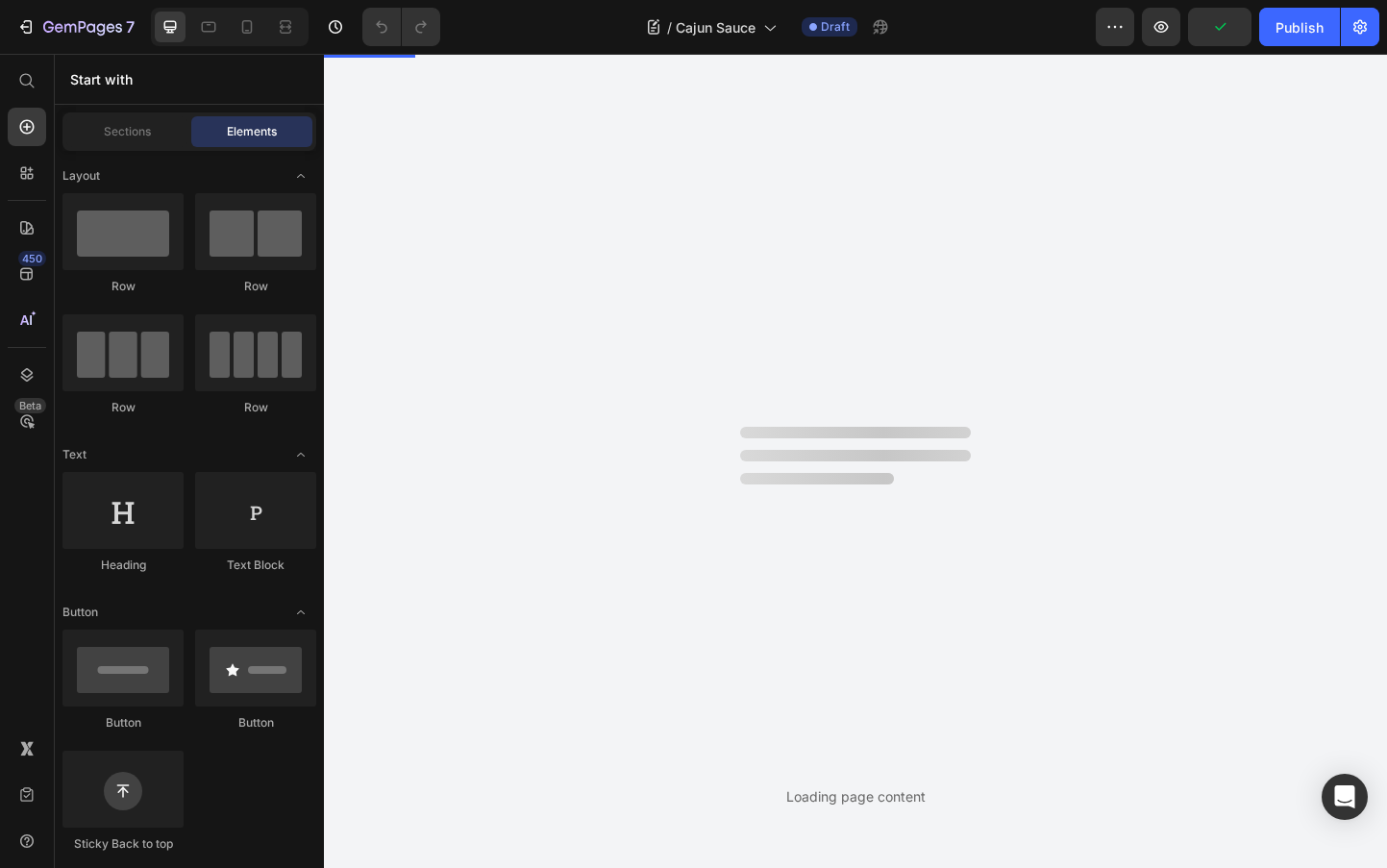 scroll, scrollTop: 0, scrollLeft: 0, axis: both 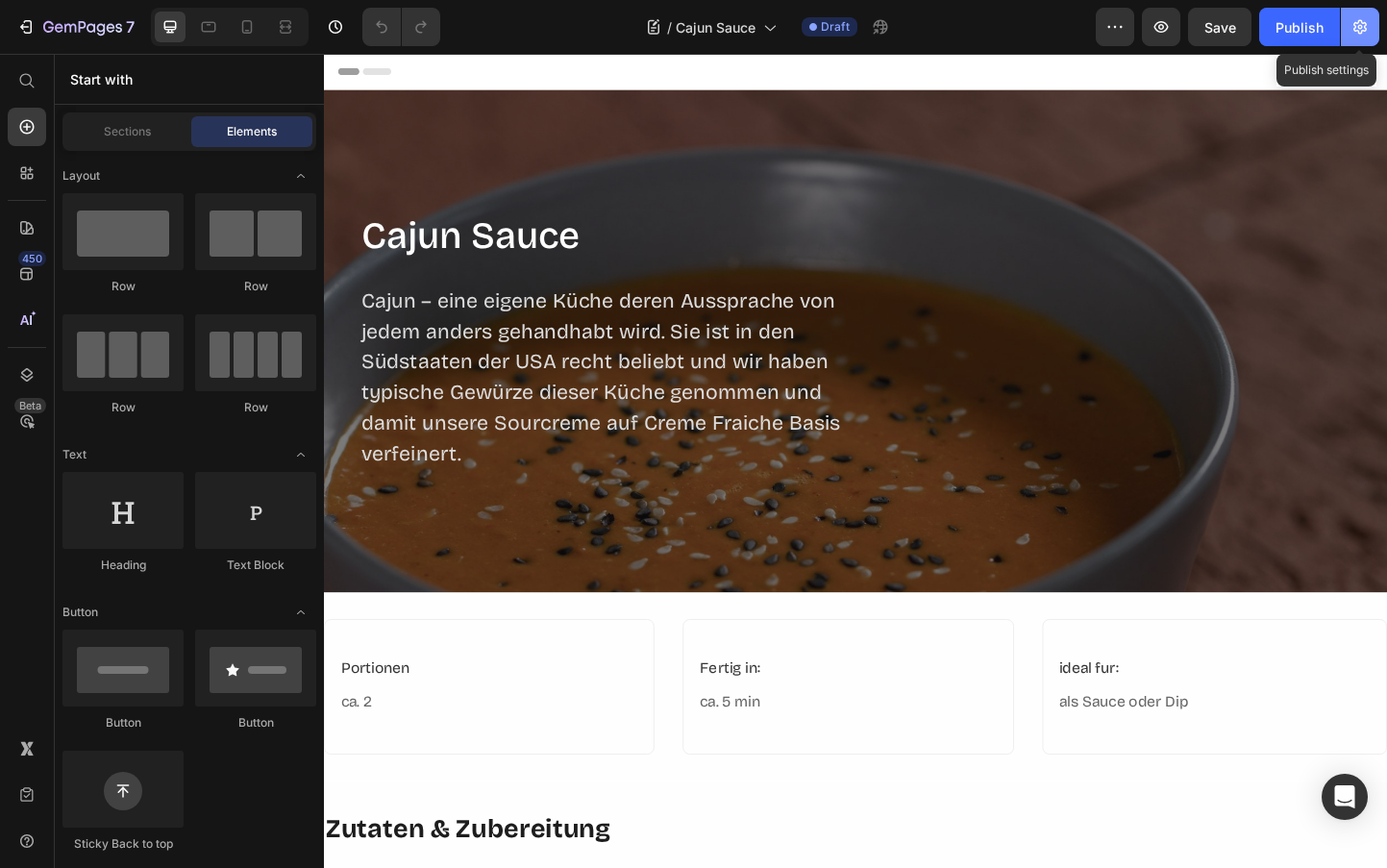 click 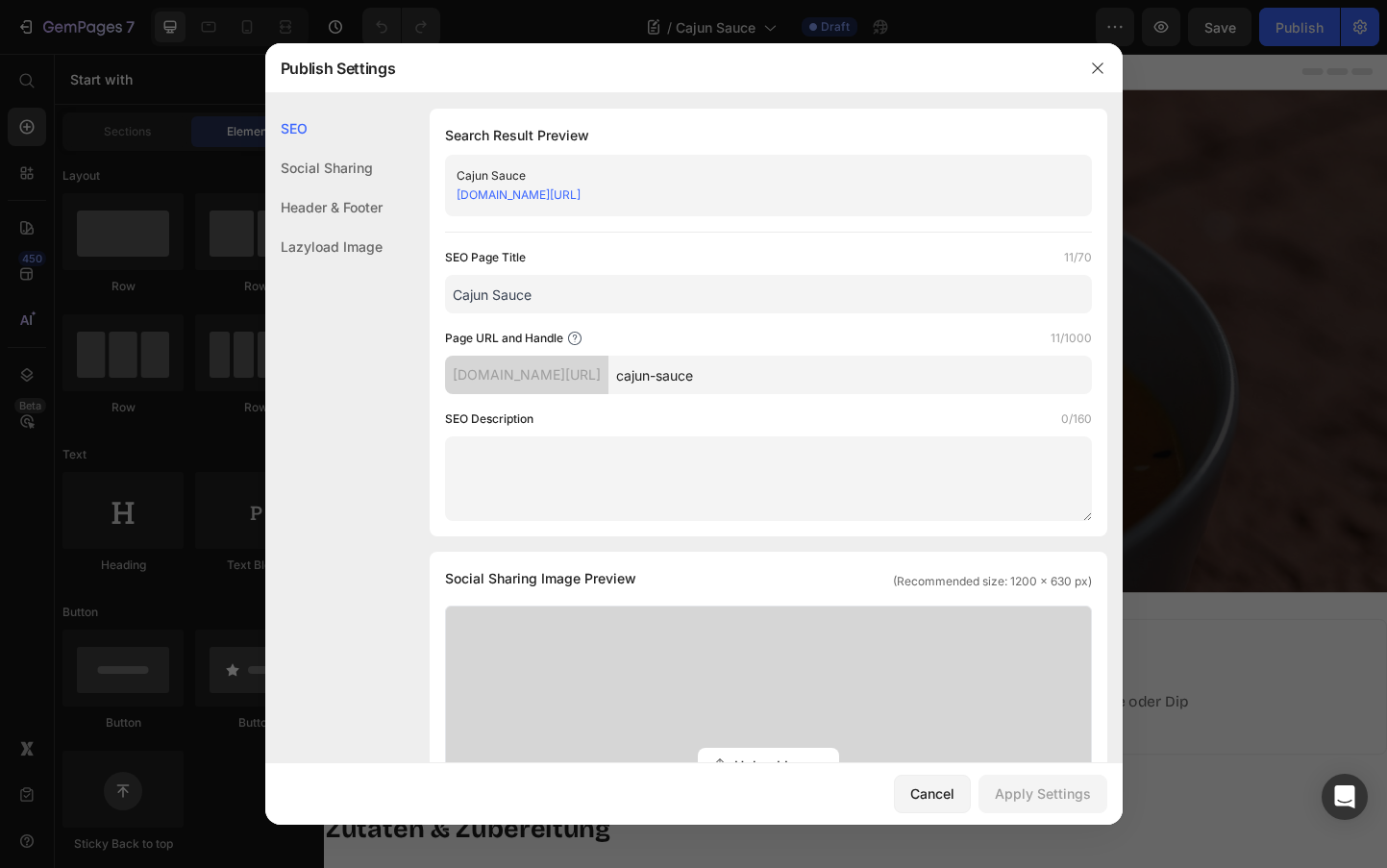 click on "Cajun Sauce" at bounding box center (768, 294) 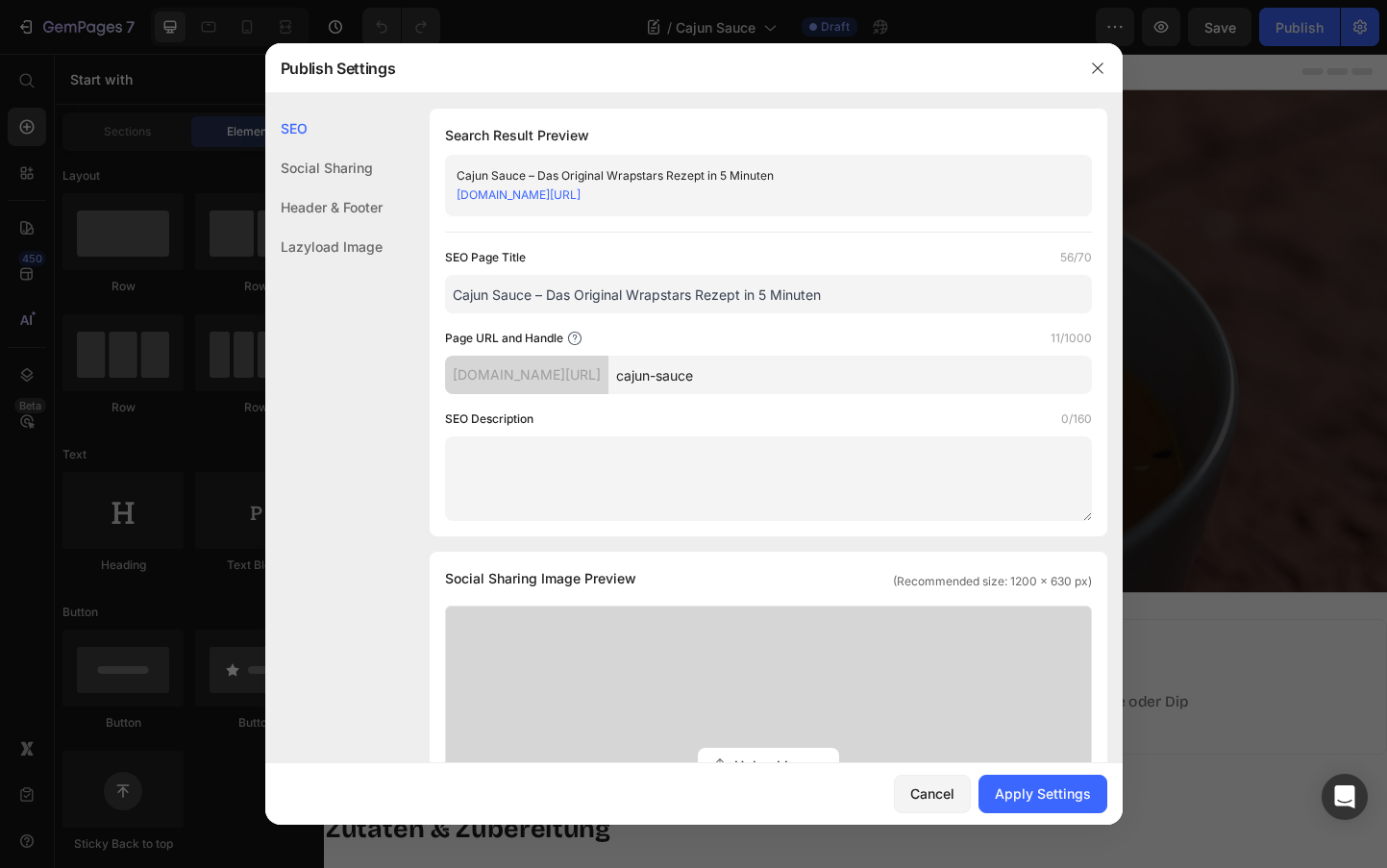 type on "Cajun Sauce – Das Original Wrapstars Rezept in 5 Minuten" 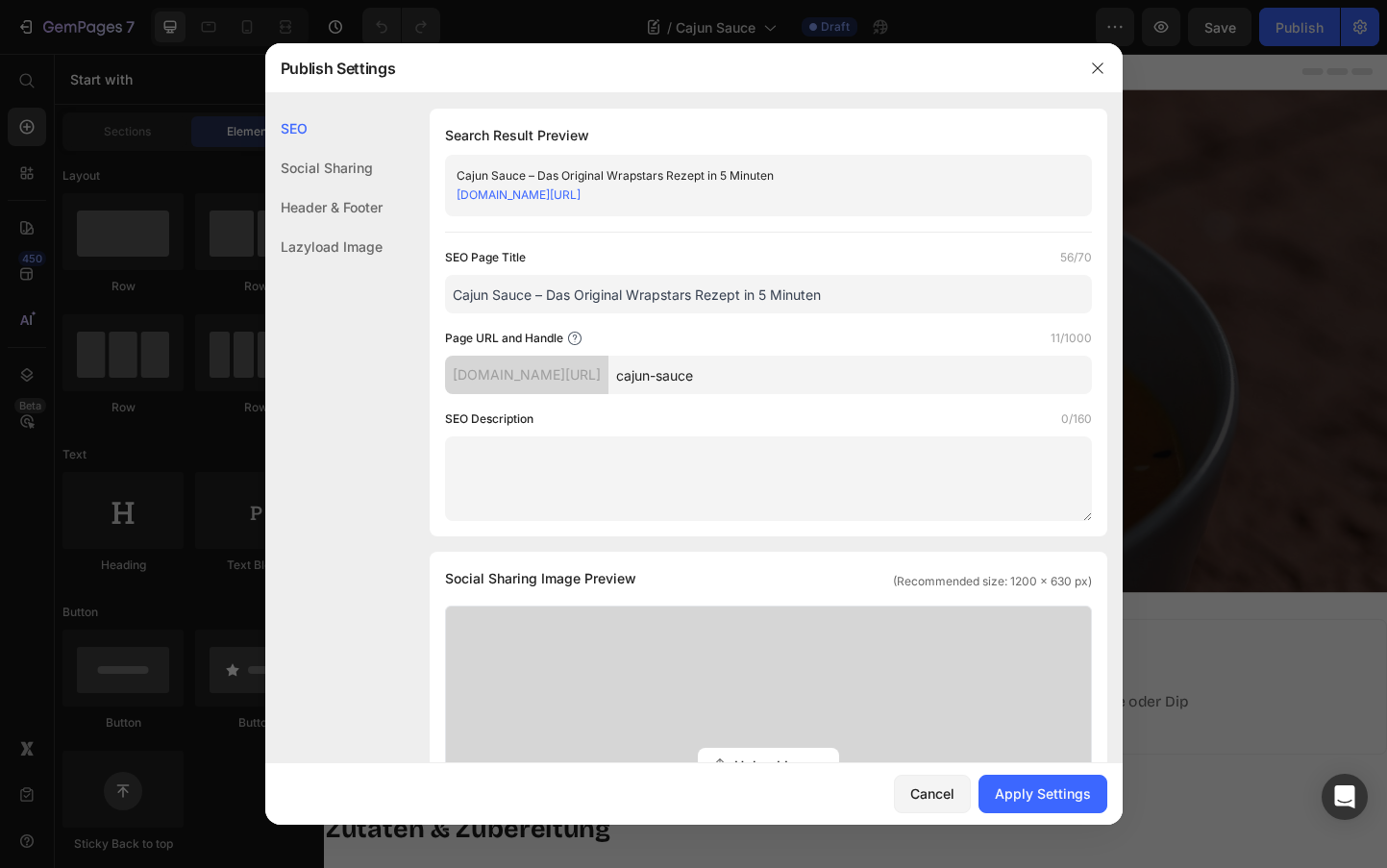 click at bounding box center [768, 479] 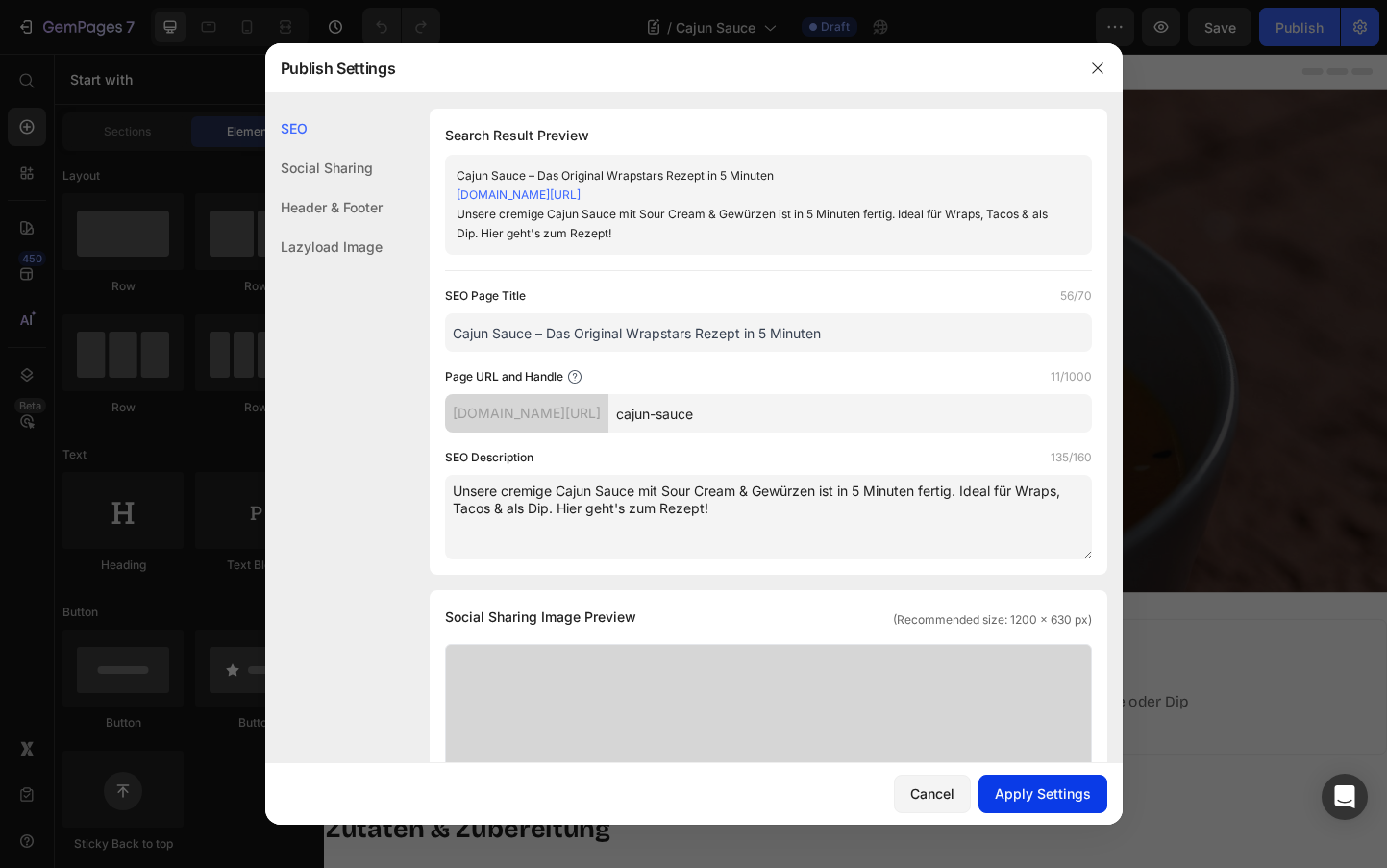 type on "Unsere cremige Cajun Sauce mit Sour Cream & Gewürzen ist in 5 Minuten fertig. Ideal für Wraps, Tacos & als Dip. Hier geht's zum Rezept!" 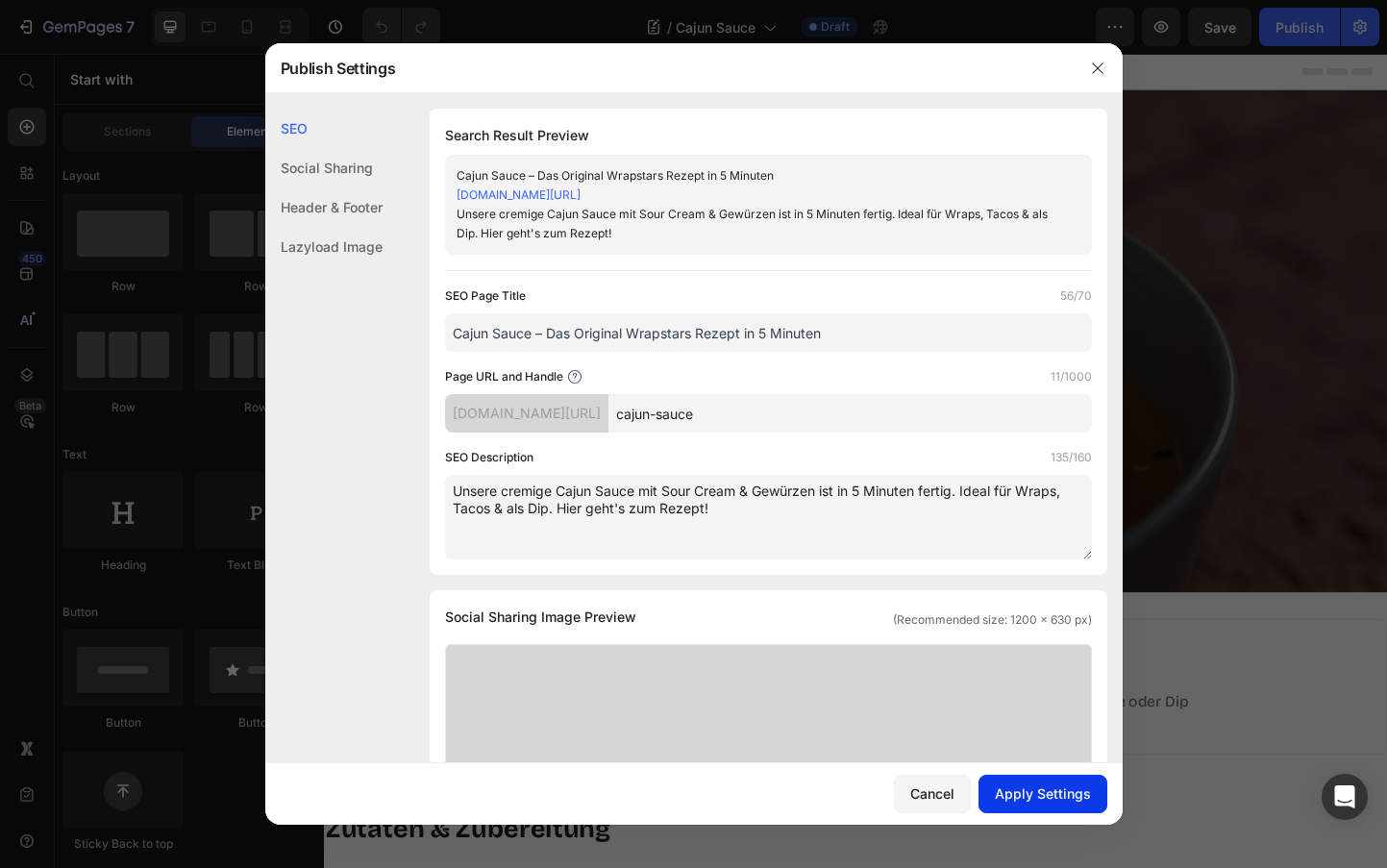 click on "Apply Settings" at bounding box center (1043, 793) 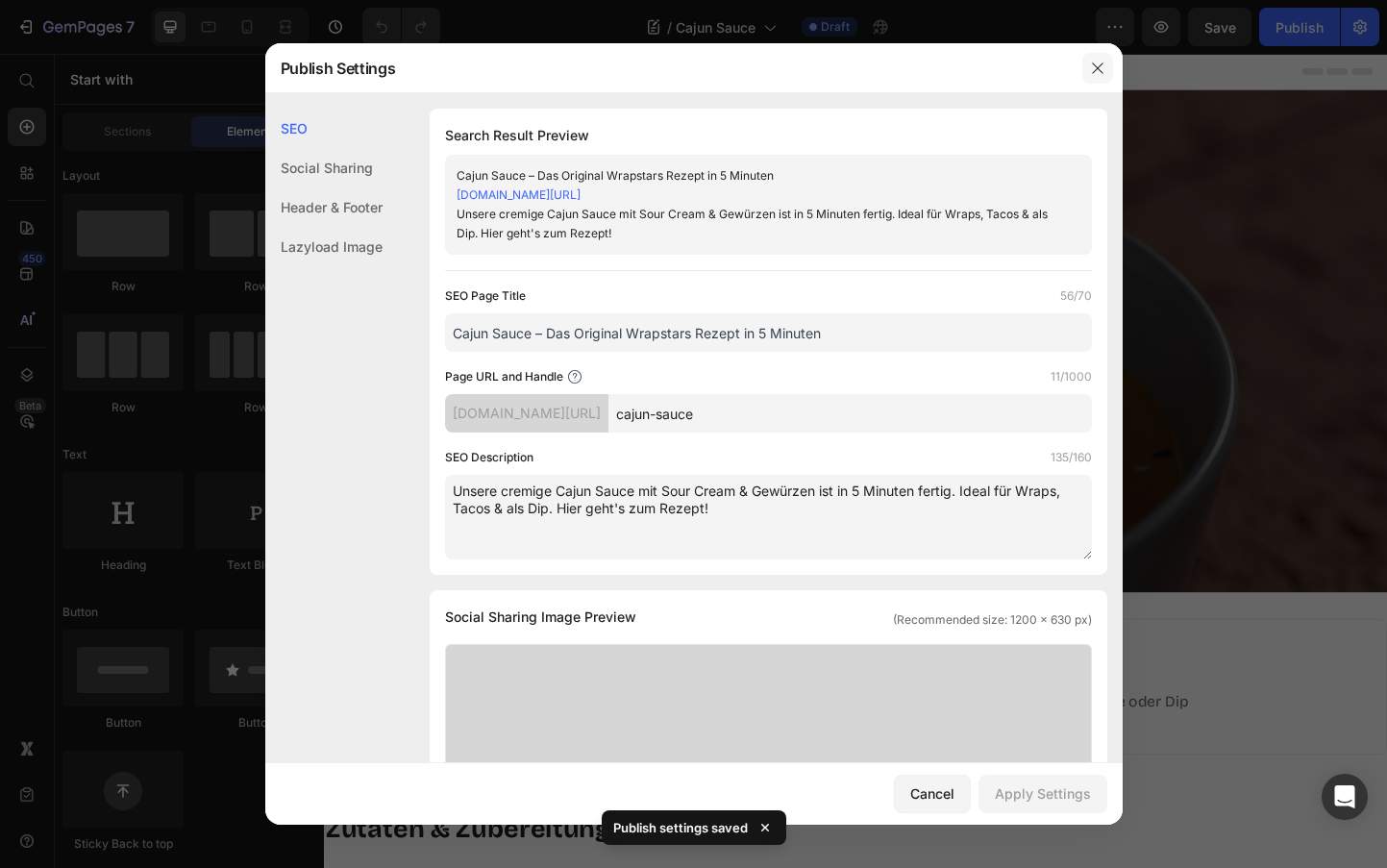 drag, startPoint x: 1093, startPoint y: 73, endPoint x: 835, endPoint y: 20, distance: 263.38755 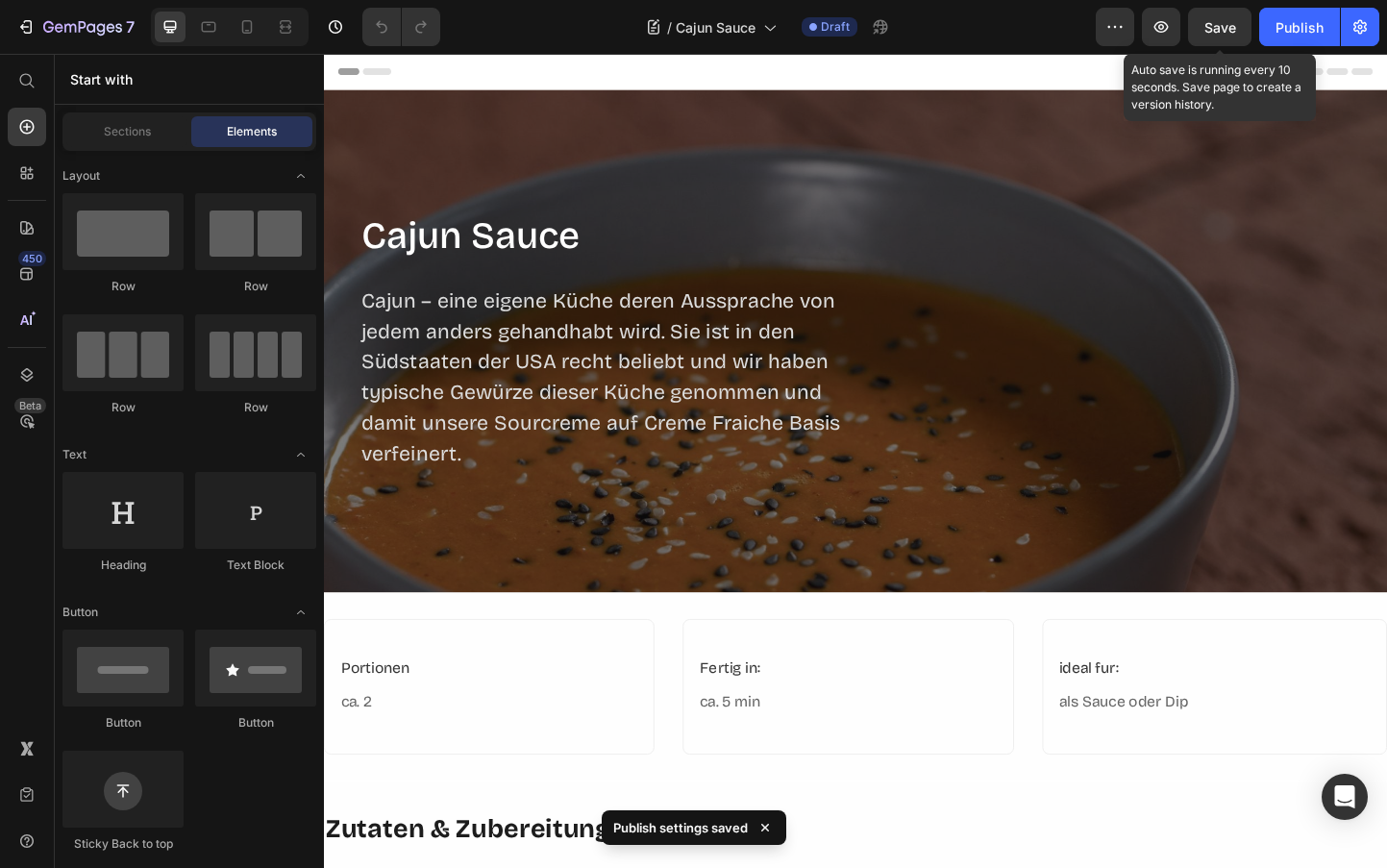 click on "Save" at bounding box center [1220, 27] 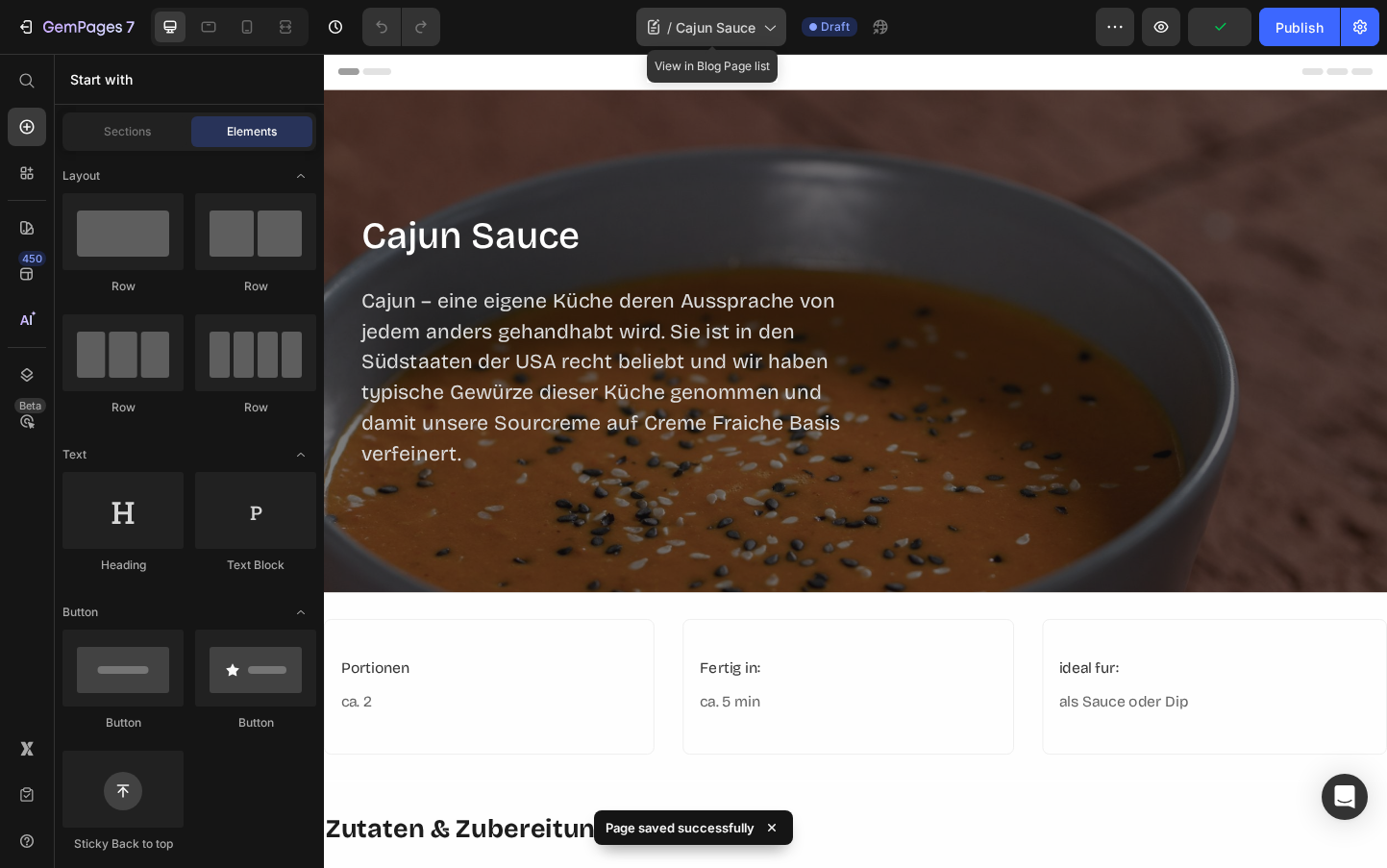 click on "Cajun Sauce" at bounding box center [715, 27] 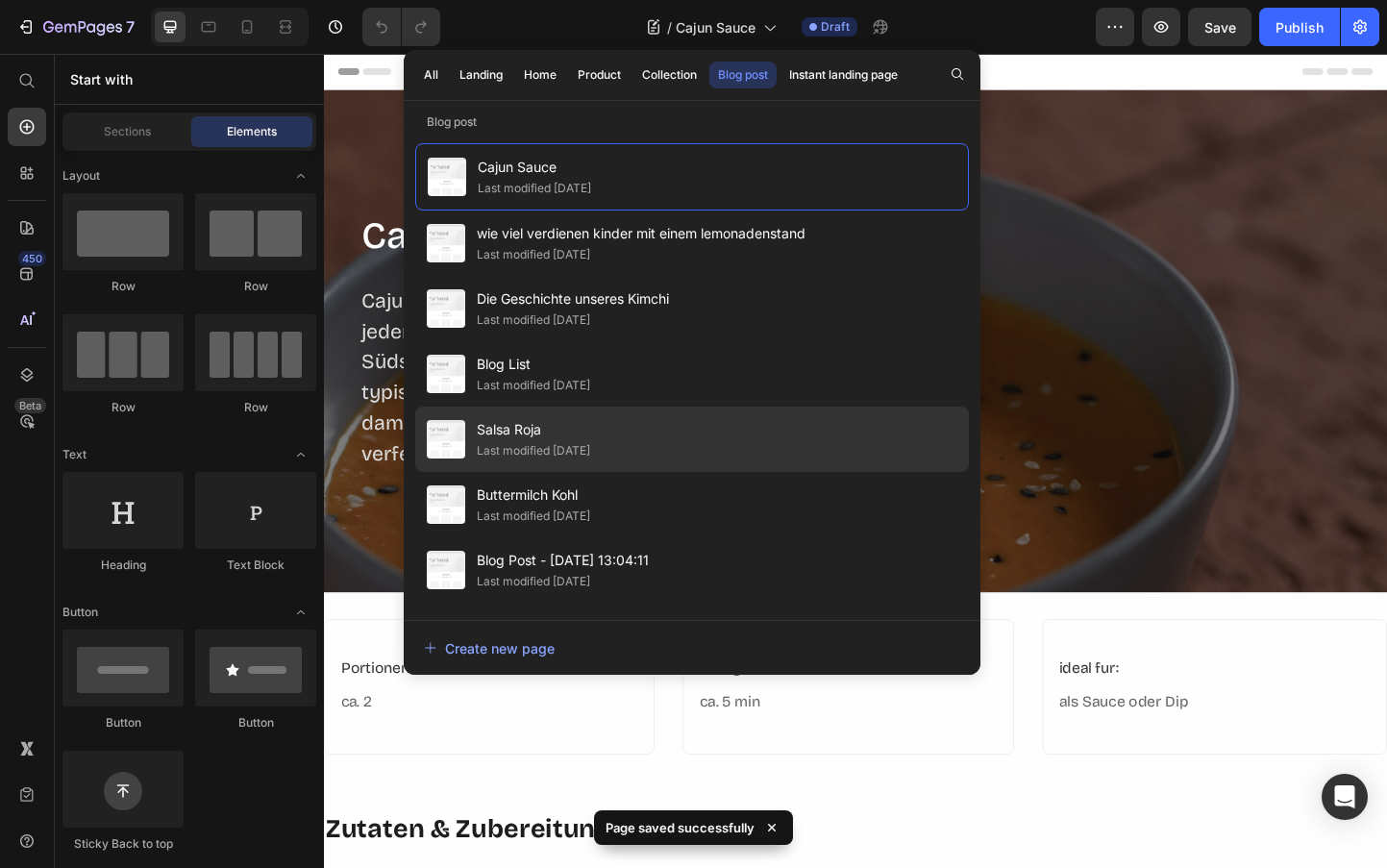 click on "Salsa Roja" at bounding box center [533, 430] 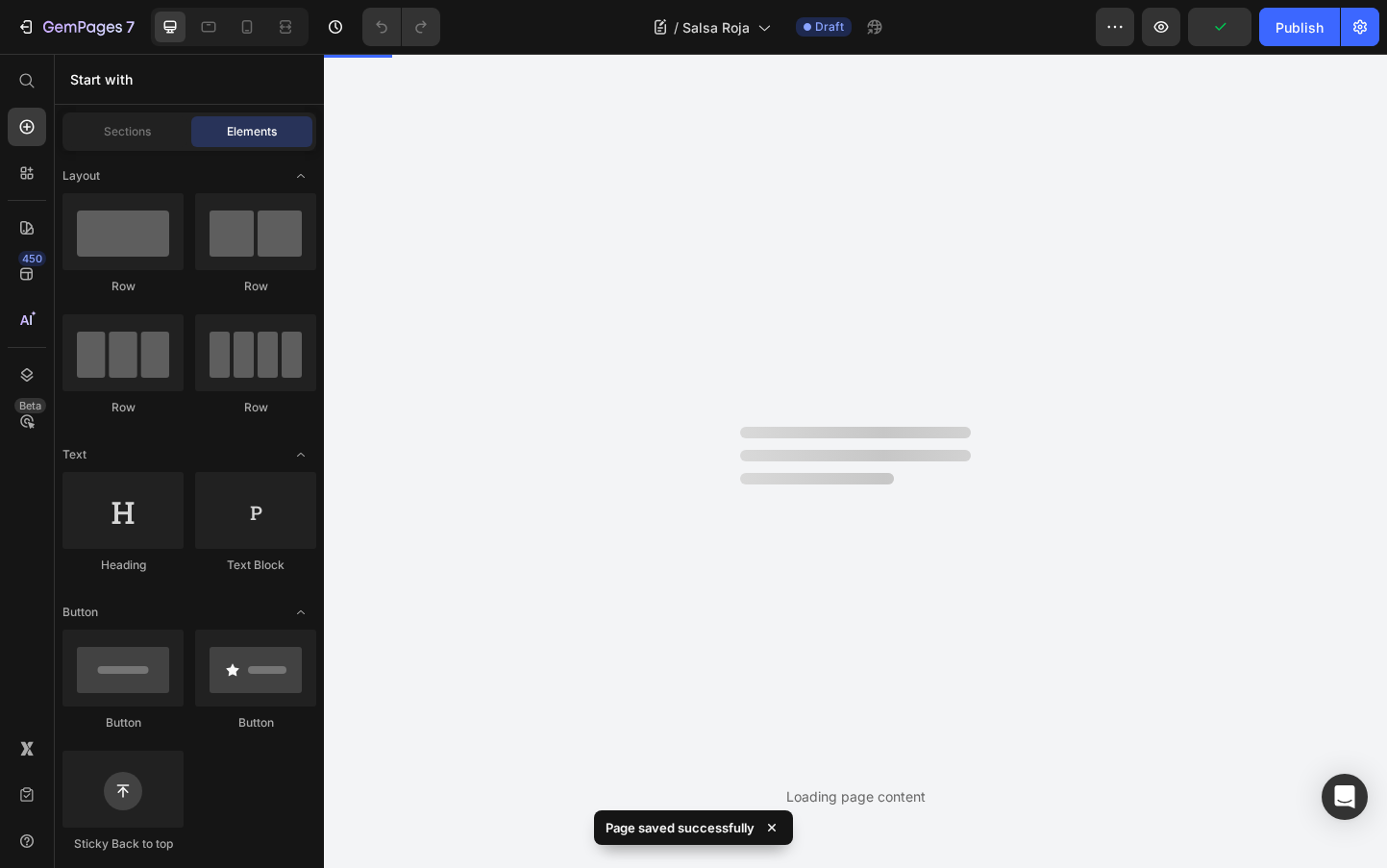 scroll, scrollTop: 0, scrollLeft: 0, axis: both 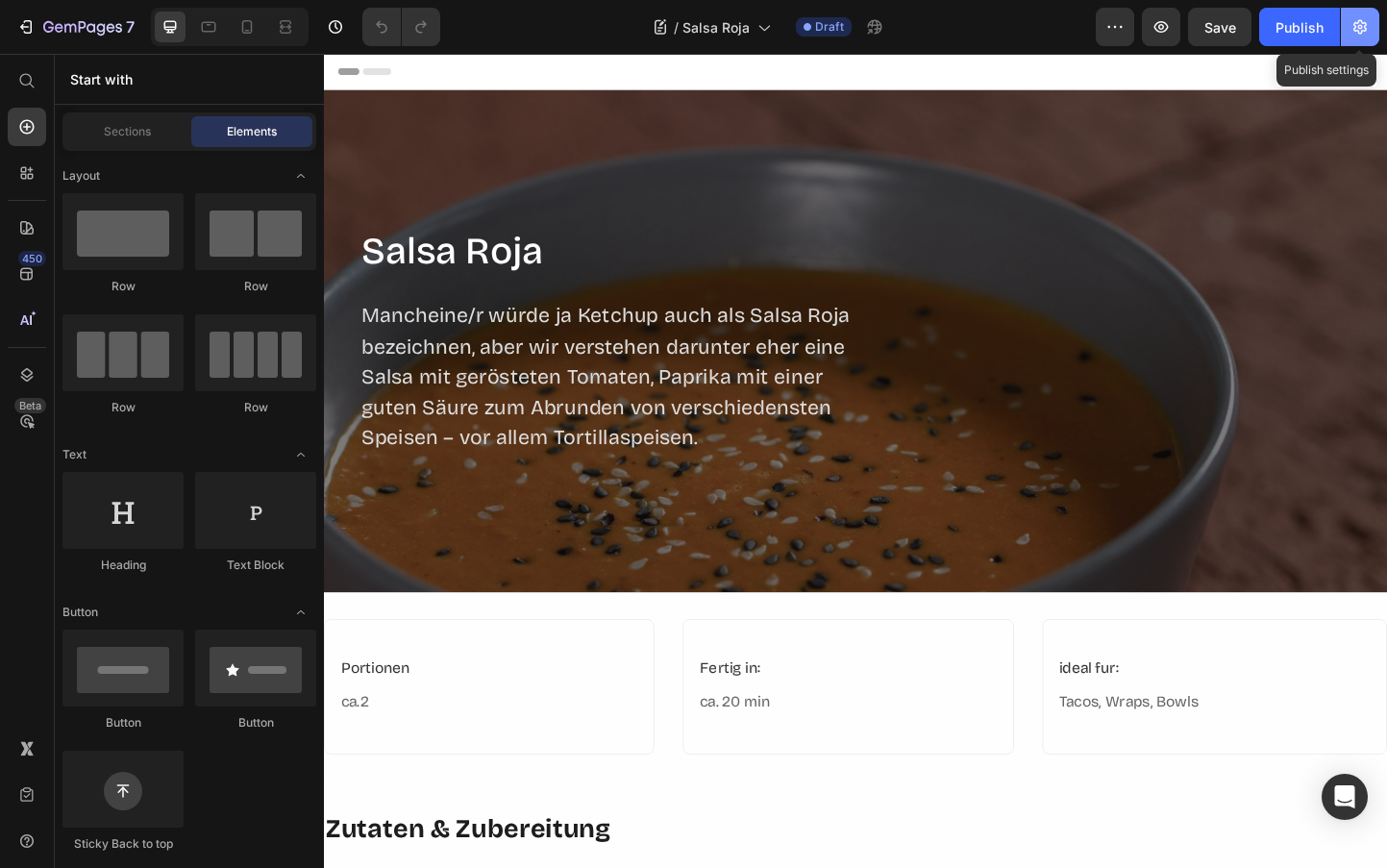 click 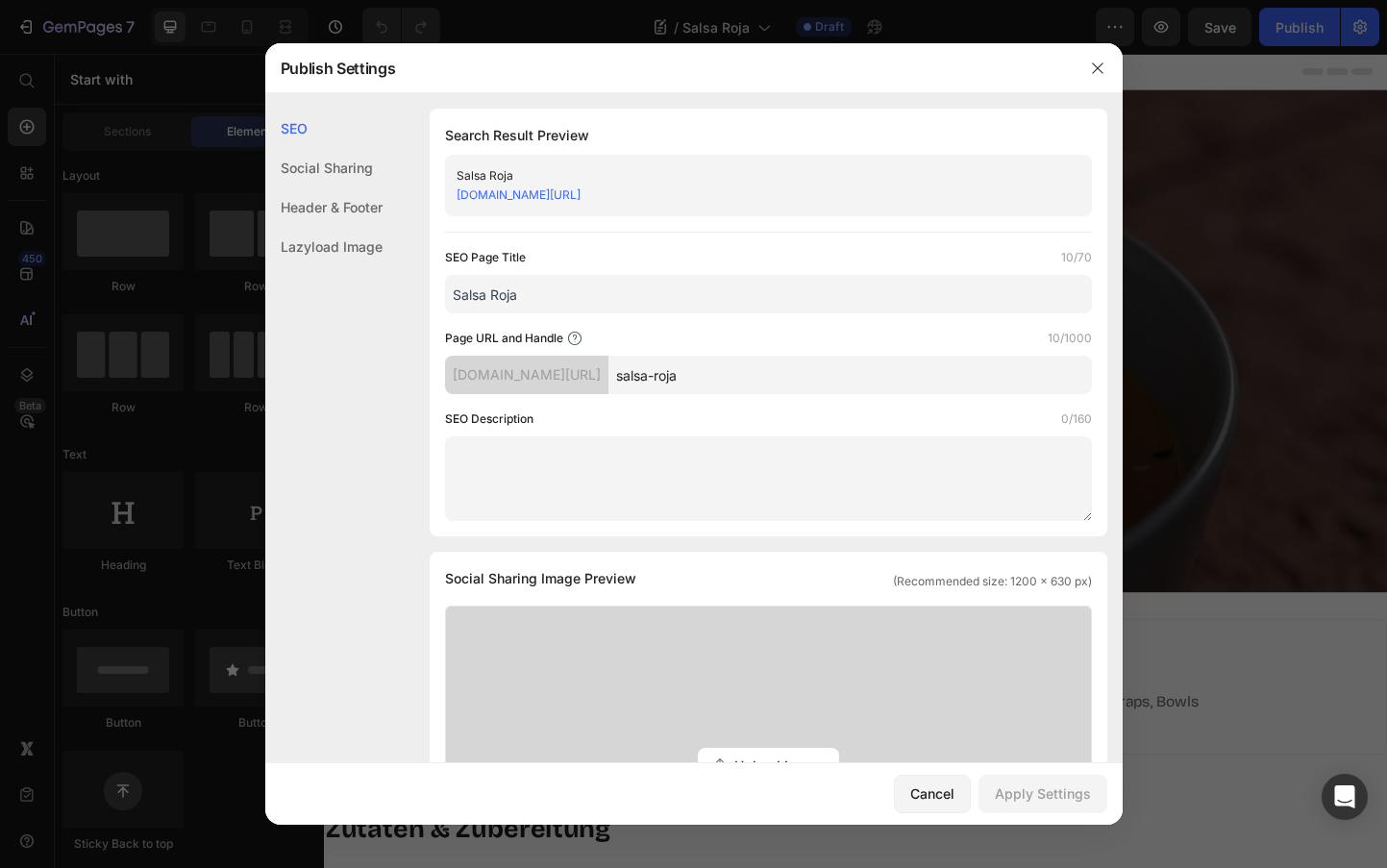 click on "Salsa Roja" at bounding box center (768, 294) 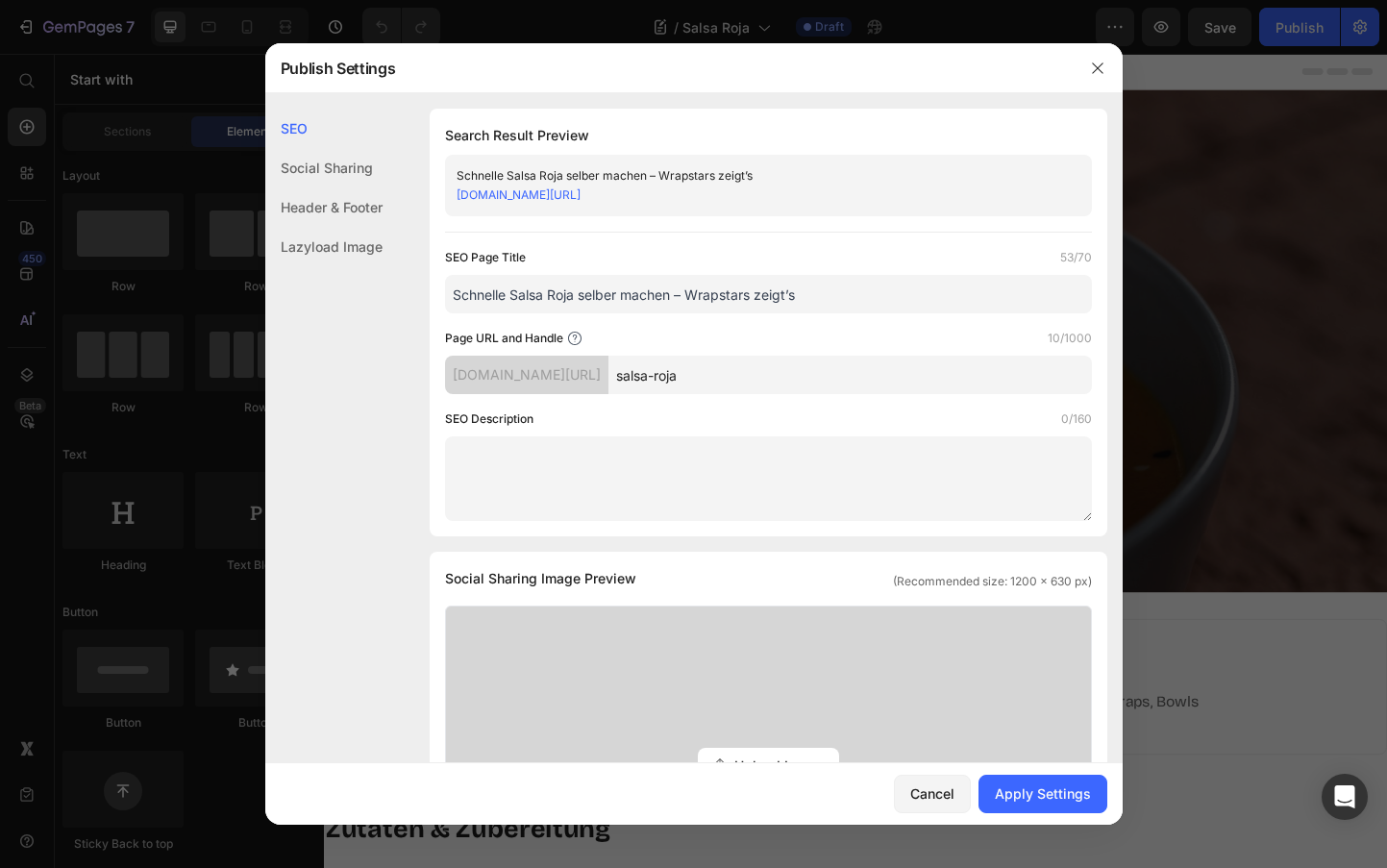 type on "Schnelle Salsa Roja selber machen – Wrapstars zeigt’s" 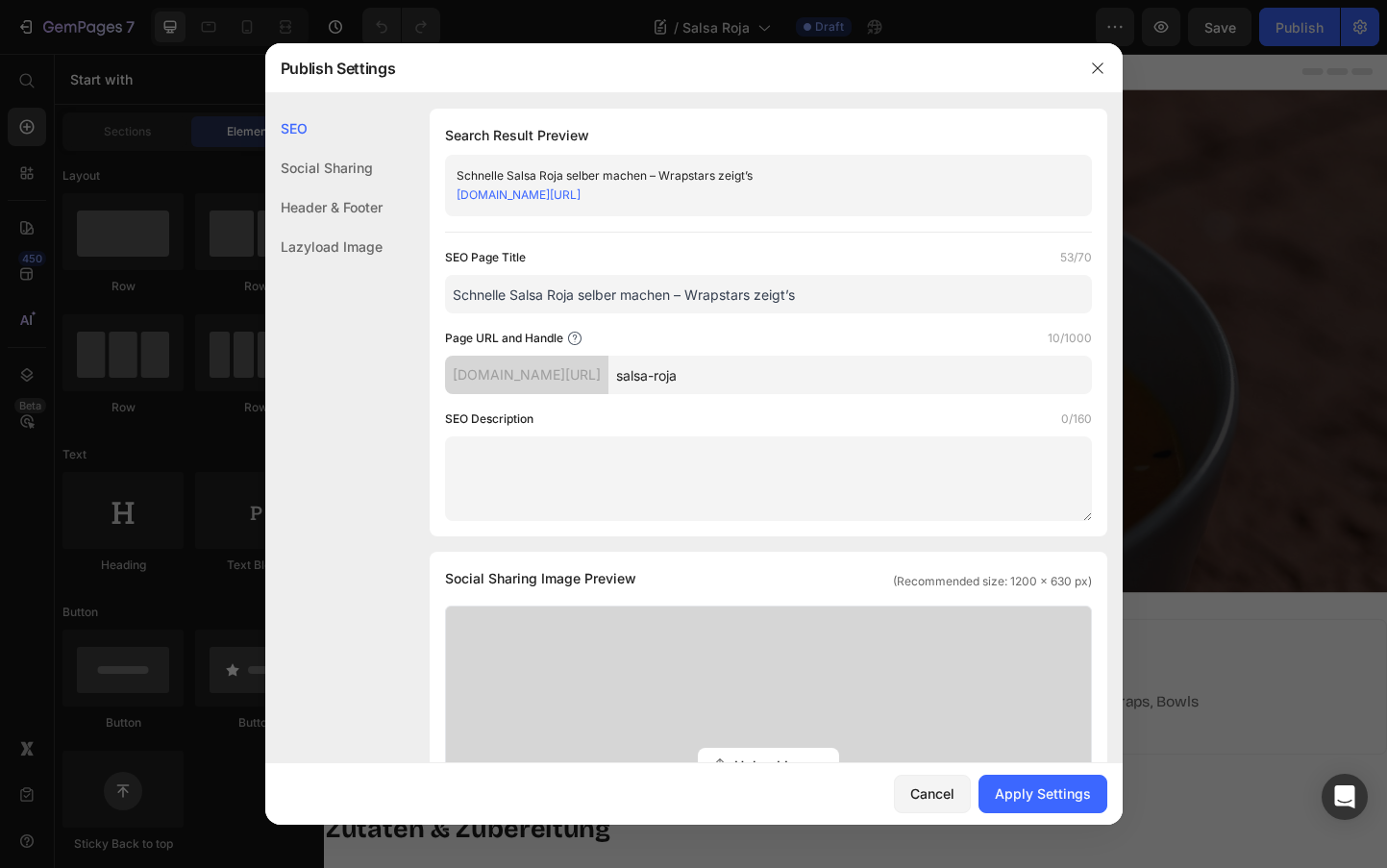 click at bounding box center [768, 479] 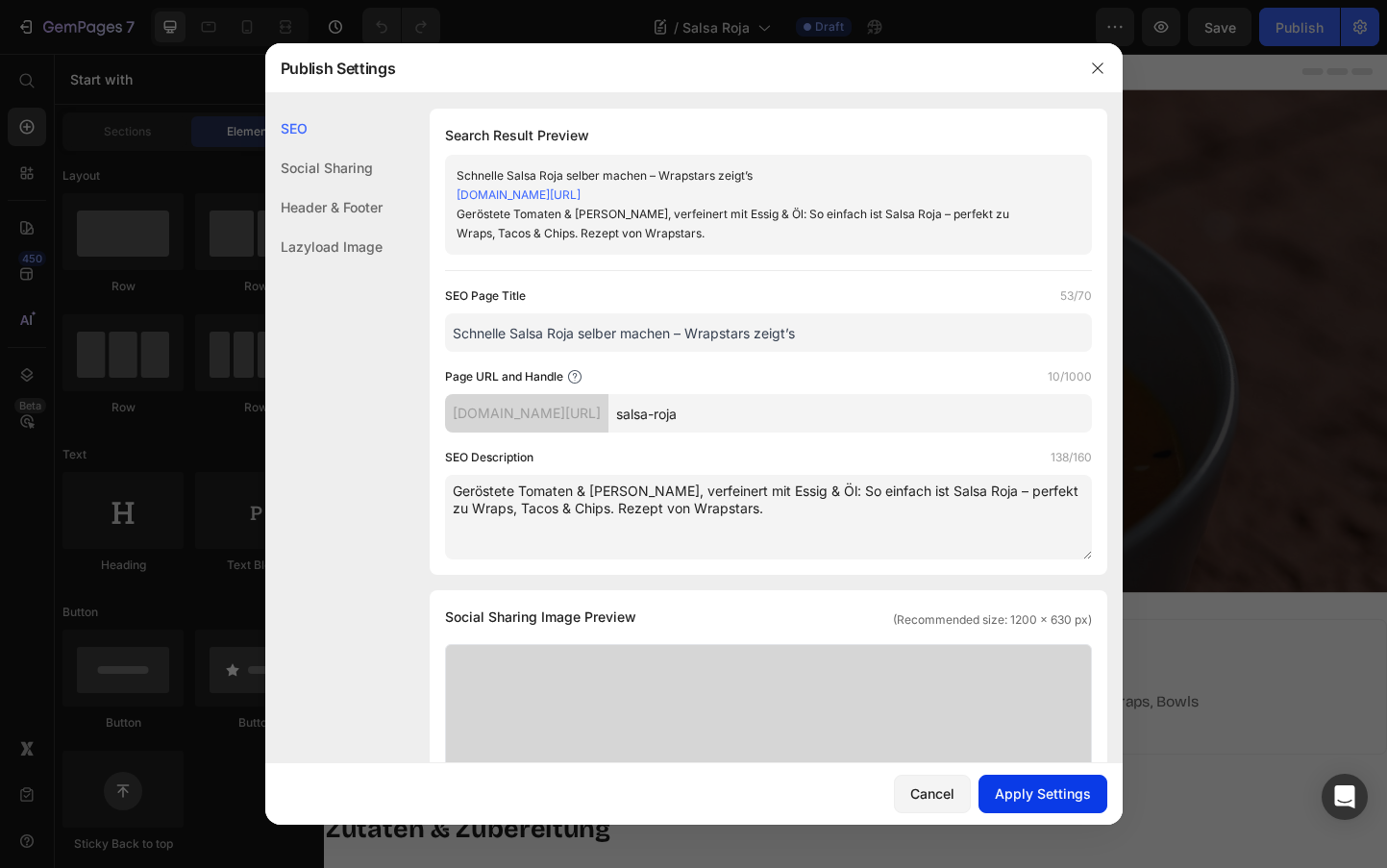 type on "Geröstete Tomaten & Paprika, verfeinert mit Essig & Öl: So einfach ist Salsa Roja – perfekt zu Wraps, Tacos & Chips. Rezept von Wrapstars." 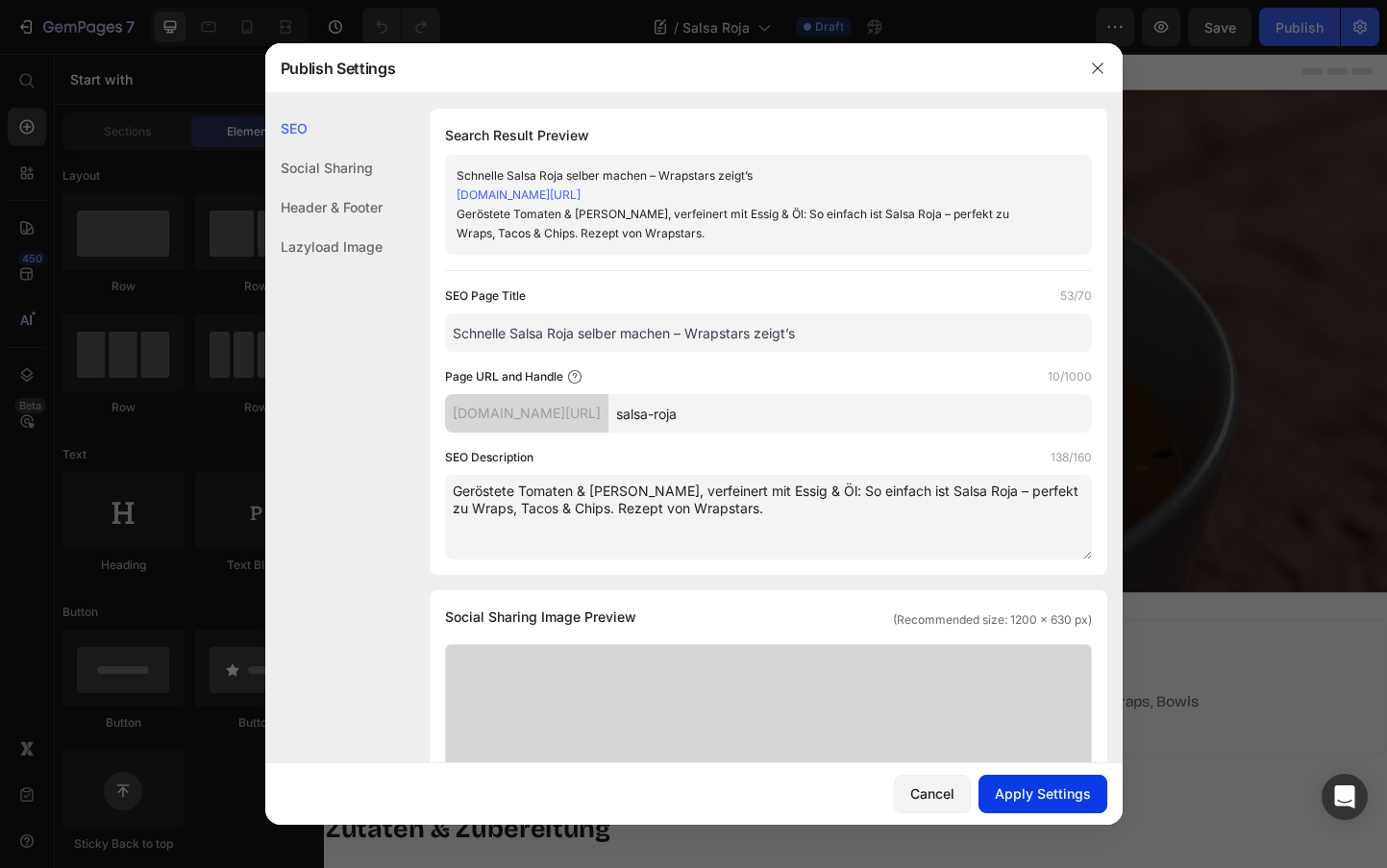click on "Apply Settings" at bounding box center (1043, 793) 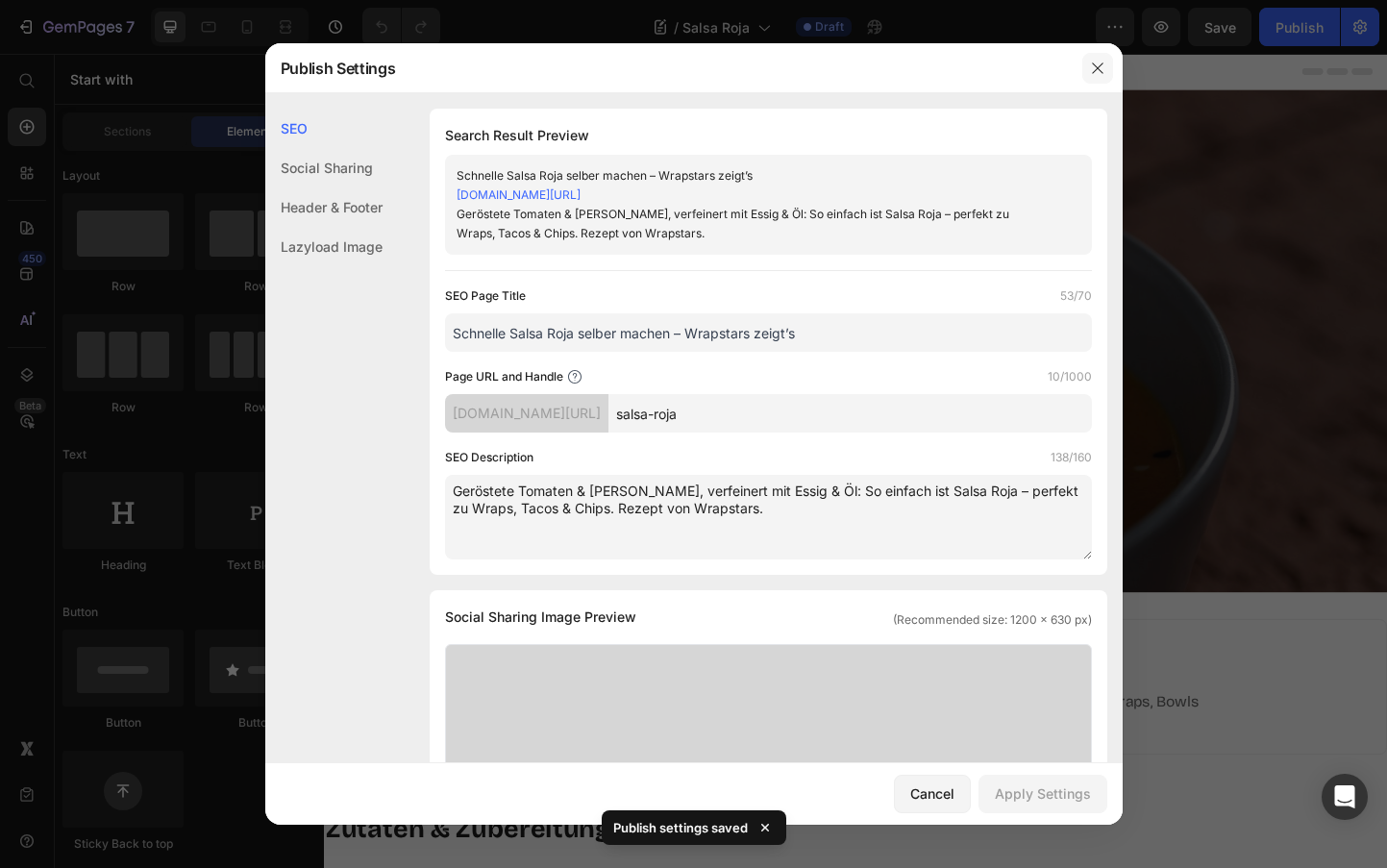 drag, startPoint x: 1097, startPoint y: 69, endPoint x: 929, endPoint y: 1, distance: 181.24017 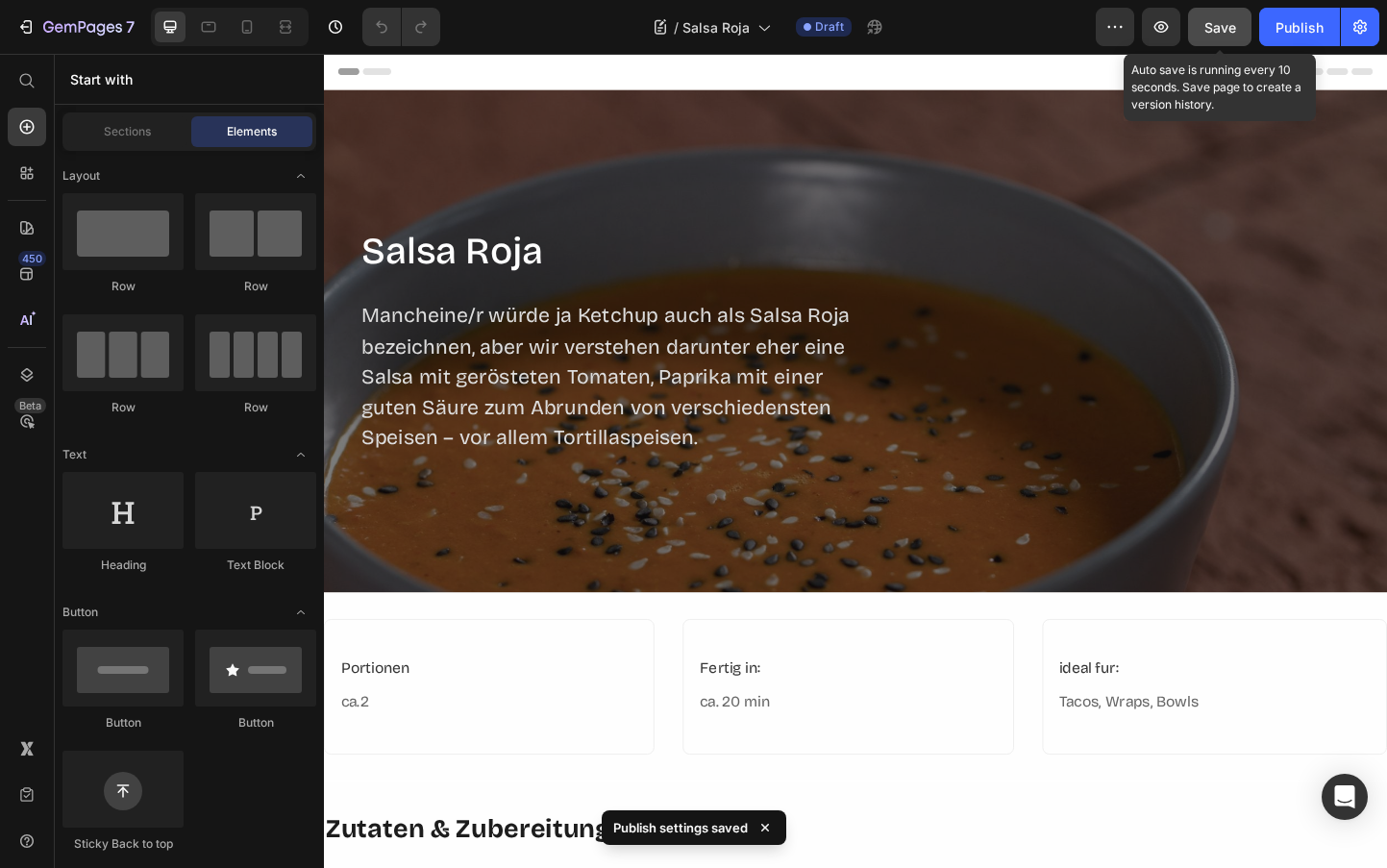 click on "Save" 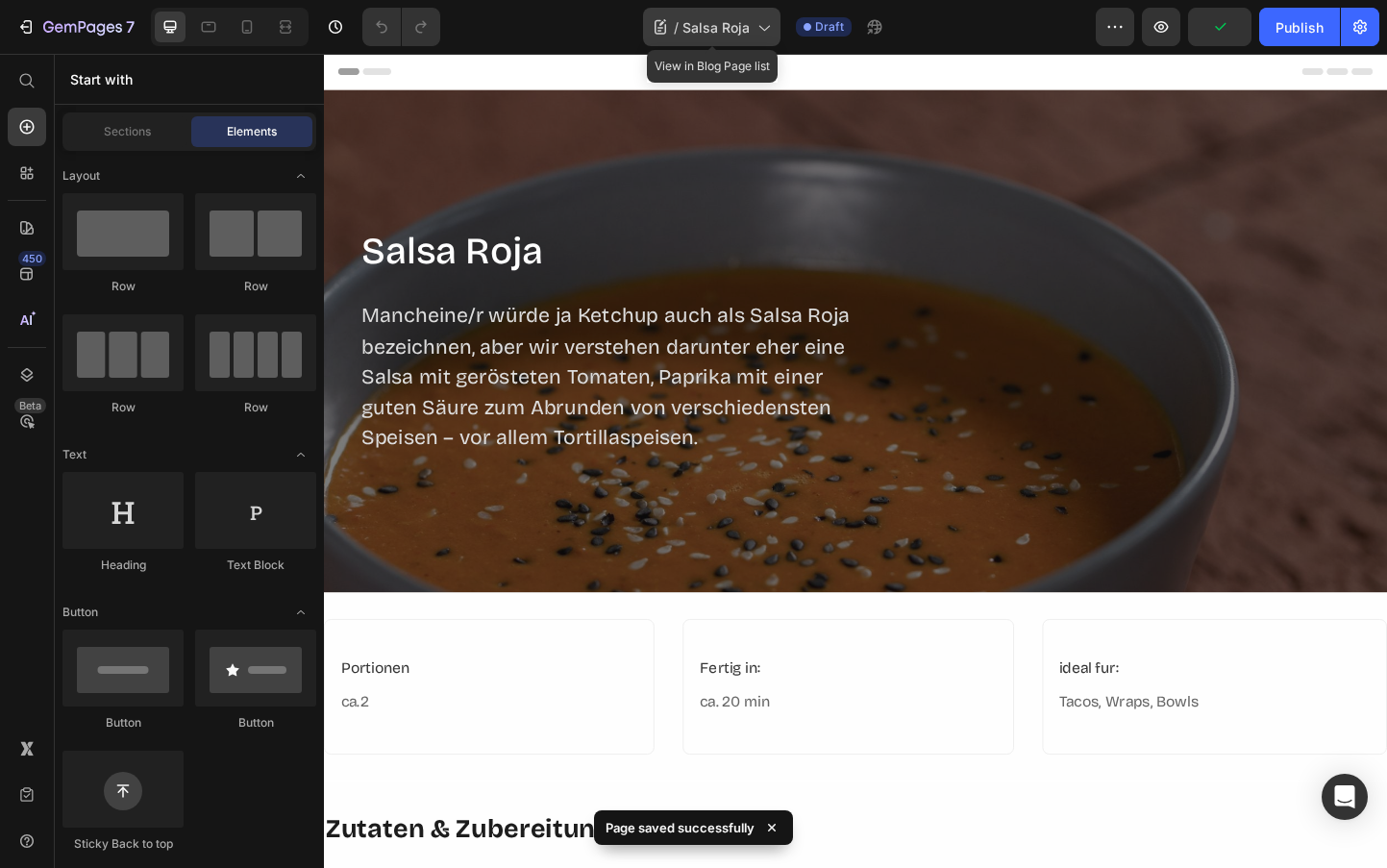 click on "/  Salsa Roja" 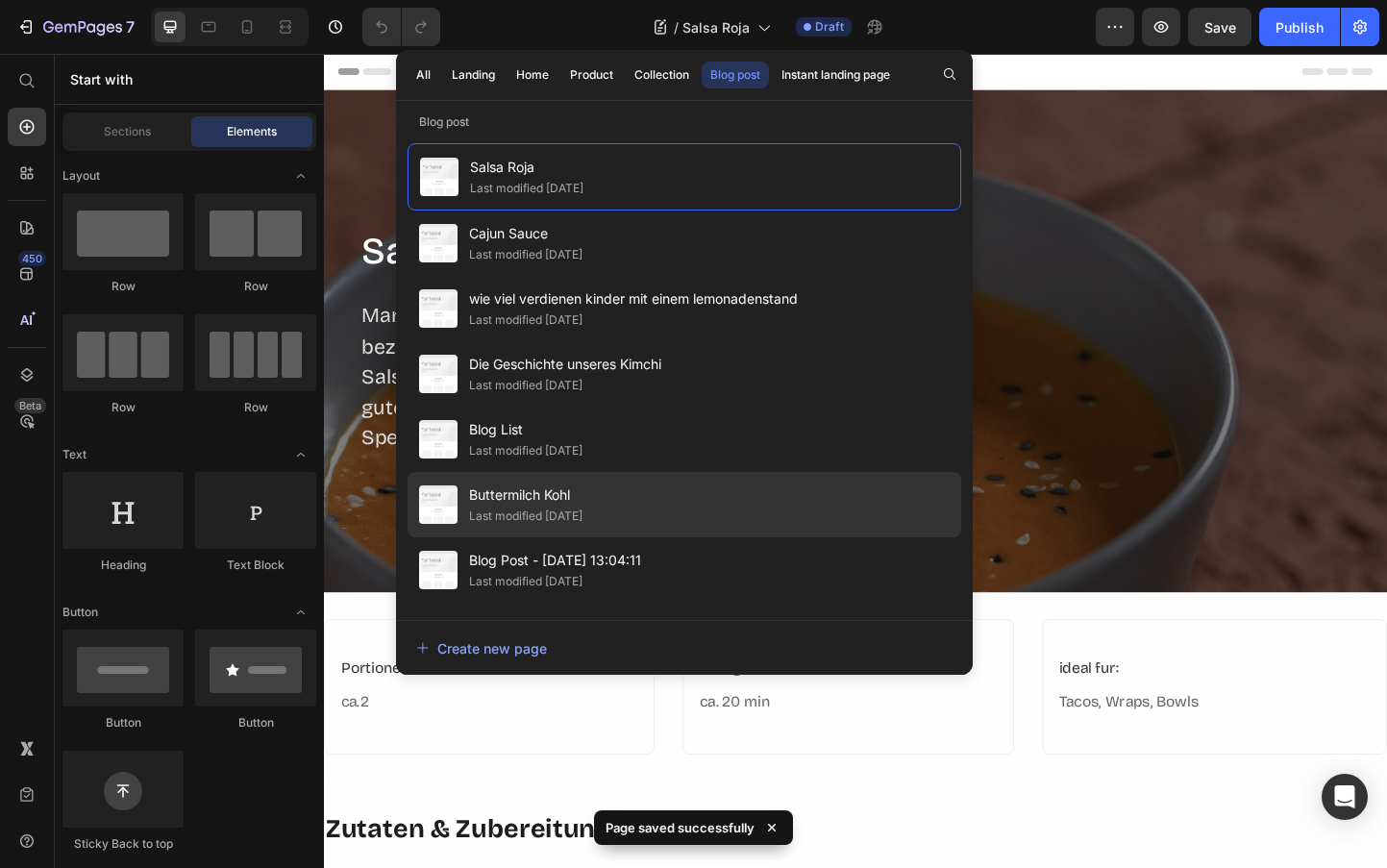 click on "Buttermilch Kohl" at bounding box center [526, 495] 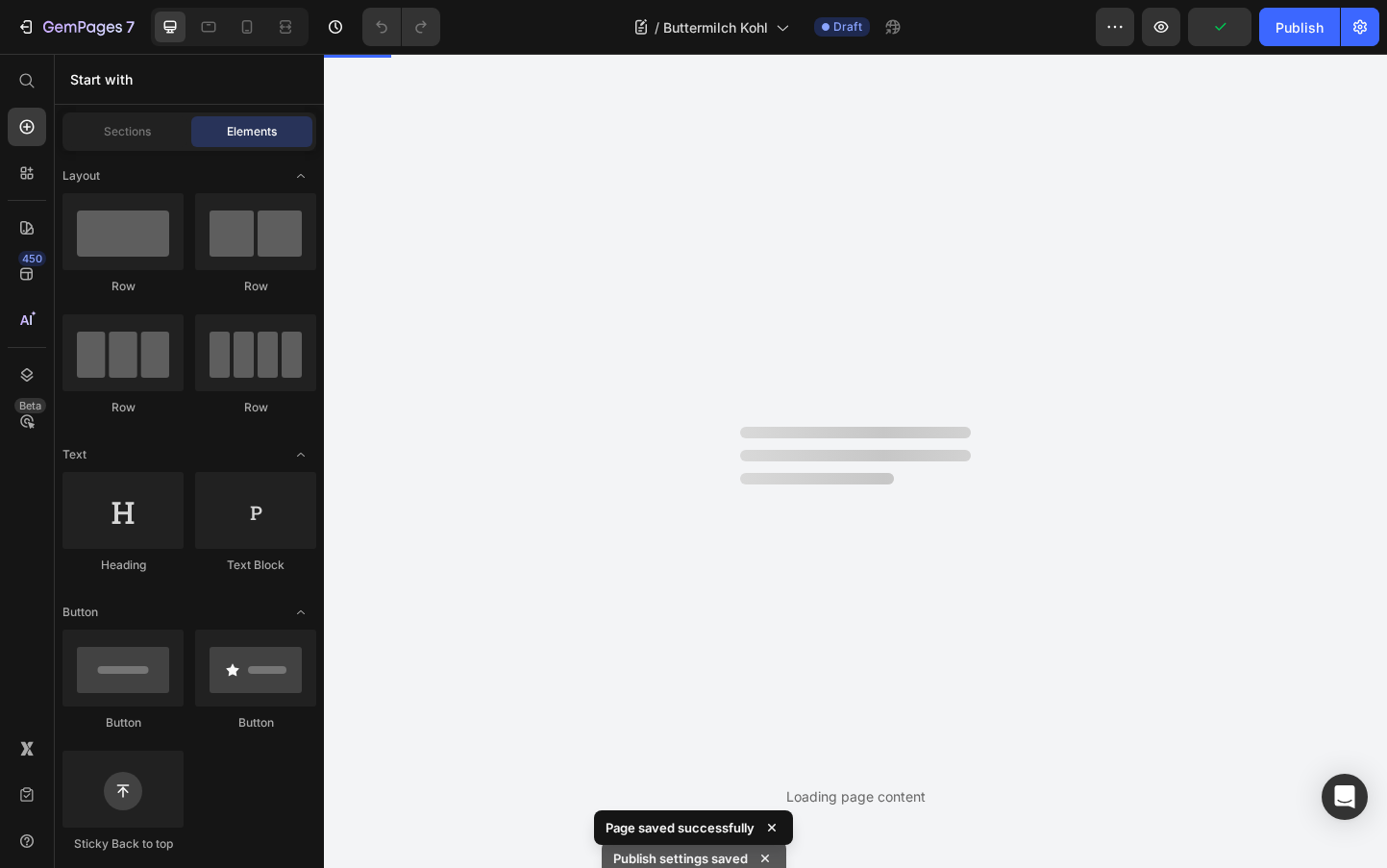scroll, scrollTop: 0, scrollLeft: 0, axis: both 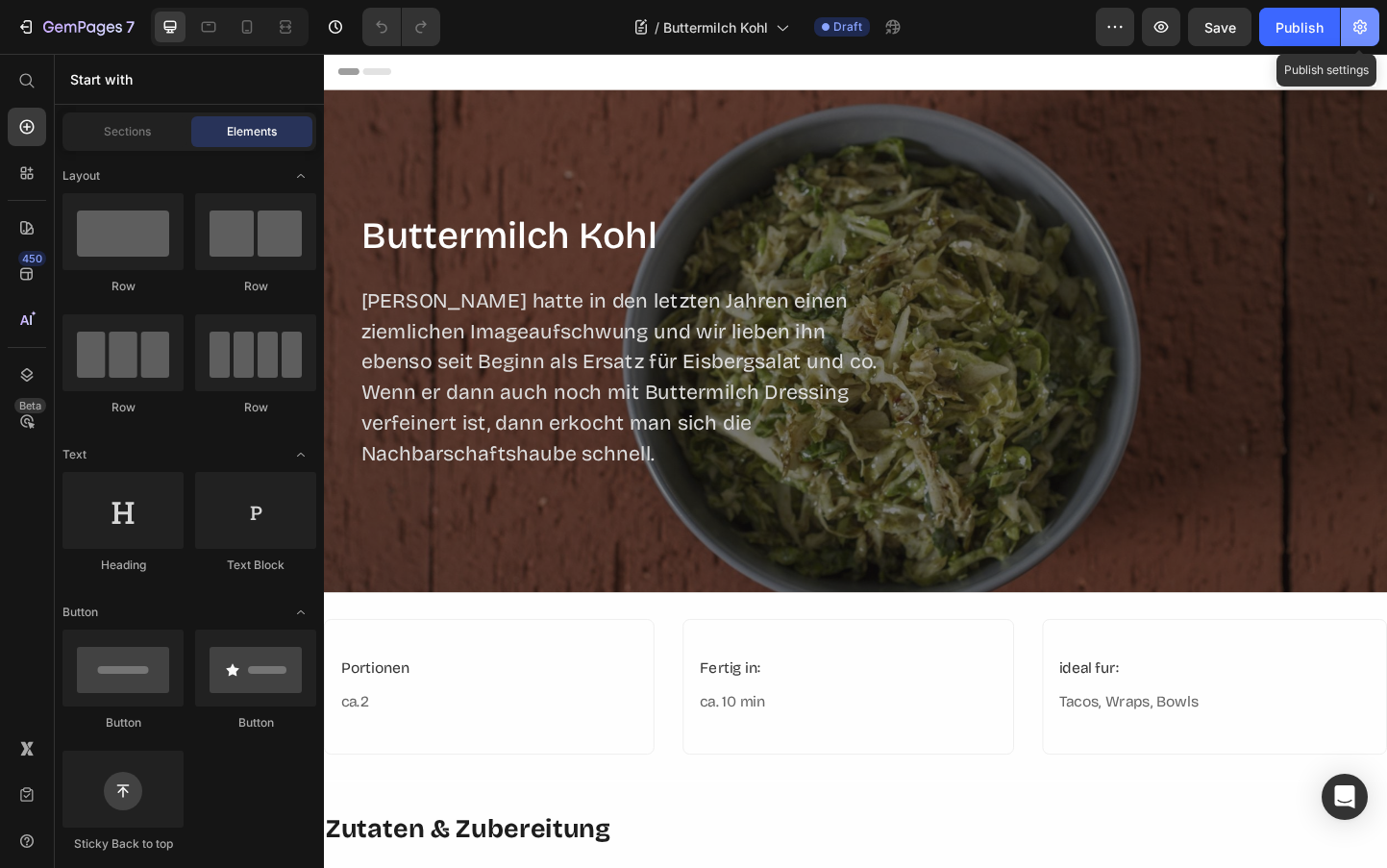 click 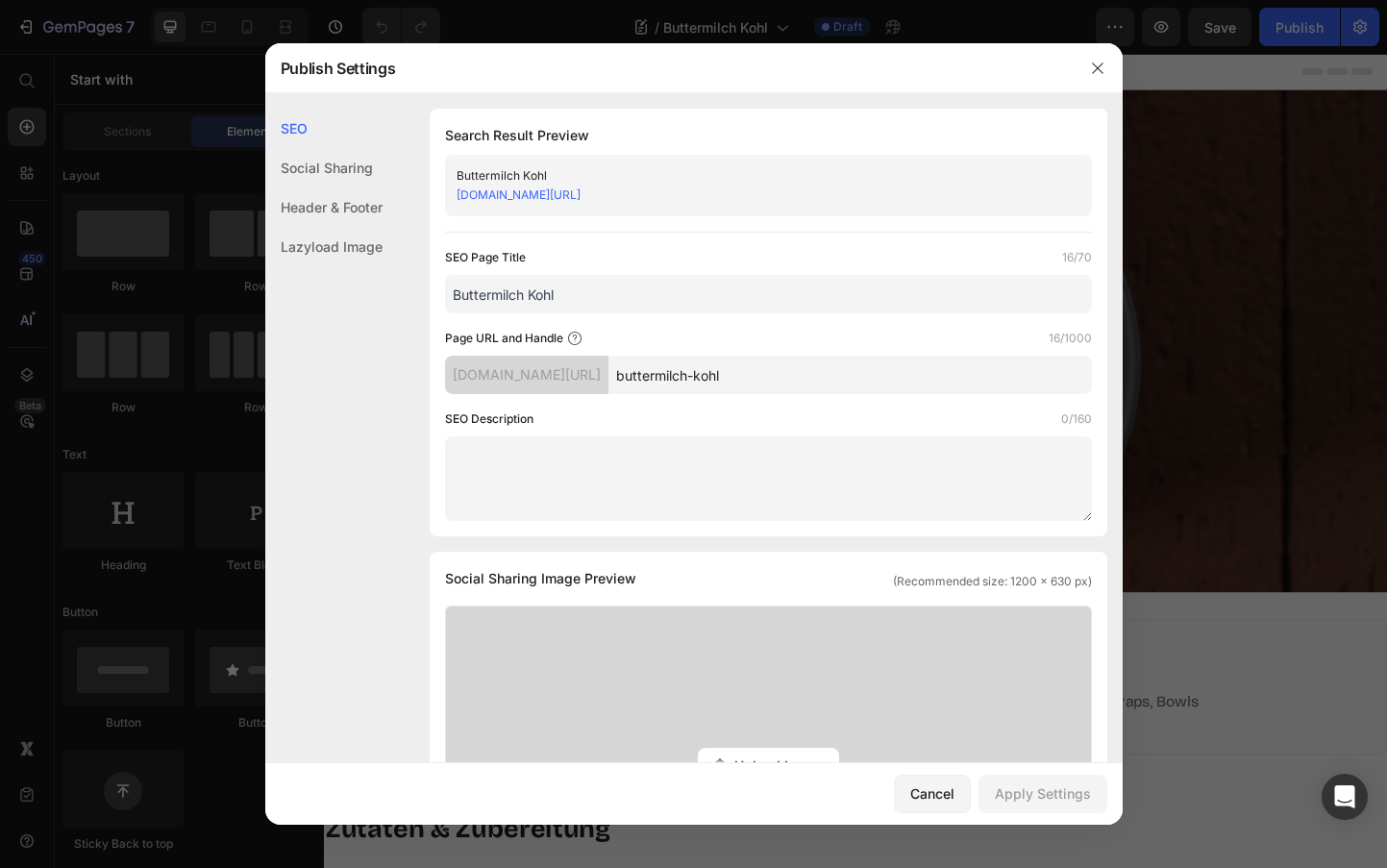 click on "Buttermilch Kohl" at bounding box center (768, 294) 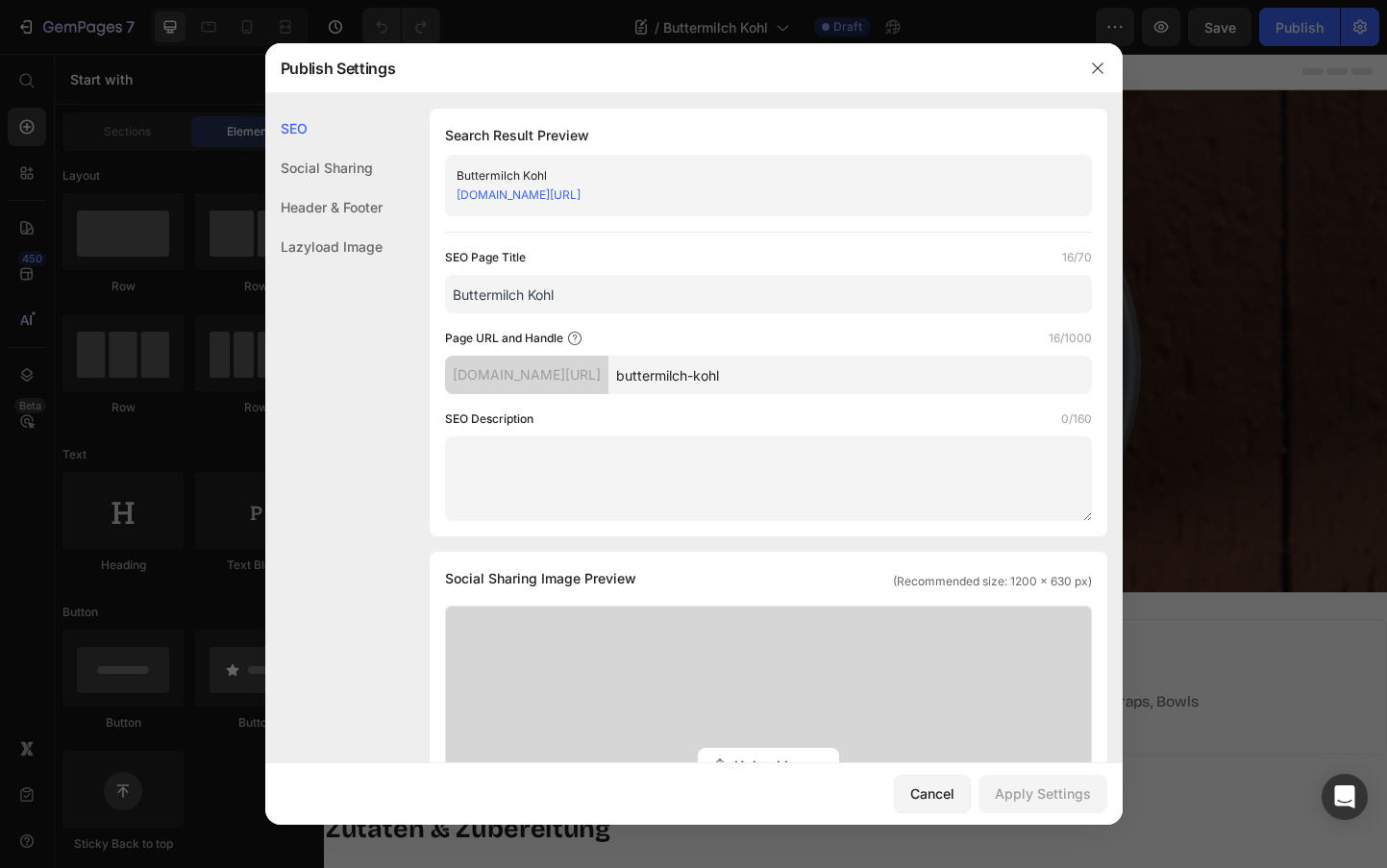 click on "Buttermilch Kohl" at bounding box center (768, 294) 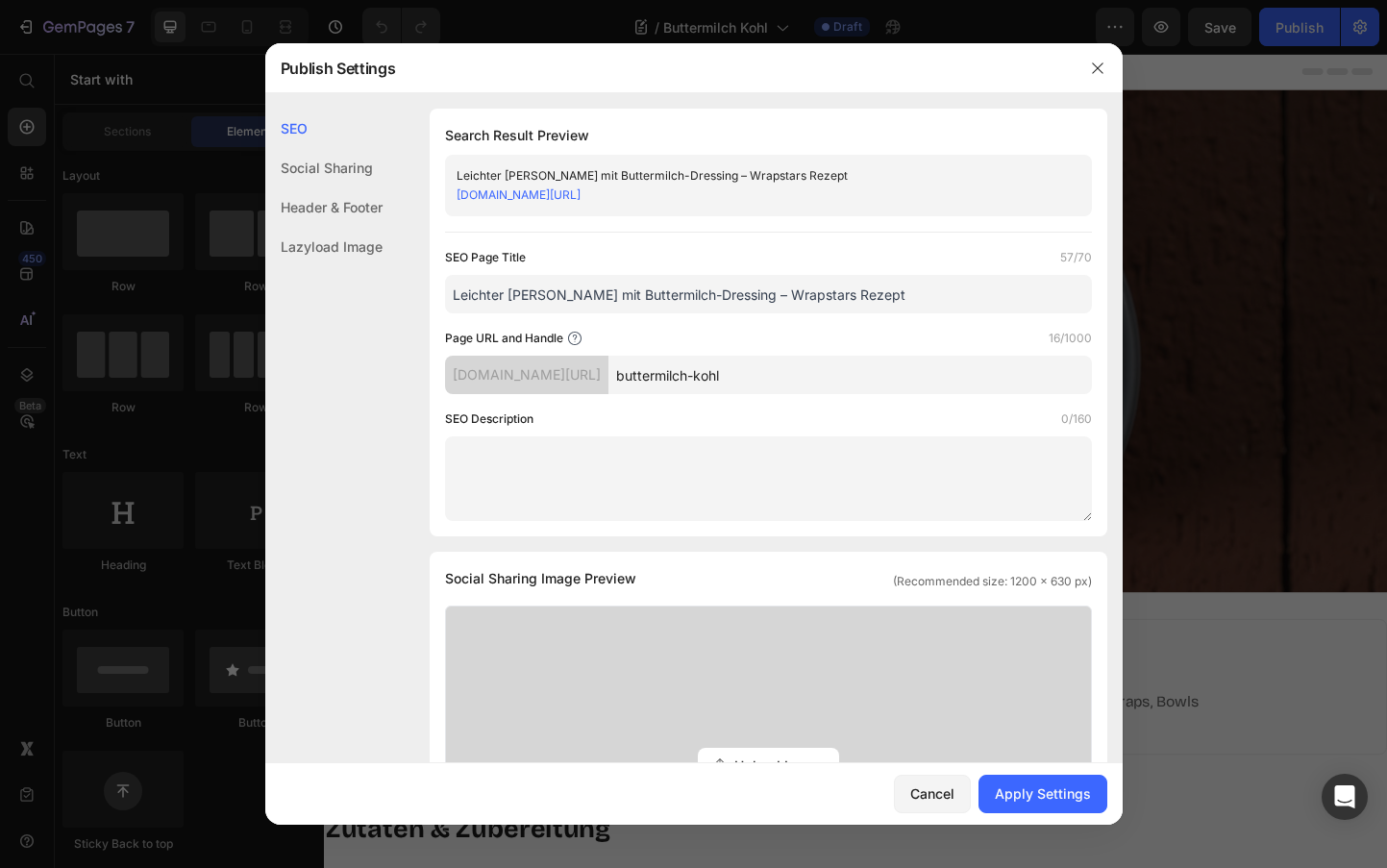 type on "Leichter Kohl mit Buttermilch-Dressing – Wrapstars Rezept" 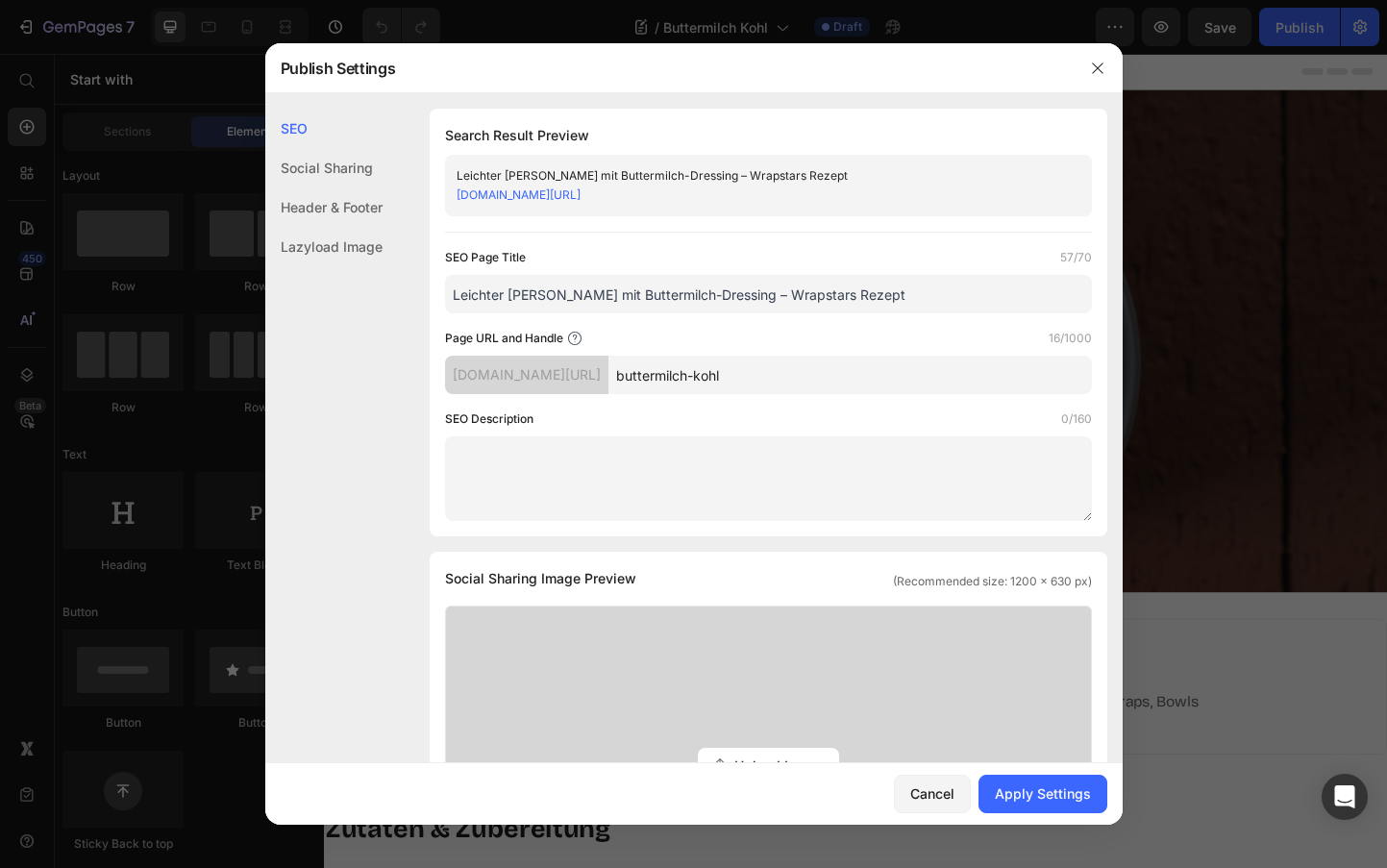 click at bounding box center [768, 479] 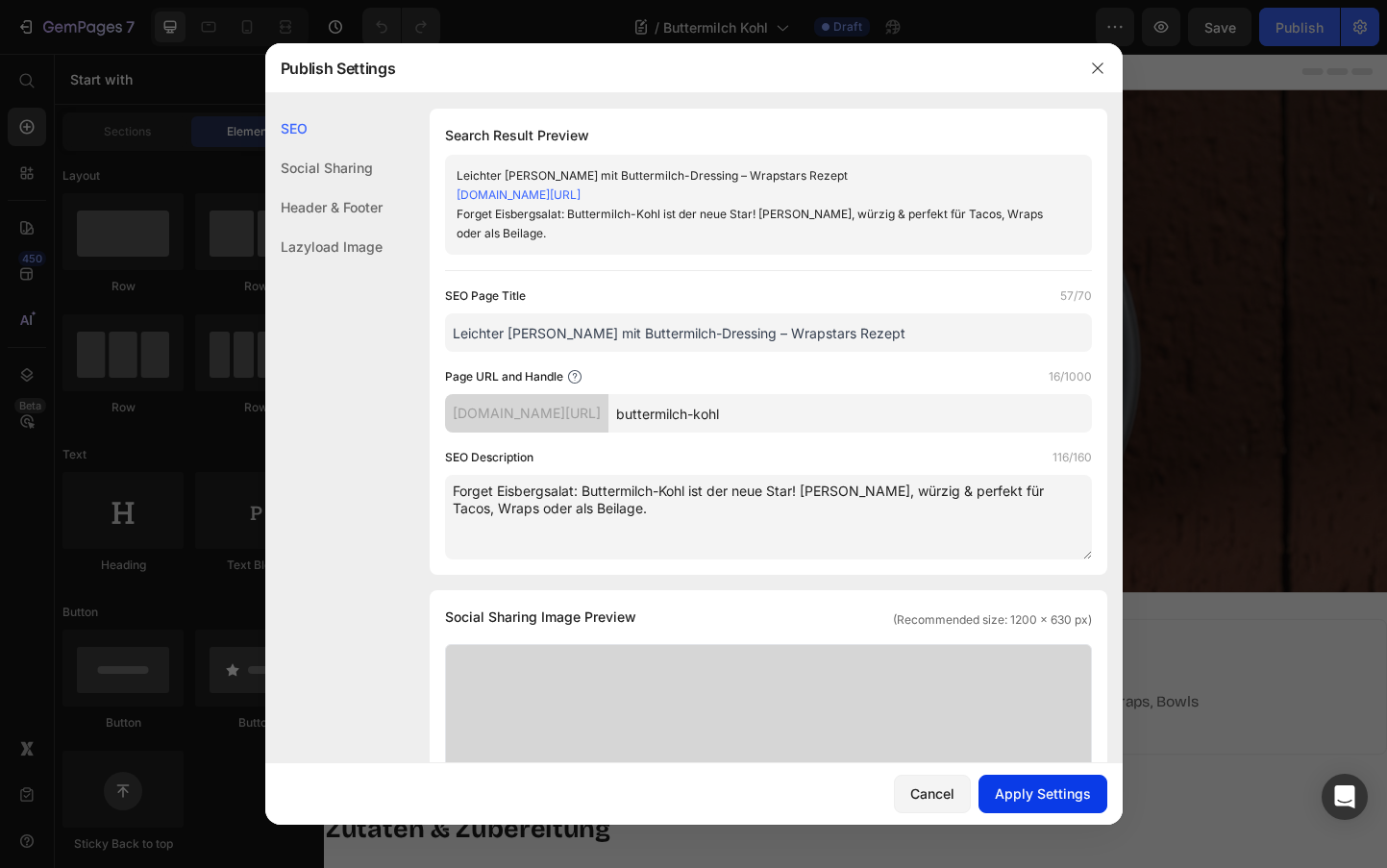type on "Forget Eisbergsalat: Buttermilch-Kohl ist der neue Star! Frisch, würzig & perfekt für Tacos, Wraps oder als Beilage." 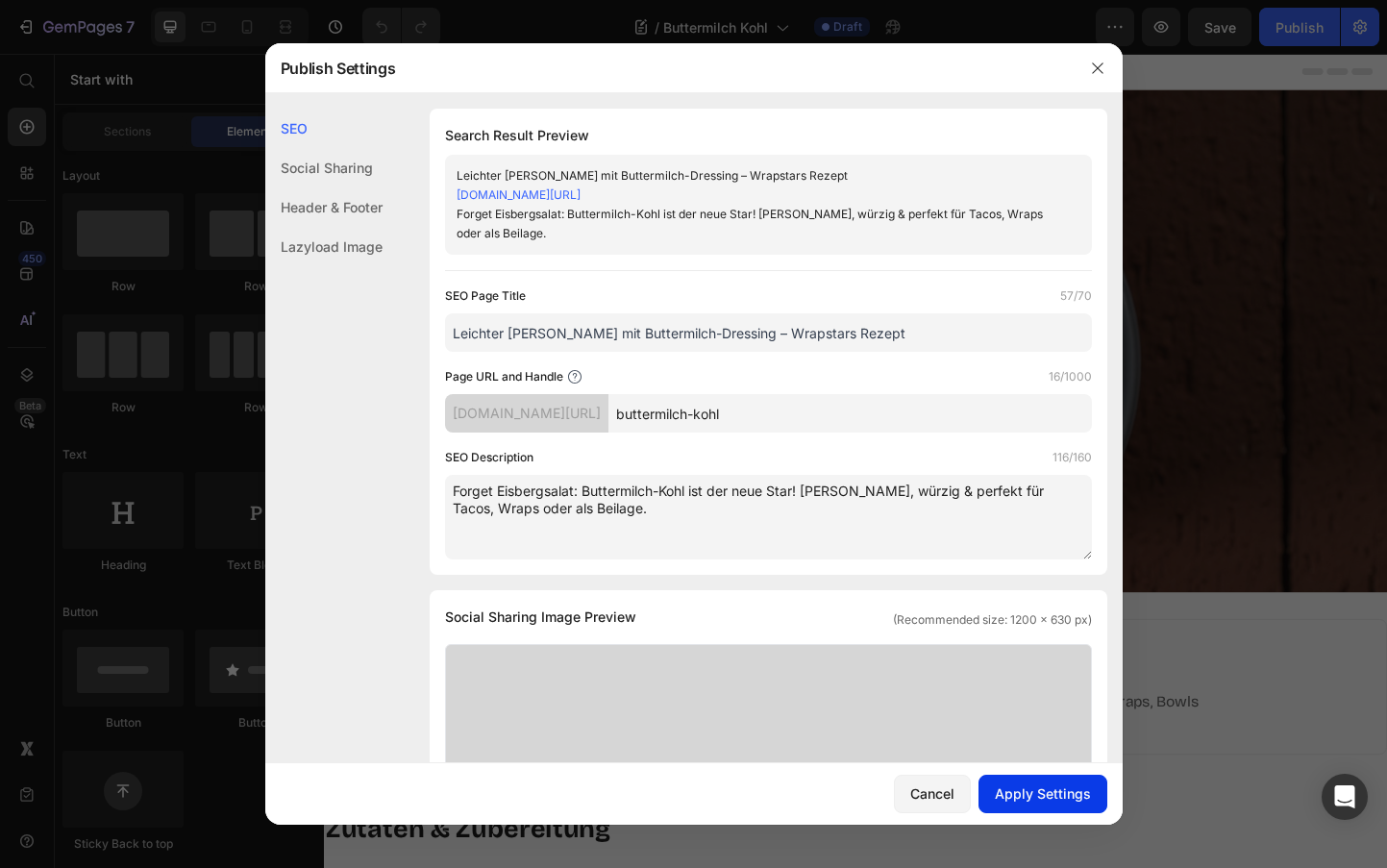 click on "Apply Settings" 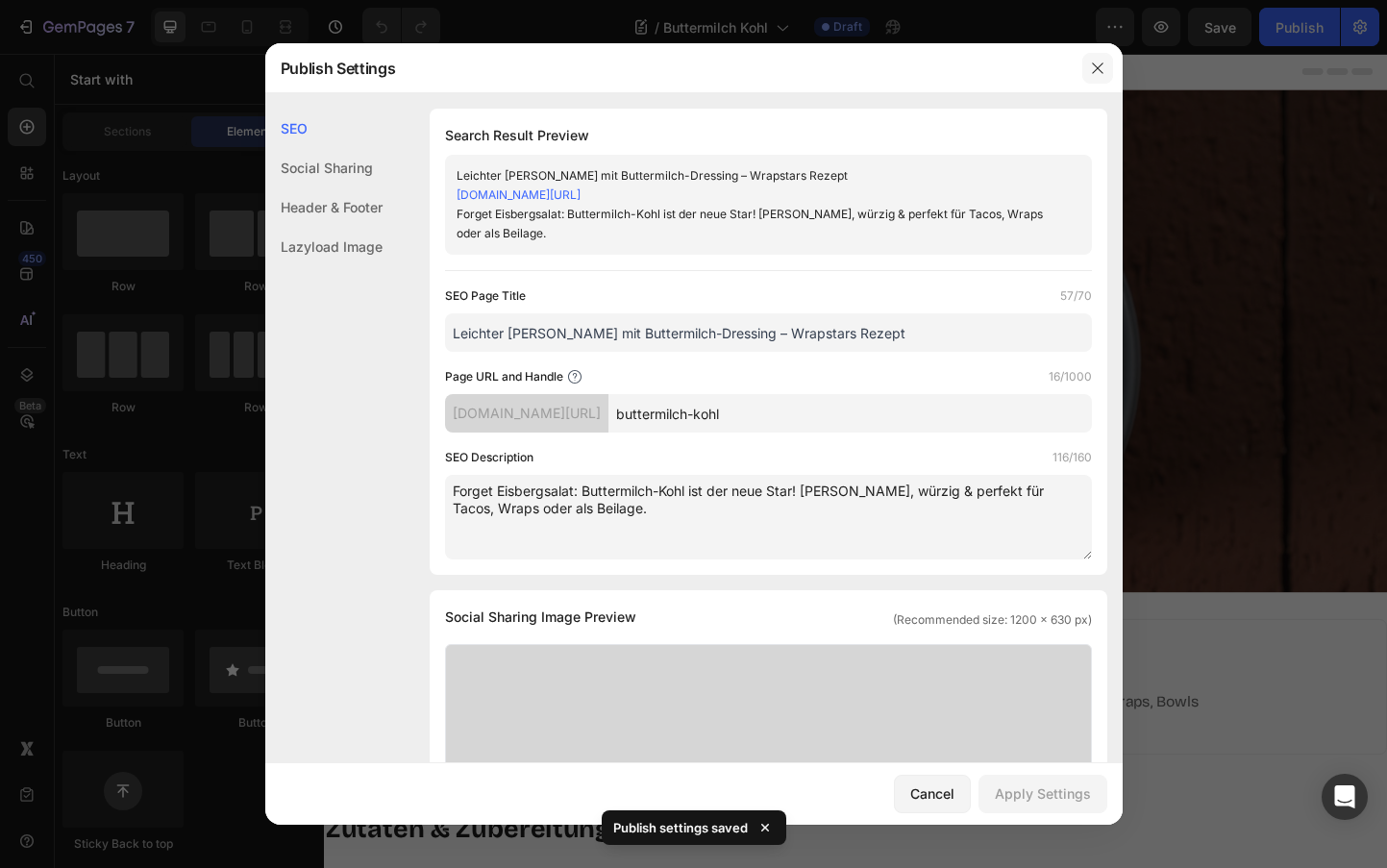 click at bounding box center [1098, 68] 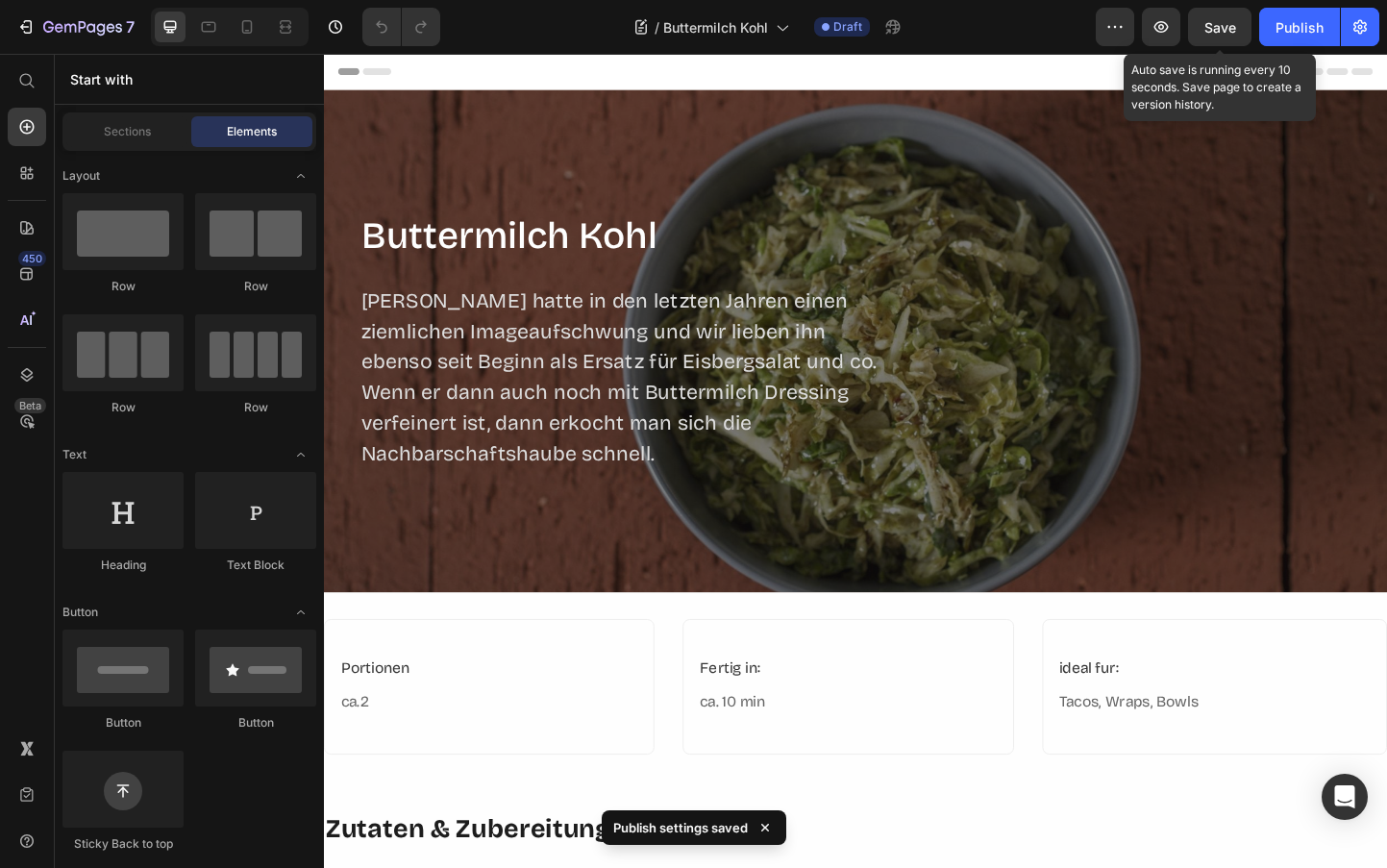 click on "Save" 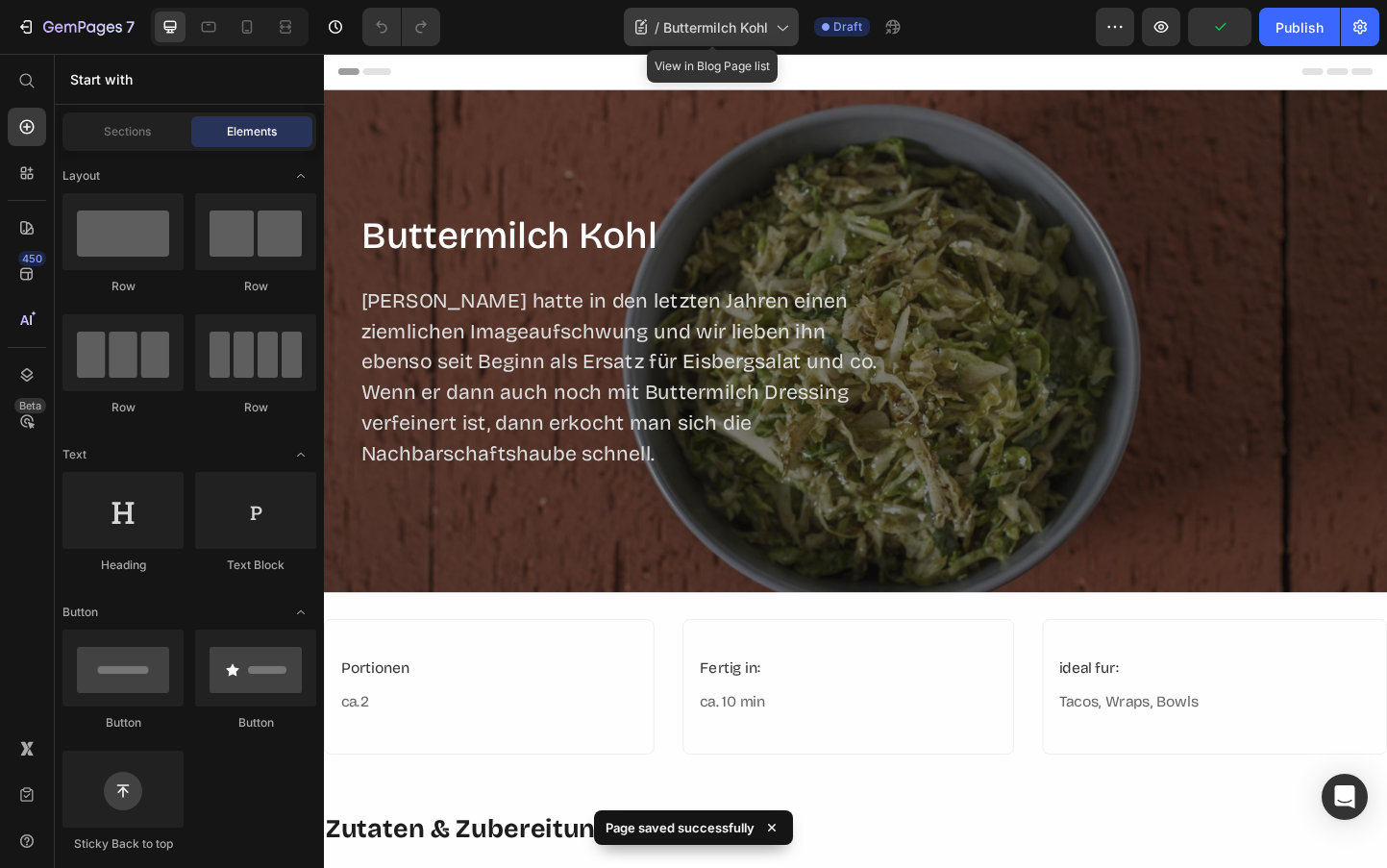 click on "Buttermilch Kohl" at bounding box center (715, 27) 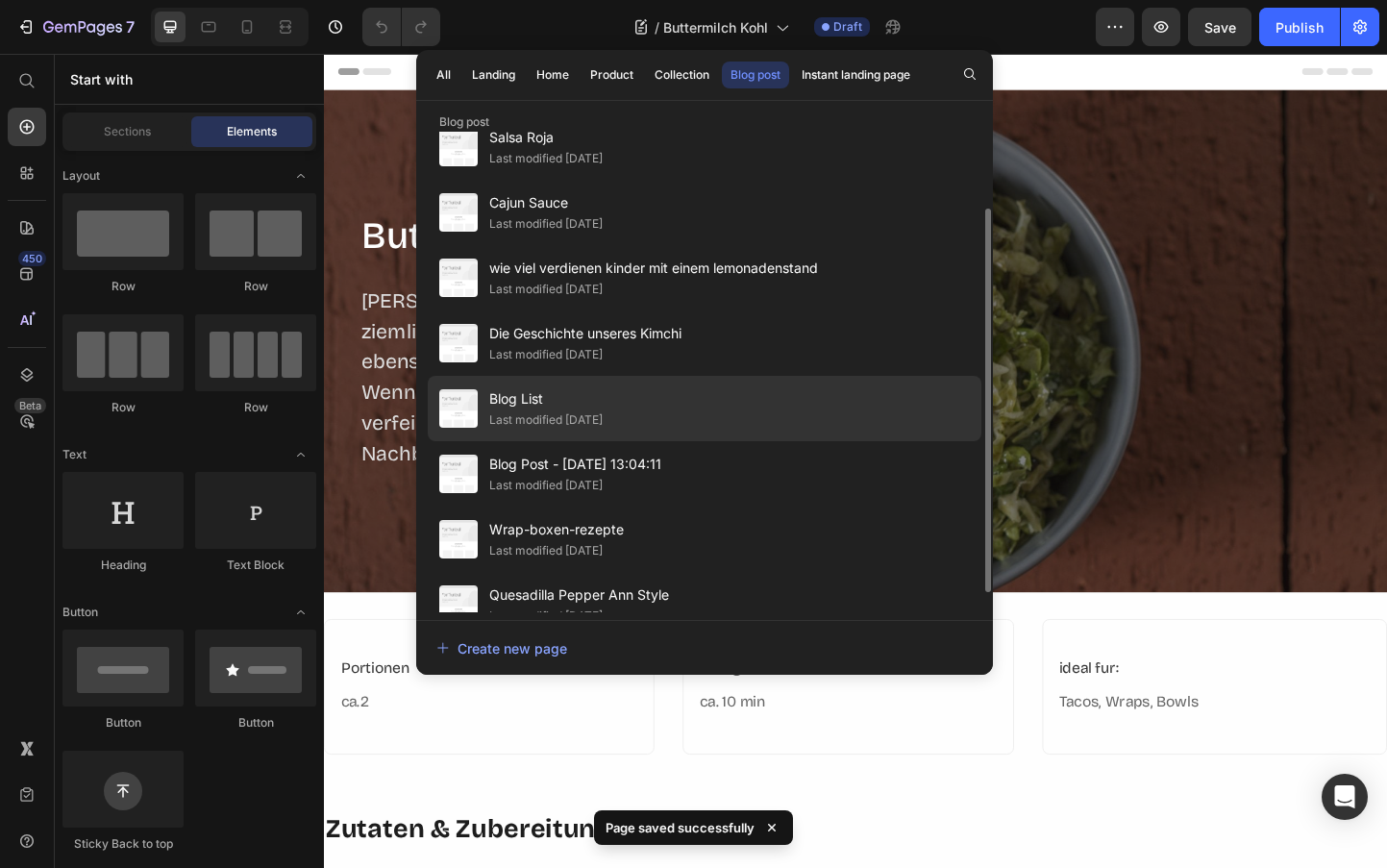 scroll, scrollTop: 121, scrollLeft: 0, axis: vertical 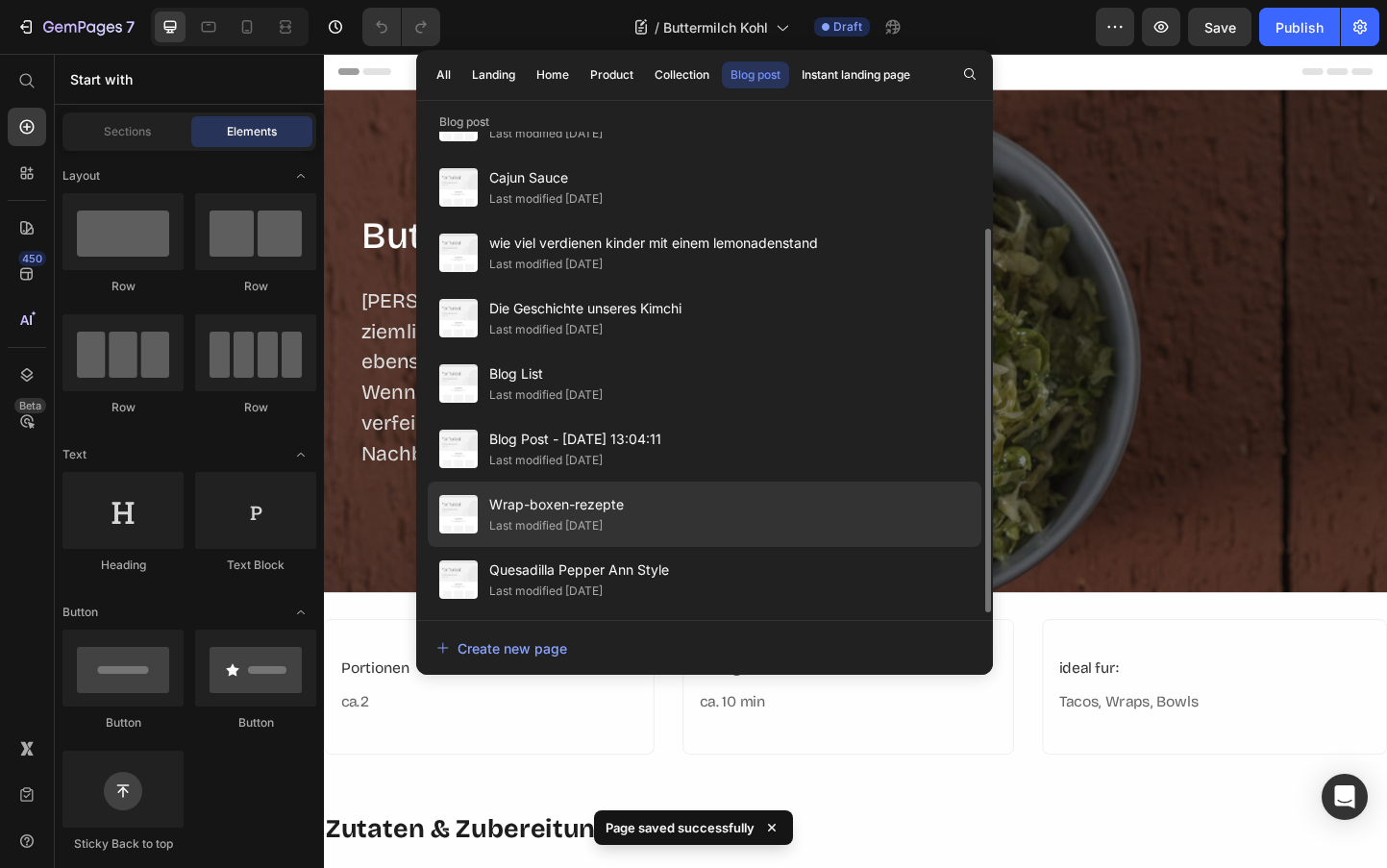 click on "Wrap-boxen-rezepte" at bounding box center [557, 505] 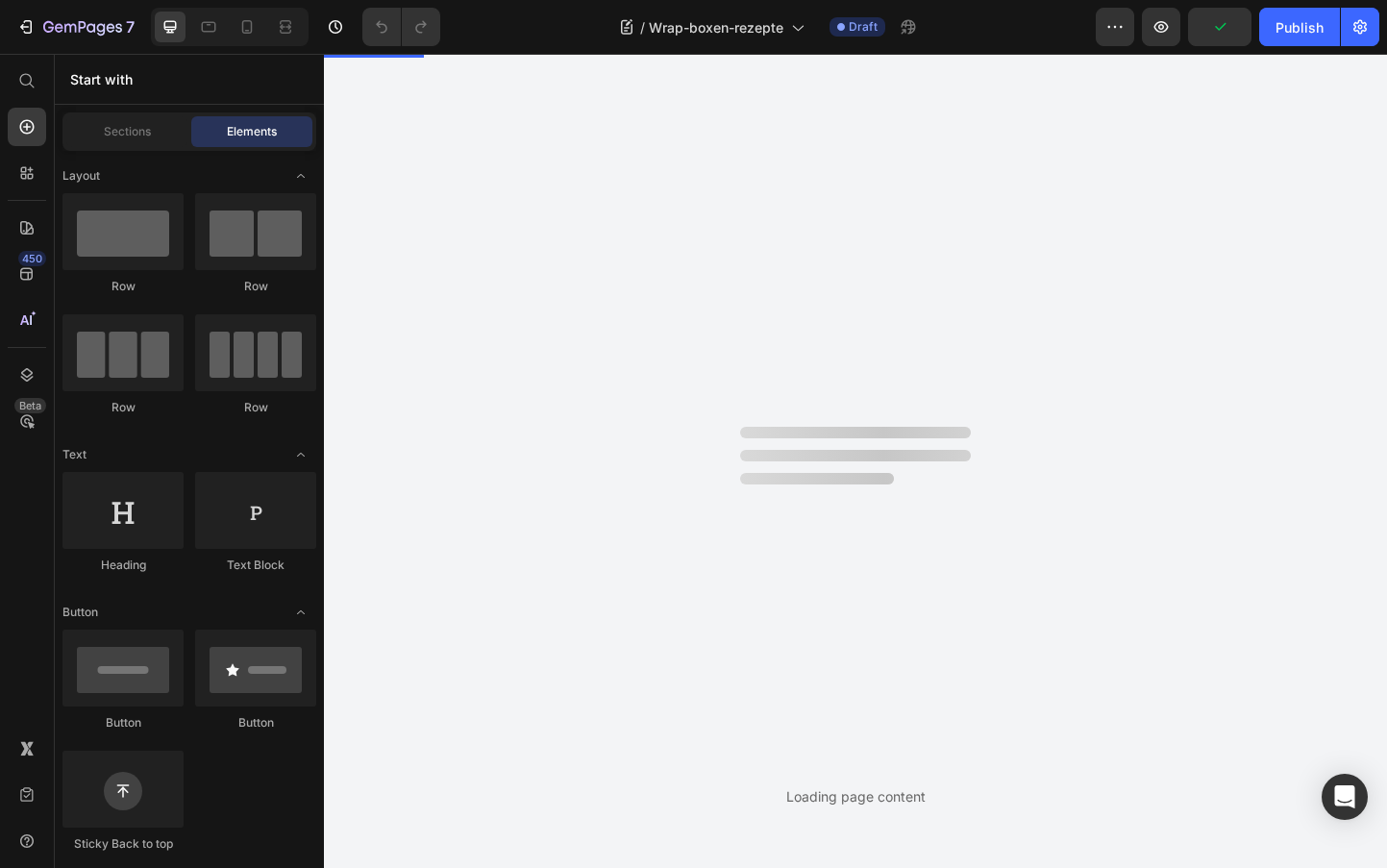 scroll, scrollTop: 0, scrollLeft: 0, axis: both 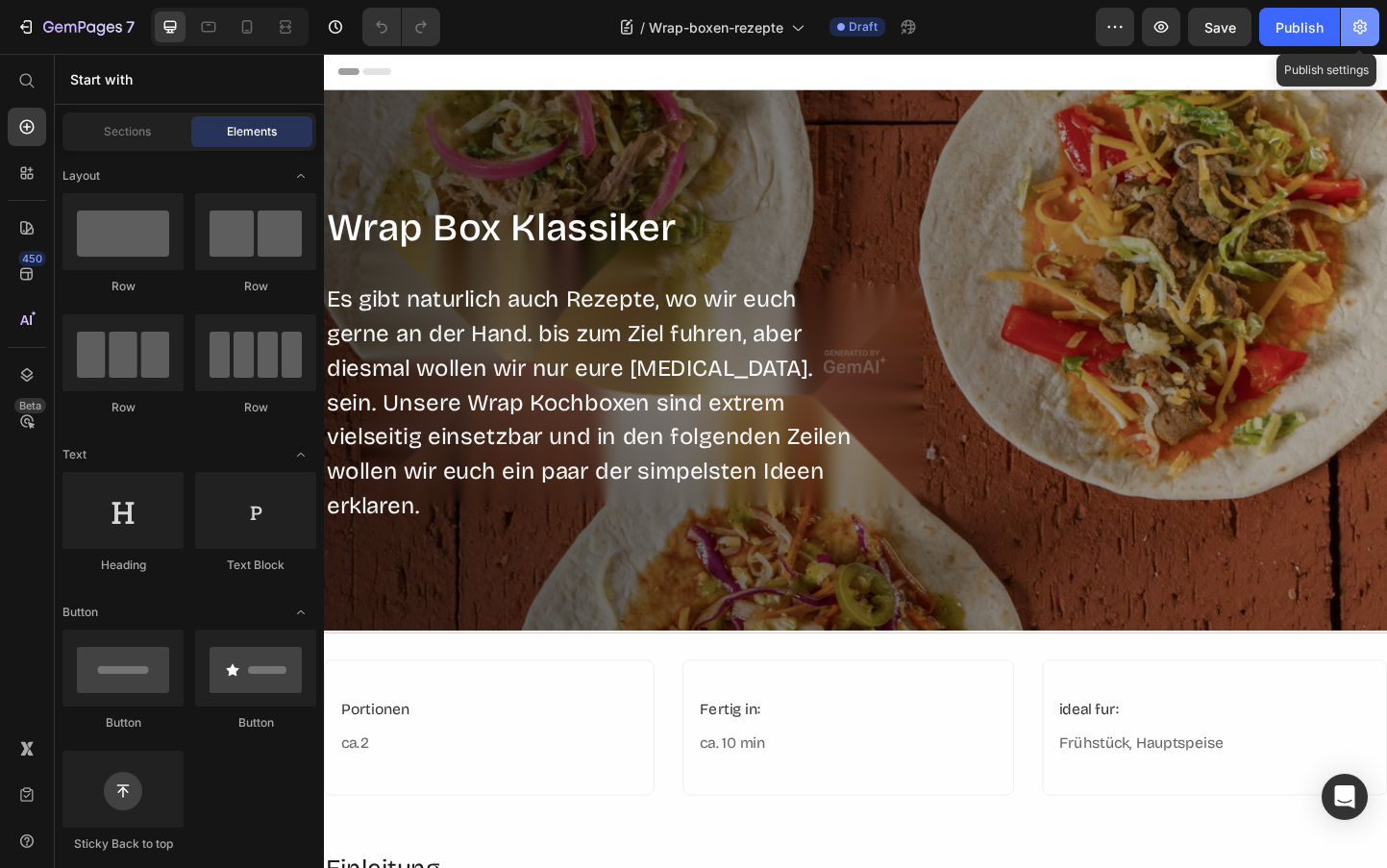 click 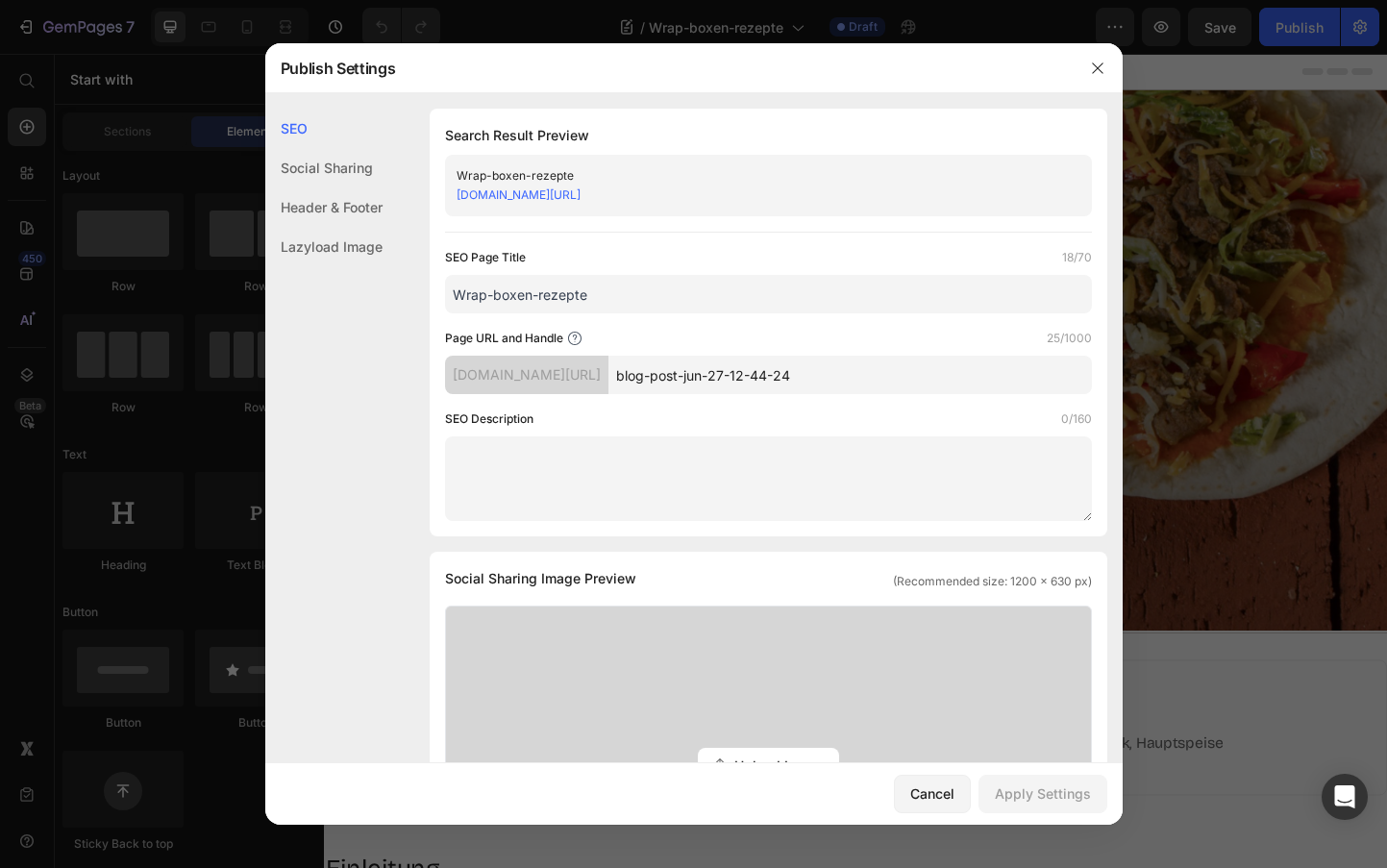 click on "Wrap-boxen-rezepte" at bounding box center (768, 294) 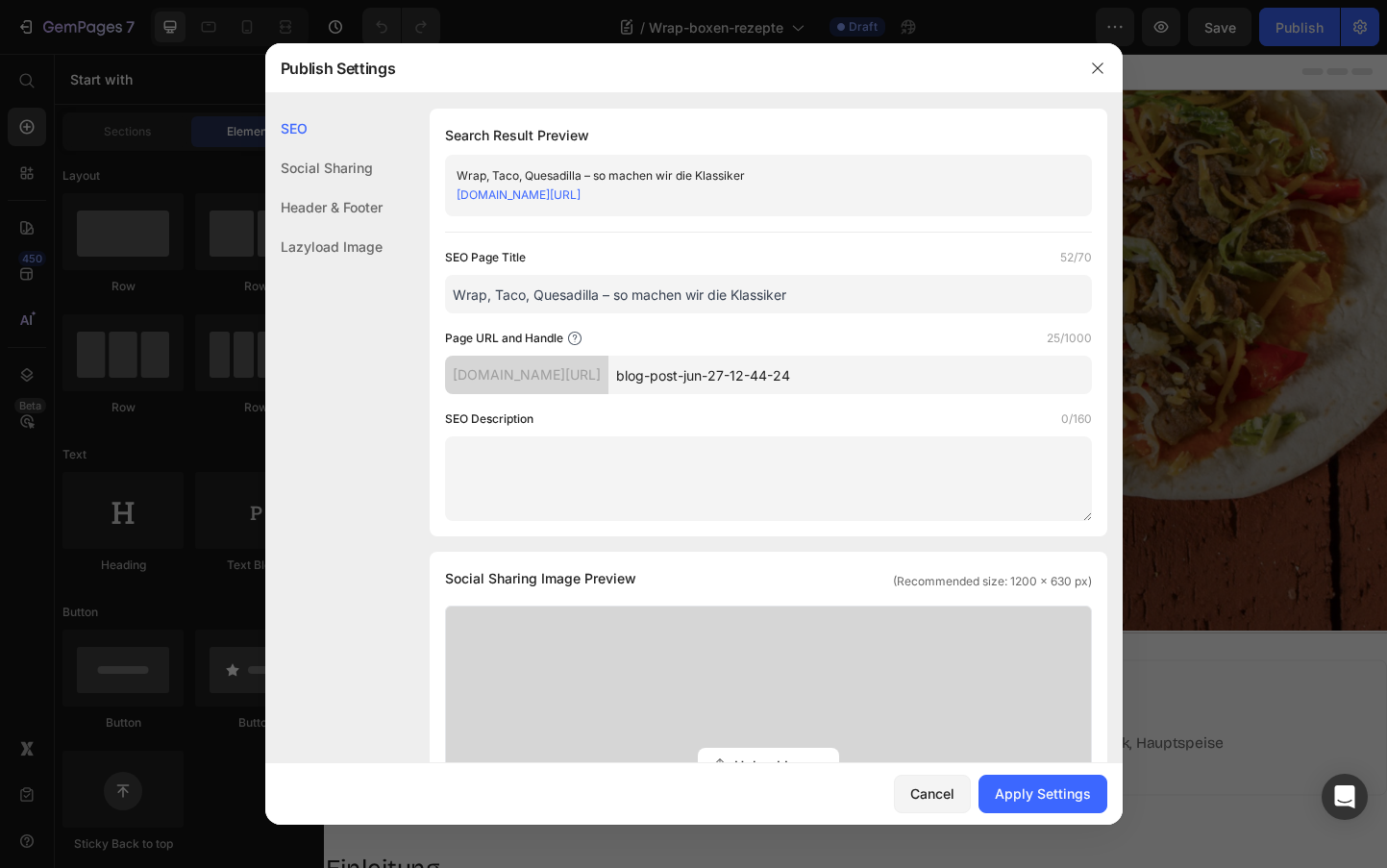 type on "Wrap, Taco, Quesadilla – so machen wir die Klassiker" 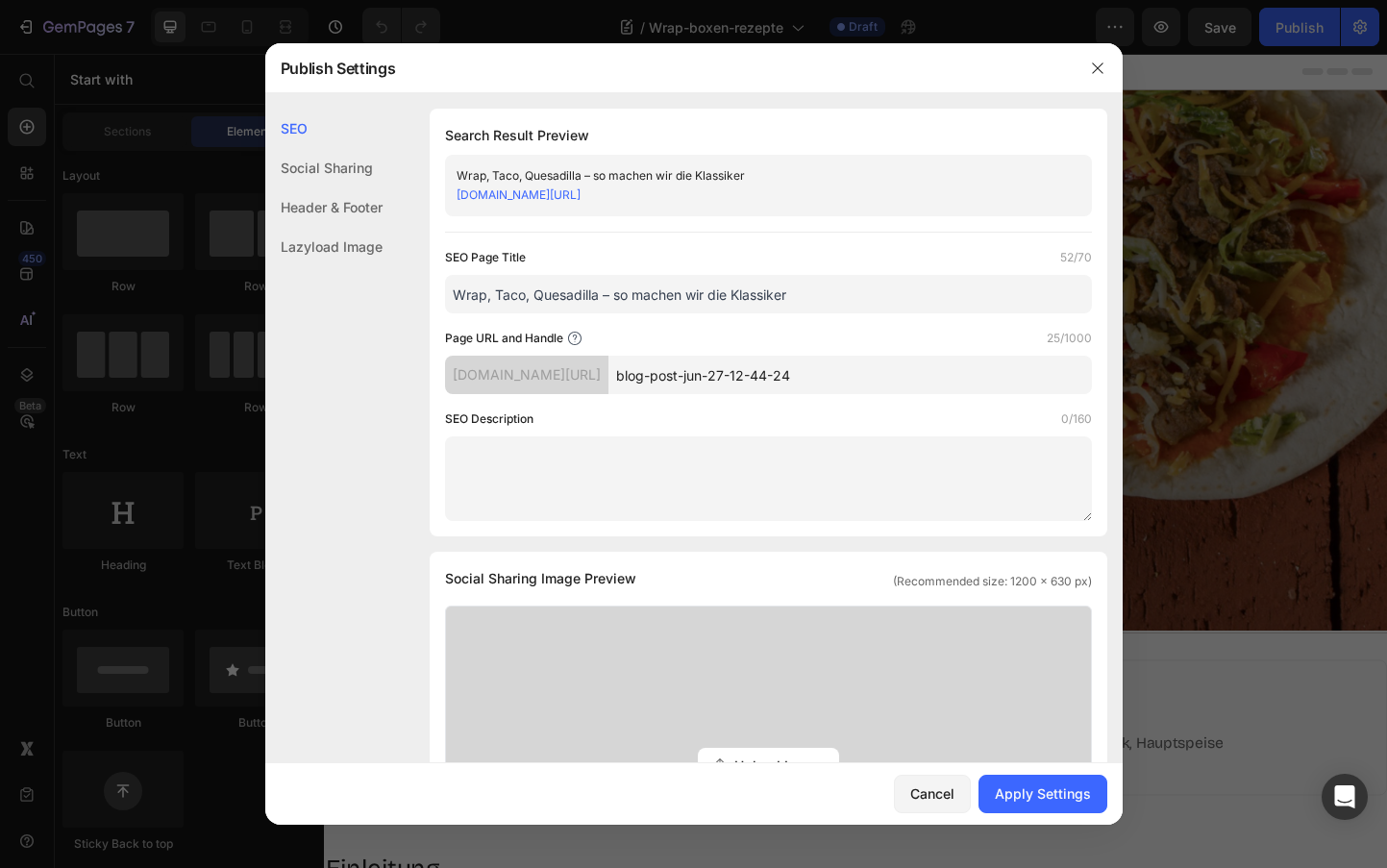 click at bounding box center (768, 479) 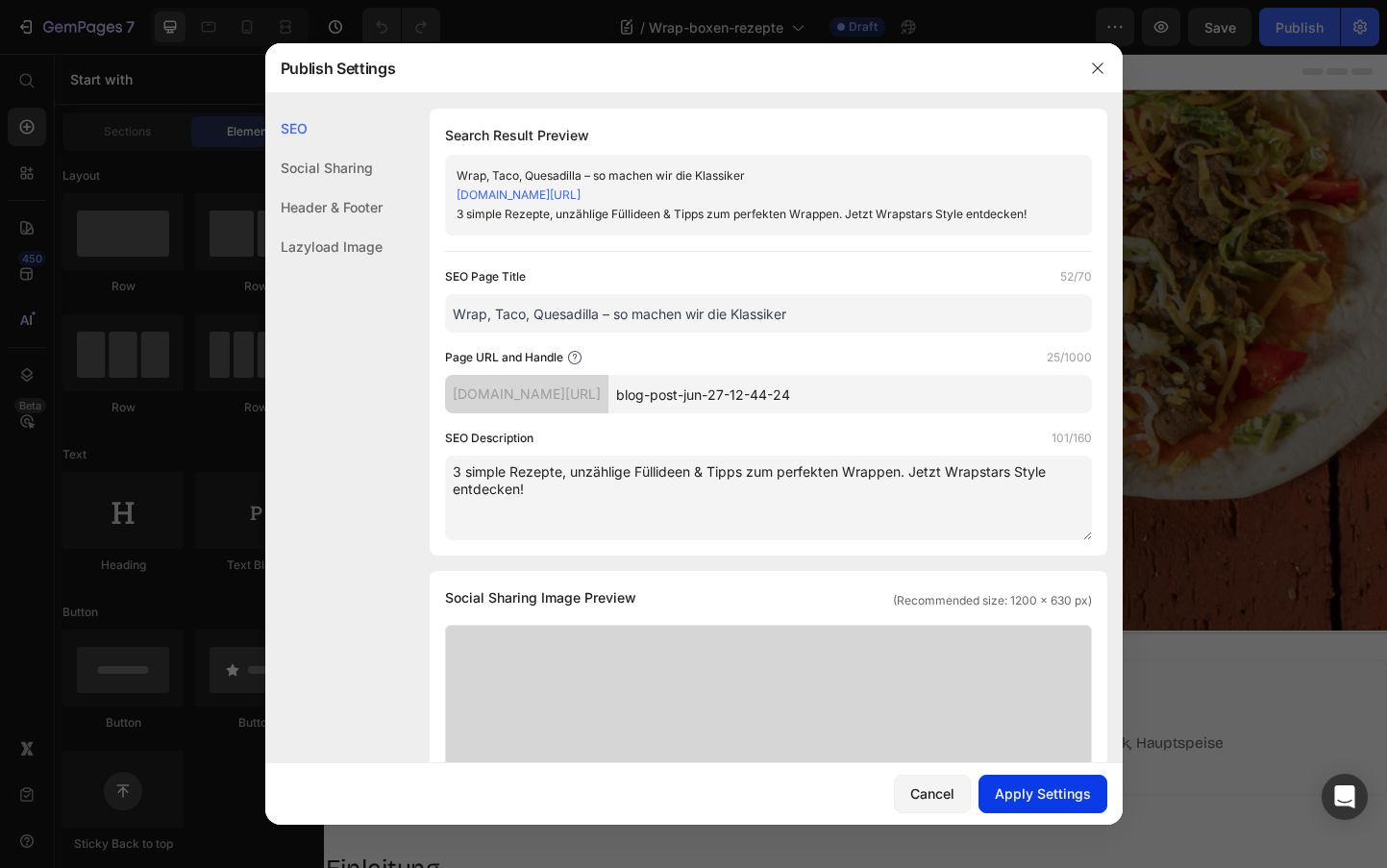 type on "3 simple Rezepte, unzählige Füllideen & Tipps zum perfekten Wrappen. Jetzt Wrapstars Style entdecken!" 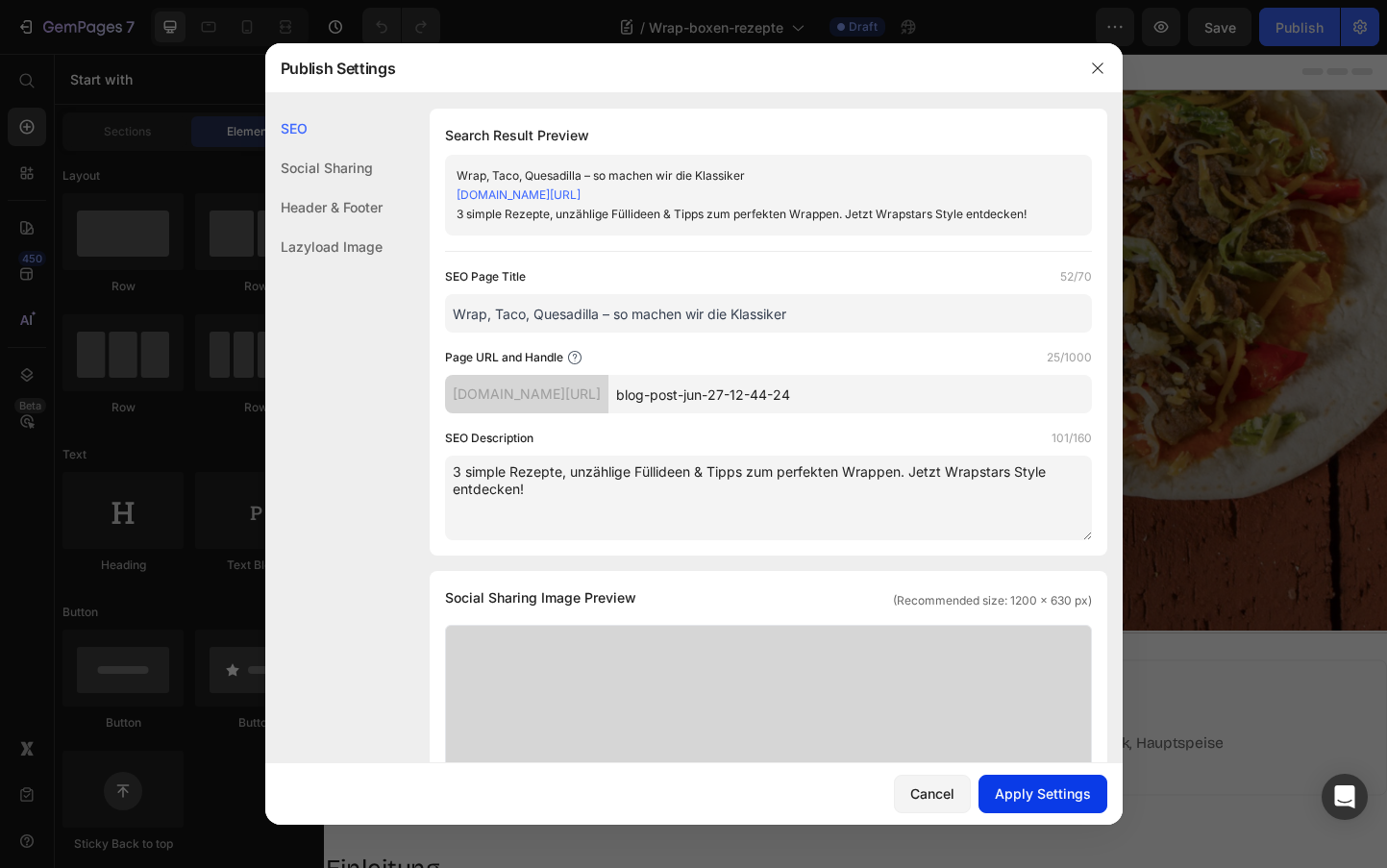 click on "Apply Settings" at bounding box center (1043, 793) 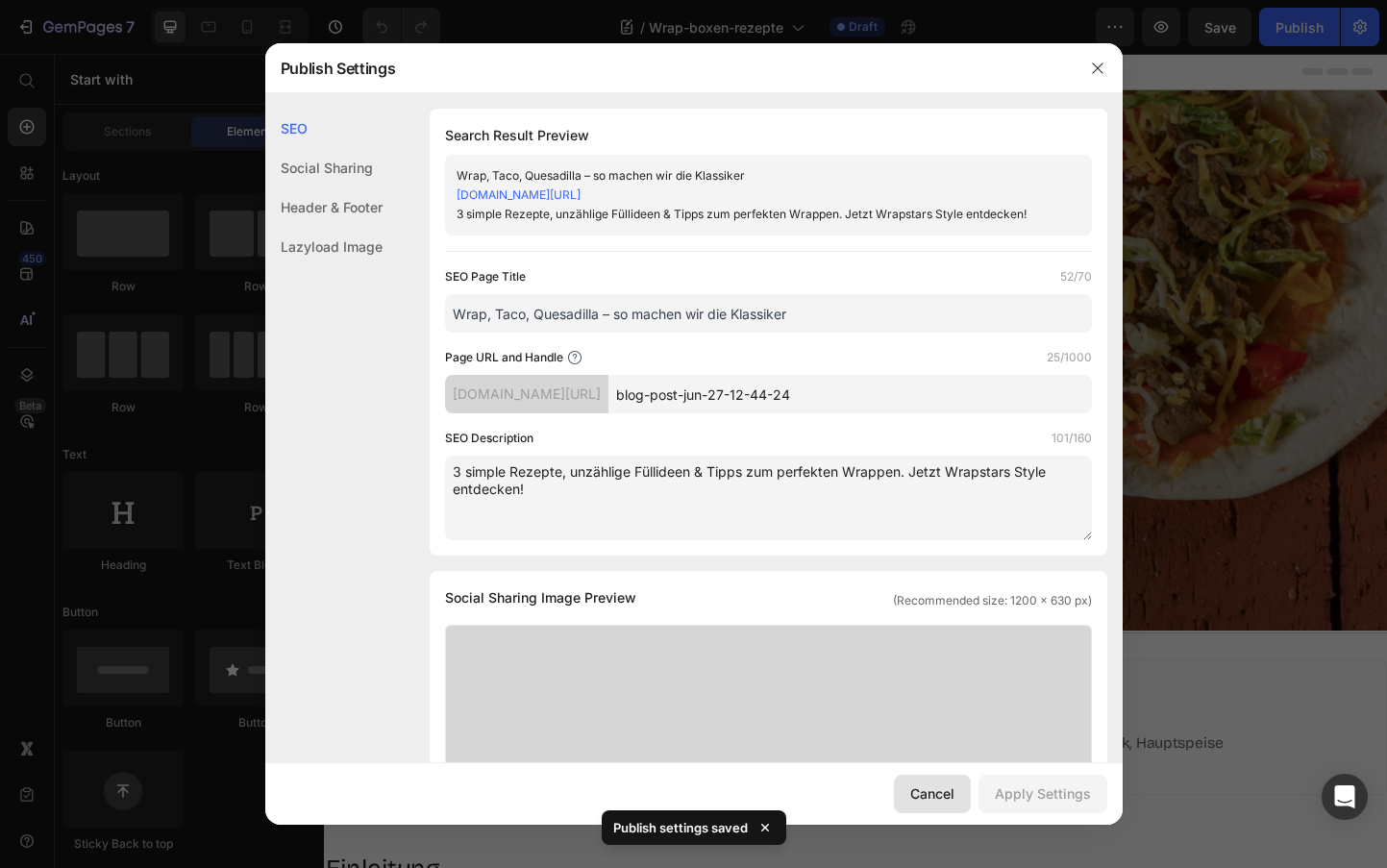 click on "Cancel" 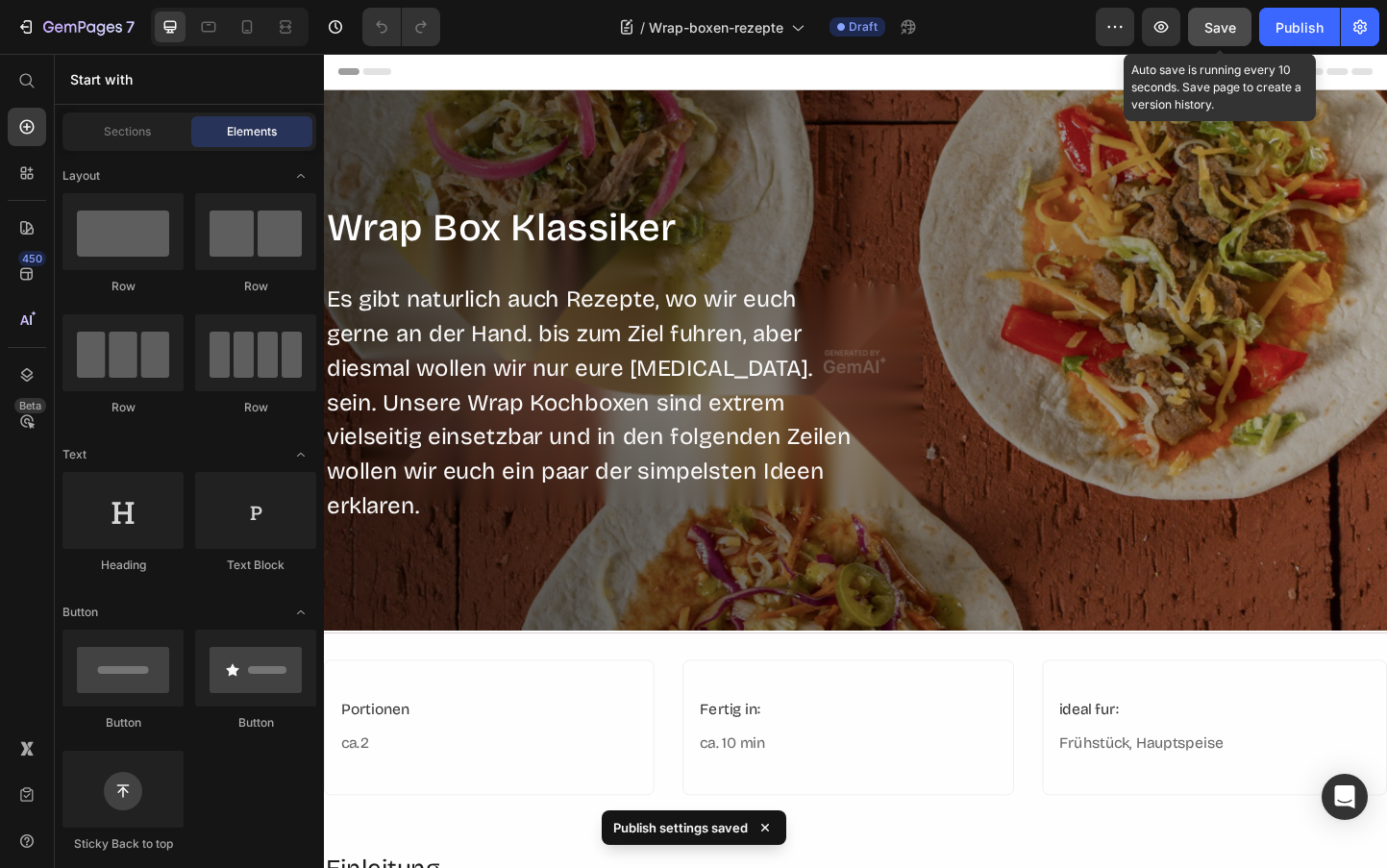 click on "Save" at bounding box center [1220, 27] 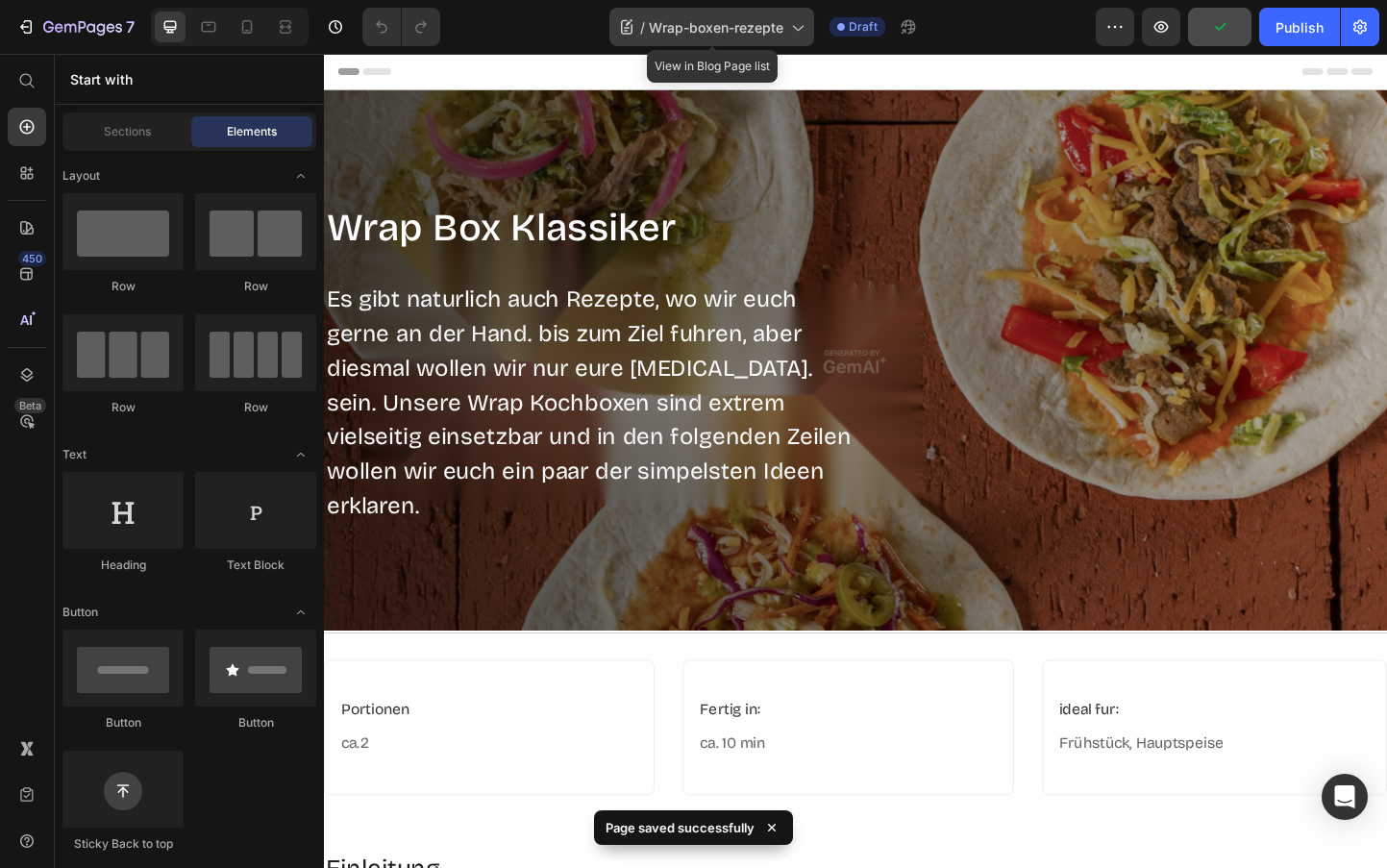 click on "Wrap-boxen-rezepte" at bounding box center [716, 27] 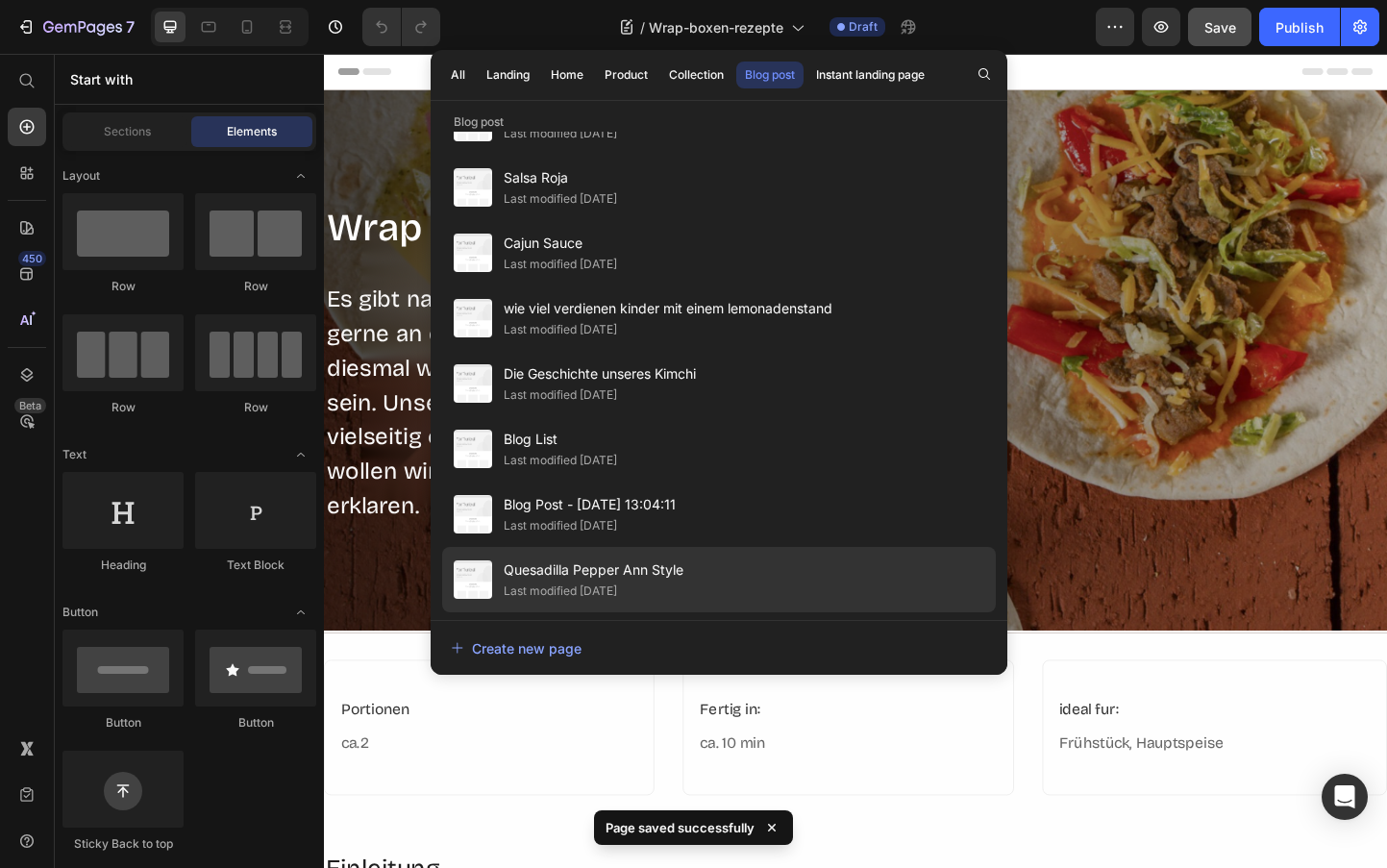 click on "Quesadilla Pepper Ann Style" at bounding box center (593, 570) 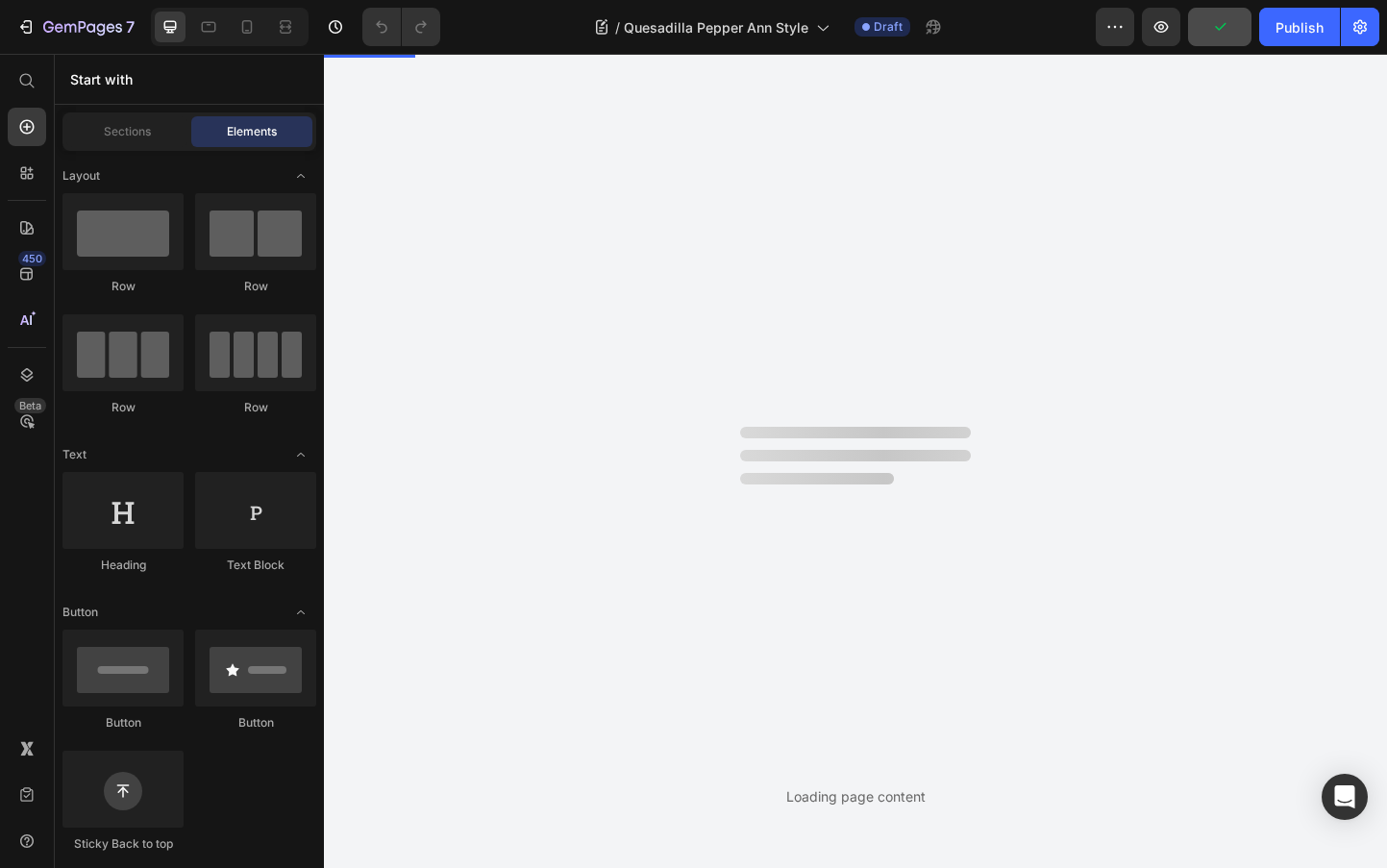 scroll, scrollTop: 0, scrollLeft: 0, axis: both 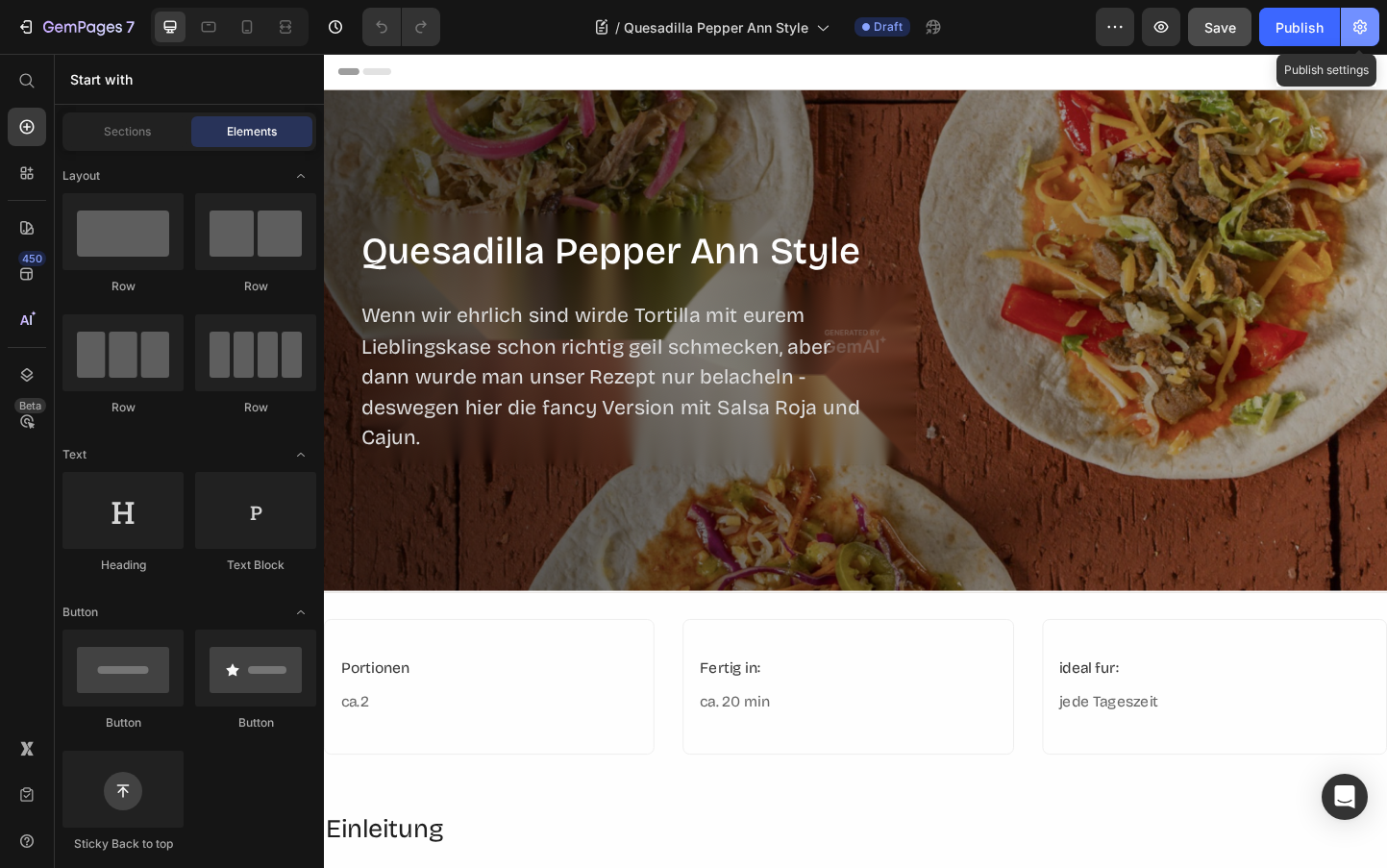 click 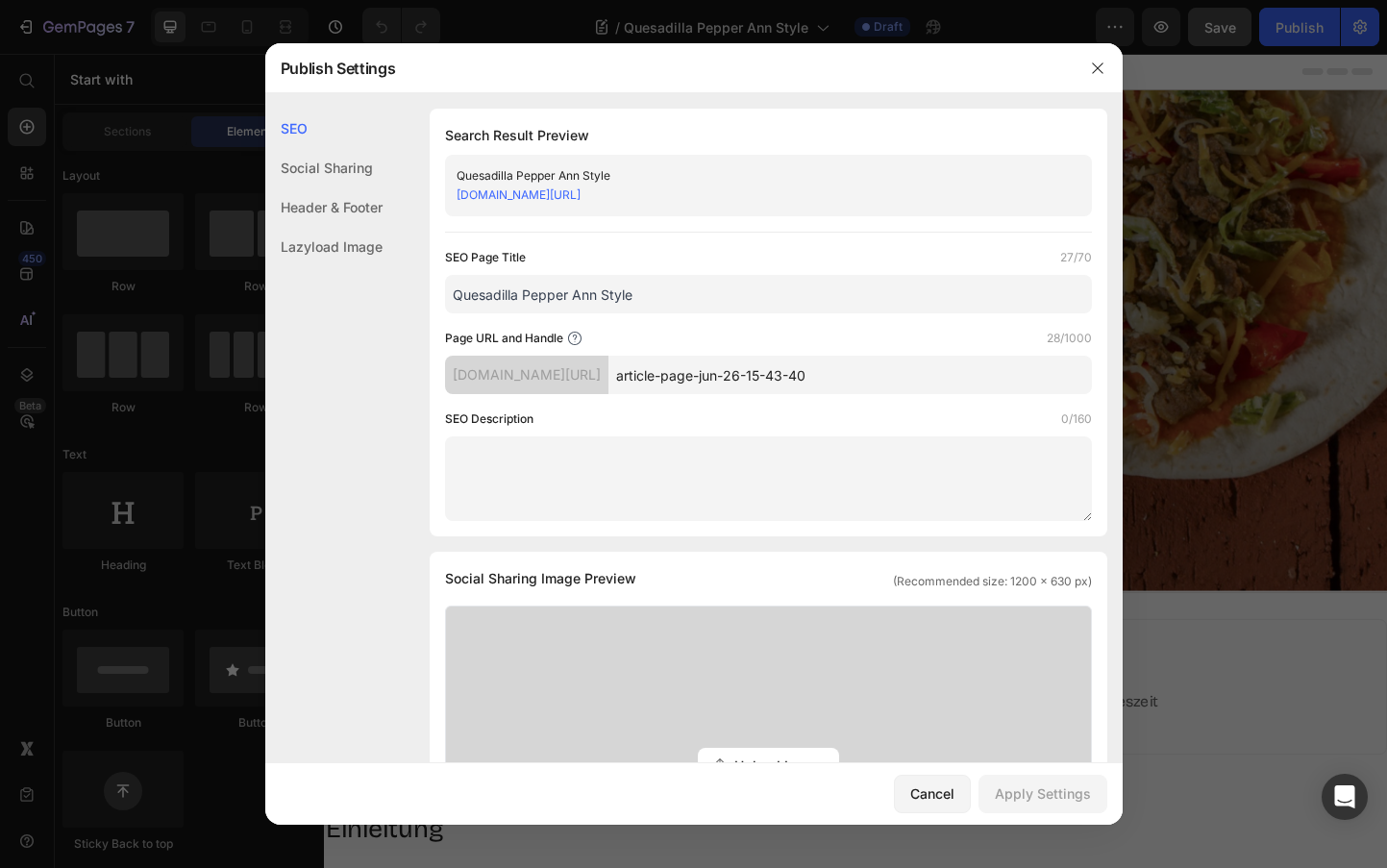 click on "Quesadilla Pepper Ann Style" at bounding box center (768, 294) 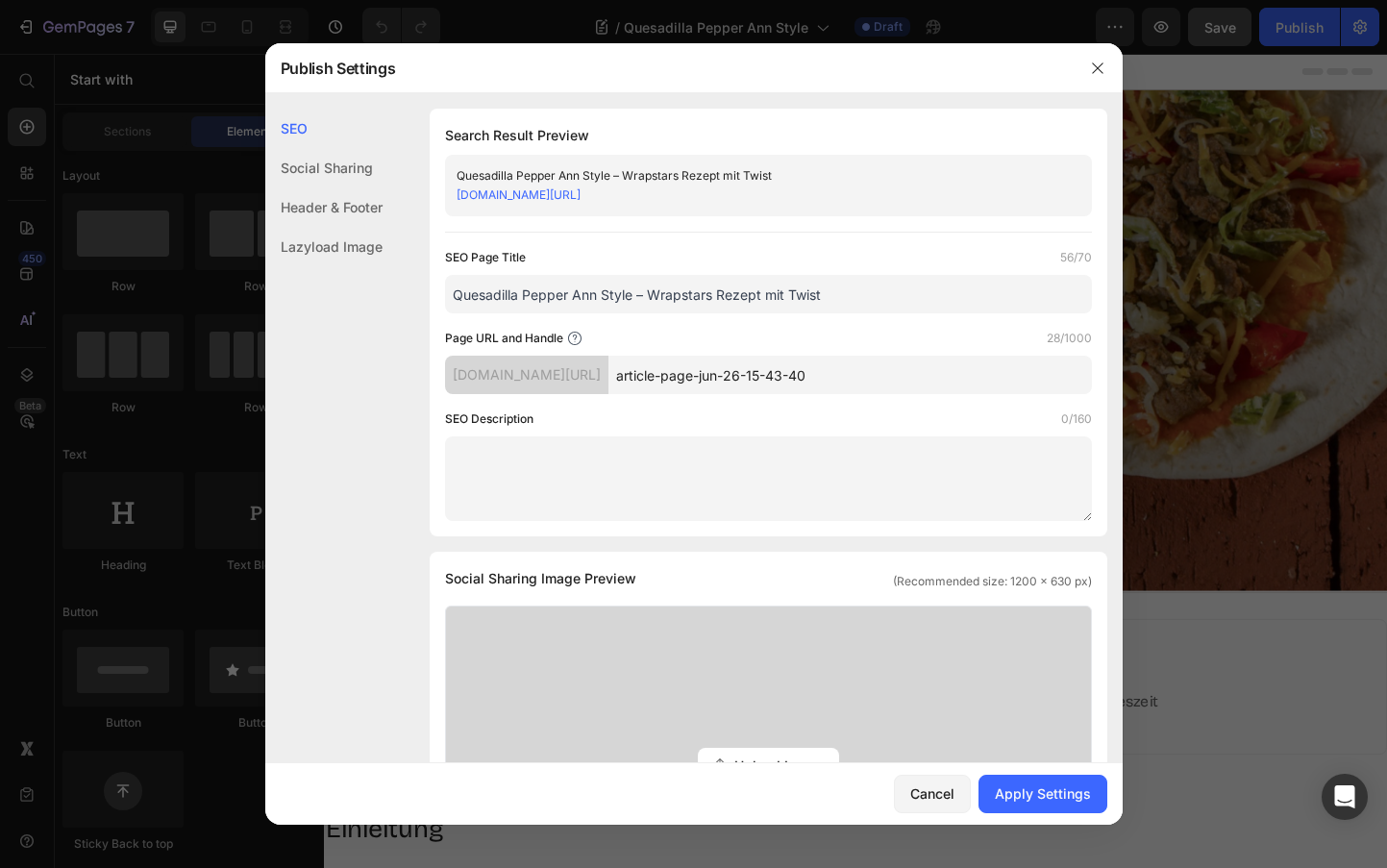 type on "Quesadilla Pepper Ann Style – Wrapstars Rezept mit Twist" 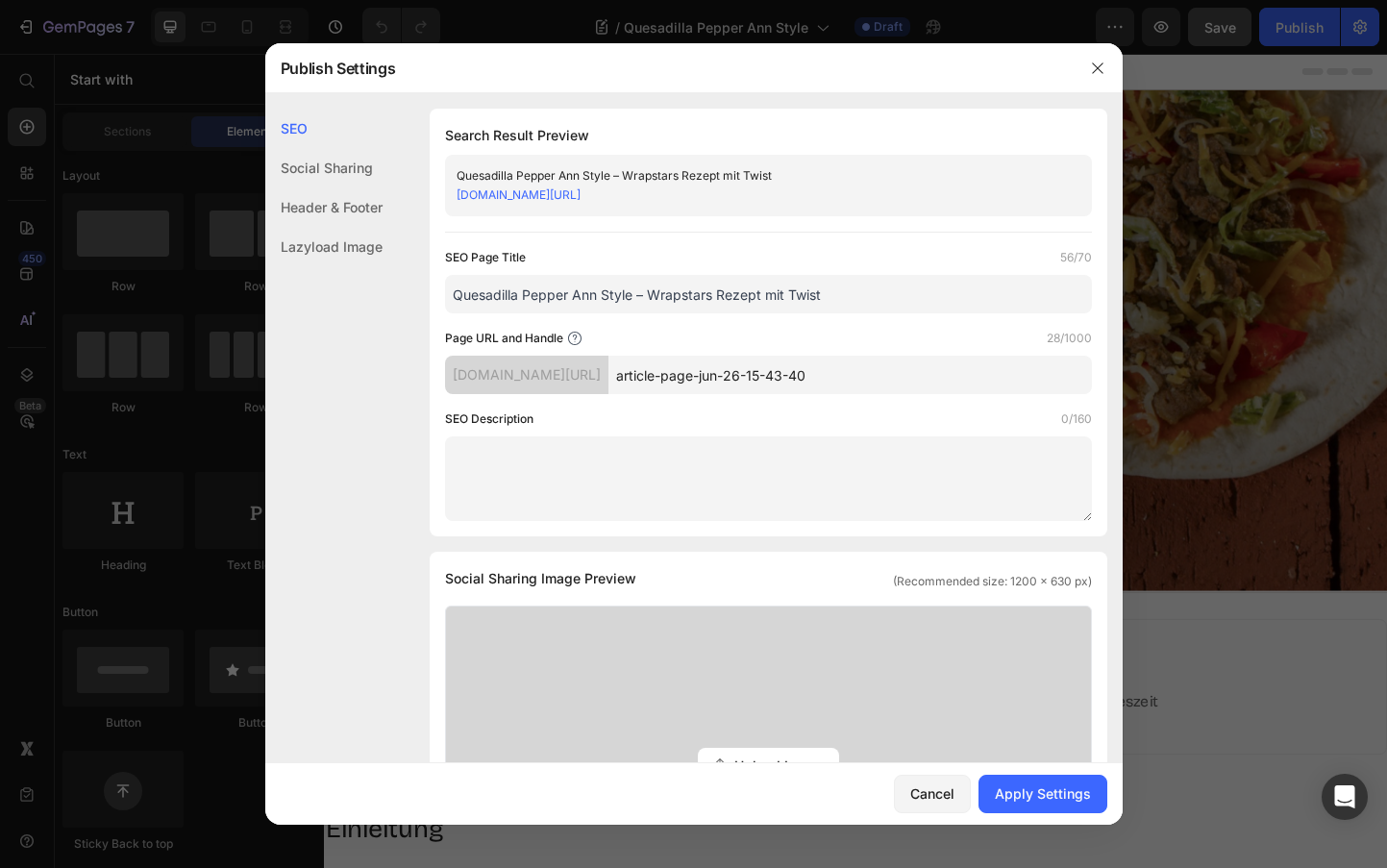 click at bounding box center [768, 479] 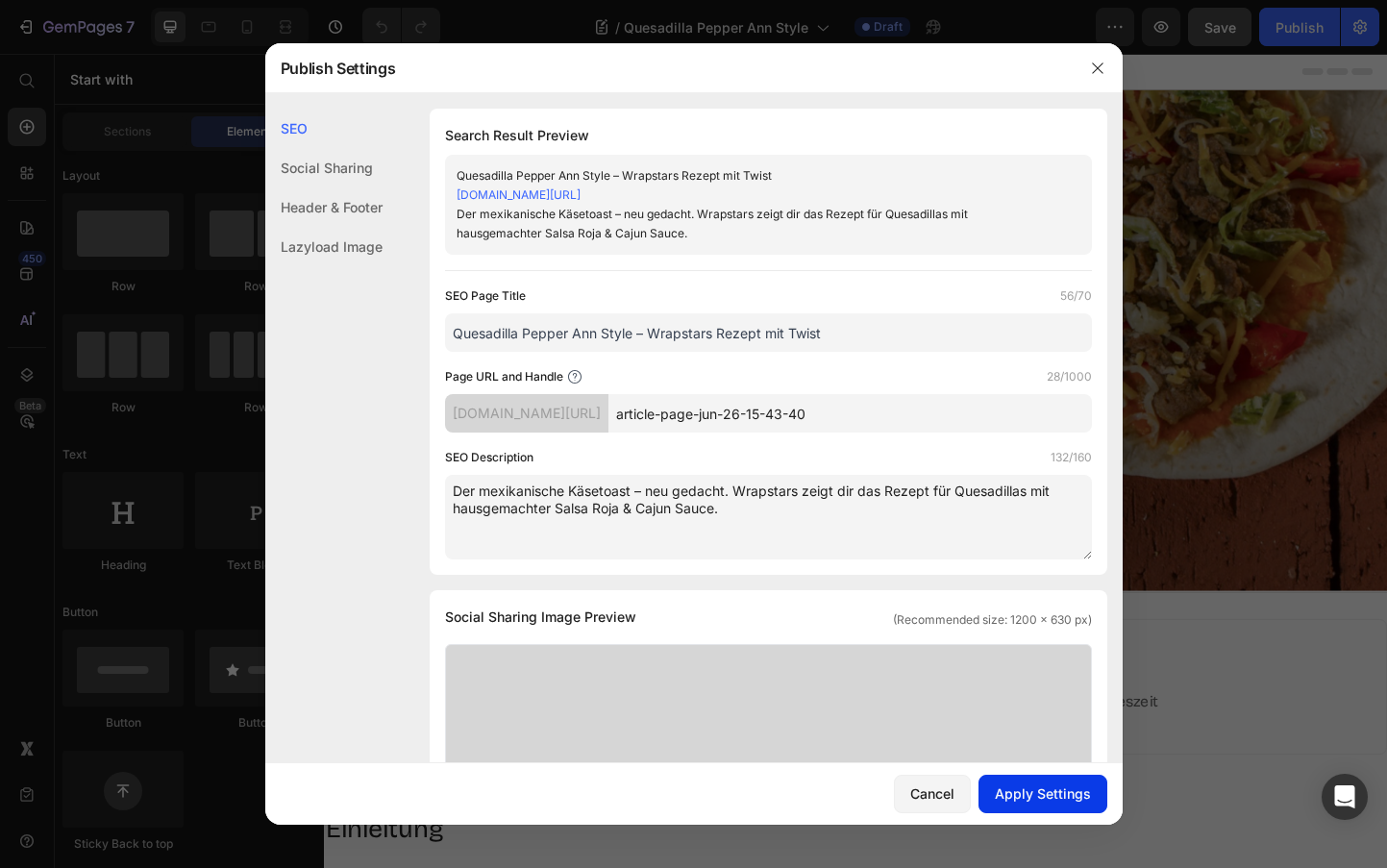 type on "Der mexikanische Käsetoast – neu gedacht. Wrapstars zeigt dir das Rezept für Quesadillas mit hausgemachter Salsa Roja & Cajun Sauce." 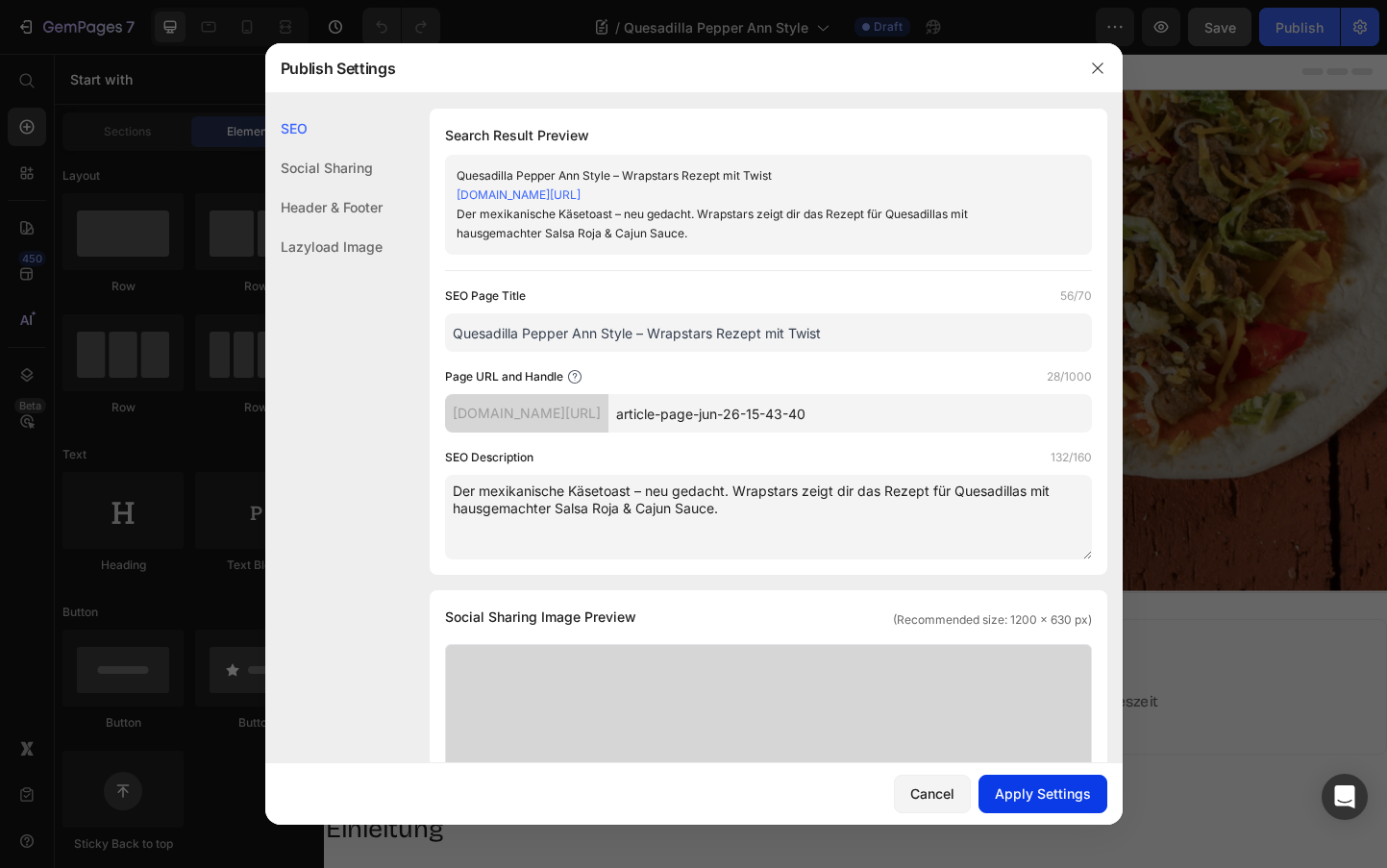 click on "Apply Settings" at bounding box center (1043, 793) 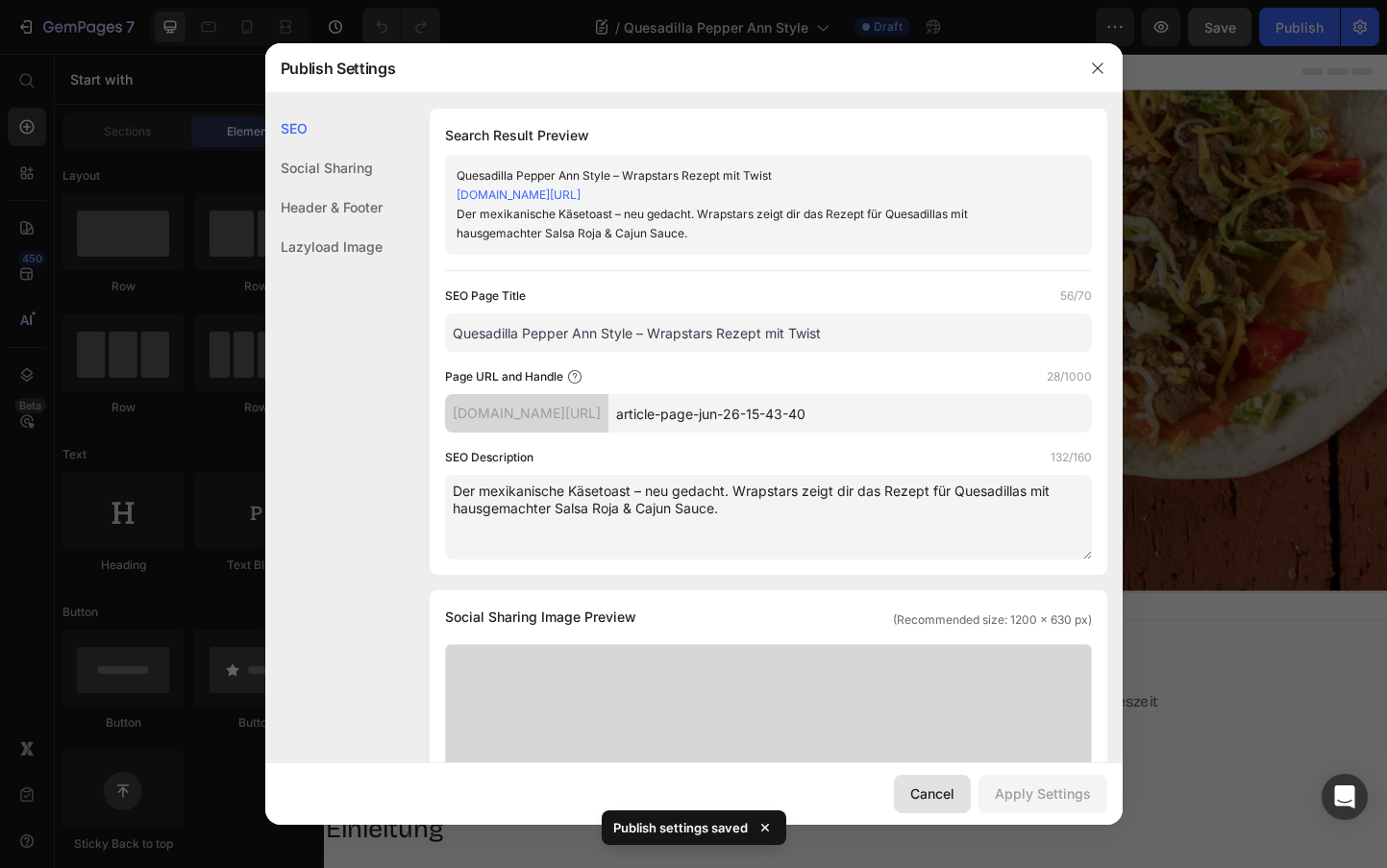 click on "Cancel" 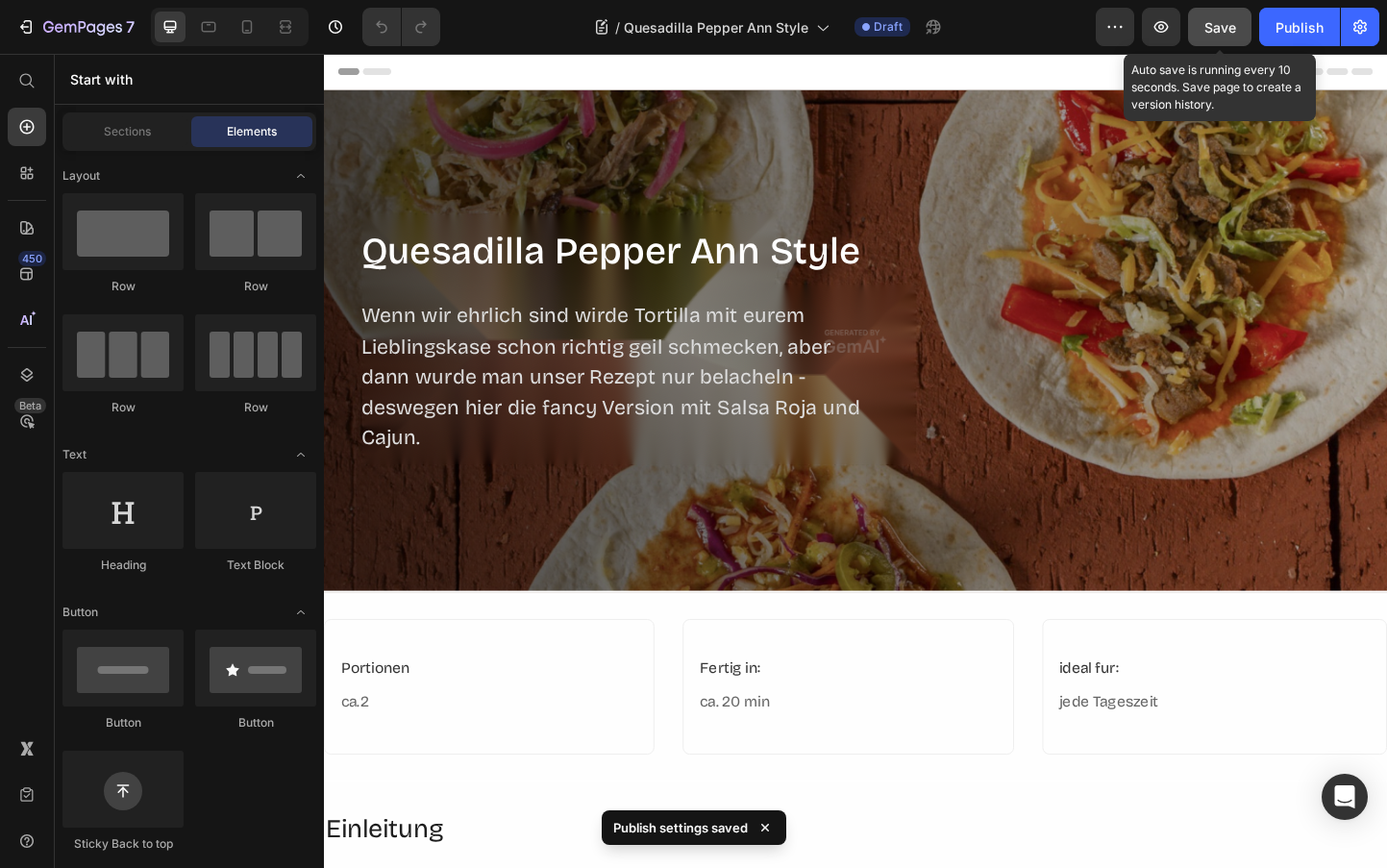 click on "Save" 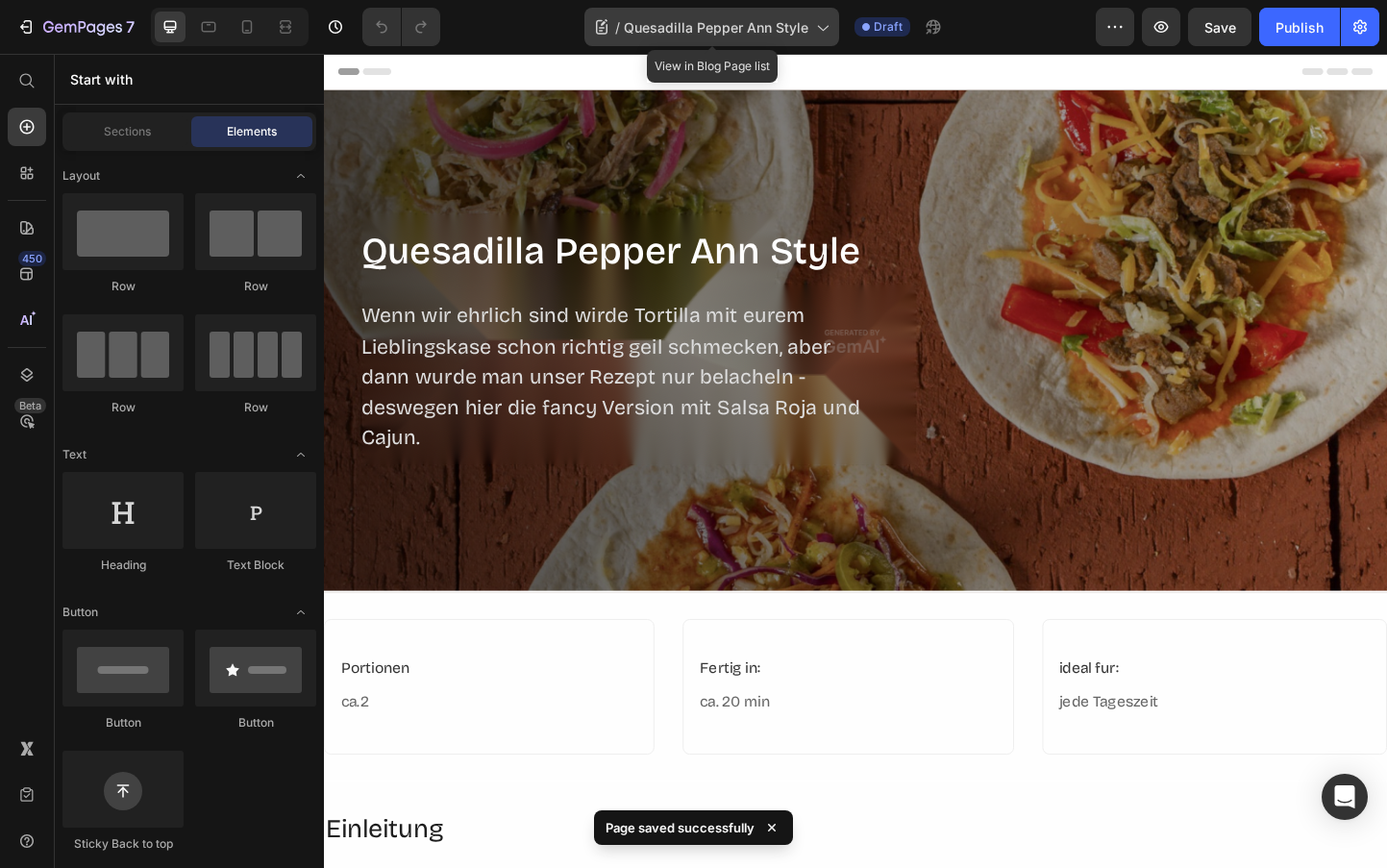 click on "Quesadilla Pepper Ann Style" at bounding box center (716, 27) 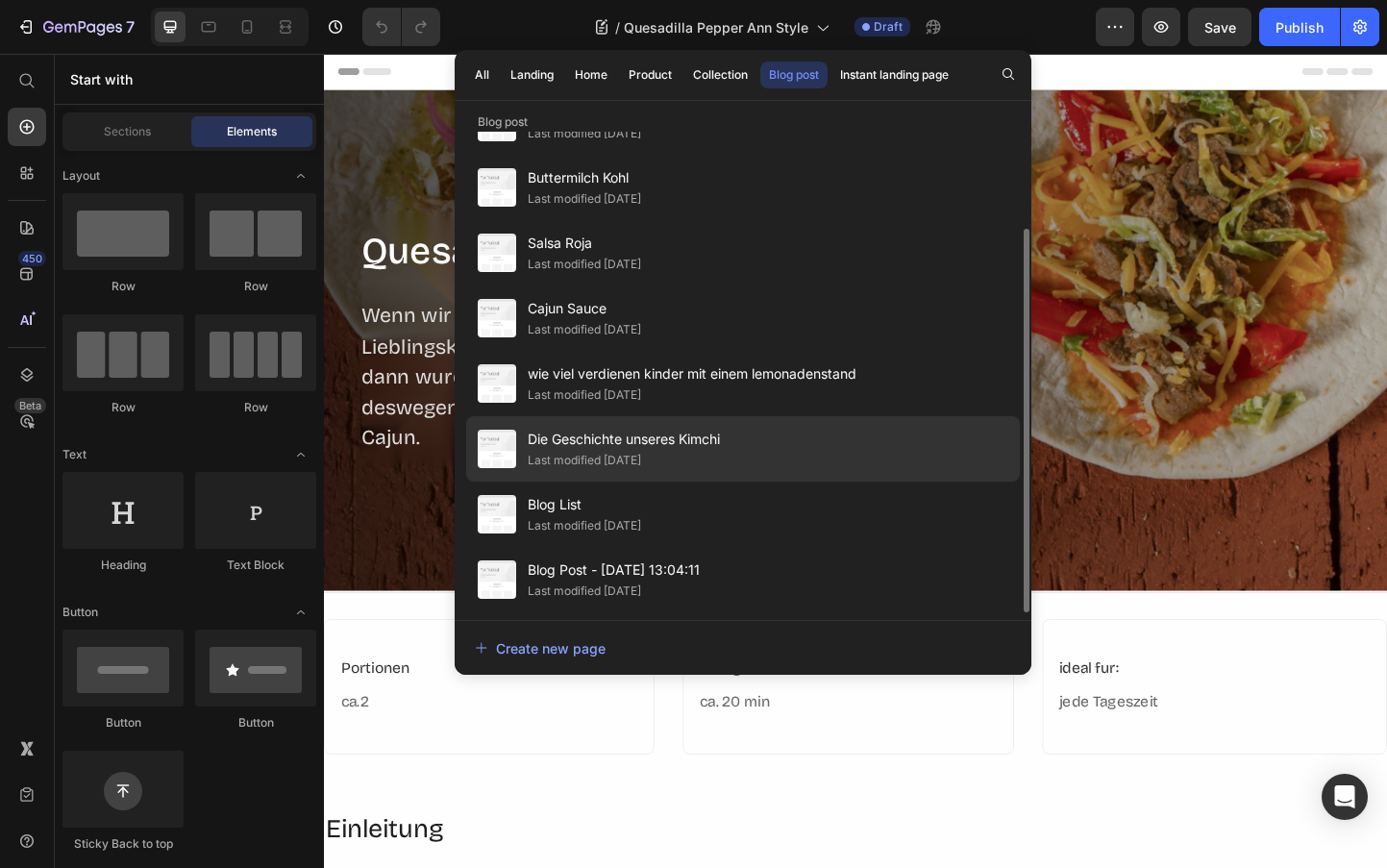 scroll, scrollTop: 0, scrollLeft: 0, axis: both 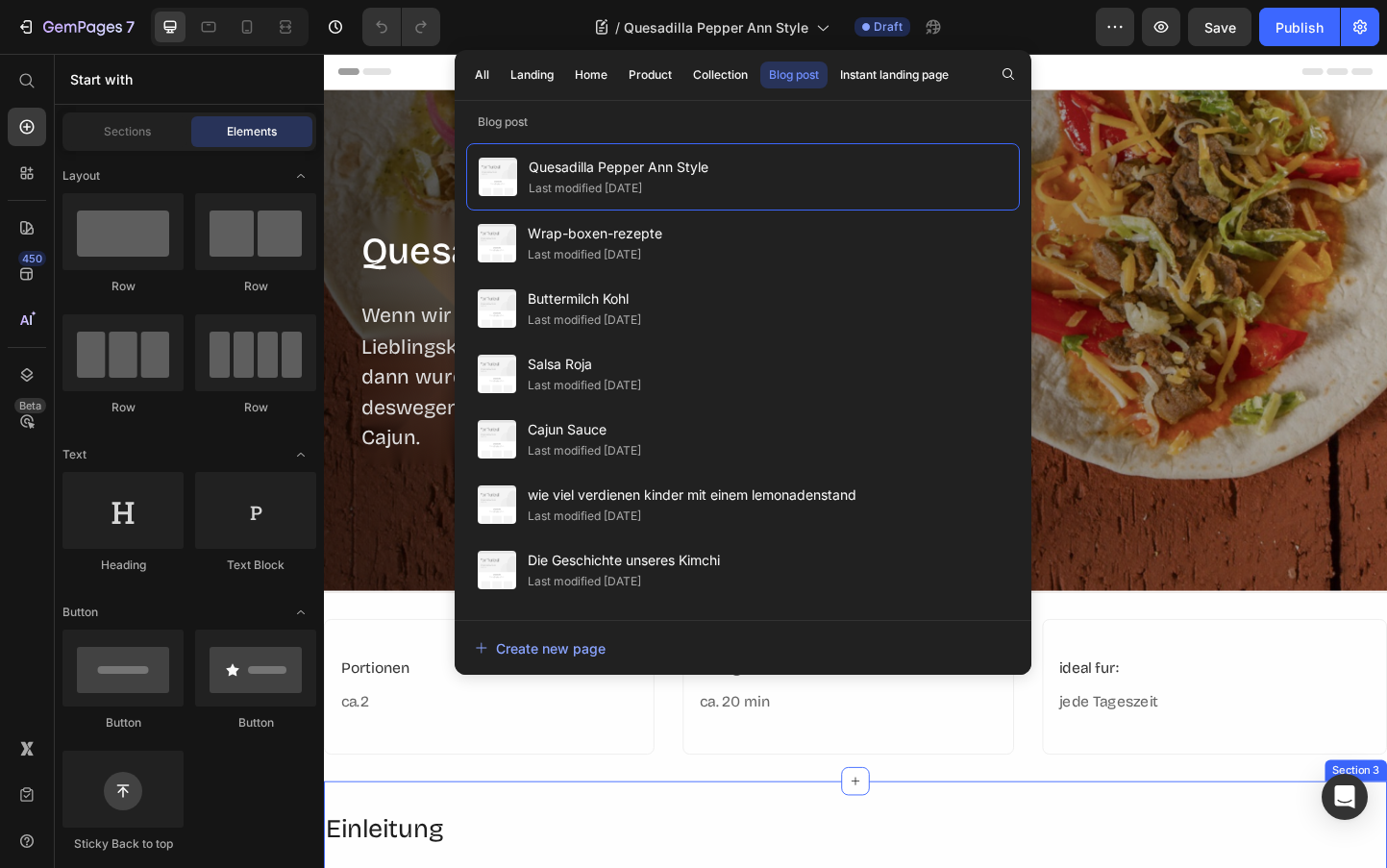click on "Einleitung Heading Die Quesadilla versteht sich am besten als mexikanischer Kasetoast und wie wir wissen sind Kasetoast auch ohne viel Schnickschnack ziemlich lecker. Wir geben euch nicht nur die Grundanleitung fur eine Basic Quesadilla, sondern greifen fur euch etwas in die. Wrapstarsrezept Box und verfeinern den Kasetoast mit Salsa Roja und Cajun Sauce zu einem richtigen Comfortfood Text Block Zutaten & Zubereitung Heading Row Grundzutaten: Text Block Tortilla Teig (30cm) - geht auch mit kleinerem 90 g Kase (zB.: Cheddar)  40 g Saure Paprika aus dem Shop (Optional) Text Block Salsa Roja (Optional): Text Block 1 Tomate  1 rote Paprika 1 gelbe Zwiebel 1 Knoblauchzehe 1 EI Apfelessig 2 El Olivenol Salz Pfeffer Text Block Cajun Sauce (Optional): Text Block Row 70 g Creme Fraiche  25 g Milch 2 g Cayenne Pfeffer 2 g Paprikapulver 2 g Oregano getrocknet Text Block Schritt 1- Salsa Roja Text Block Text Block Text Block                Title Line Schritt 2 - Cajun Sauce Text Block Text Block Row" at bounding box center (901, 1764) 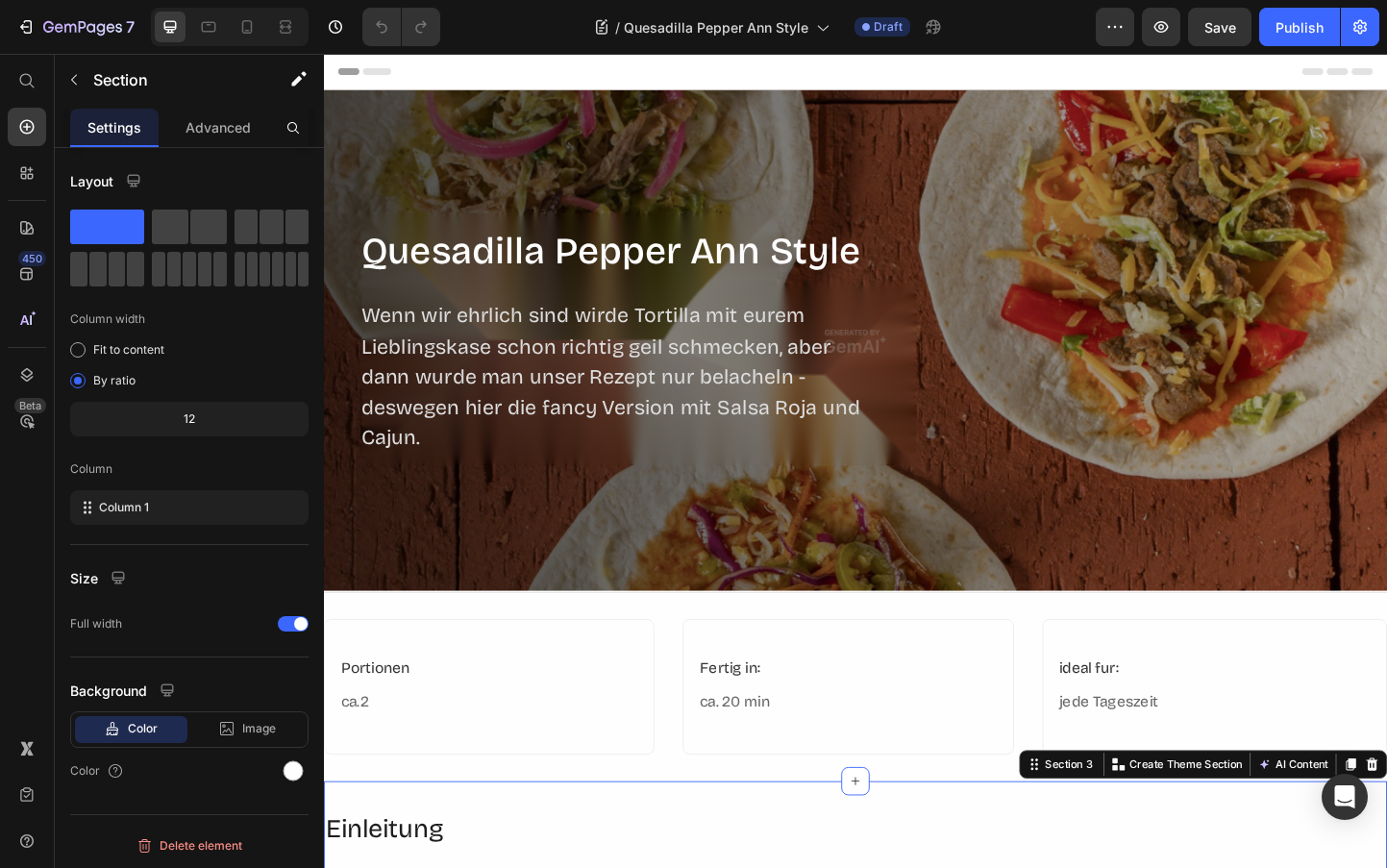 click 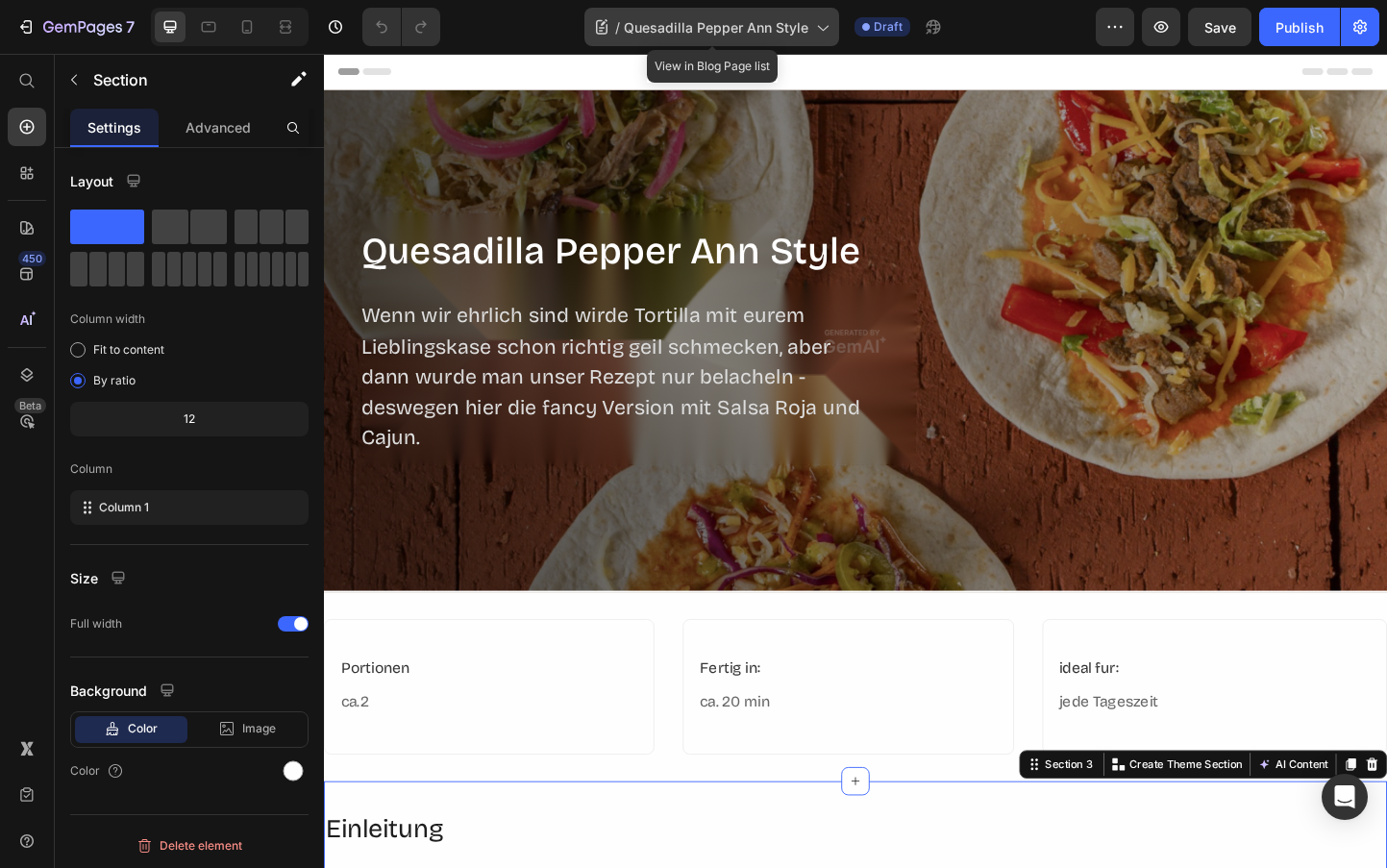 click on "Quesadilla Pepper Ann Style" at bounding box center (716, 27) 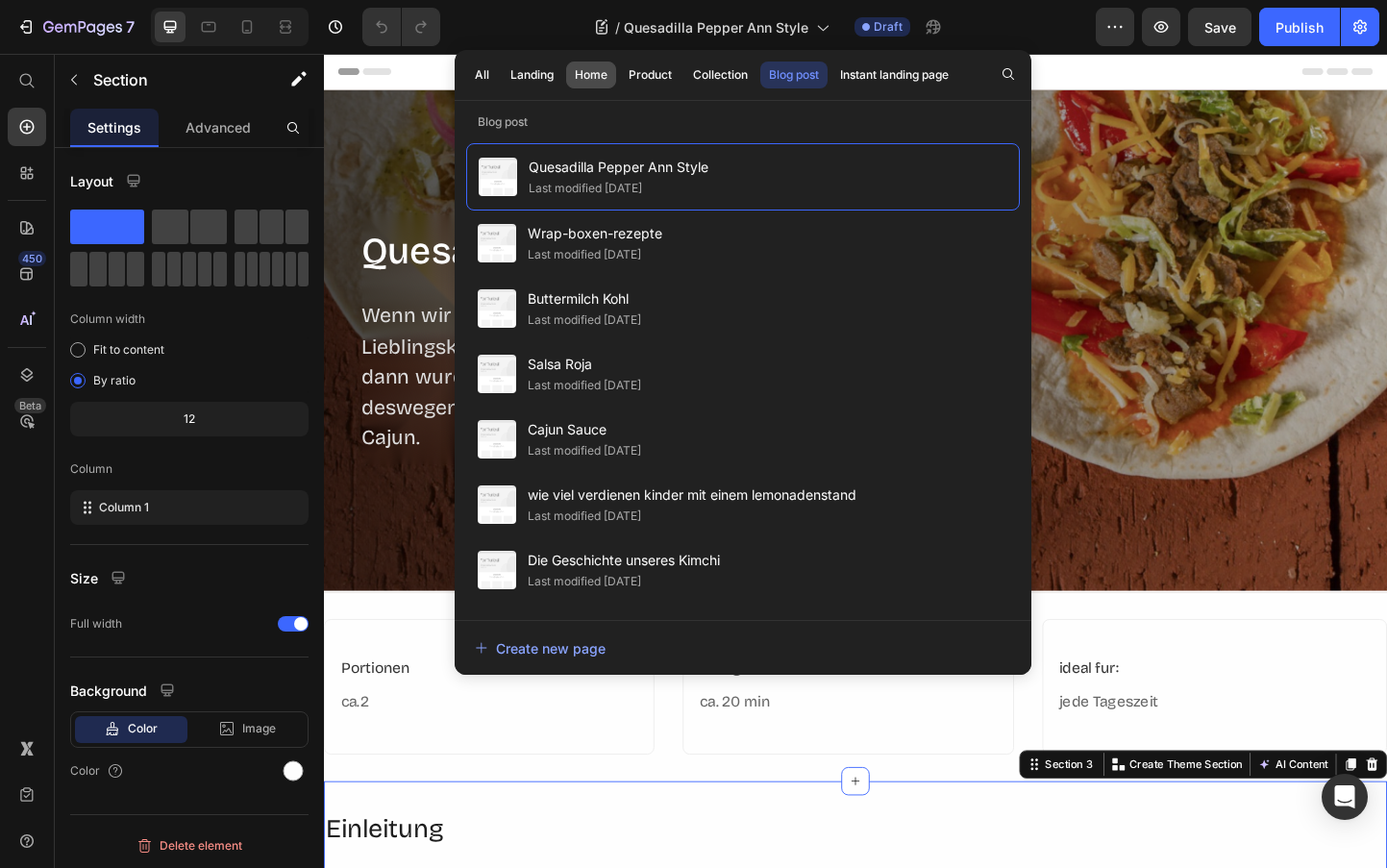 click on "Home" at bounding box center [591, 75] 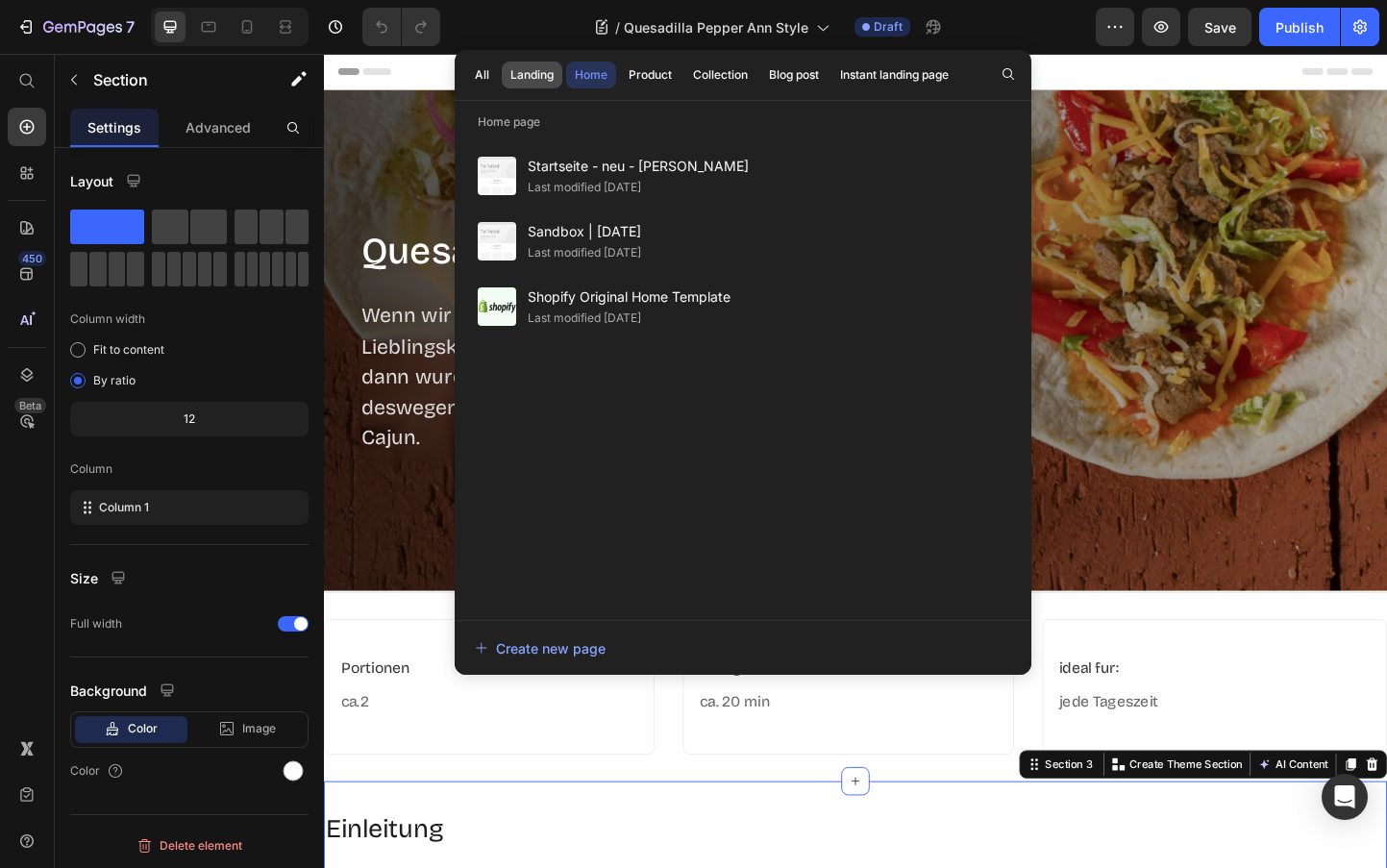click on "Landing" at bounding box center [532, 75] 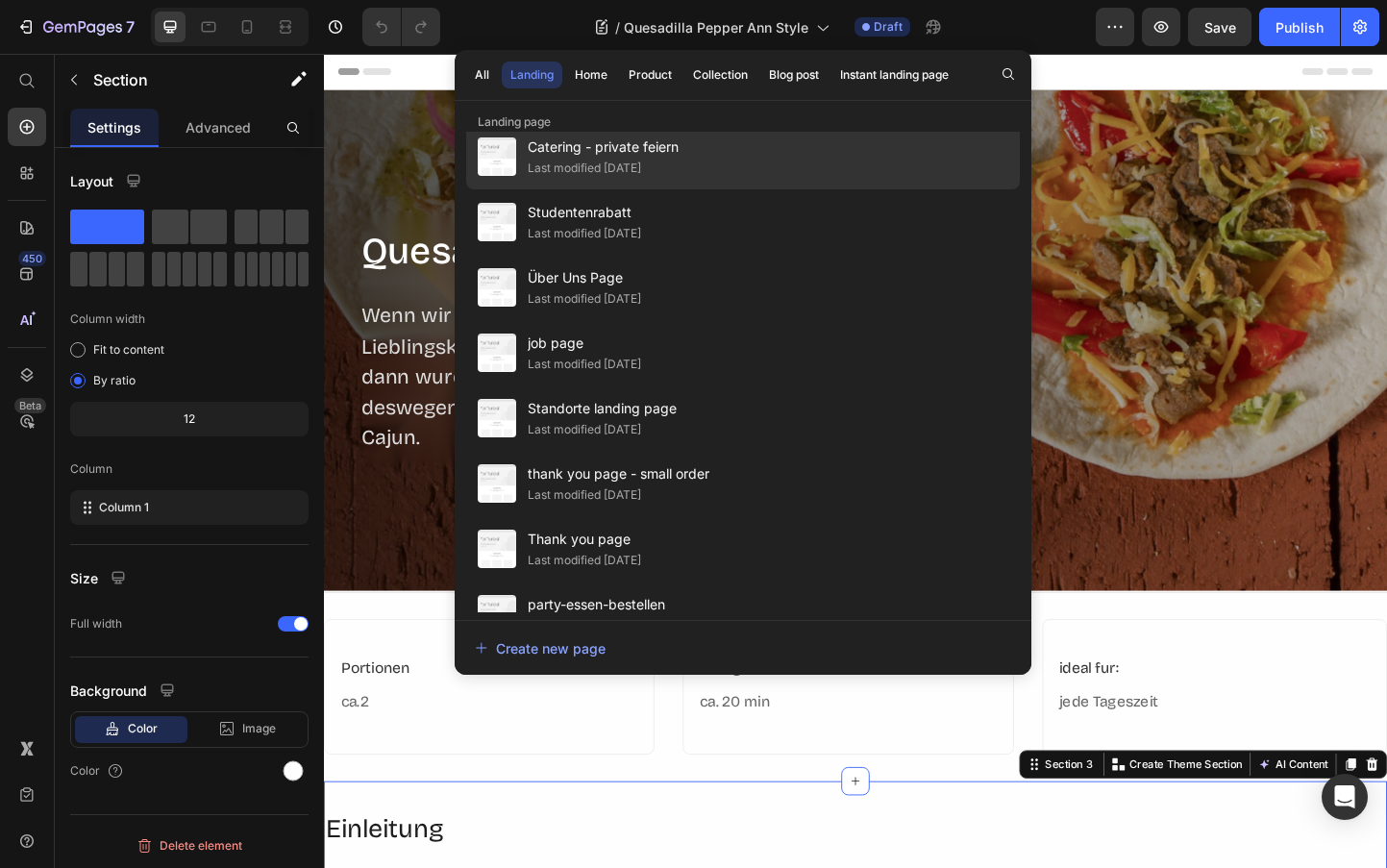 scroll, scrollTop: 838, scrollLeft: 0, axis: vertical 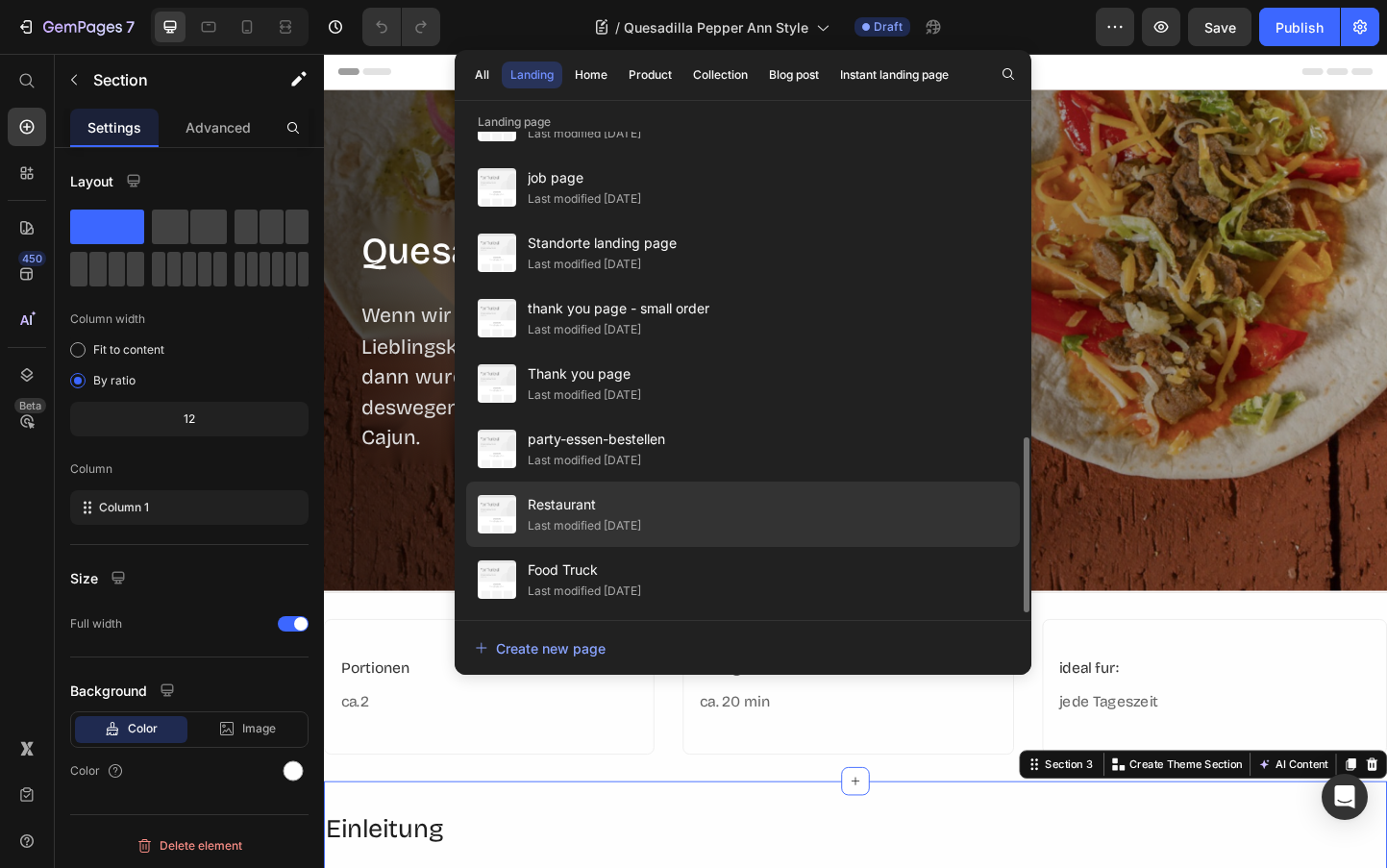 click on "Restaurant" at bounding box center [584, 505] 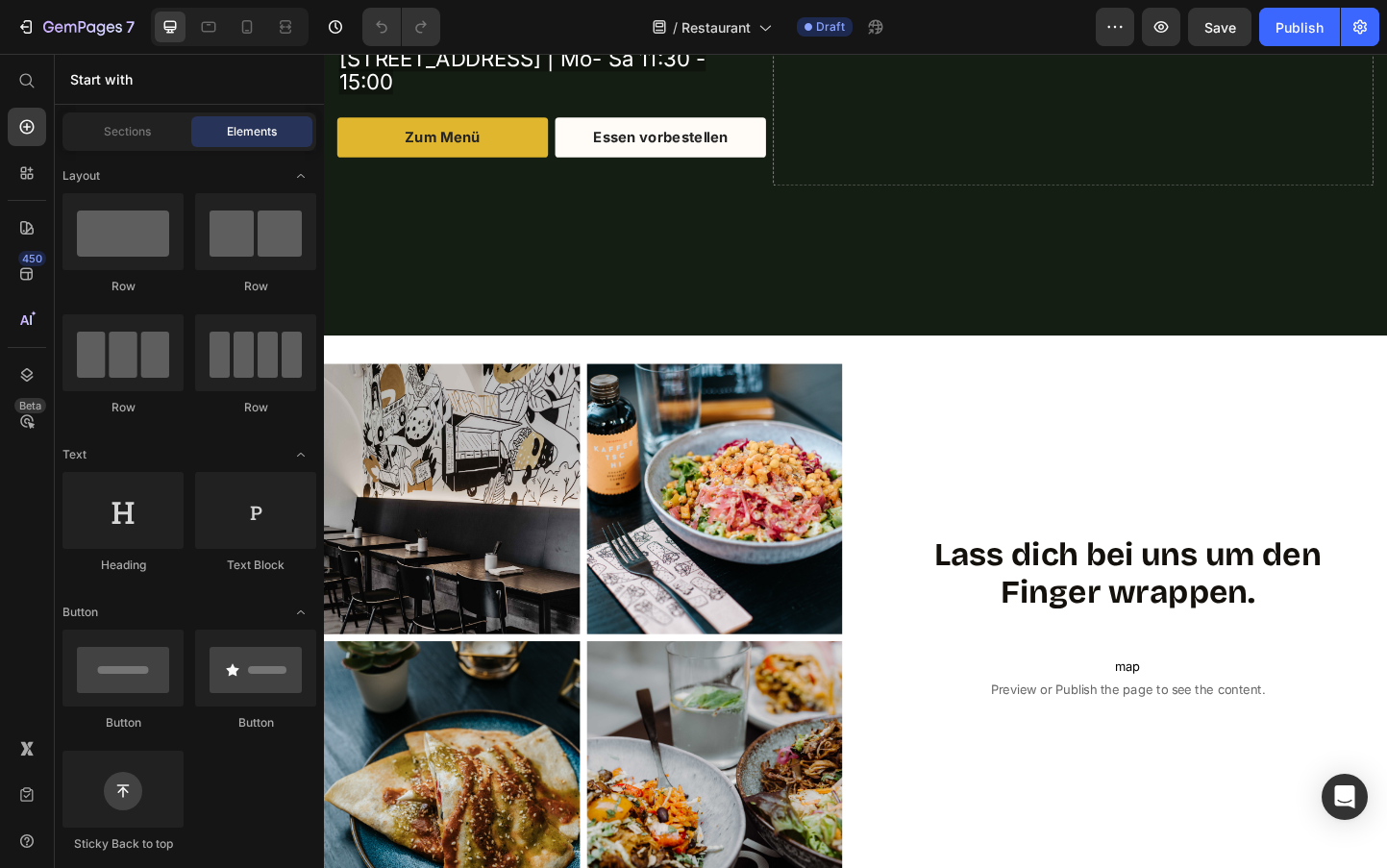 scroll, scrollTop: 0, scrollLeft: 0, axis: both 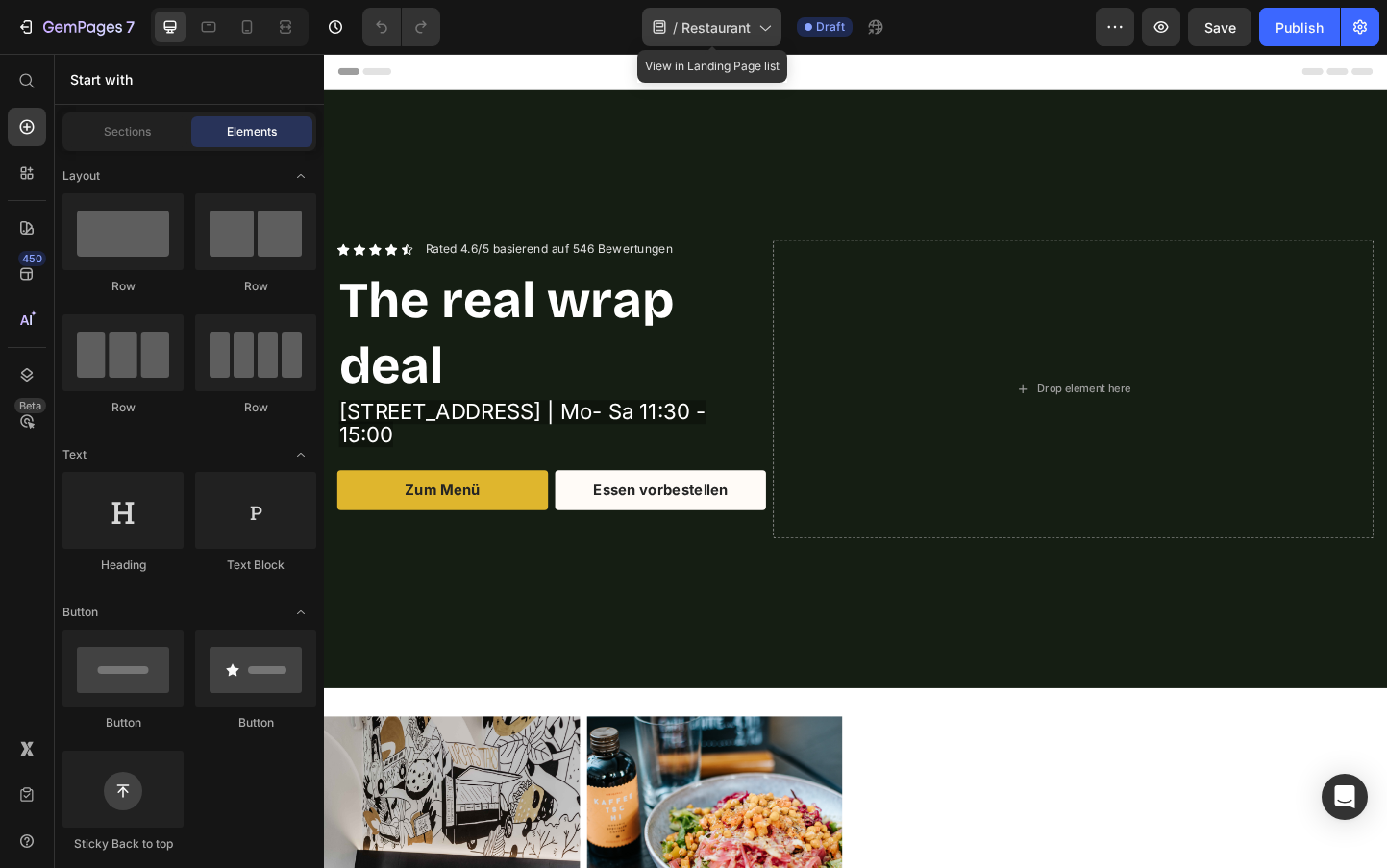 click on "Restaurant" at bounding box center (716, 27) 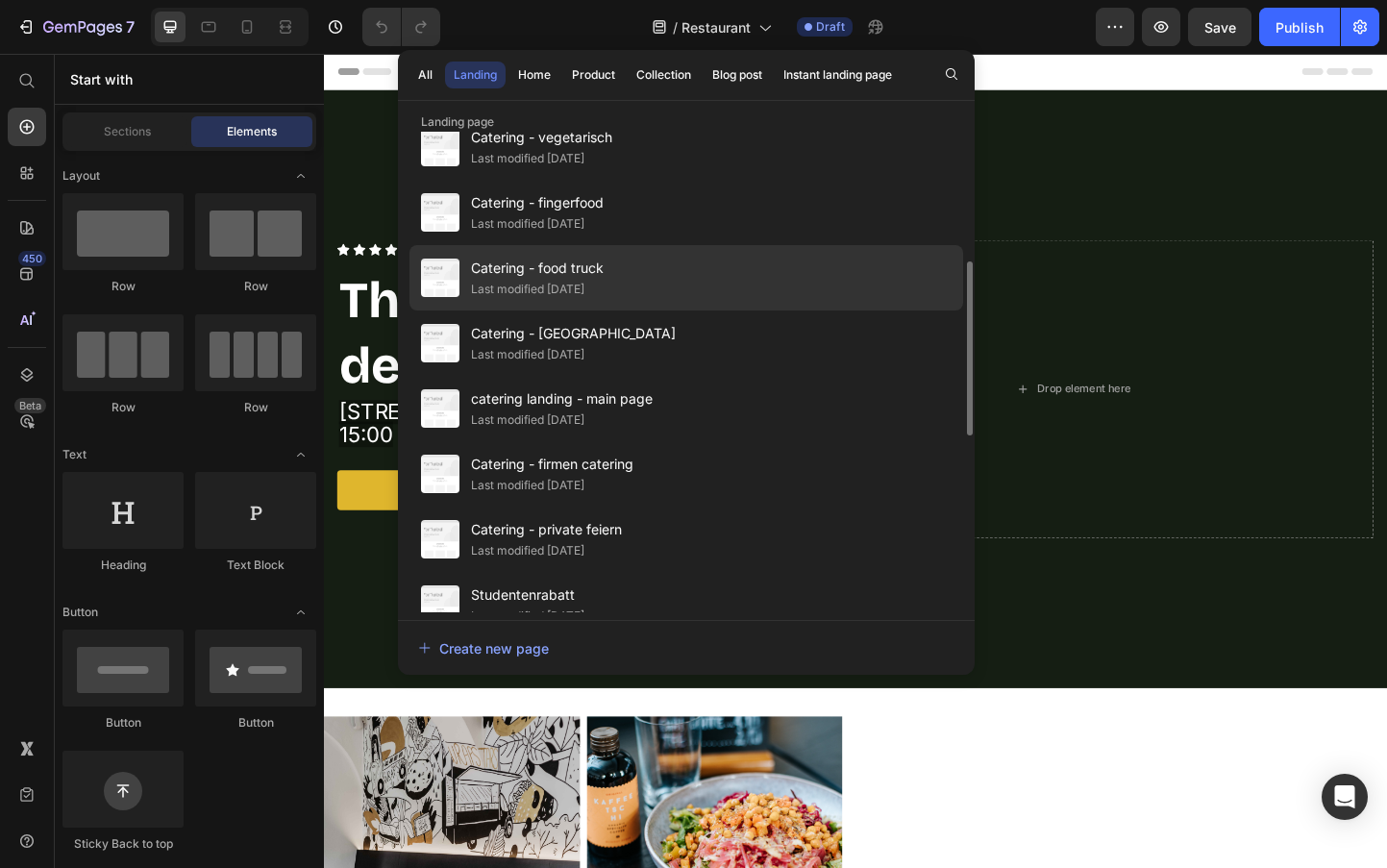 scroll, scrollTop: 69, scrollLeft: 0, axis: vertical 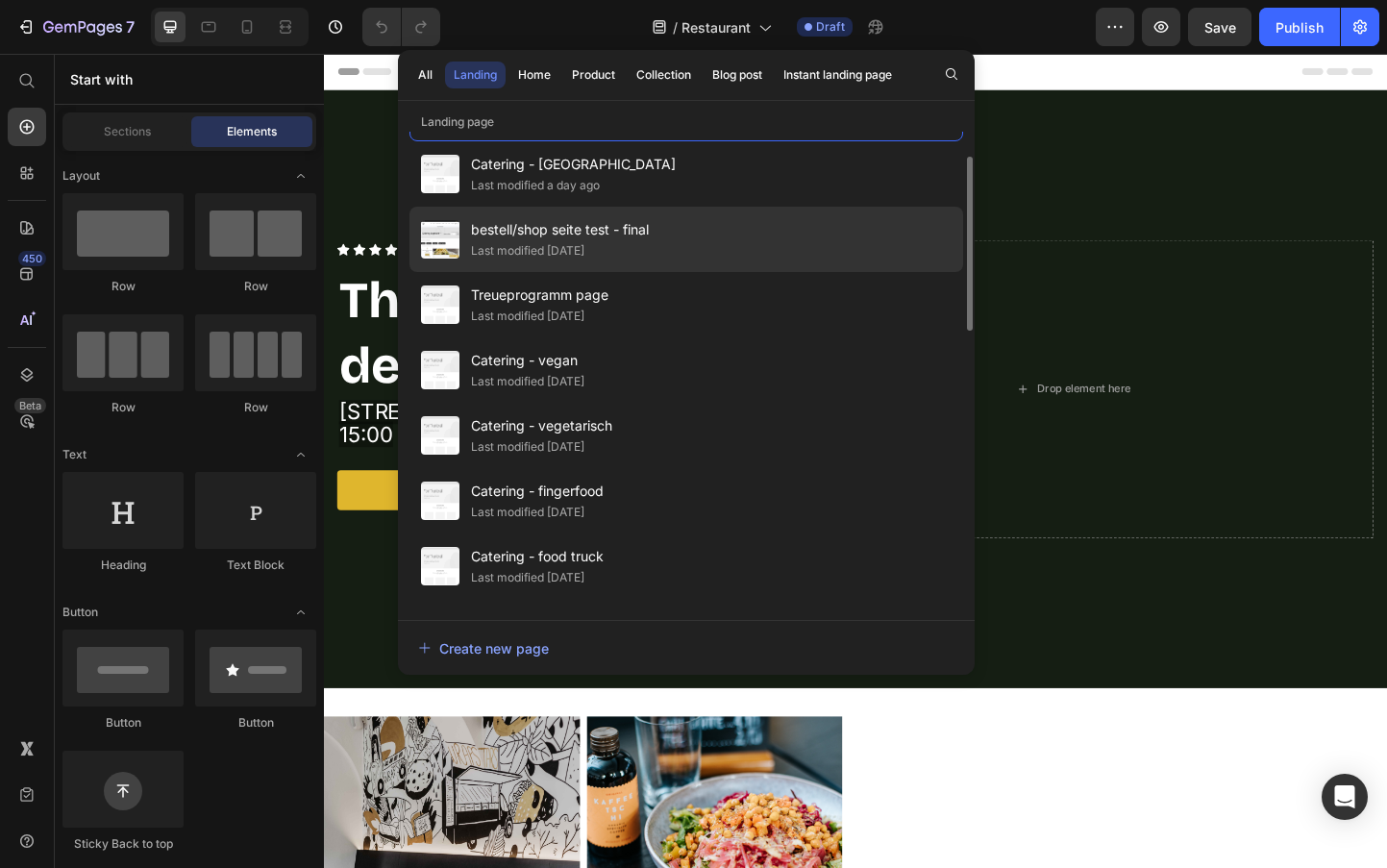 click on "bestell/shop seite test - final" at bounding box center (559, 230) 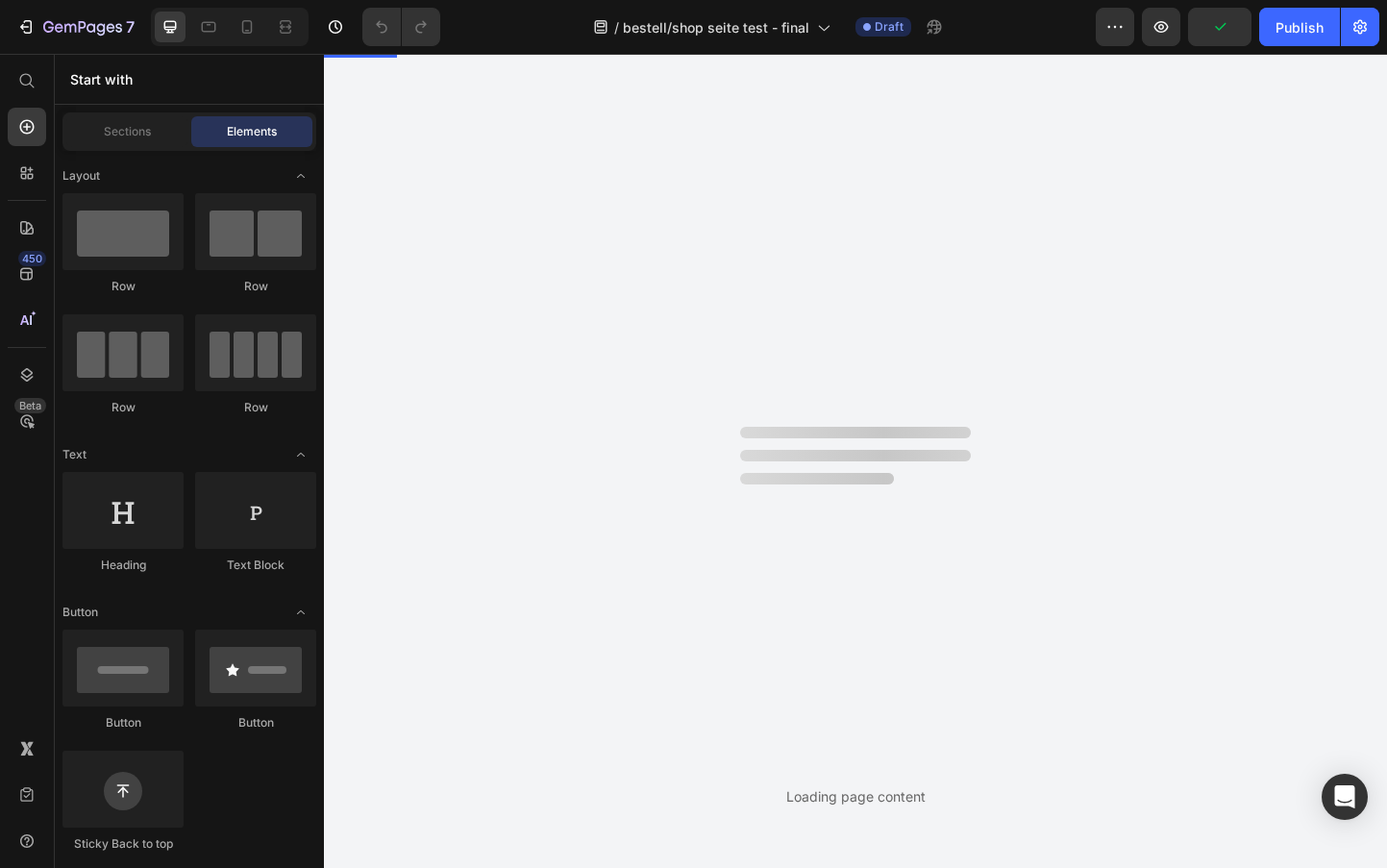 scroll, scrollTop: 0, scrollLeft: 0, axis: both 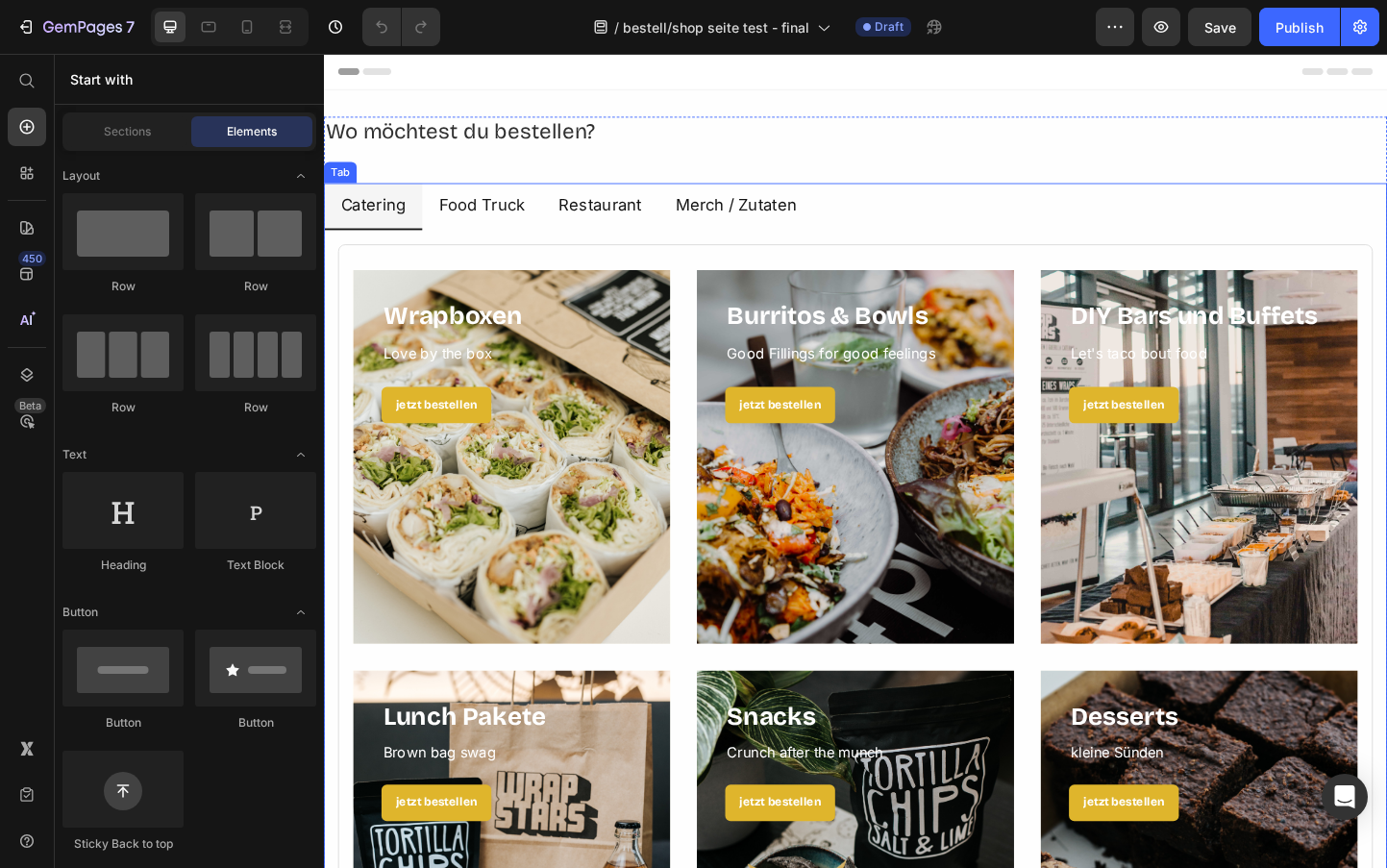 click on "Food Truck" at bounding box center (495, 218) 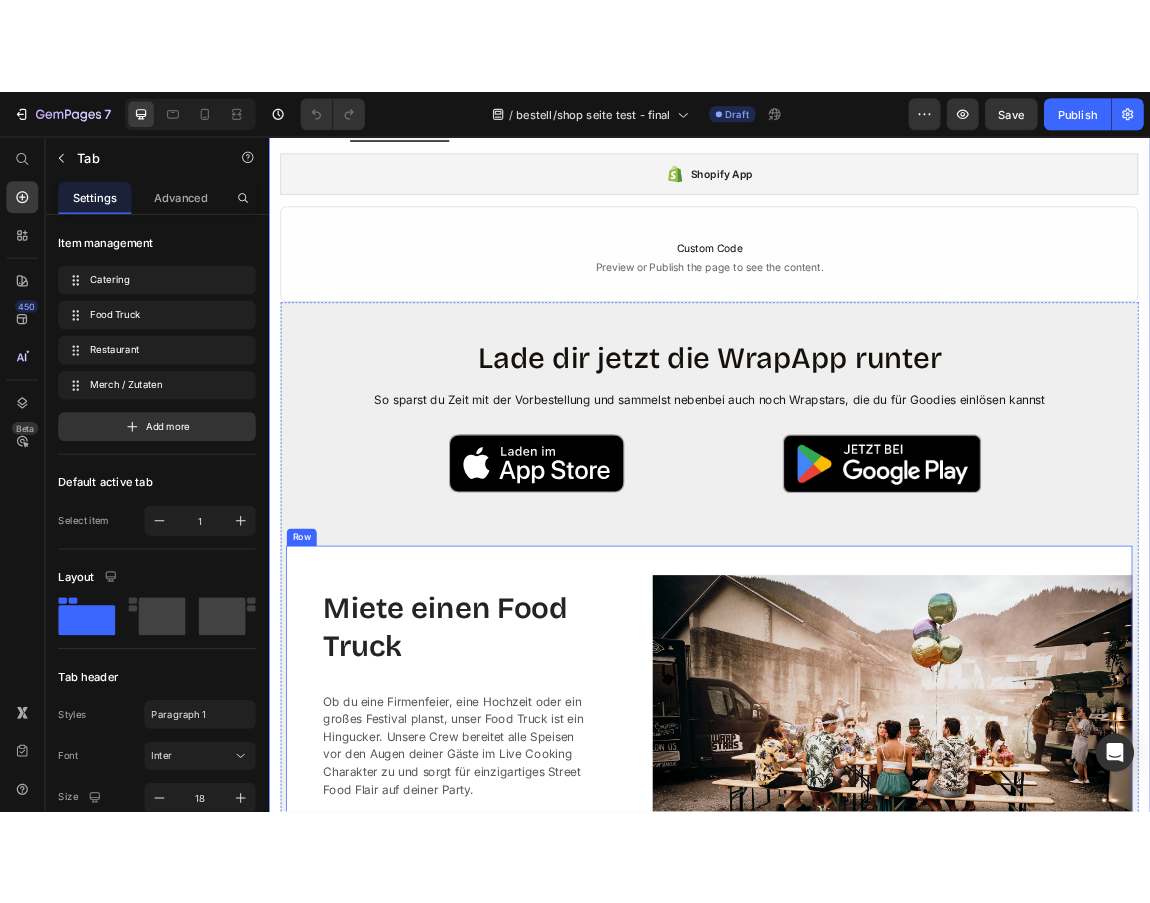 scroll, scrollTop: 100, scrollLeft: 0, axis: vertical 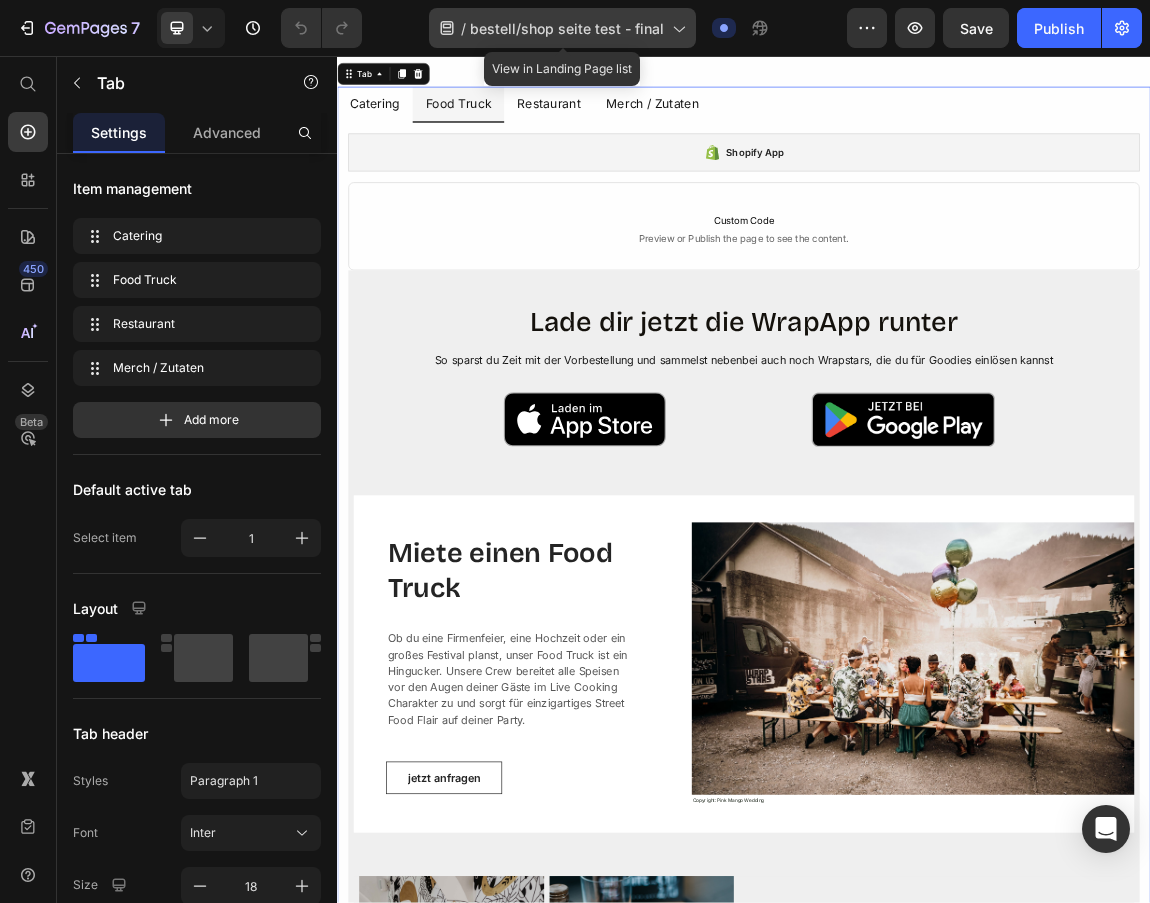 click on "bestell/shop seite test - final" at bounding box center [567, 28] 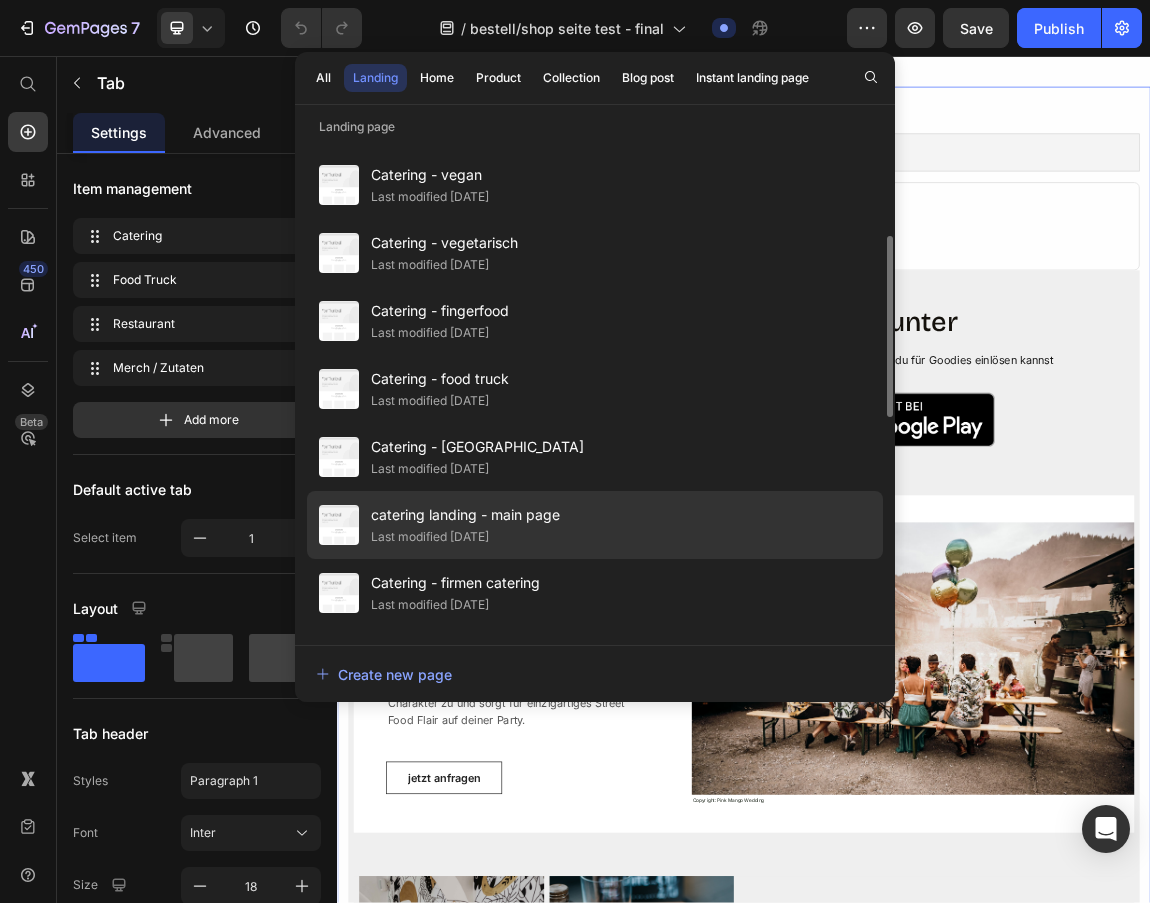 scroll, scrollTop: 372, scrollLeft: 0, axis: vertical 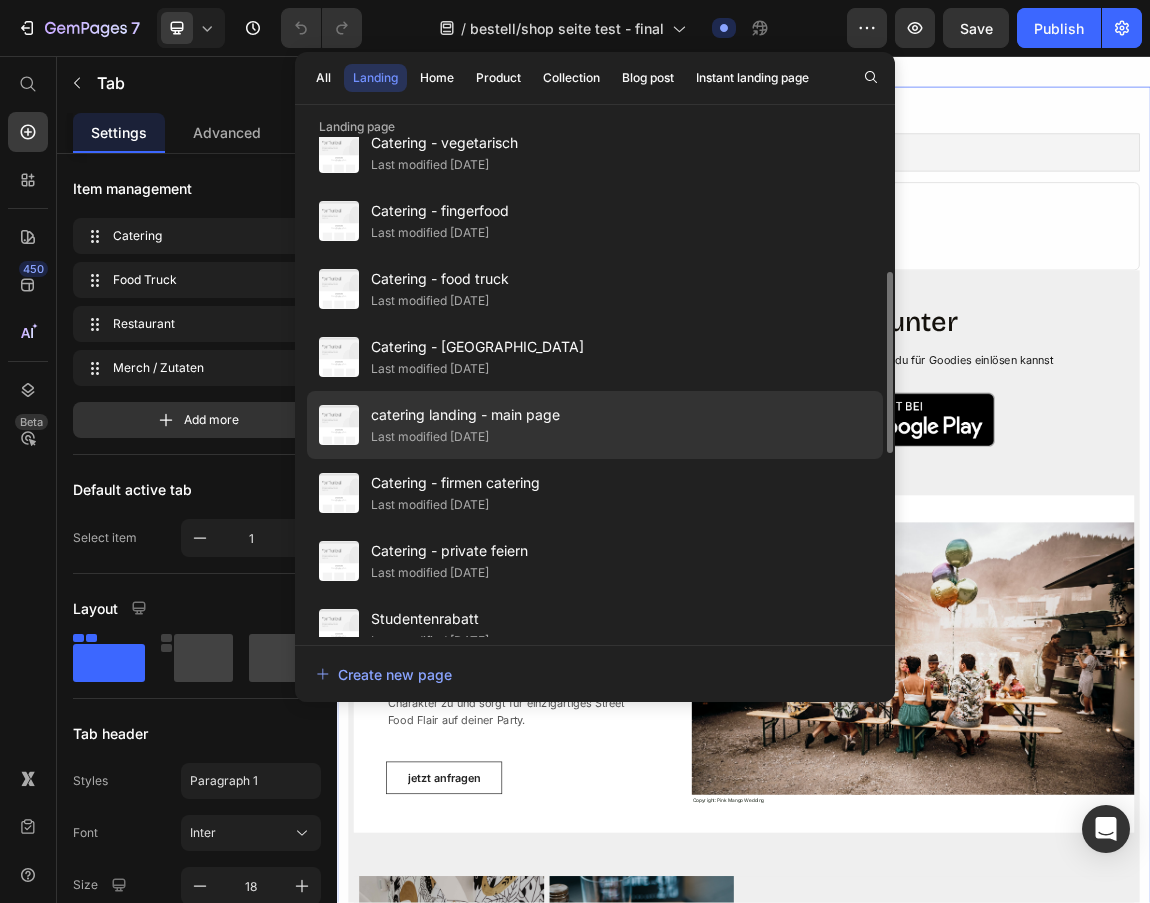 click on "Last modified 3 days ago" 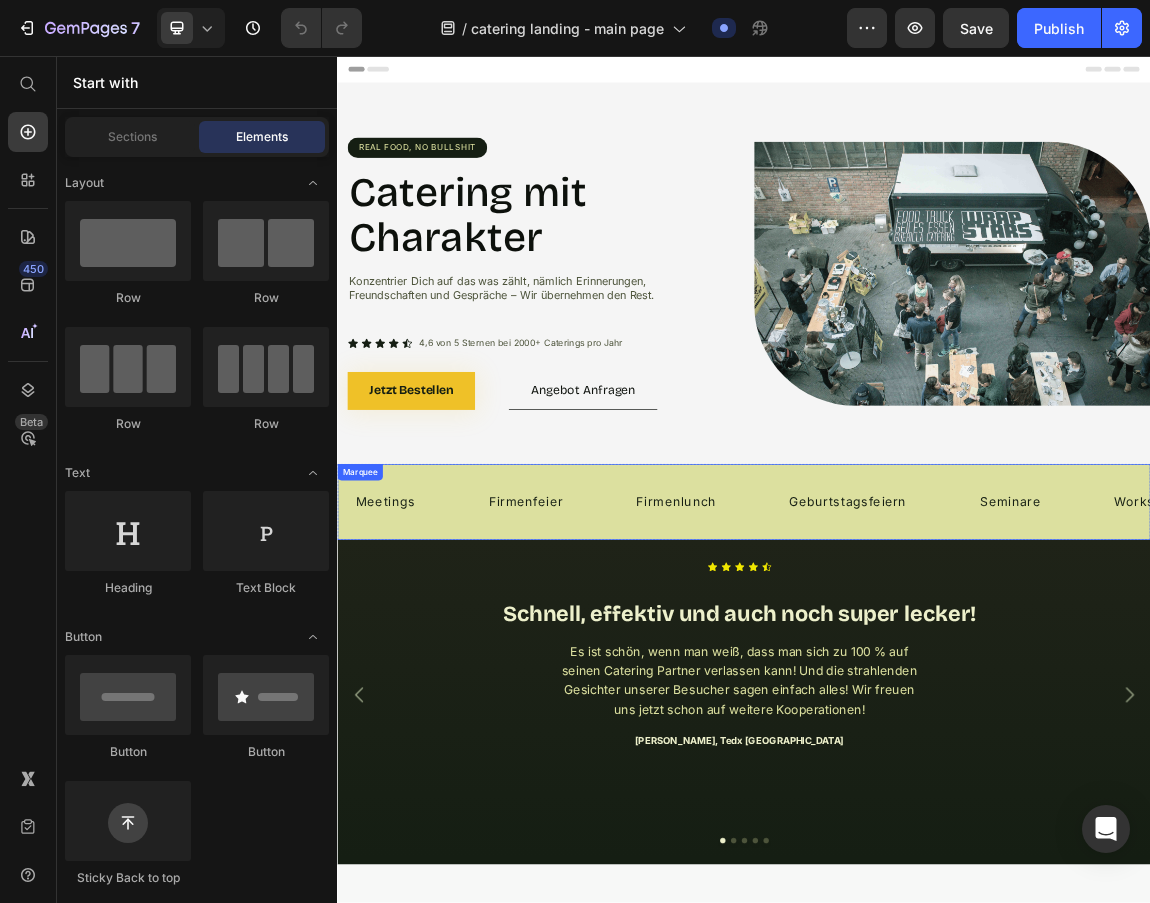 scroll, scrollTop: 600, scrollLeft: 0, axis: vertical 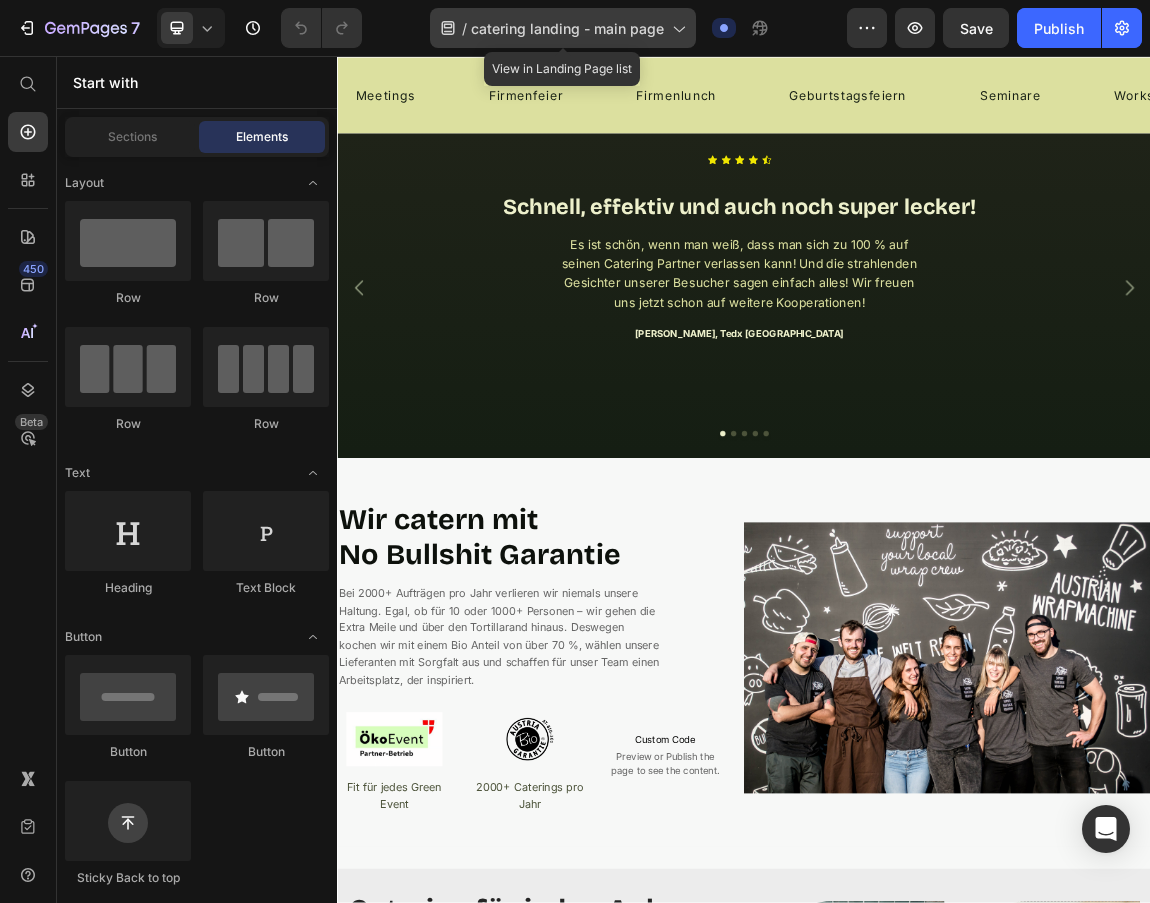 click on "/  catering landing - main page" 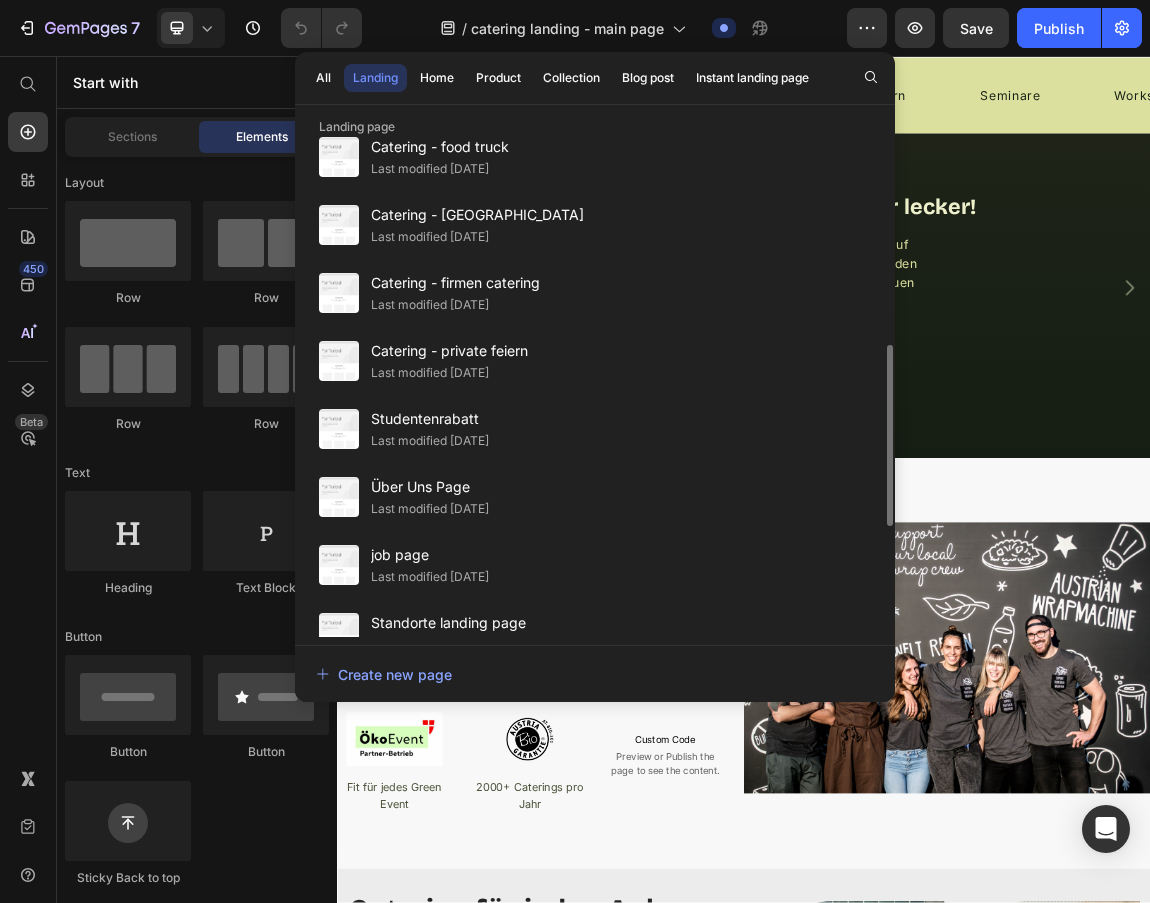 scroll, scrollTop: 272, scrollLeft: 0, axis: vertical 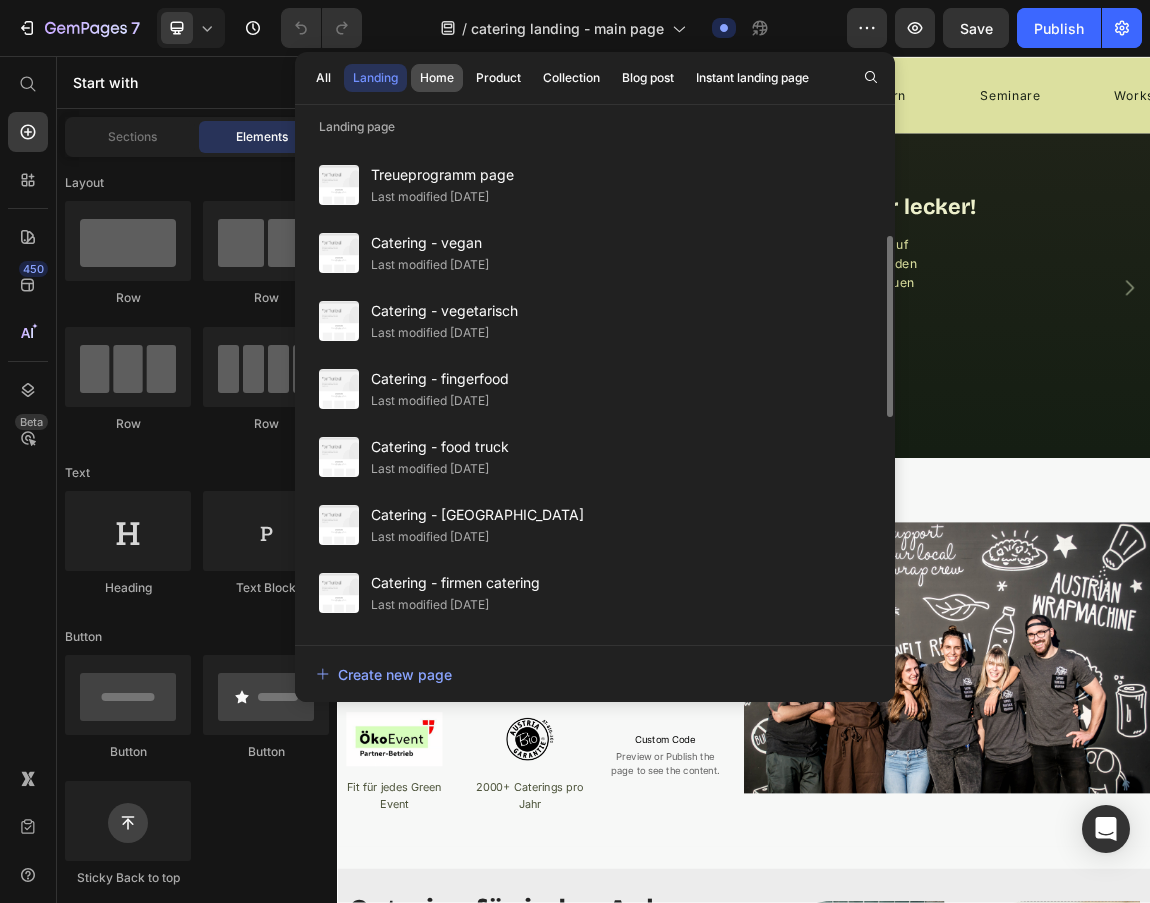click on "Home" at bounding box center [437, 78] 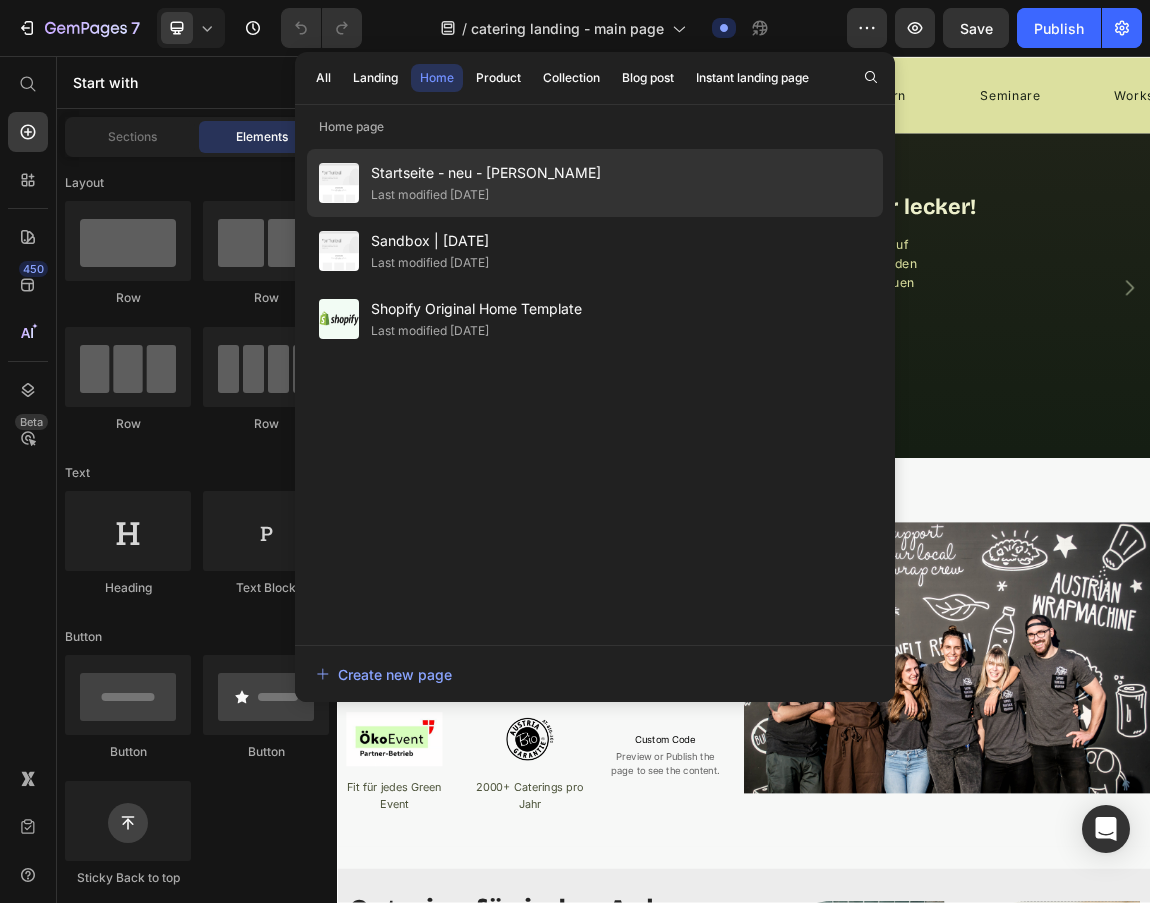 click on "Last modified 3 days ago" 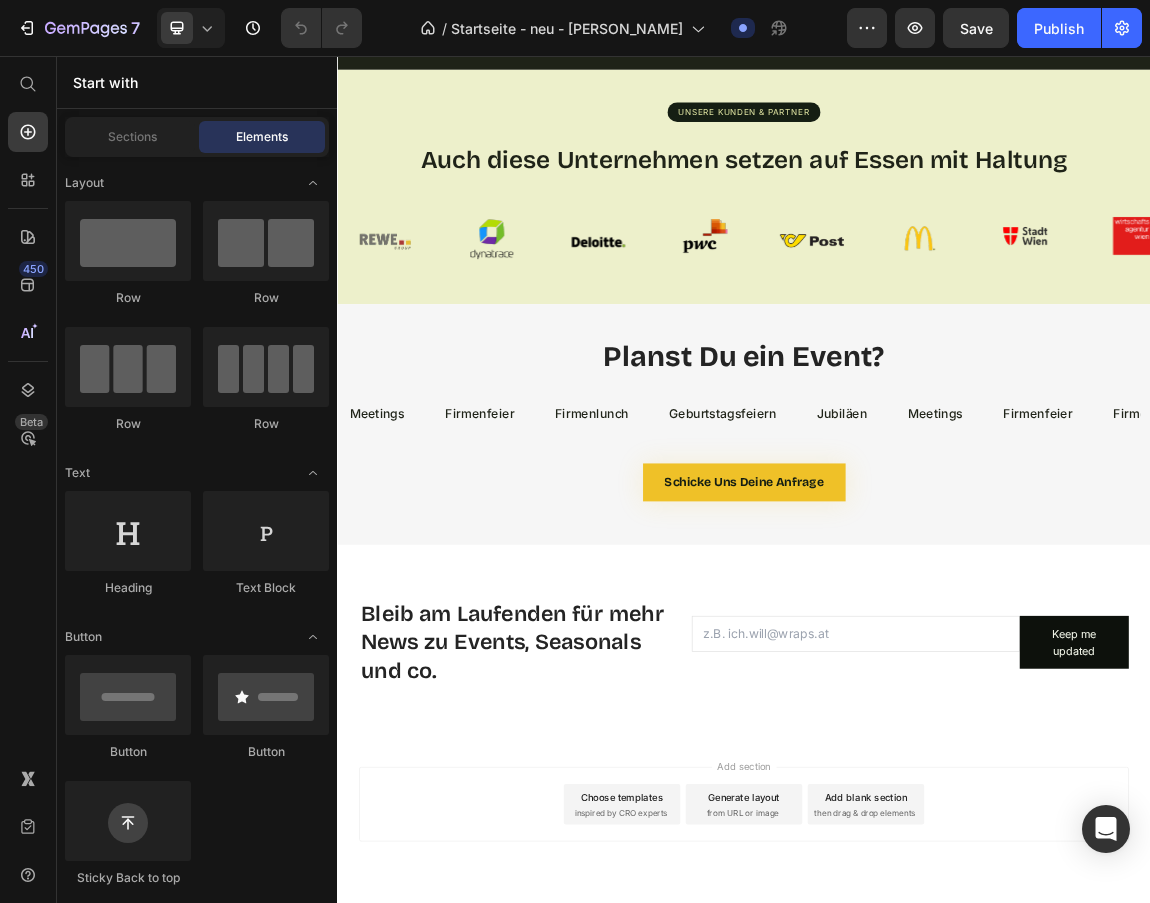 scroll, scrollTop: 5039, scrollLeft: 0, axis: vertical 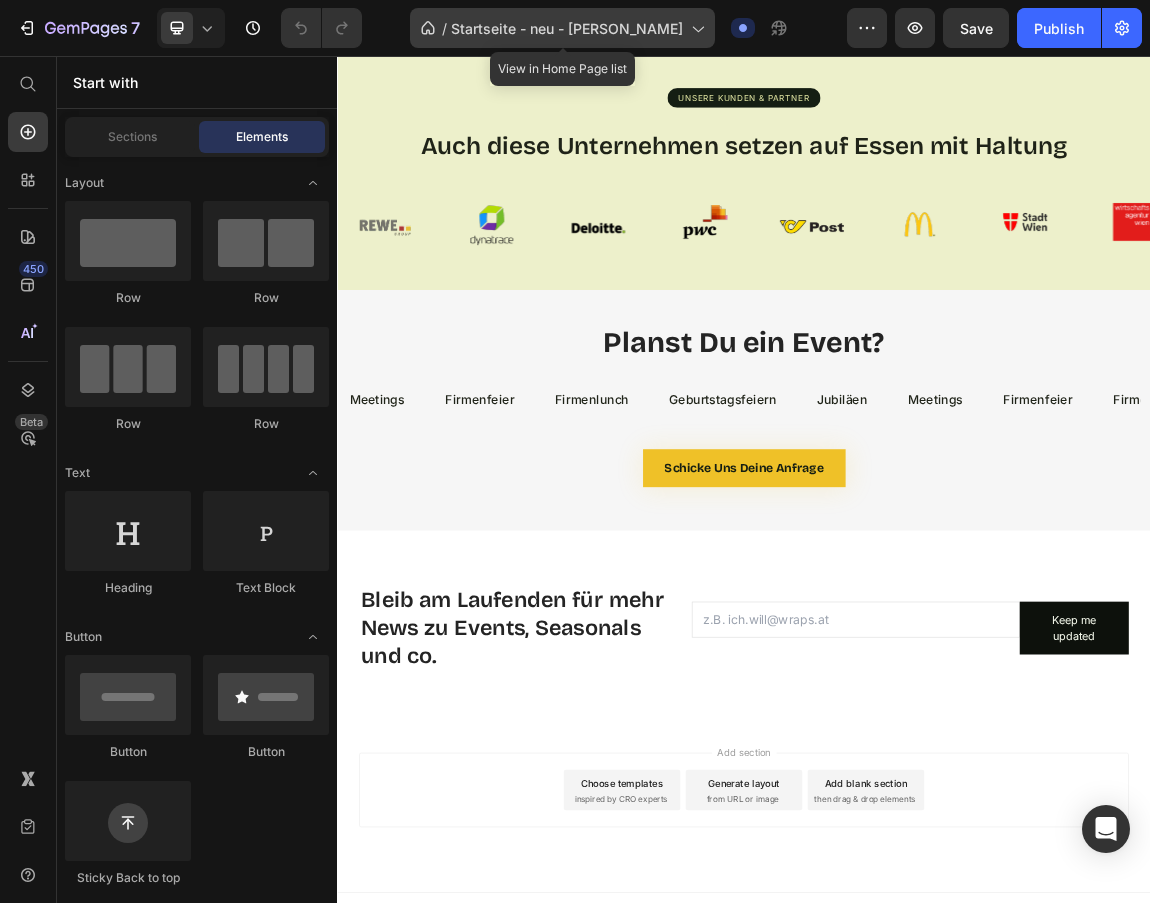 click on "Startseite - neu - marko" at bounding box center (567, 28) 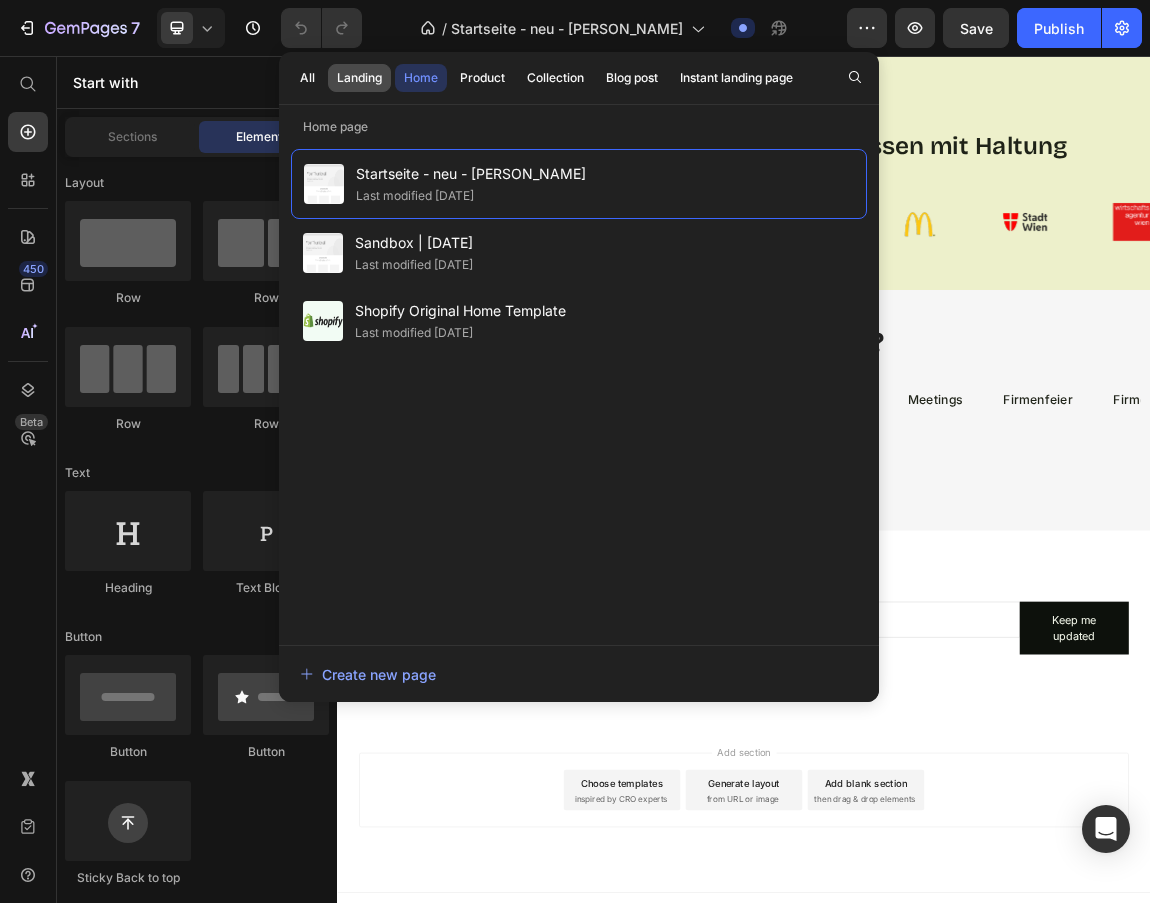 click on "Landing" at bounding box center [359, 78] 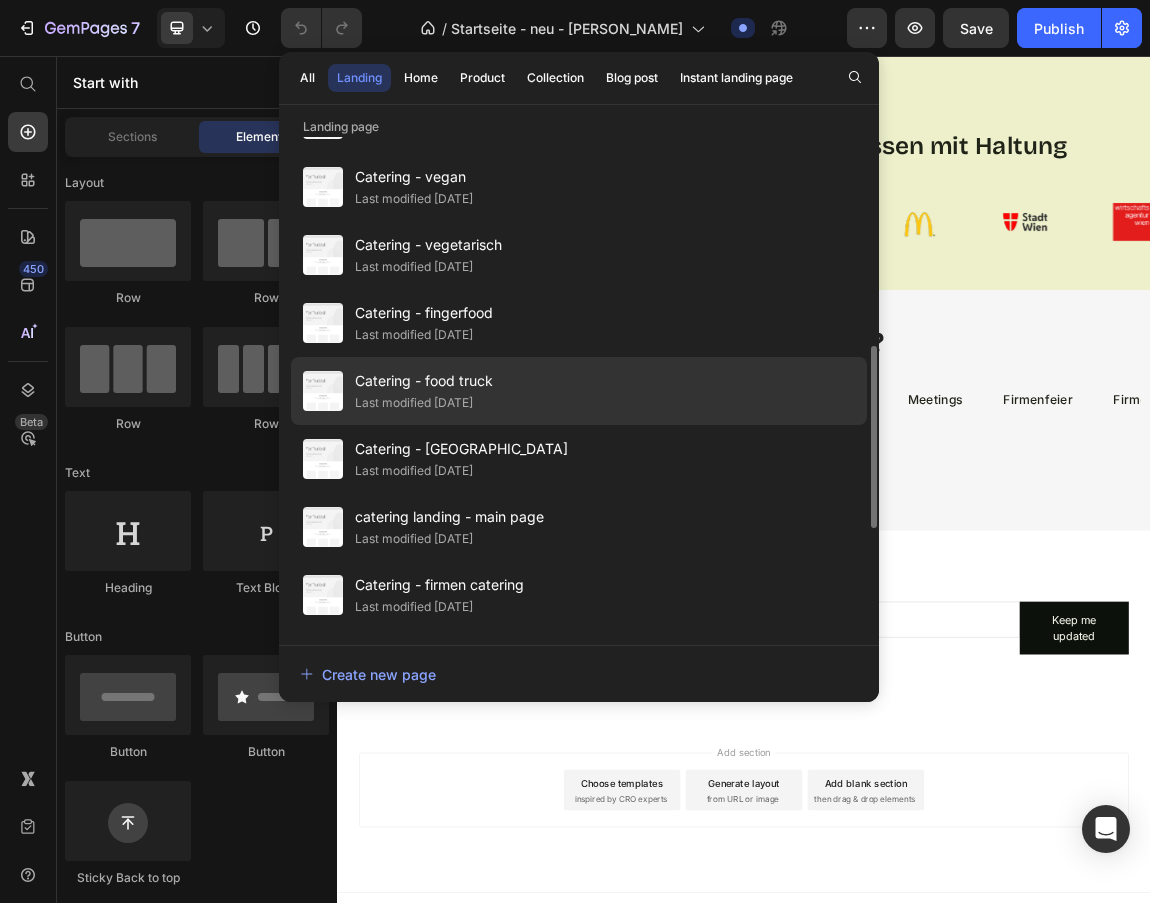 scroll, scrollTop: 300, scrollLeft: 0, axis: vertical 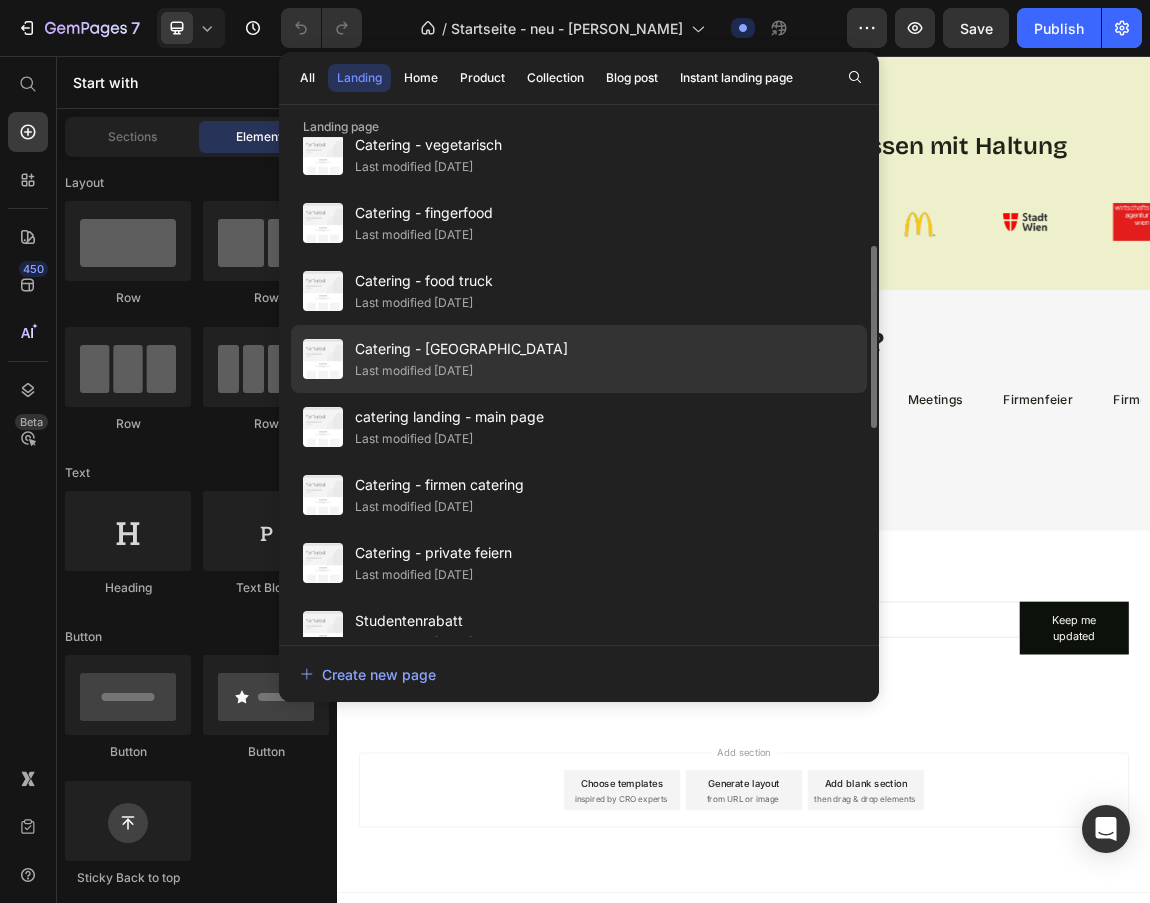 click on "Catering - Wien" at bounding box center [461, 349] 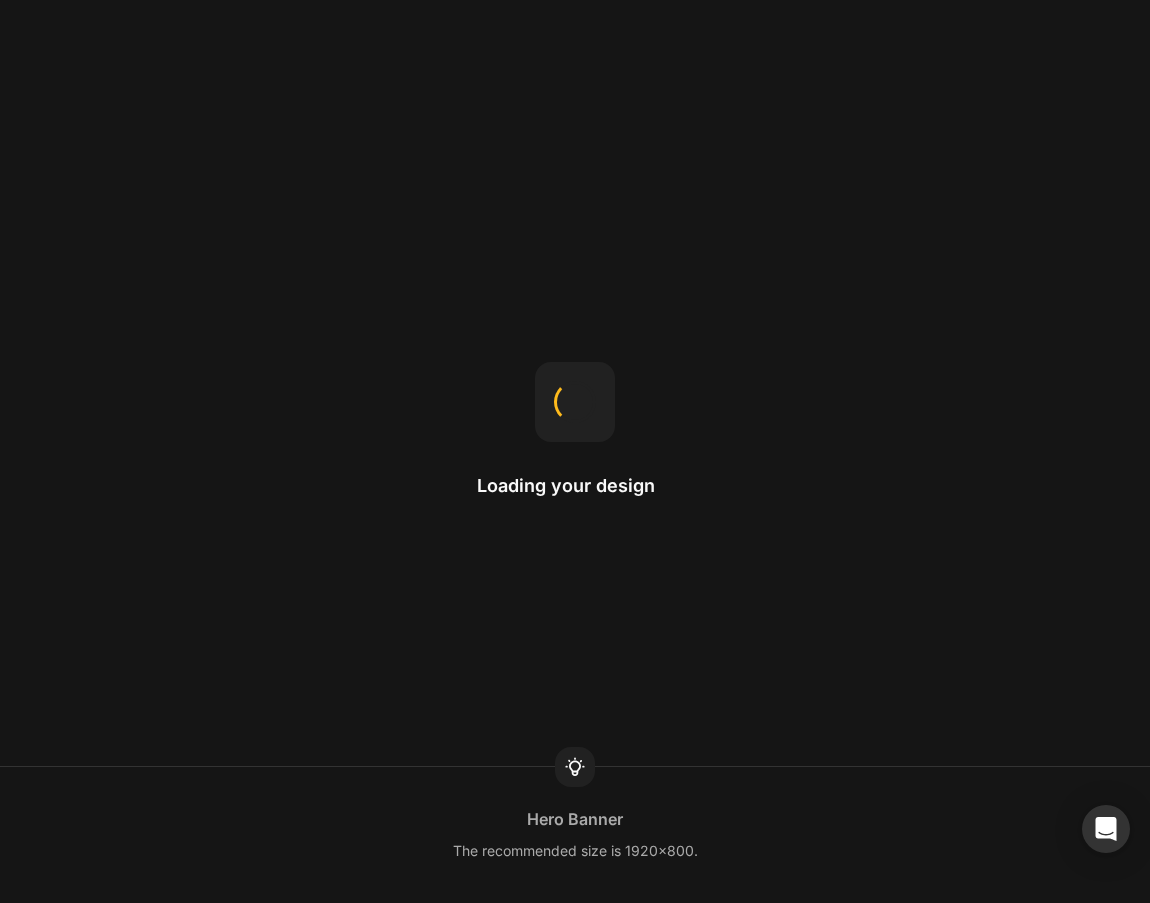 scroll, scrollTop: 0, scrollLeft: 0, axis: both 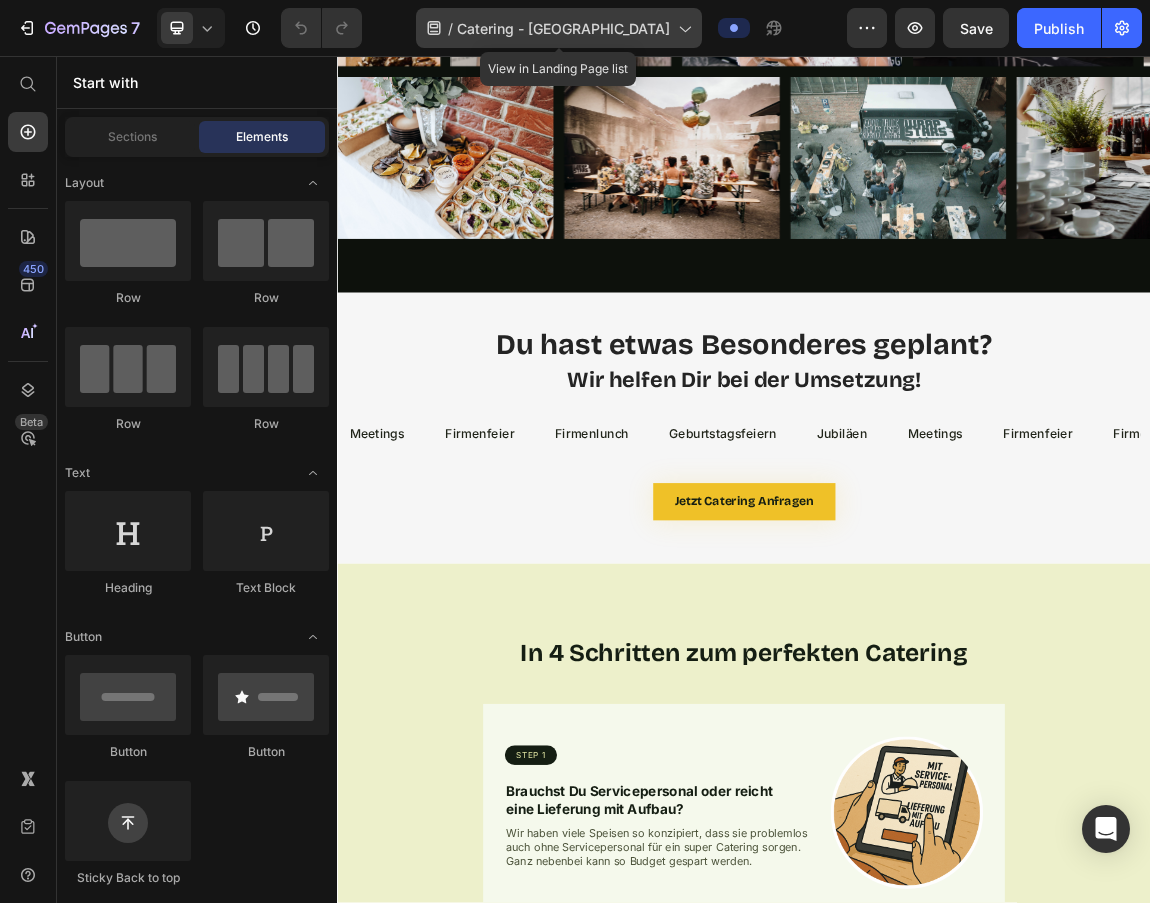 click on "Catering - [GEOGRAPHIC_DATA]" at bounding box center (563, 28) 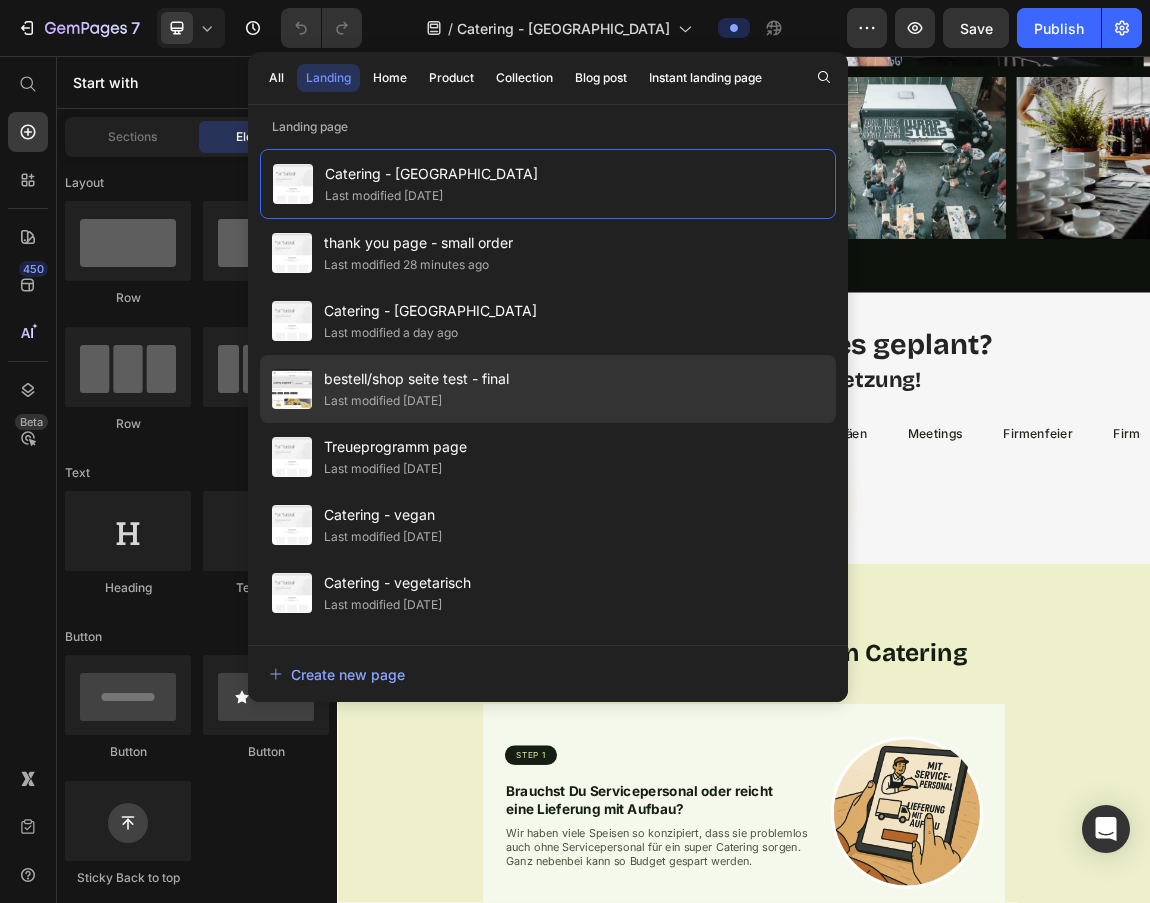 click on "bestell/shop seite test - final" at bounding box center [416, 379] 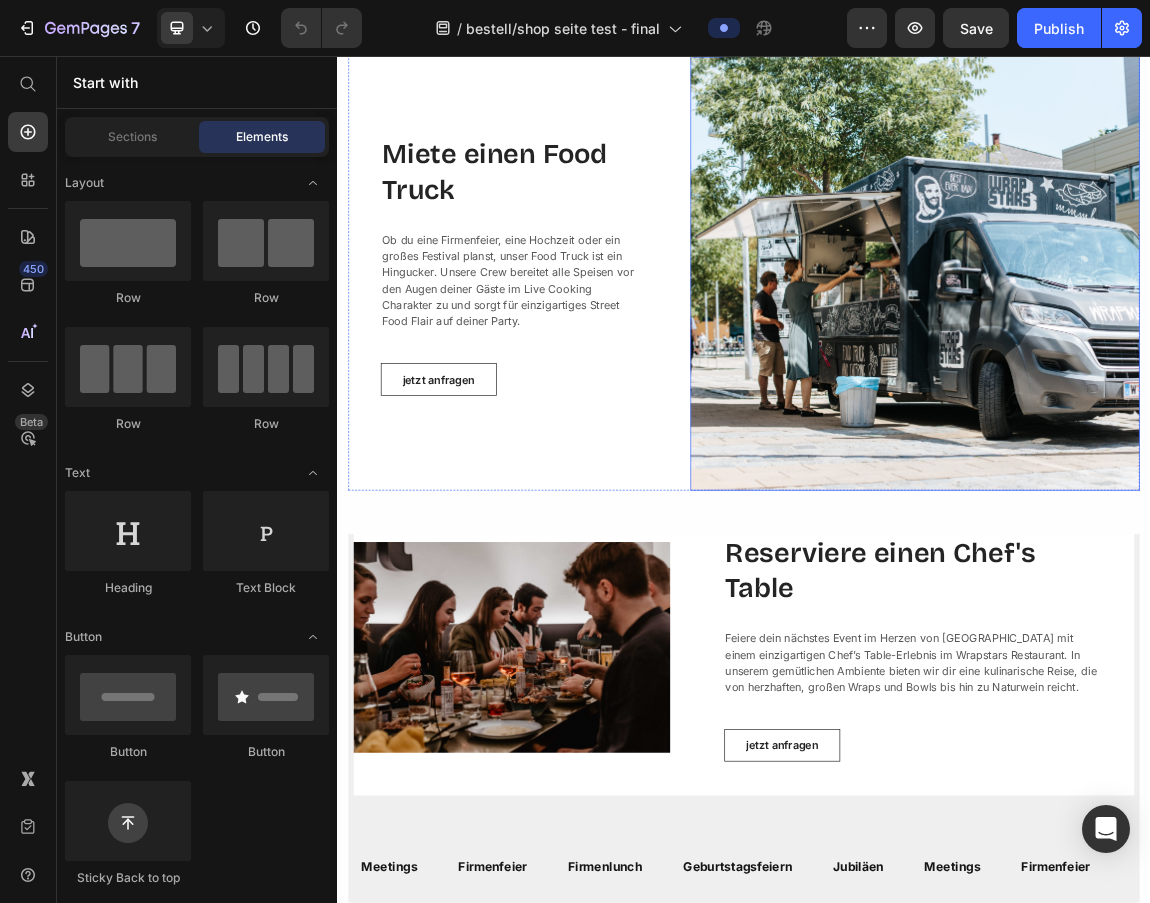 scroll, scrollTop: 1220, scrollLeft: 0, axis: vertical 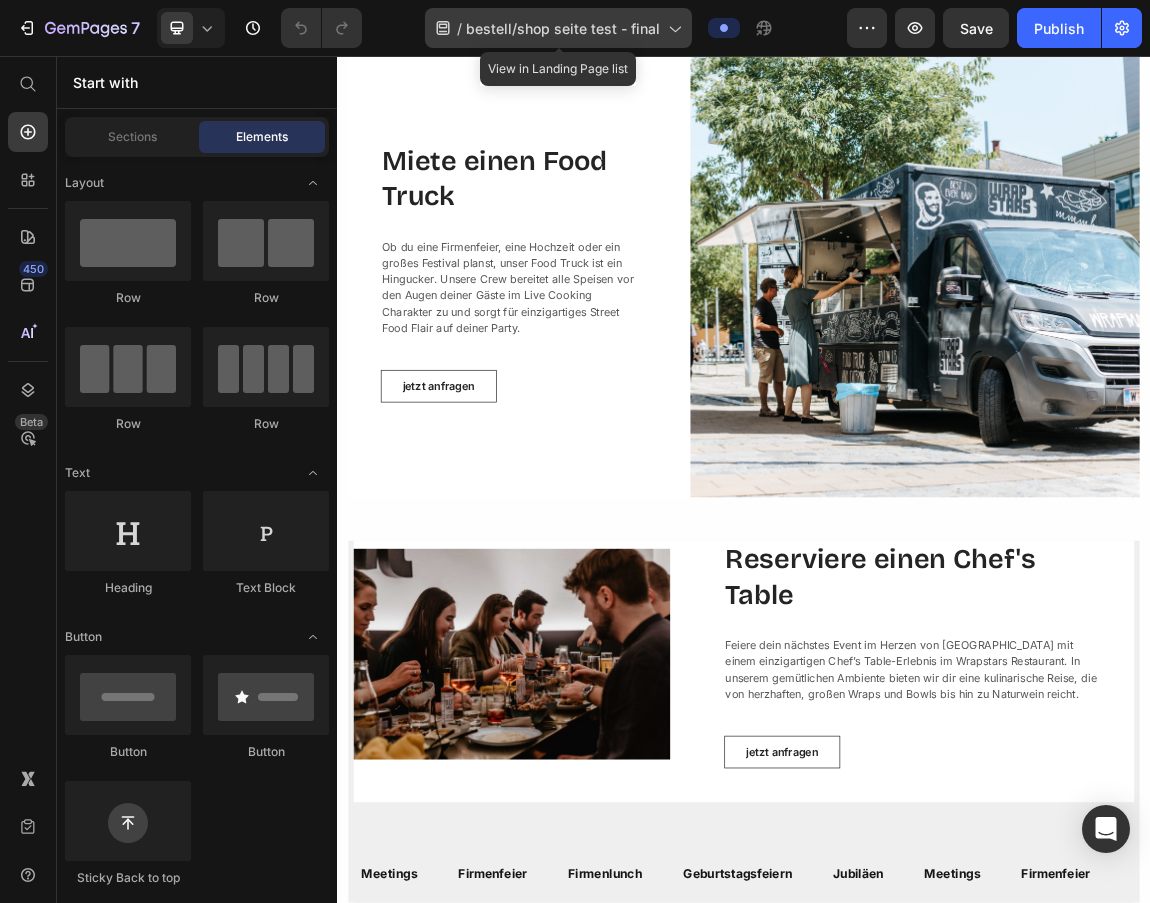 click on "bestell/shop seite test - final" at bounding box center (563, 28) 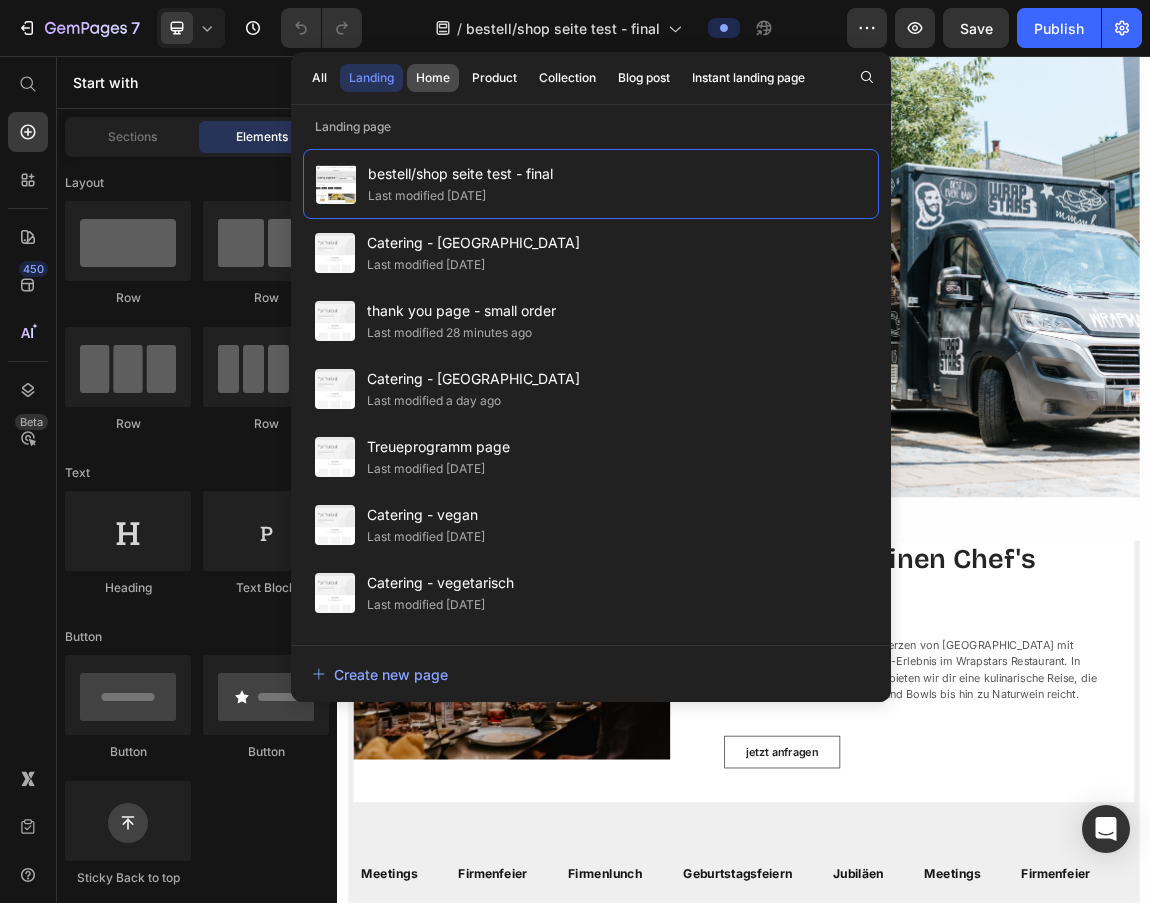 click on "Home" at bounding box center [433, 78] 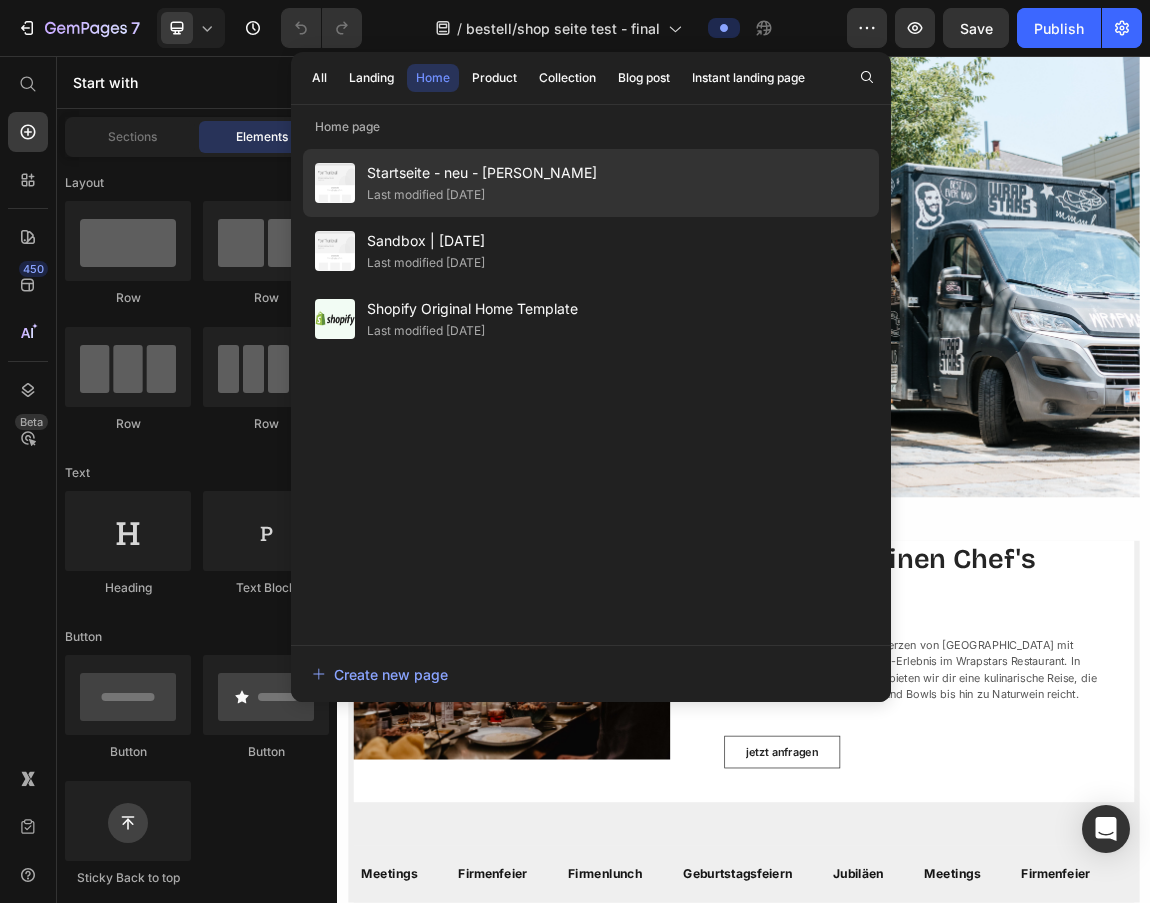 click on "Last modified 3 days ago" 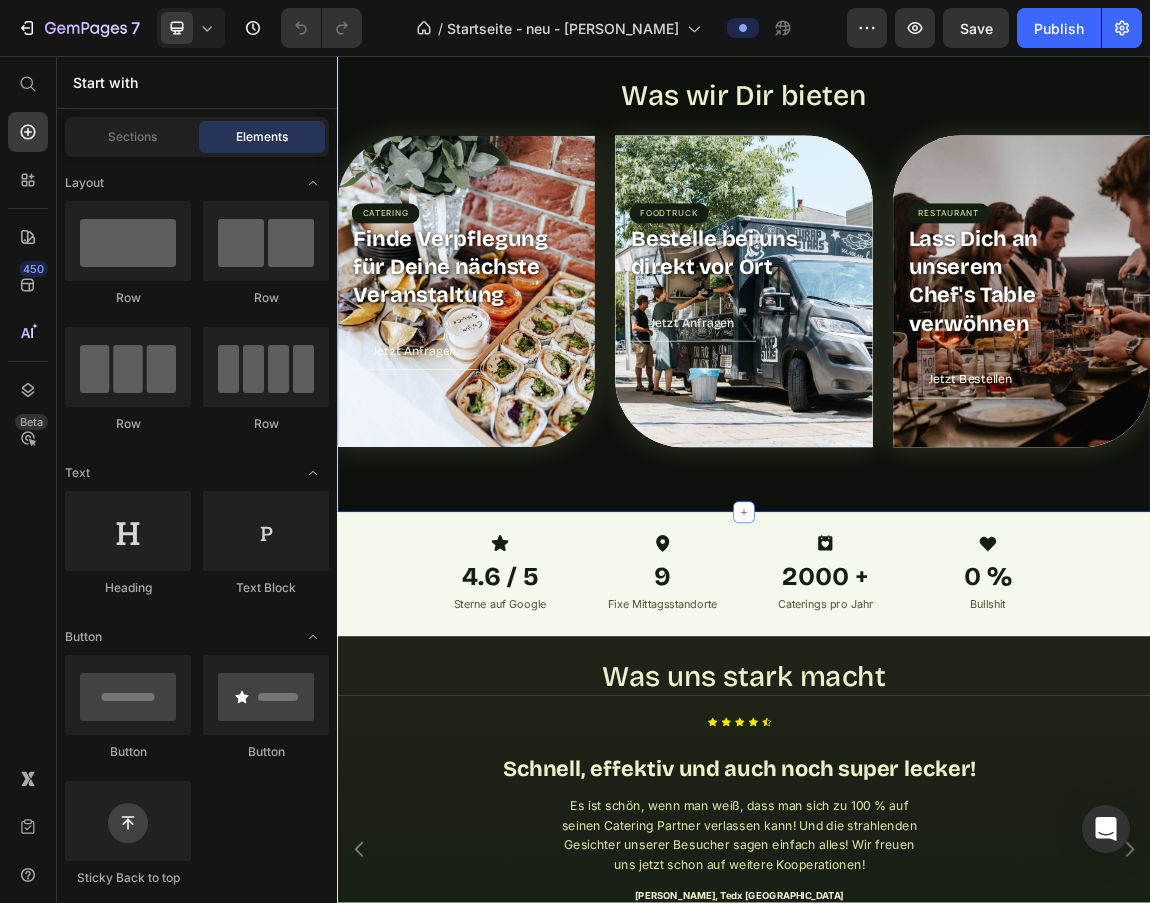 scroll, scrollTop: 800, scrollLeft: 0, axis: vertical 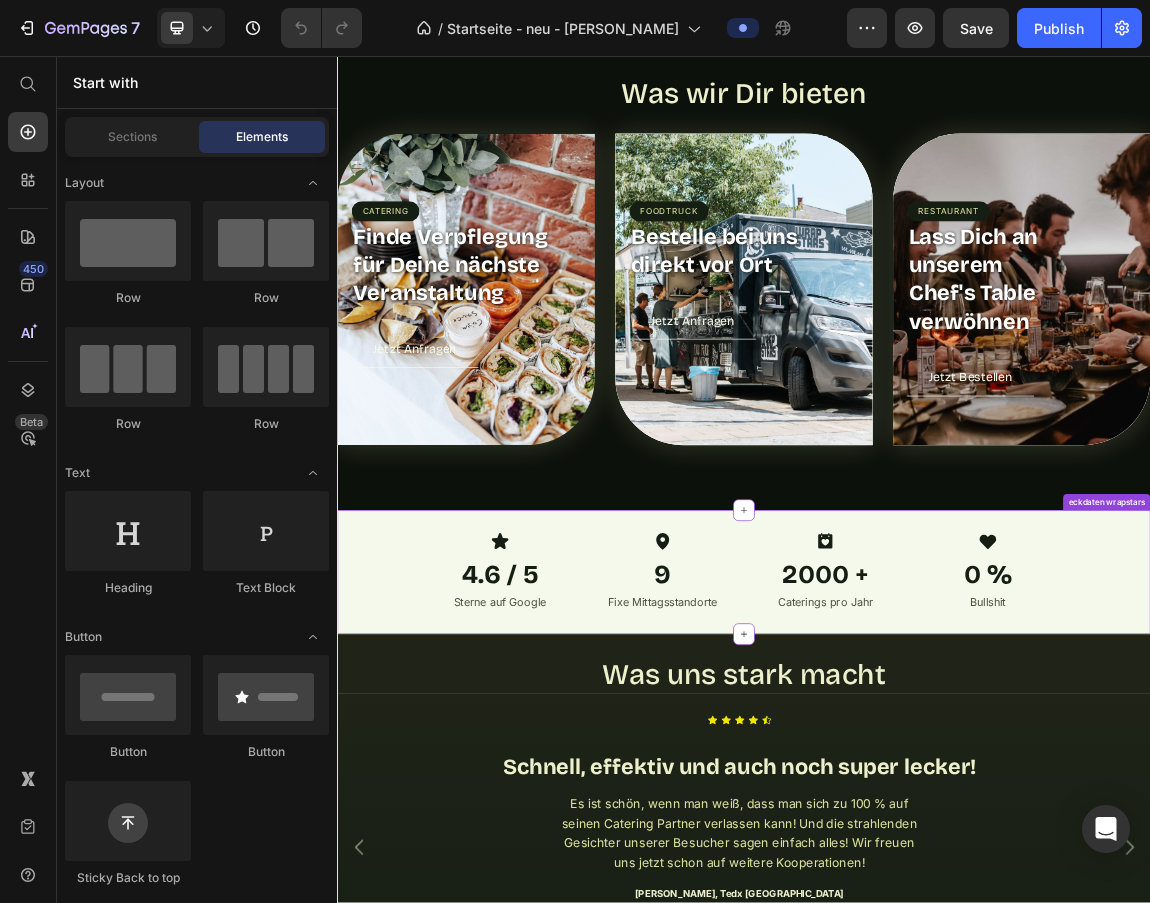 click on "Icon 4.6 / 5 Heading Sterne auf Google Text block
Icon 9 Heading Fixe Mittagsstandorte Text block
Icon 2000 + Heading Caterings pro Jahr Text block
Icon 0 % Heading Bullshit Text block Row Row eckdaten wrapstars" at bounding box center [937, 818] 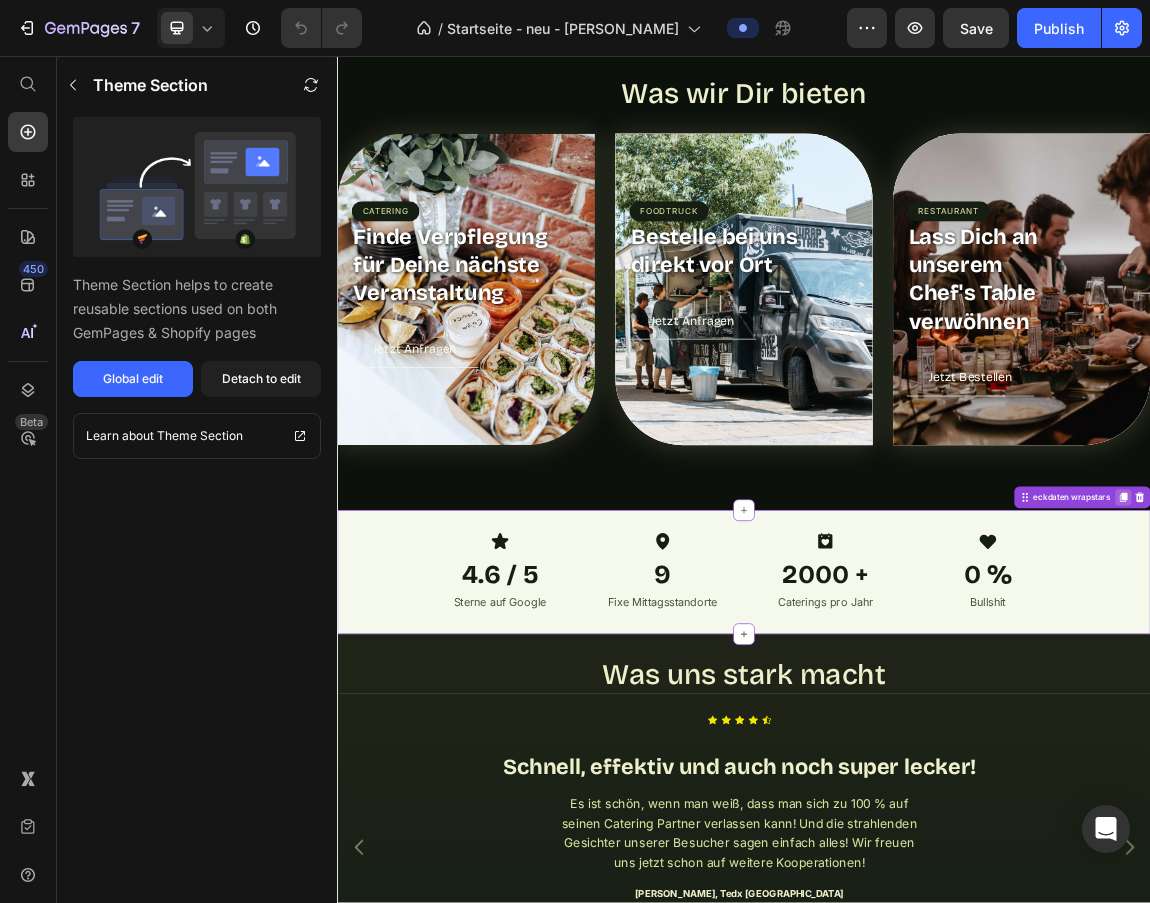 click 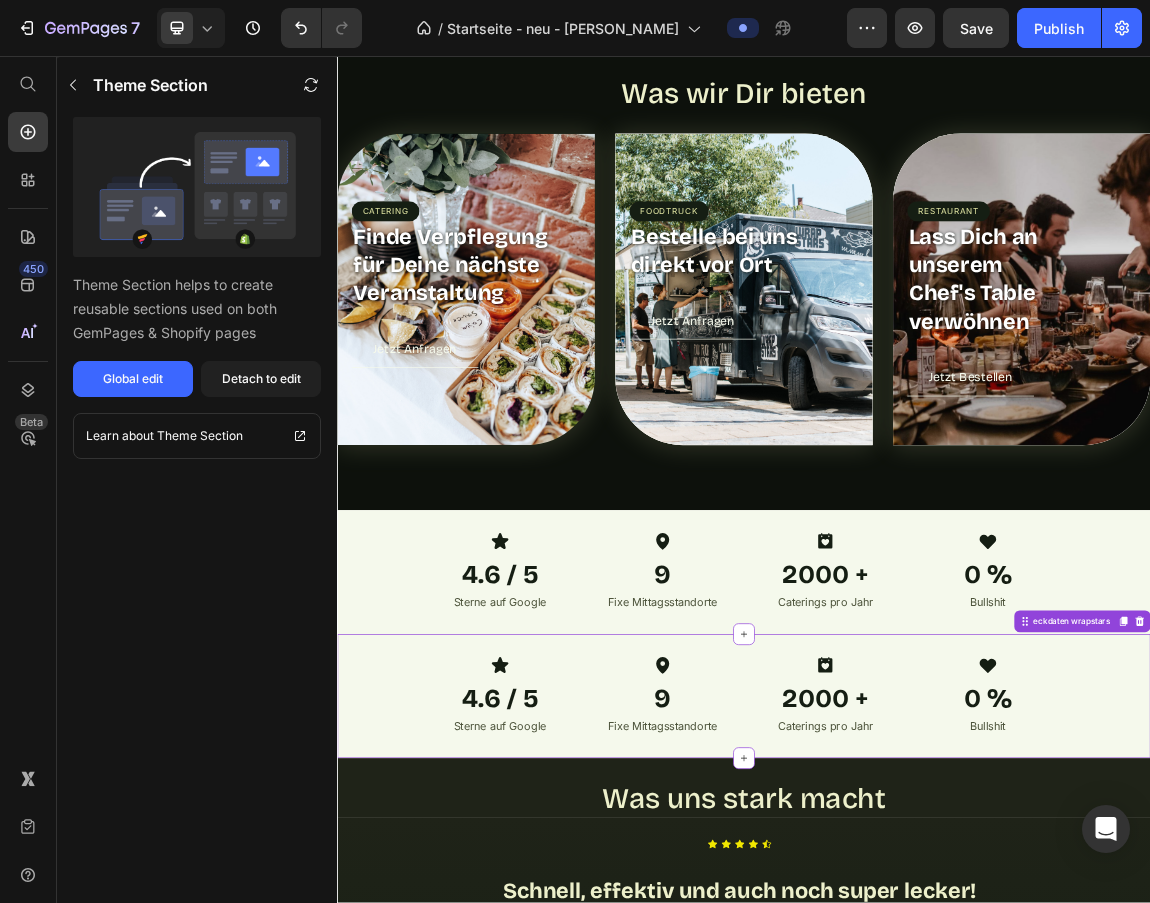 click on "9" at bounding box center (817, 1004) 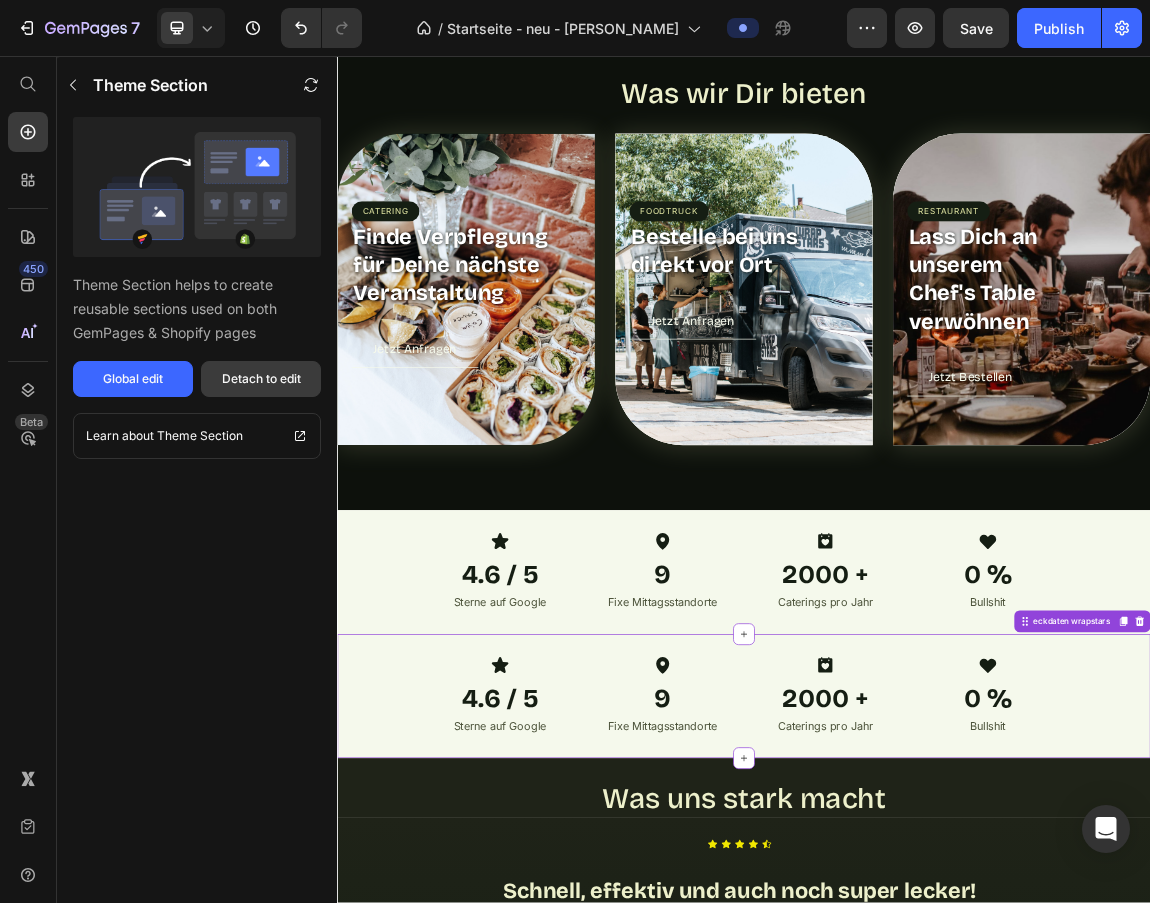 click on "Detach to edit" at bounding box center (261, 379) 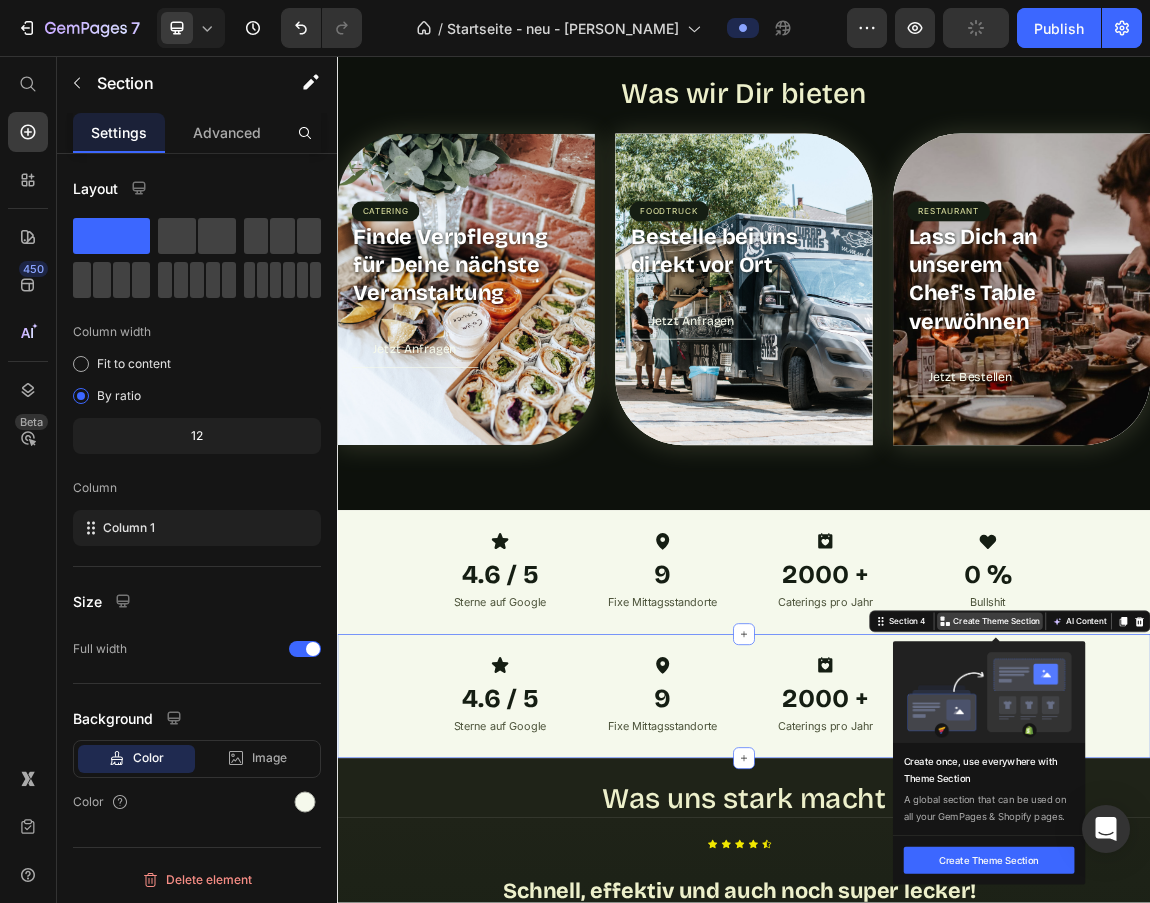 click on "Create Theme Section" at bounding box center [1310, 891] 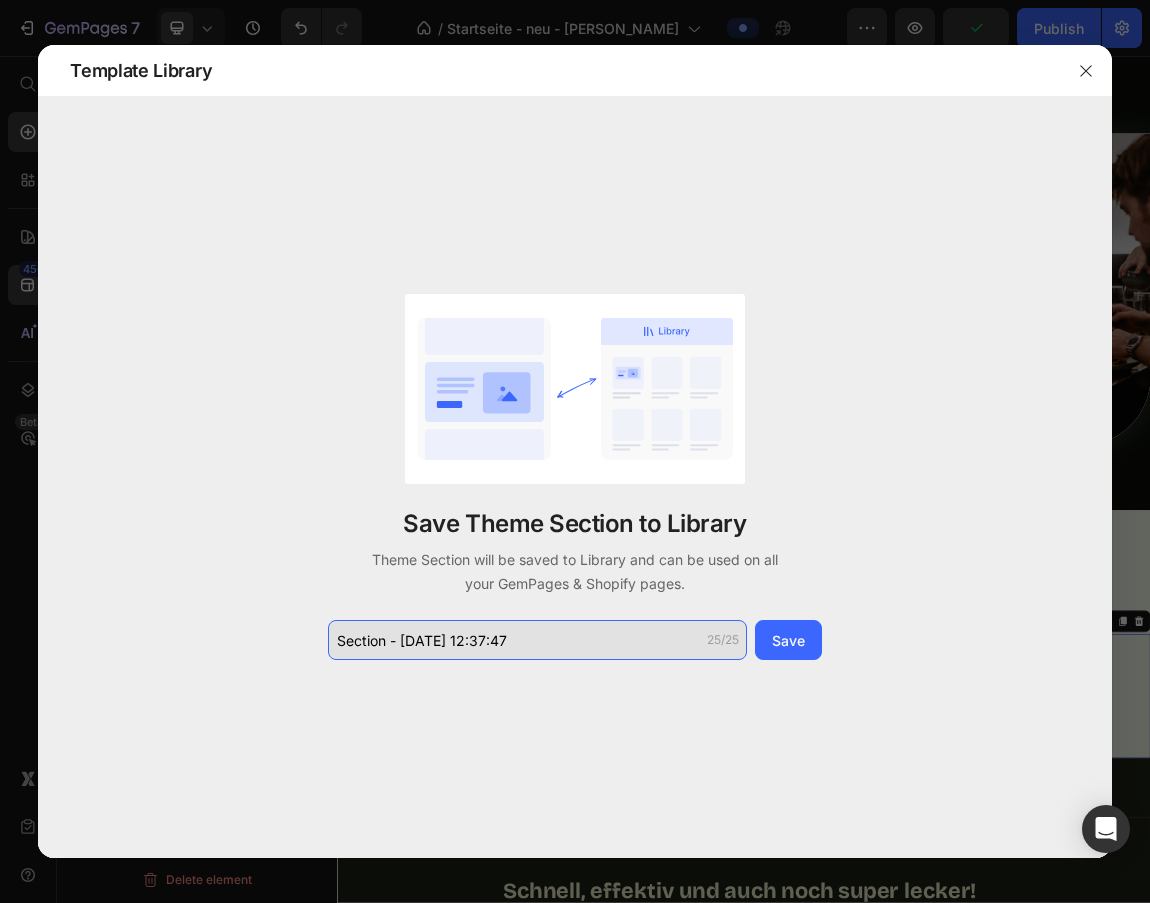 click on "Section - Jul 11 12:37:47" 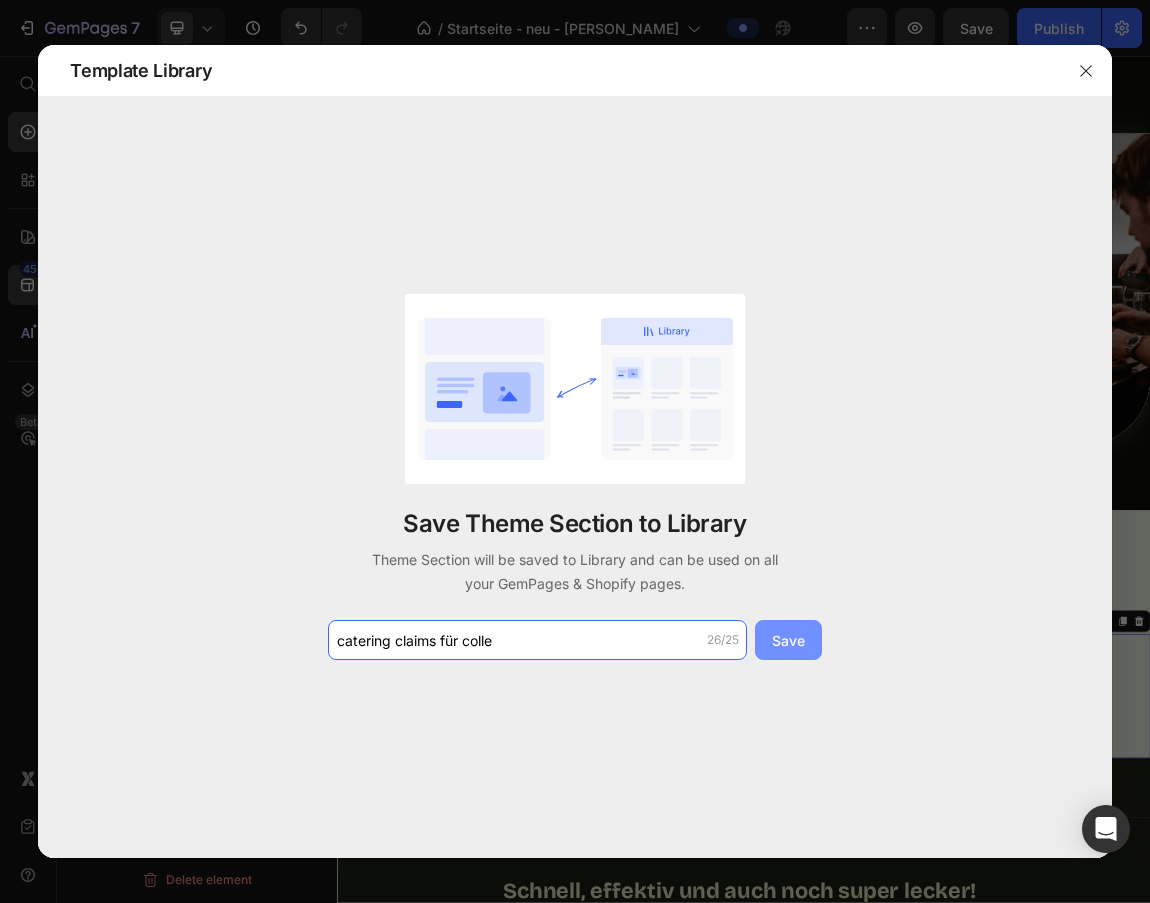type on "catering claims für colle" 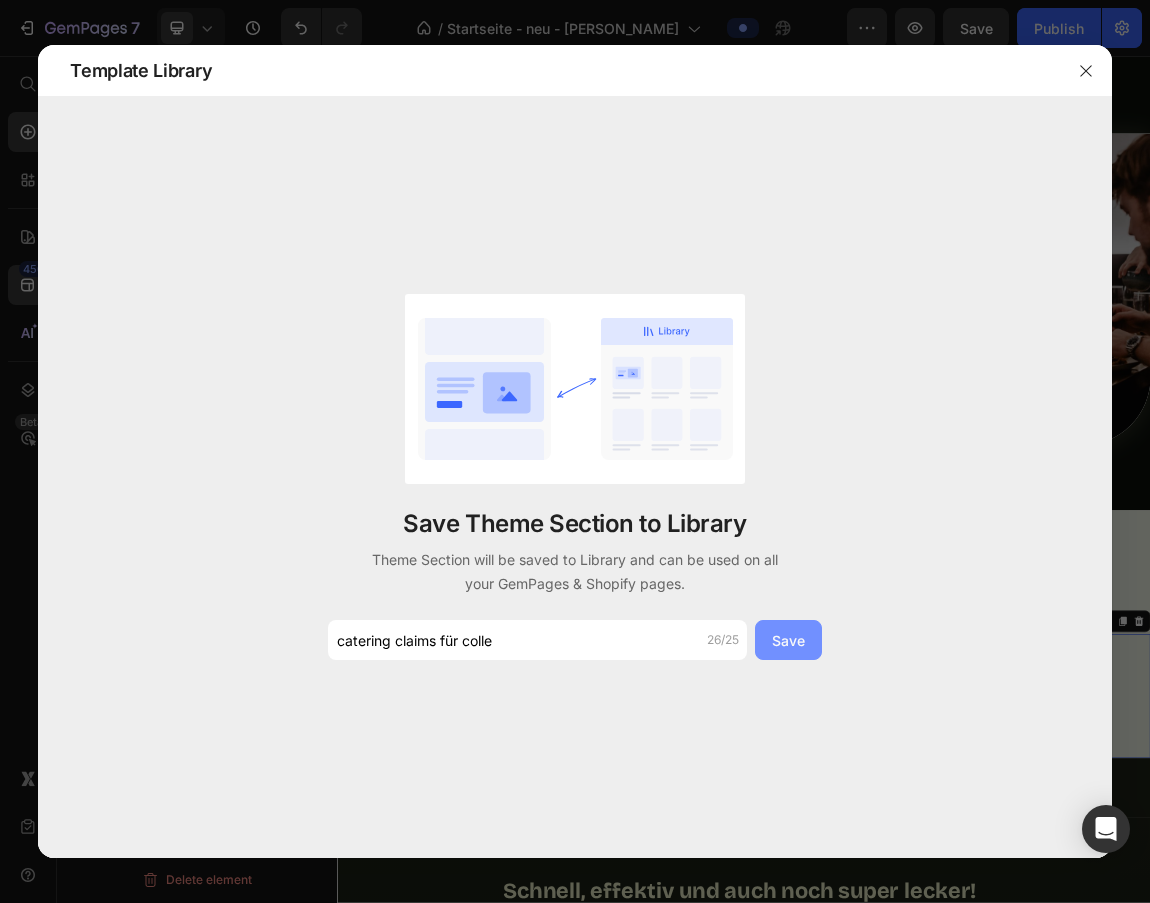 click on "Save" at bounding box center (788, 640) 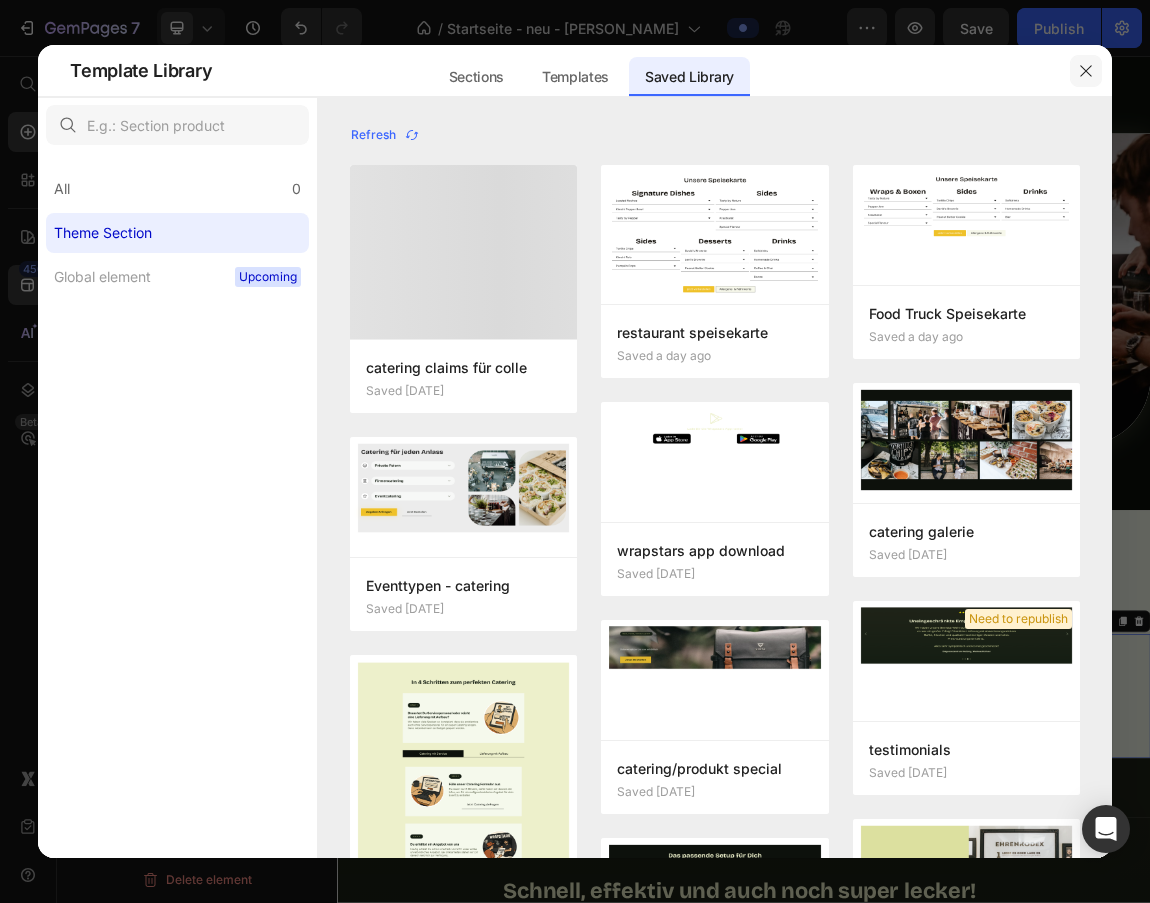 drag, startPoint x: 1094, startPoint y: 77, endPoint x: 1076, endPoint y: 72, distance: 18.681541 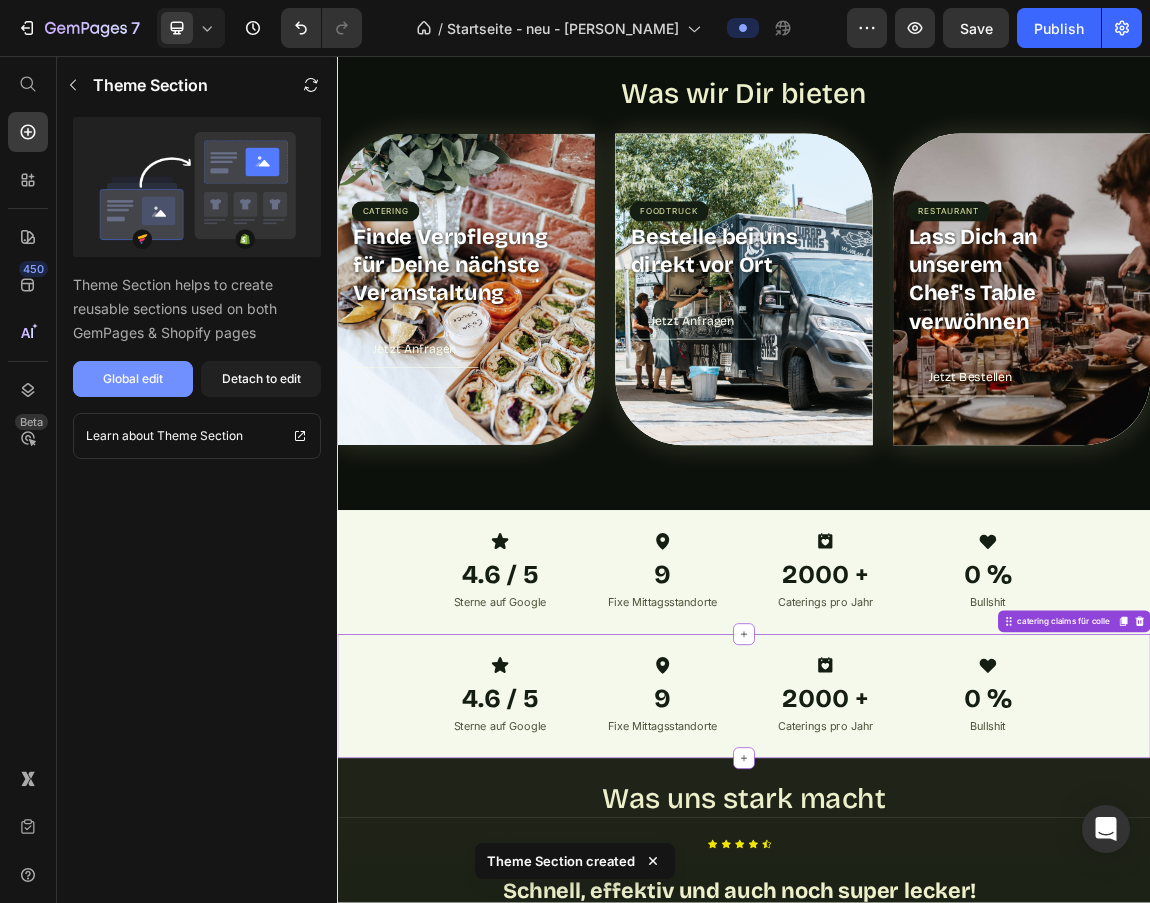 click on "Global edit" at bounding box center [133, 379] 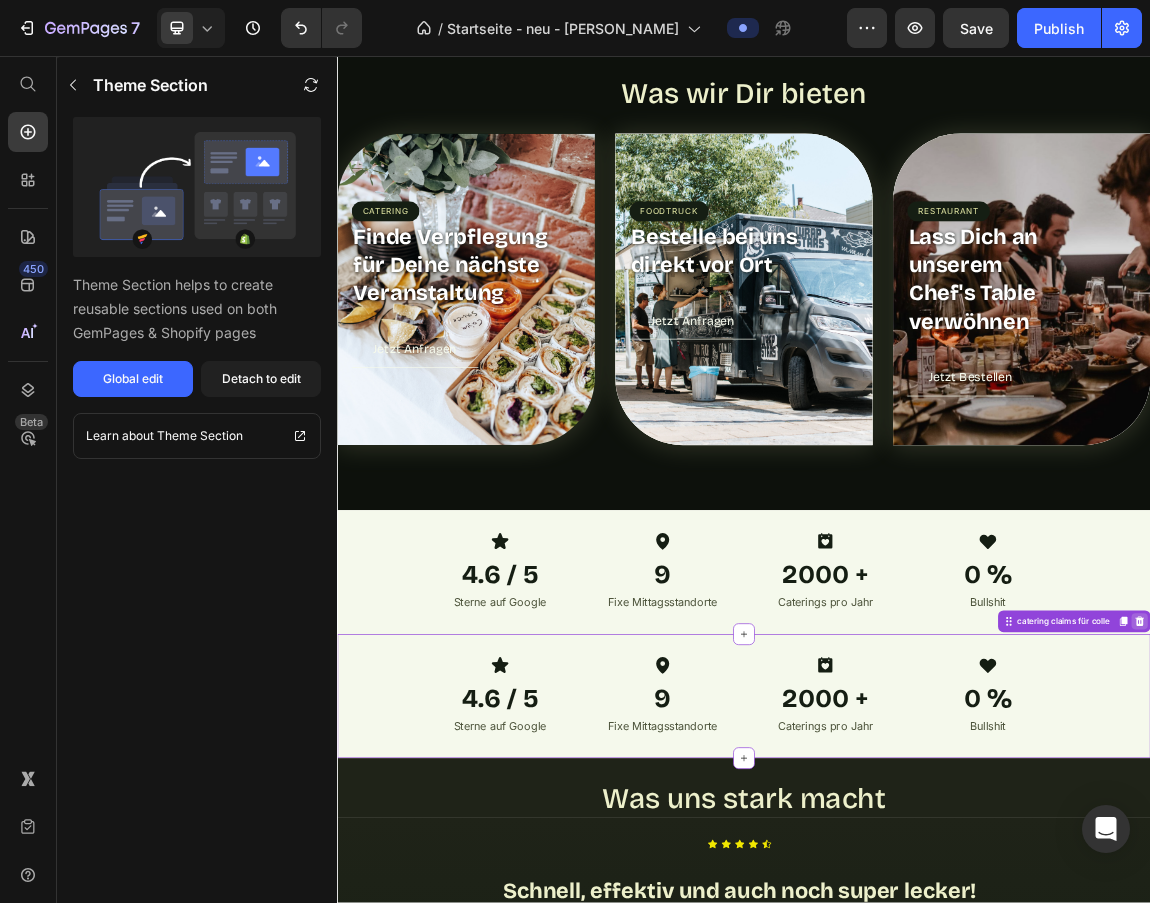 click 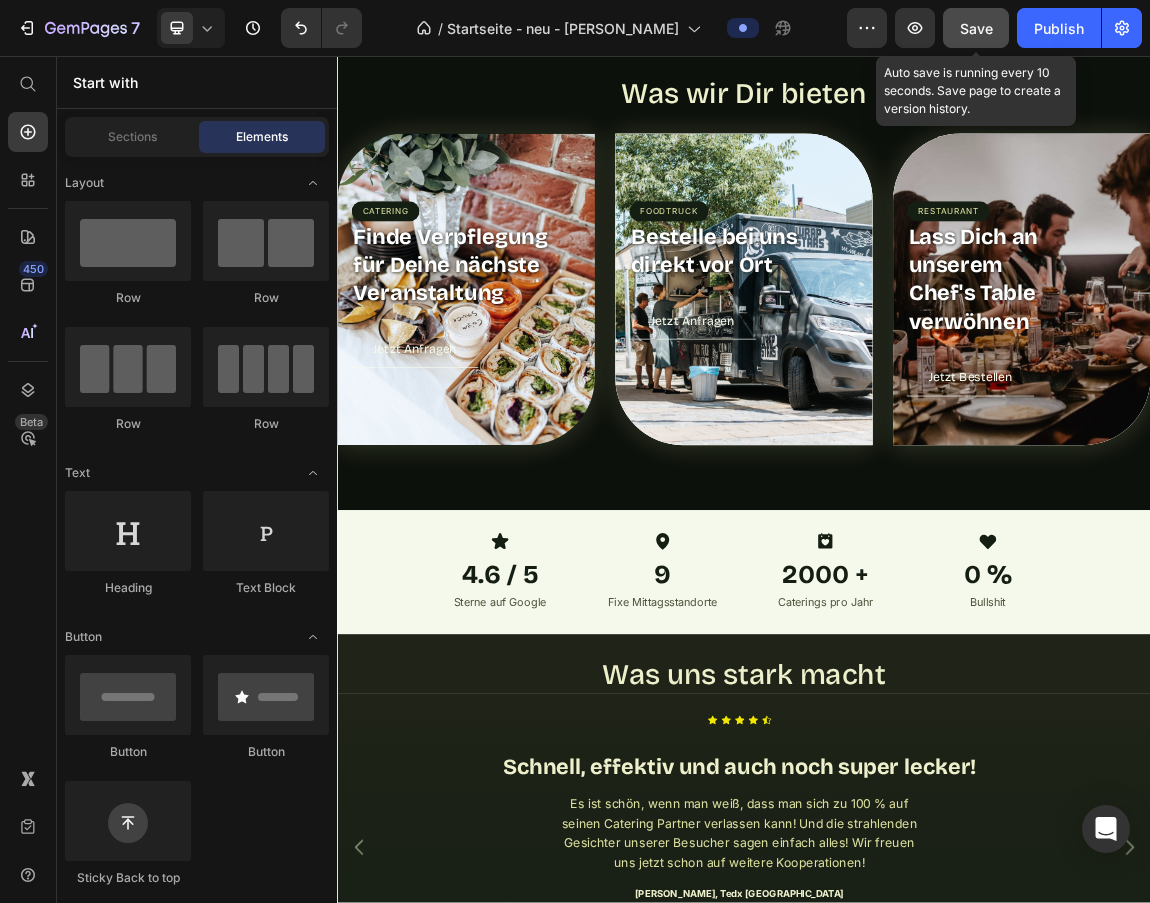click on "Save" at bounding box center [976, 28] 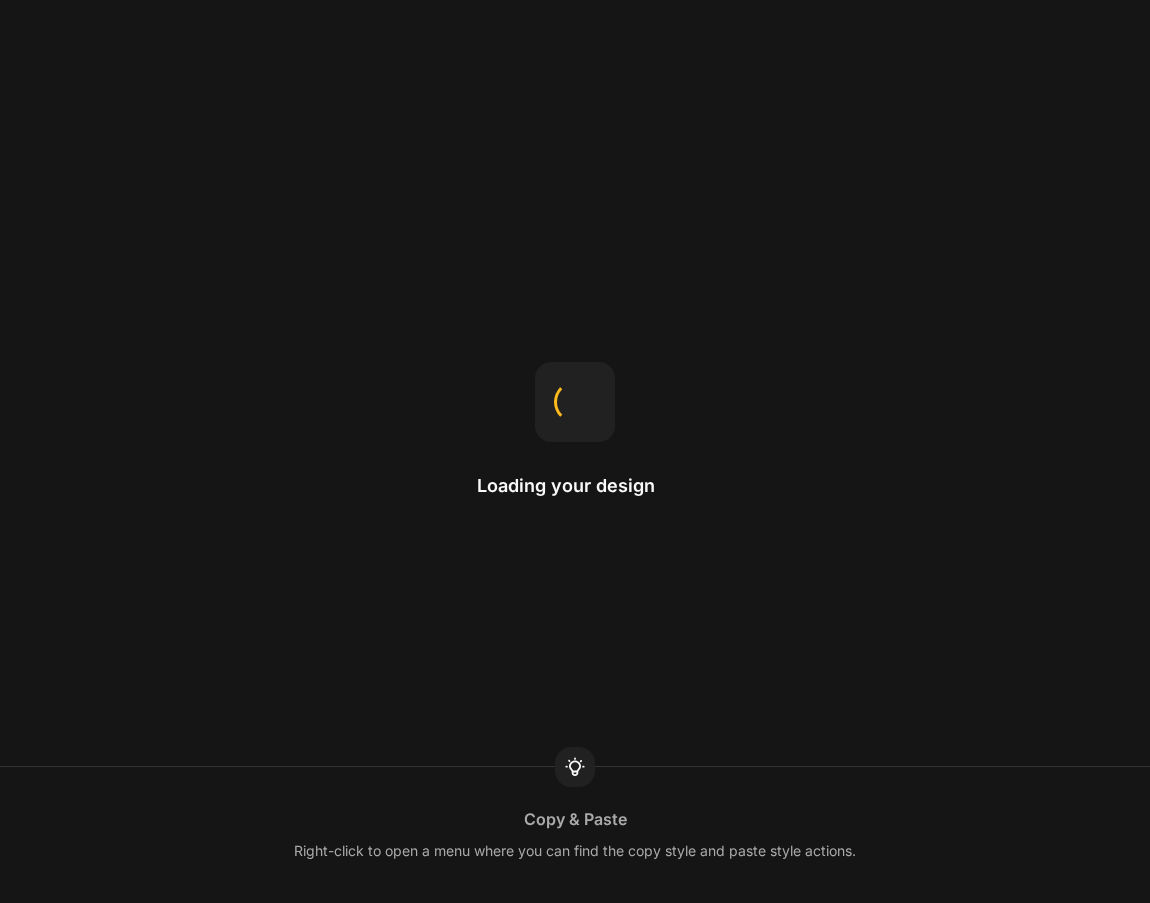 scroll, scrollTop: 0, scrollLeft: 0, axis: both 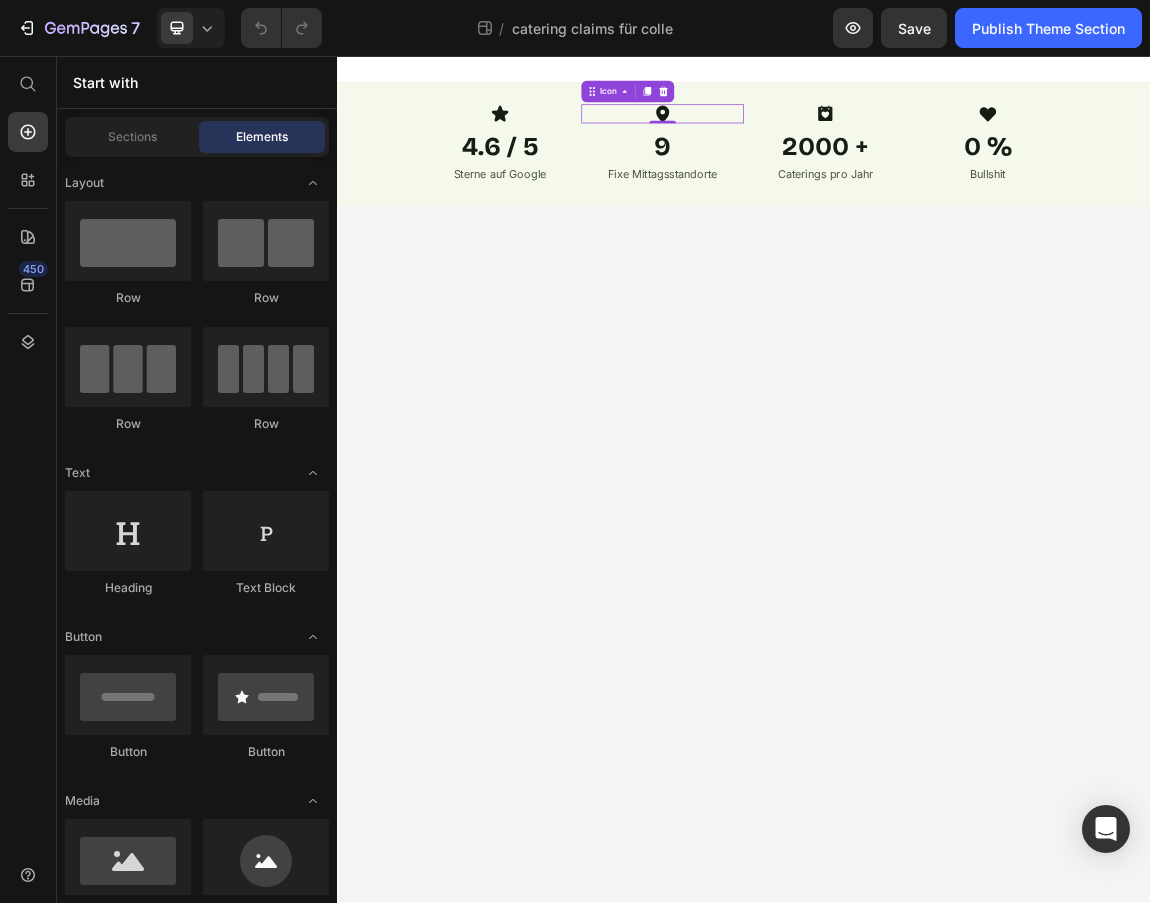click on "Icon   0" at bounding box center (817, 142) 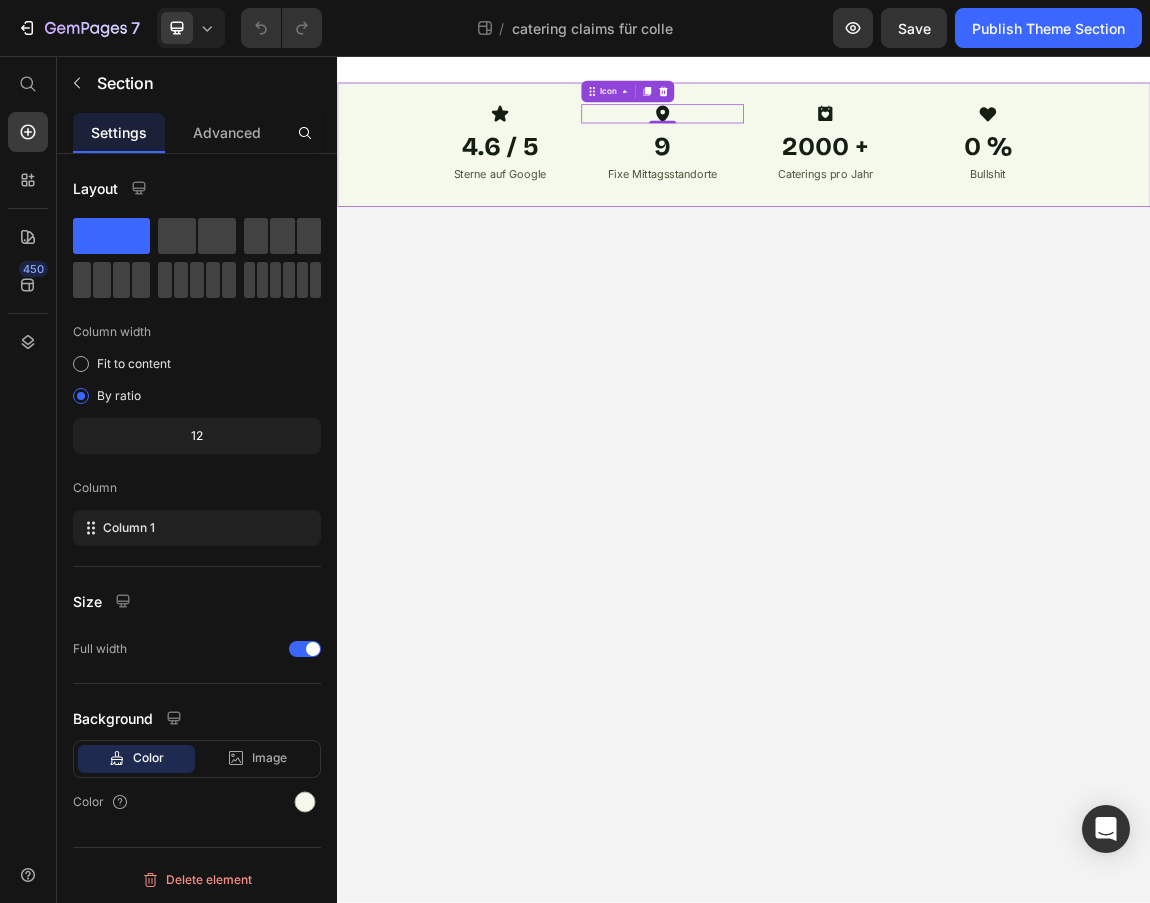 click on "Icon 4.6 / 5 Heading Sterne auf Google Text block
Icon   0 9 Heading Fixe Mittagsstandorte Text block
Icon 2000 + Heading Caterings pro Jahr Text block
Icon 0 % Heading Bullshit Text block Row Row" at bounding box center [937, 187] 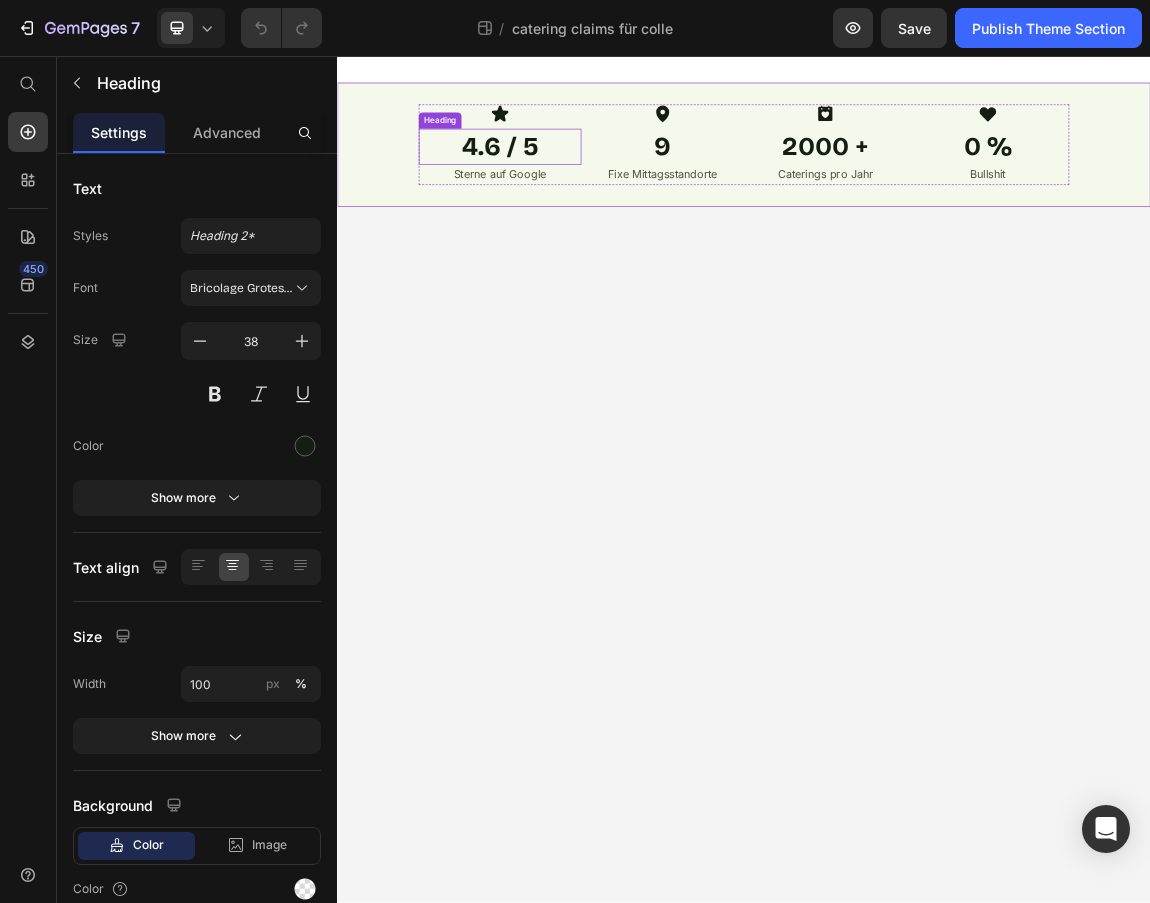 click on "4.6 / 5" at bounding box center (577, 190) 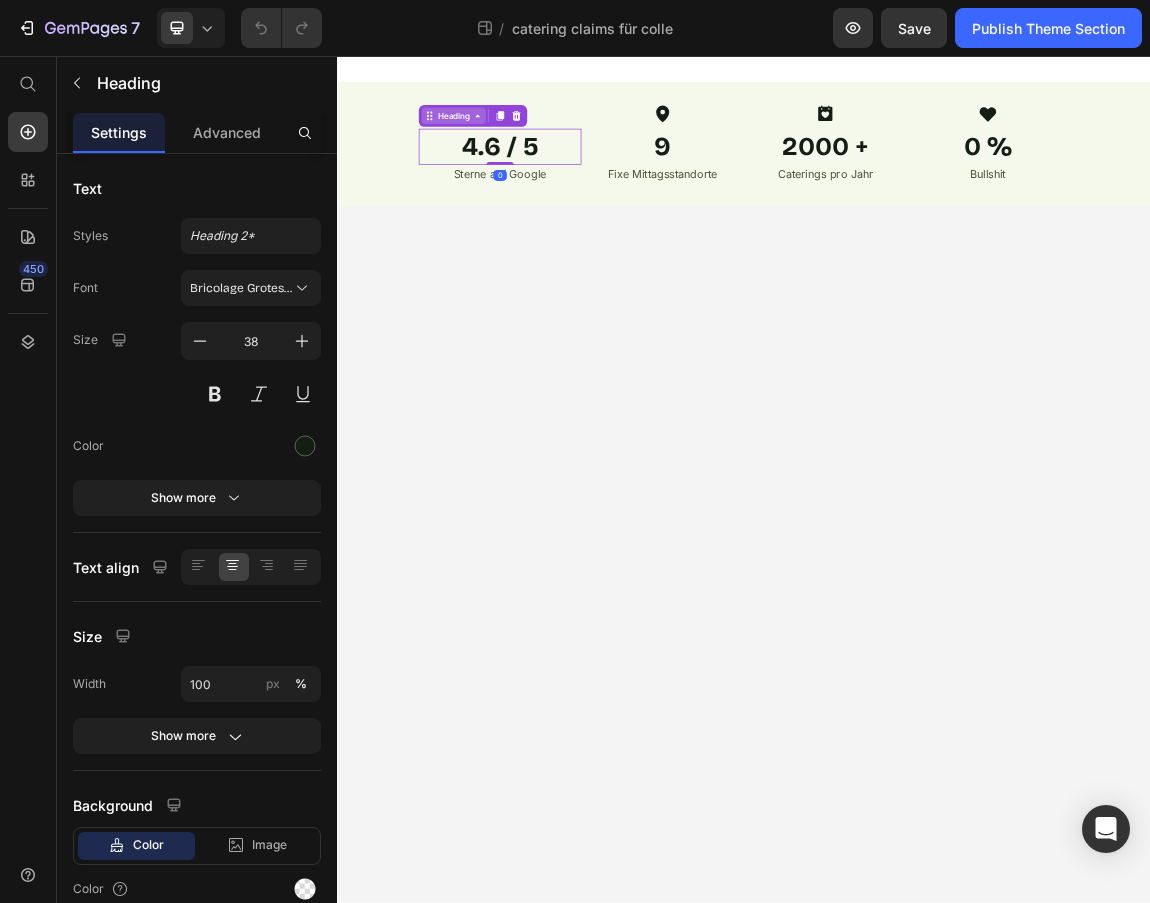 click on "Heading" at bounding box center (508, 145) 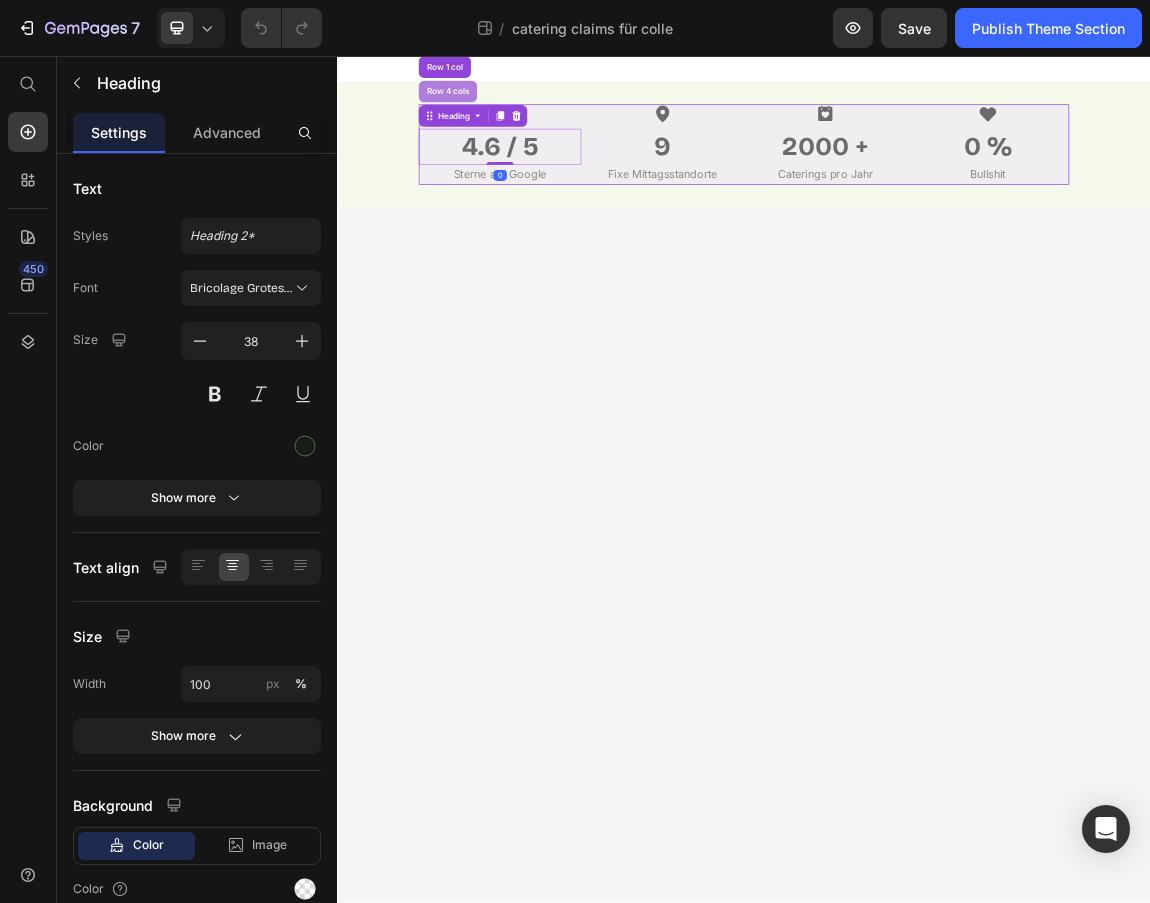 click on "Row 4 cols" at bounding box center [500, 109] 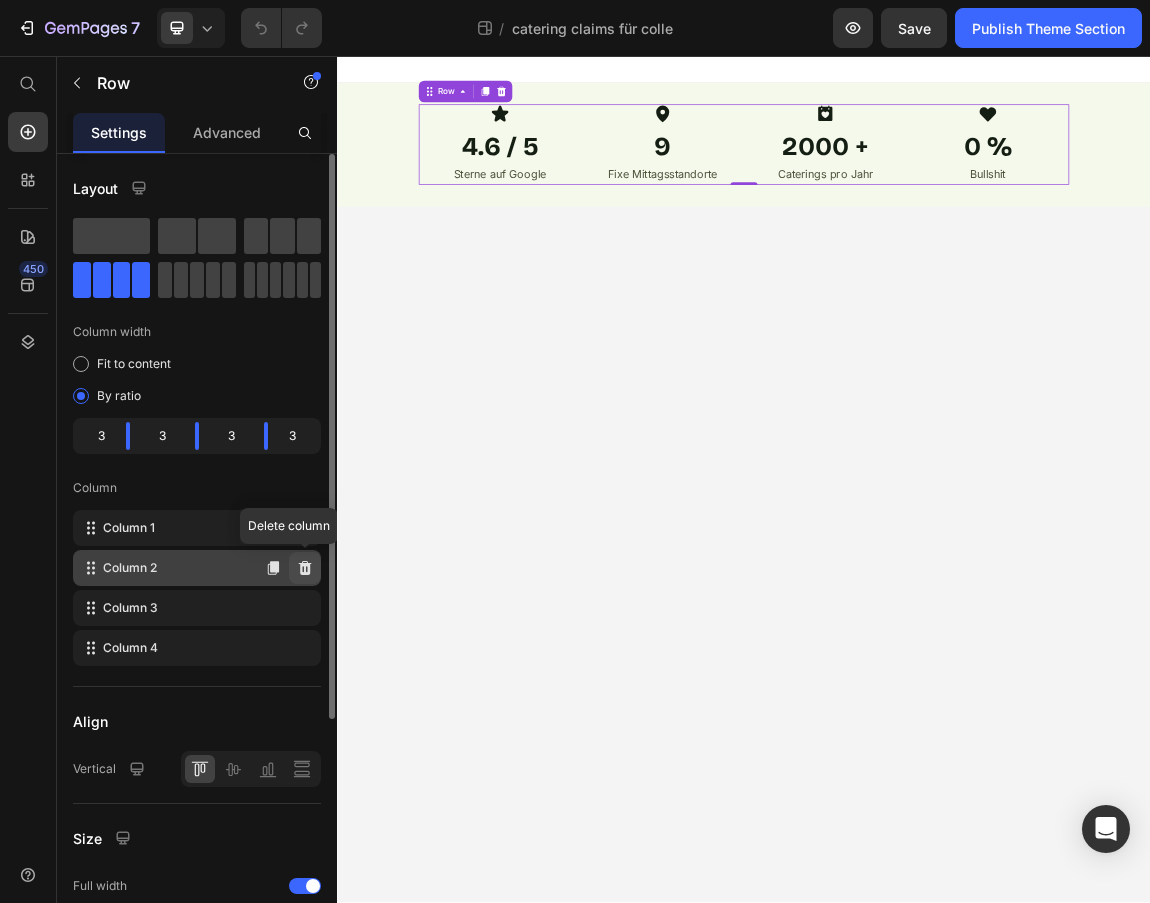 click 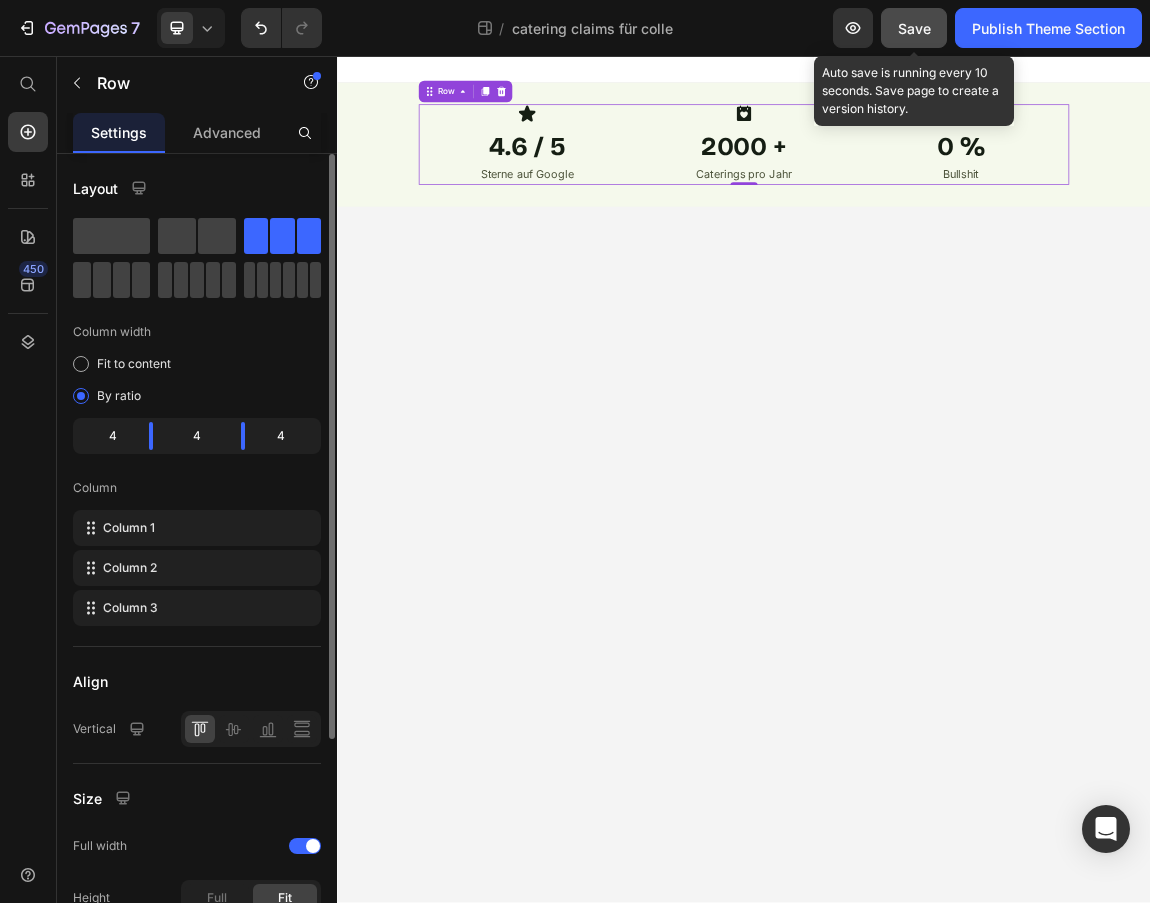 click on "Save" 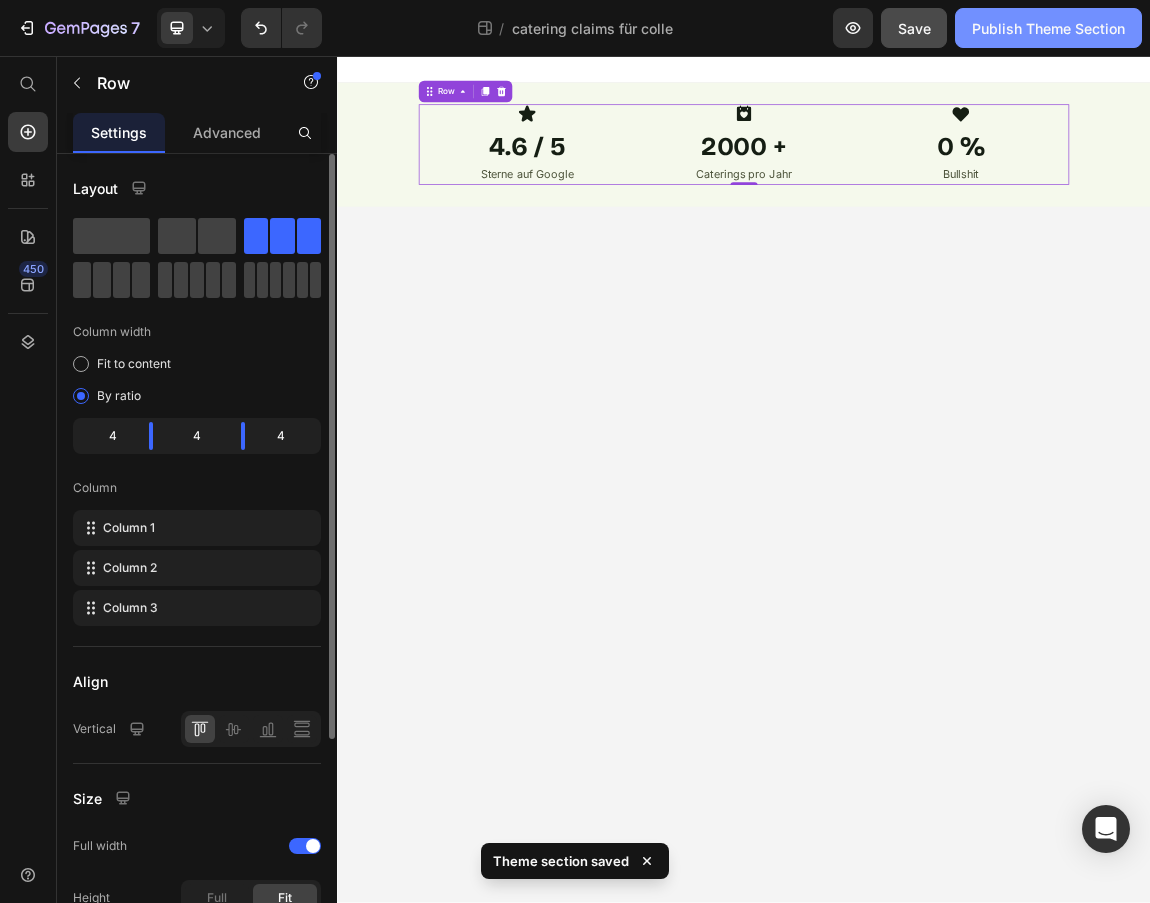 click on "Publish Theme Section" at bounding box center [1048, 28] 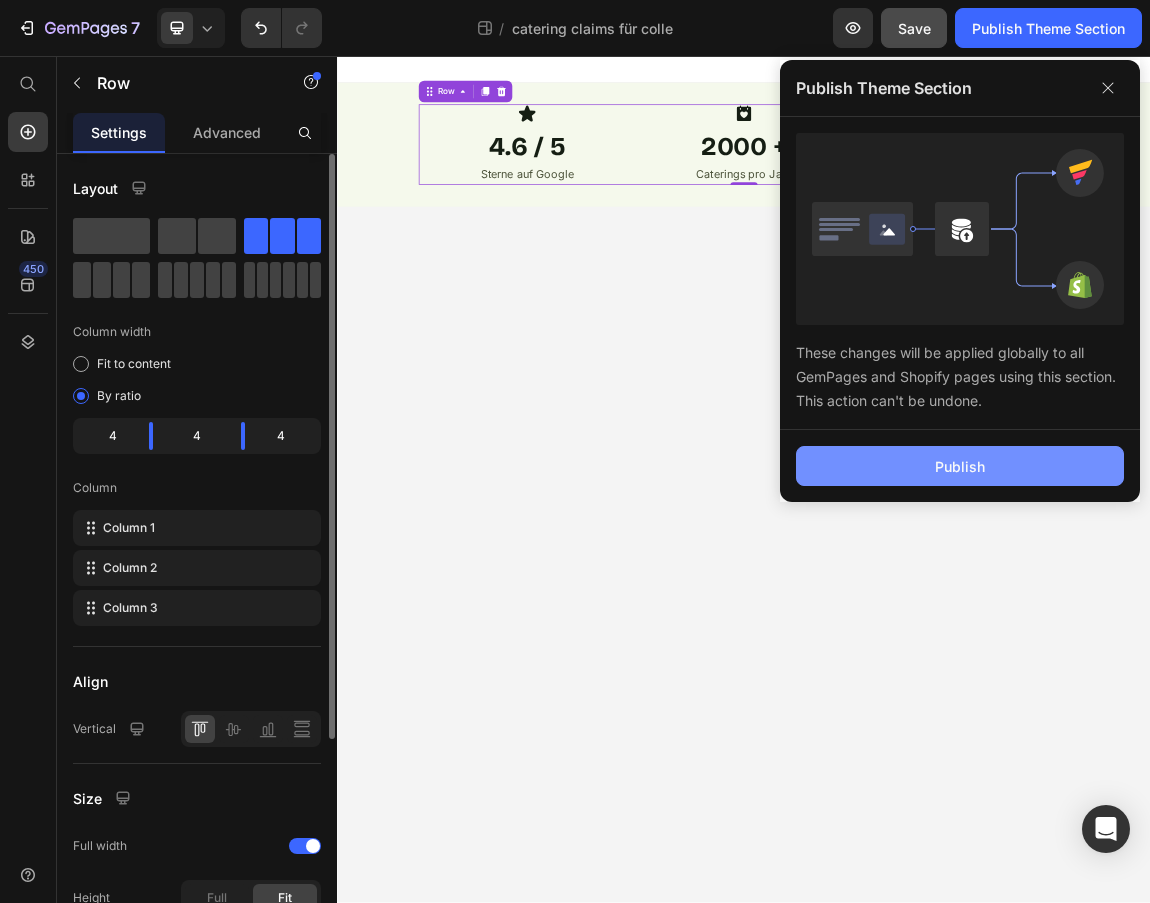 click on "Publish" at bounding box center [960, 466] 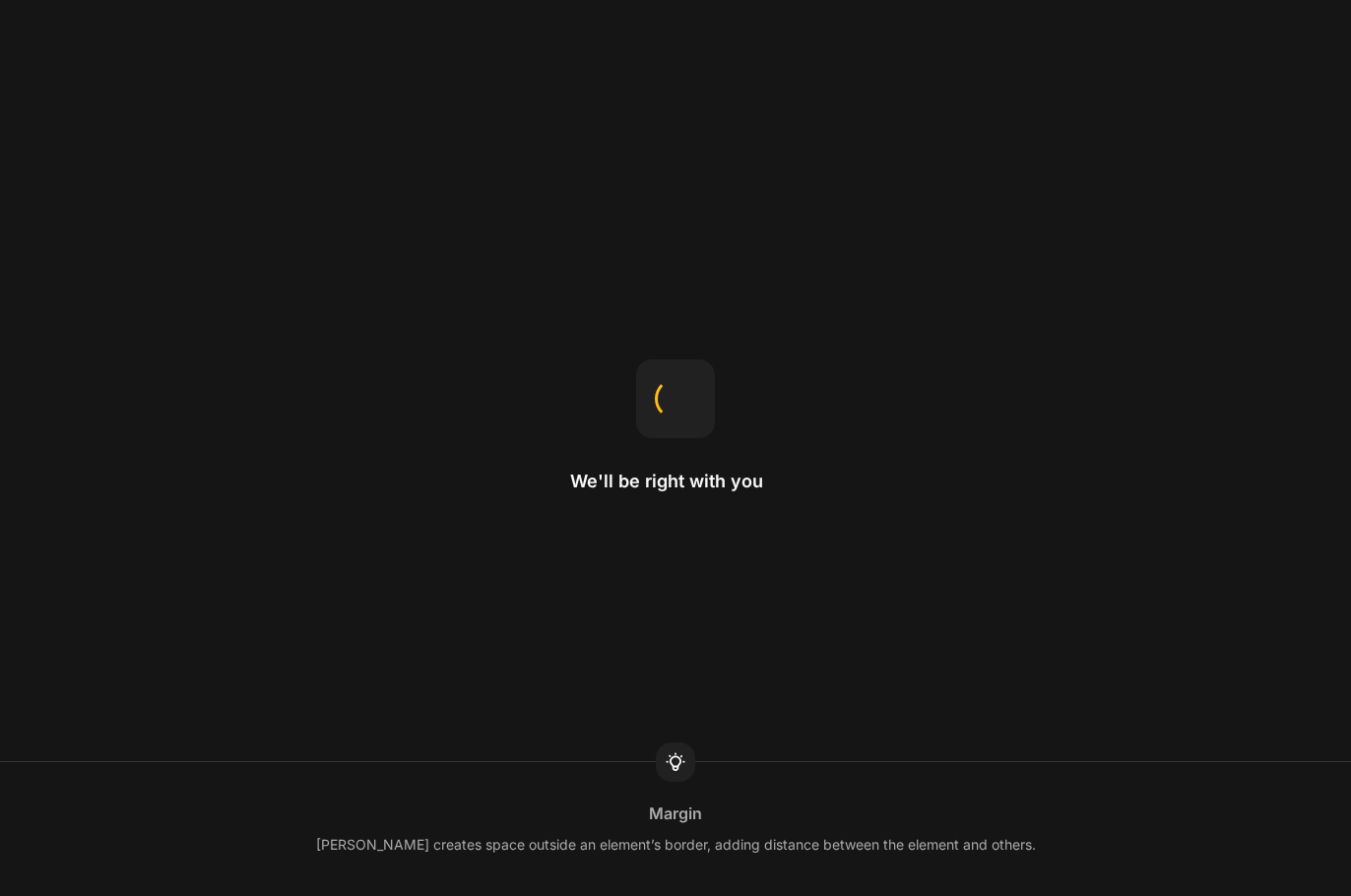 scroll, scrollTop: 0, scrollLeft: 0, axis: both 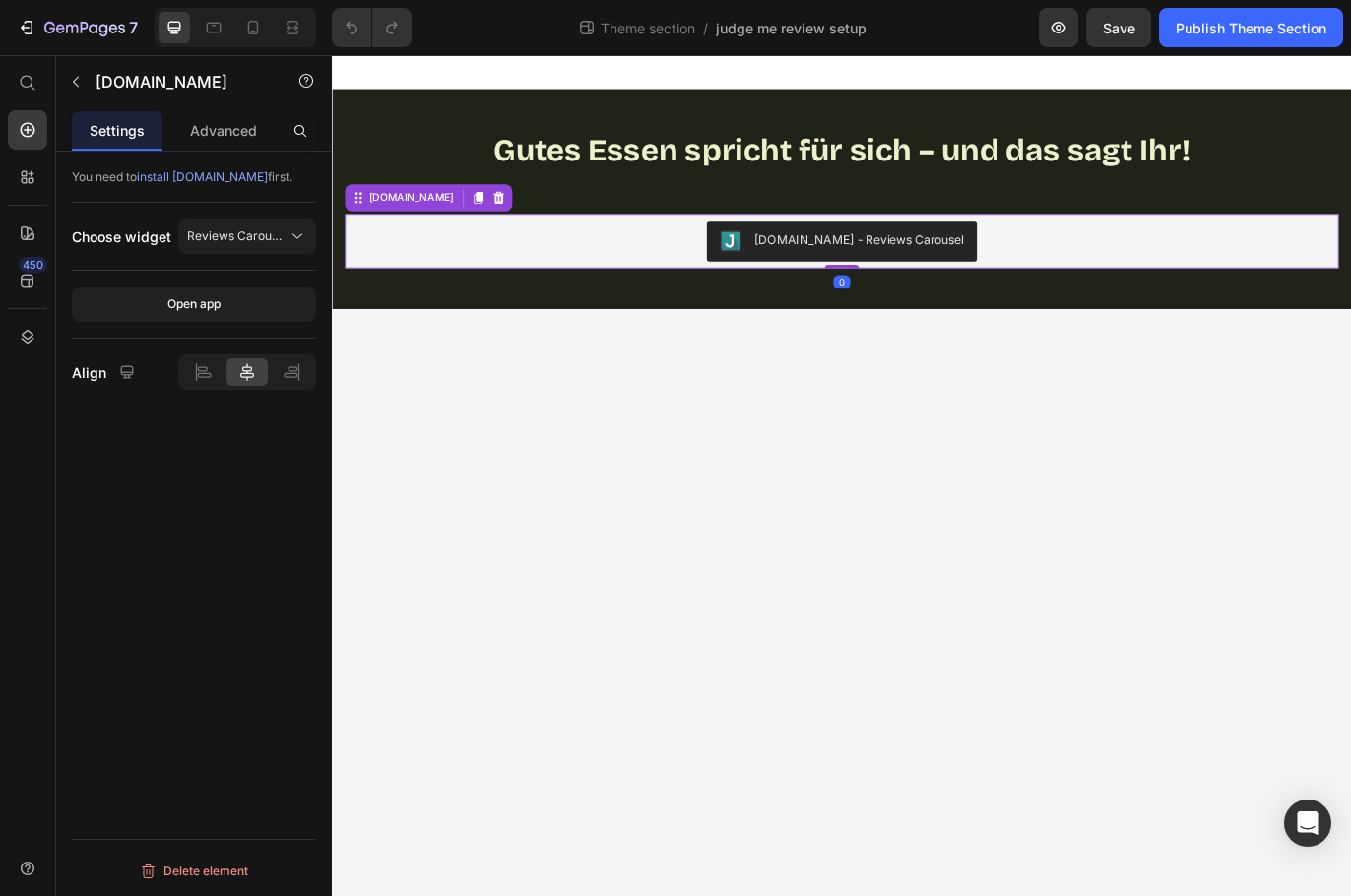 click on "[DOMAIN_NAME] - Reviews Carousel" at bounding box center [923, 271] 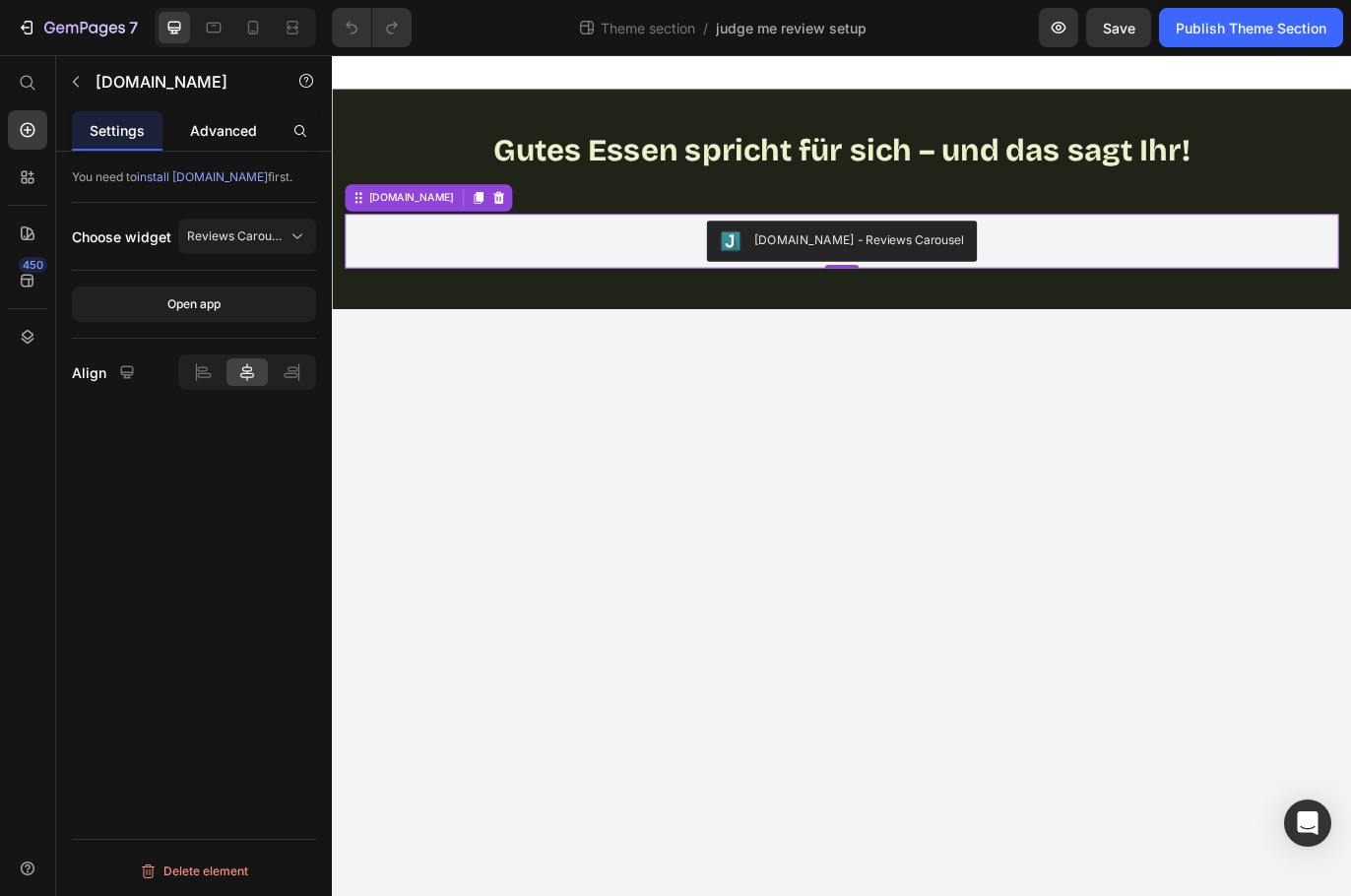 click on "Advanced" at bounding box center (224, 130) 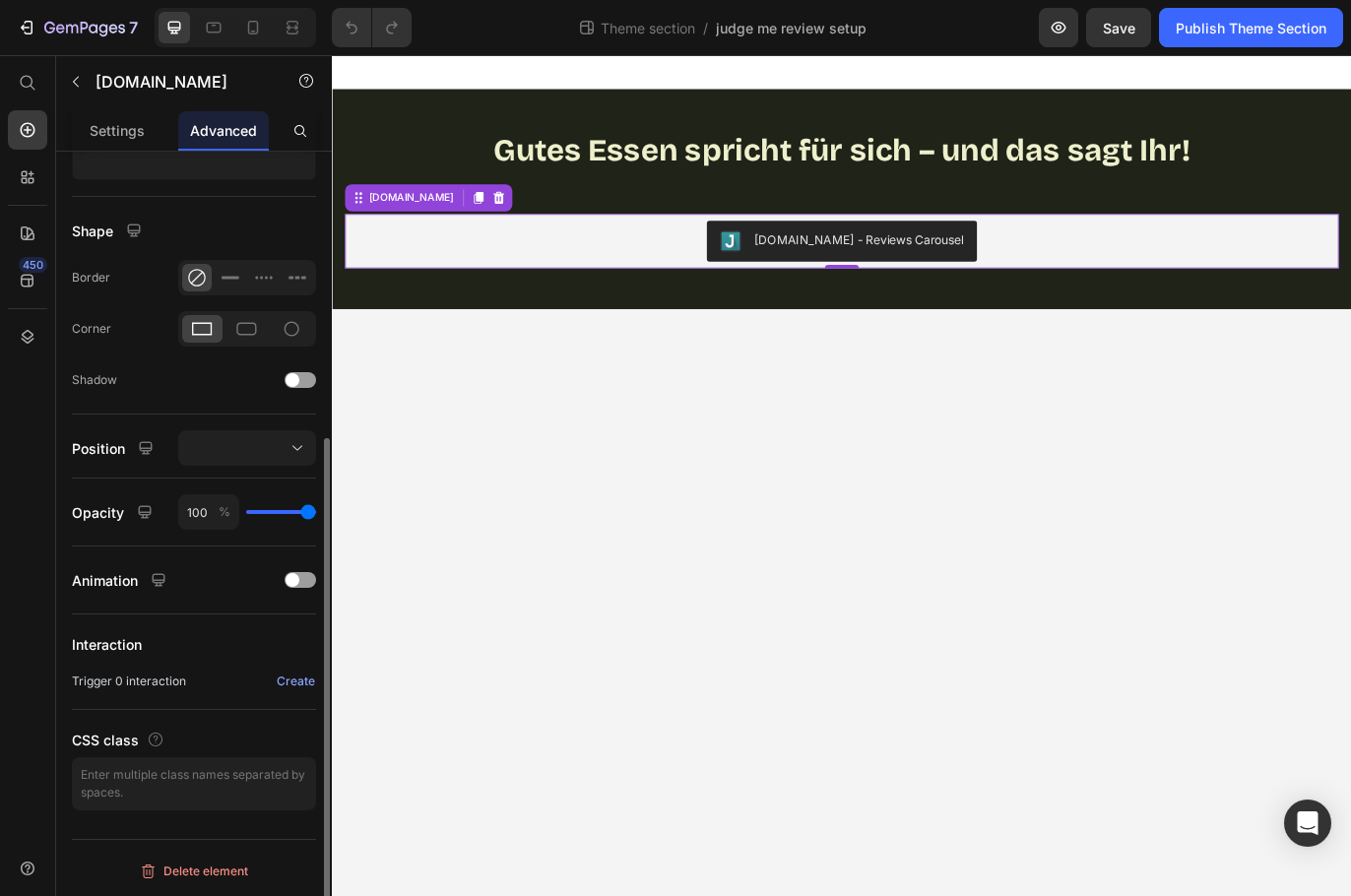 scroll, scrollTop: 0, scrollLeft: 0, axis: both 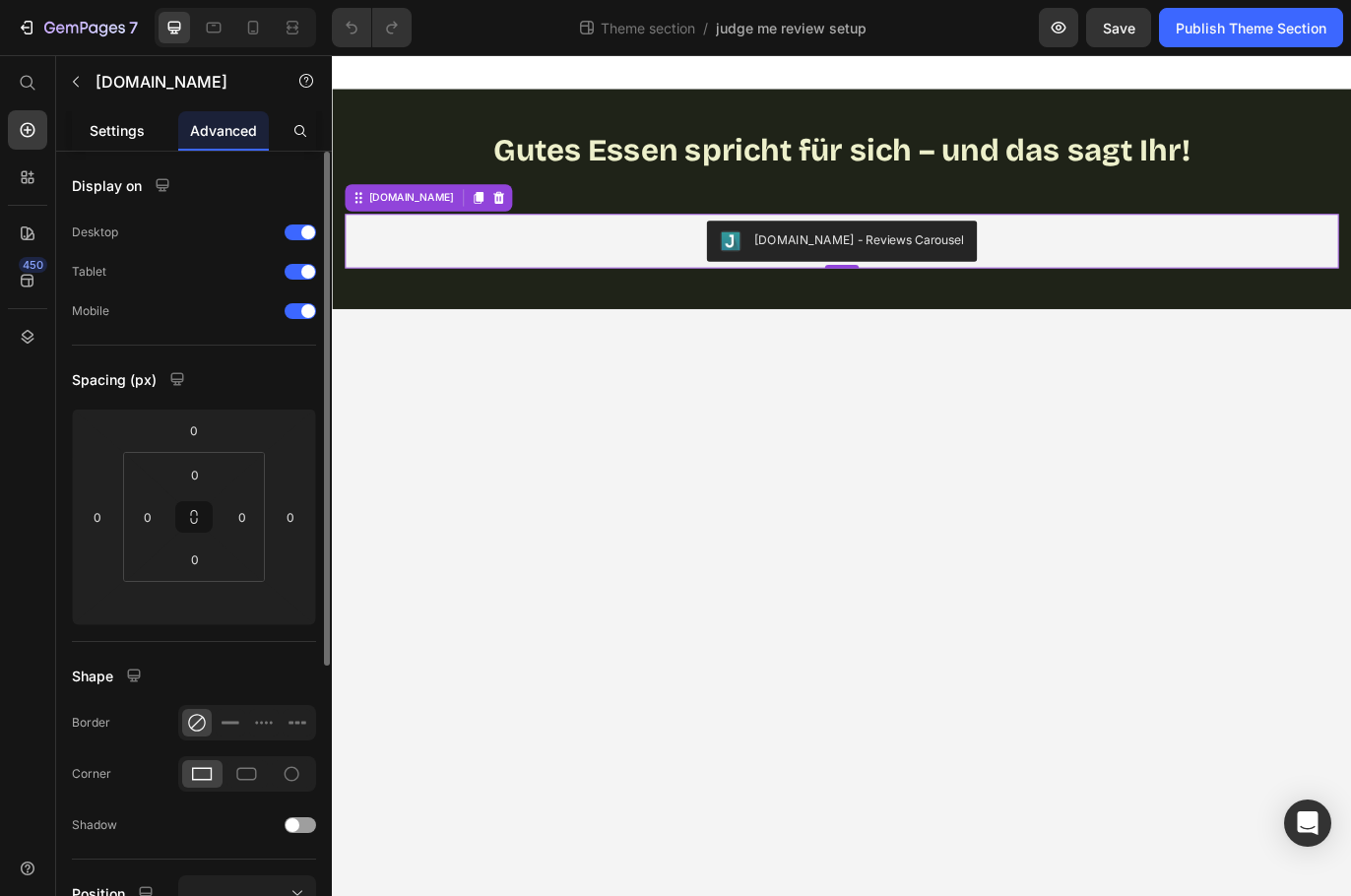 click on "Settings" at bounding box center [117, 130] 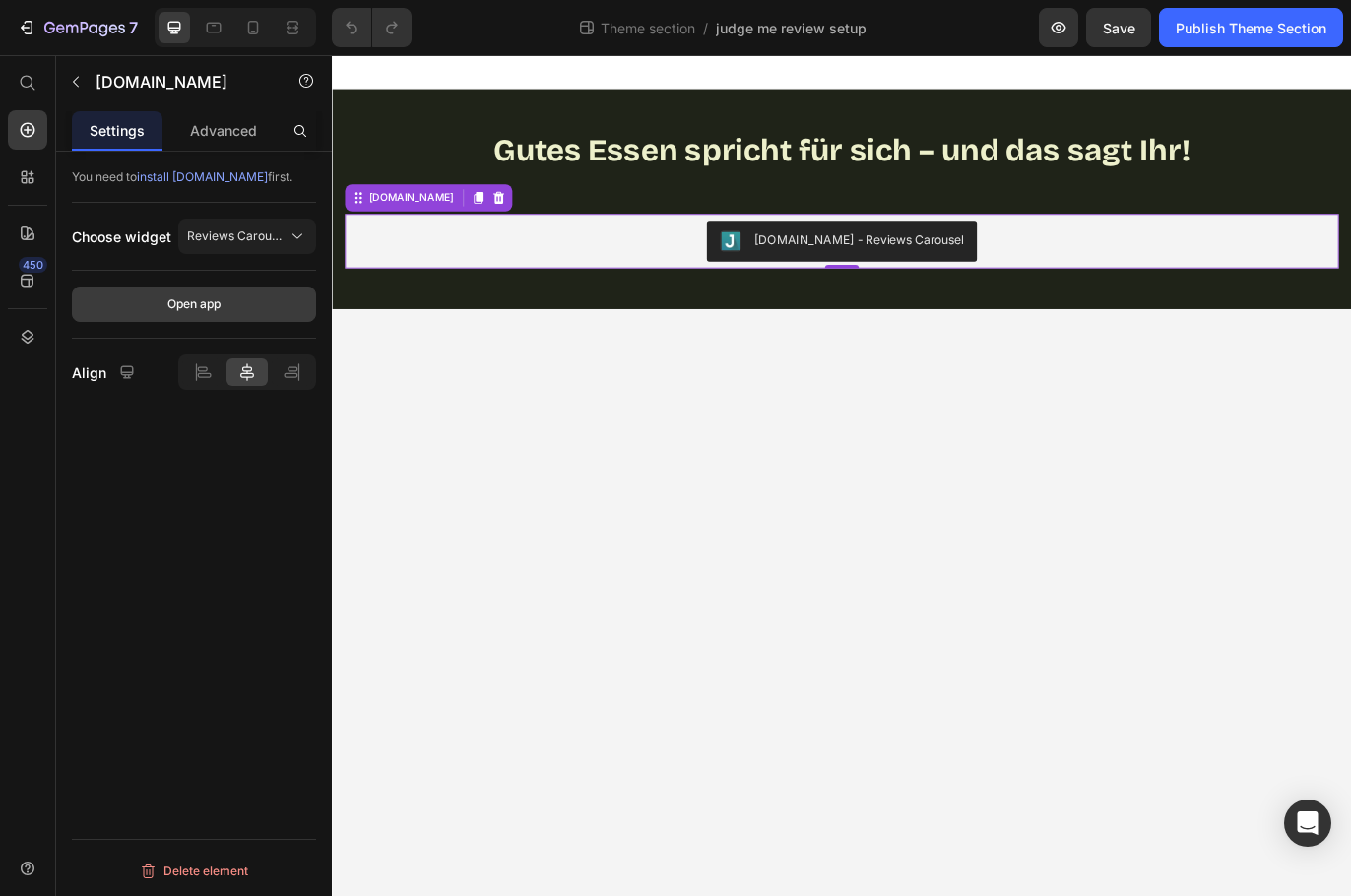 click on "Open app" at bounding box center [194, 304] 